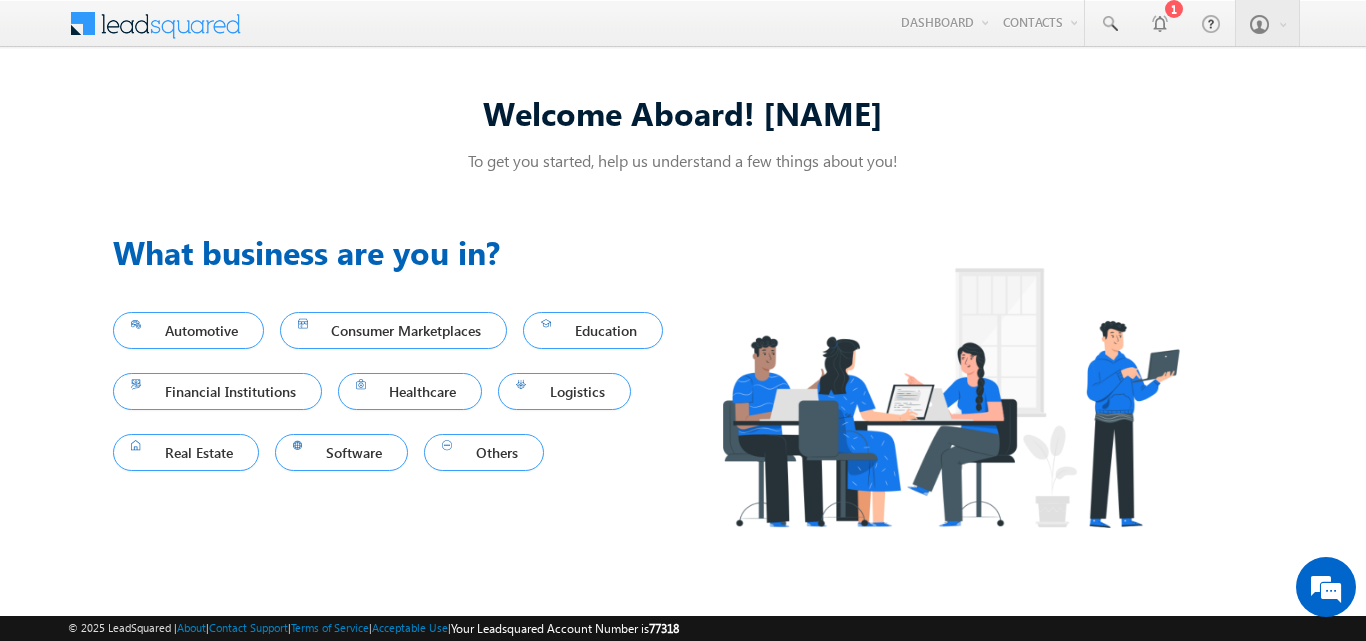 scroll, scrollTop: 0, scrollLeft: 0, axis: both 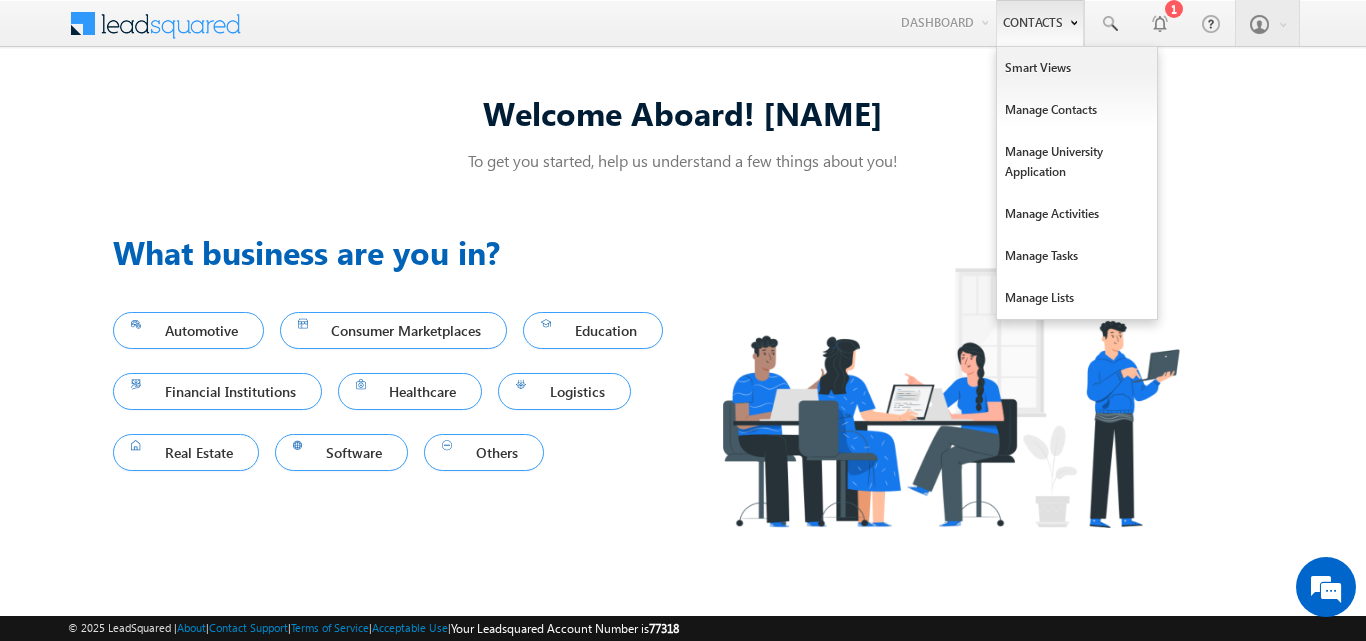 click on "Contacts" at bounding box center (1040, 23) 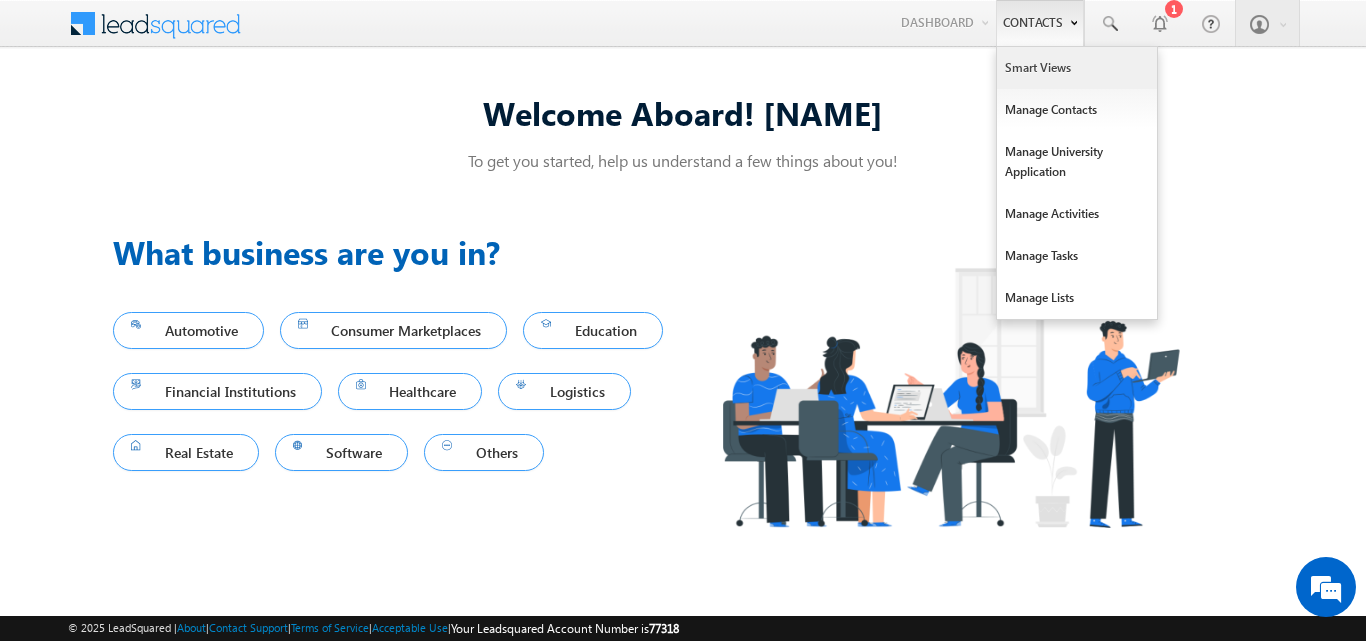 click on "Smart Views" at bounding box center (1077, 68) 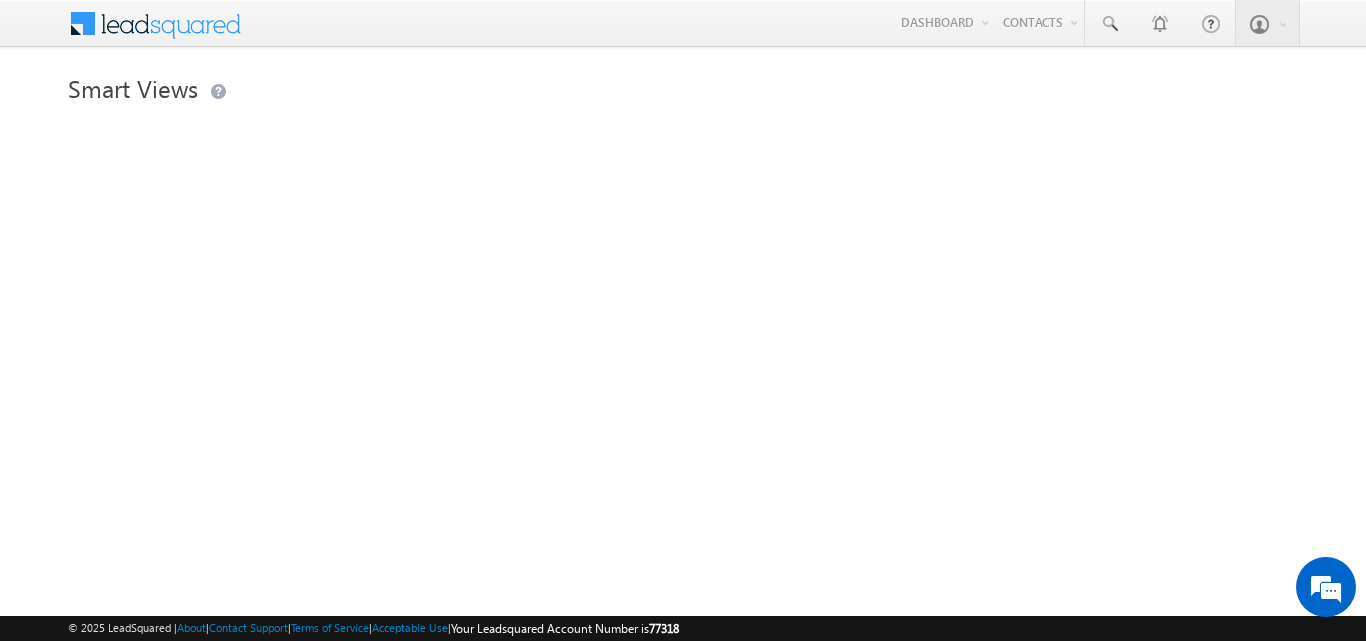 scroll, scrollTop: 0, scrollLeft: 0, axis: both 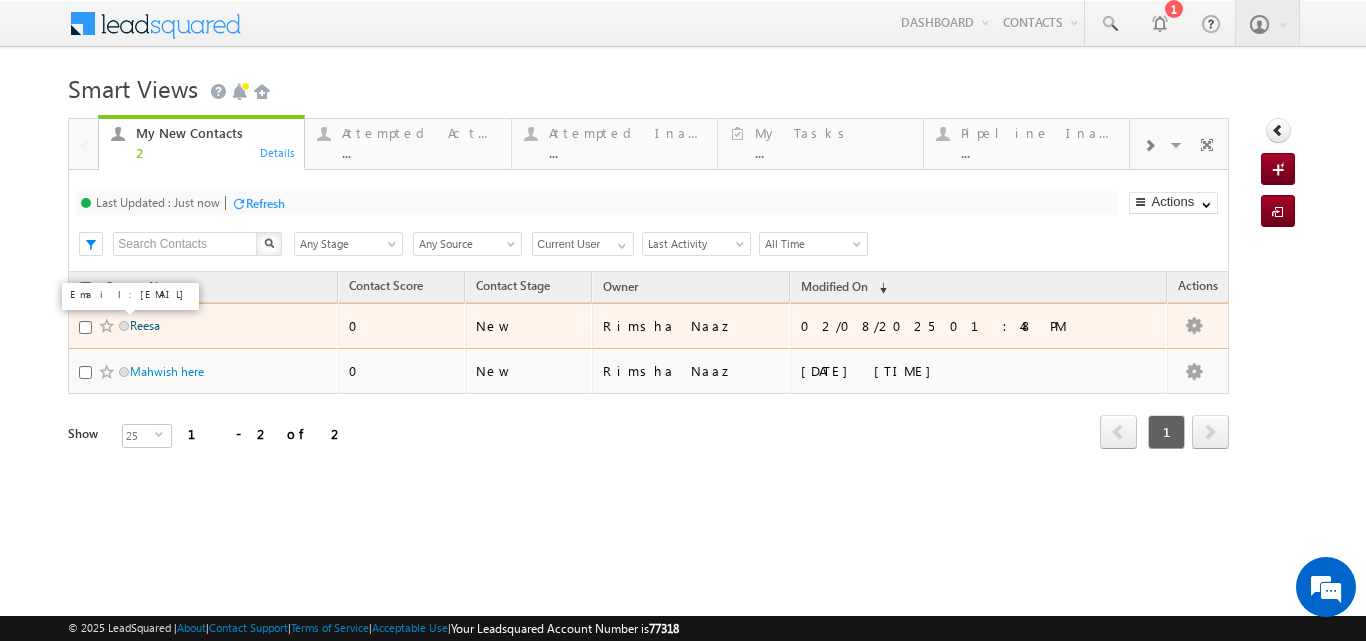 click on "Reesa" at bounding box center [145, 325] 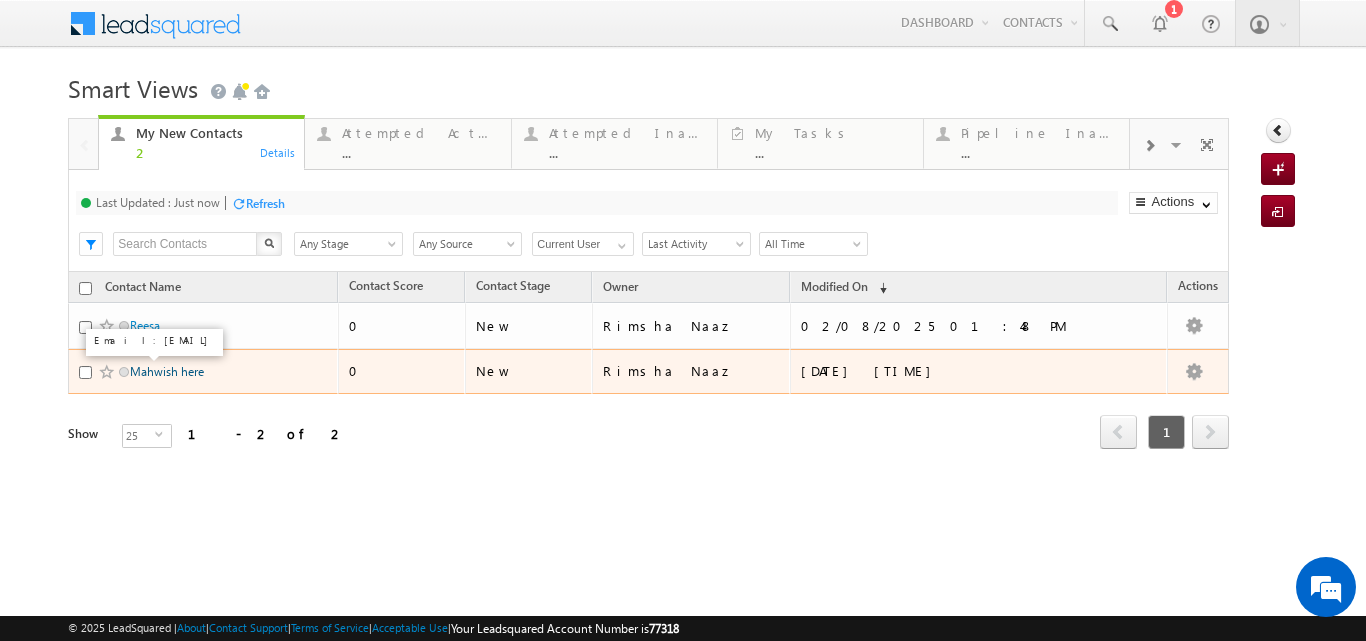 click on "Mahwish here" at bounding box center [167, 371] 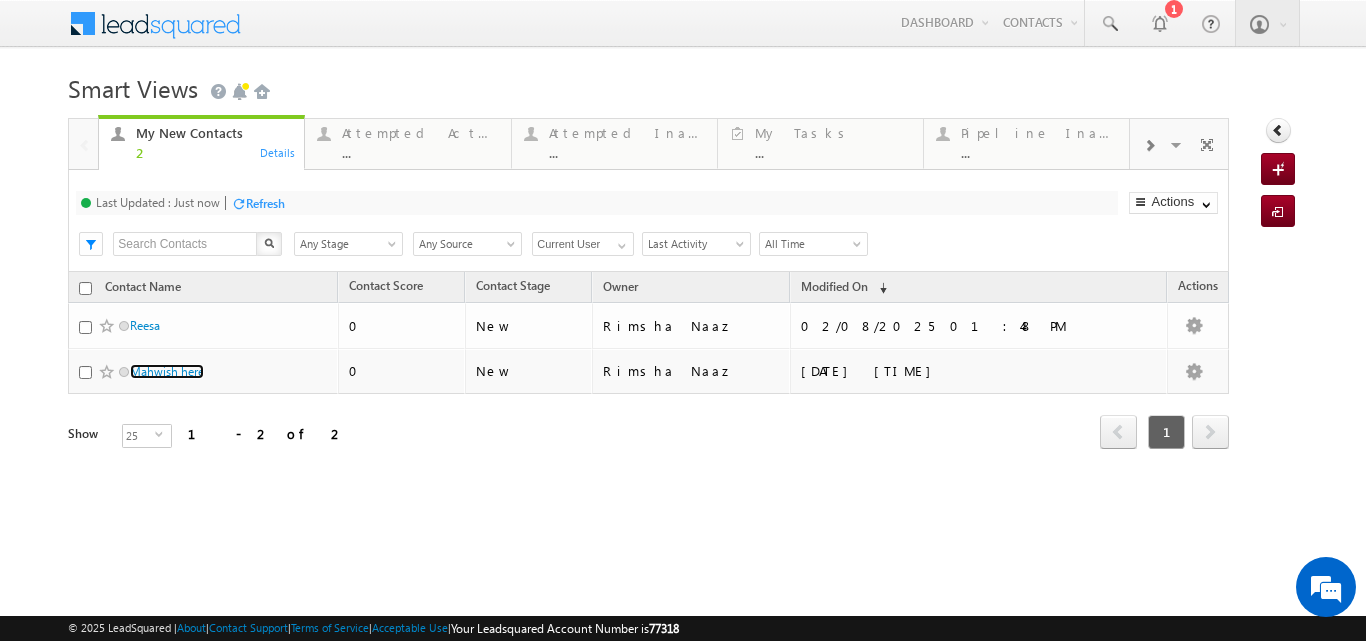 scroll, scrollTop: 0, scrollLeft: 0, axis: both 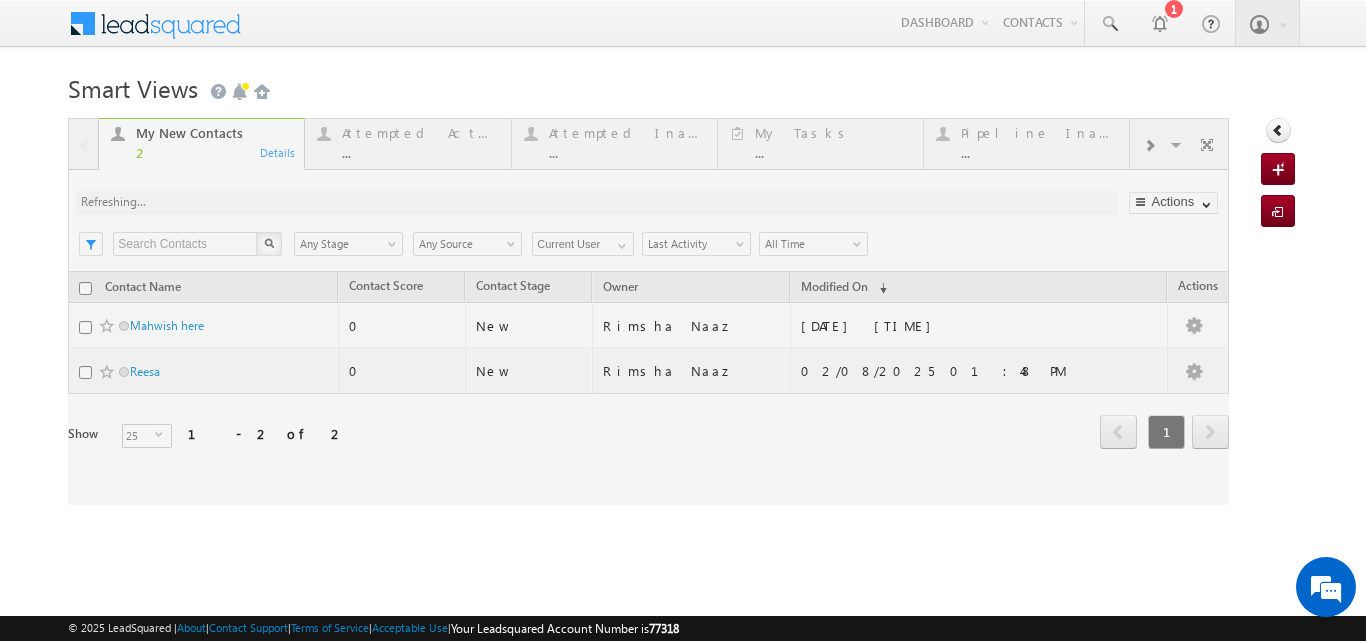 click at bounding box center [648, 311] 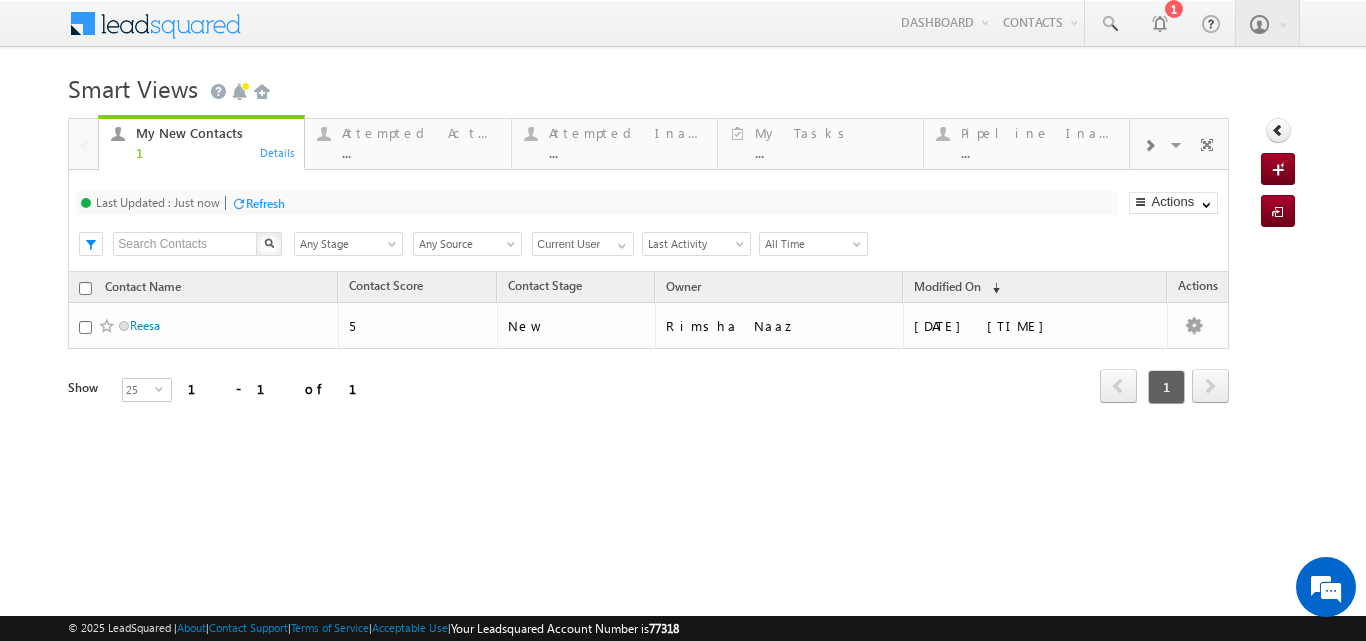 click on "Details" at bounding box center (278, 152) 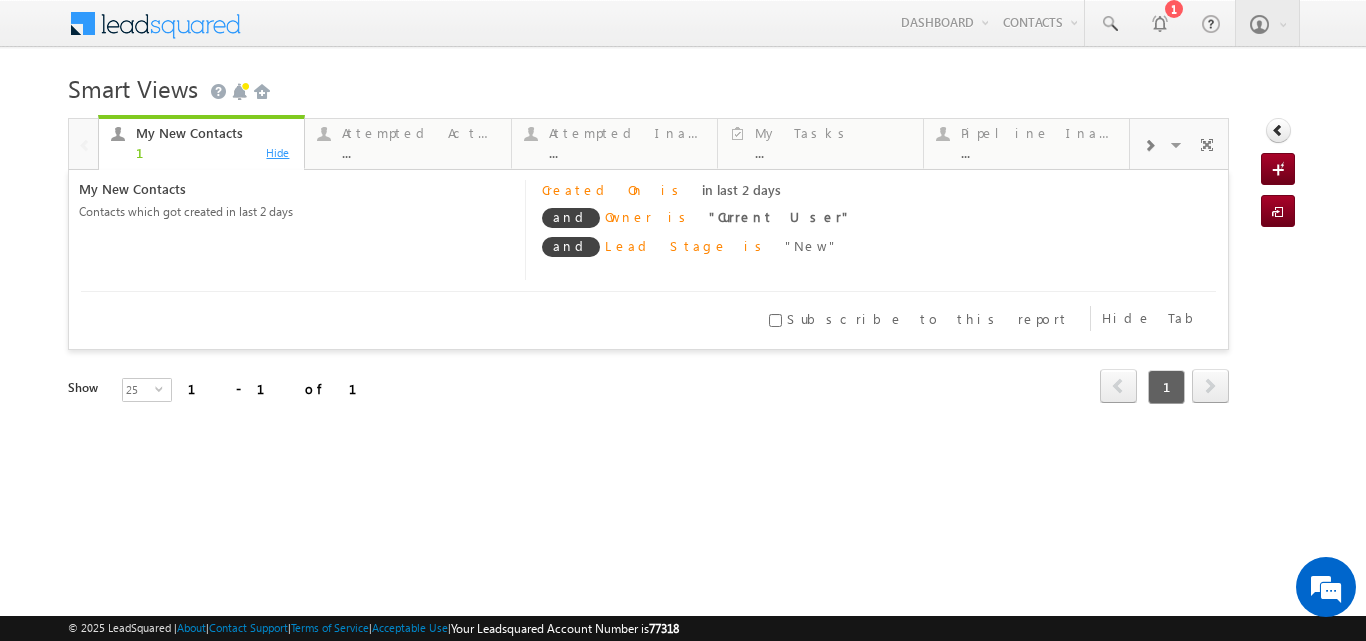 click on "Hide" at bounding box center (278, 152) 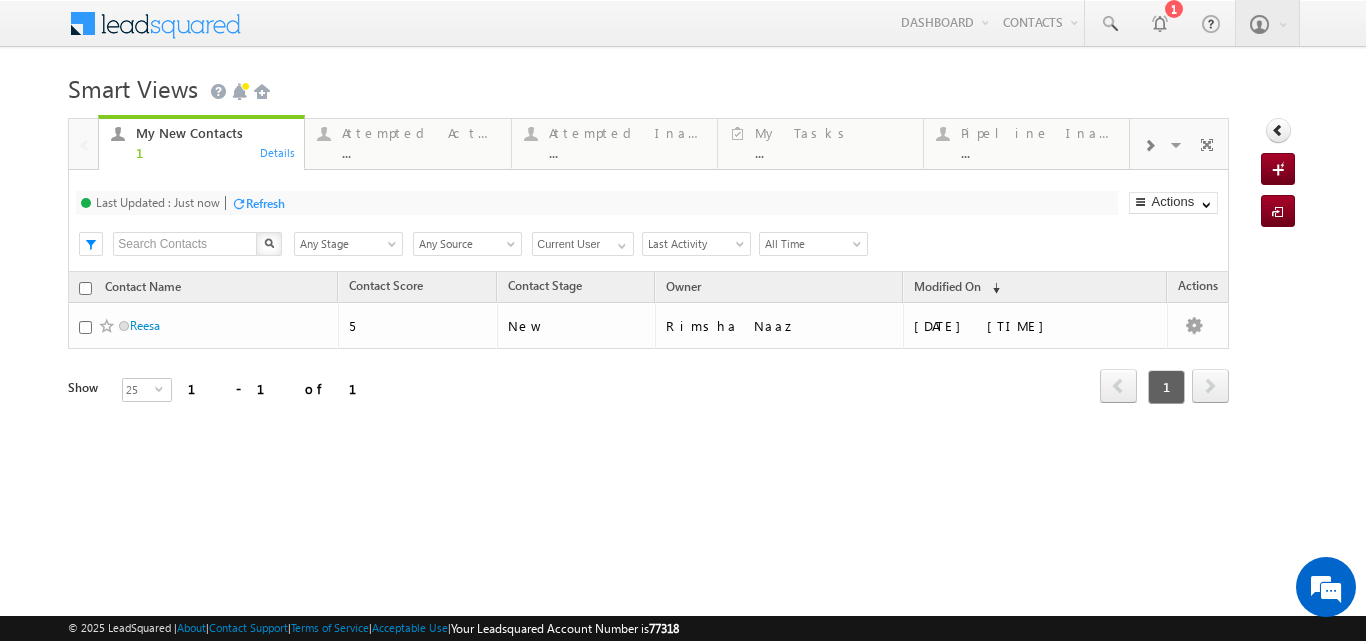 click on "Refresh" at bounding box center (265, 203) 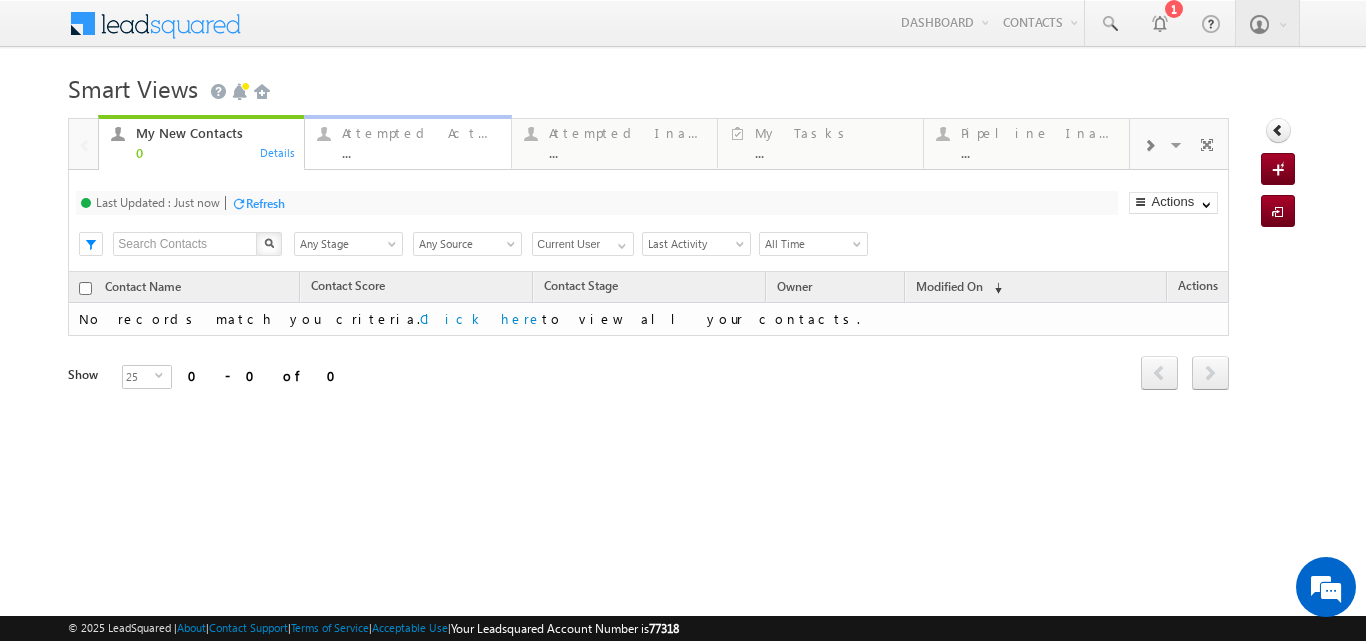click on "Attempted Active" at bounding box center (420, 133) 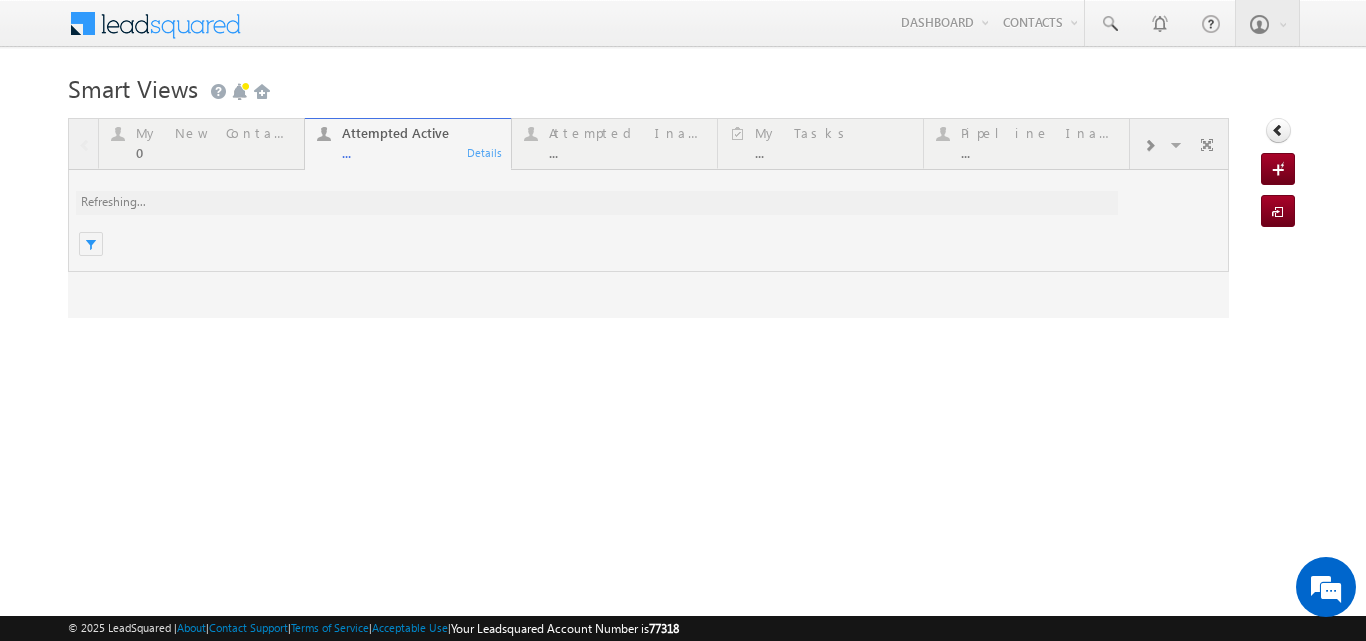 scroll, scrollTop: 0, scrollLeft: 0, axis: both 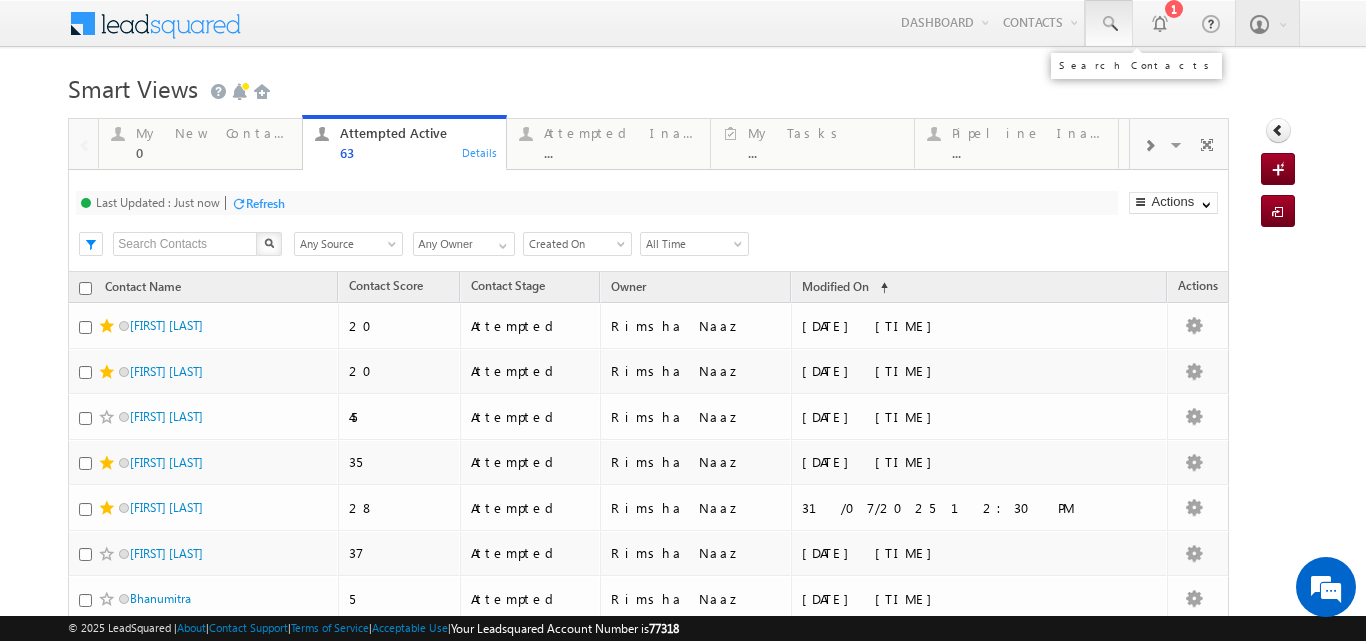 click at bounding box center (1109, 23) 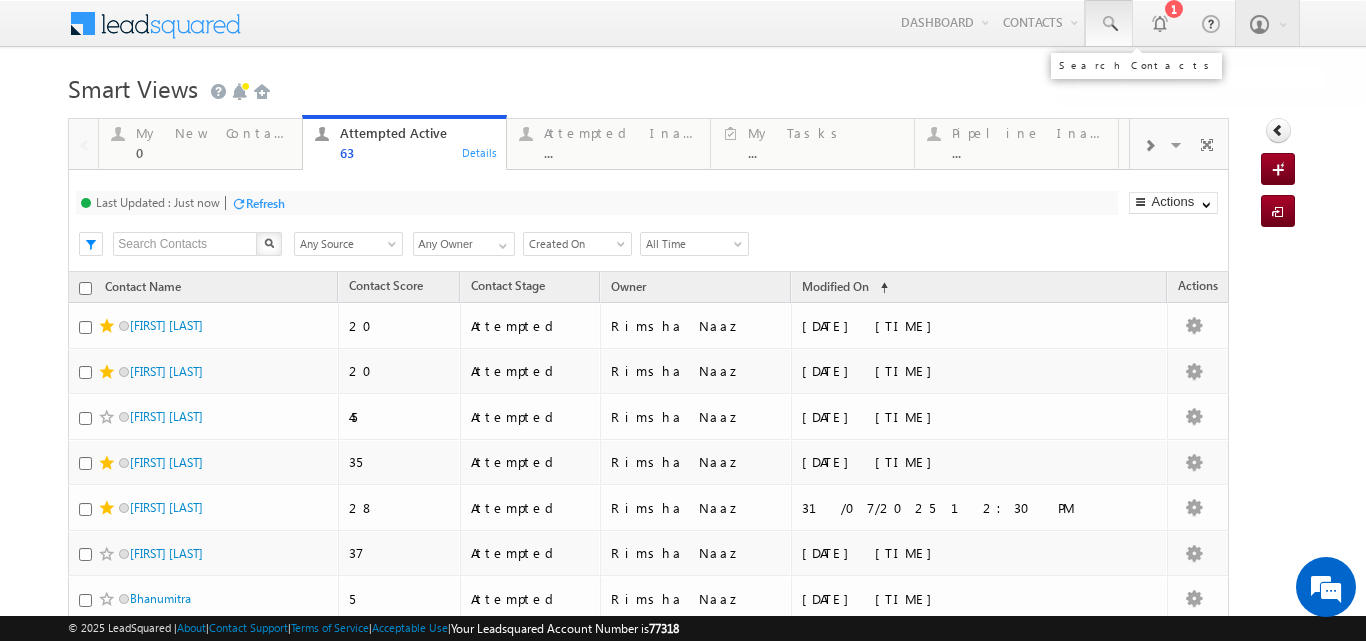 click at bounding box center [1109, 23] 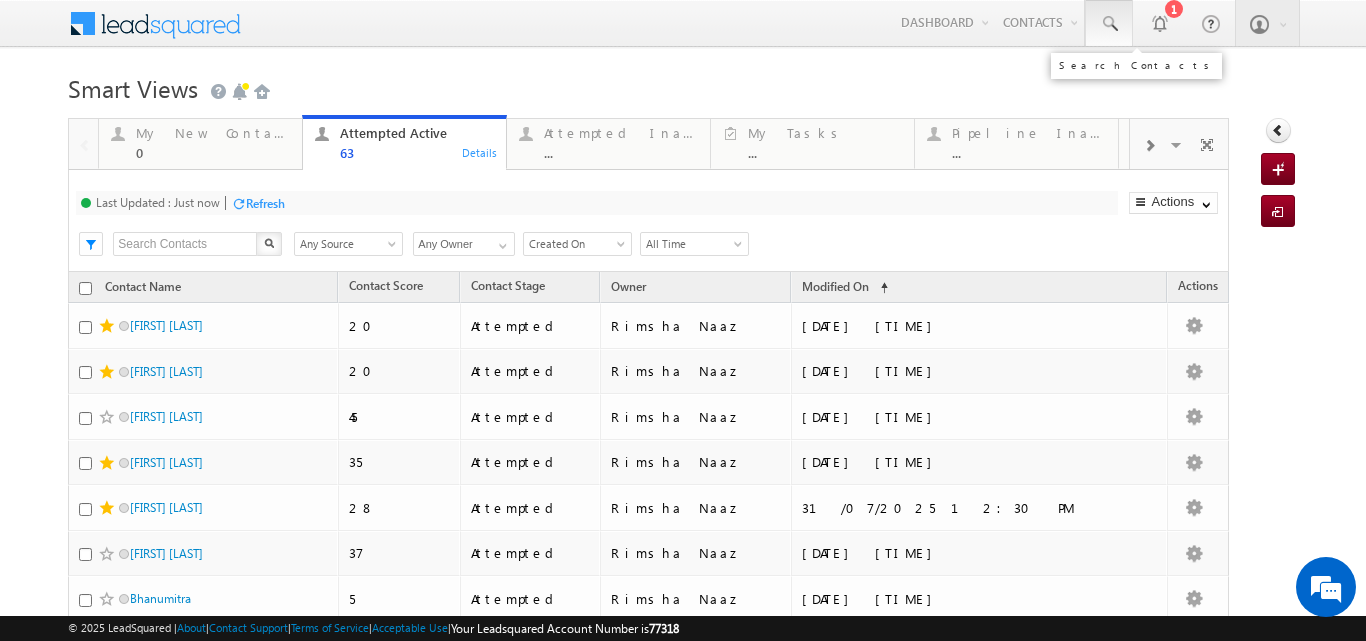 click at bounding box center [1109, 24] 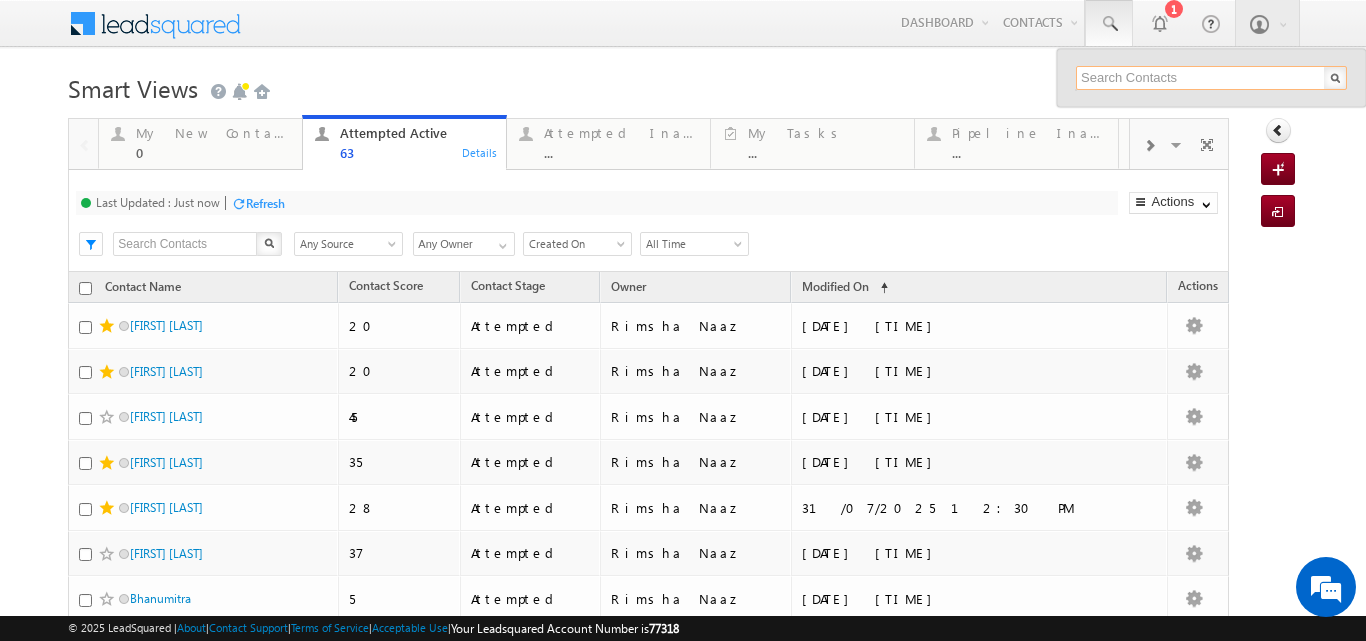 click at bounding box center (1211, 78) 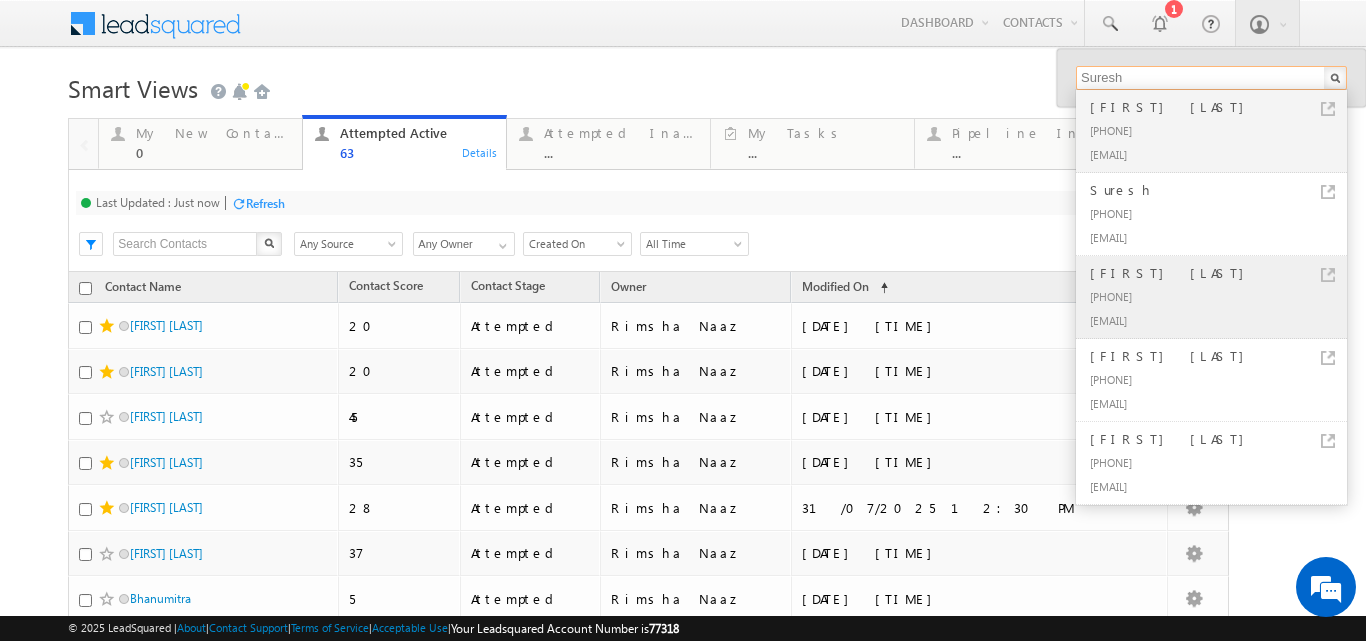 type on "Suresh" 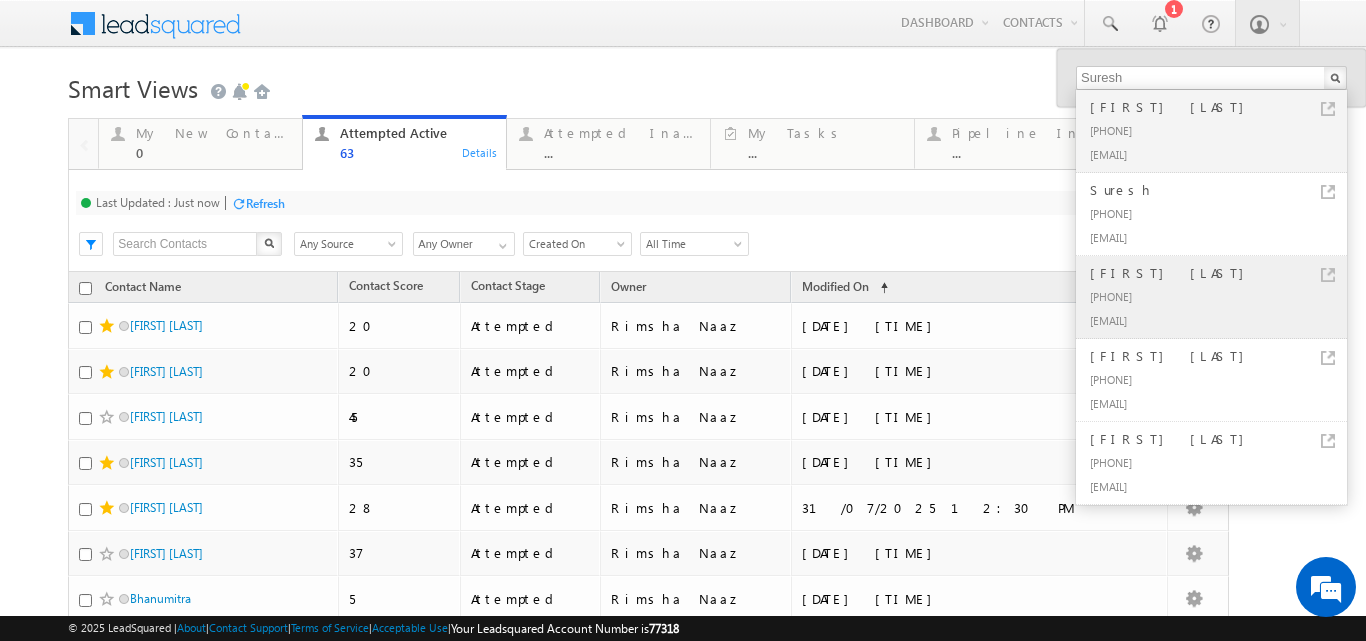 click on "[FIRST] [LAST]" at bounding box center (1220, 273) 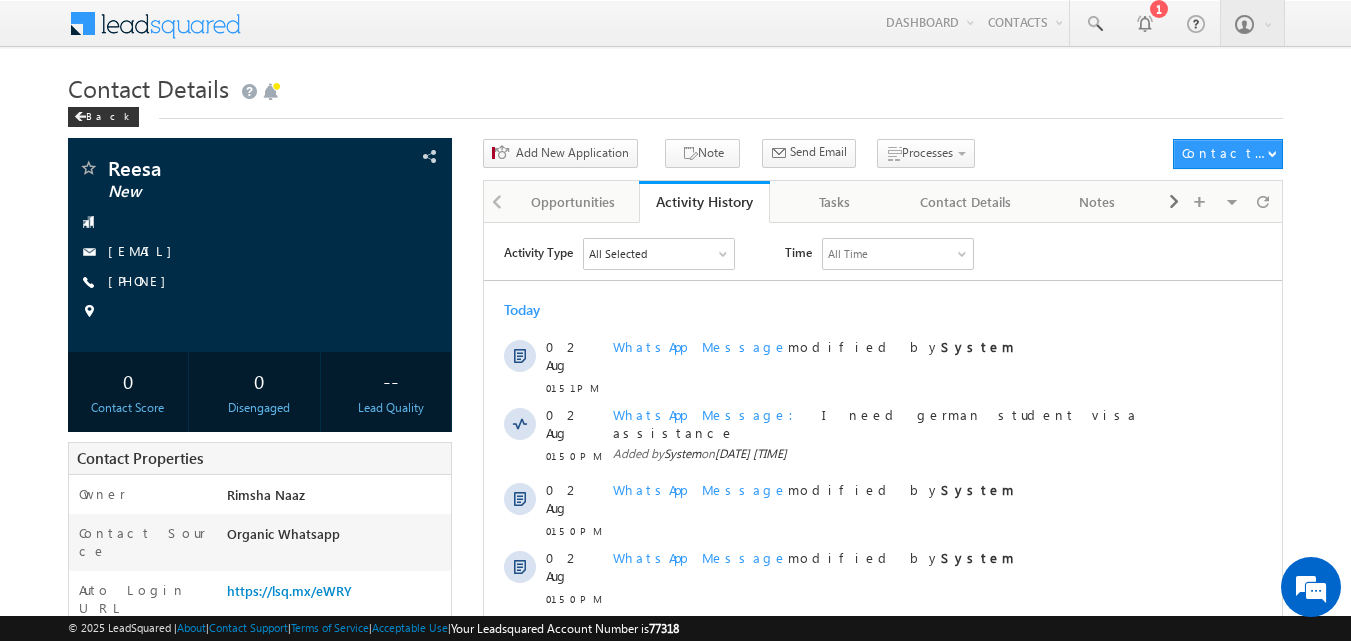 scroll, scrollTop: 0, scrollLeft: 0, axis: both 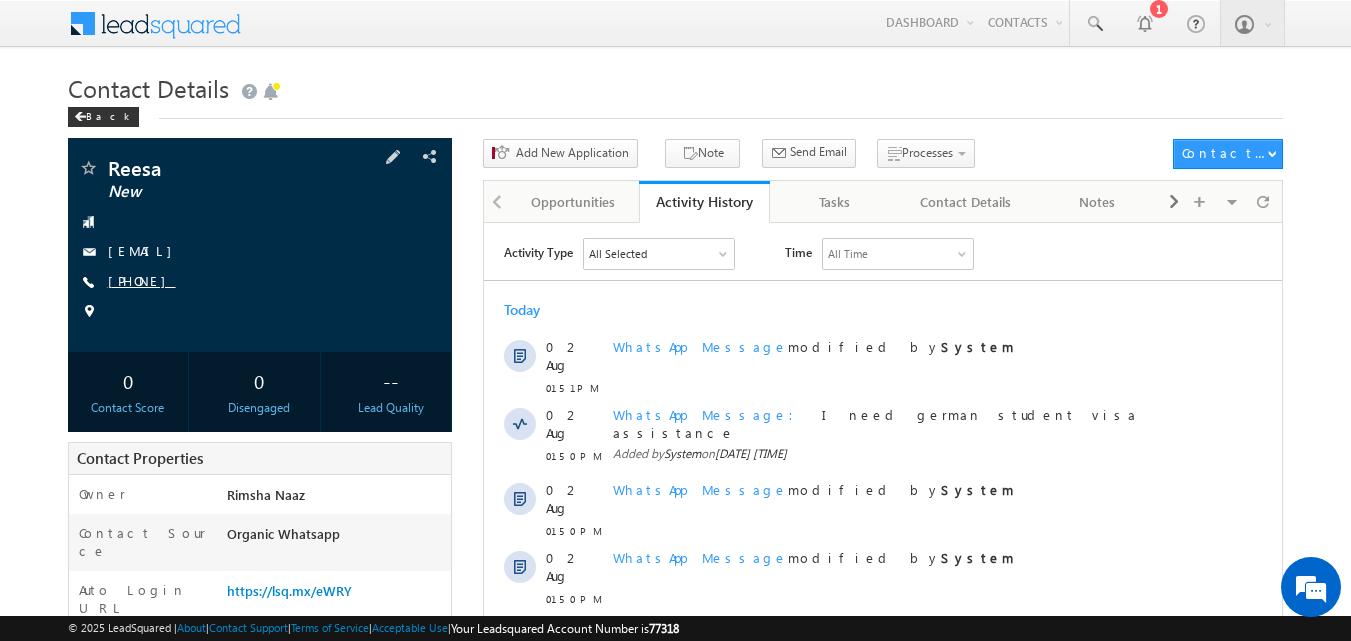 click on "+91-7021040511" at bounding box center [142, 280] 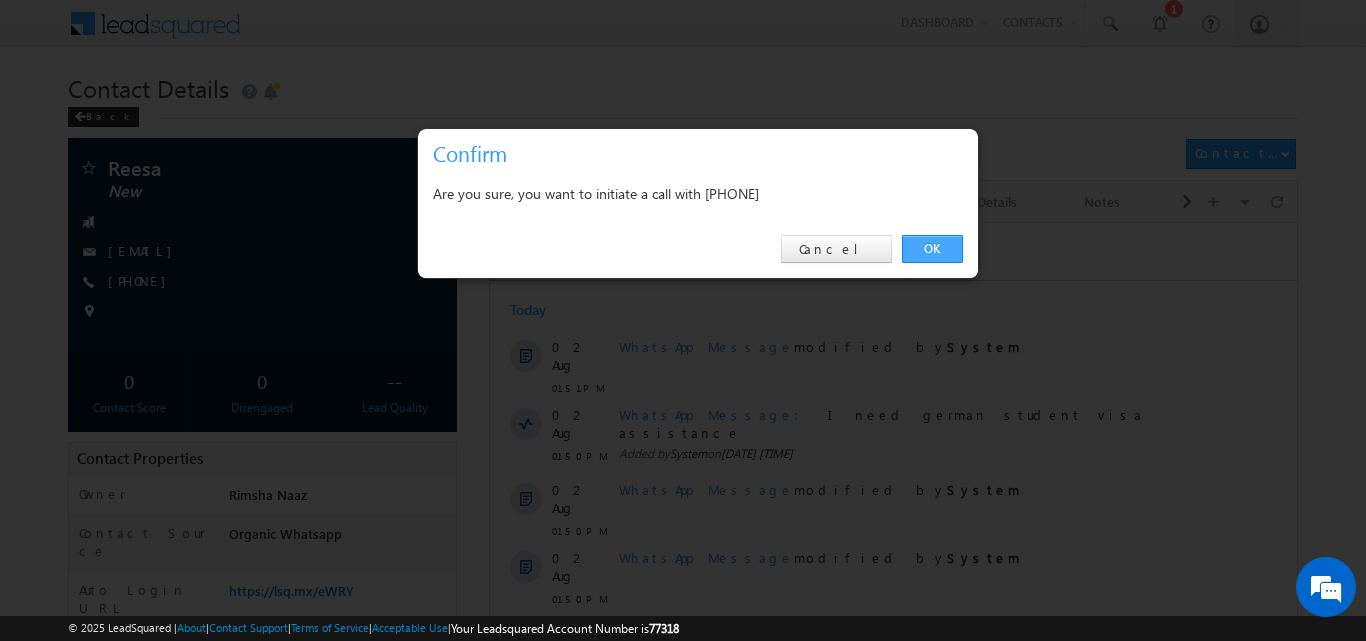click on "OK" at bounding box center (932, 249) 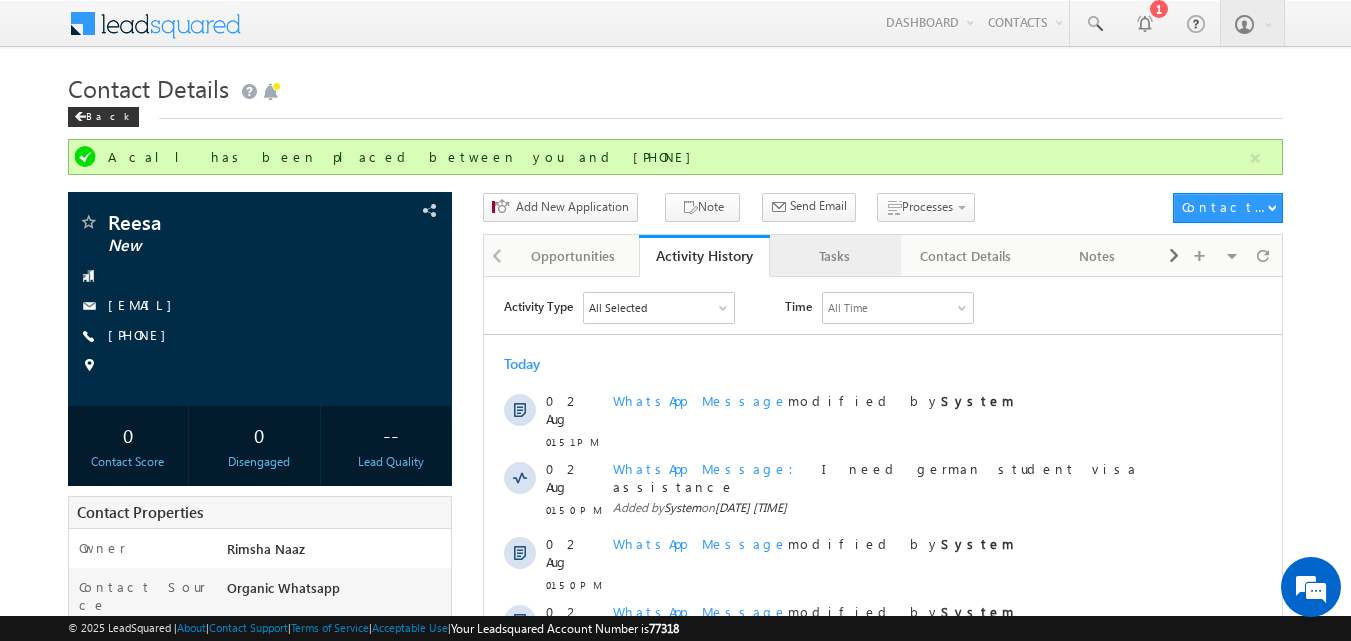 click on "Tasks" at bounding box center (834, 256) 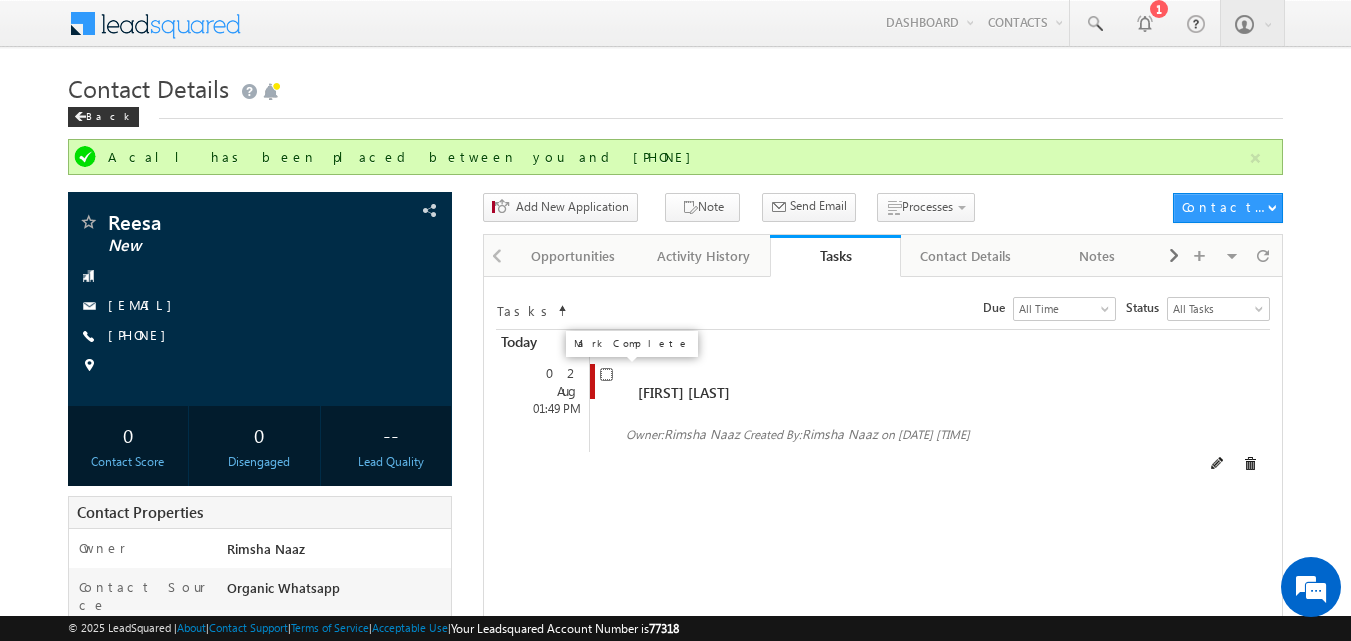 click at bounding box center (606, 374) 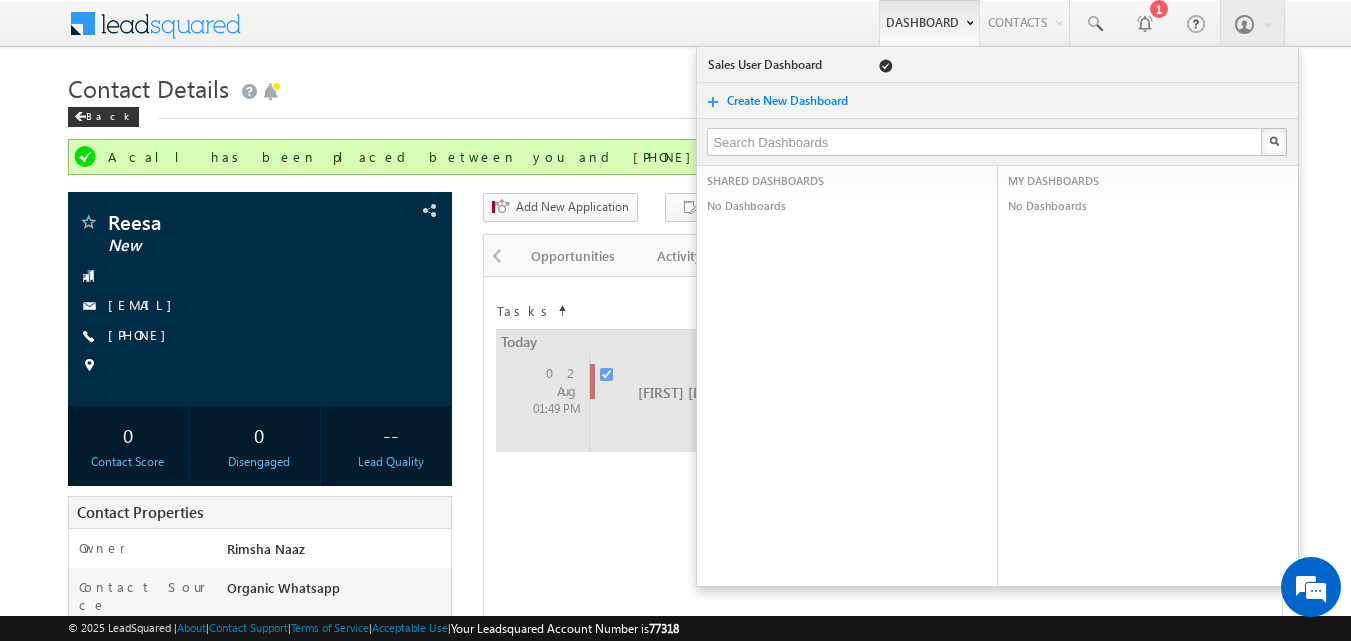 checkbox on "false" 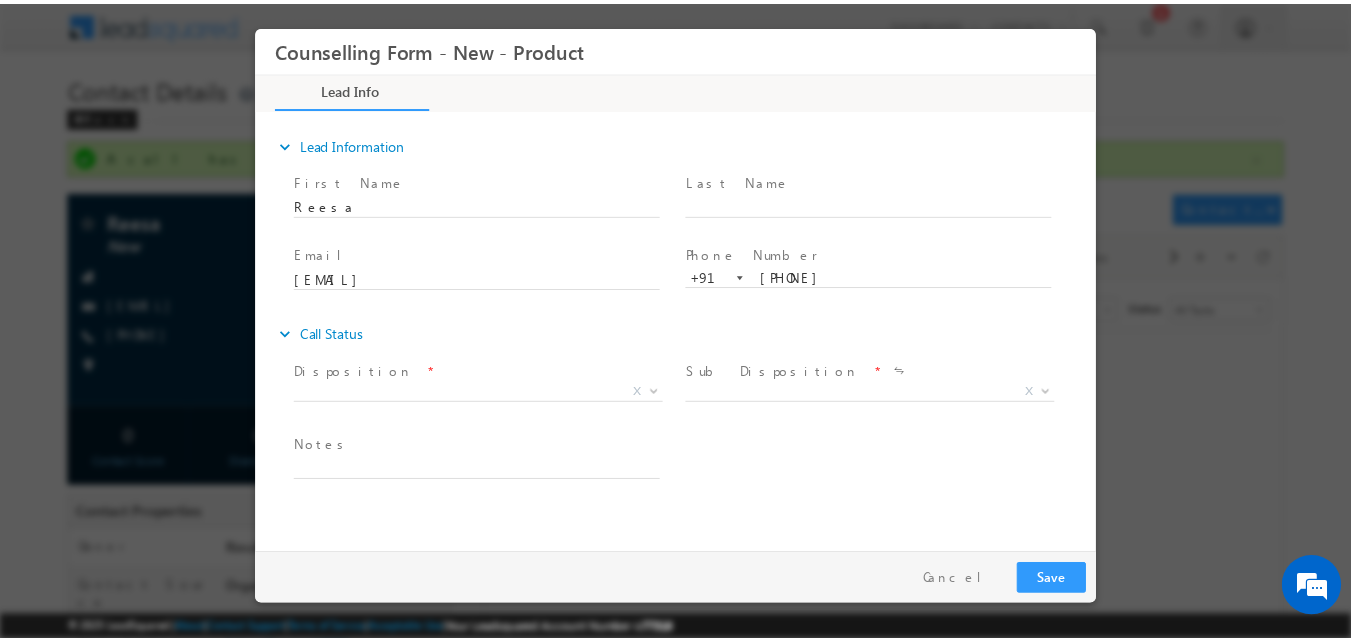 scroll, scrollTop: 0, scrollLeft: 0, axis: both 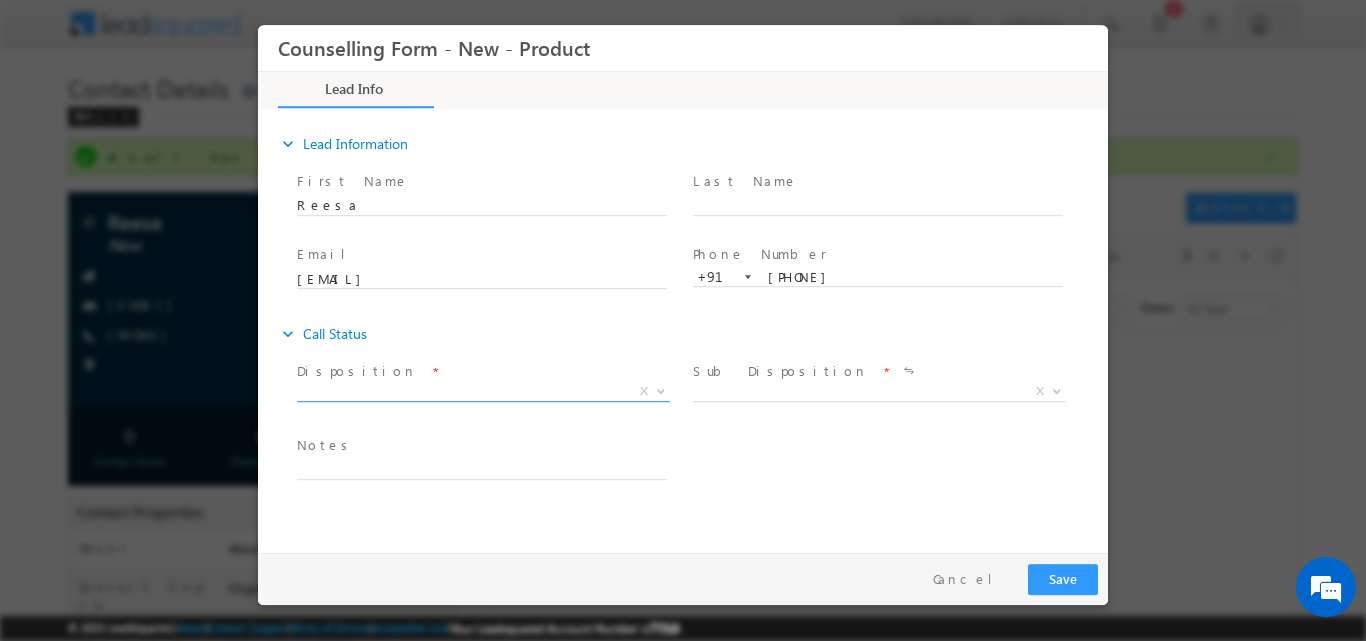 click at bounding box center (659, 390) 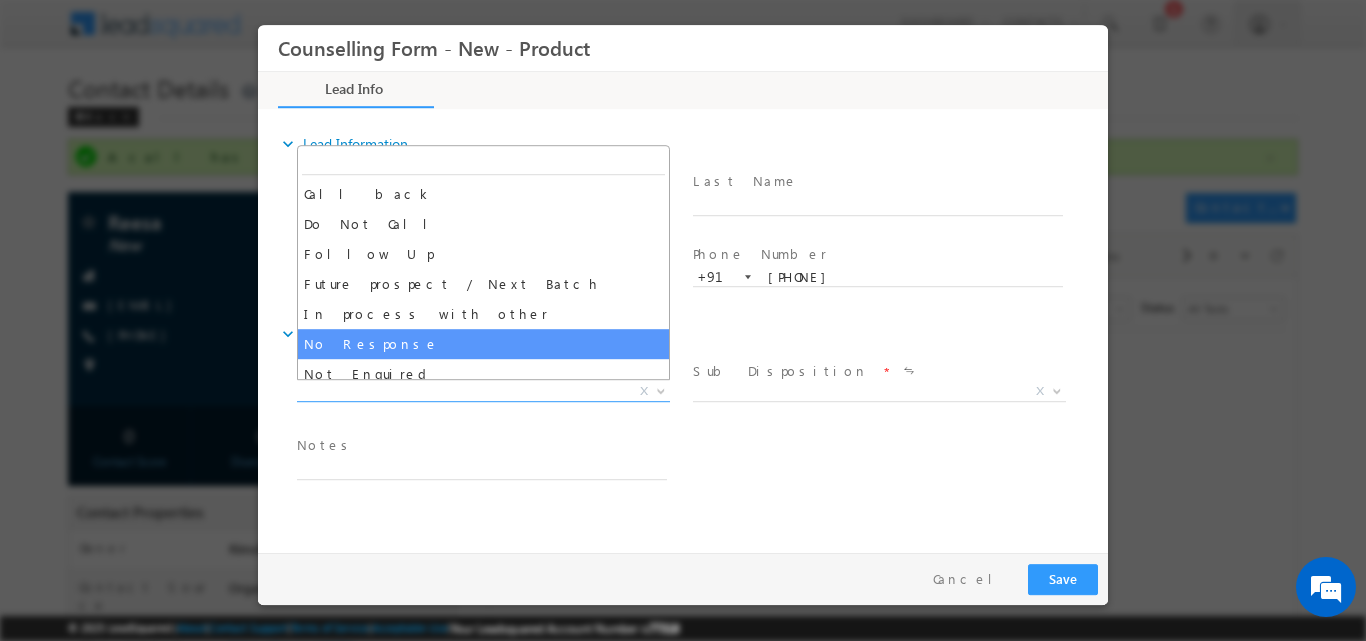 select on "No Response" 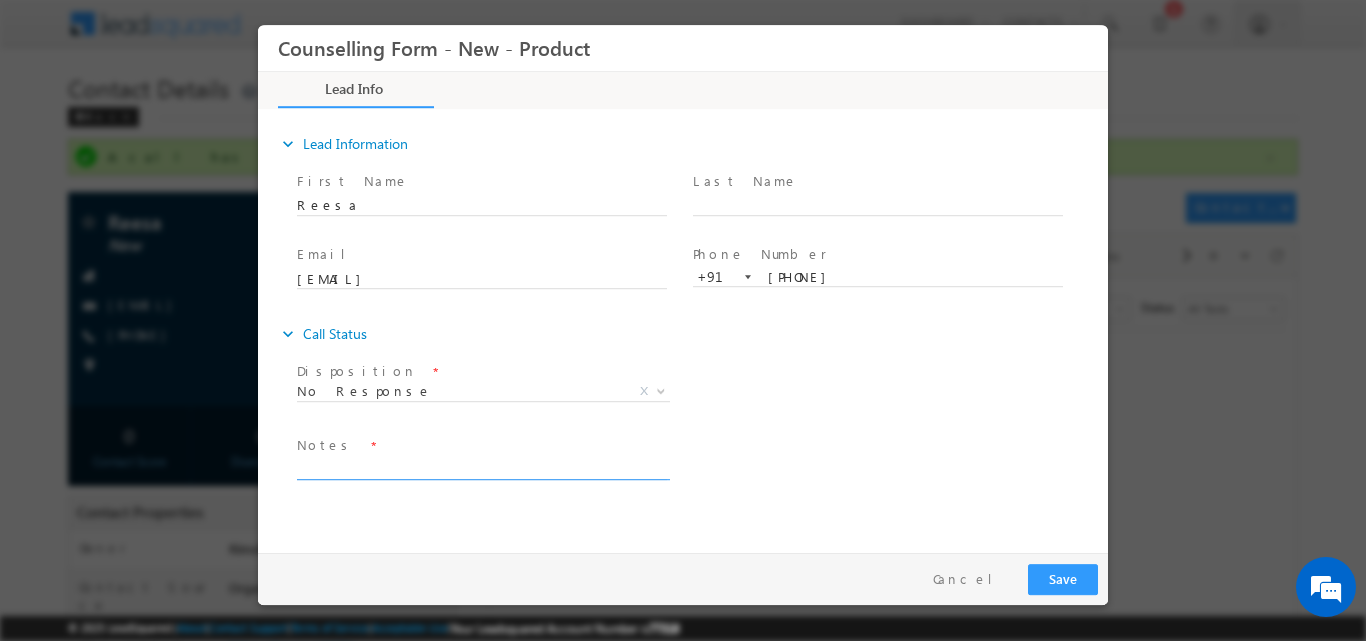 click at bounding box center [482, 467] 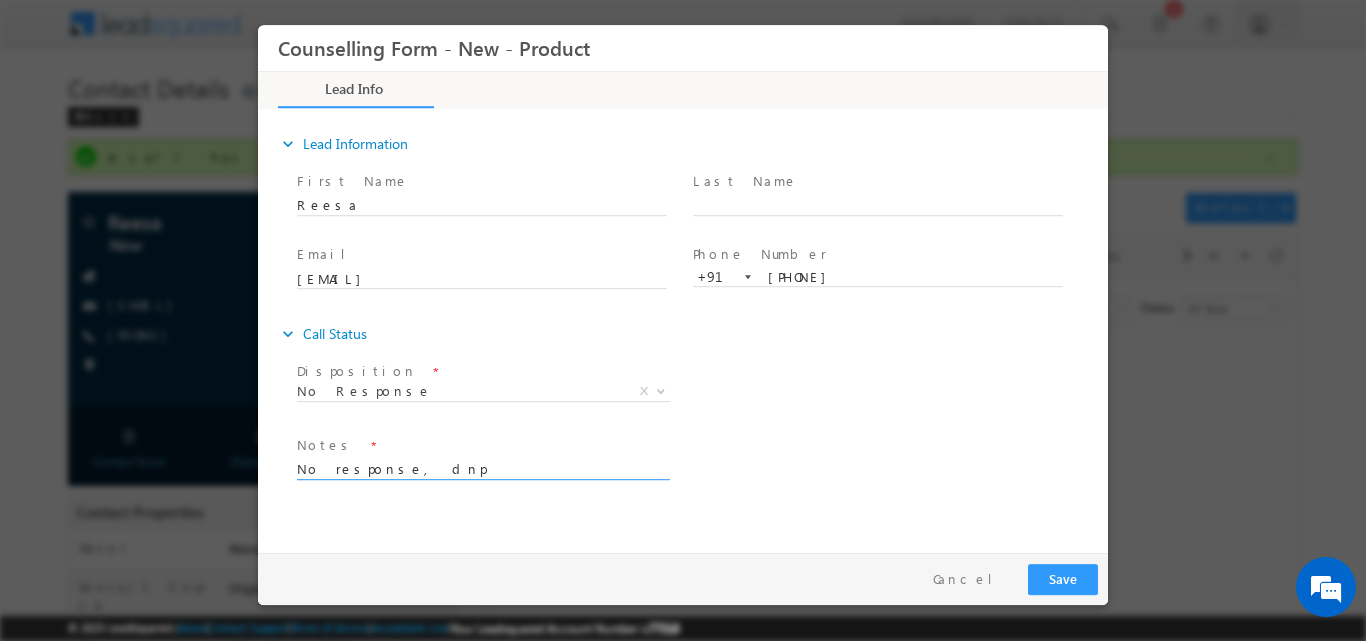 type on "No response, dnp" 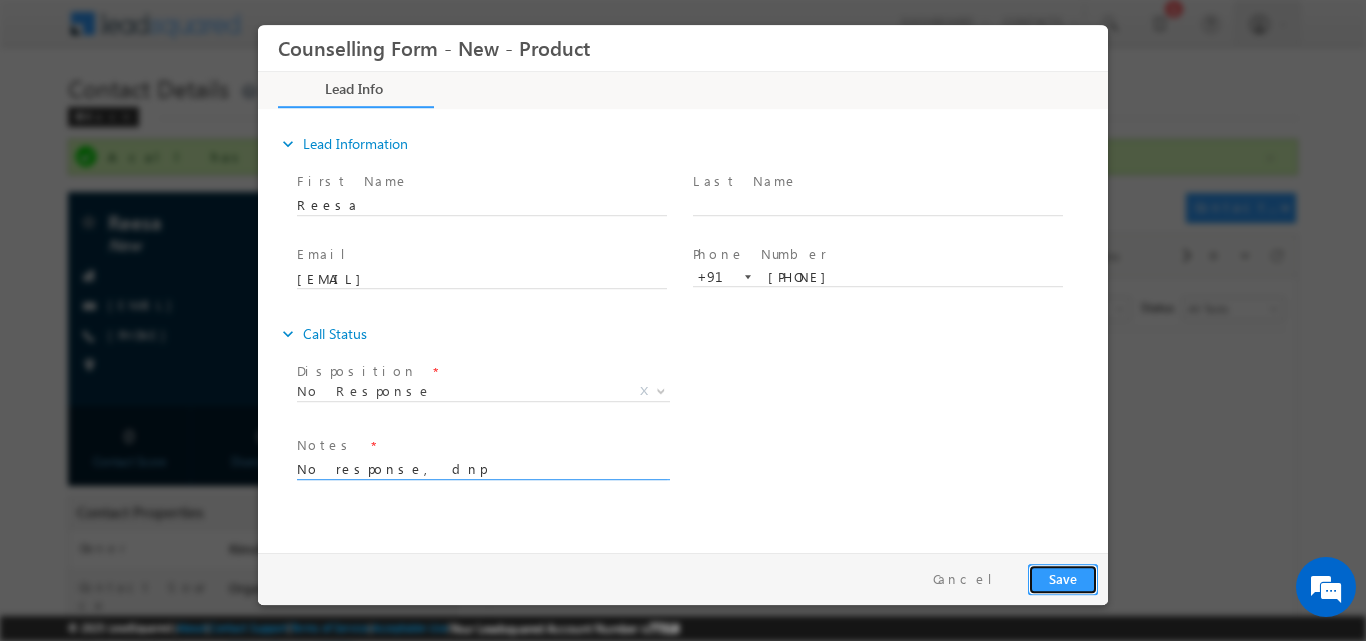 click on "Save" at bounding box center (1063, 578) 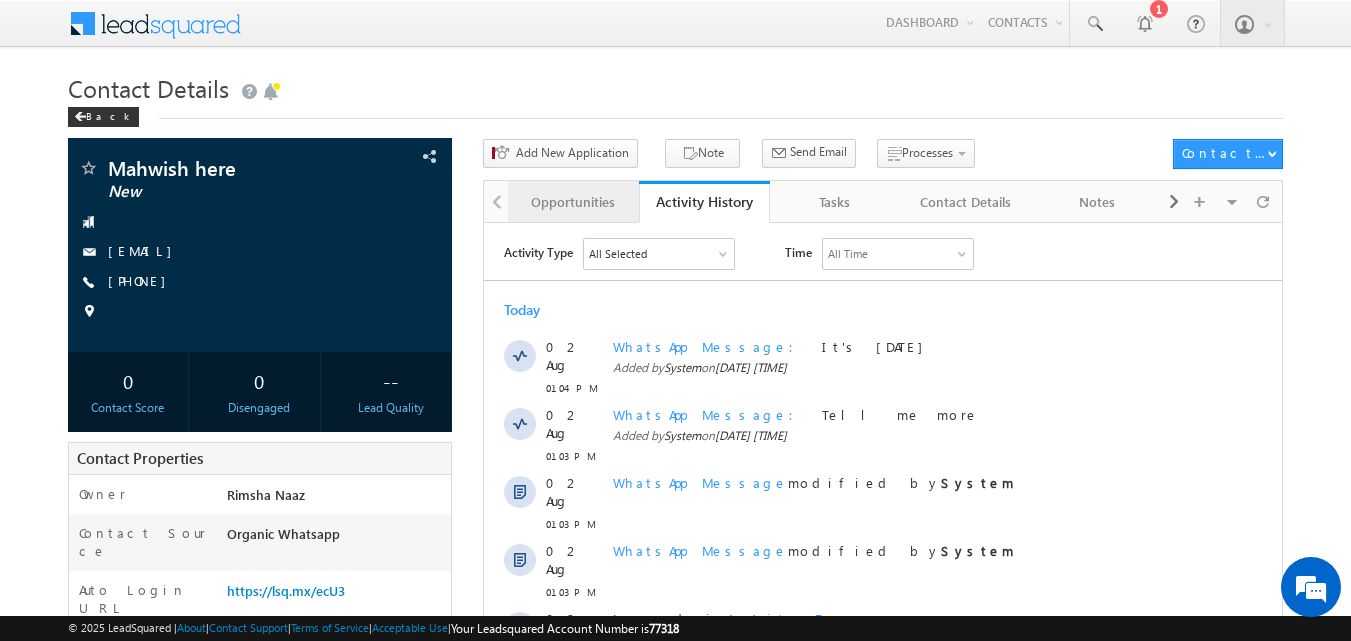 scroll, scrollTop: 0, scrollLeft: 0, axis: both 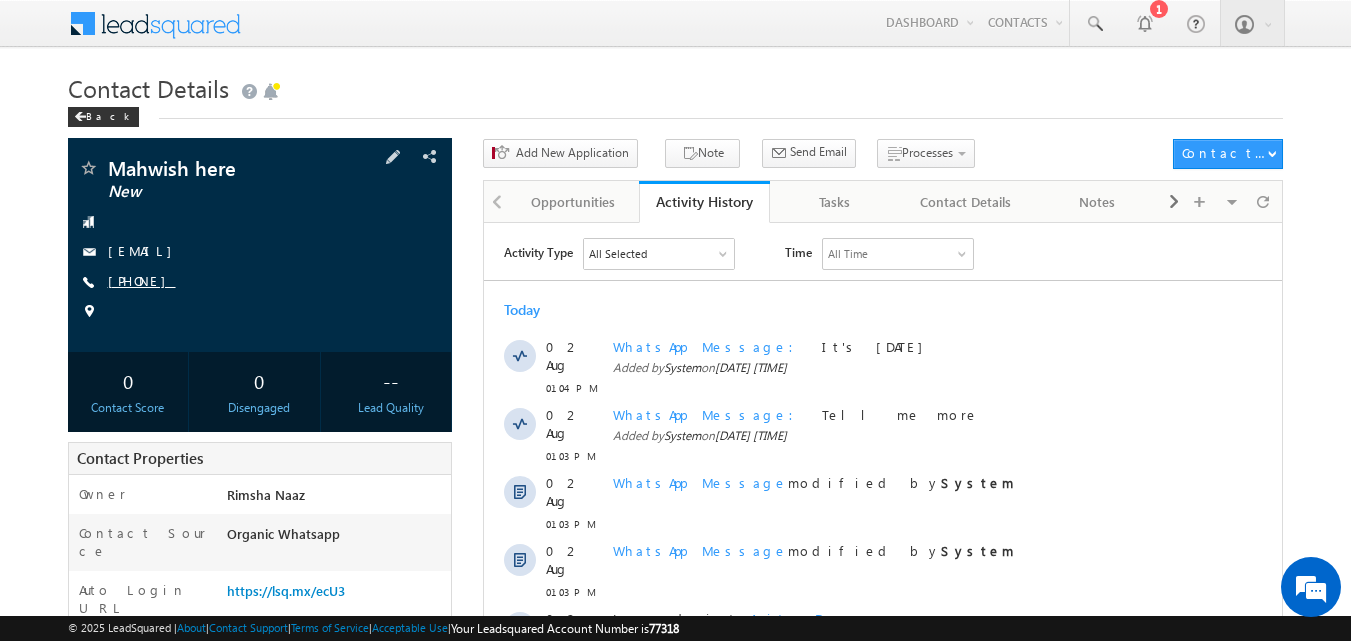 click on "+91-9667743548" at bounding box center [142, 280] 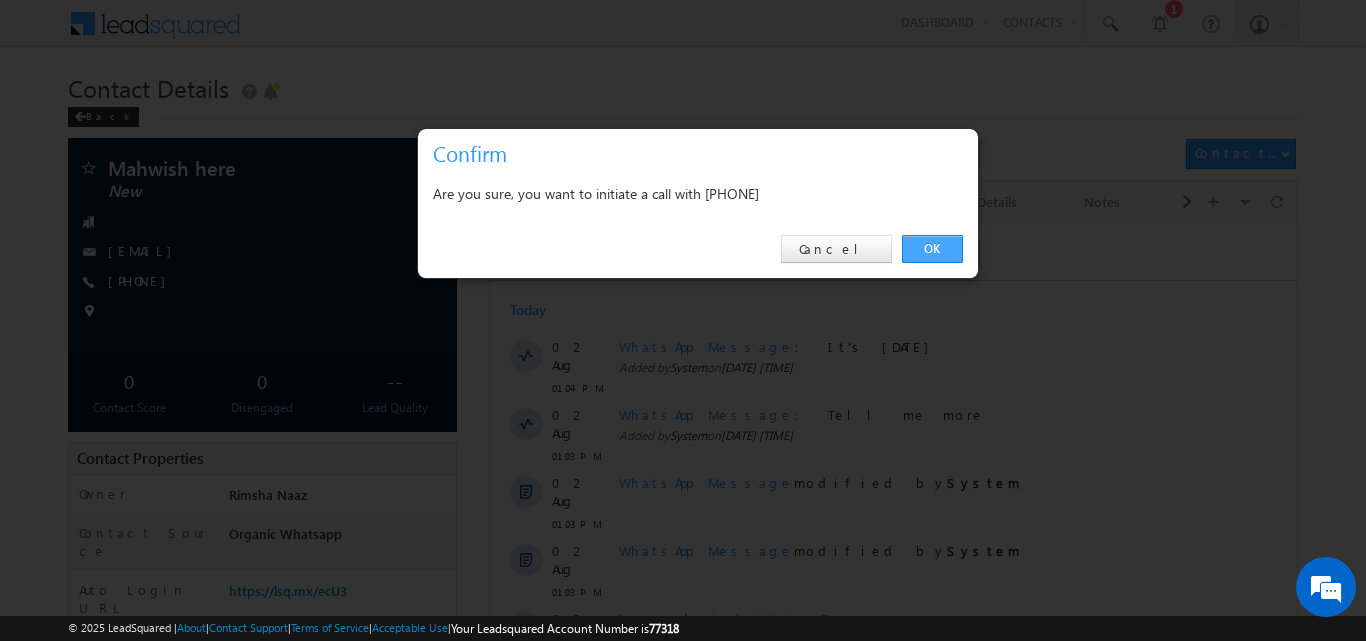 click on "OK" at bounding box center [932, 249] 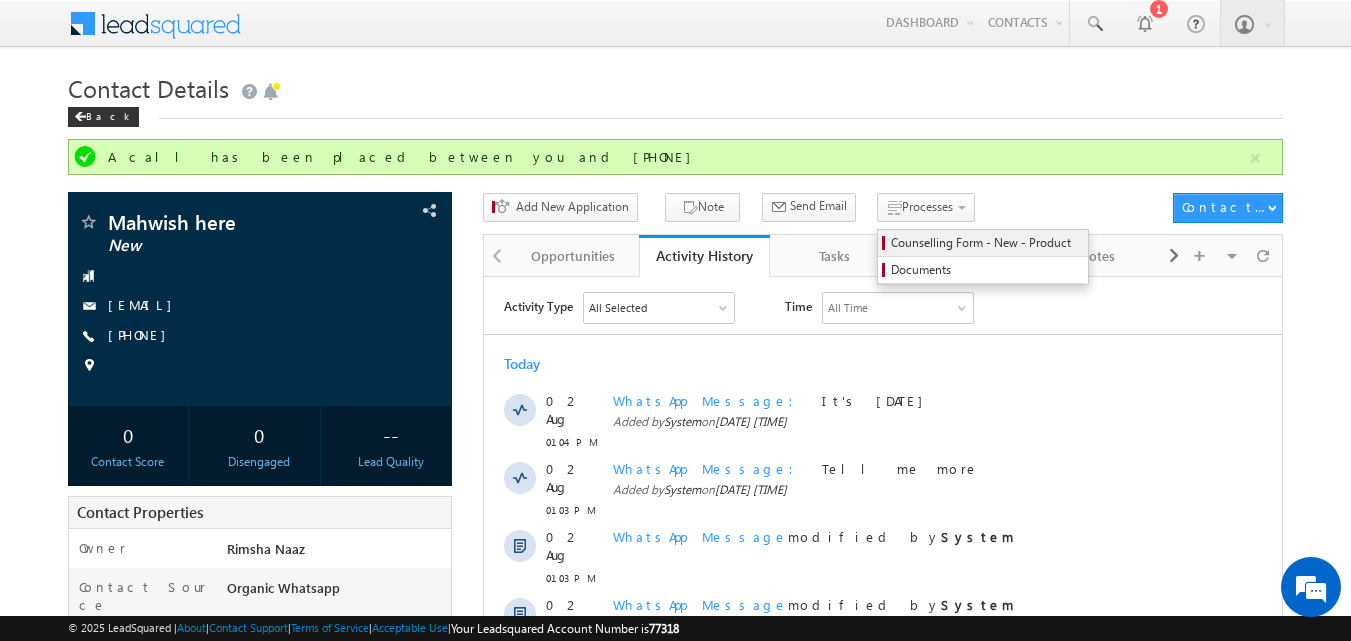 click on "Counselling Form - New - Product" at bounding box center (986, 243) 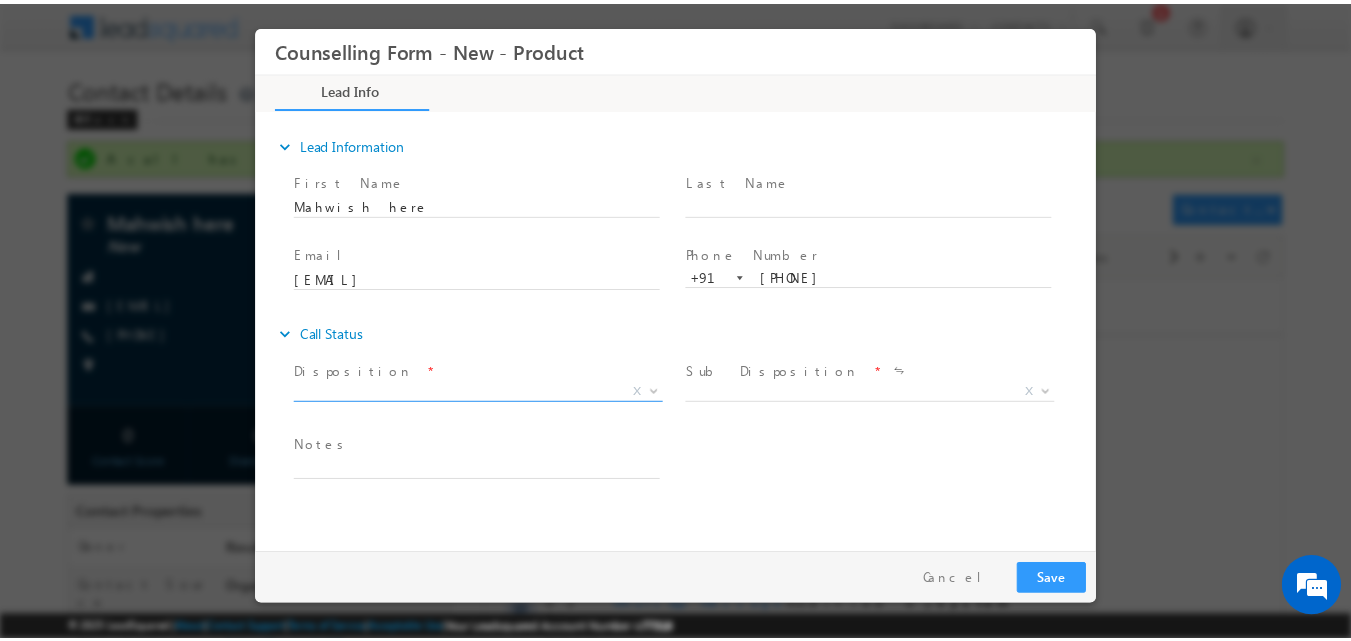 scroll, scrollTop: 0, scrollLeft: 0, axis: both 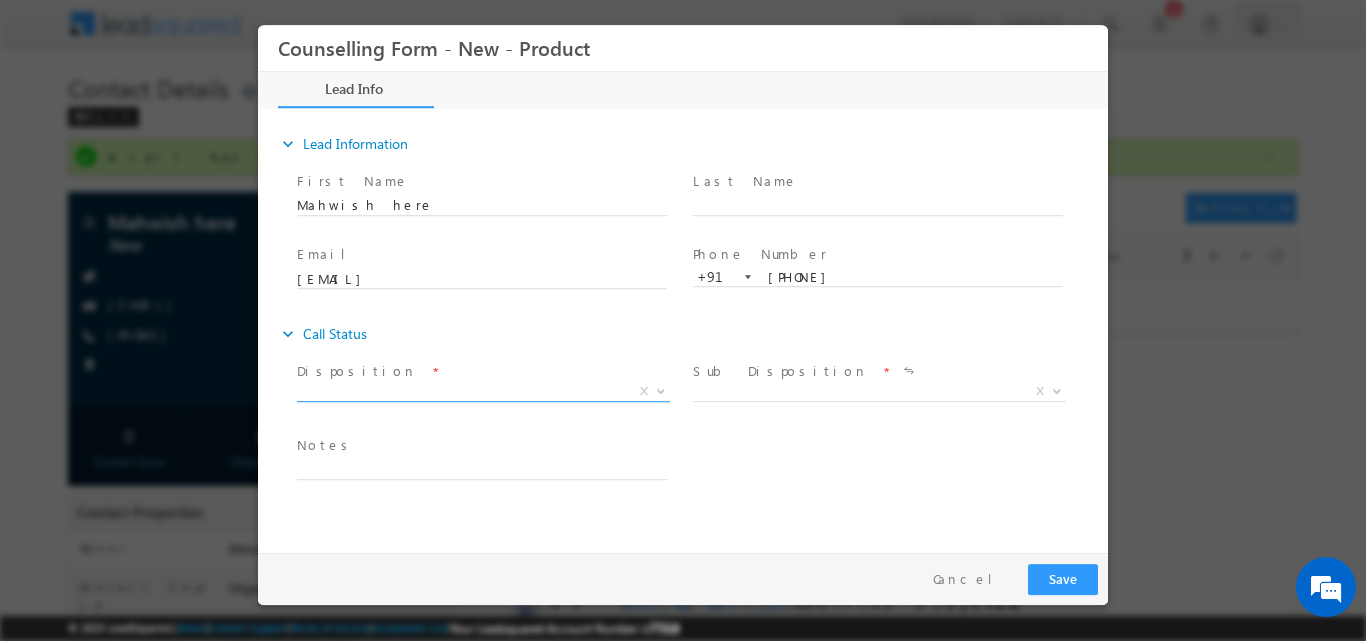 click at bounding box center [661, 389] 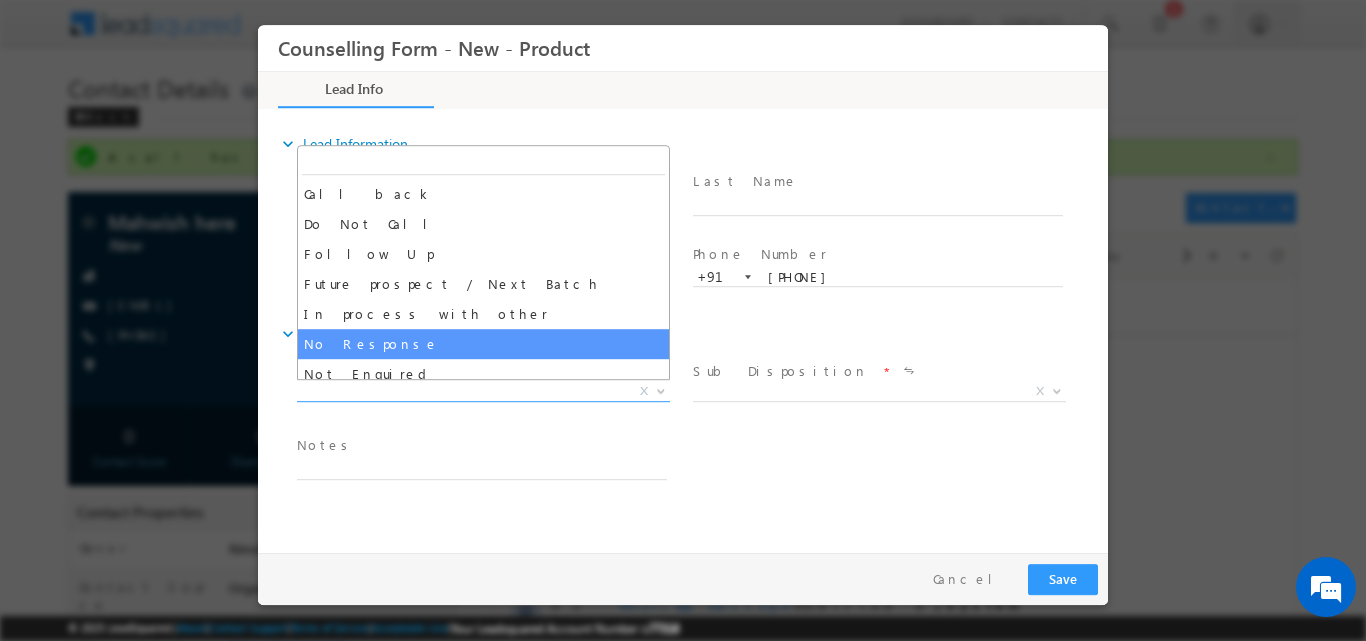 select on "No Response" 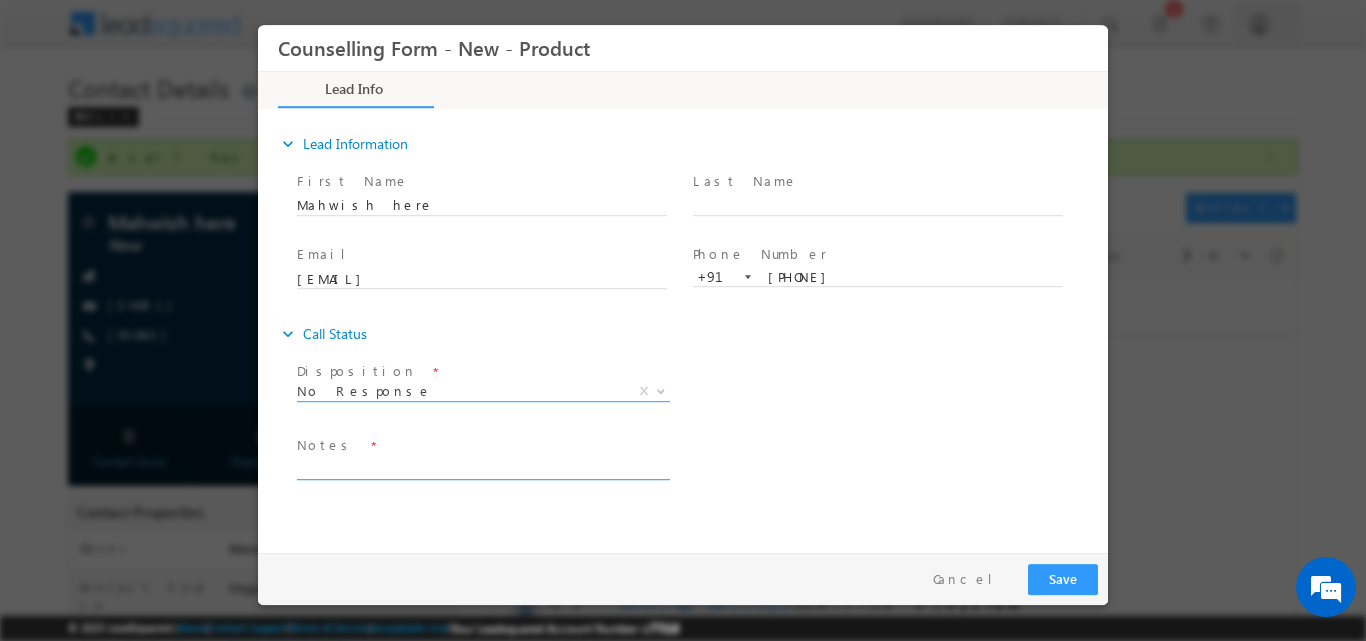 click at bounding box center (482, 467) 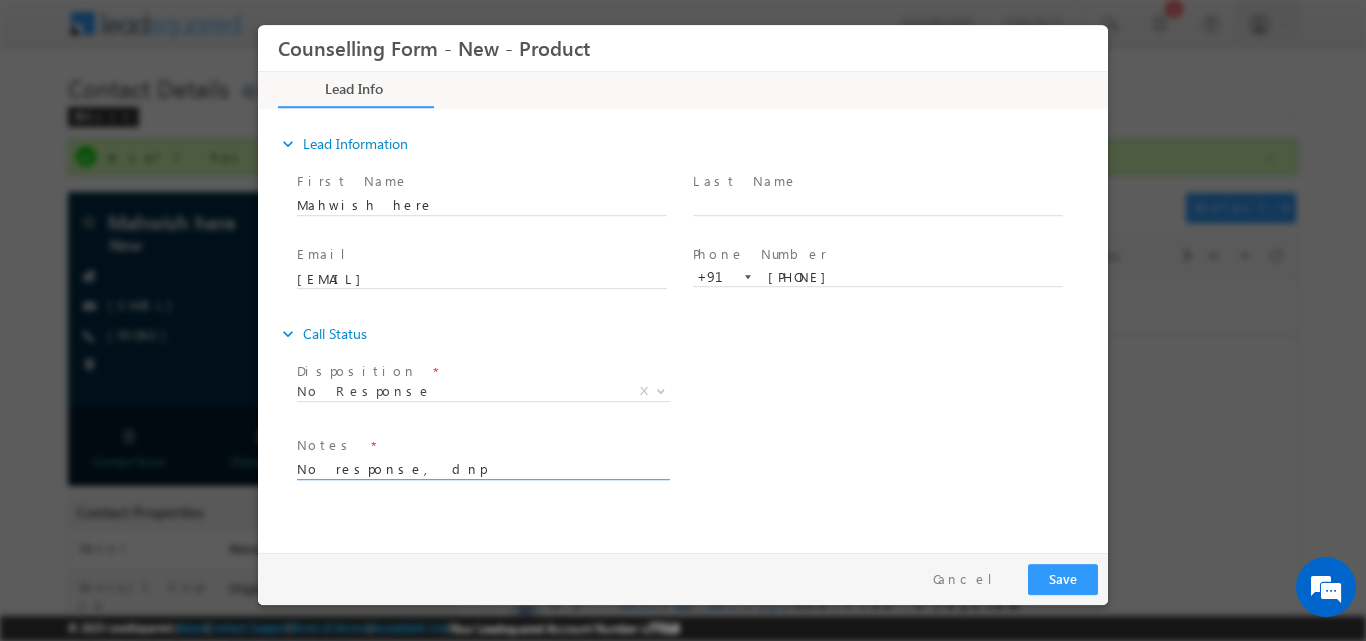 drag, startPoint x: 477, startPoint y: 470, endPoint x: 201, endPoint y: 472, distance: 276.00723 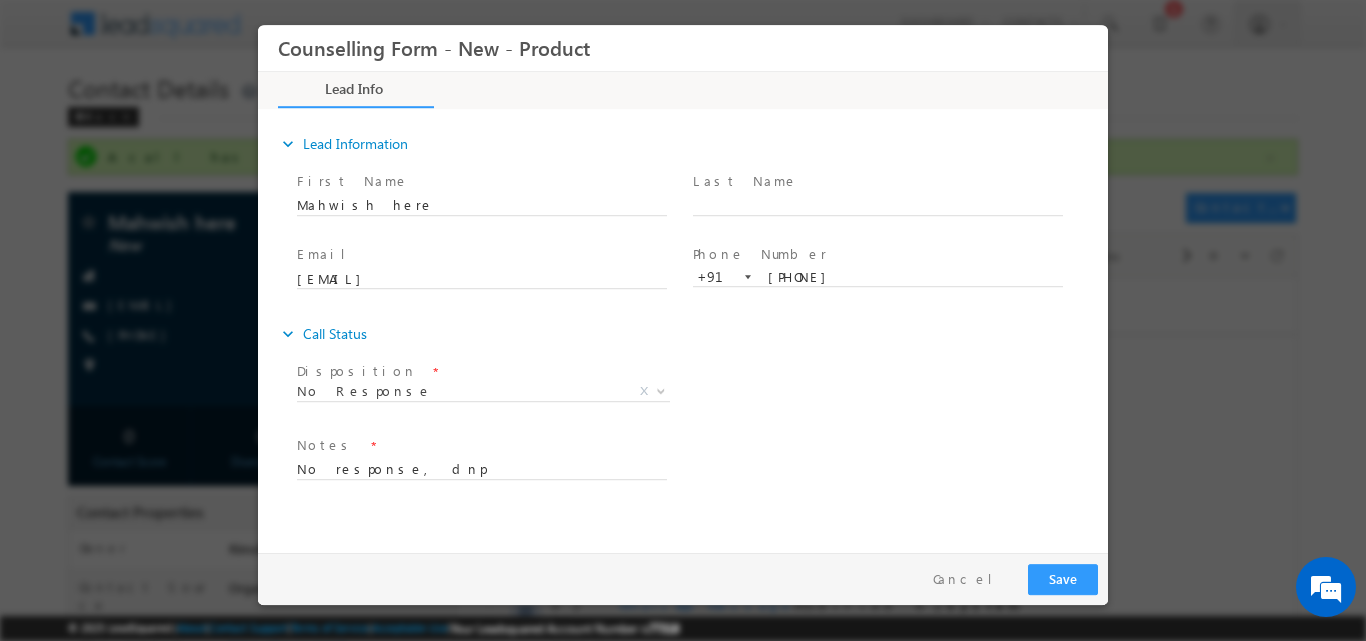 click on "Pay & Save
Save
Cancel" at bounding box center [688, 578] 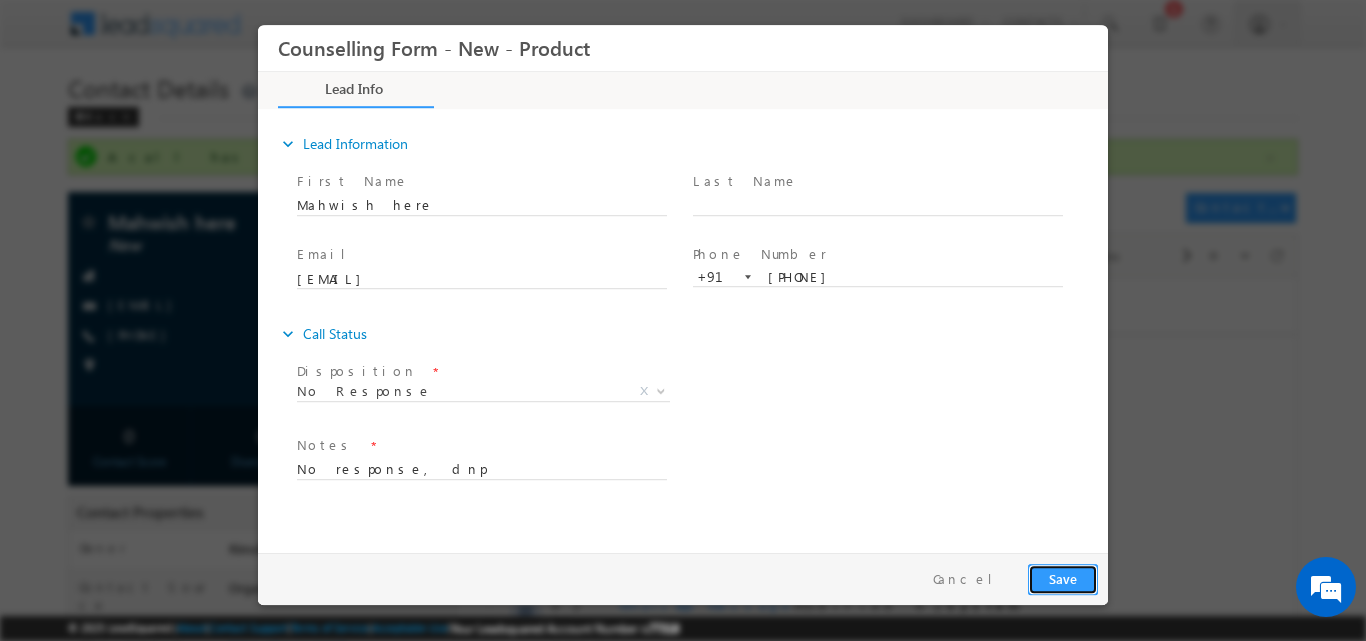 click on "Save" at bounding box center [1063, 578] 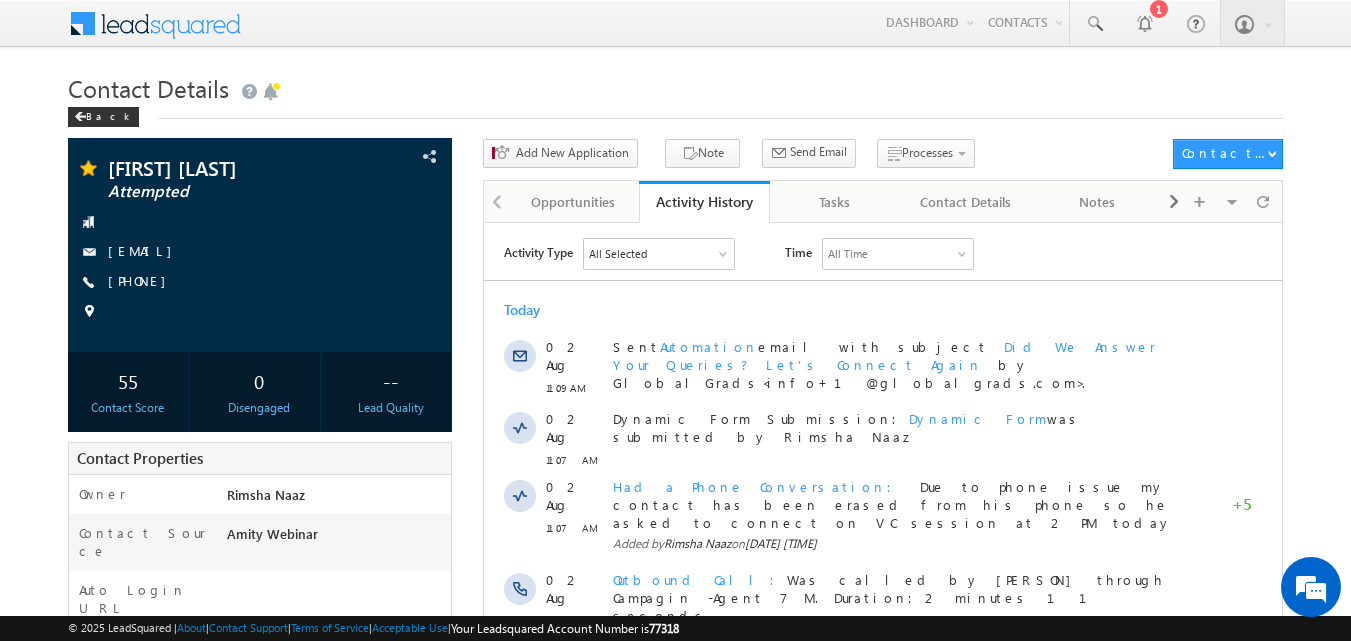 scroll, scrollTop: 0, scrollLeft: 0, axis: both 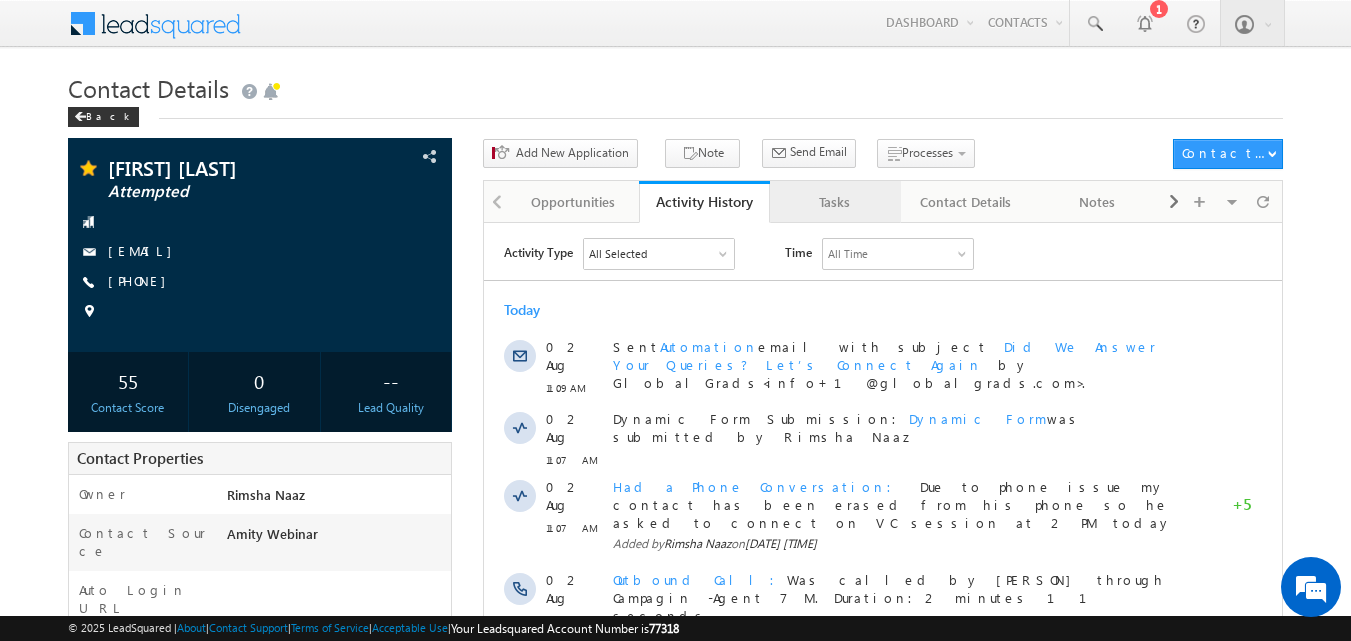 click on "Tasks" at bounding box center [834, 202] 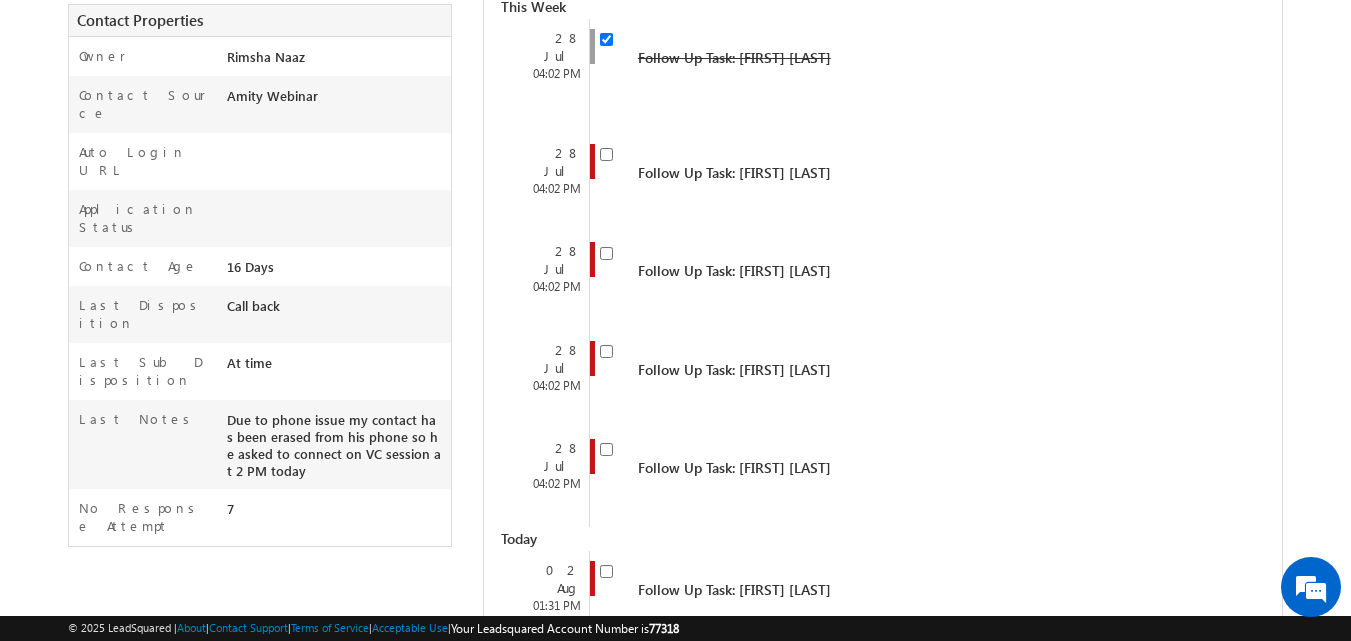 scroll, scrollTop: 439, scrollLeft: 0, axis: vertical 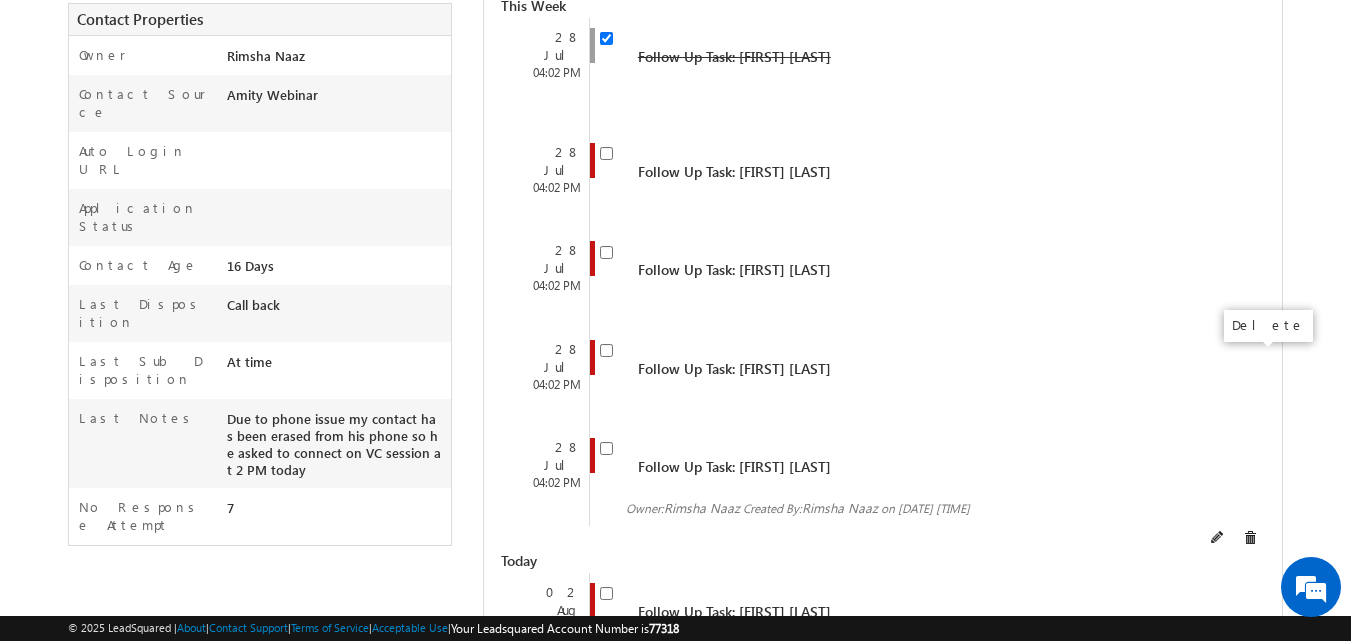 click at bounding box center [1250, 538] 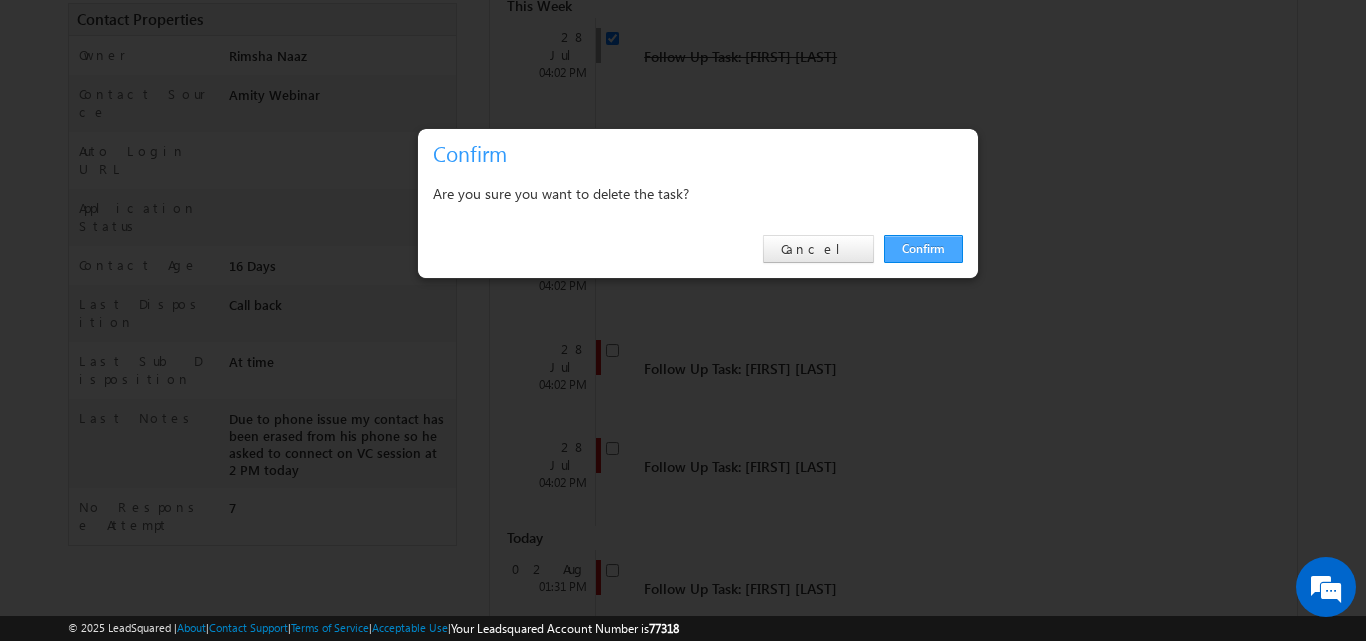 click on "Confirm" at bounding box center (923, 249) 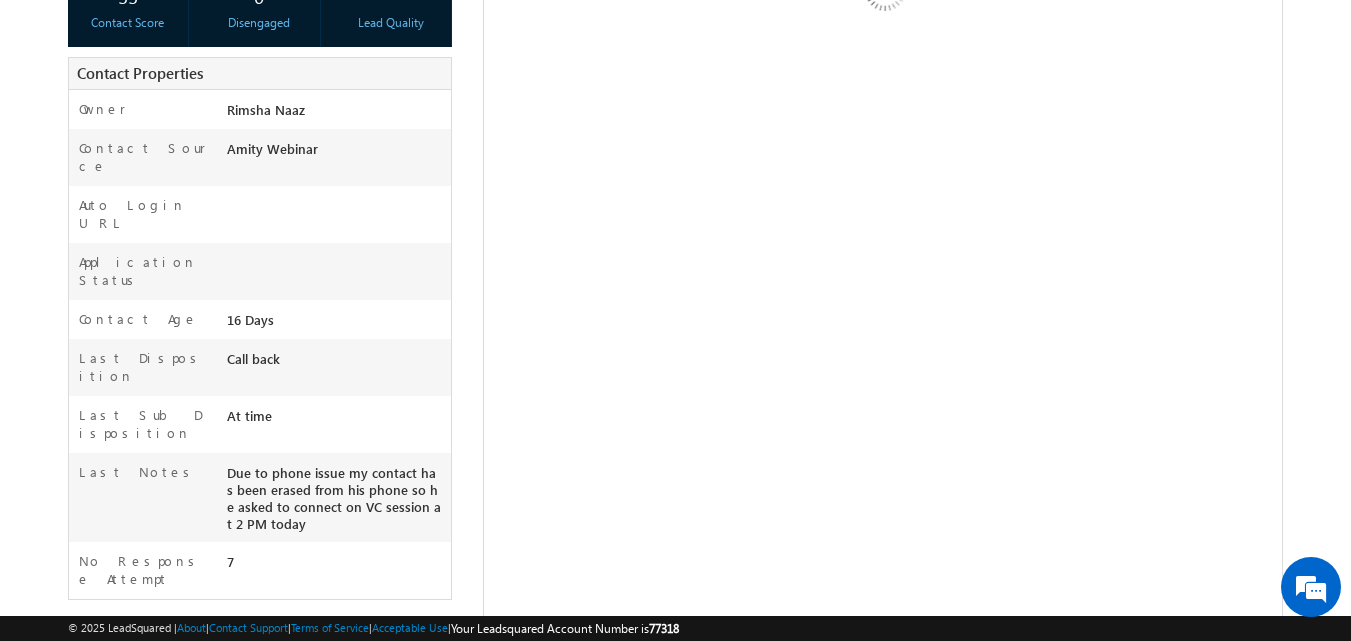 scroll, scrollTop: 493, scrollLeft: 0, axis: vertical 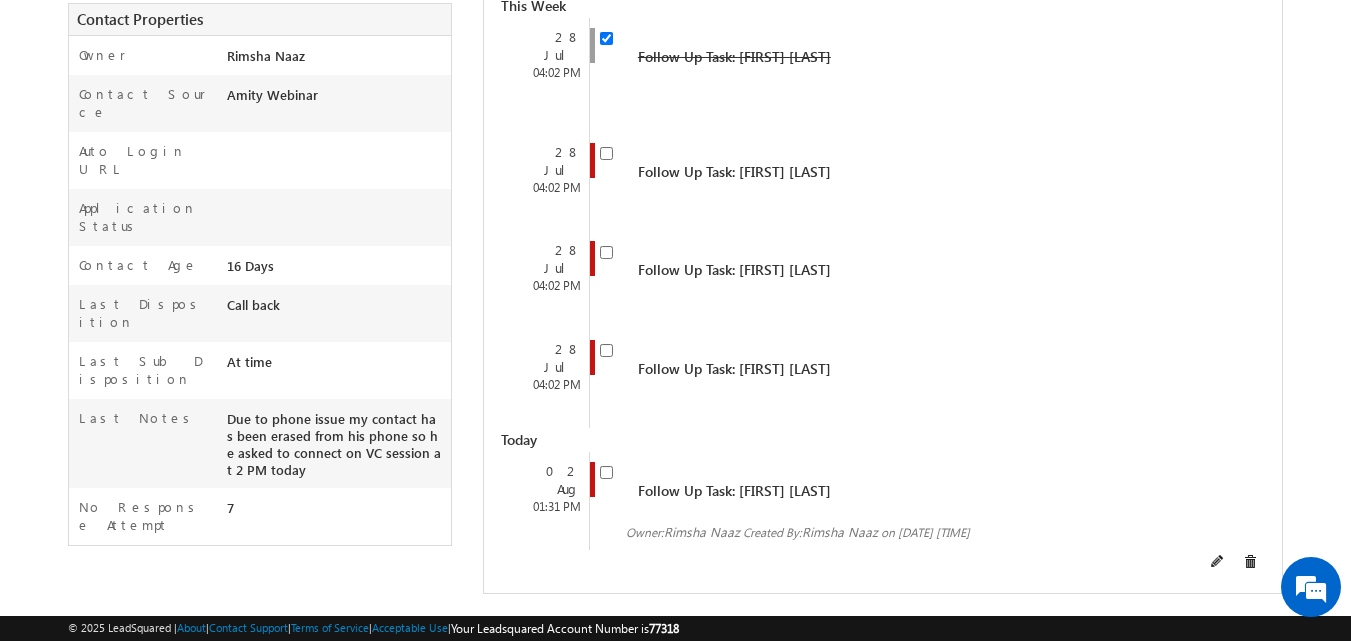 click at bounding box center (1234, 561) 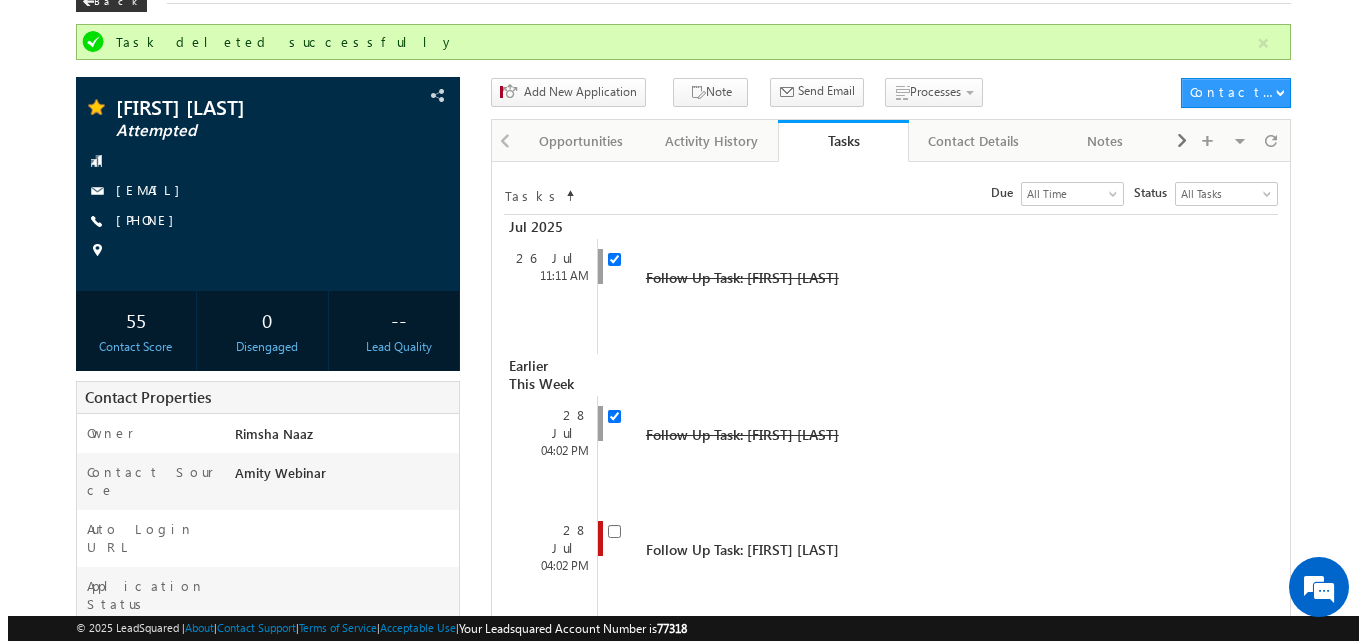 scroll, scrollTop: 98, scrollLeft: 0, axis: vertical 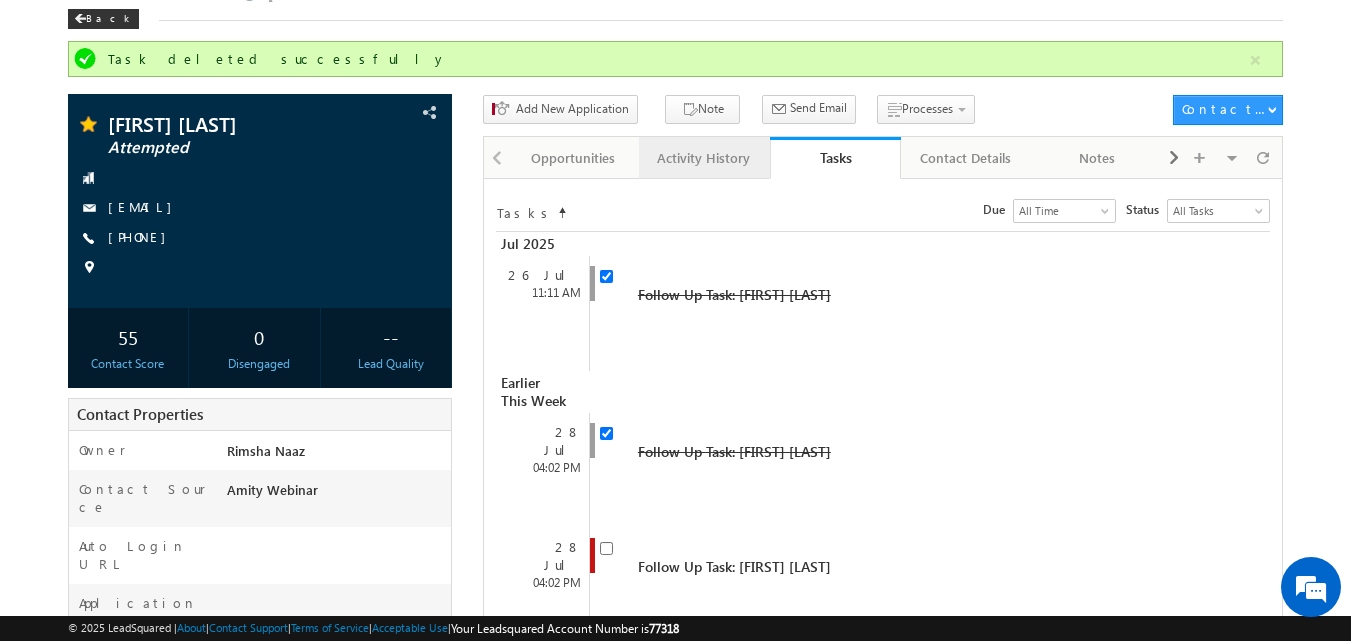 click on "Activity History" at bounding box center (704, 158) 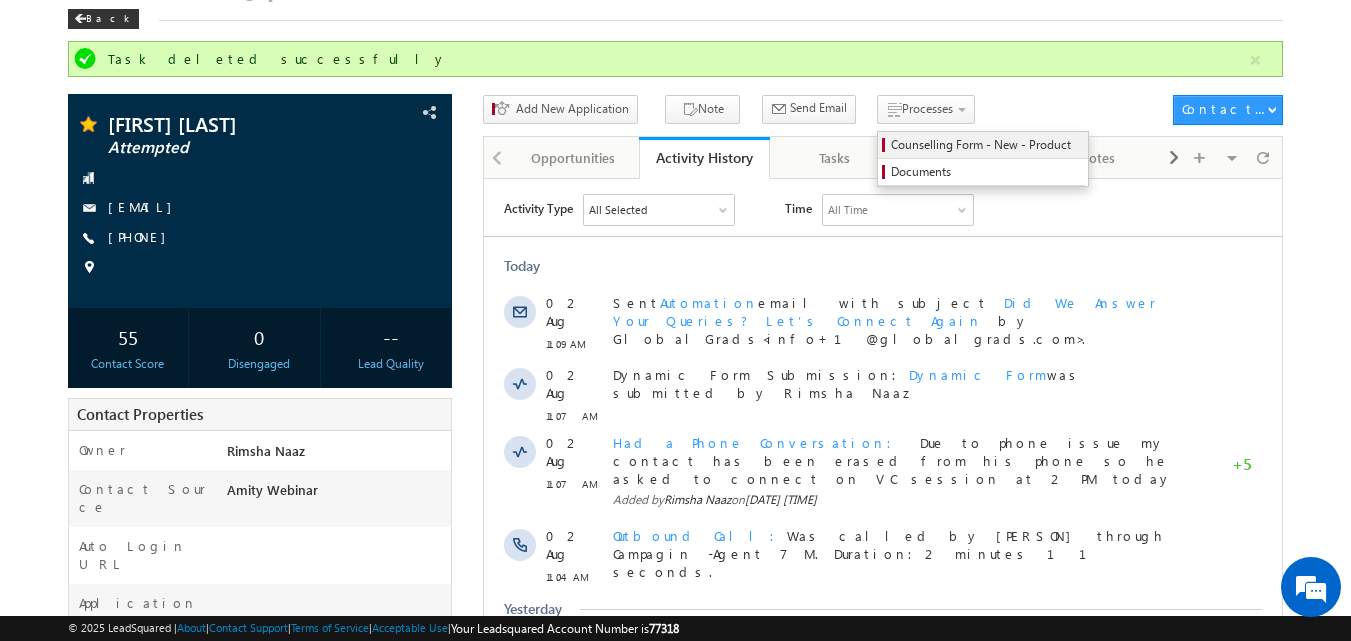 click on "Counselling Form - New - Product" at bounding box center (986, 145) 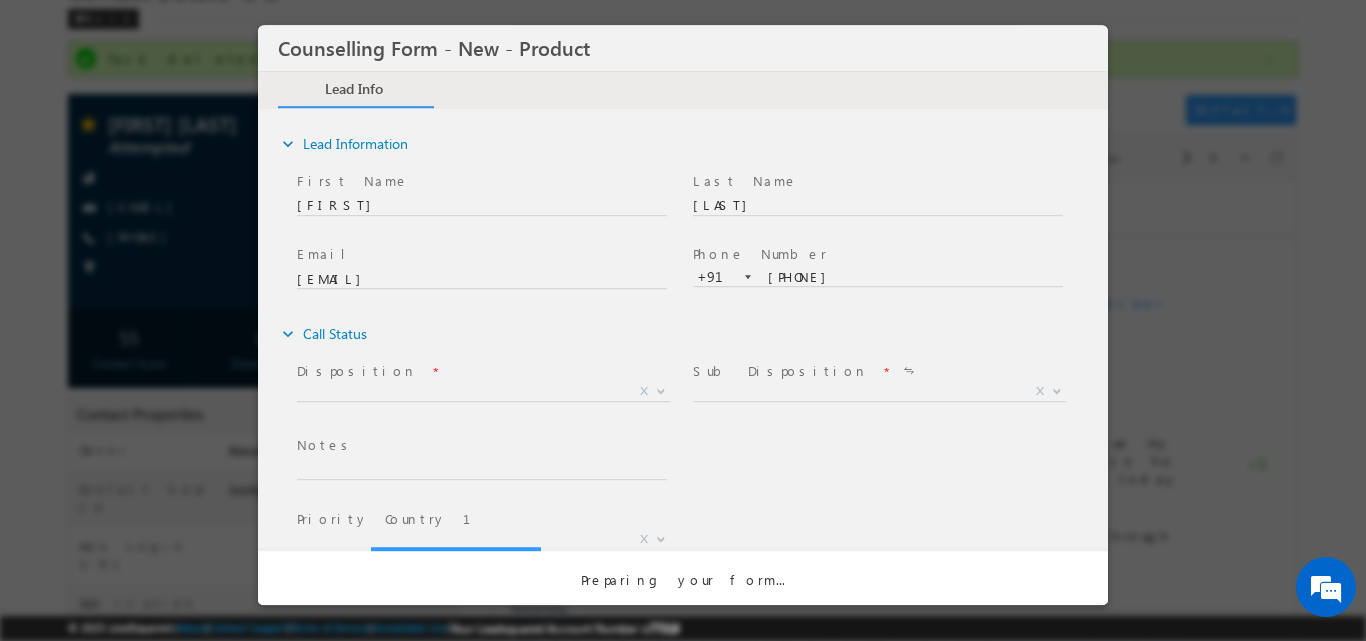 scroll, scrollTop: 0, scrollLeft: 0, axis: both 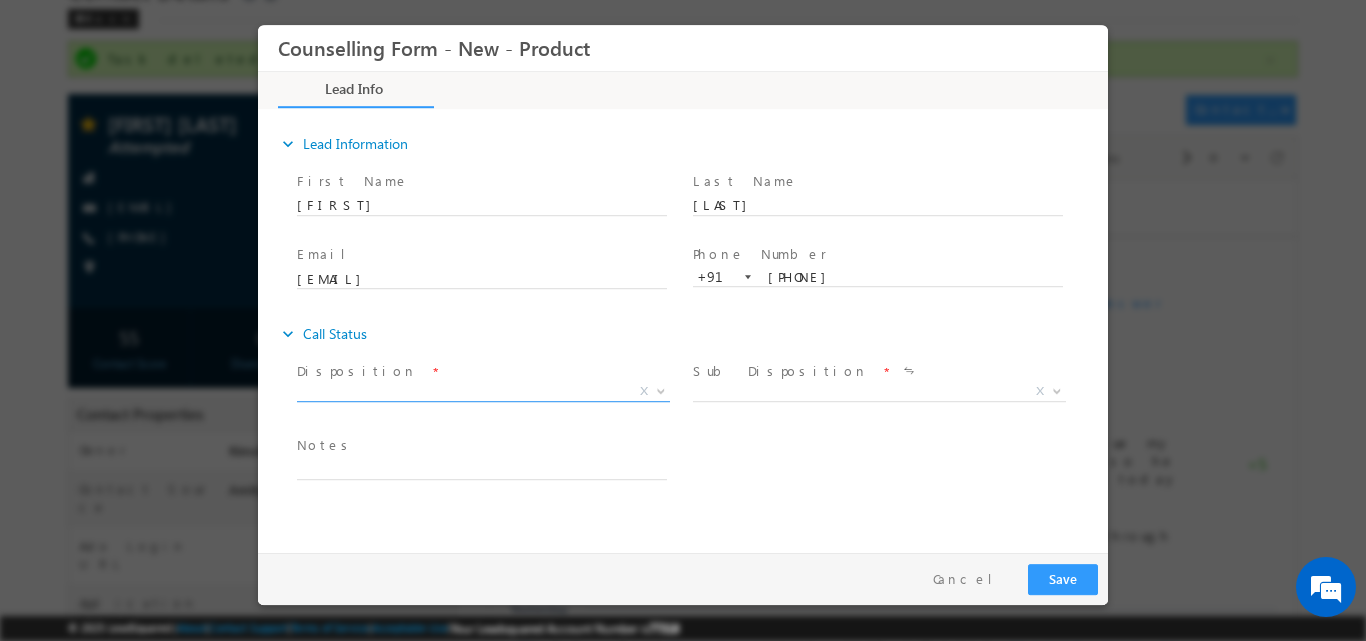 click on "X" at bounding box center [644, 390] 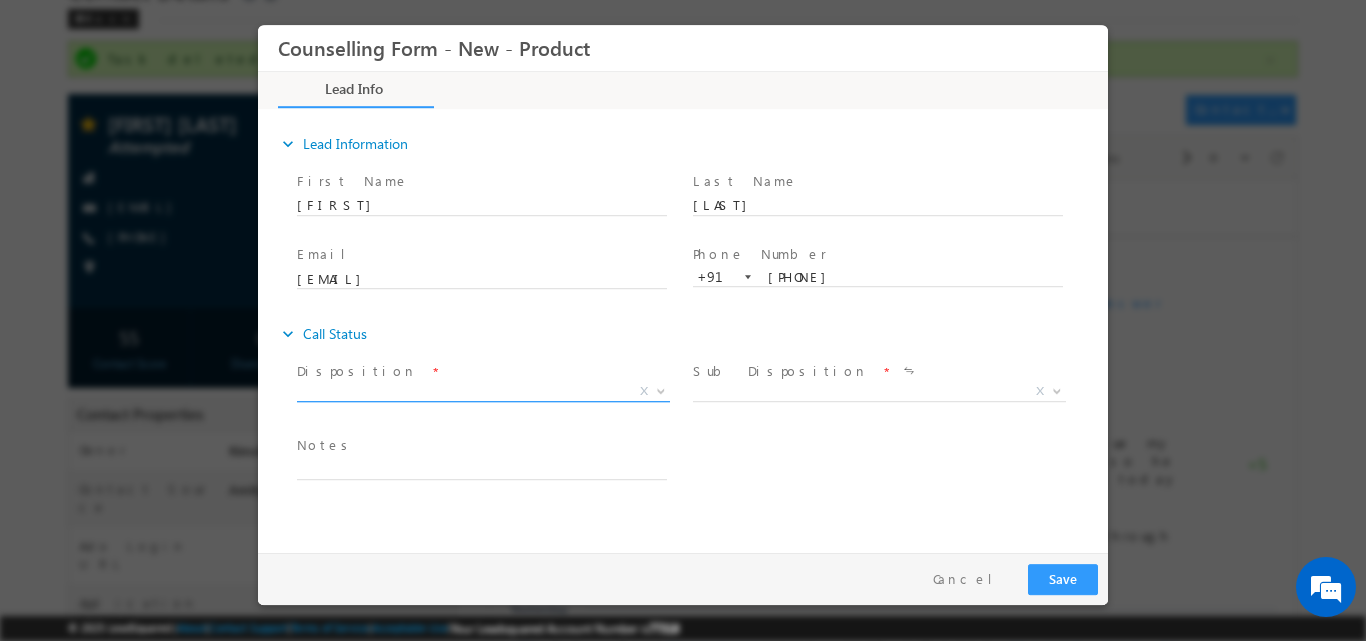 click at bounding box center [661, 389] 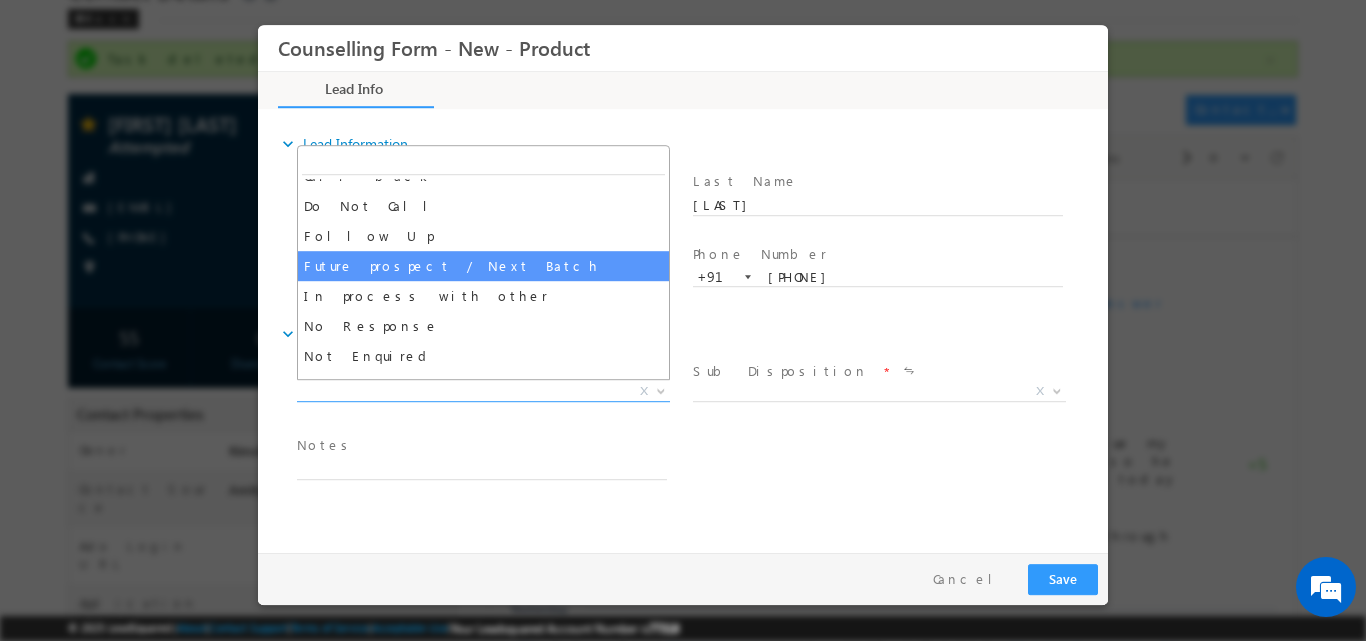 scroll, scrollTop: 15, scrollLeft: 0, axis: vertical 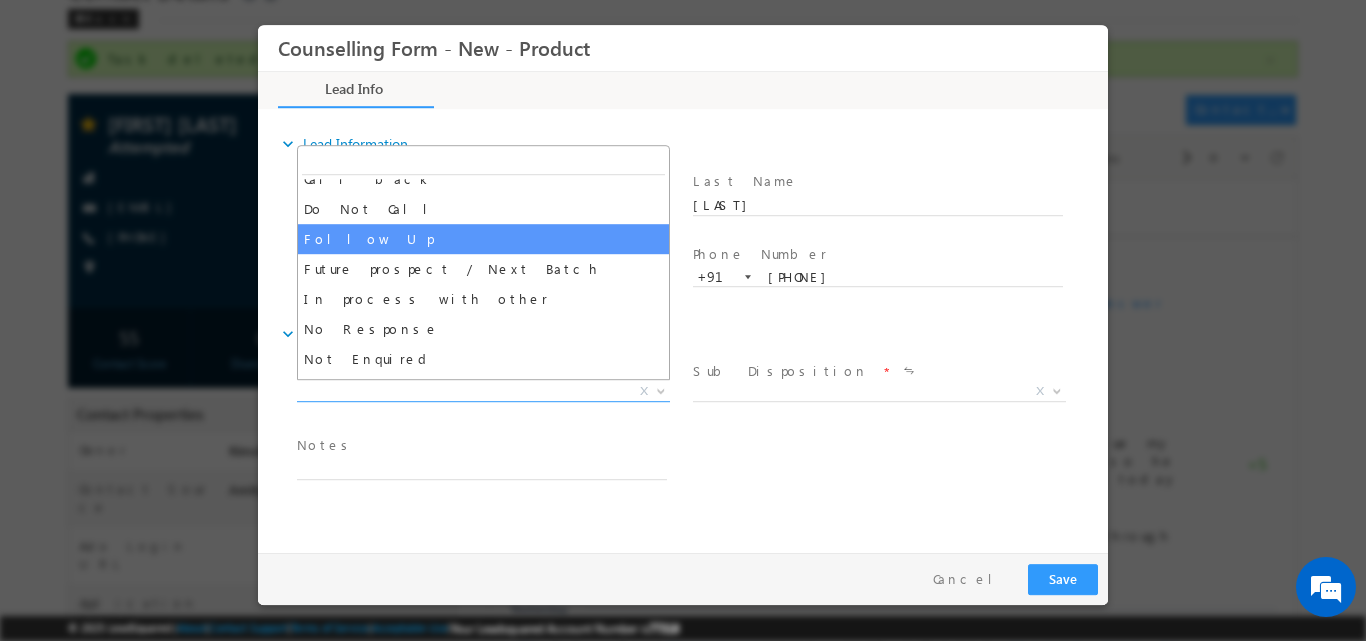 select on "Follow Up" 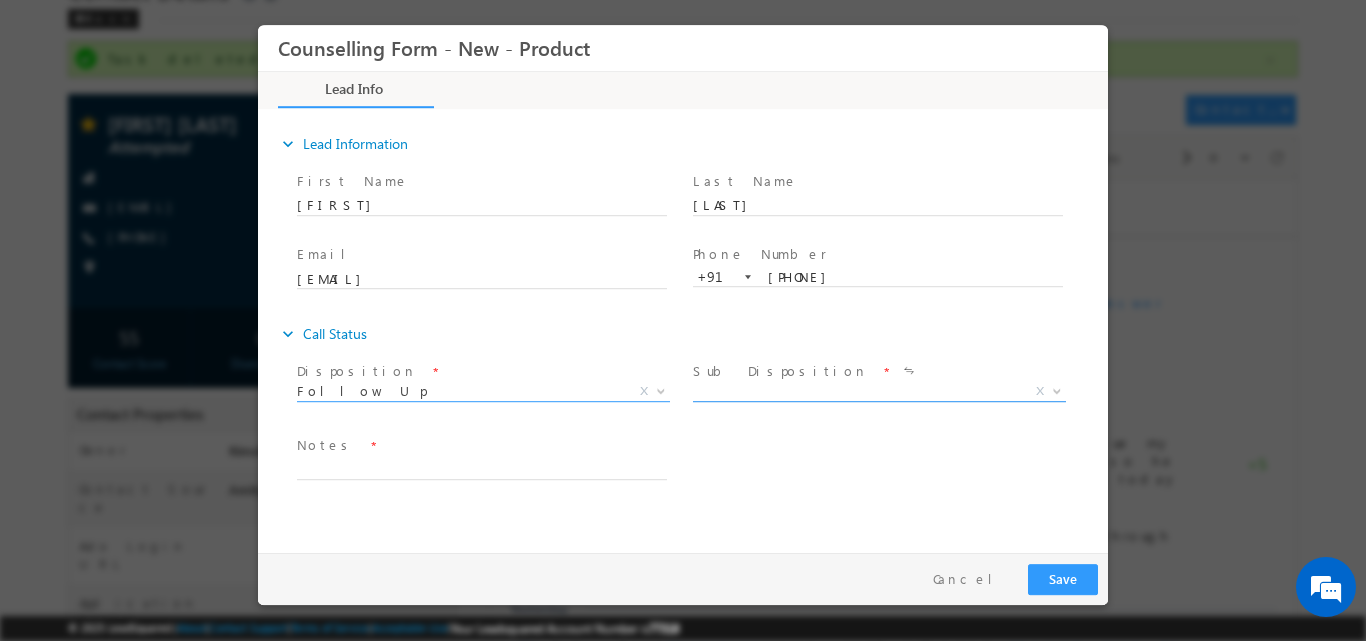 click at bounding box center (1055, 390) 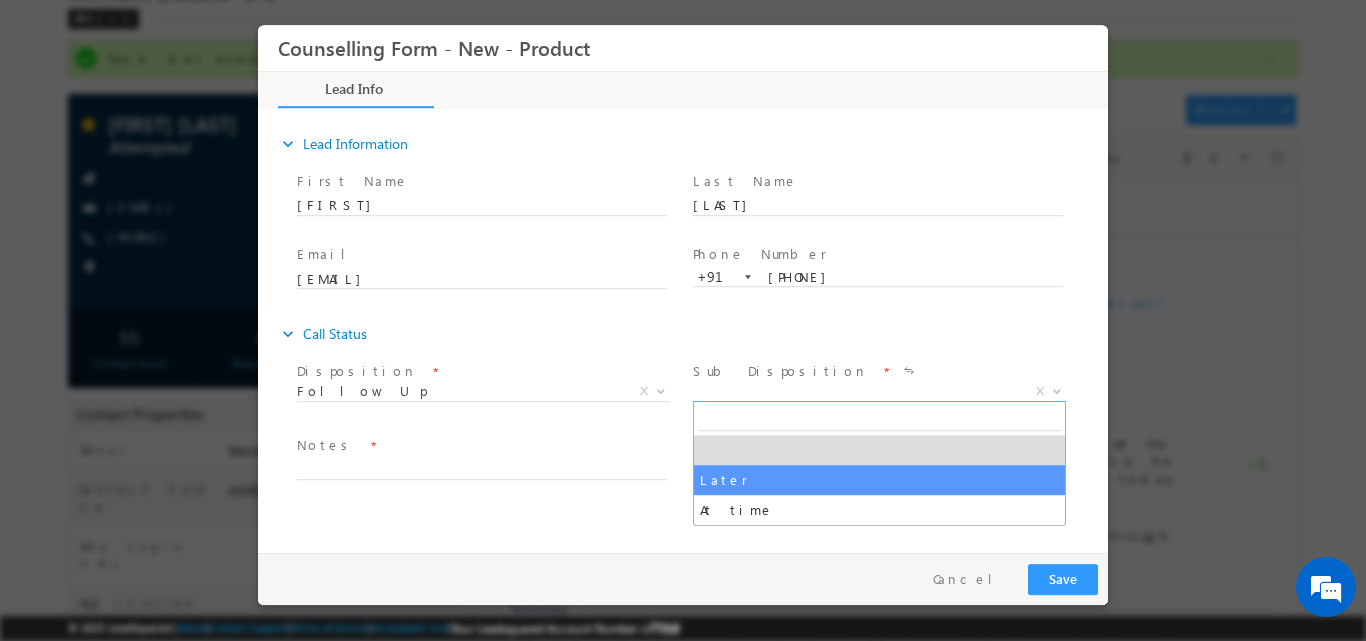 select on "Later" 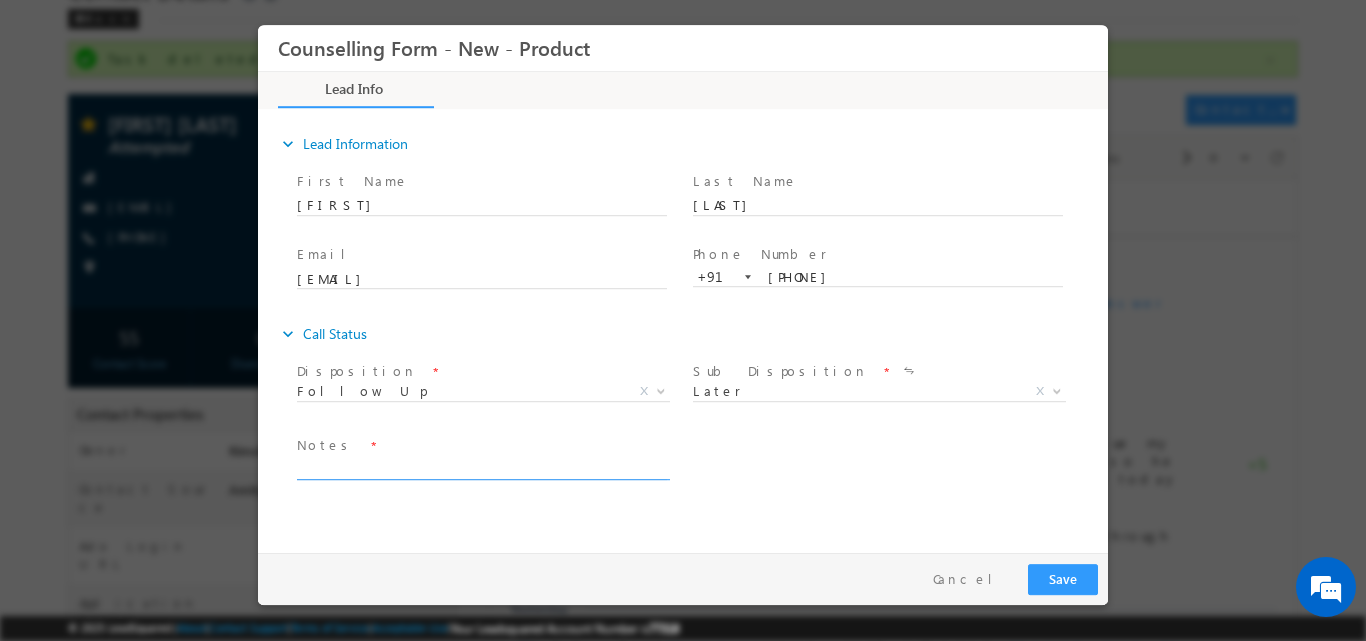 click at bounding box center (482, 467) 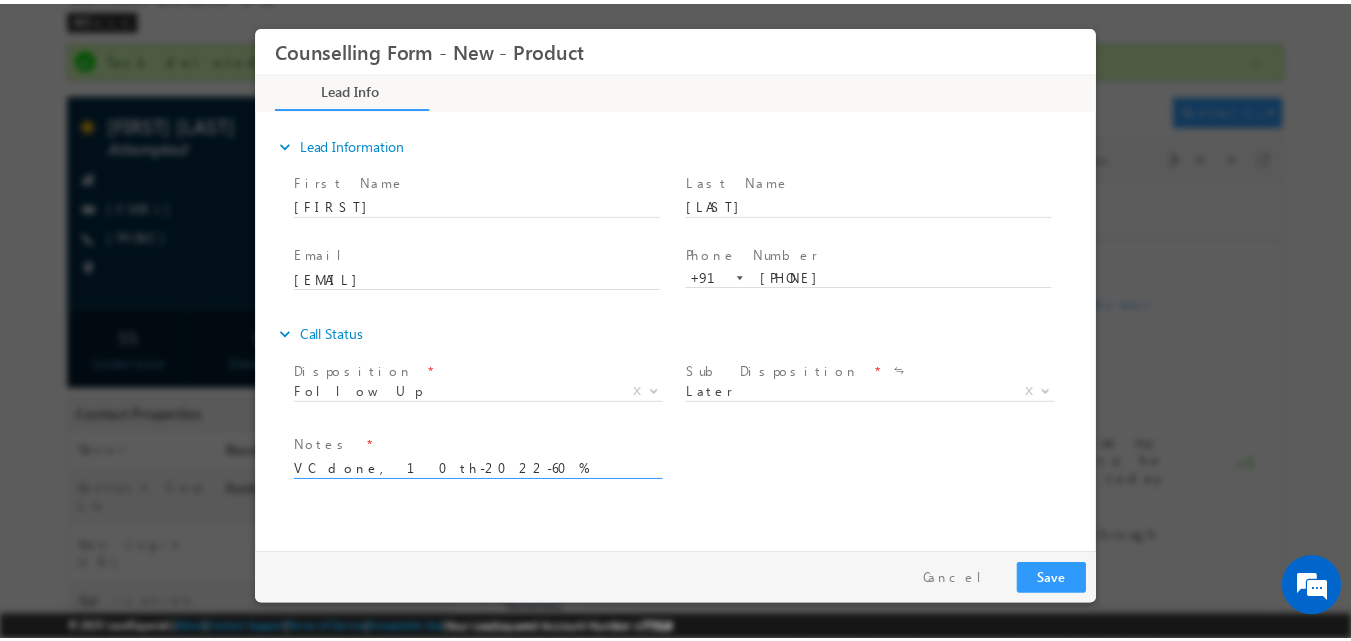 scroll, scrollTop: 90, scrollLeft: 0, axis: vertical 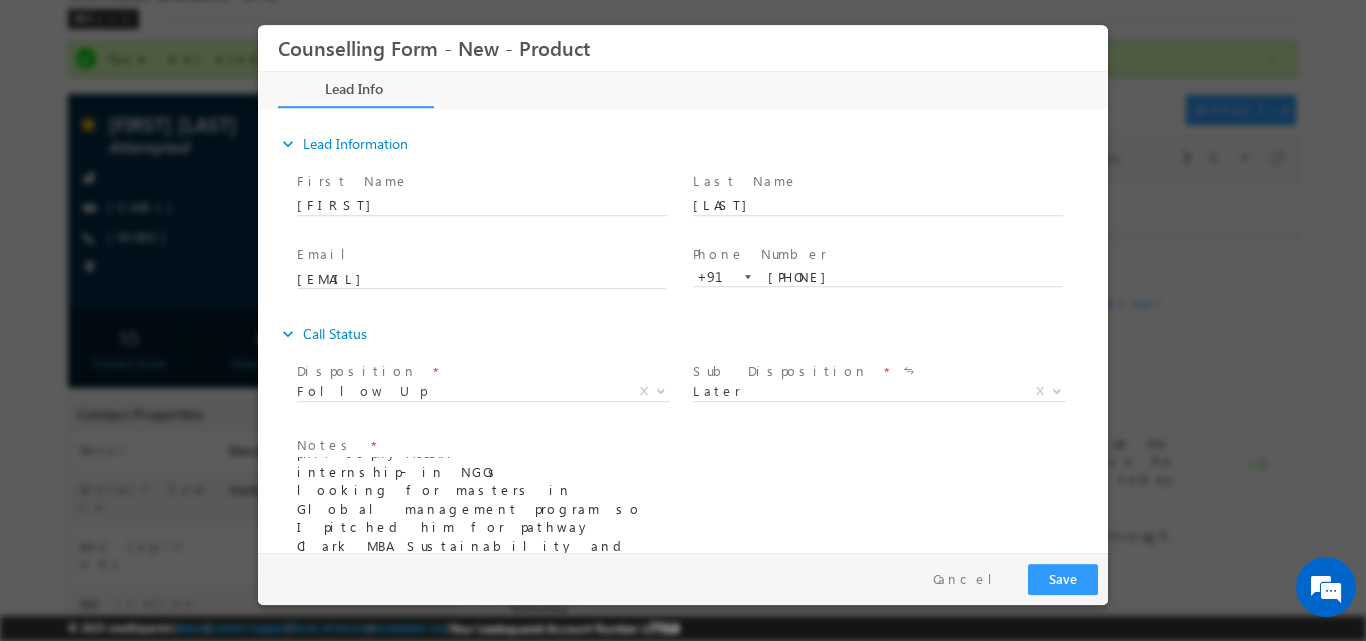 type on "VC done, 10th-2022-60%
12th-2022-72%
Bachelors politicals science, economics and philosphy-7.5CGPA
internship- in NGOs
looking for masters in Global management program so I pitched him for pathway Clark MBA Sustainability and social change and dual degree program MS in Sustainability, he will discuss with his family need 1 week time and then will connect again" 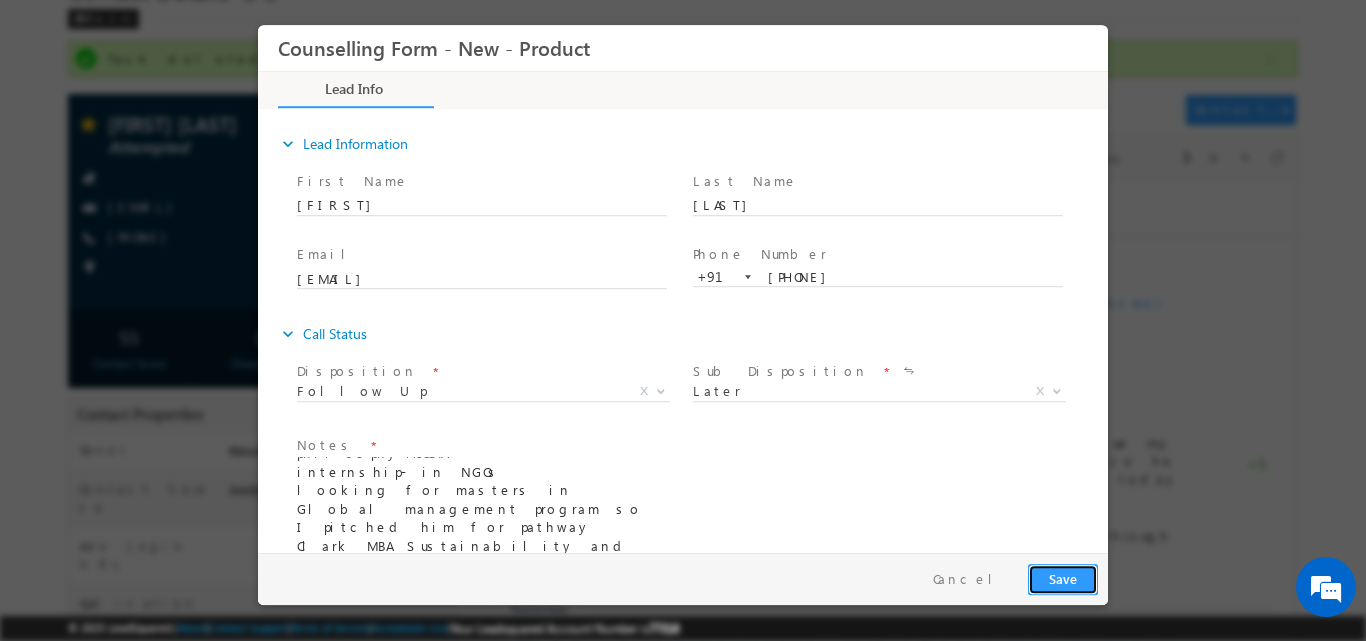 click on "Save" at bounding box center [1063, 578] 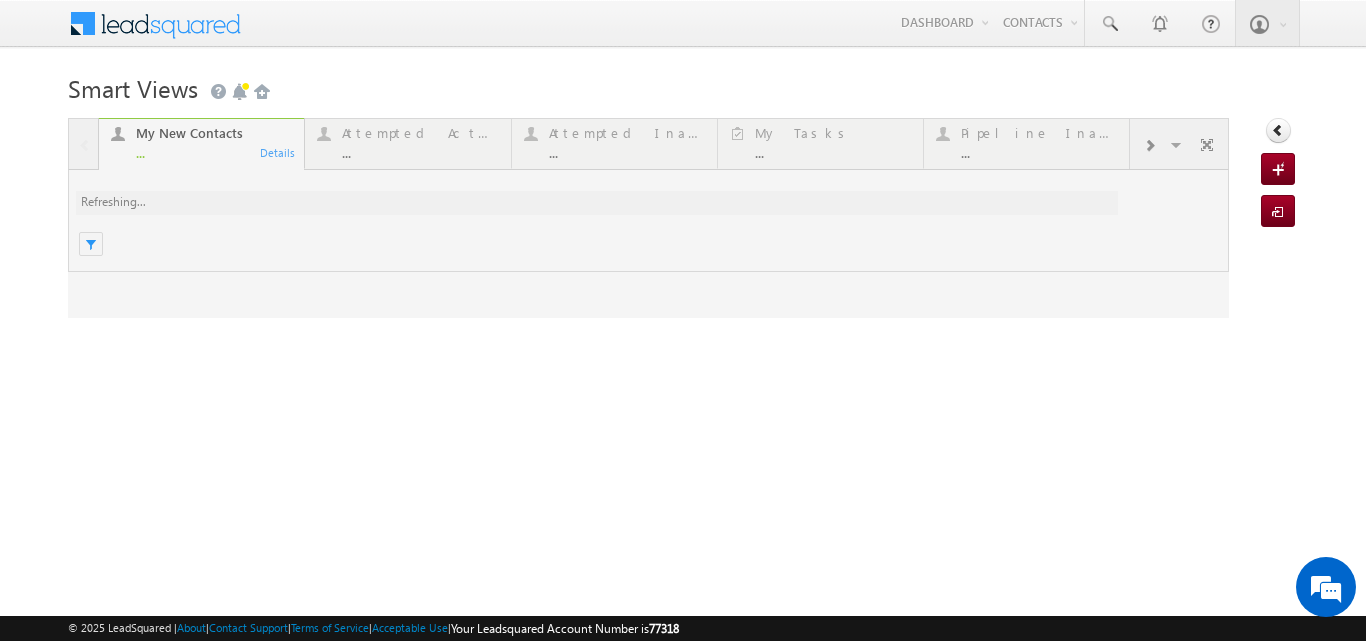 scroll, scrollTop: 0, scrollLeft: 0, axis: both 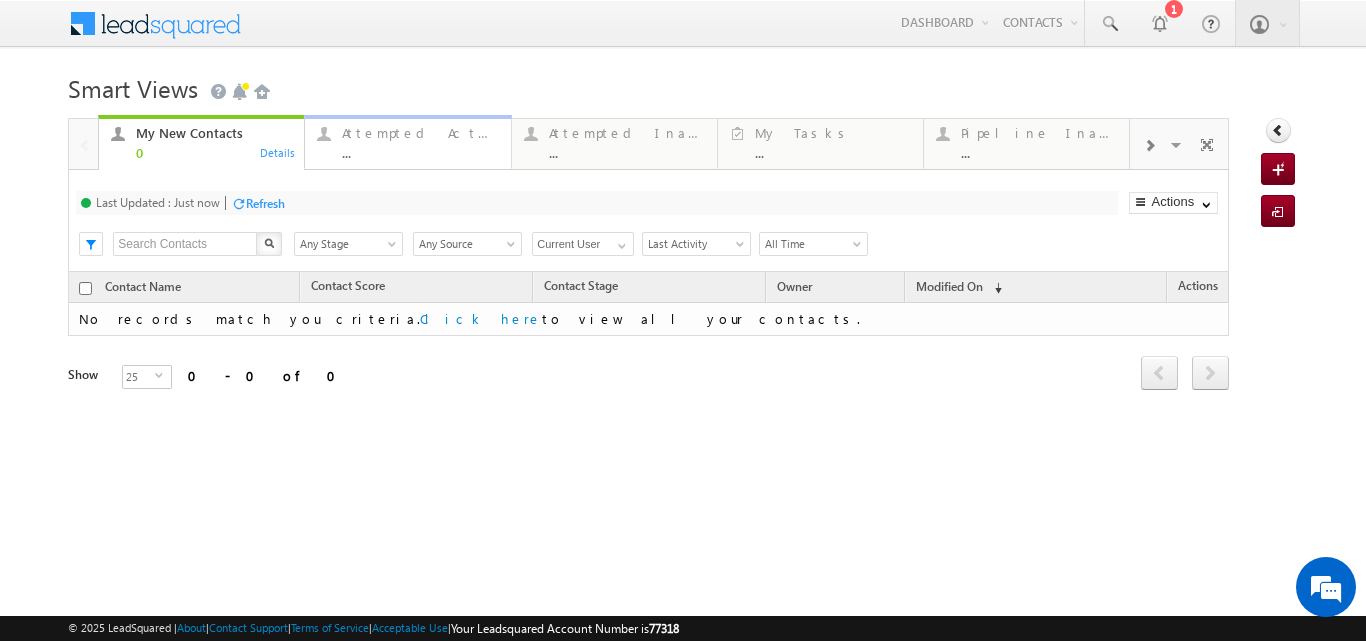 click on "Attempted Active" at bounding box center (420, 133) 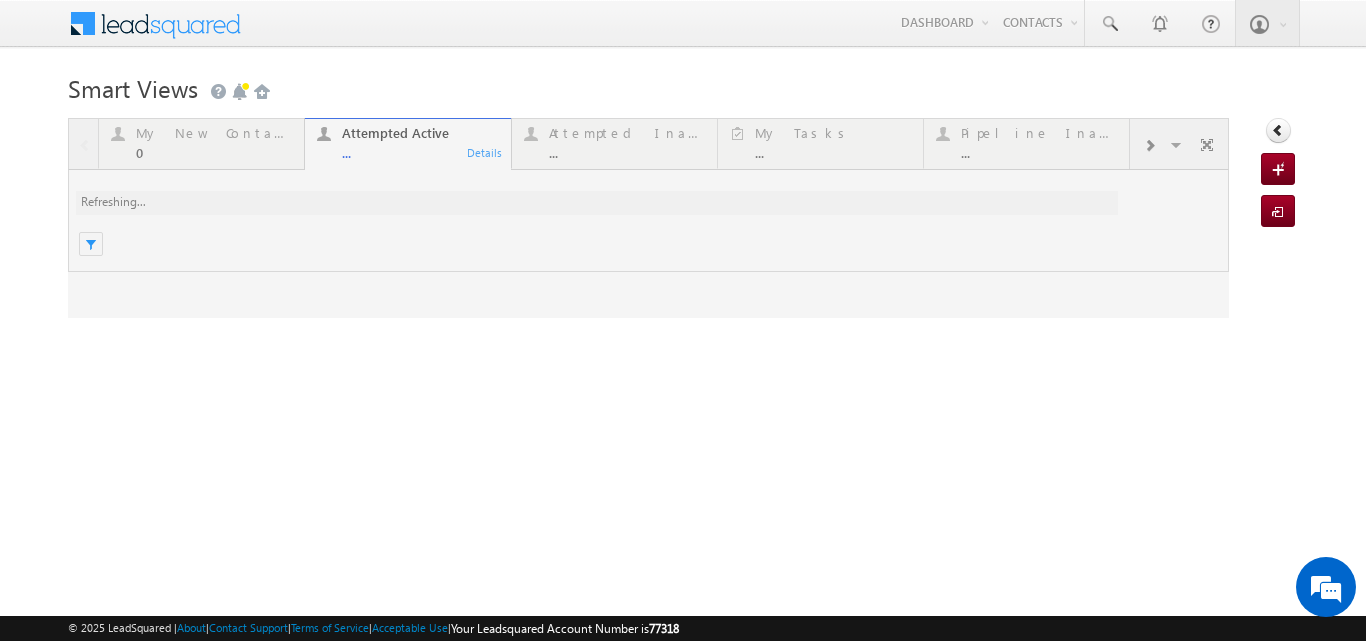 scroll, scrollTop: 0, scrollLeft: 0, axis: both 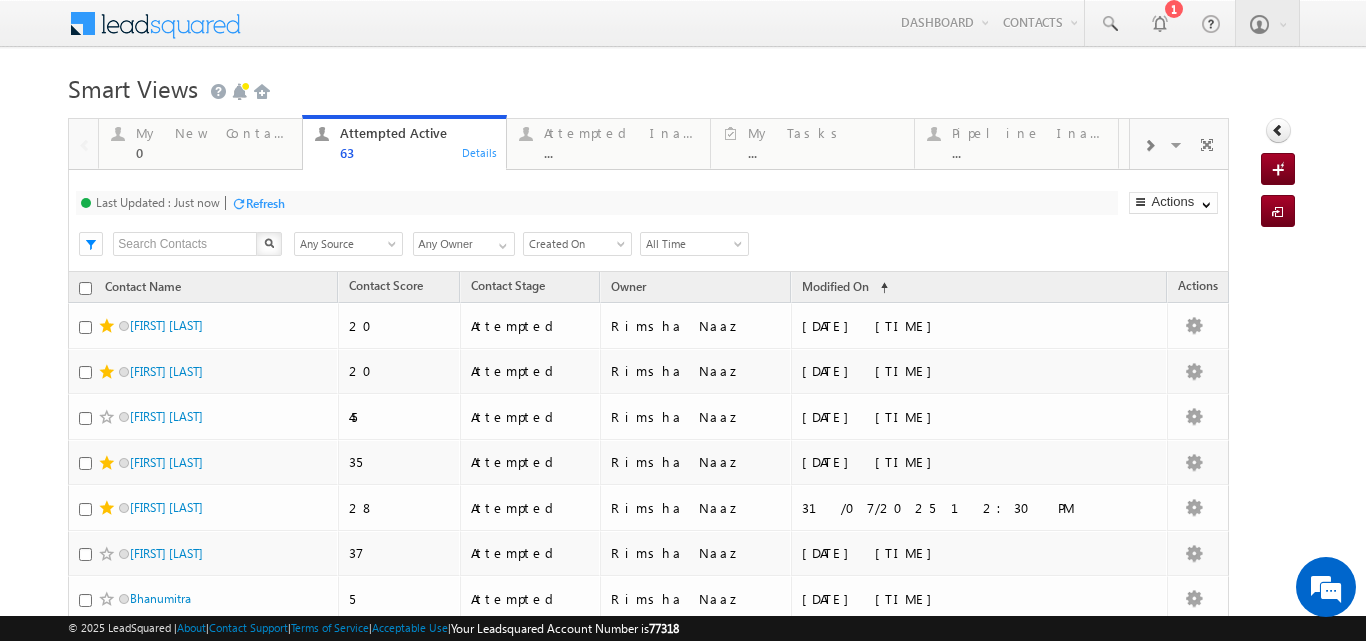 click on "Refresh" at bounding box center (265, 203) 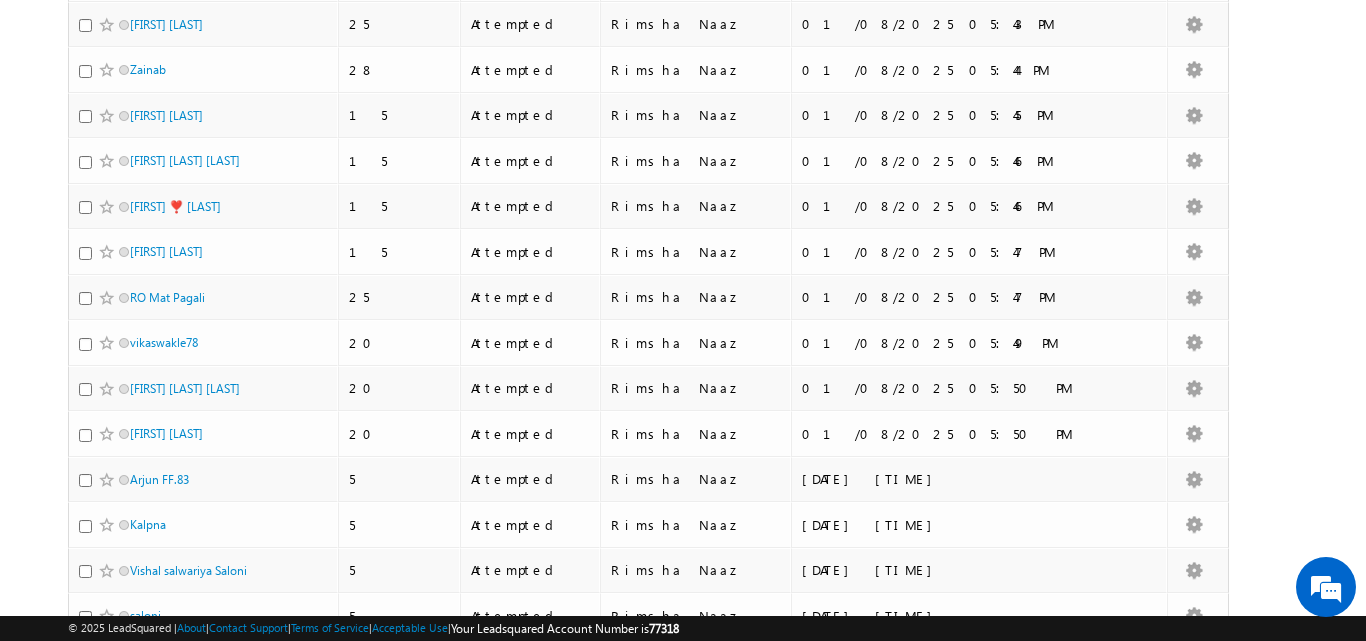 scroll, scrollTop: 817, scrollLeft: 0, axis: vertical 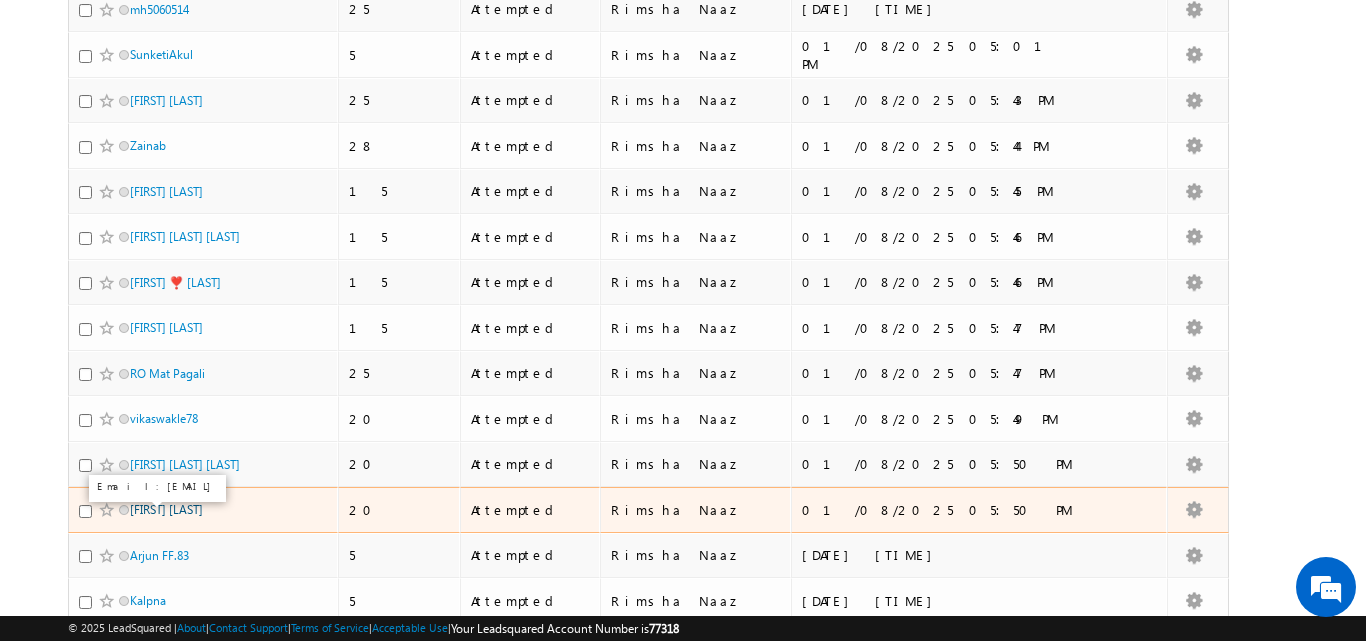 click on "Yembari saikumar" at bounding box center [166, 509] 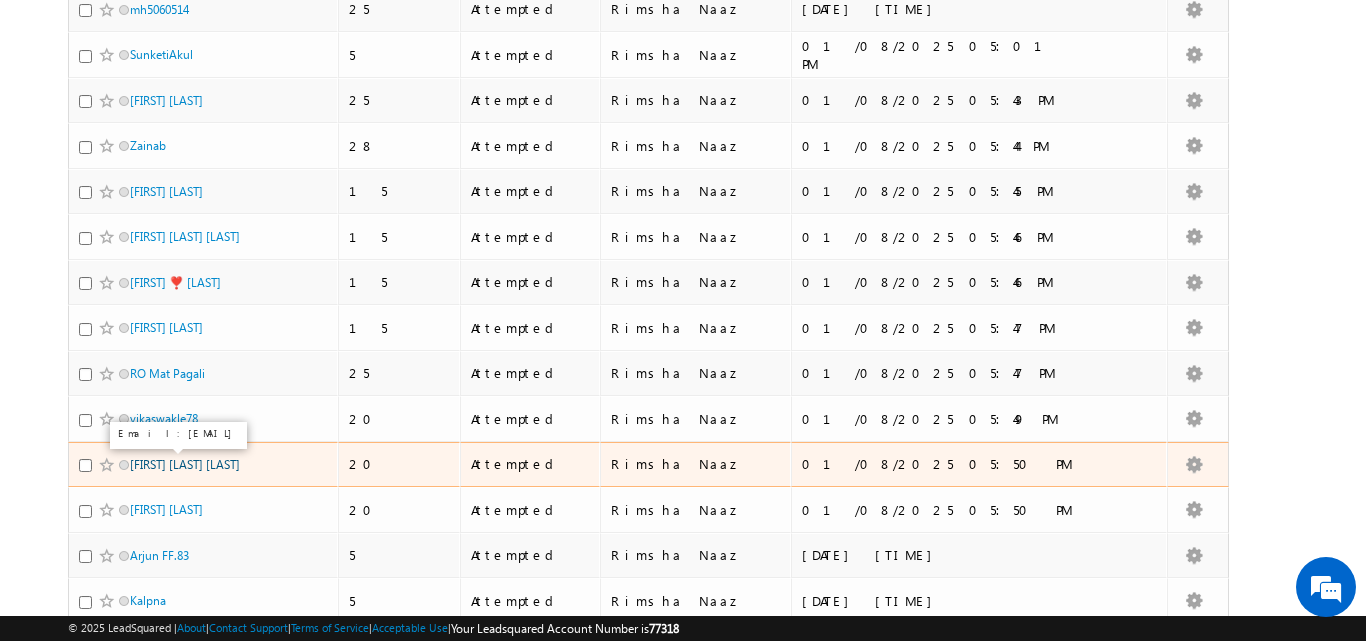 click on "SHUSHMA RAJENDRA UBALE" at bounding box center (185, 464) 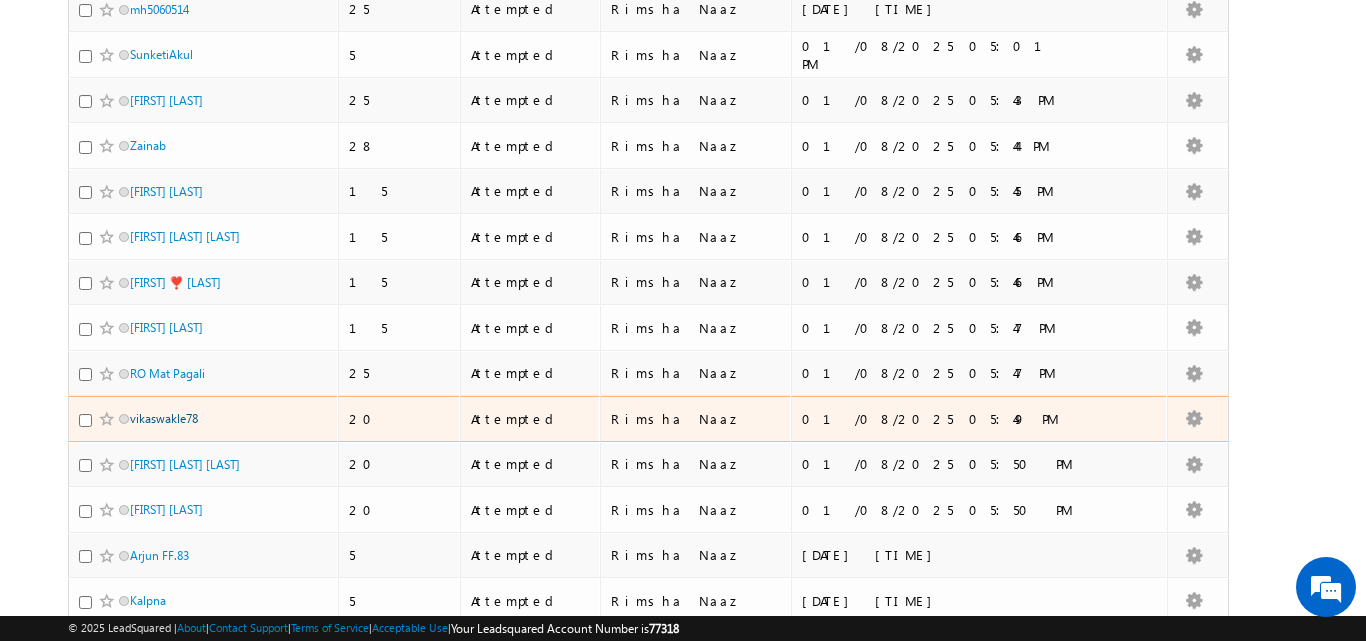 click on "vikaswakle78" at bounding box center (164, 418) 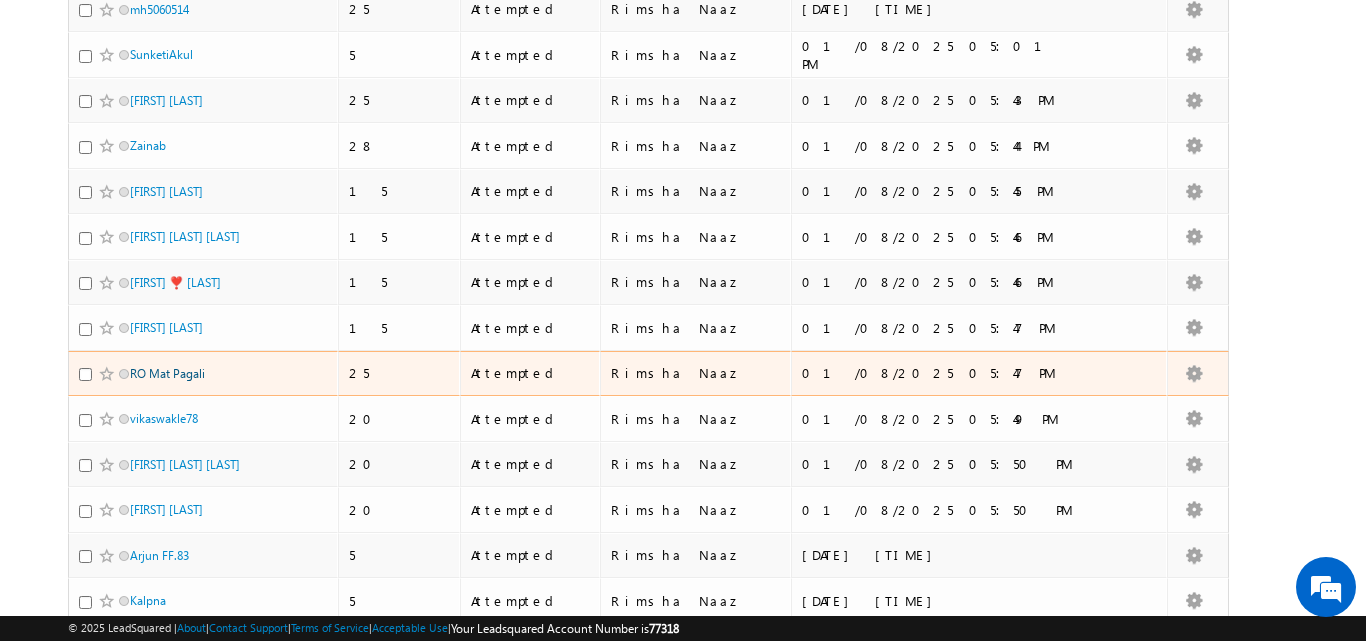 click on "RO Mat Pagali" at bounding box center [167, 373] 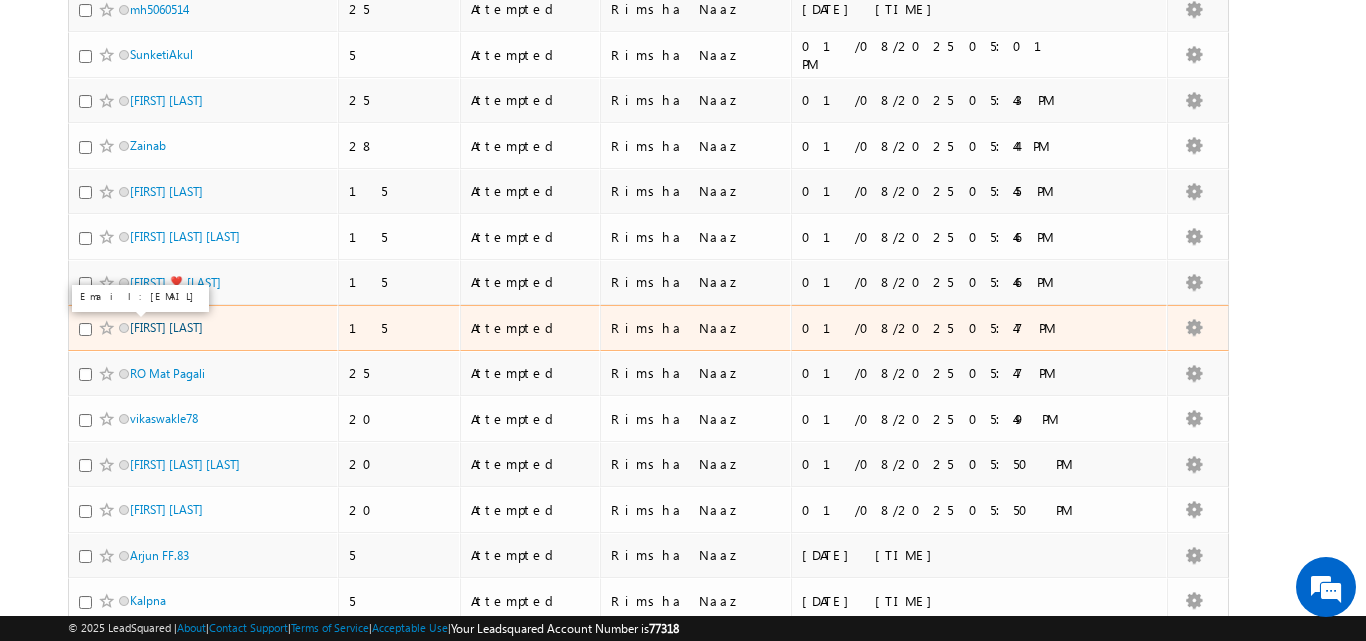 click on "Shruti Shah" at bounding box center (166, 327) 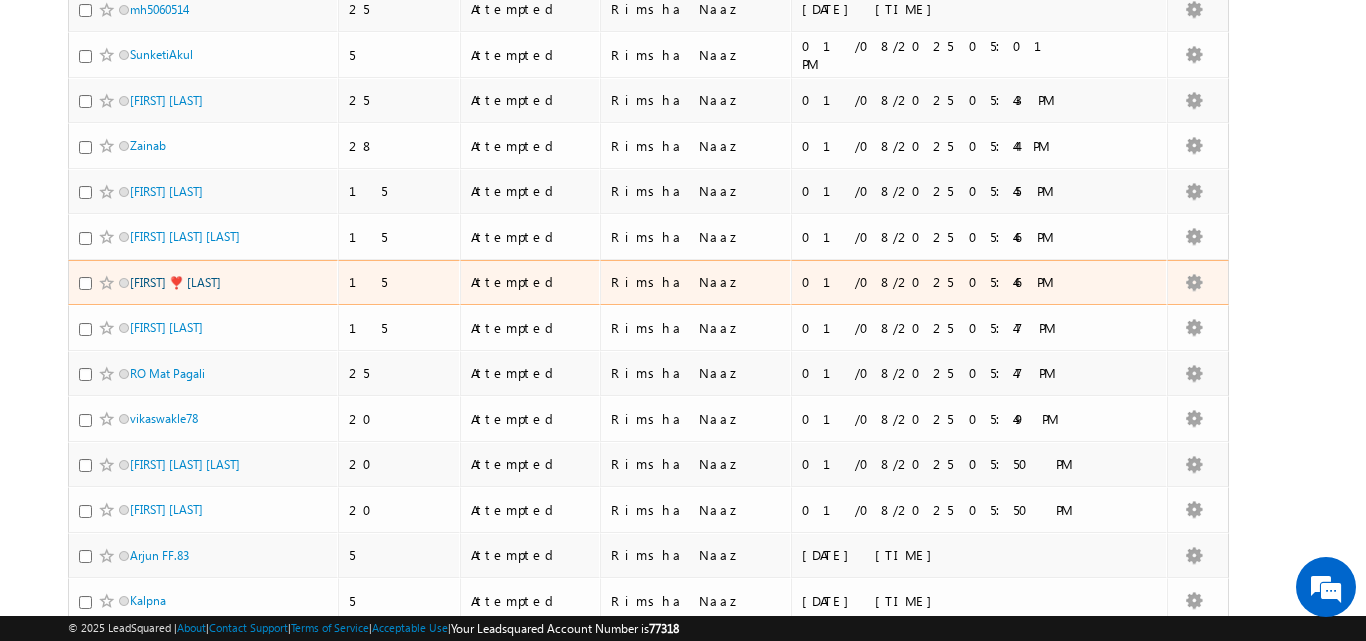 click on "Mithun ❣️ Kumar" at bounding box center [175, 282] 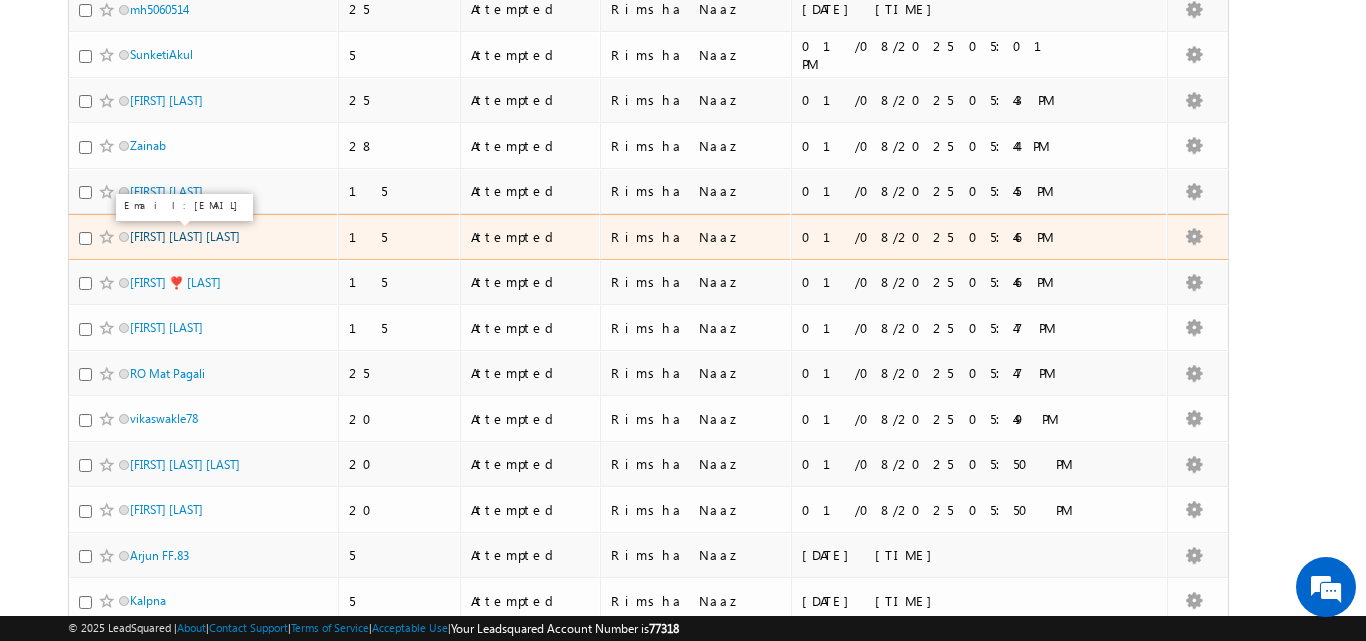 click on "Harpreet Singh Nagi" at bounding box center [185, 236] 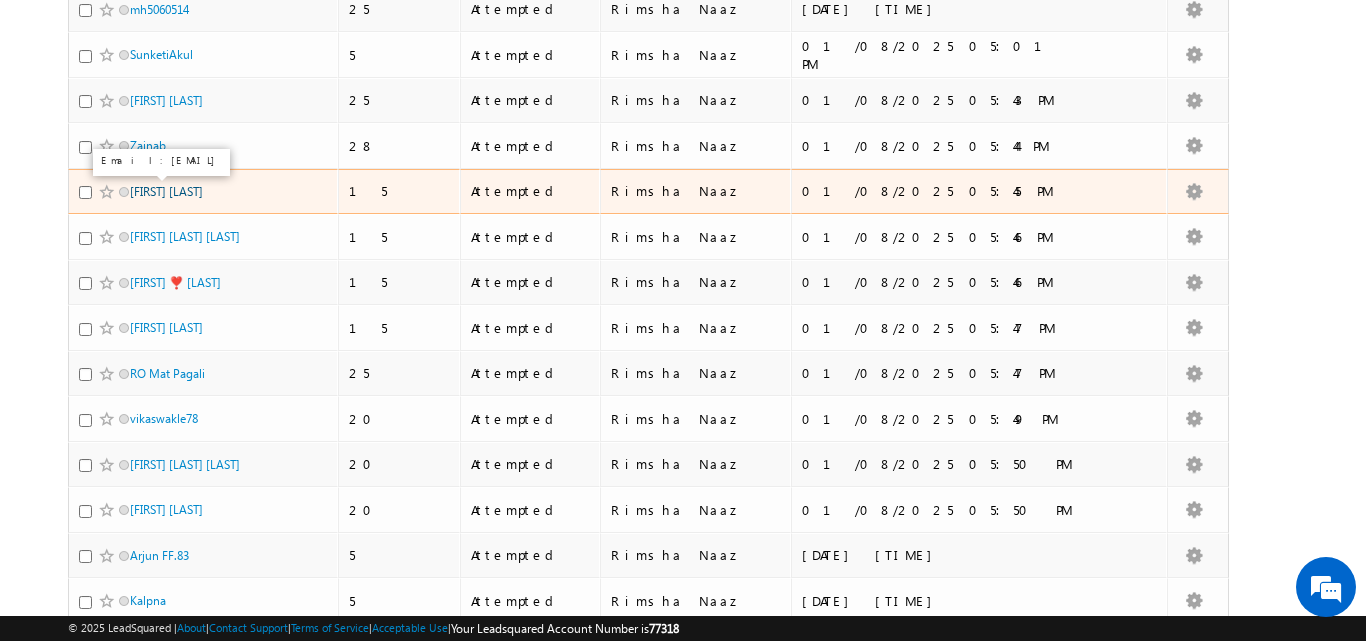 click on "MAITHILI BALE" at bounding box center [166, 191] 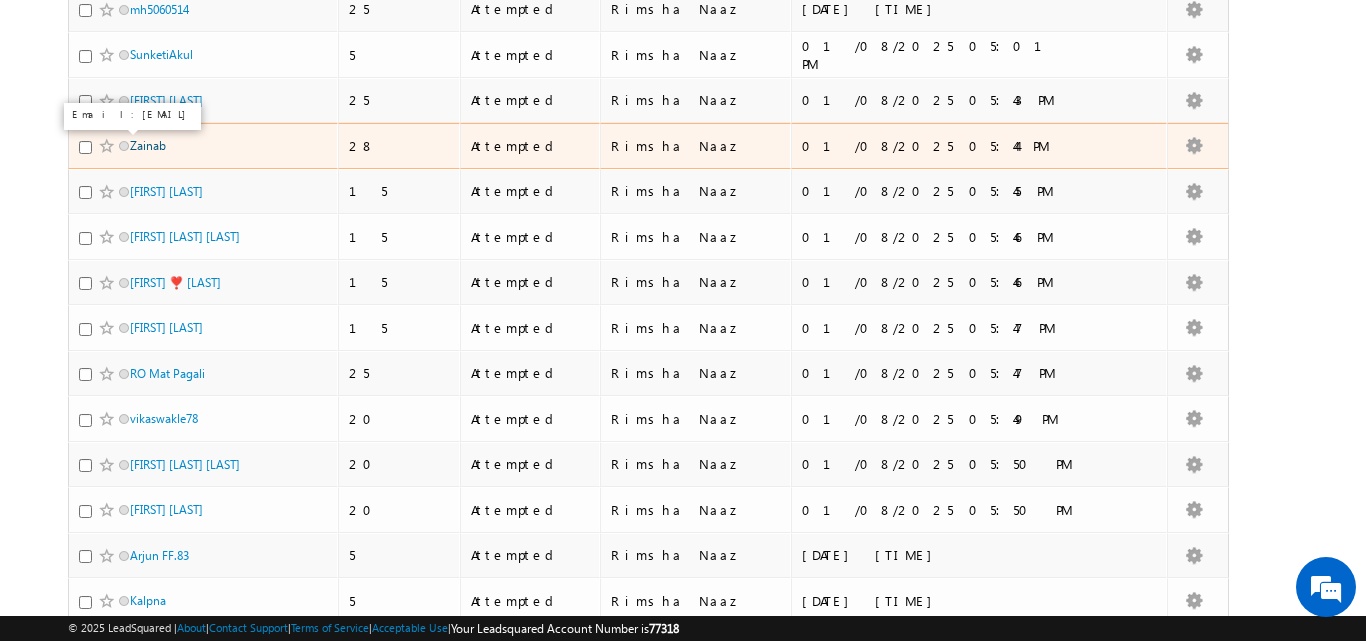 click on "Zainab" at bounding box center (148, 145) 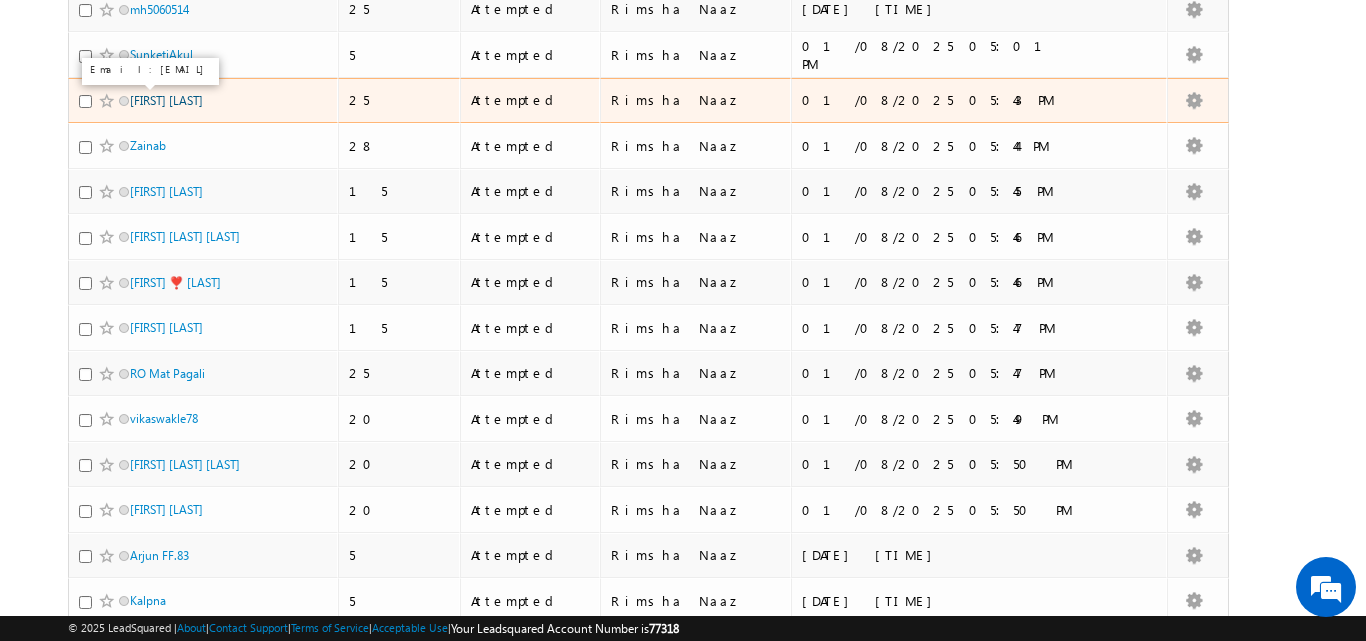click on "Nisha Kulli" at bounding box center (166, 100) 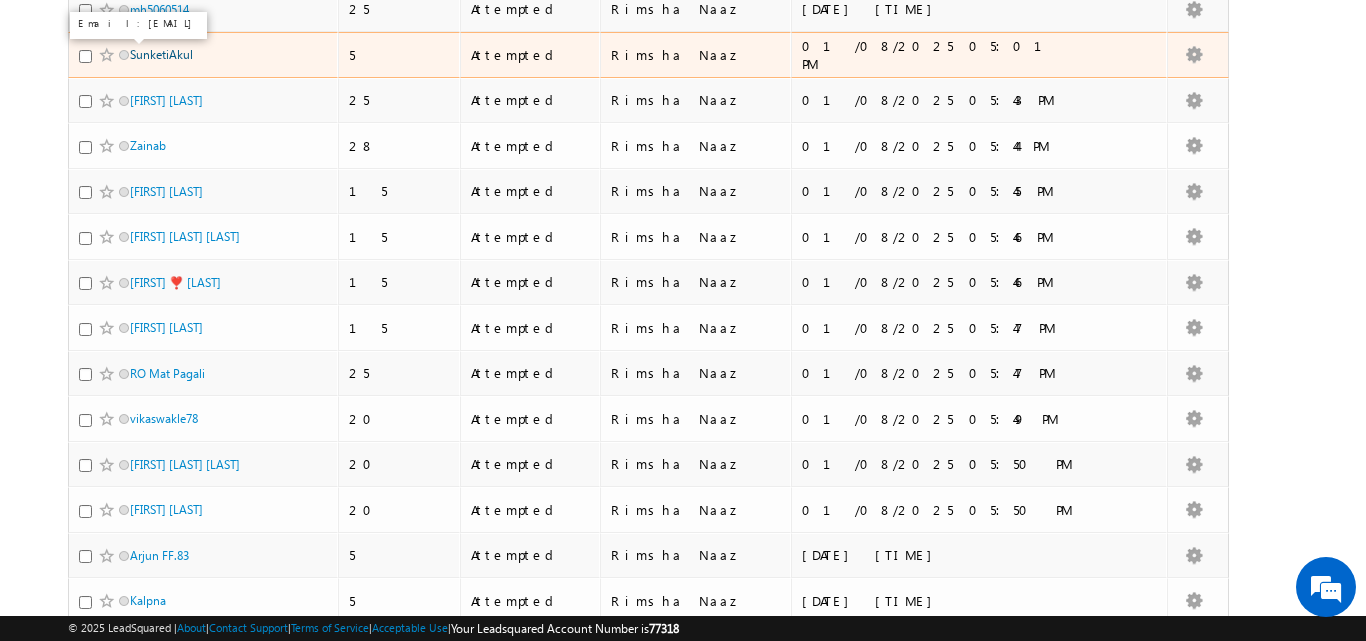 click on "SunketiAkul" at bounding box center [161, 54] 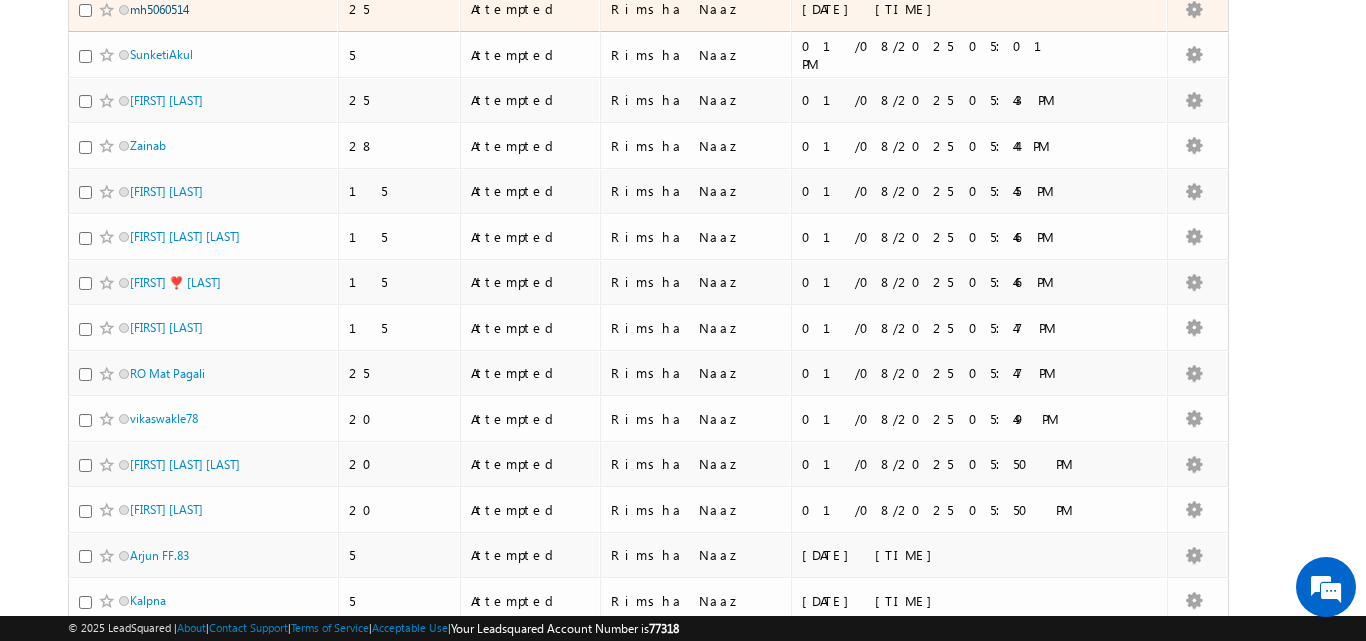 click on "mh5060514" at bounding box center (159, 9) 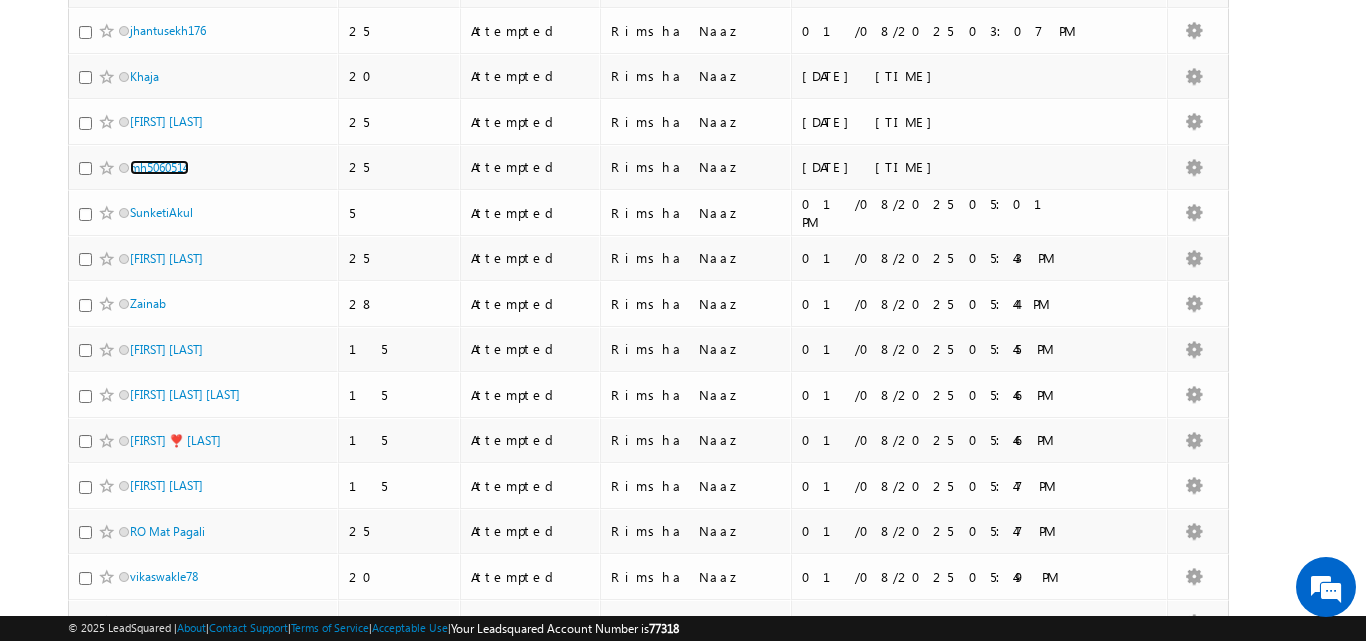 scroll, scrollTop: 632, scrollLeft: 0, axis: vertical 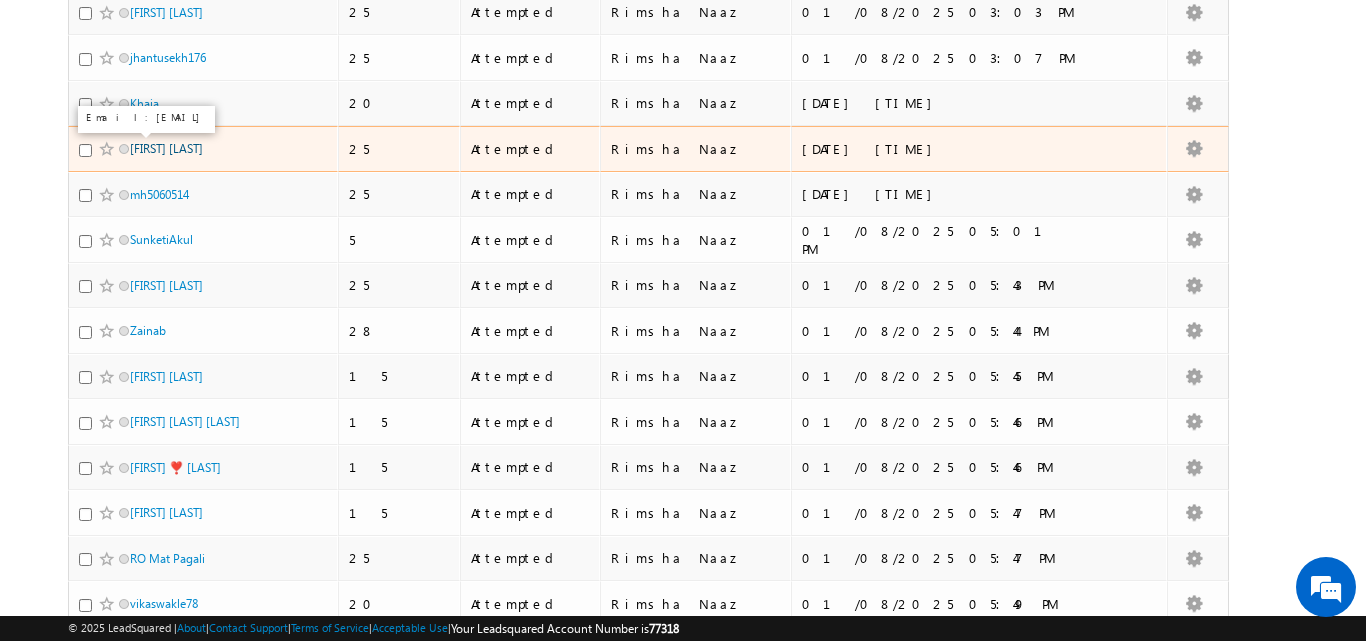 click on "Badal Kori" at bounding box center [166, 148] 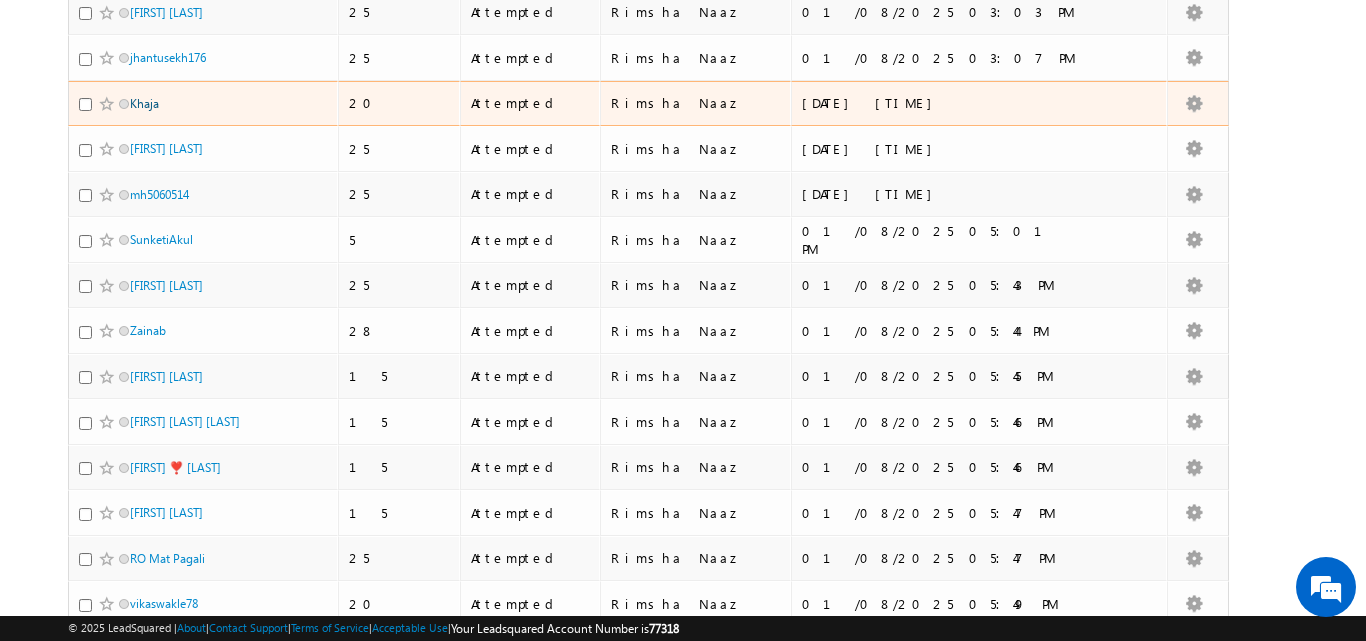 click on "Khaja" at bounding box center (144, 103) 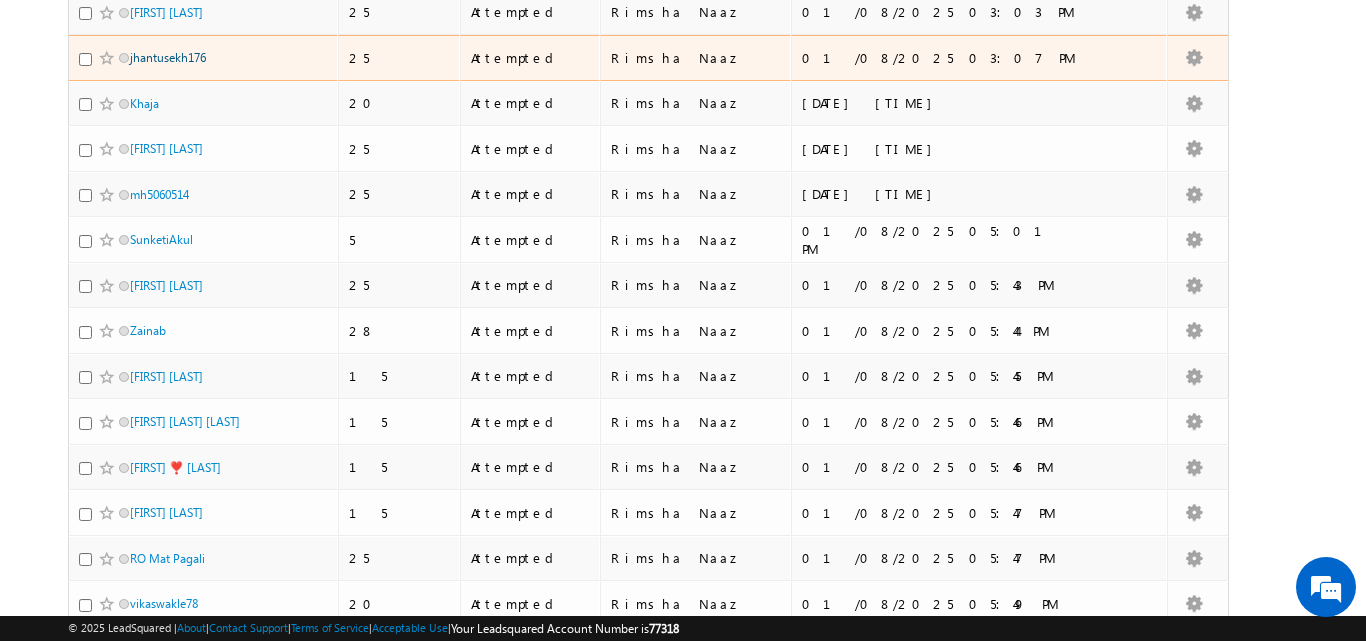 click on "jhantusekh176" at bounding box center [168, 57] 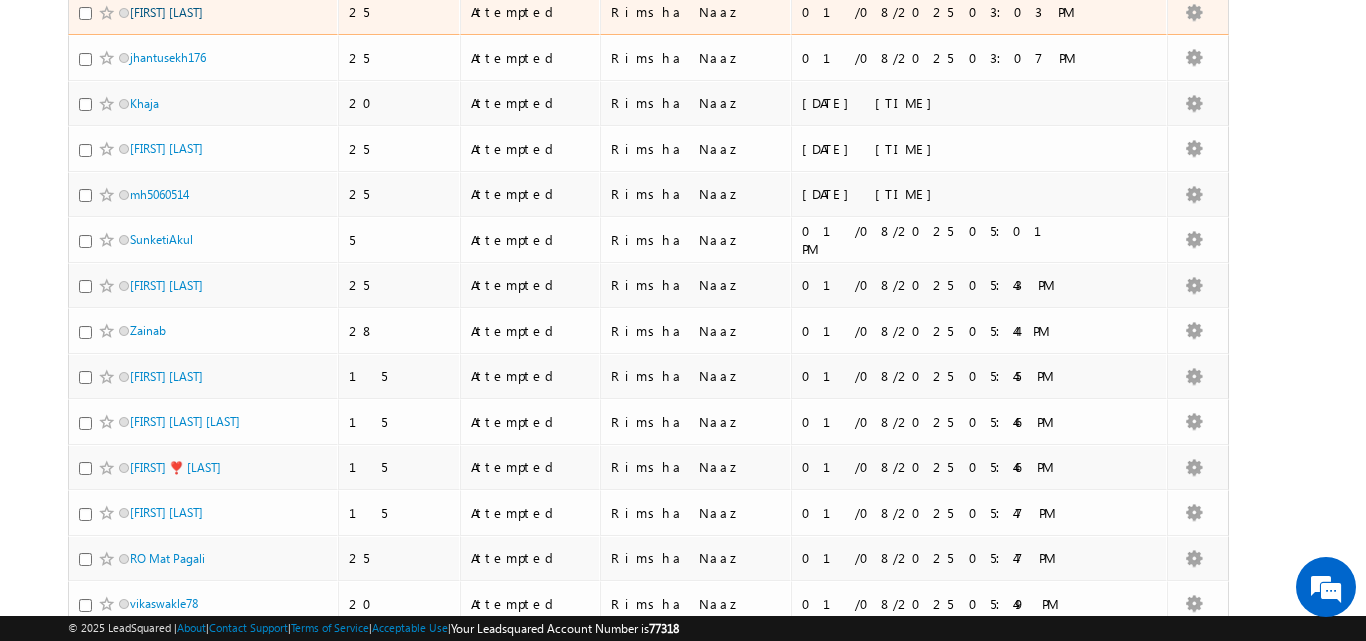 click on "Puspendr Kumar" at bounding box center [166, 12] 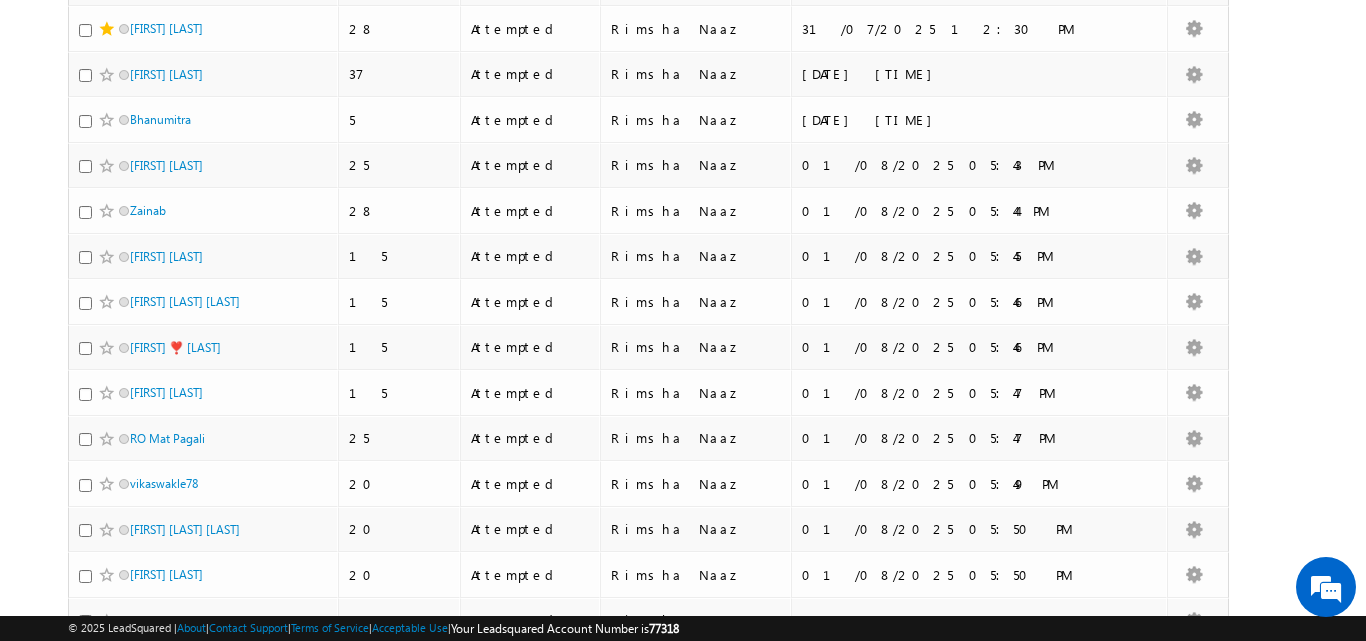 scroll, scrollTop: 0, scrollLeft: 0, axis: both 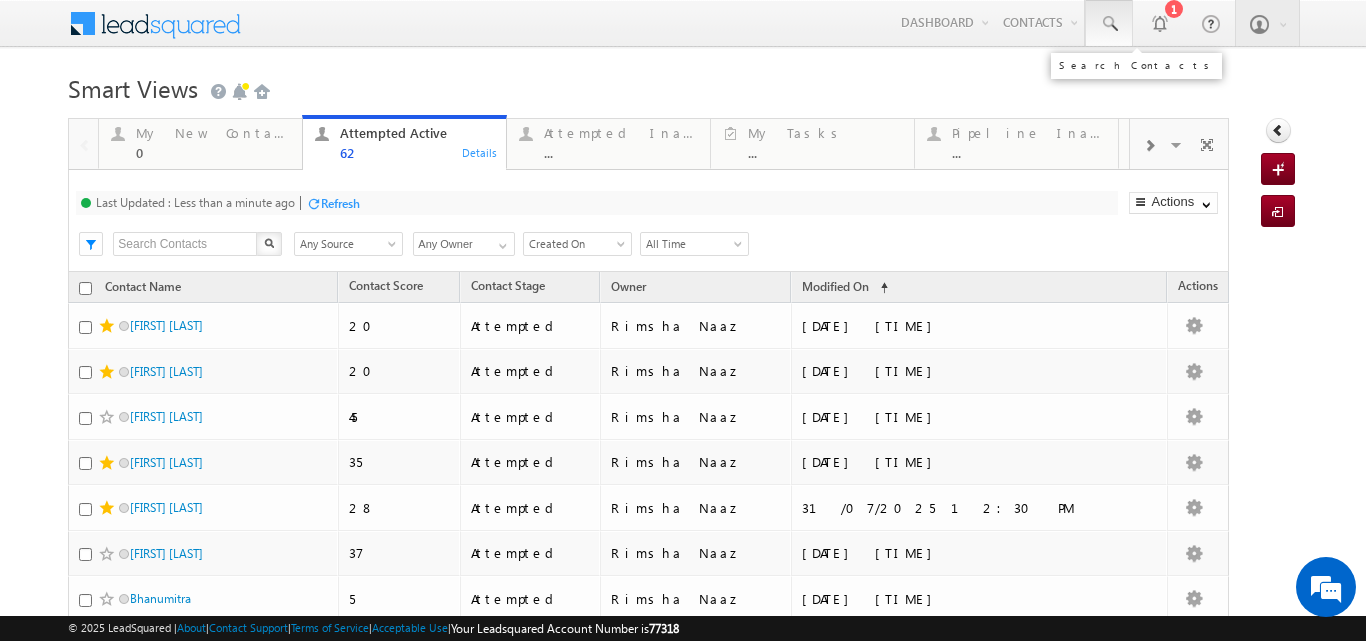 click at bounding box center [1109, 24] 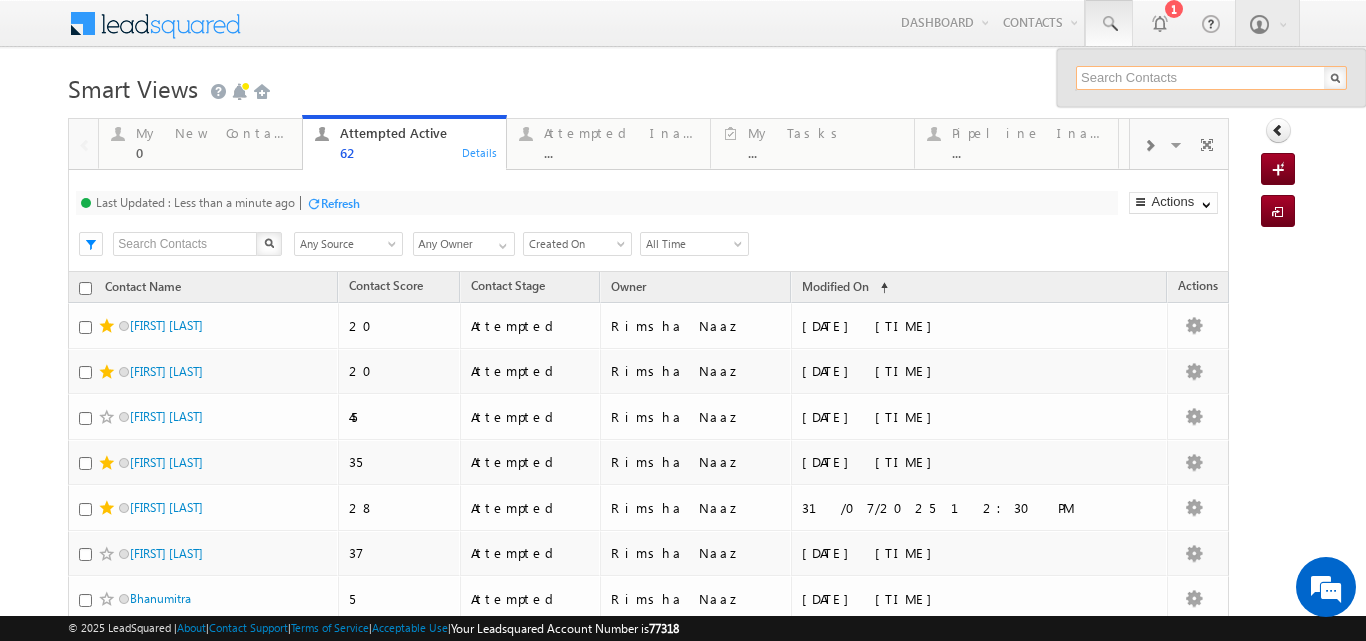 click at bounding box center [1211, 78] 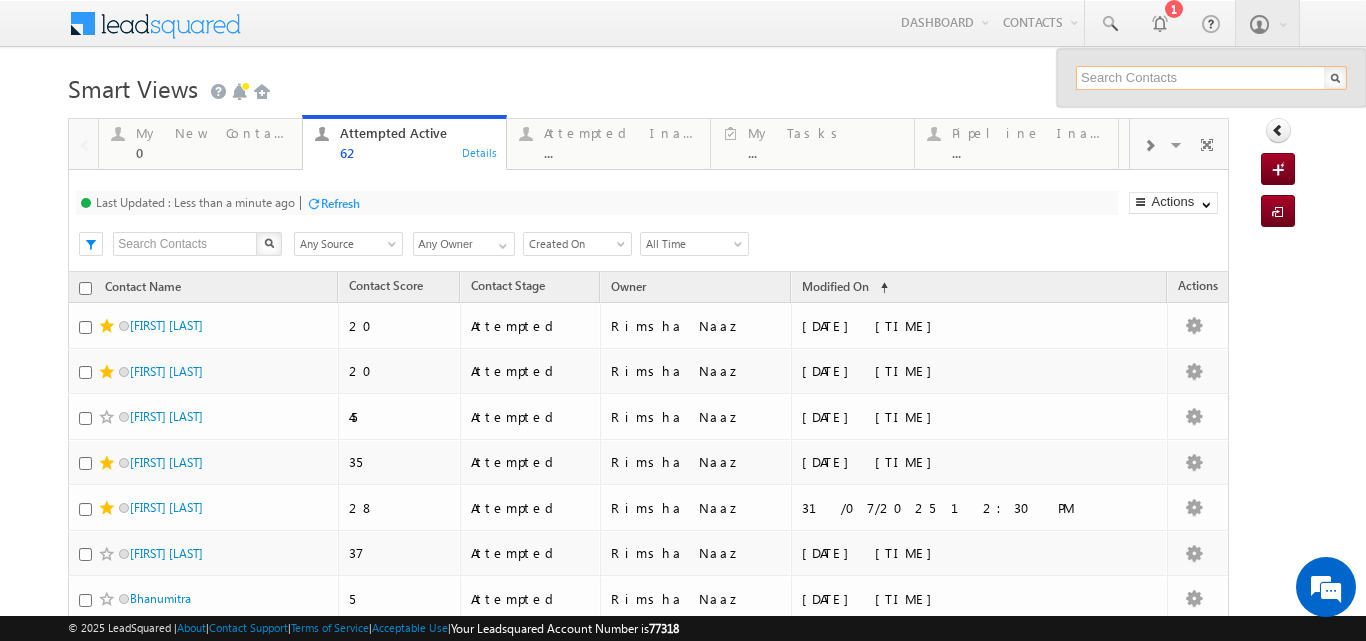 paste on "88261 64299" 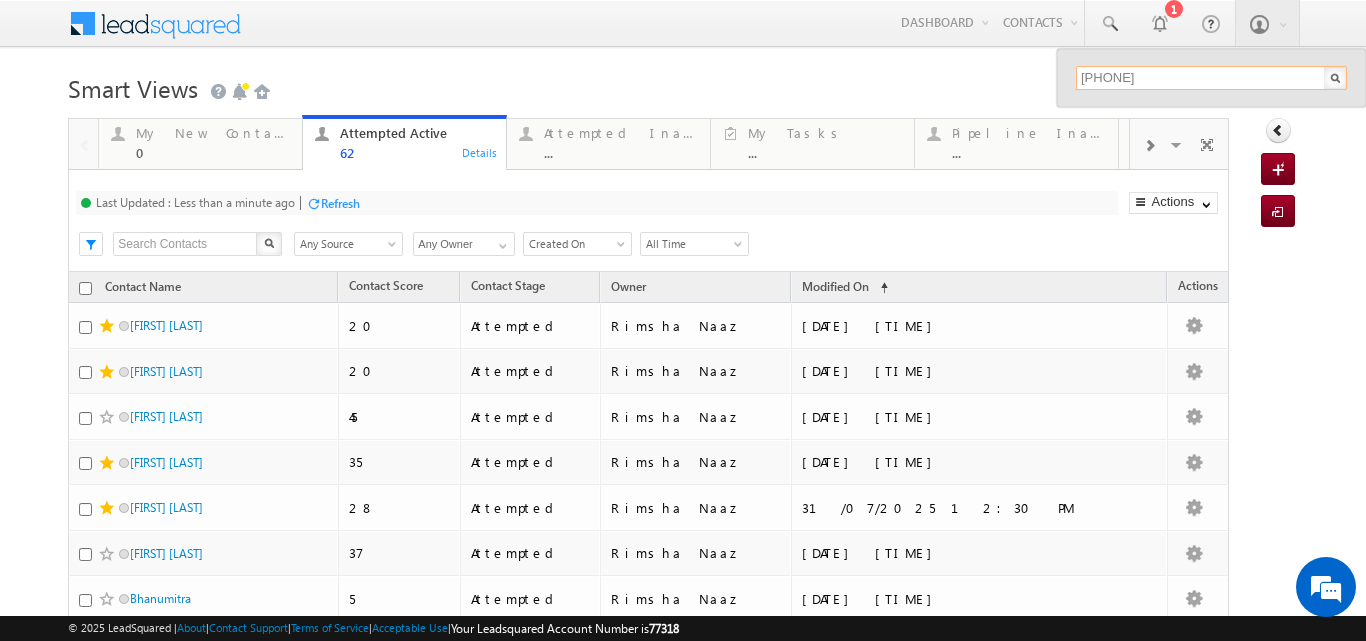 click on "88261 64299" at bounding box center (1211, 78) 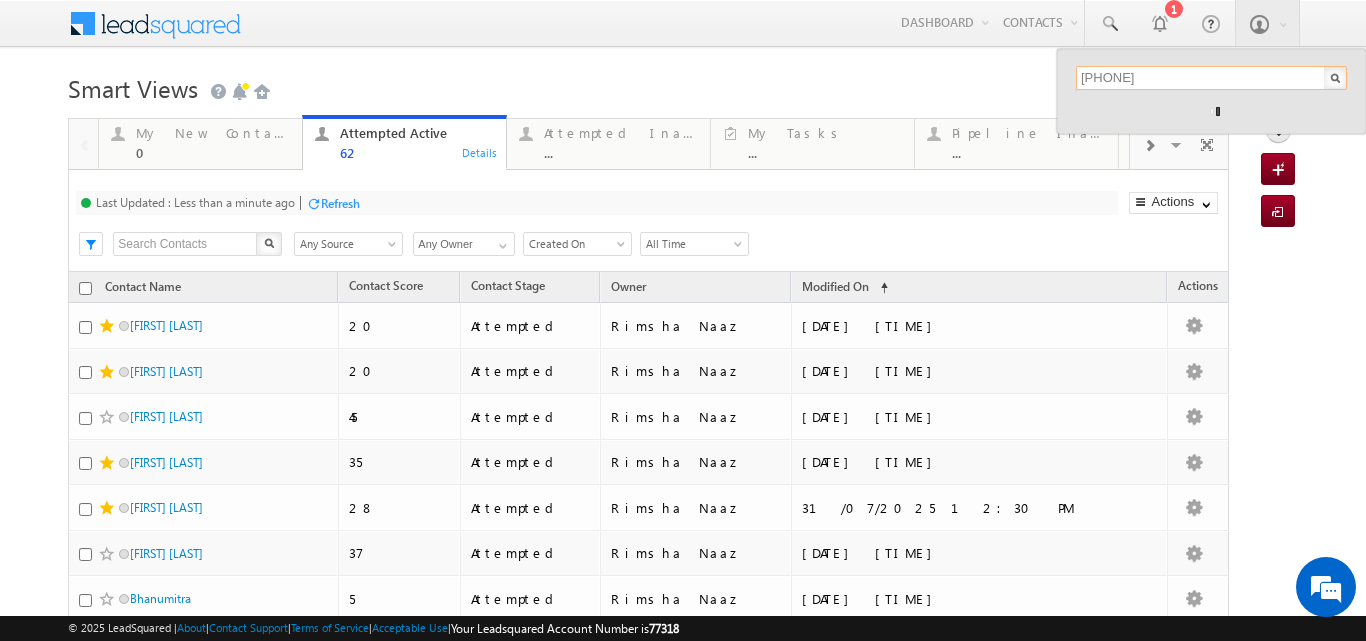 click on "88261 64299" at bounding box center [1211, 78] 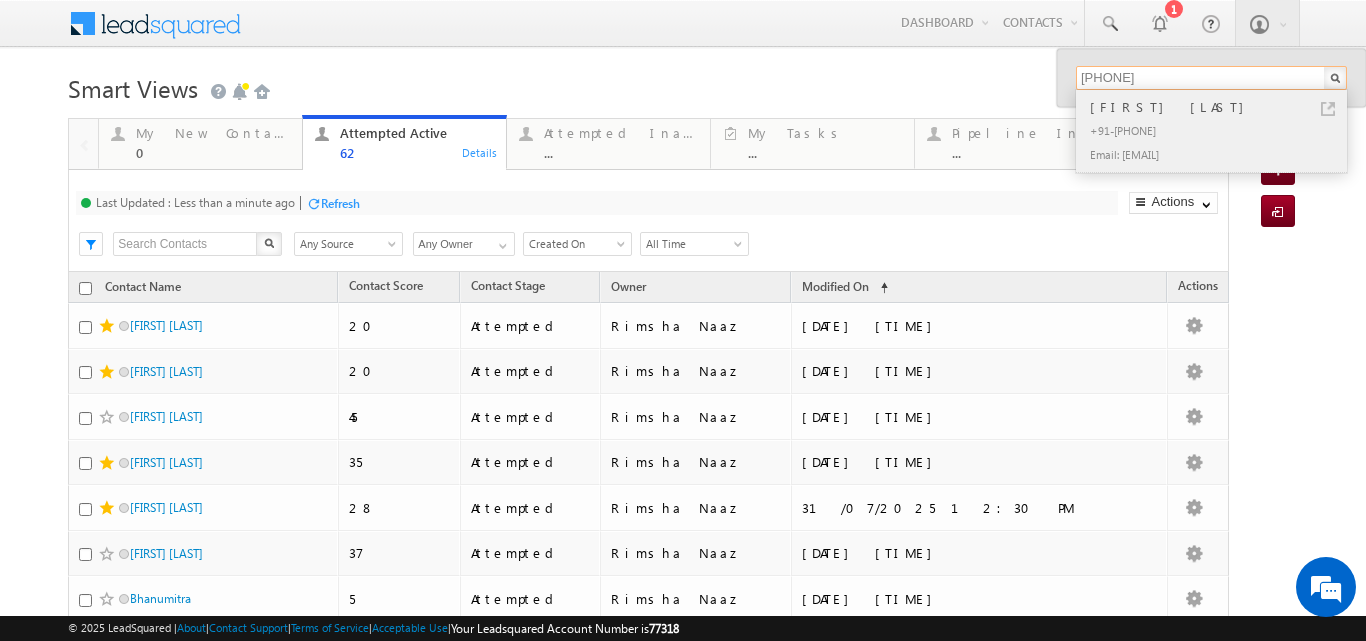 type on "8826164299" 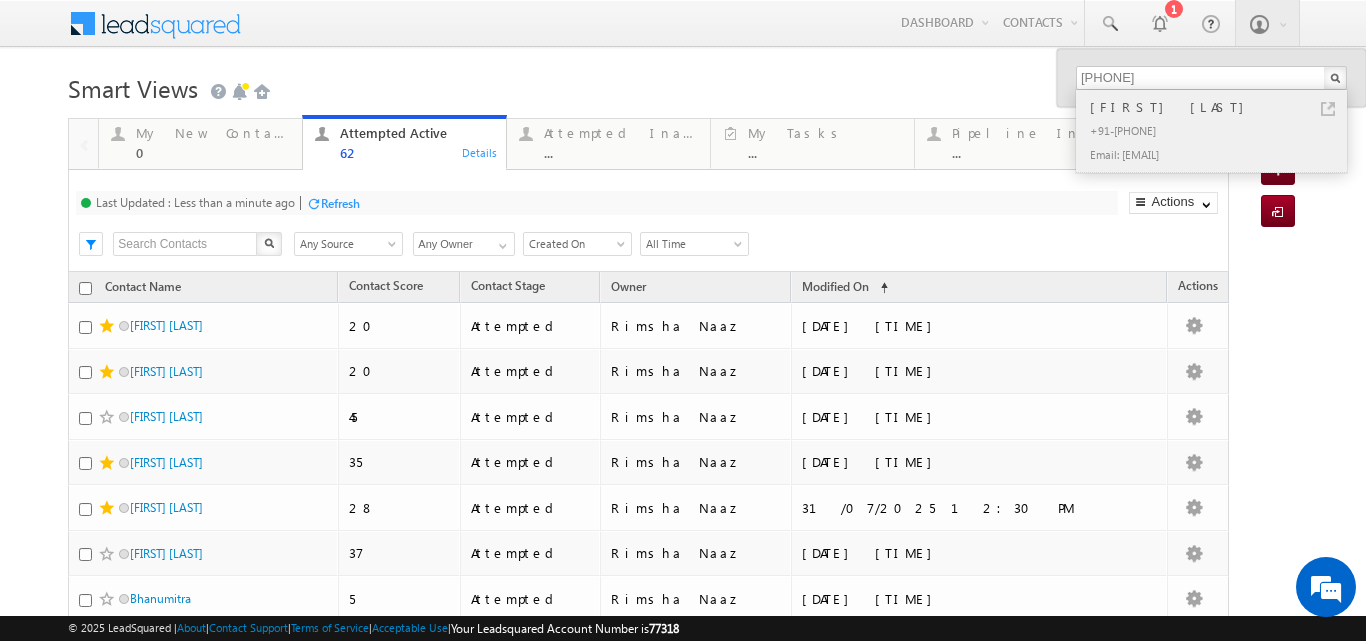click on "+91-8826164299" at bounding box center [1220, 130] 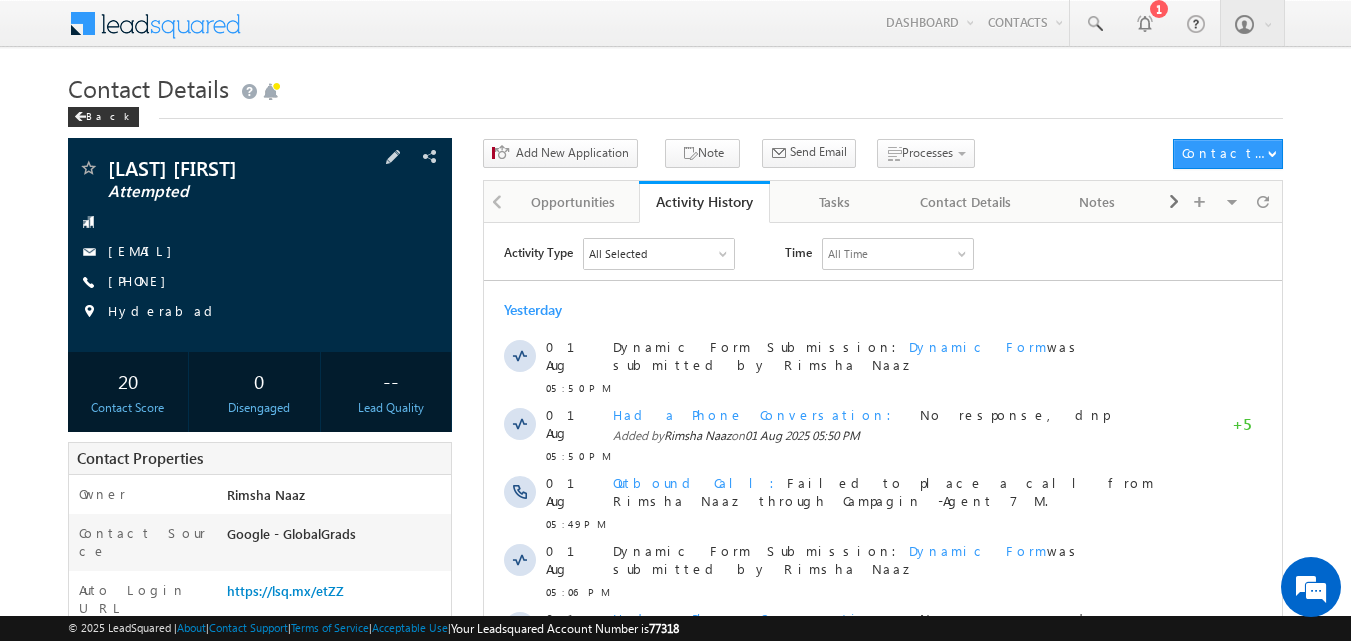 scroll, scrollTop: 0, scrollLeft: 0, axis: both 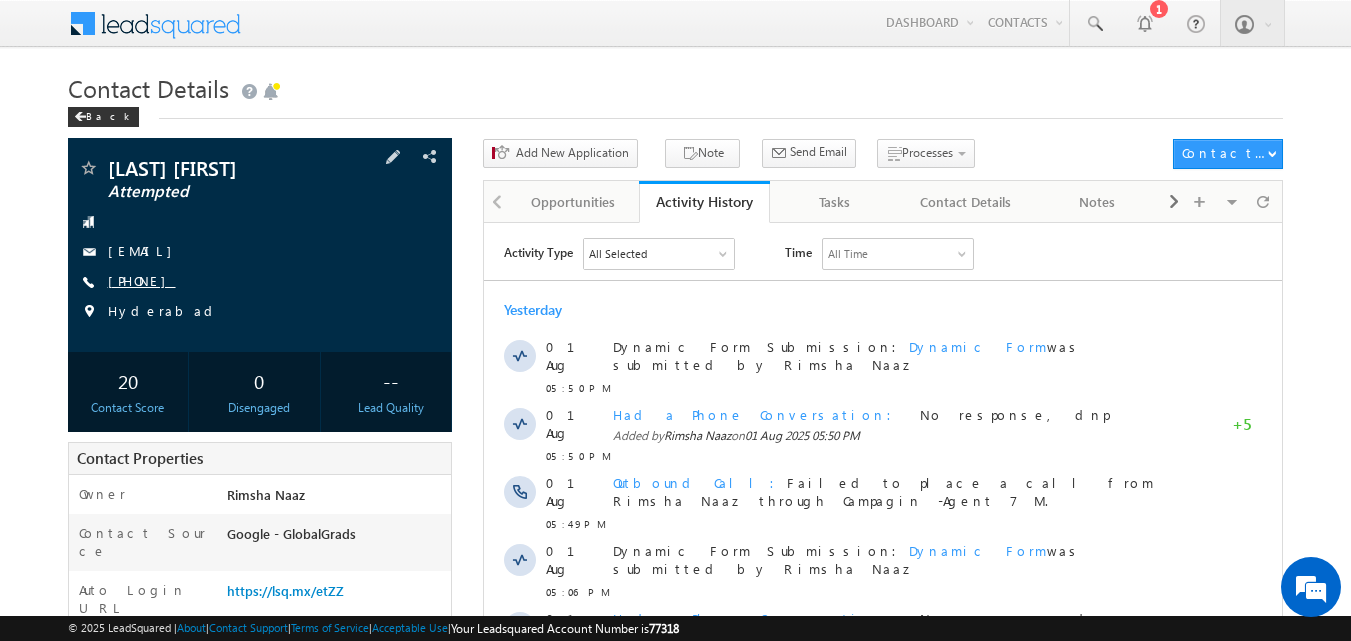 click on "+91-9542471873" at bounding box center [142, 280] 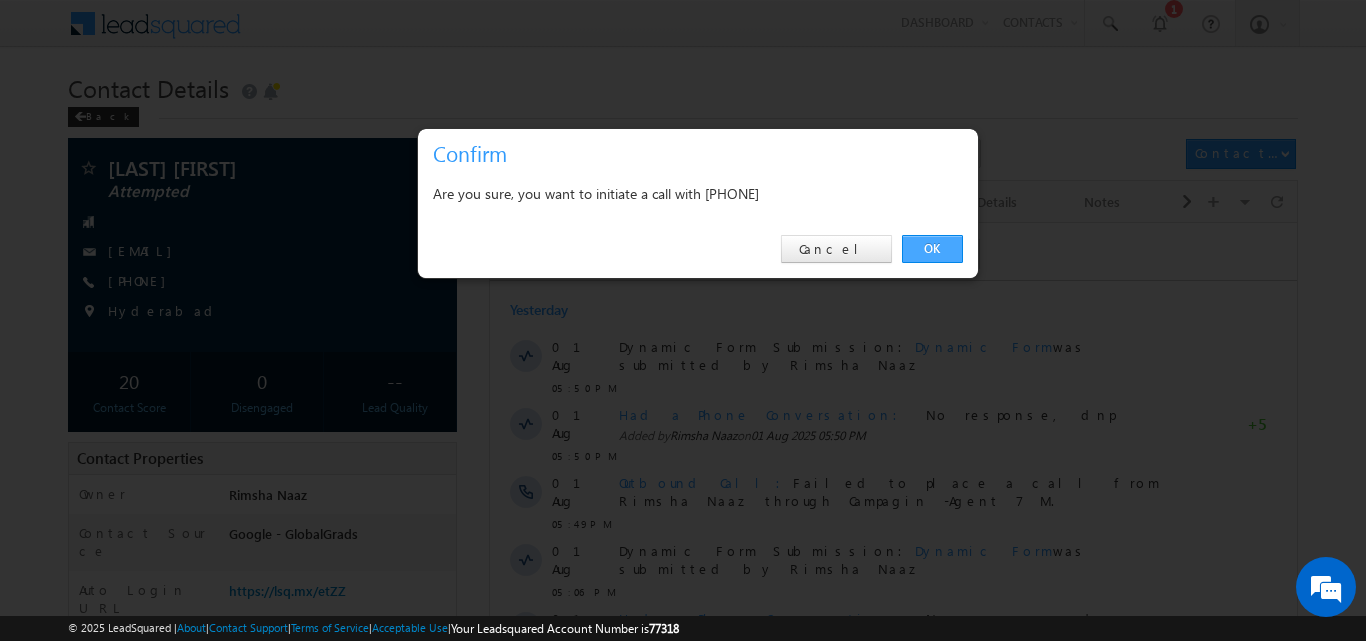 click on "OK" at bounding box center [932, 249] 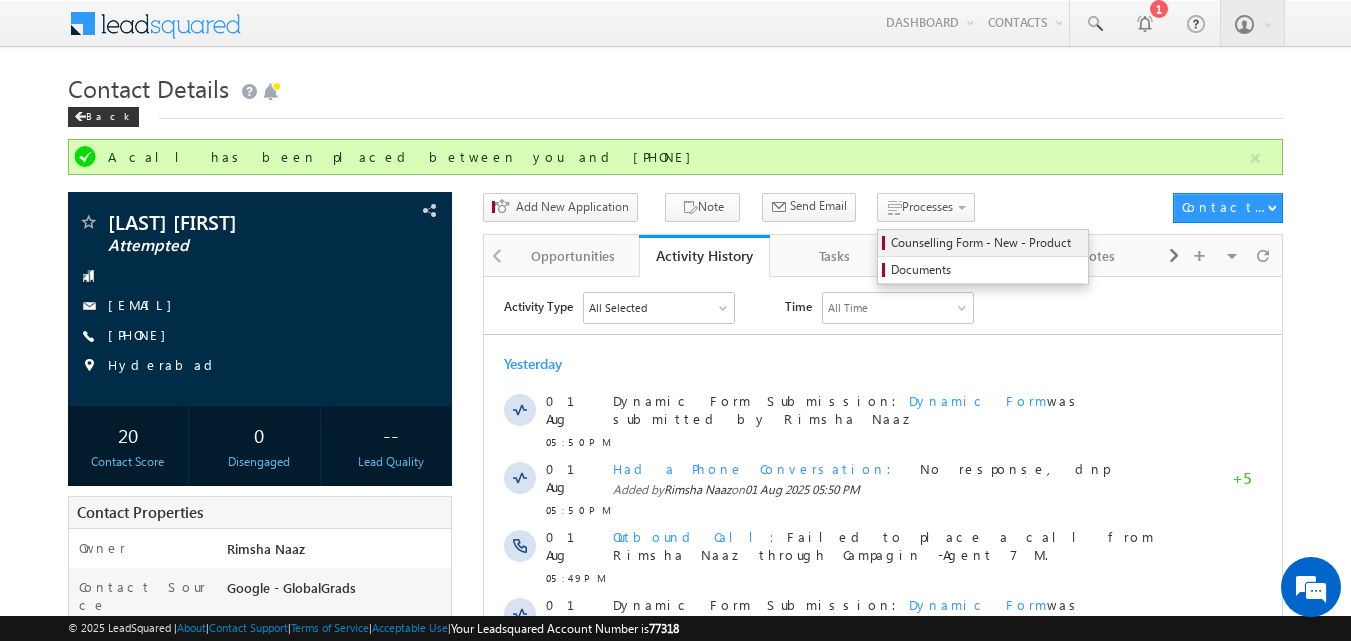 click on "Counselling Form - New - Product" at bounding box center (983, 243) 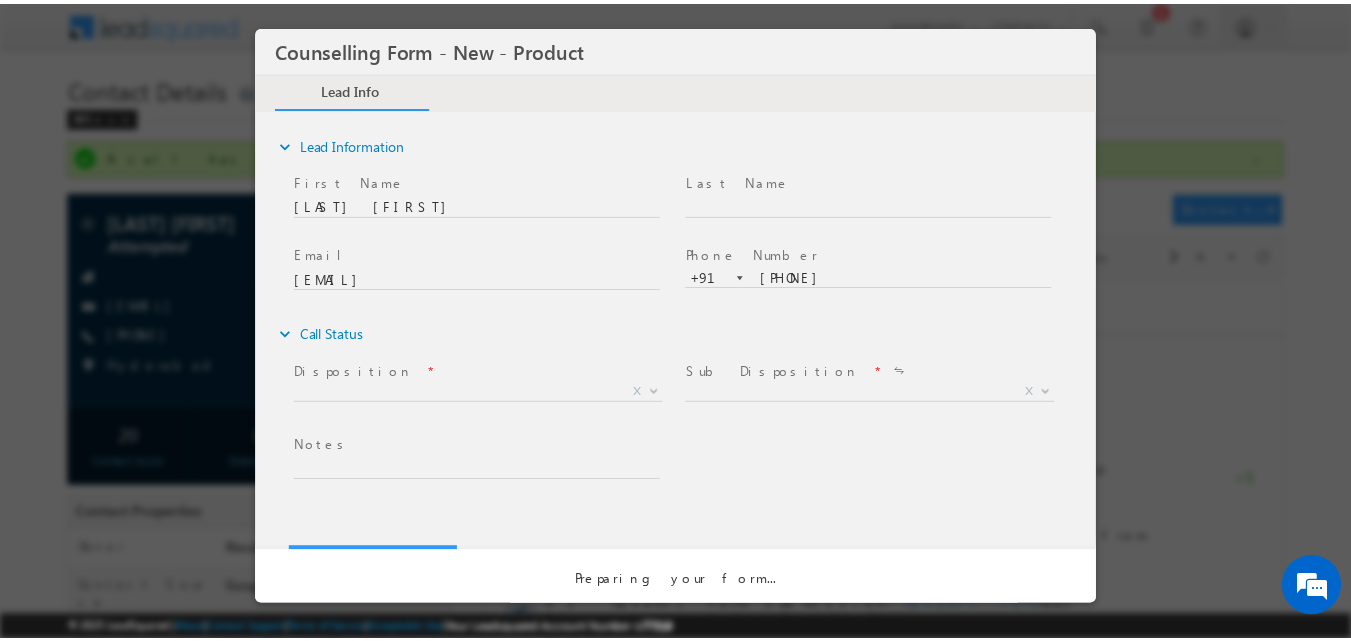 scroll, scrollTop: 0, scrollLeft: 0, axis: both 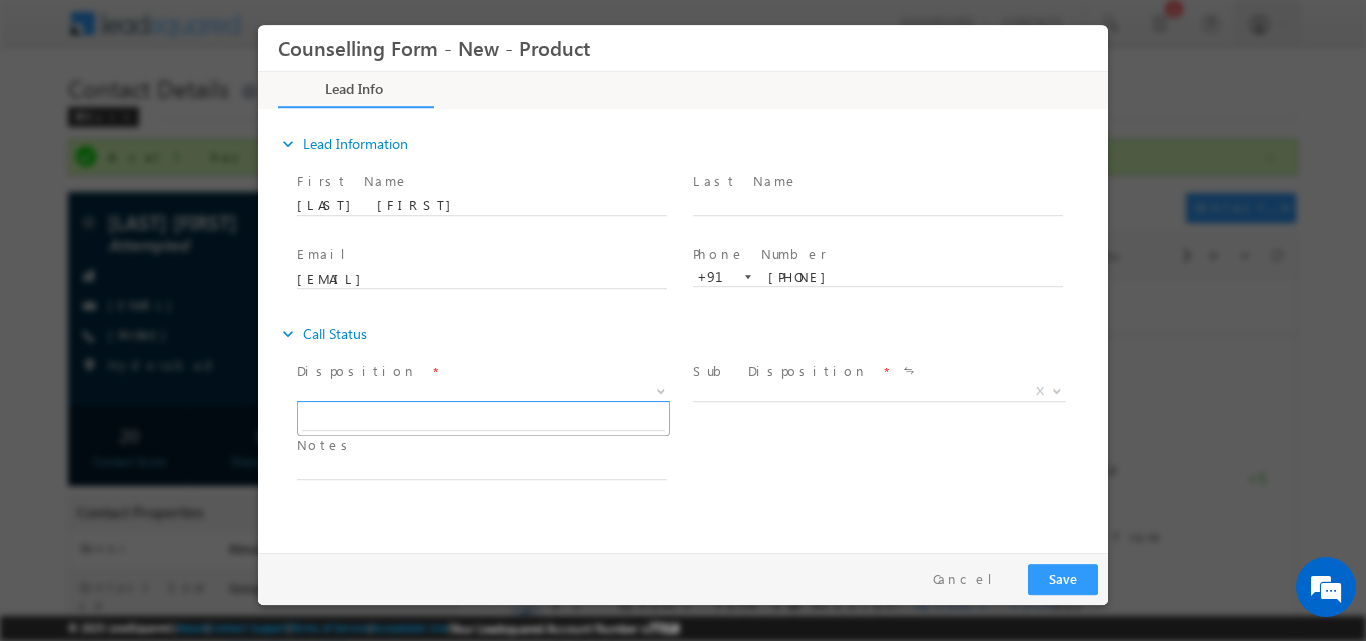 click at bounding box center [659, 390] 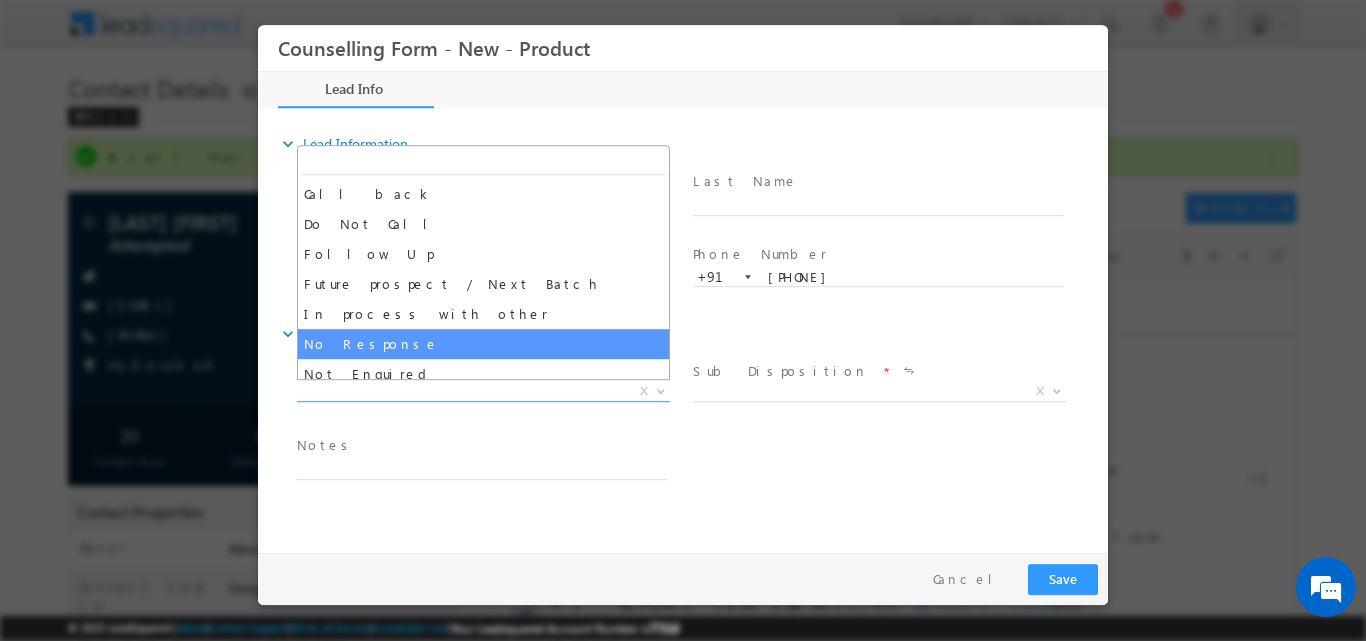 select on "No Response" 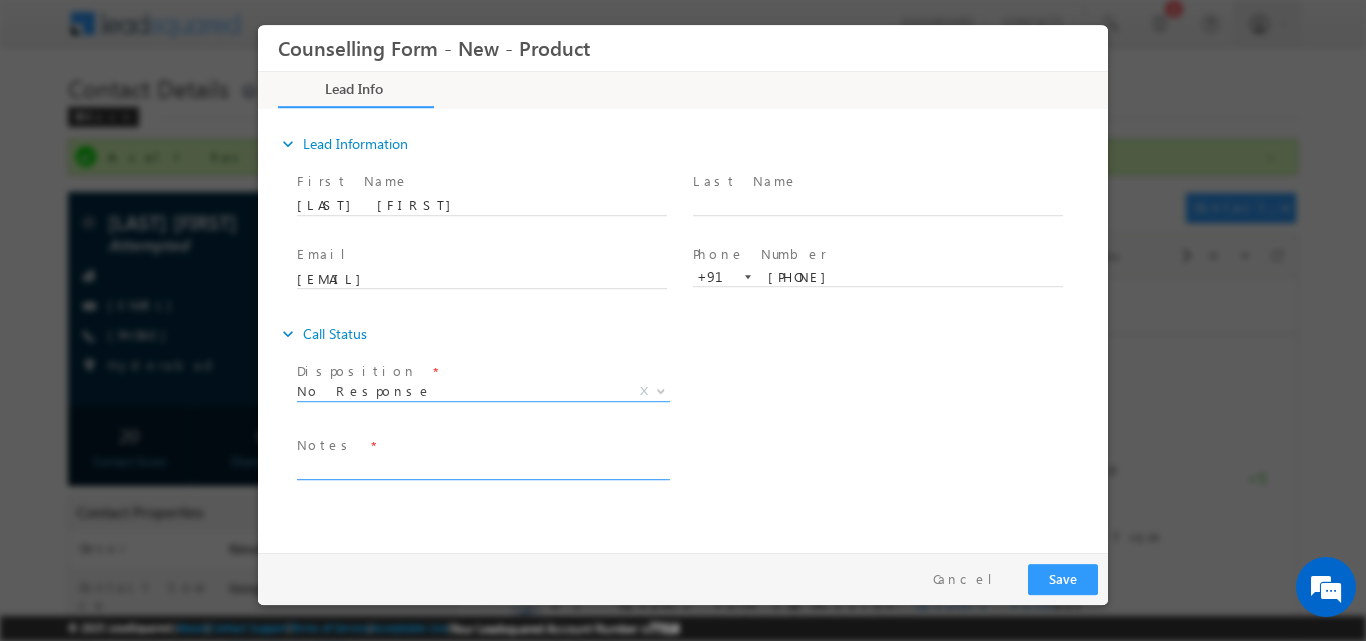 click at bounding box center [482, 467] 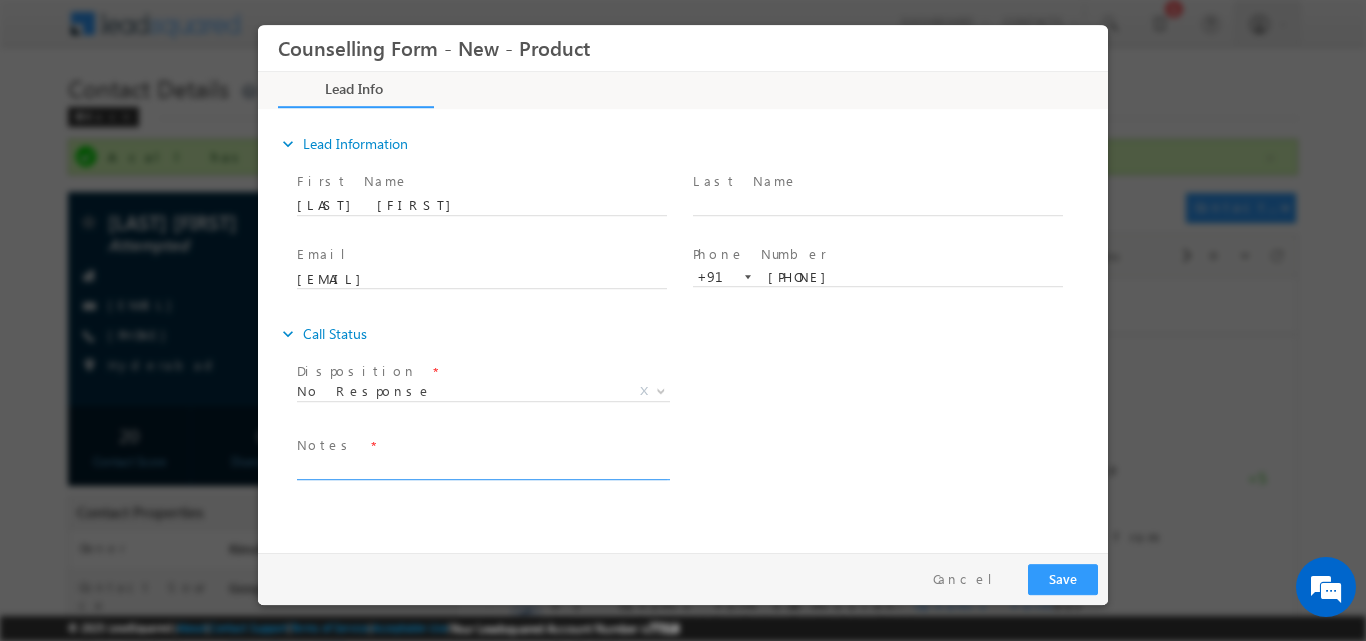 paste on "No response, dnp" 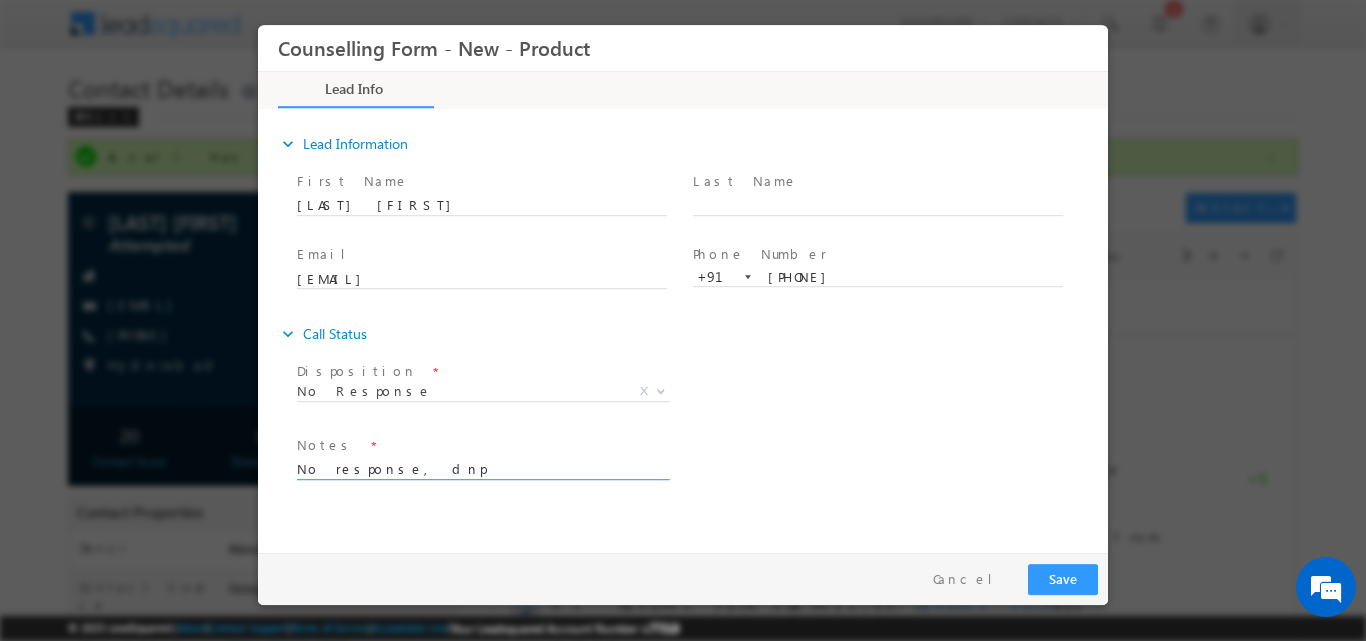 type on "No response, dnp" 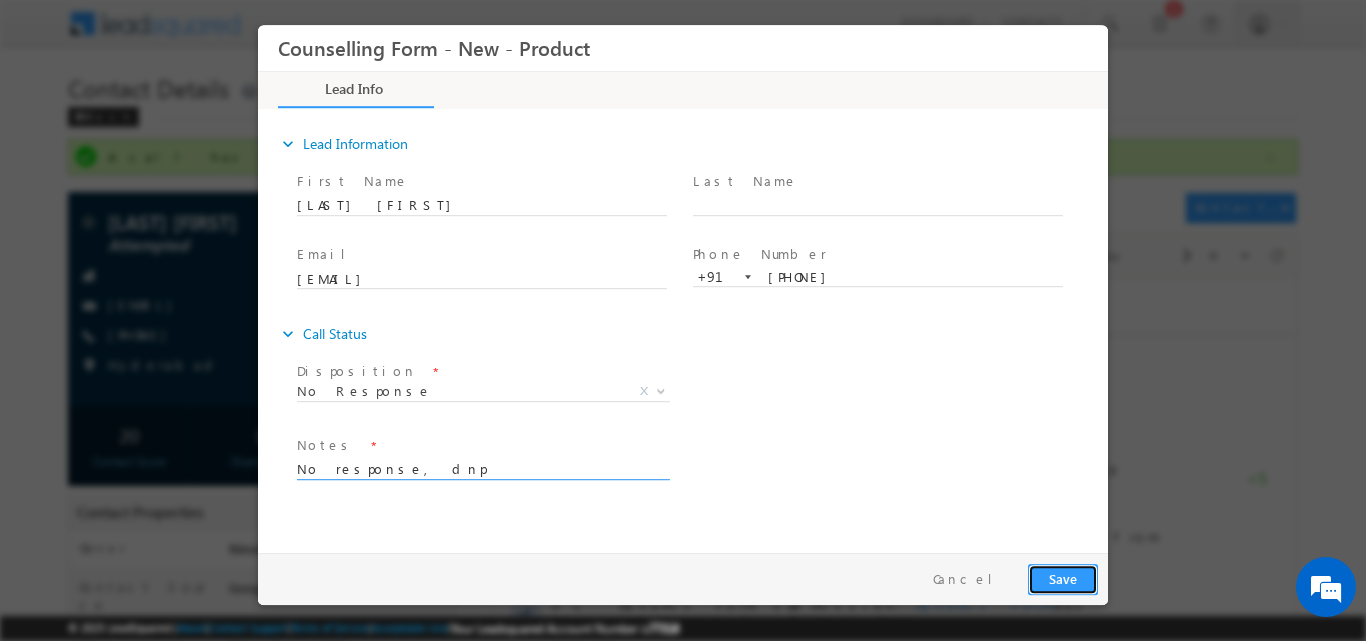 click on "Save" at bounding box center [1063, 578] 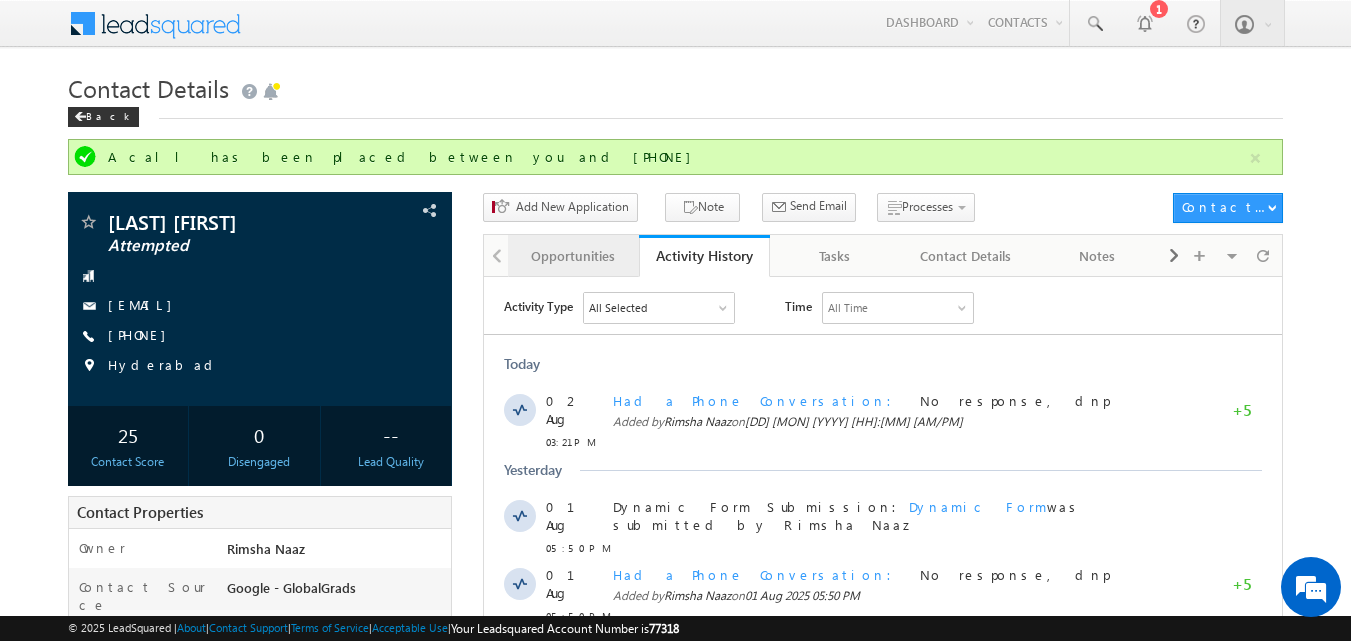 click on "Opportunities" at bounding box center (573, 256) 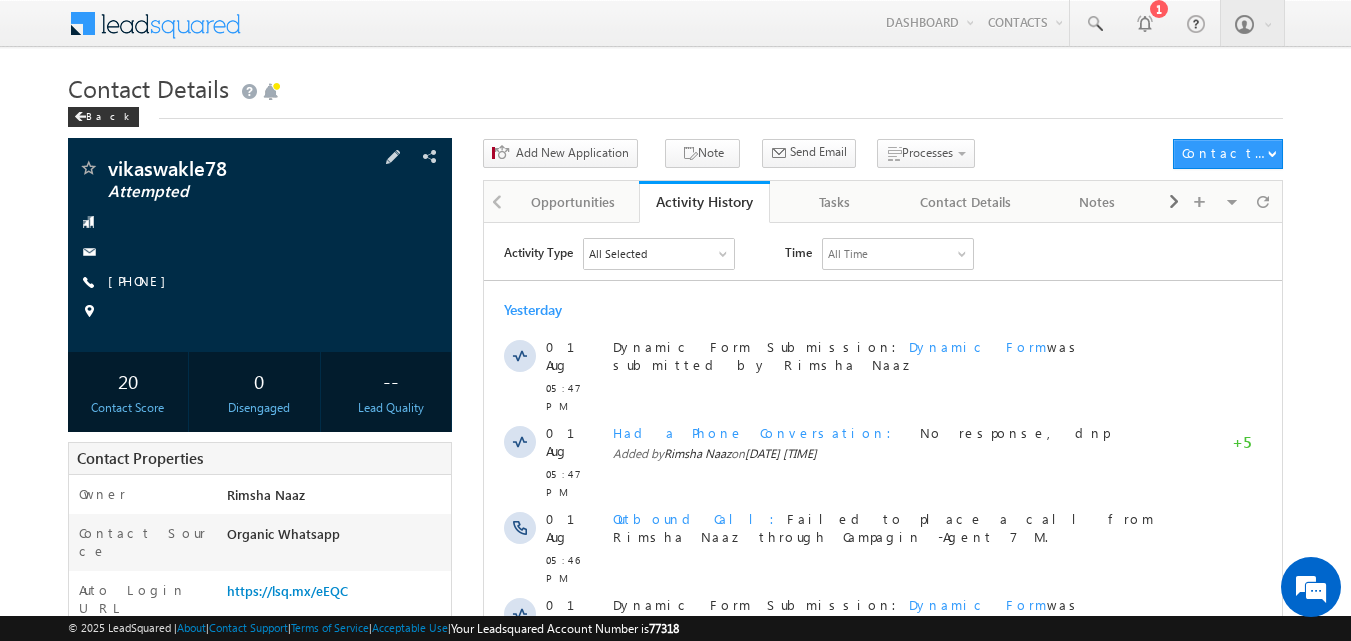 scroll, scrollTop: 0, scrollLeft: 0, axis: both 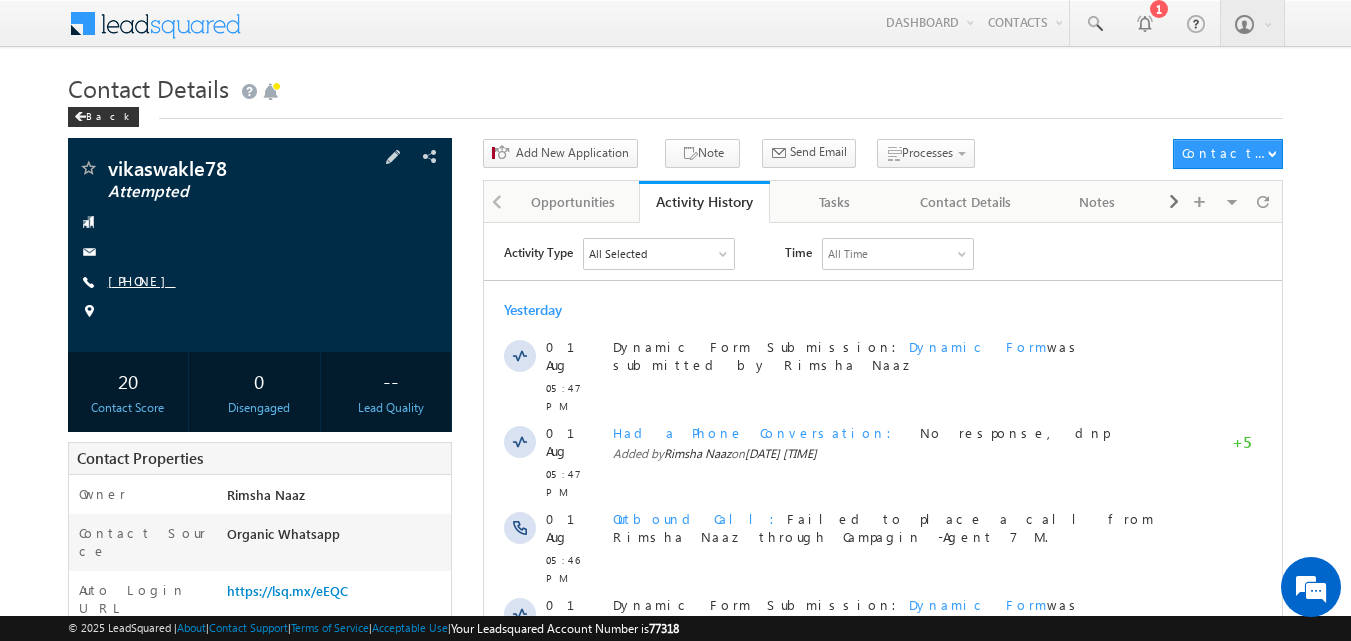 click on "[PHONE]" at bounding box center [142, 280] 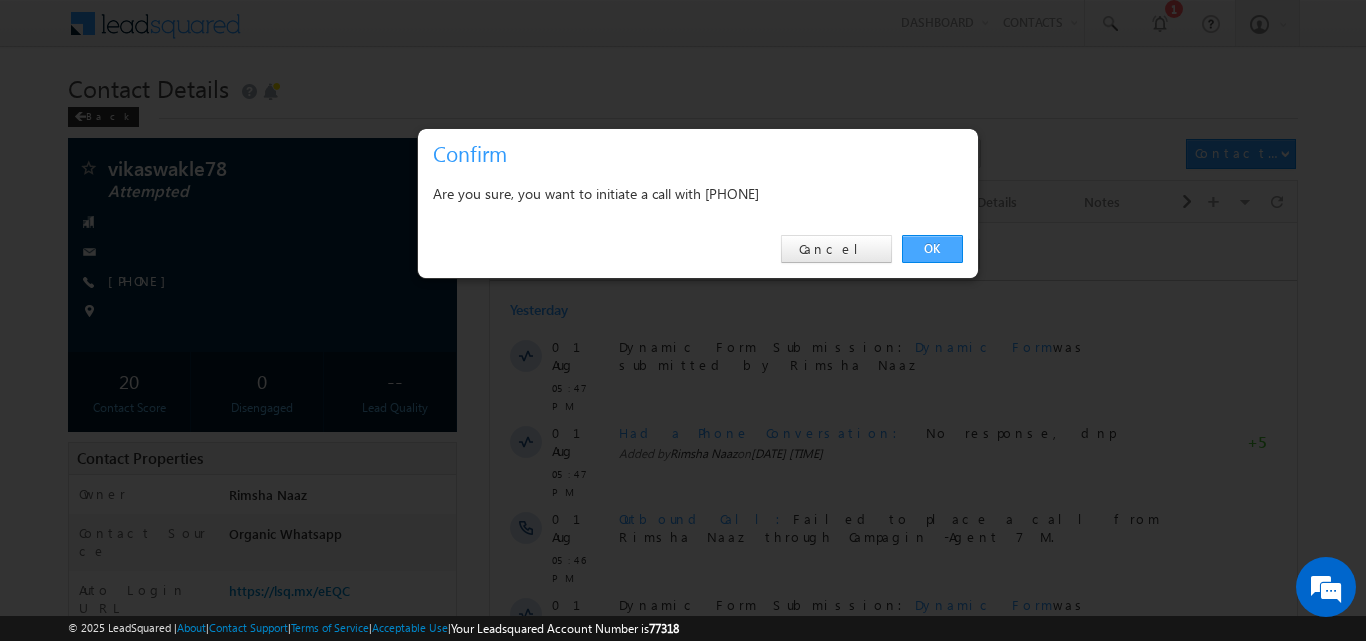 drag, startPoint x: 934, startPoint y: 245, endPoint x: 449, endPoint y: 20, distance: 534.6494 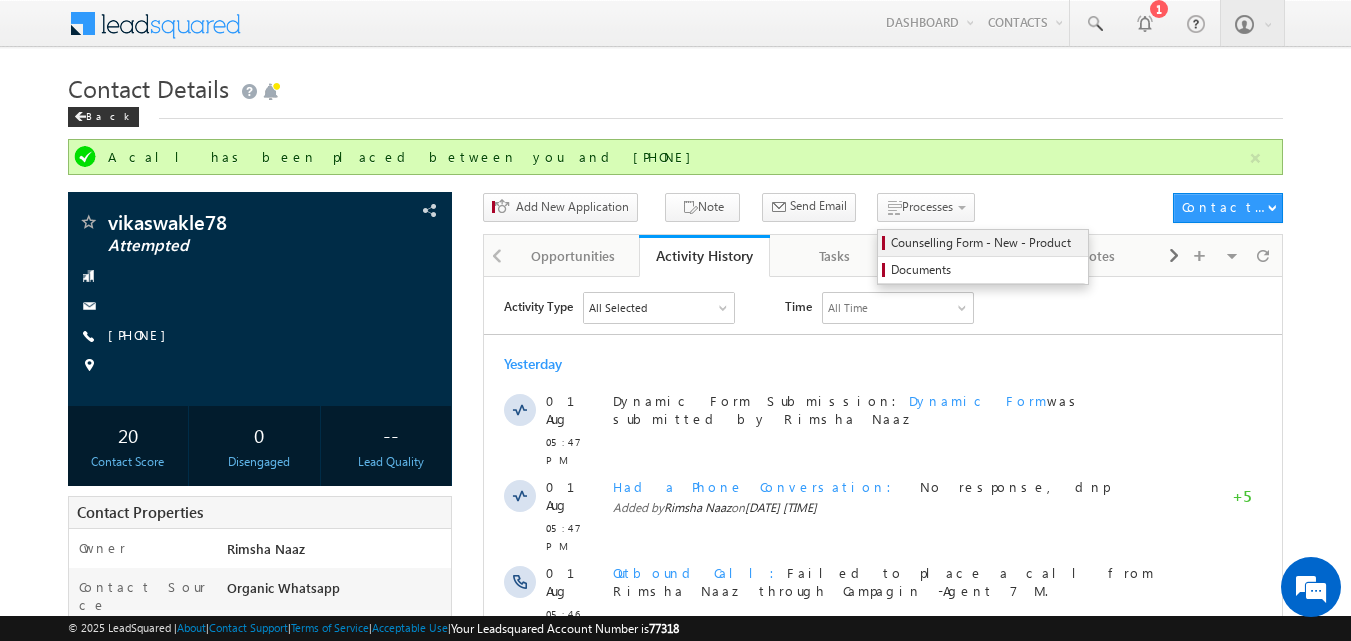 click on "Counselling Form - New - Product" at bounding box center (986, 243) 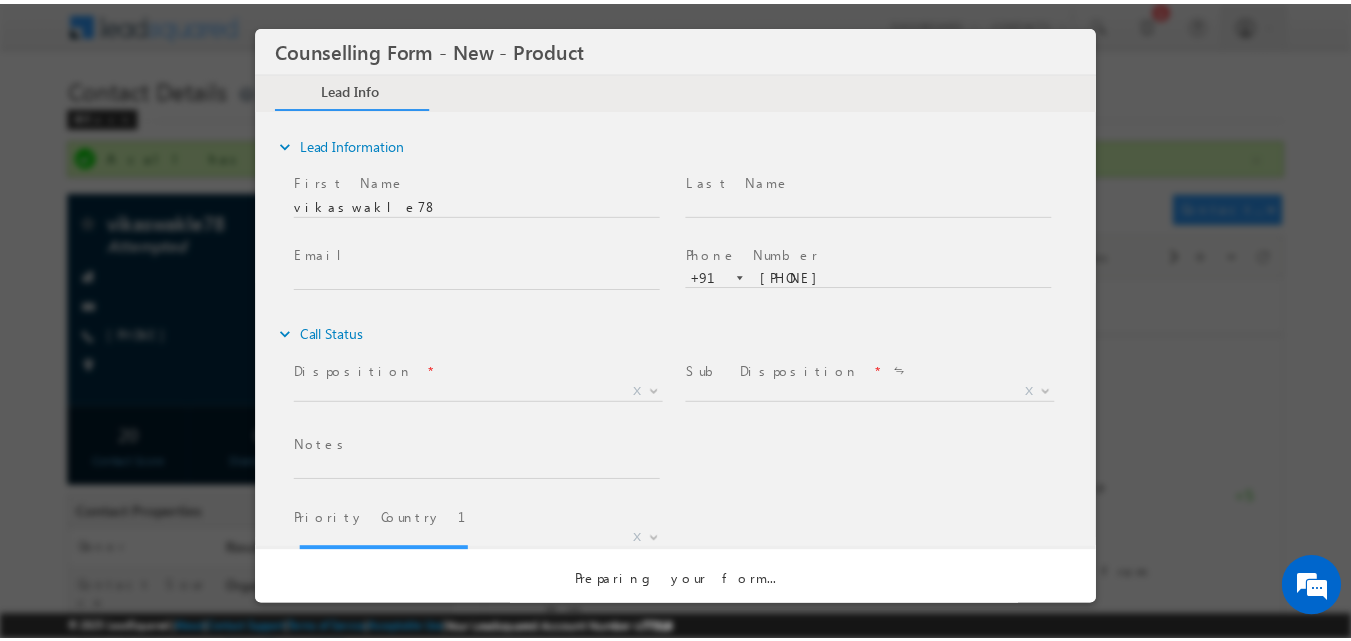 scroll, scrollTop: 0, scrollLeft: 0, axis: both 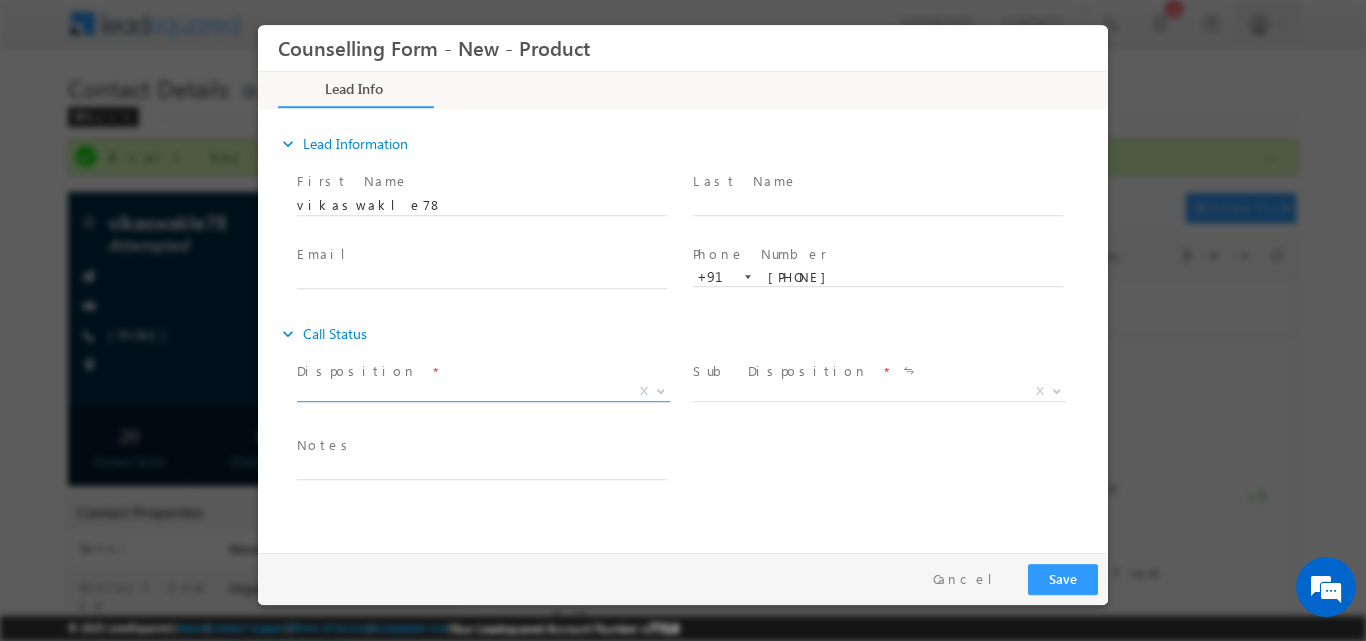 click at bounding box center [661, 389] 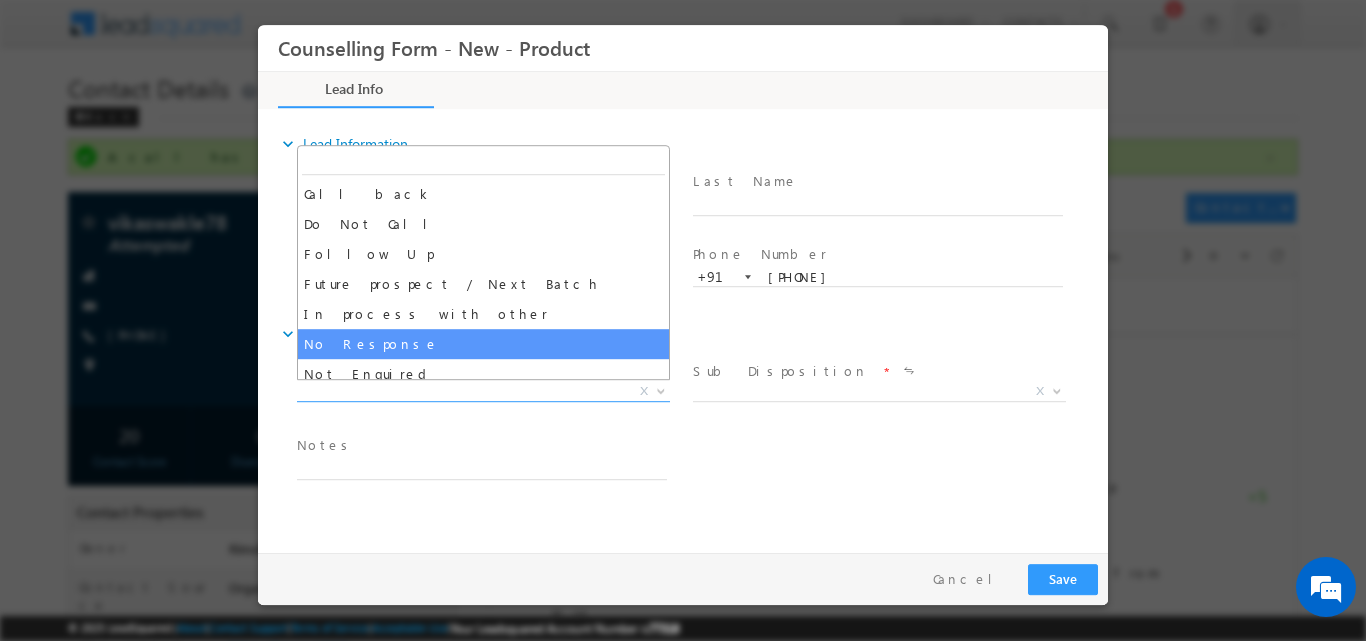select on "No Response" 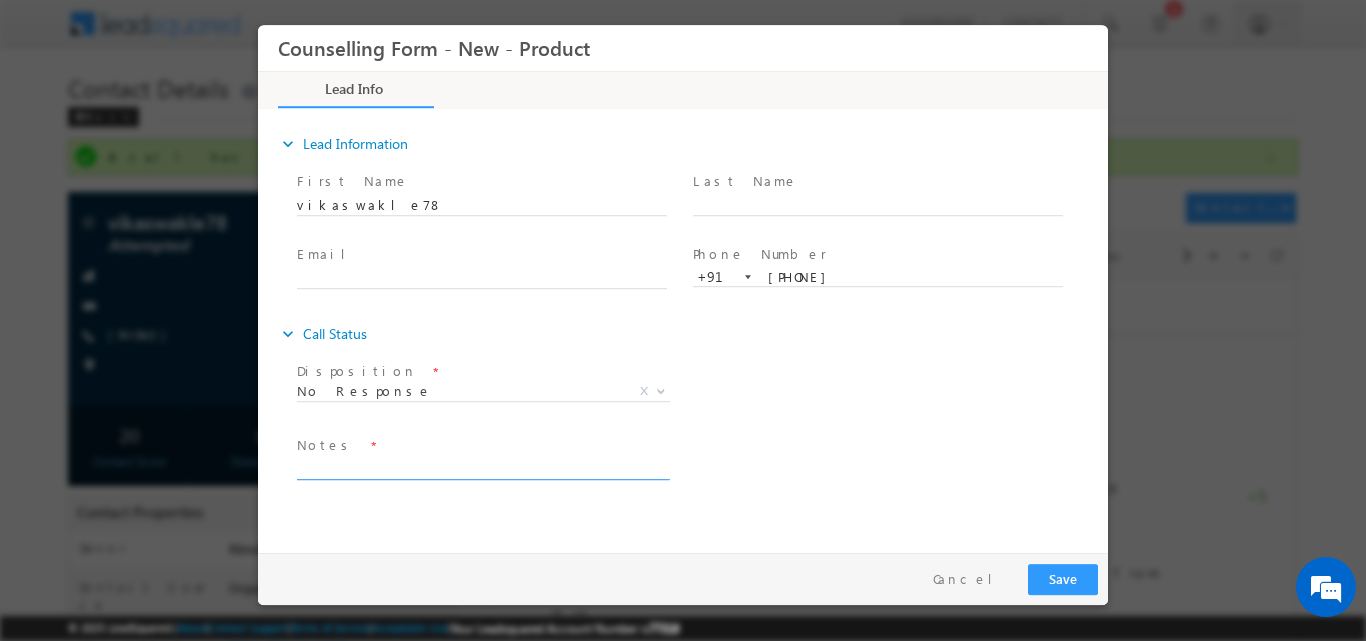 click at bounding box center [482, 467] 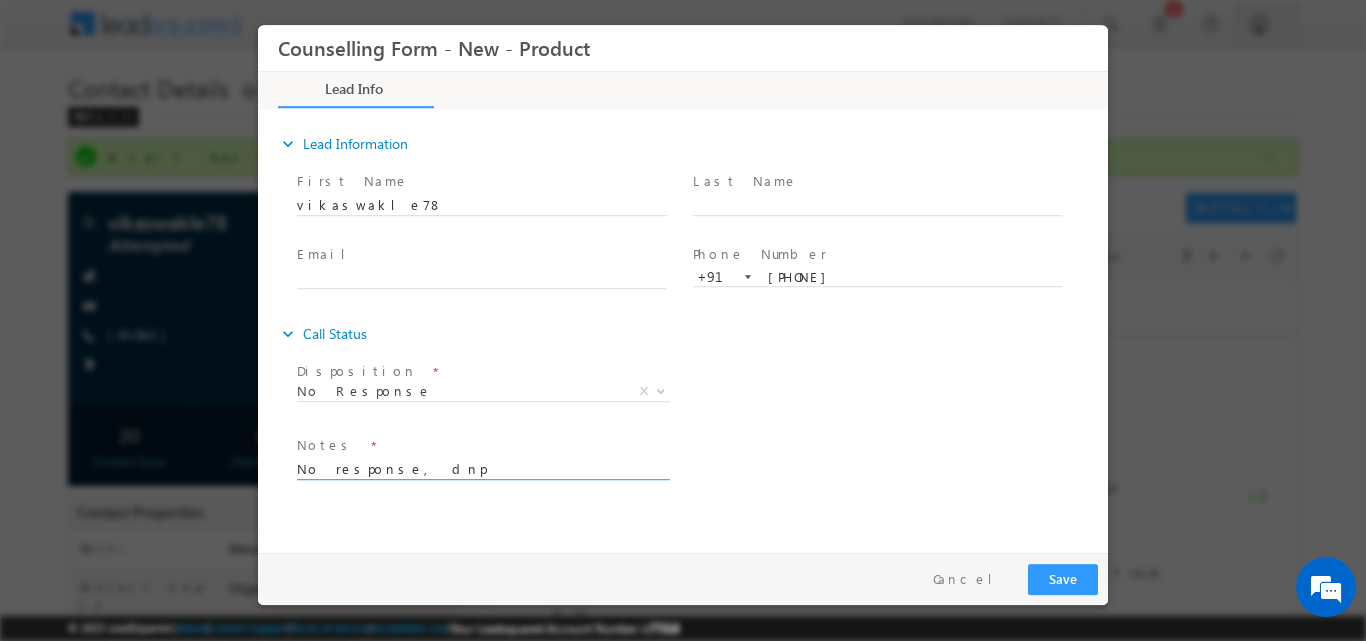 type on "No response, dnp" 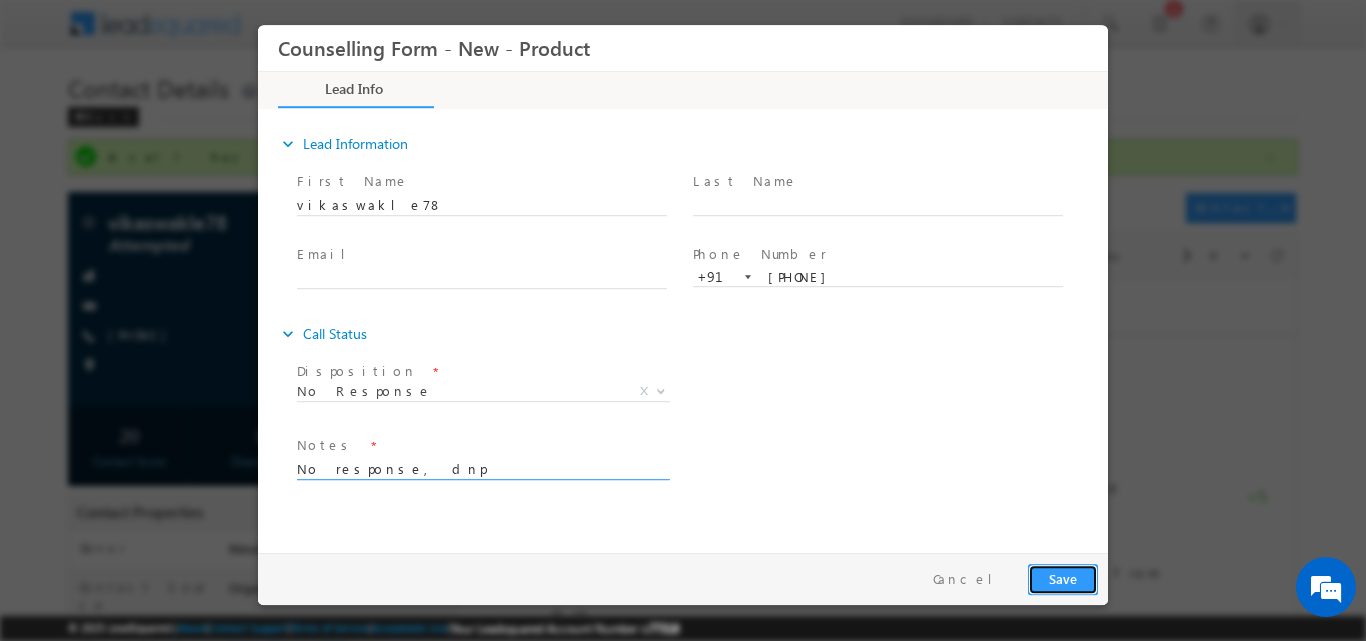 click on "Save" at bounding box center (1063, 578) 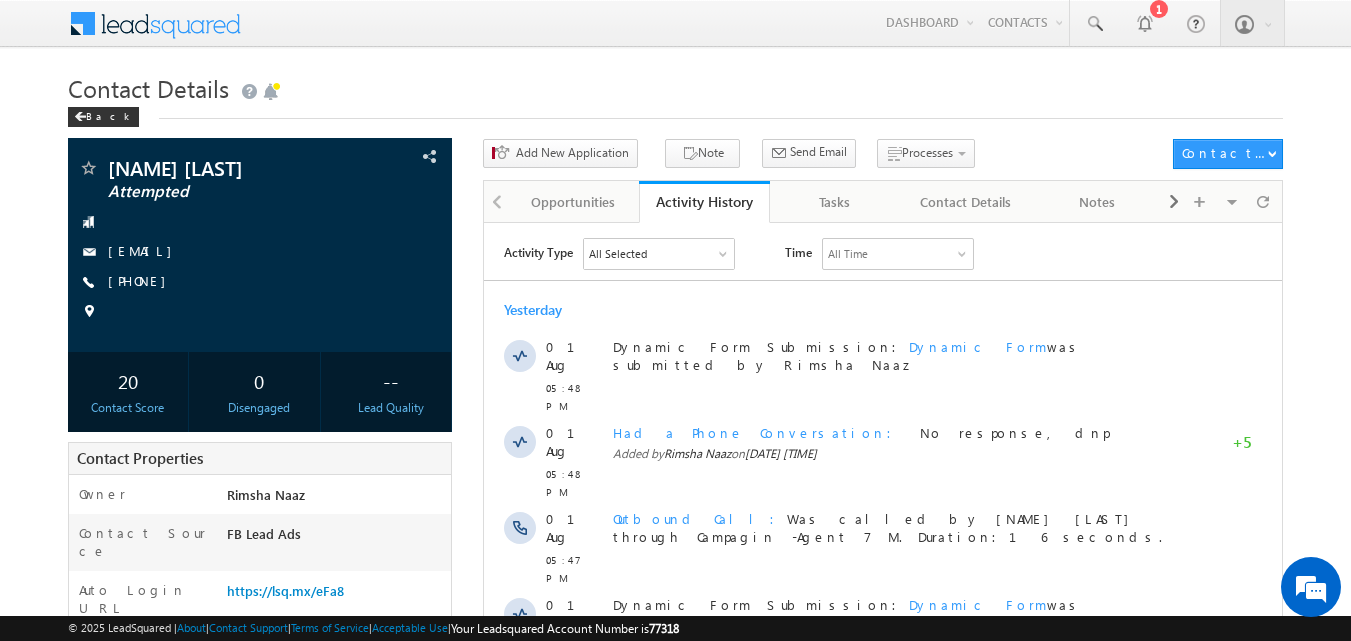 scroll, scrollTop: 0, scrollLeft: 0, axis: both 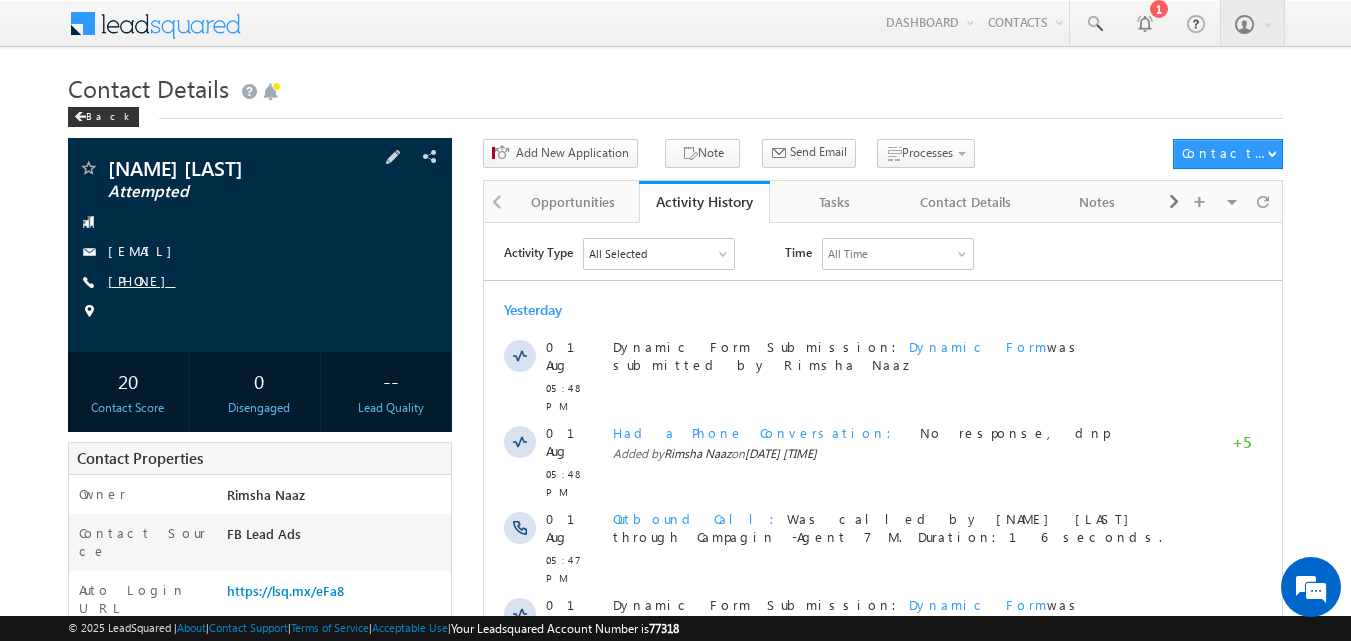click on "[PHONE]" at bounding box center (142, 280) 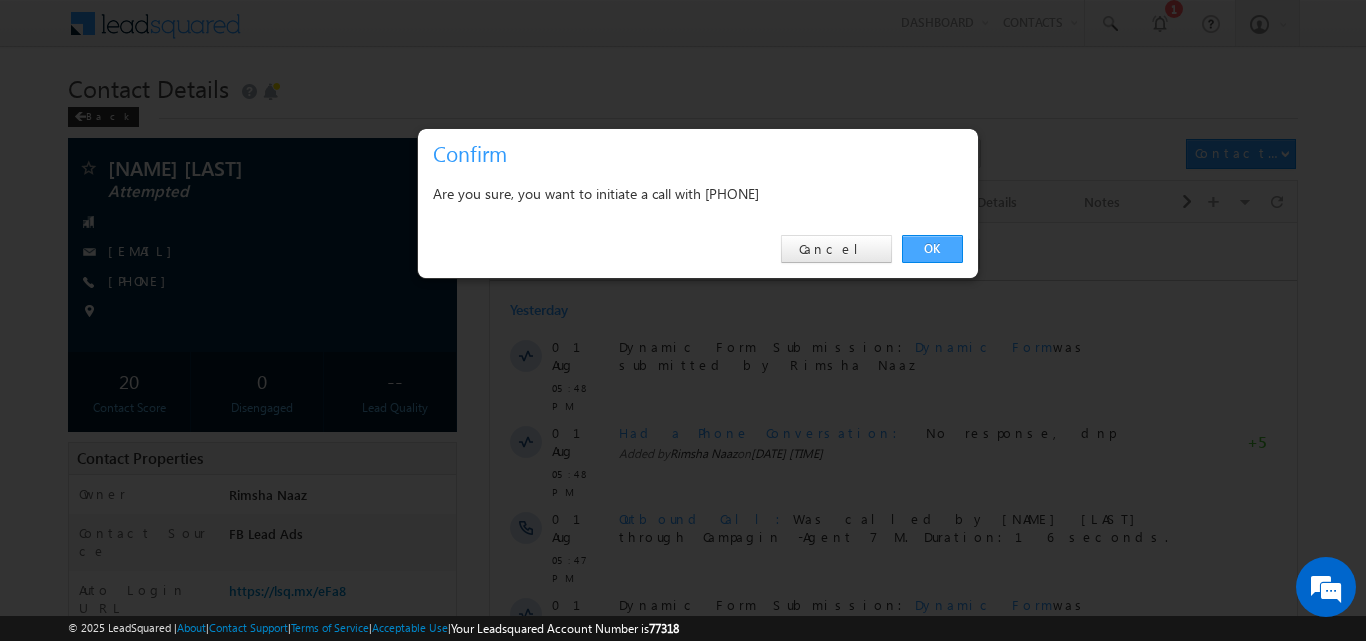 click on "OK" at bounding box center [932, 249] 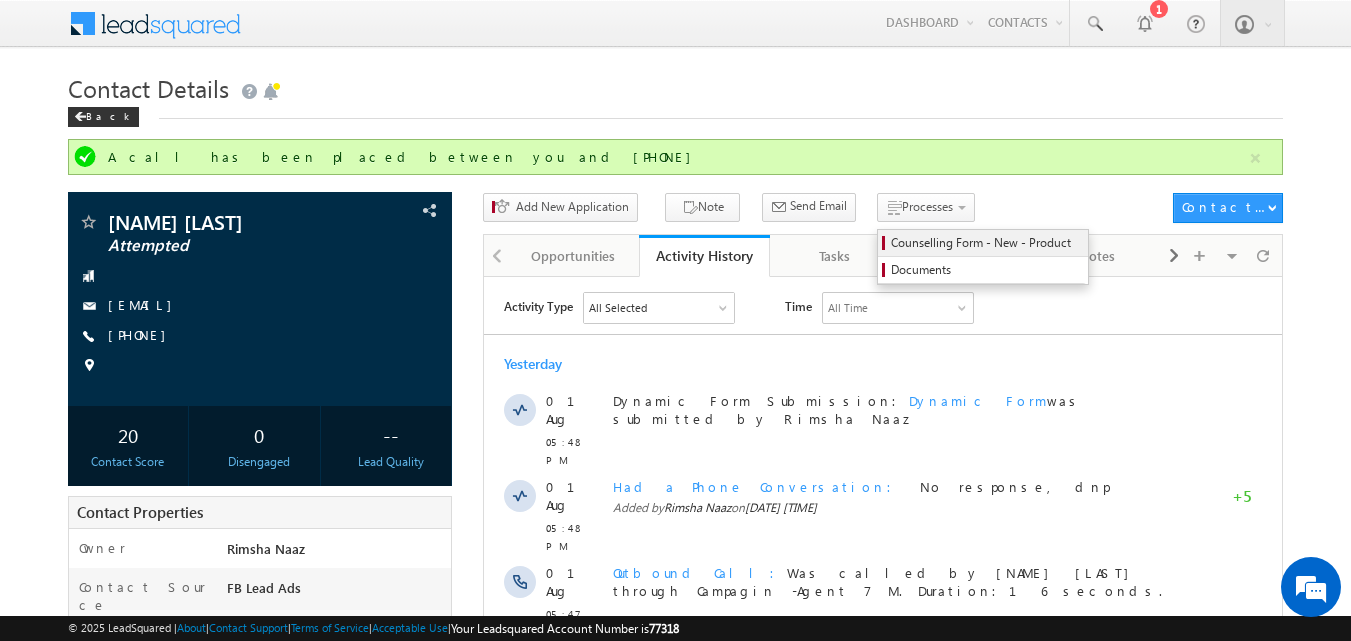 click on "Counselling Form - New - Product" at bounding box center (986, 243) 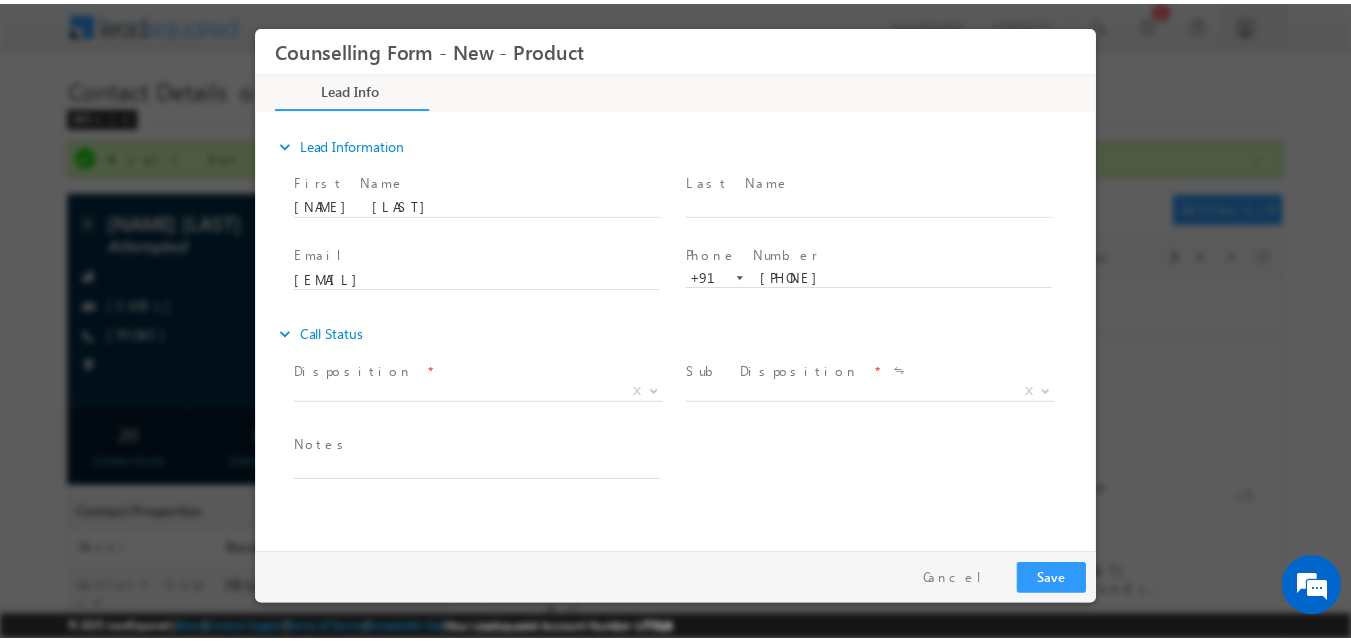 scroll, scrollTop: 0, scrollLeft: 0, axis: both 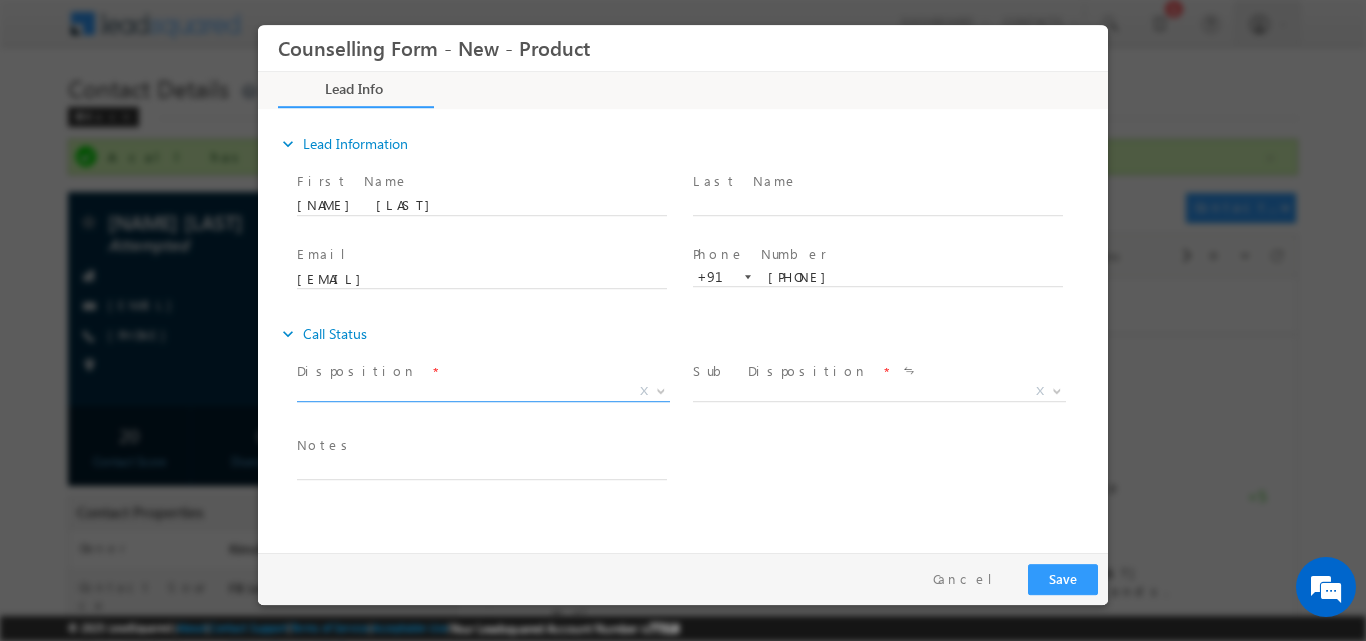 click at bounding box center (661, 389) 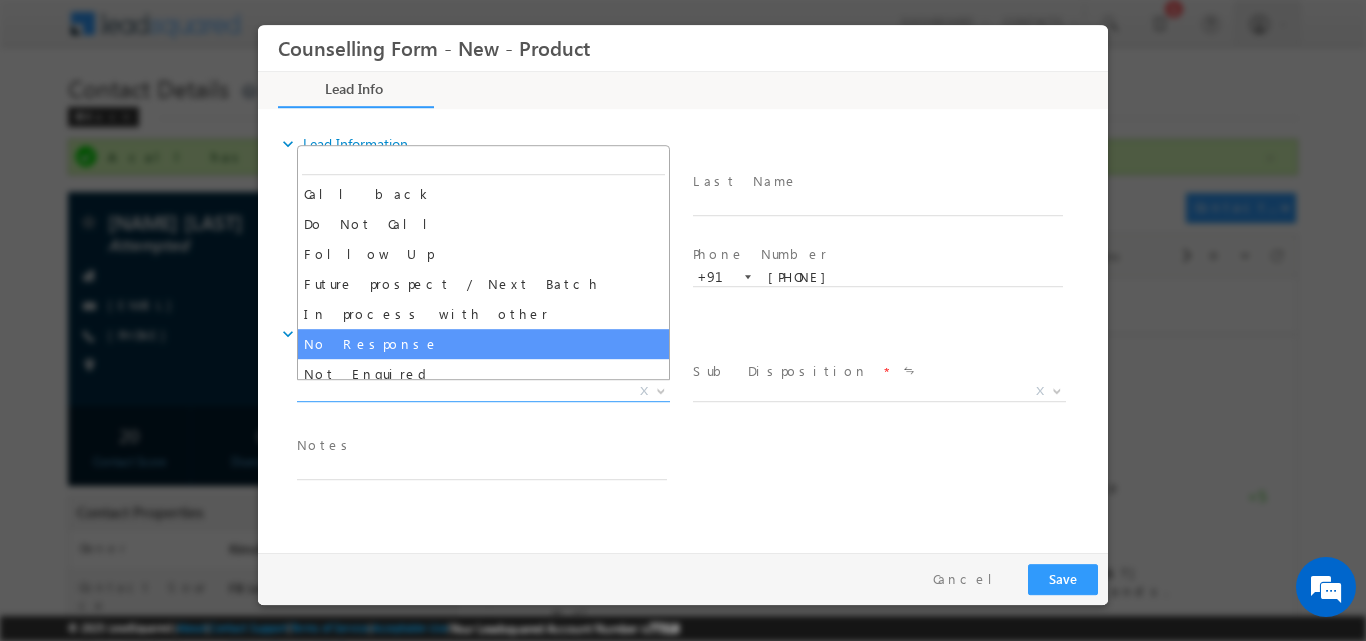 select on "No Response" 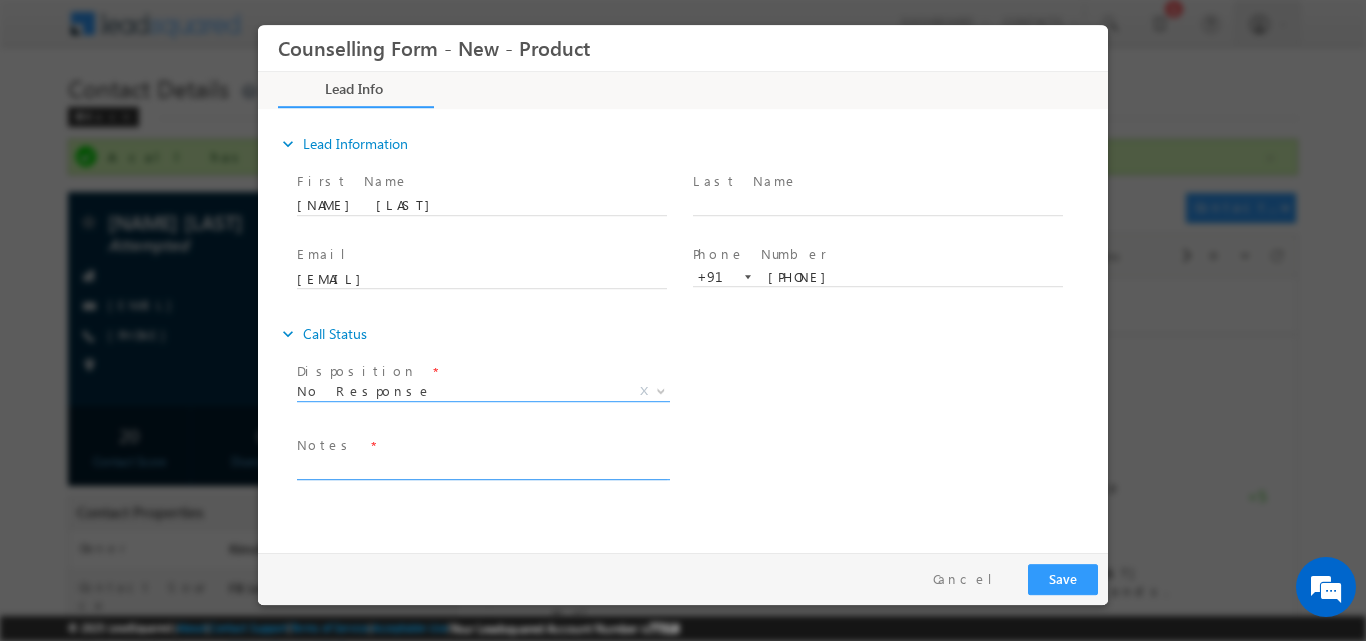 click at bounding box center (482, 467) 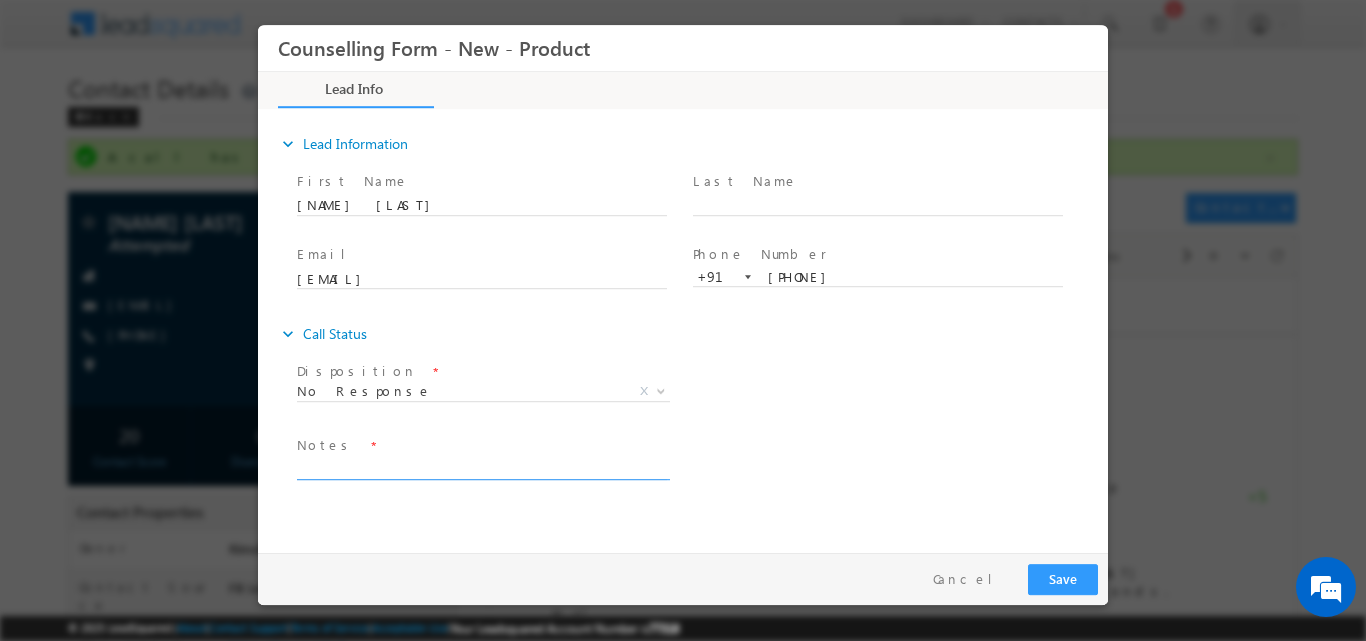 paste on "No response, dnp" 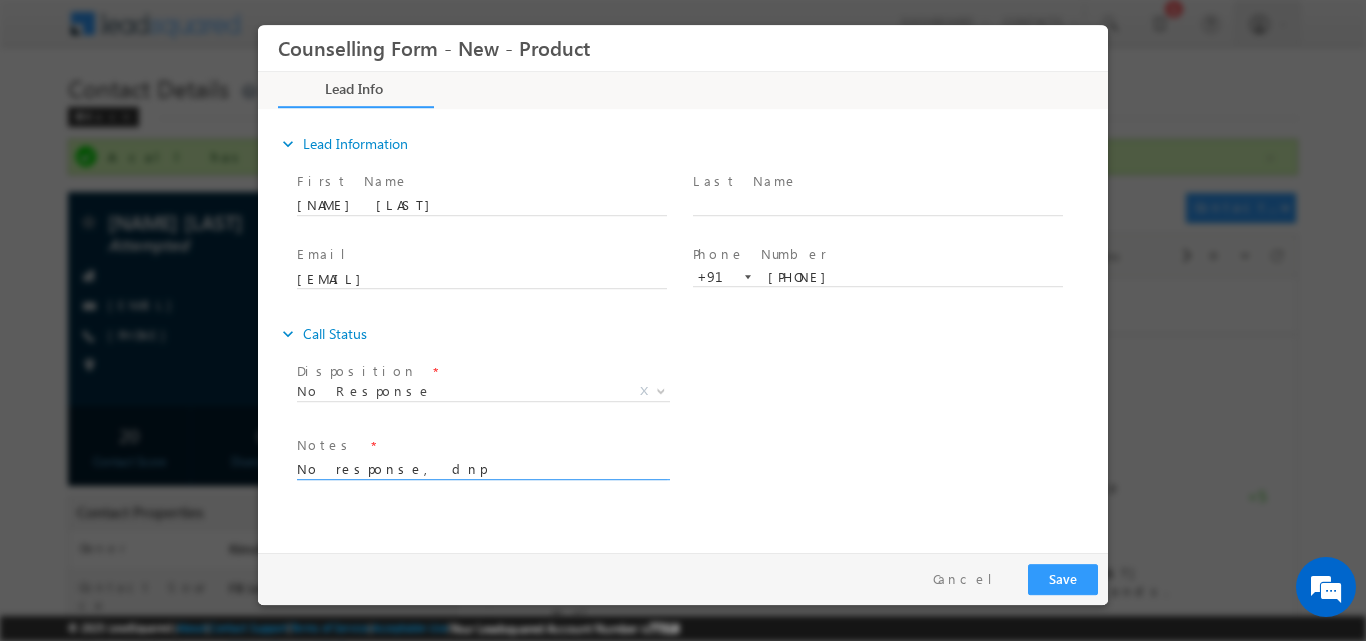 click on "No response, dnp" at bounding box center (482, 467) 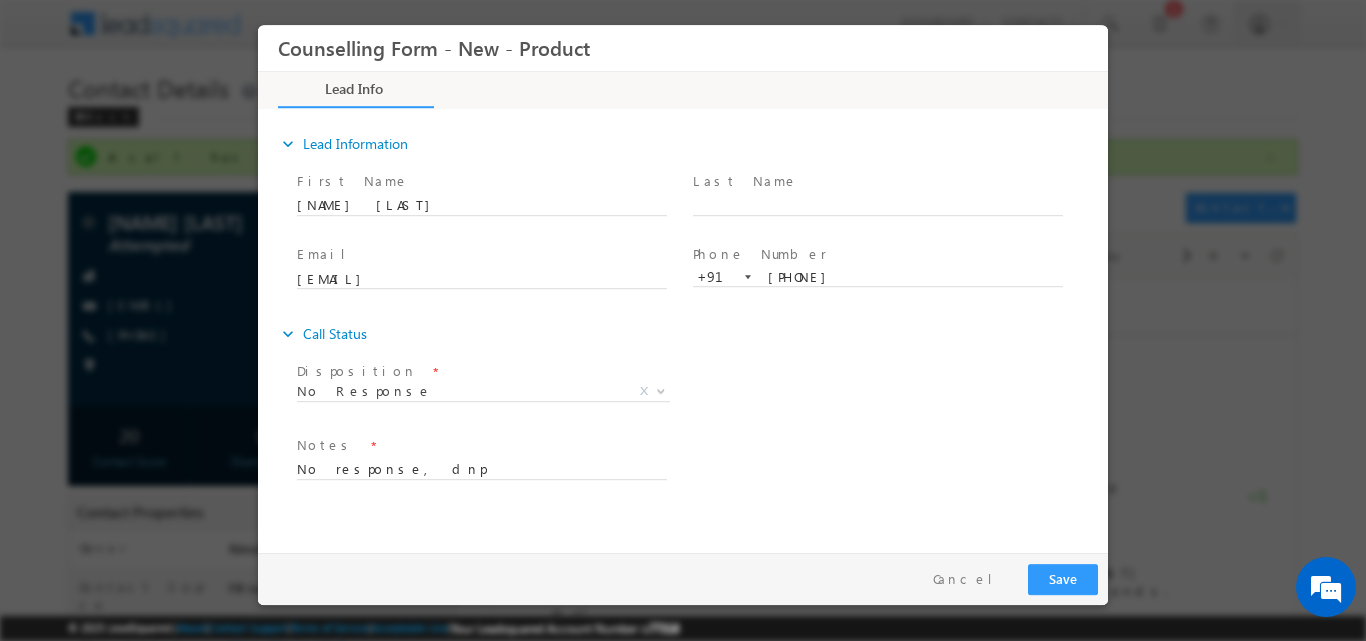 drag, startPoint x: 1040, startPoint y: 559, endPoint x: 1056, endPoint y: 585, distance: 30.528675 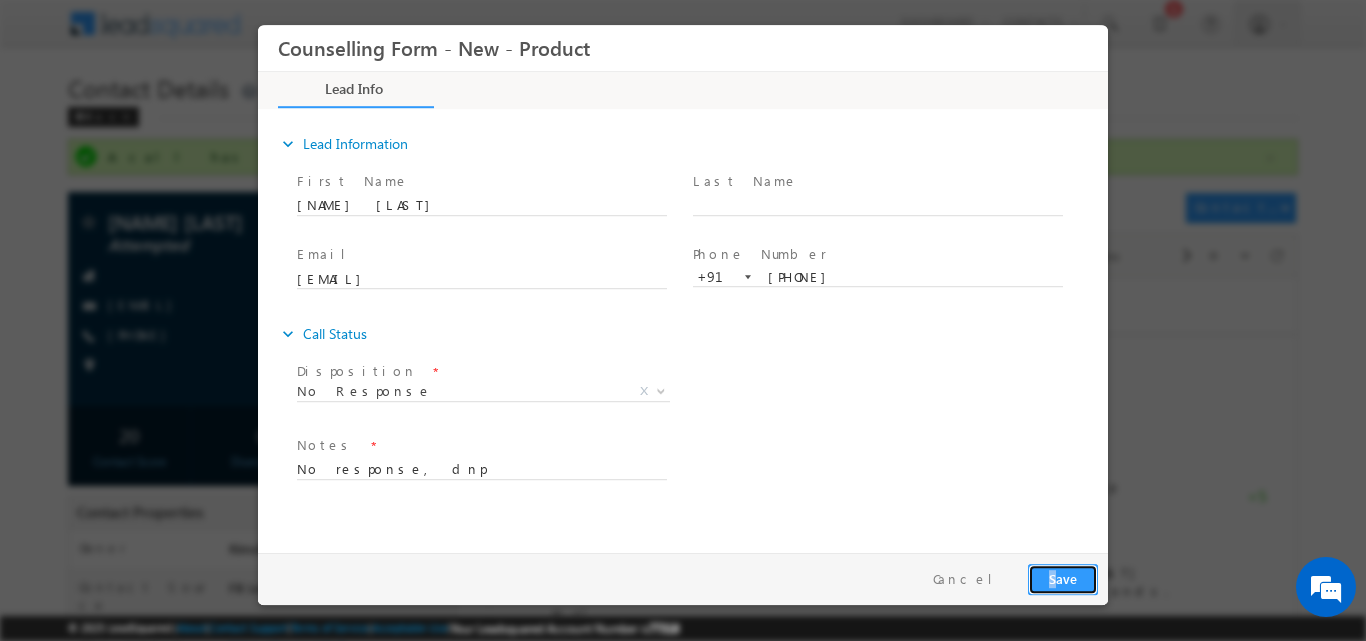 click on "Save" at bounding box center [1063, 578] 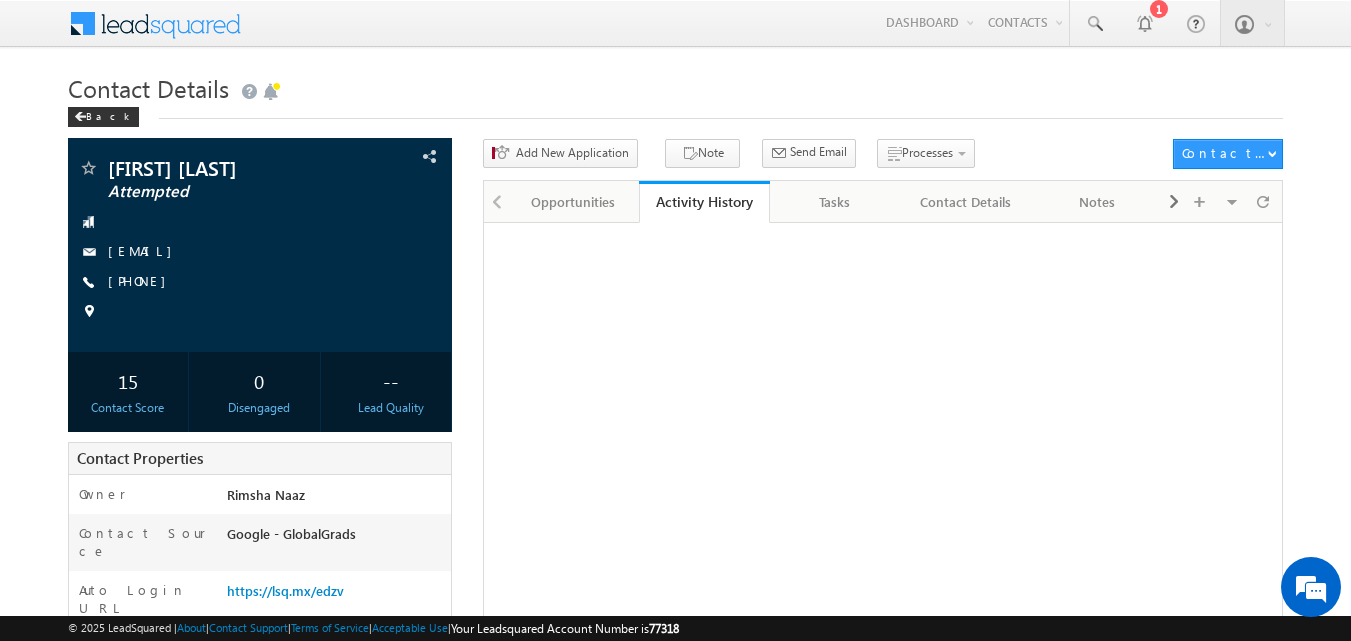 scroll, scrollTop: 0, scrollLeft: 0, axis: both 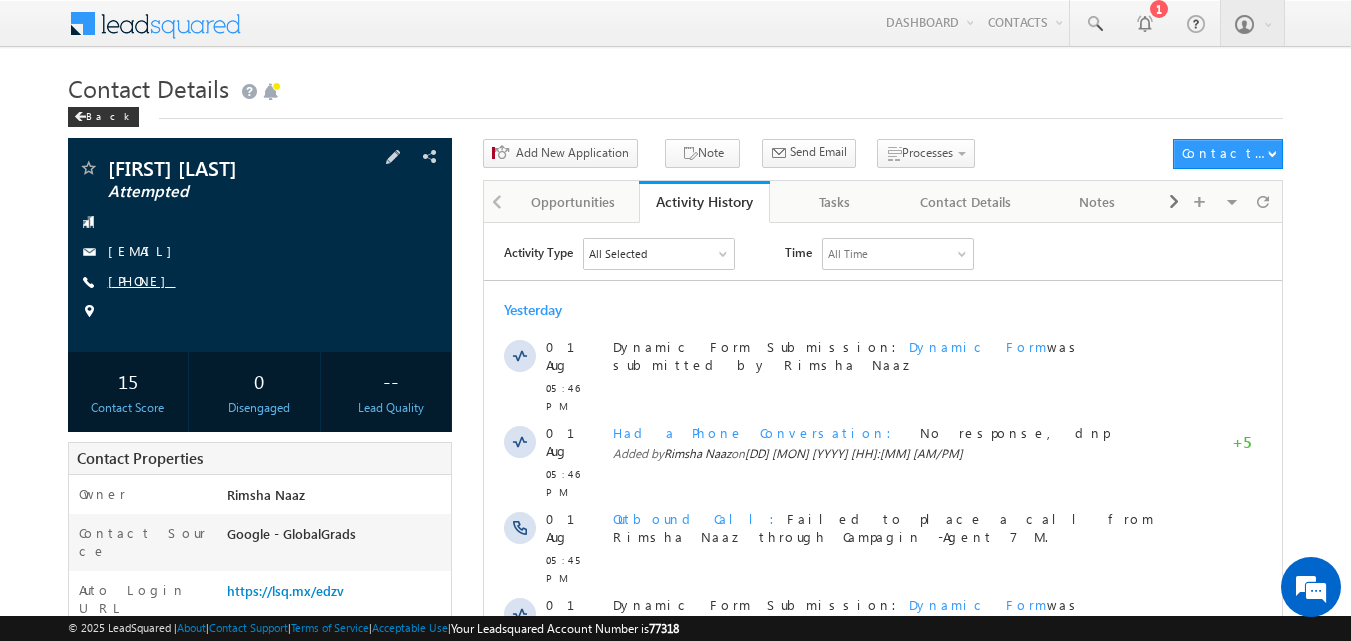 click on "[PHONE]" at bounding box center (142, 280) 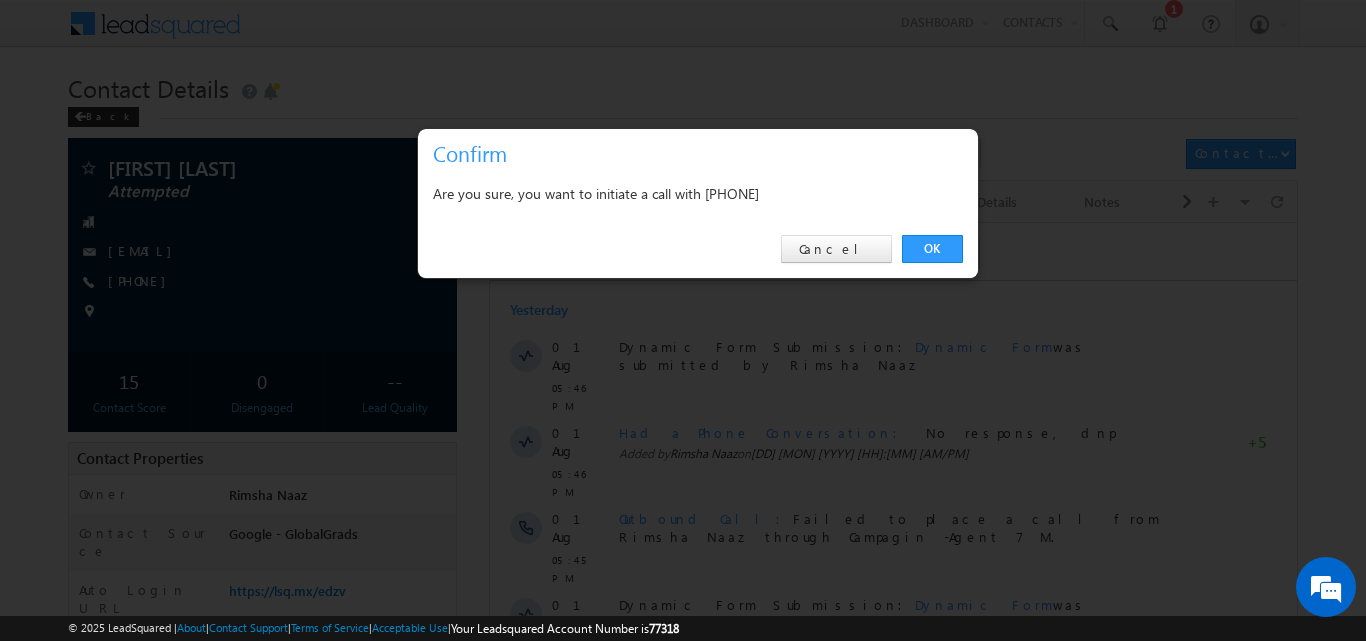 click on "OK Cancel" at bounding box center (698, 249) 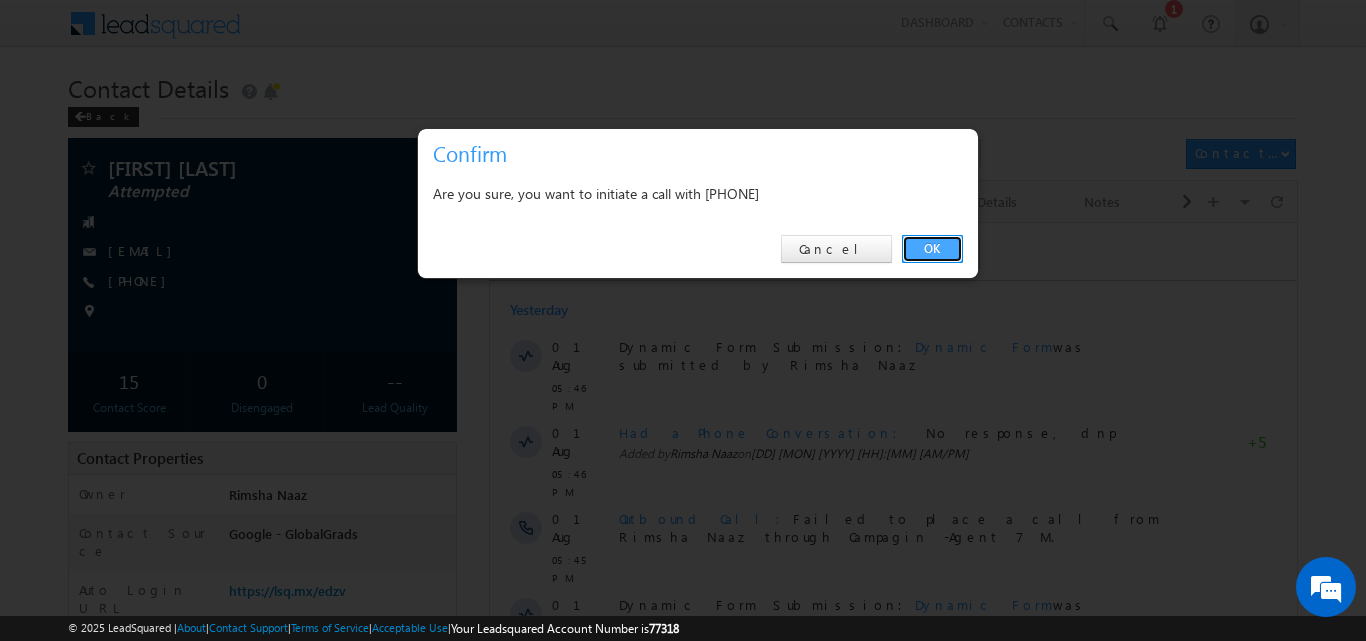 click on "OK" at bounding box center [932, 249] 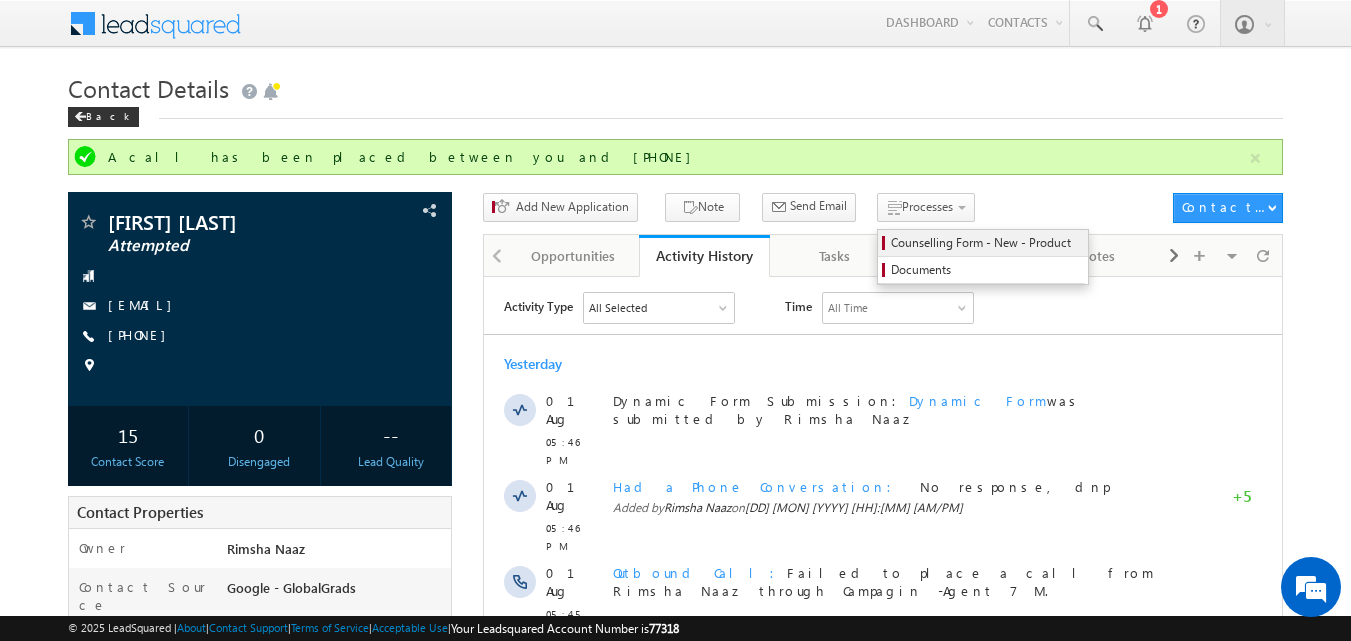 click on "Counselling Form - New - Product" at bounding box center [986, 243] 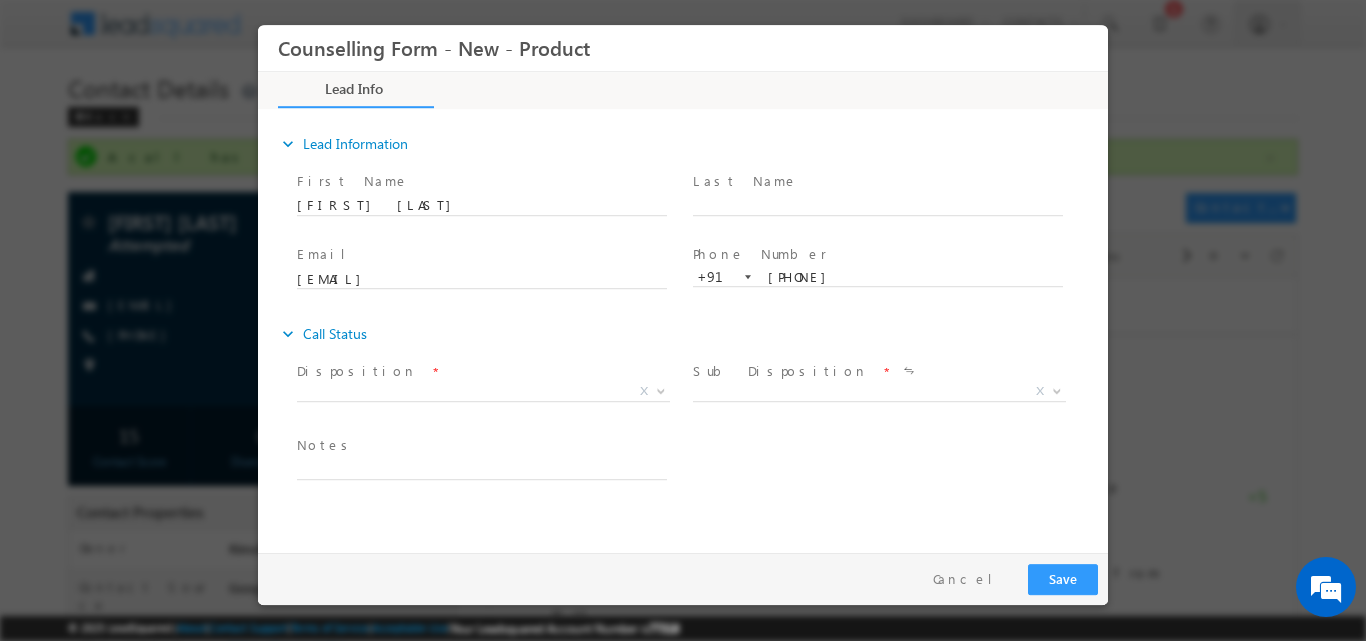 scroll, scrollTop: 0, scrollLeft: 0, axis: both 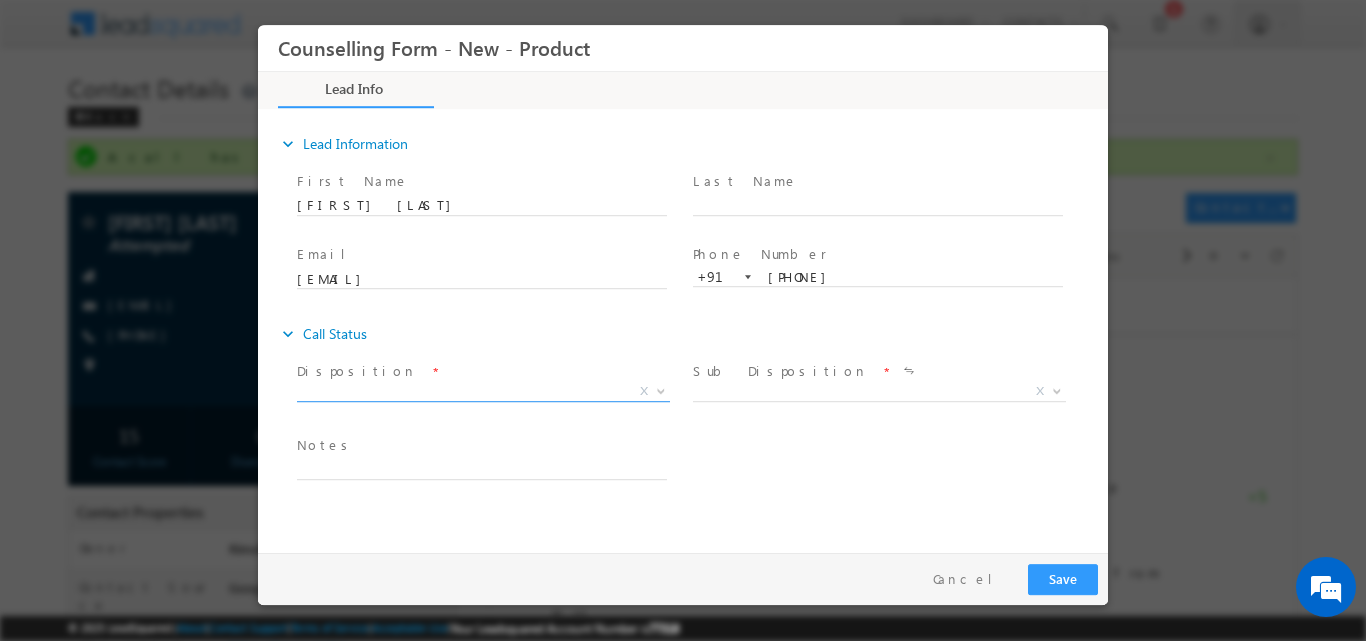 click at bounding box center (661, 389) 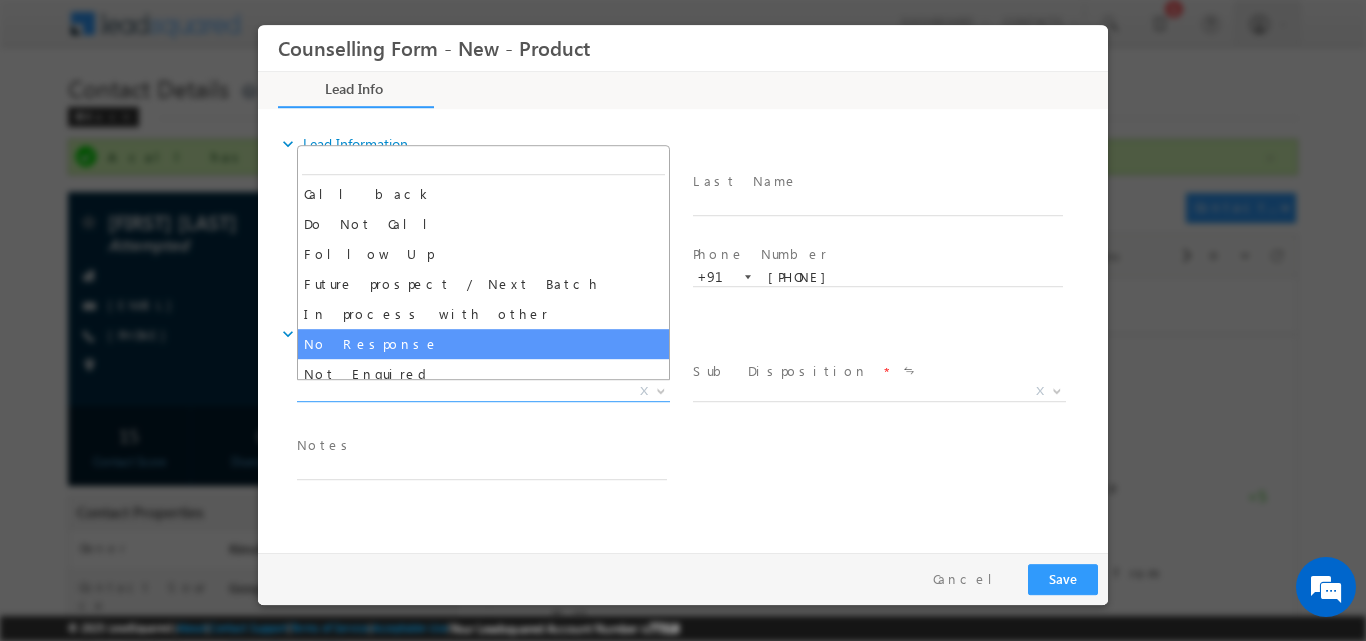 select on "No Response" 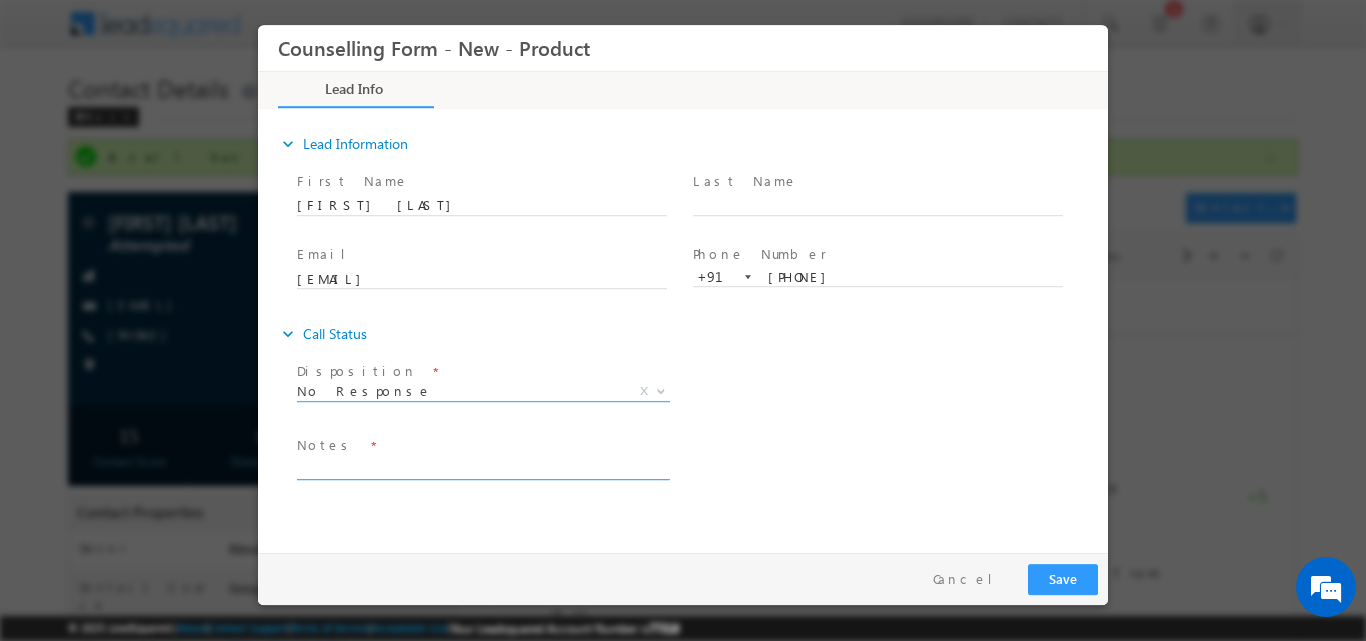 click at bounding box center [482, 467] 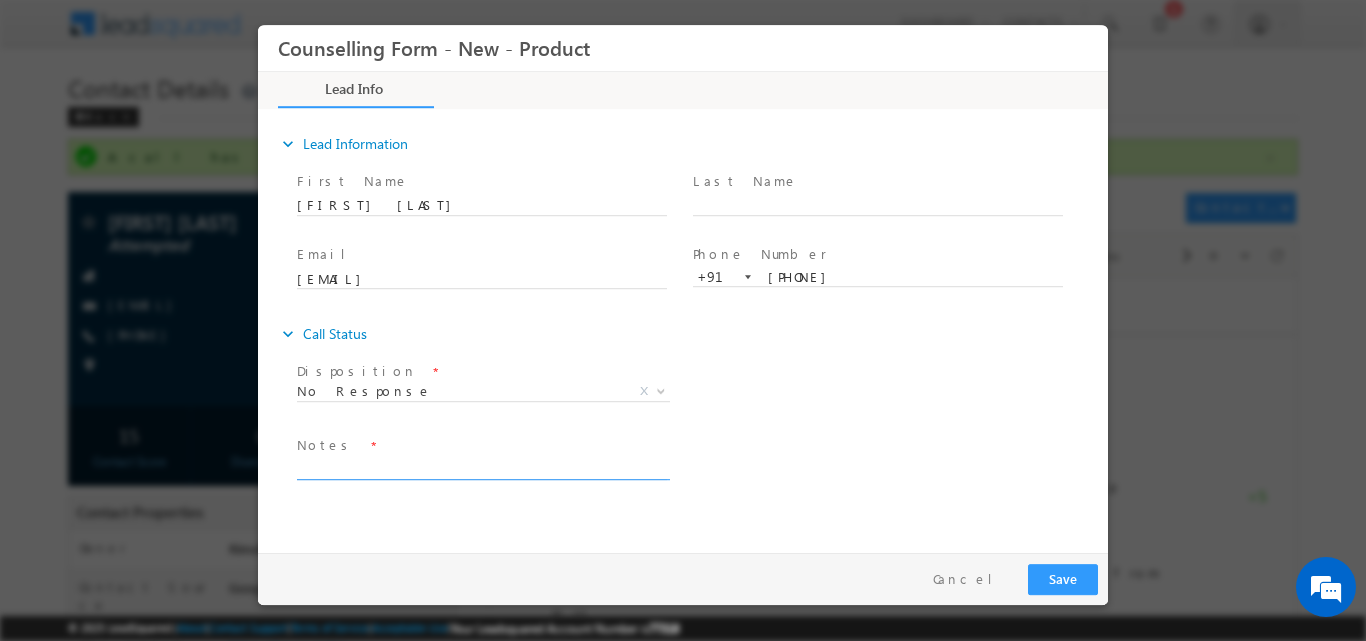 paste on "No response, dnp" 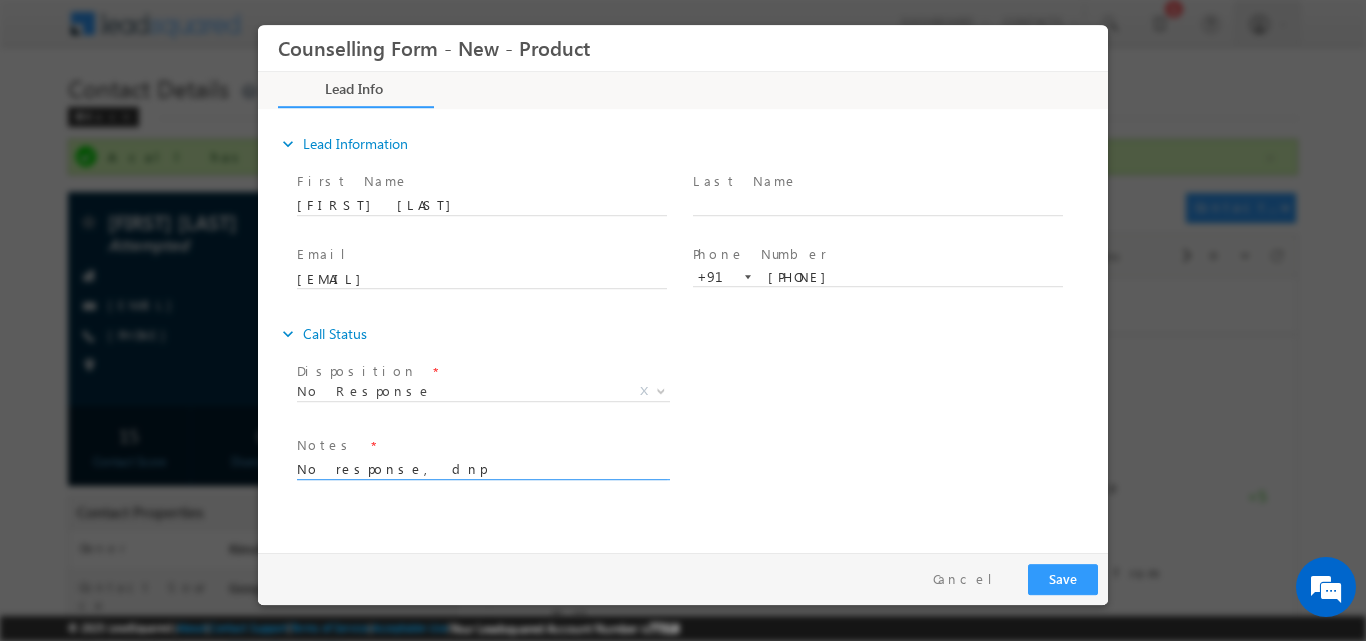 type on "No response, dnp" 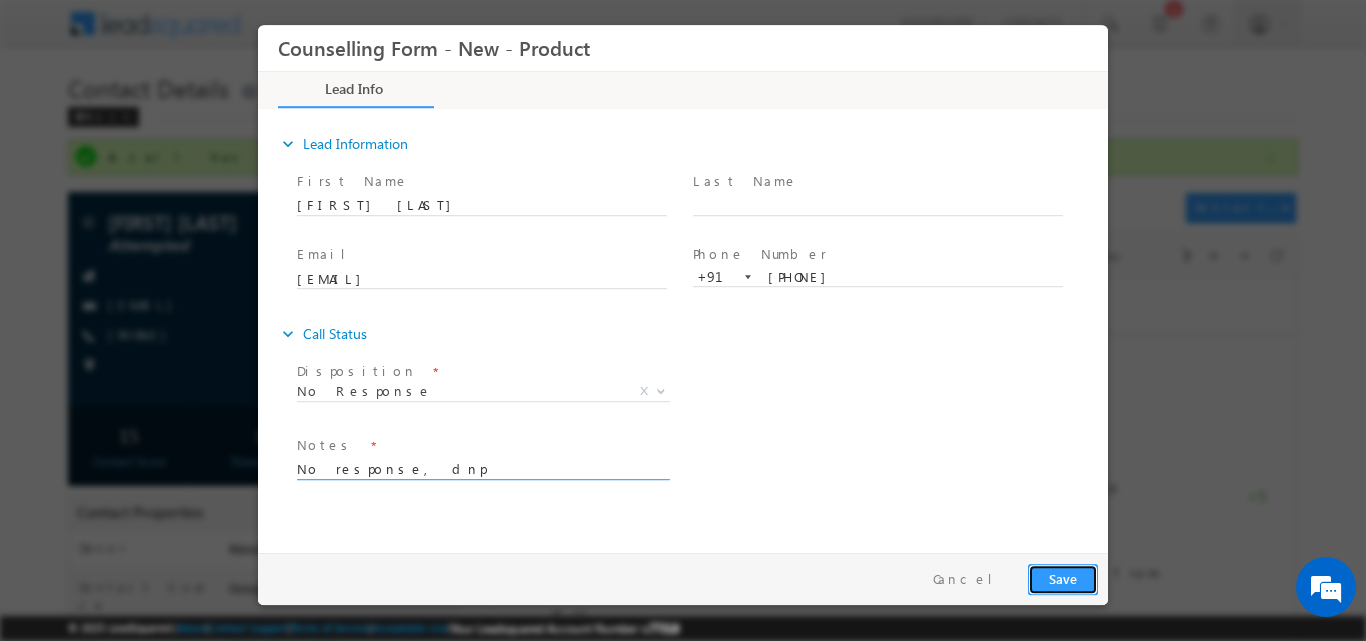 click on "Save" at bounding box center [1063, 578] 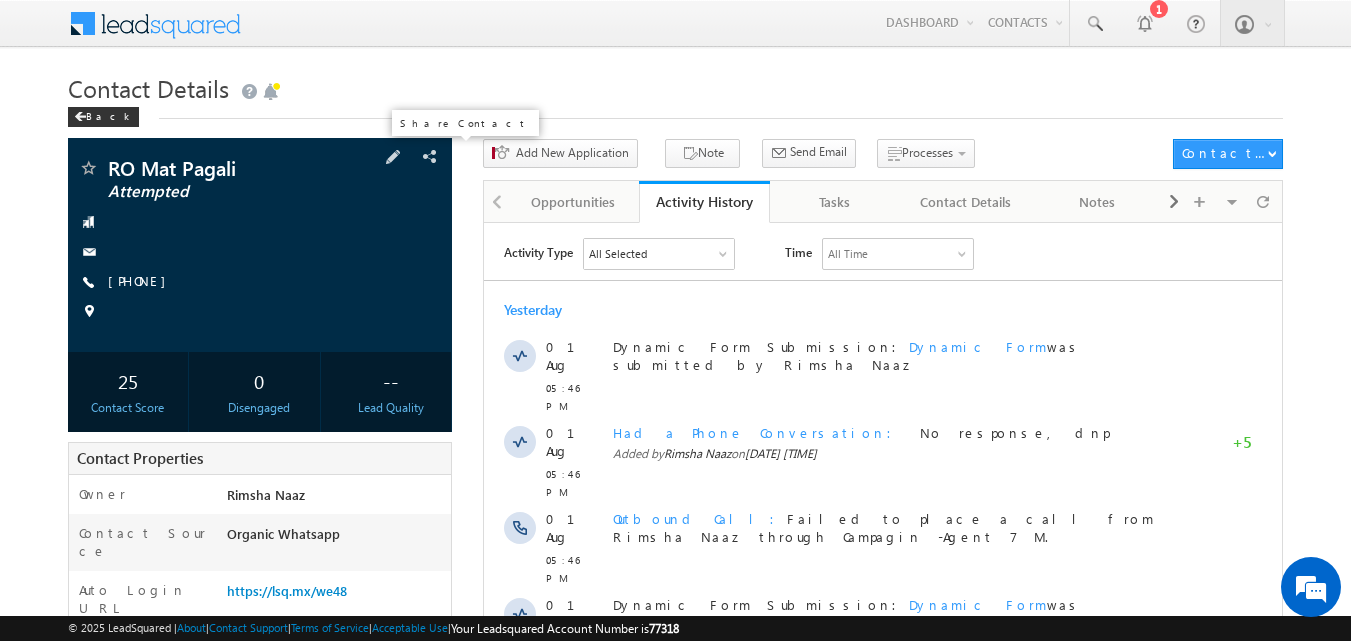 scroll, scrollTop: 0, scrollLeft: 0, axis: both 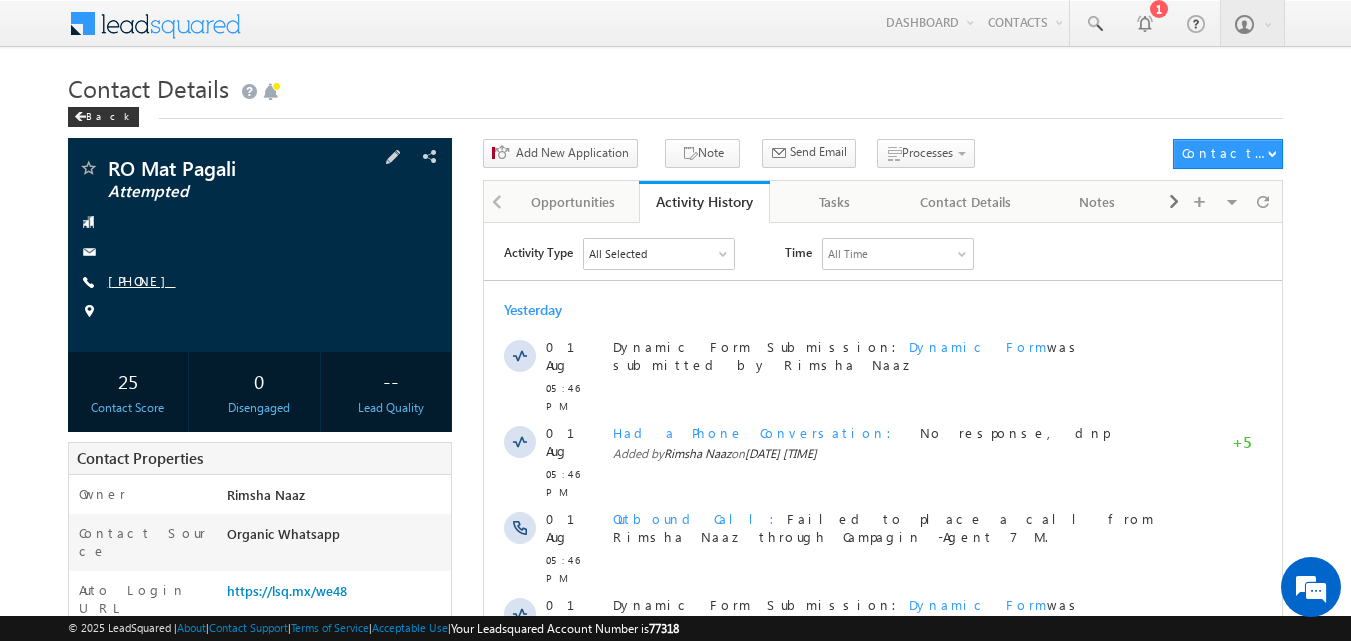 click on "[PHONE]" at bounding box center (142, 280) 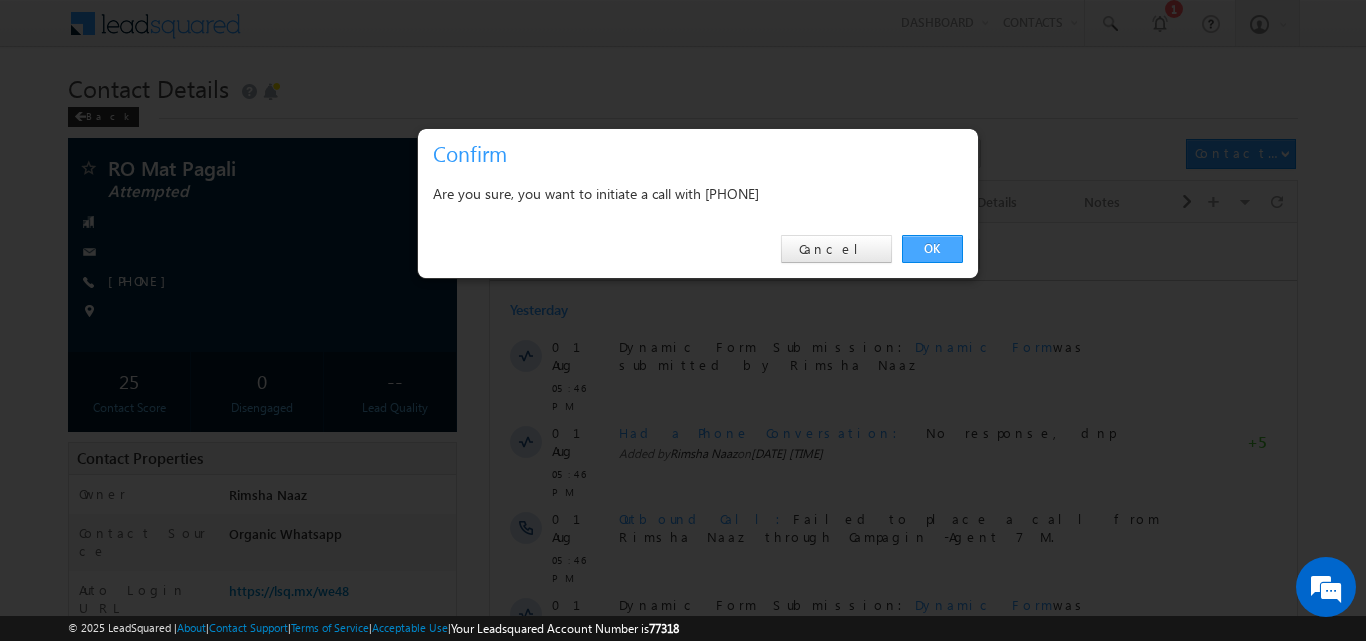click on "OK" at bounding box center (932, 249) 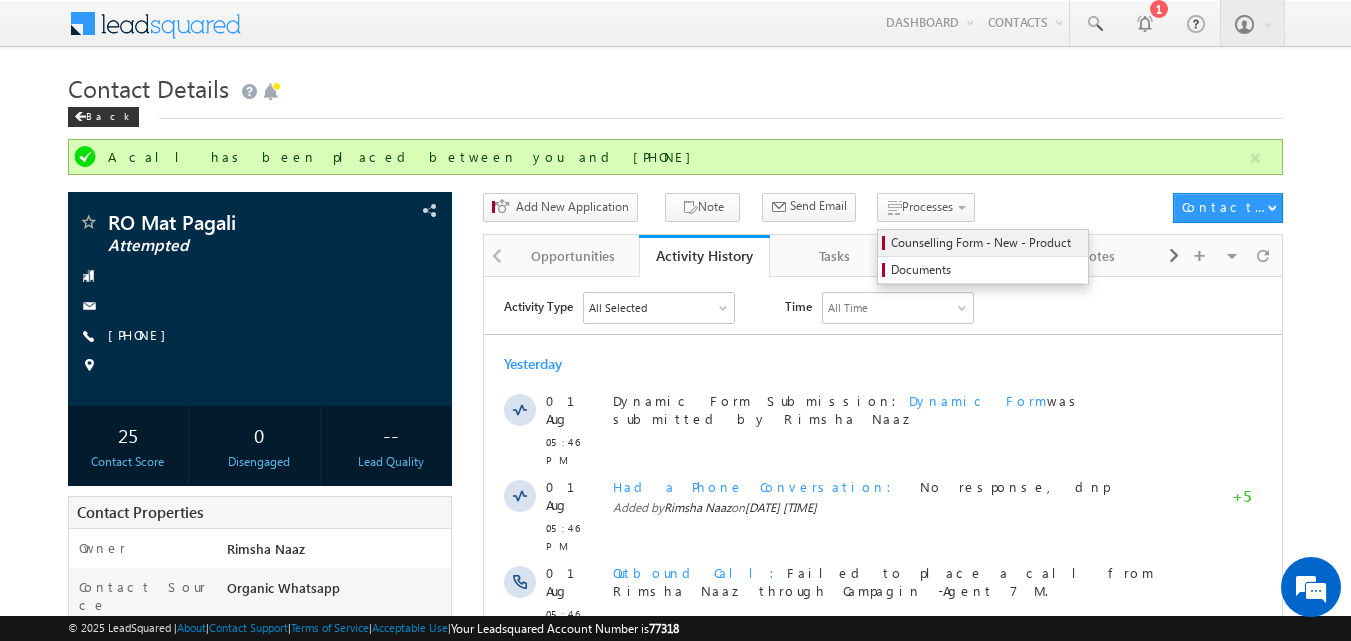 click on "Counselling Form - New - Product" at bounding box center (986, 243) 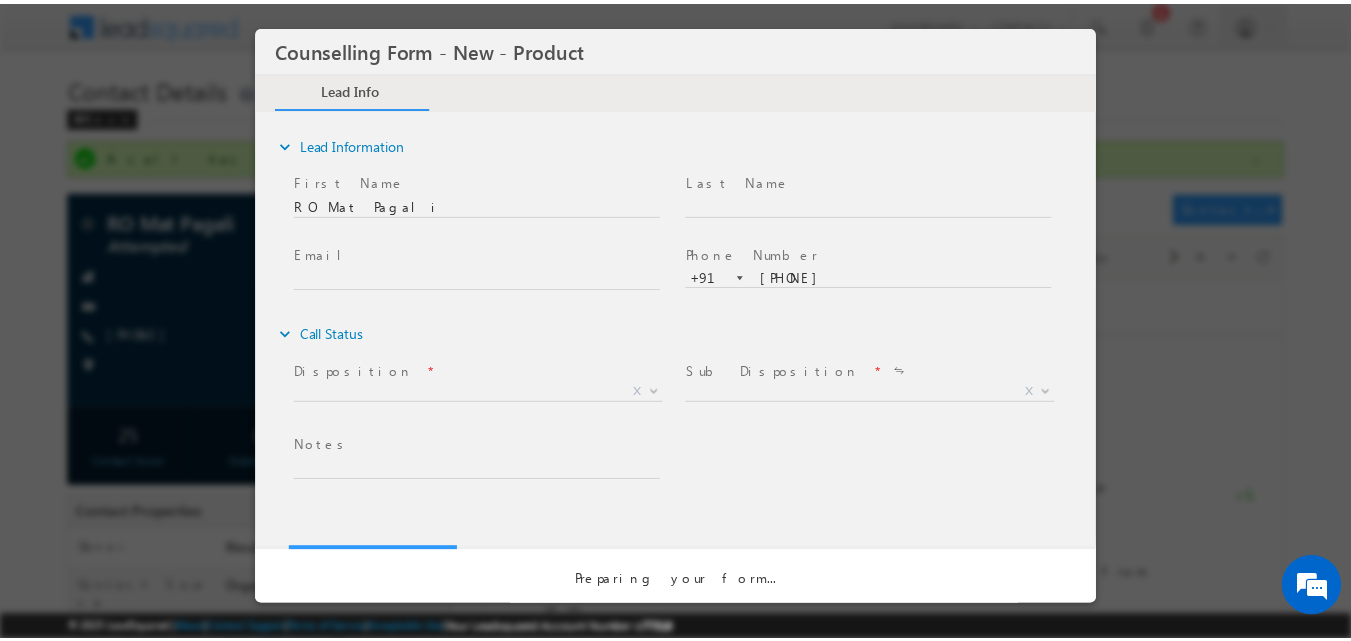 scroll, scrollTop: 0, scrollLeft: 0, axis: both 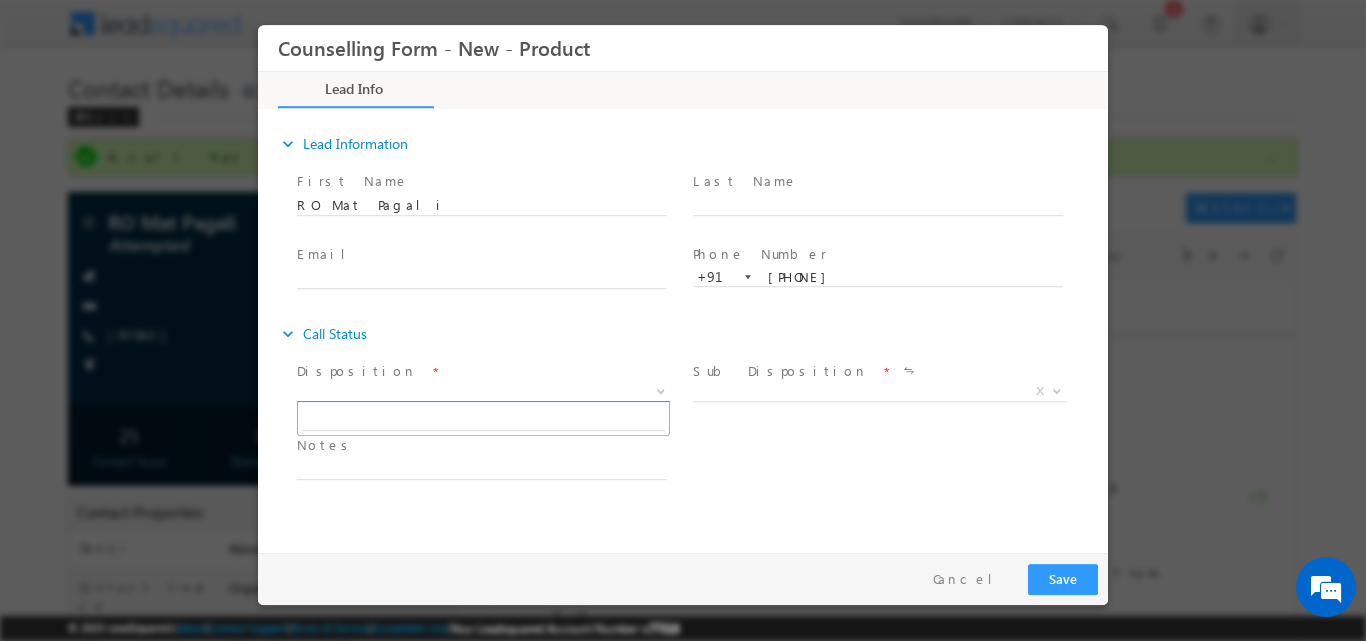 click at bounding box center (659, 390) 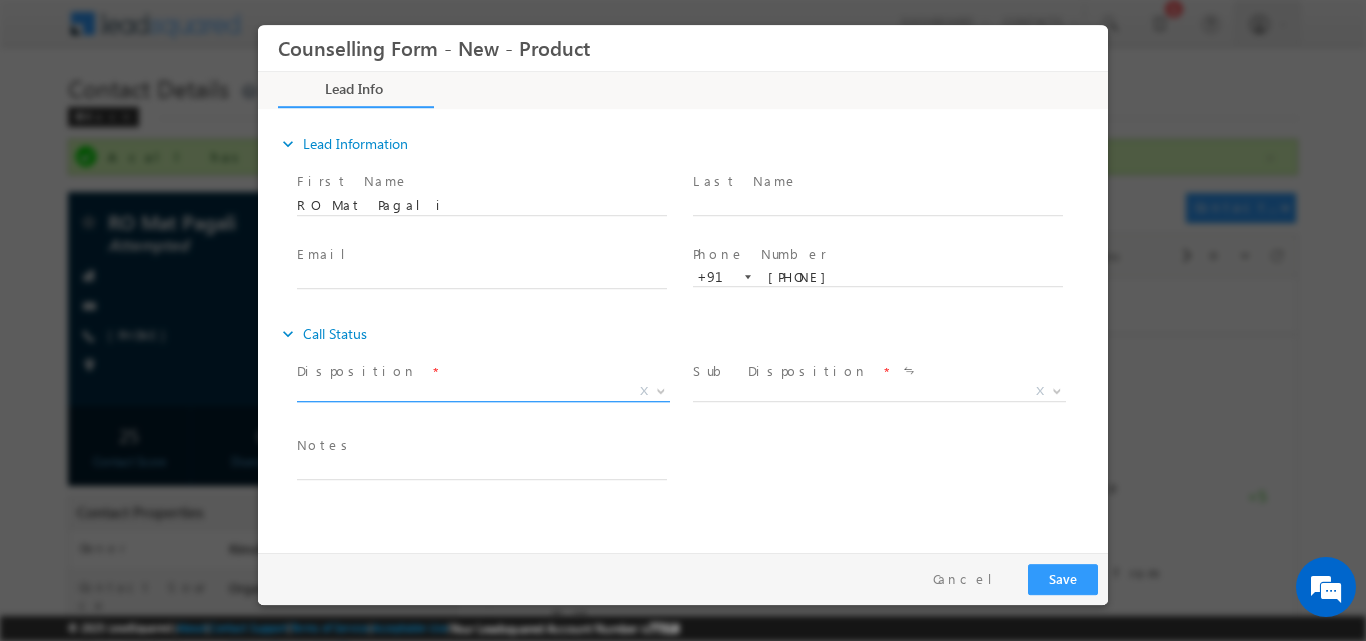 click at bounding box center [659, 390] 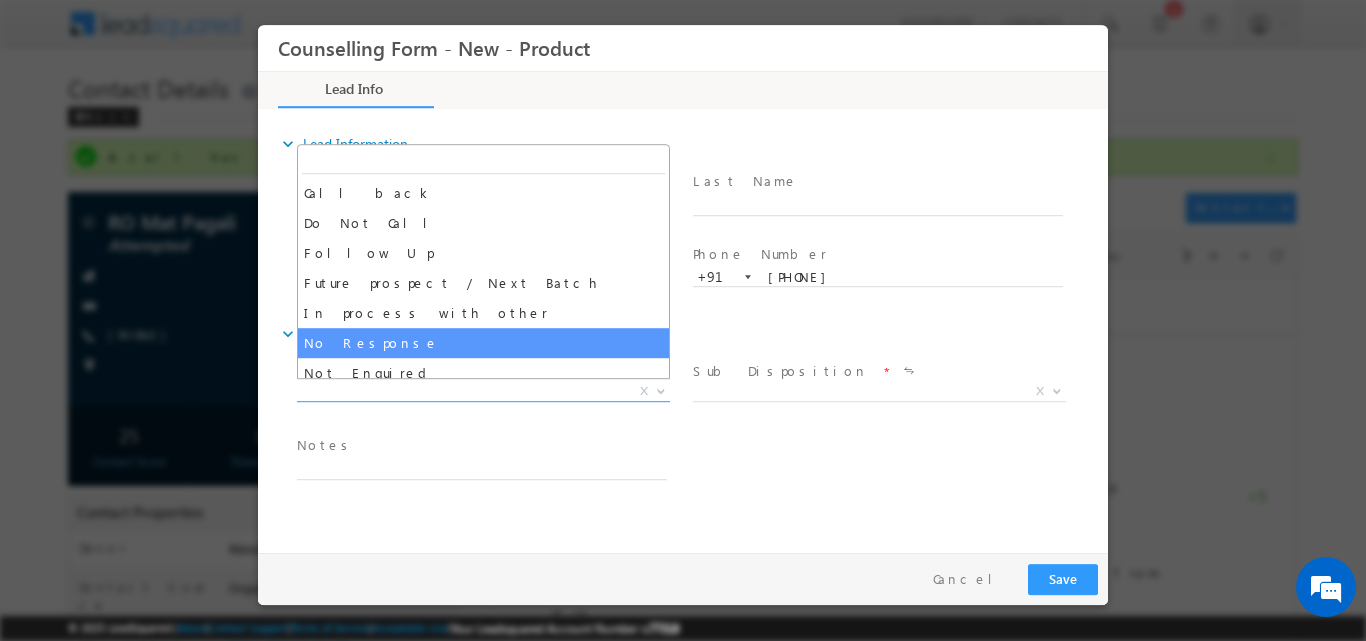 select on "No Response" 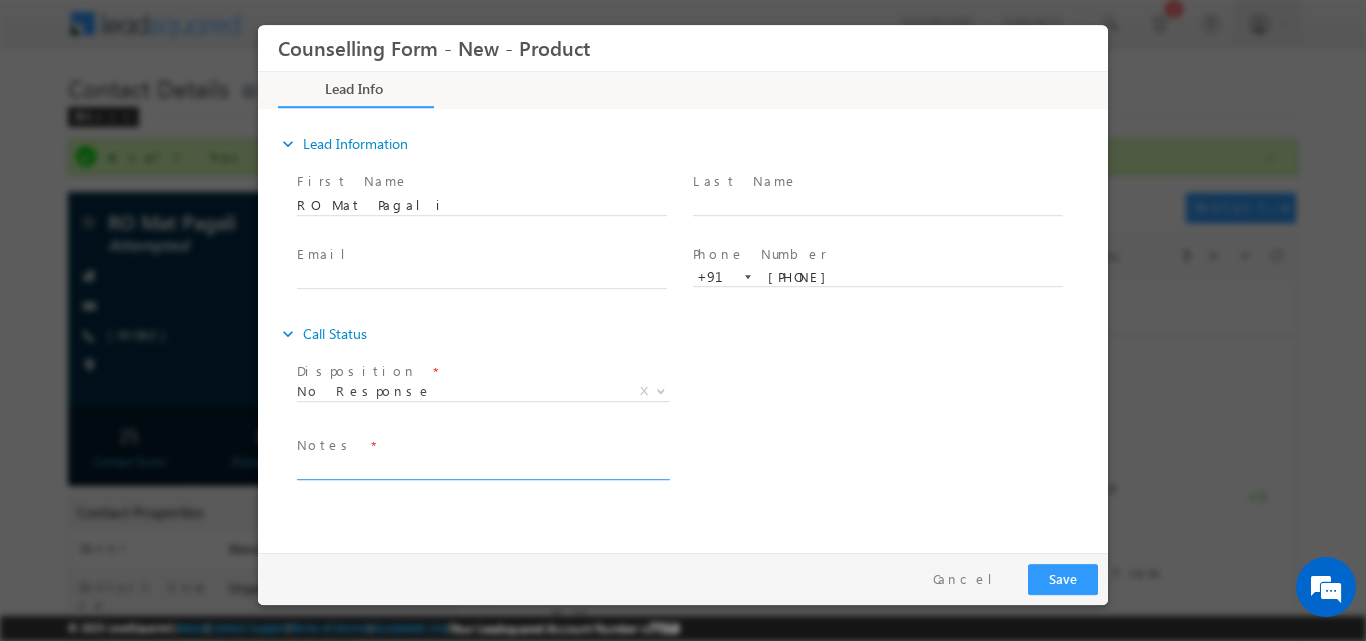 click at bounding box center [482, 467] 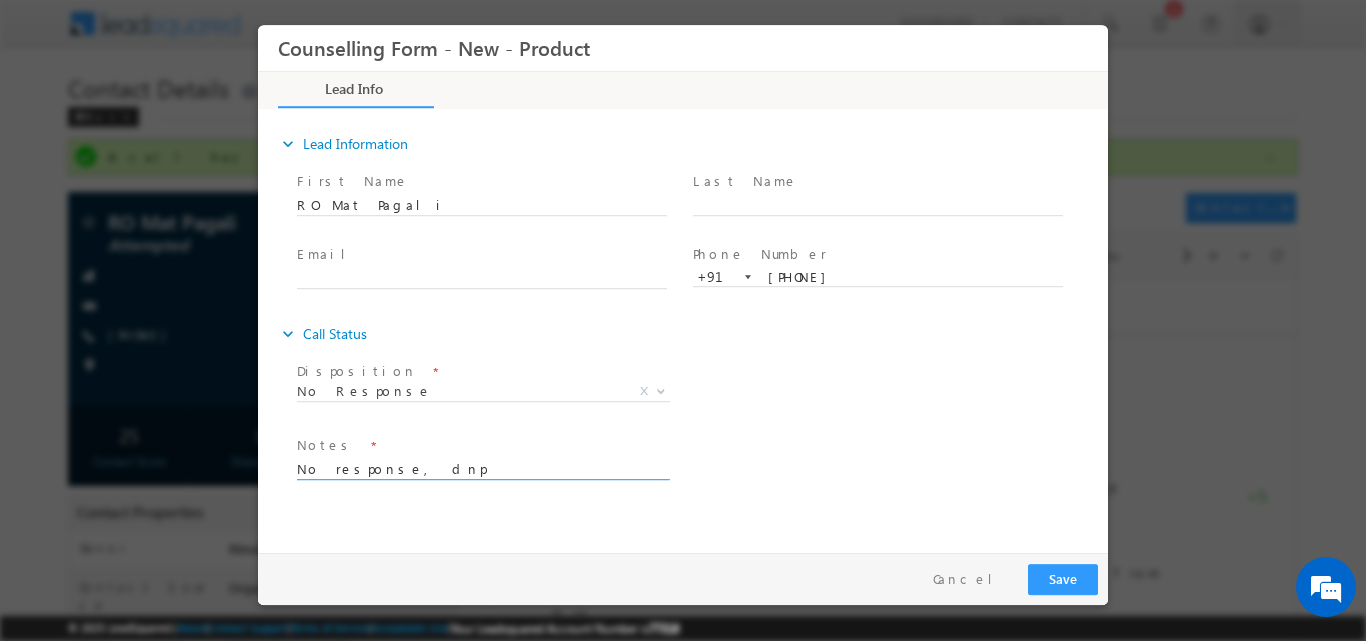 click on "No response, dnp" at bounding box center (482, 467) 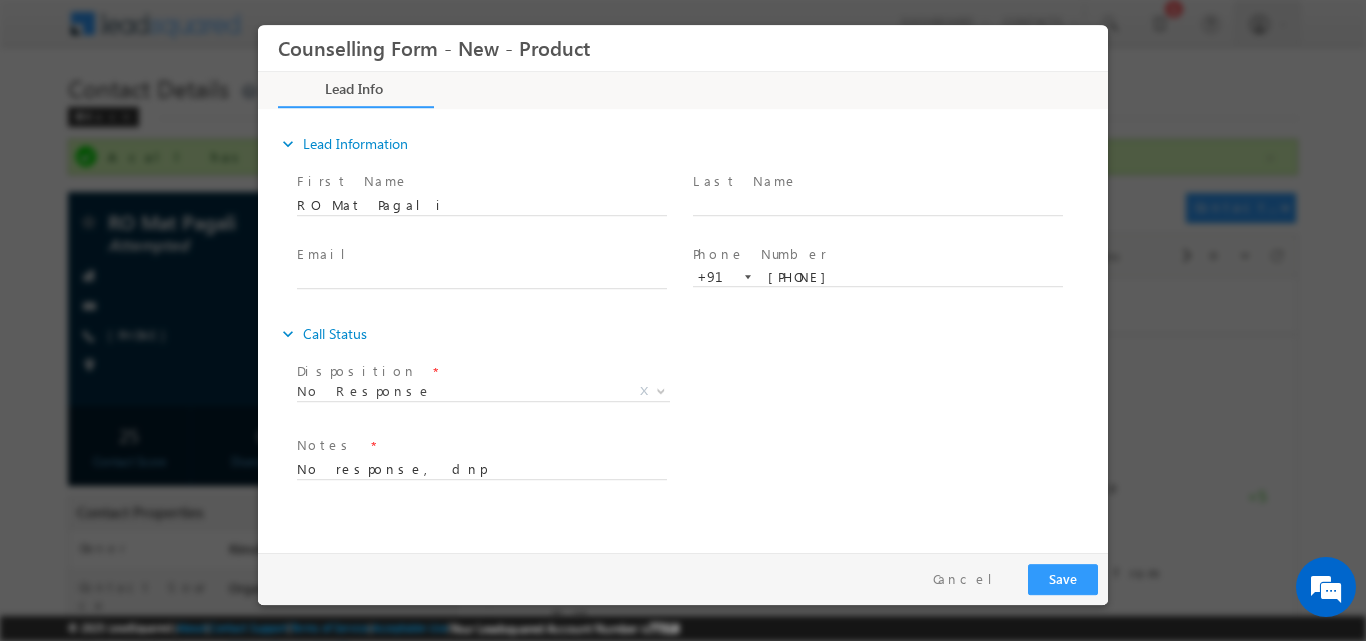click on "Pay & Save
Save
Cancel" at bounding box center [688, 578] 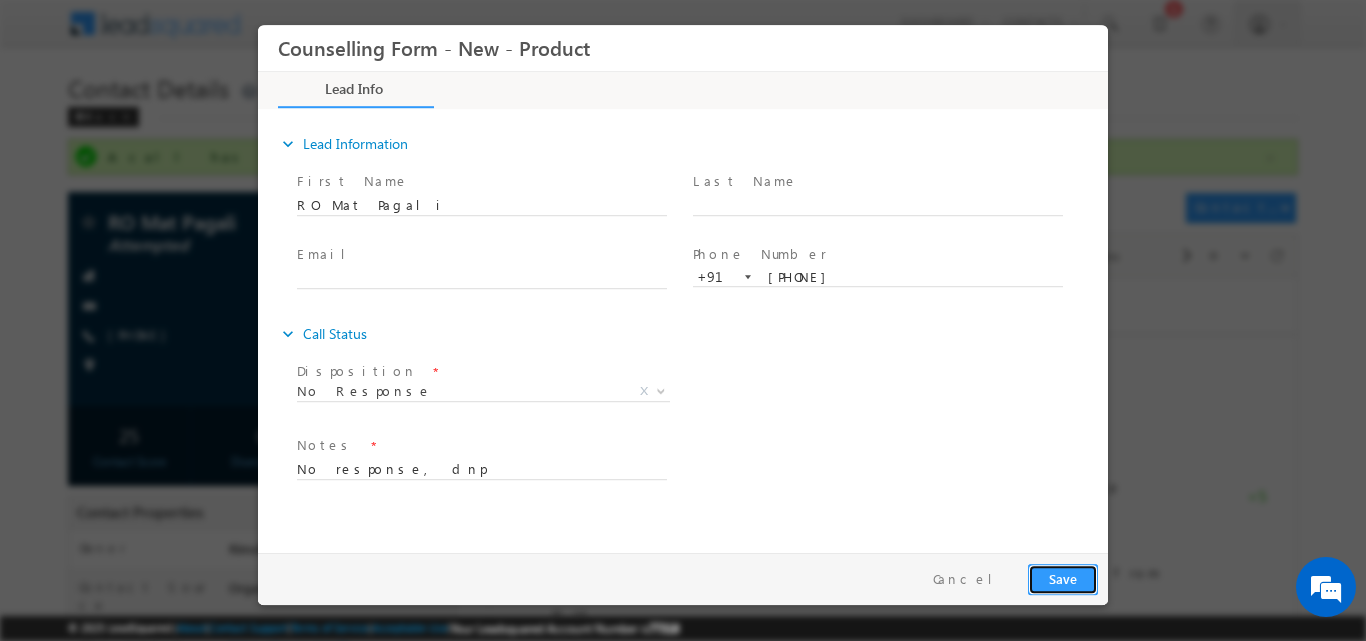 click on "Save" at bounding box center (1063, 578) 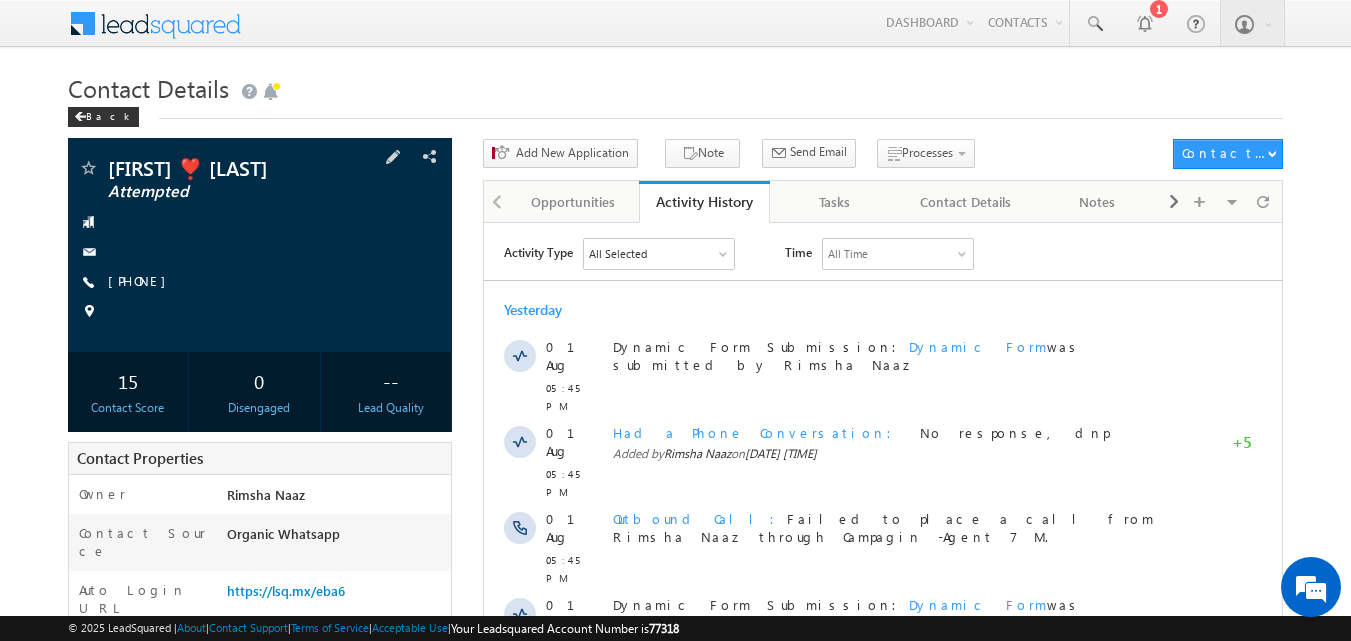 scroll, scrollTop: 0, scrollLeft: 0, axis: both 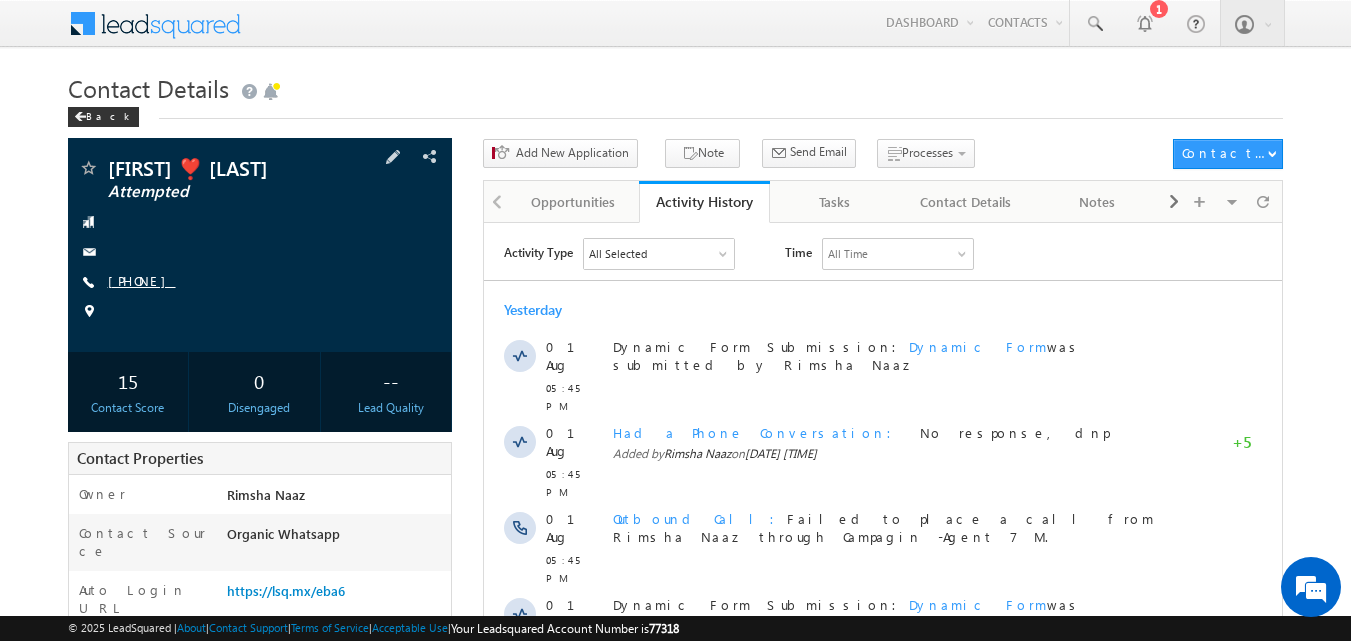 click on "[PHONE]" at bounding box center (142, 280) 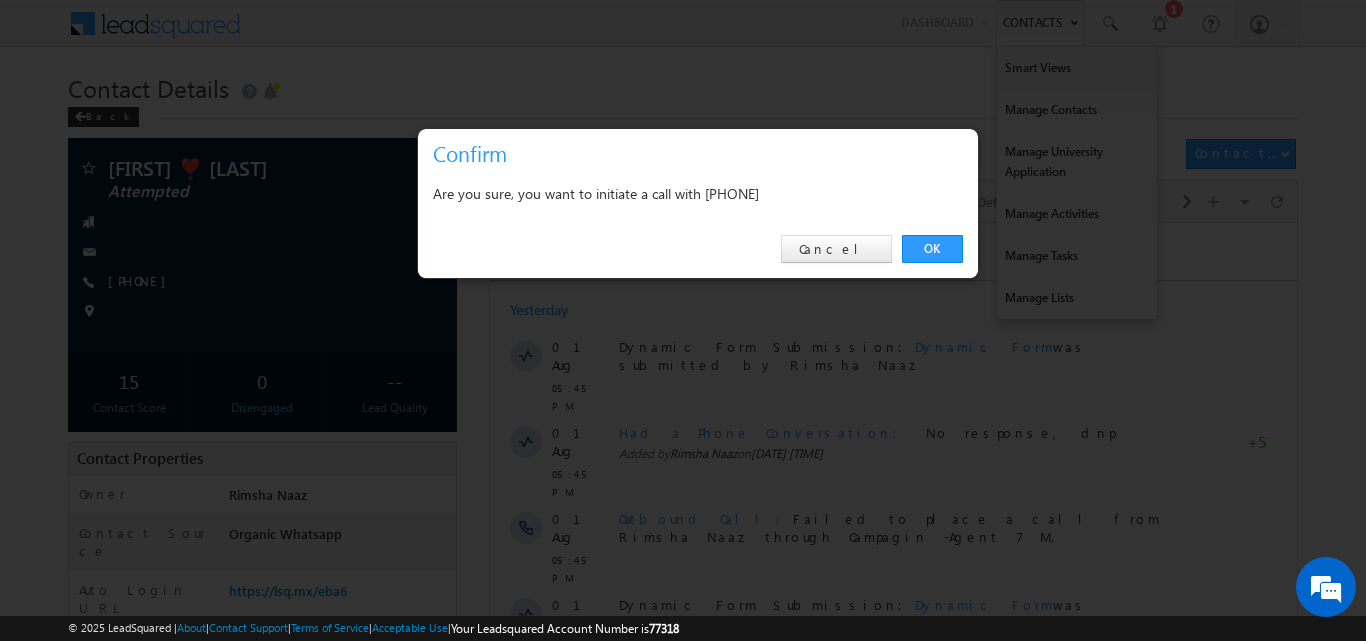 drag, startPoint x: 929, startPoint y: 243, endPoint x: 1038, endPoint y: 27, distance: 241.94421 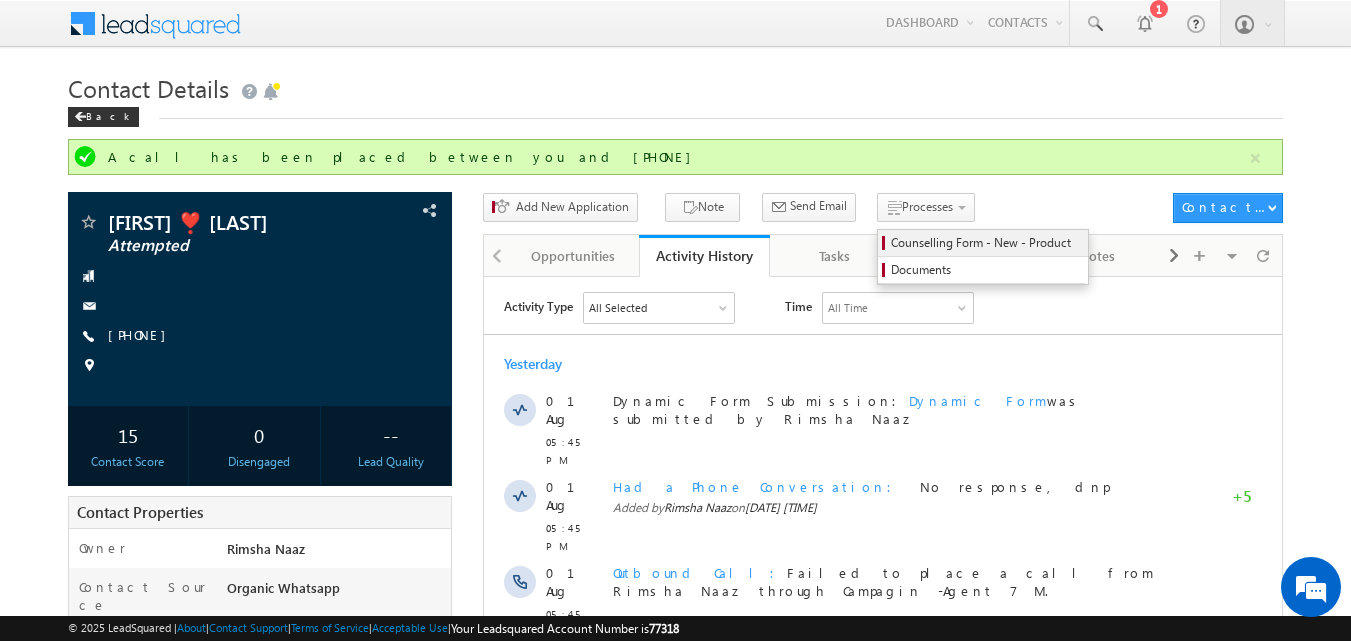 click on "Counselling Form - New - Product" at bounding box center [986, 243] 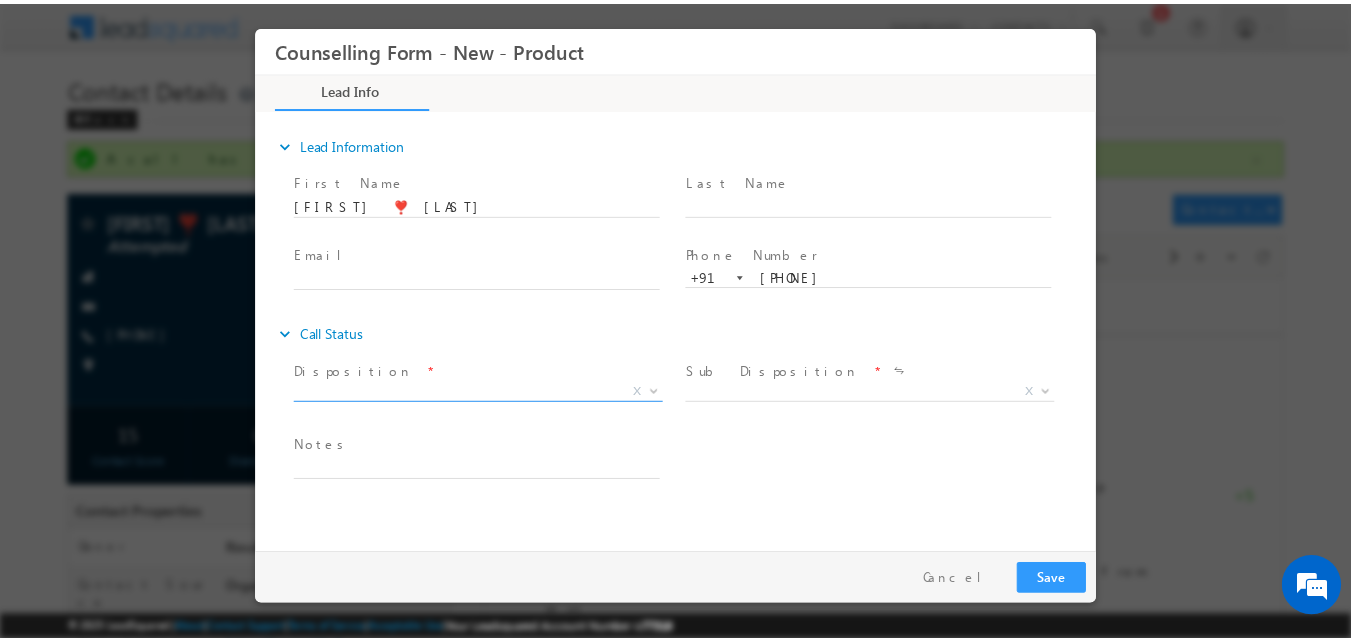 scroll, scrollTop: 0, scrollLeft: 0, axis: both 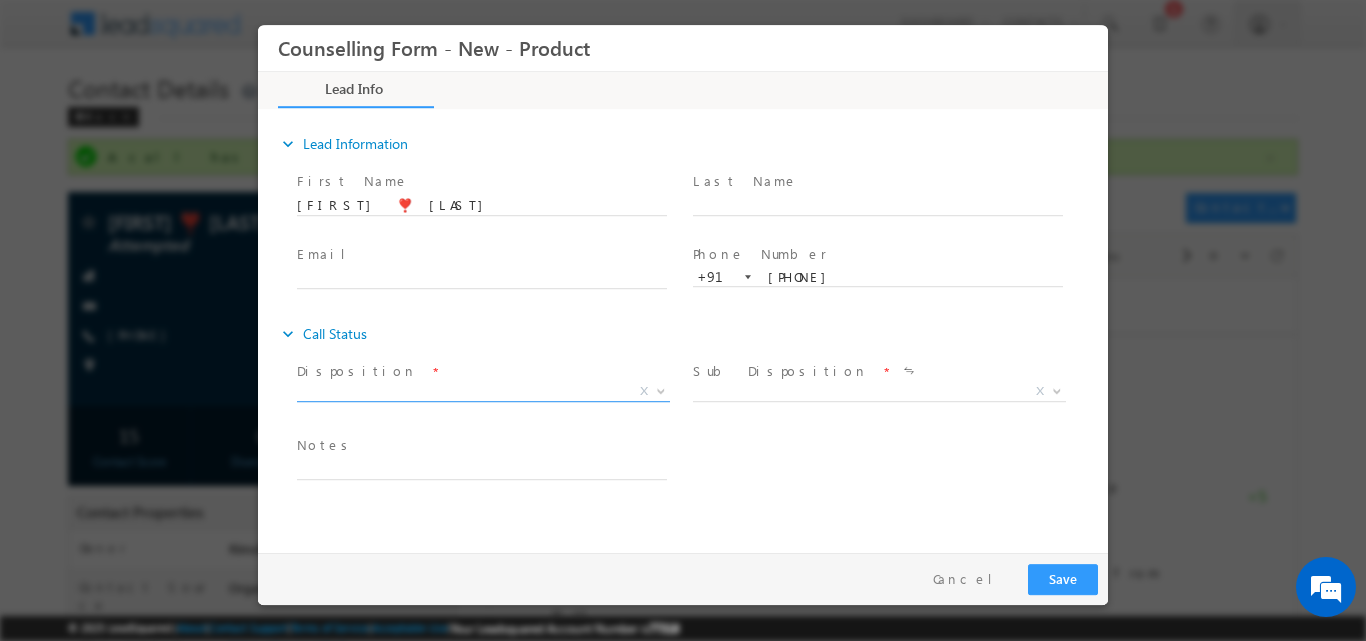 click at bounding box center [659, 390] 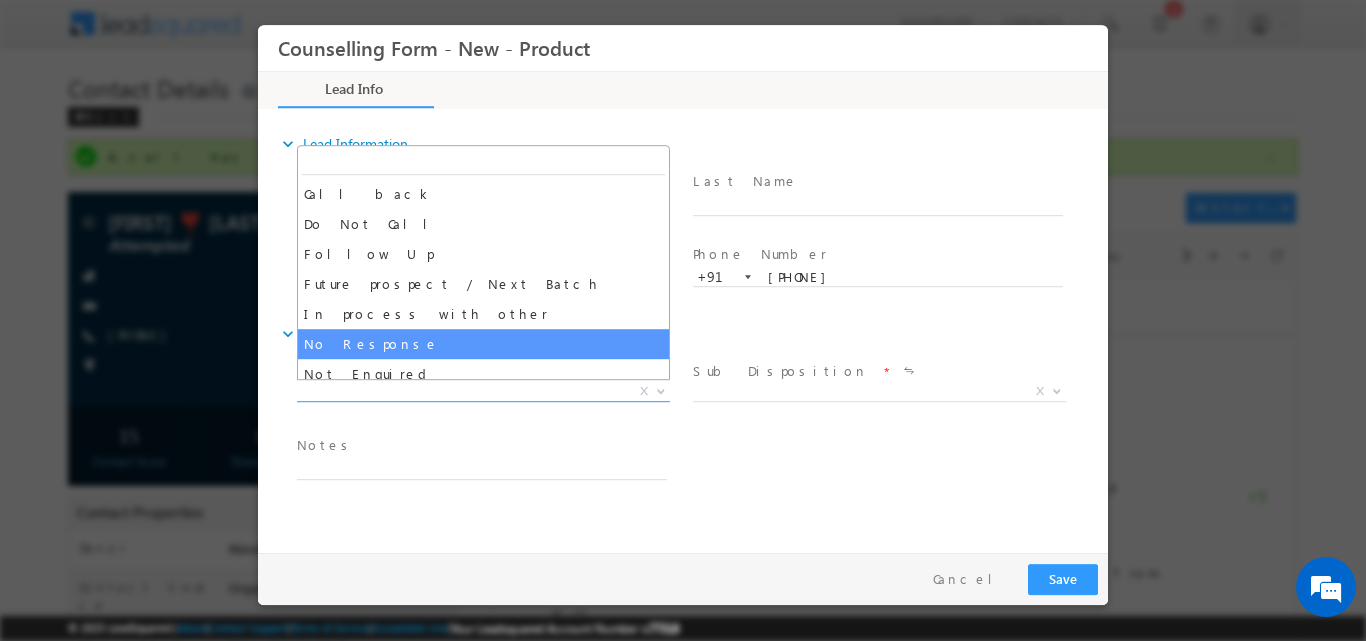 select on "No Response" 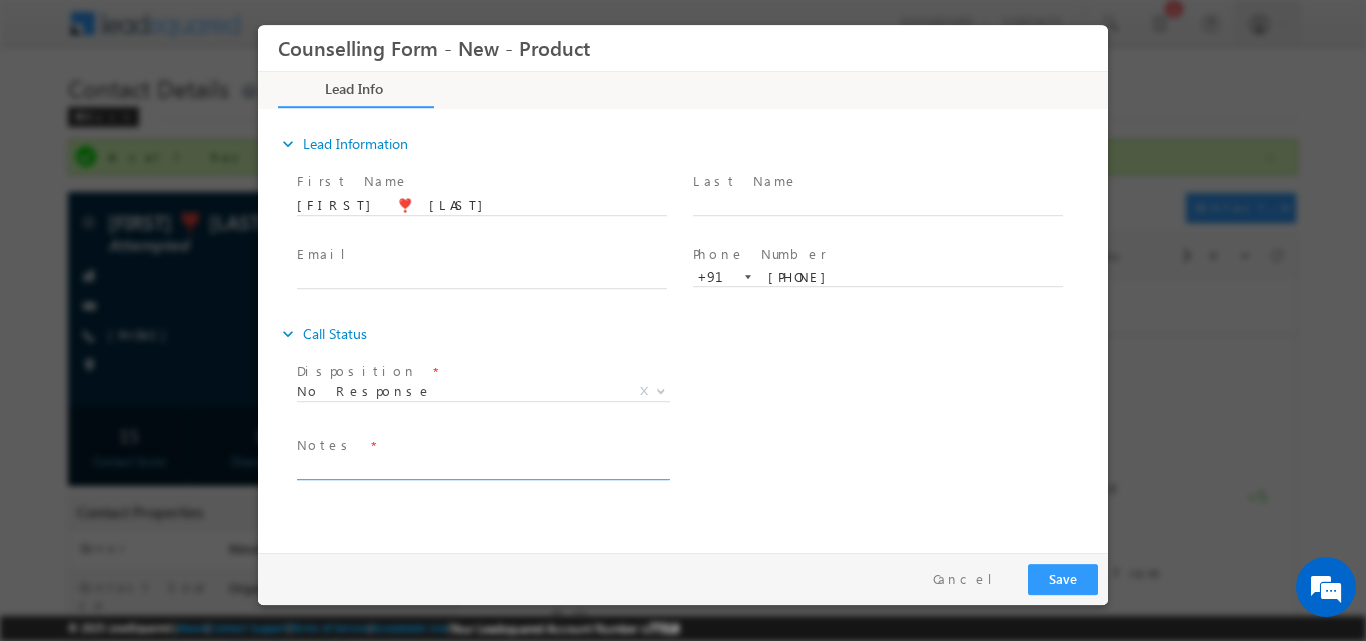 click at bounding box center [482, 467] 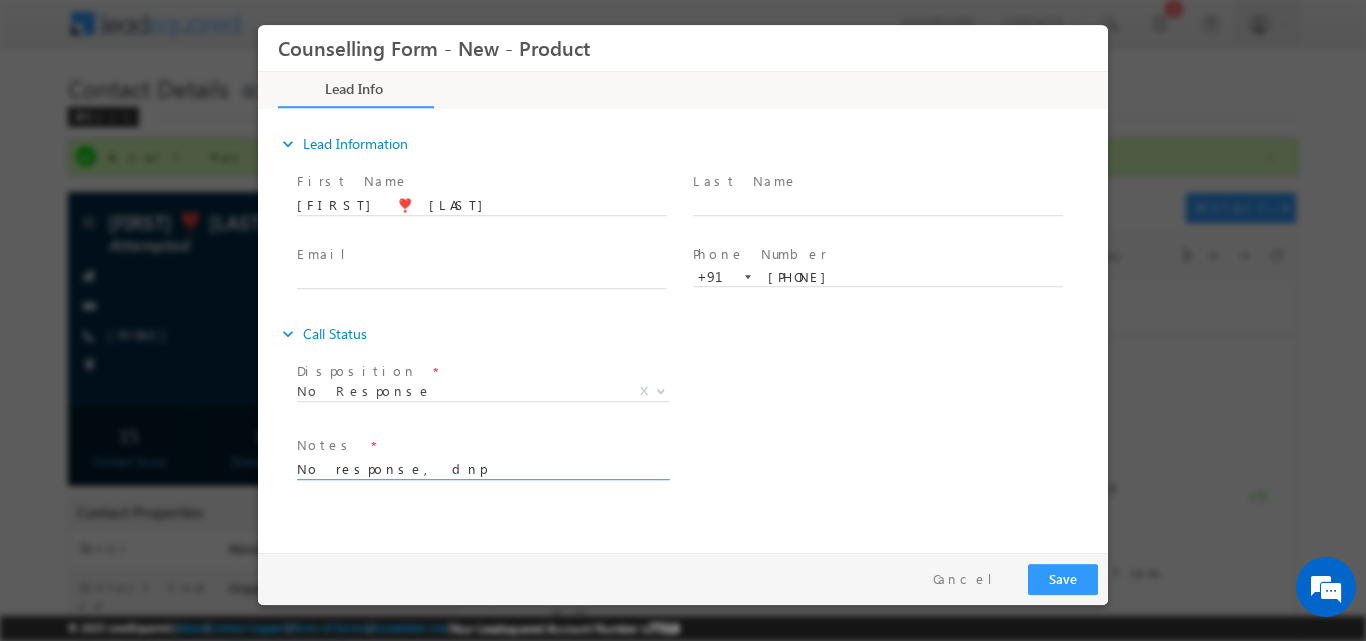 type on "No response, dnp" 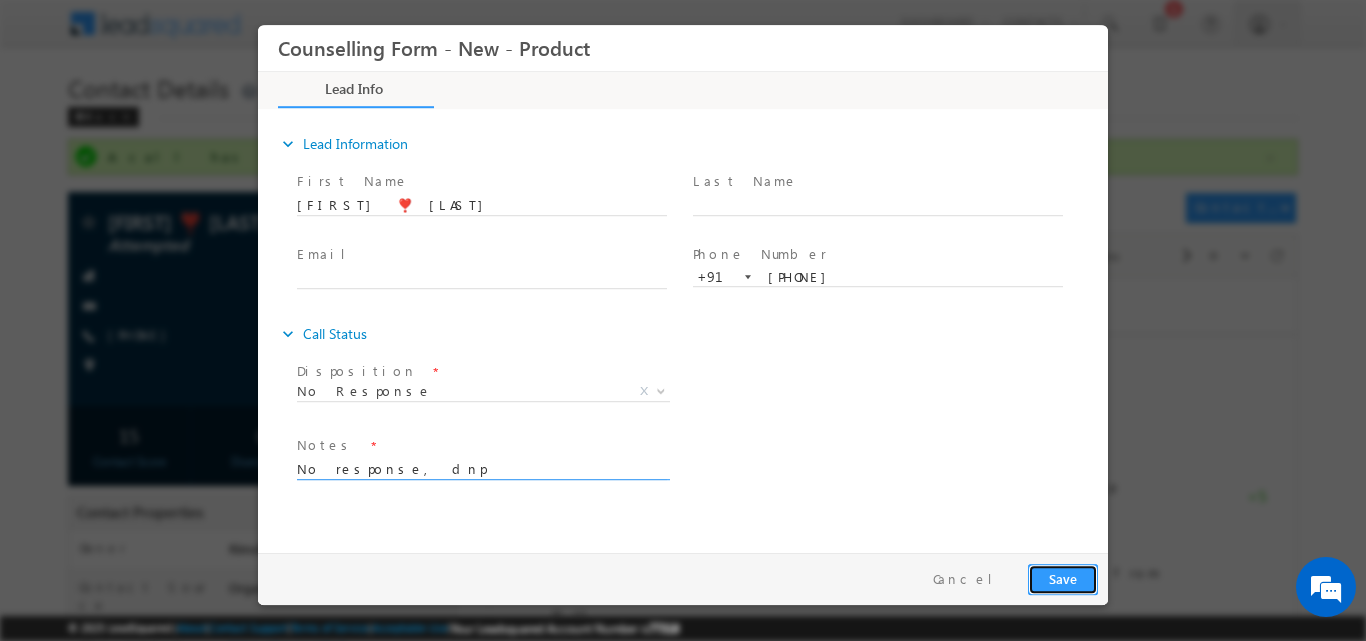 click on "Save" at bounding box center (1063, 578) 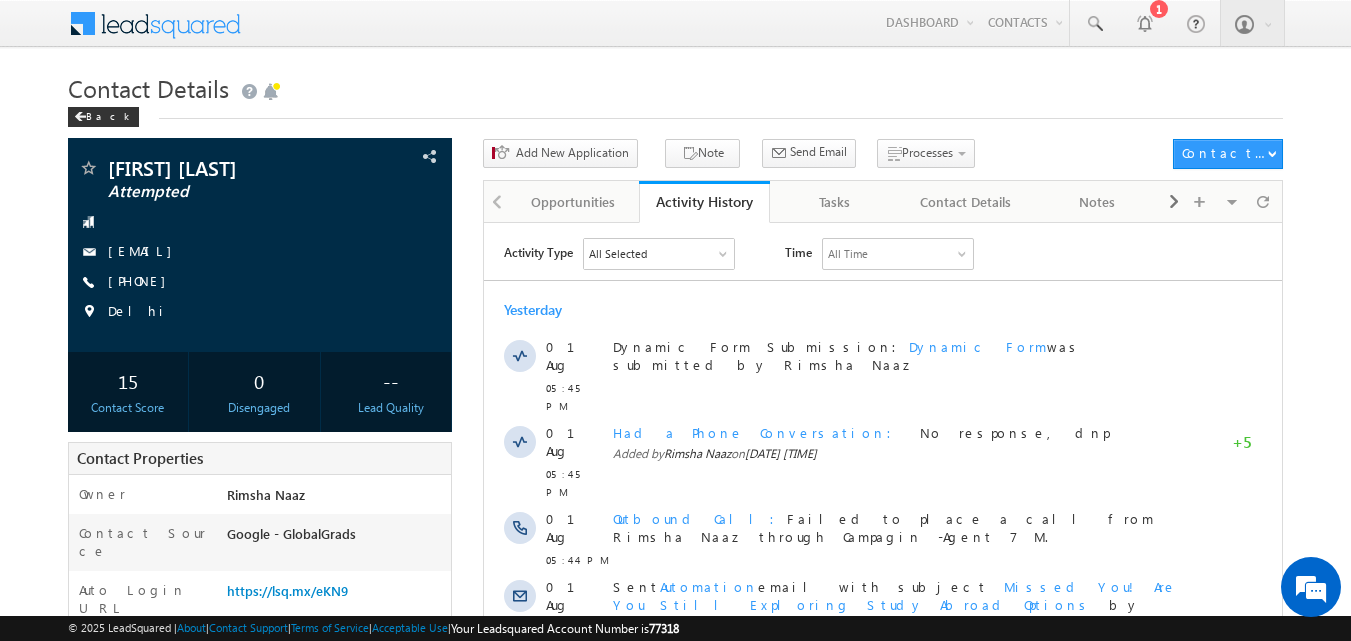 scroll, scrollTop: 0, scrollLeft: 0, axis: both 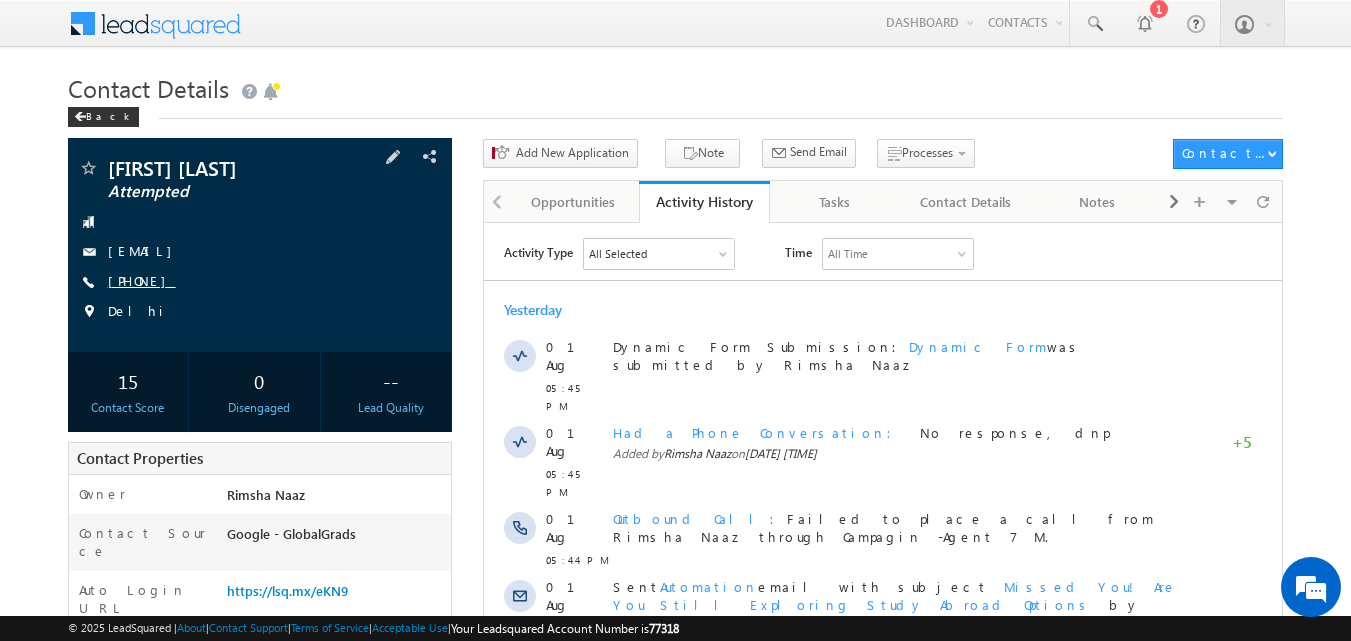 click on "[PHONE]" at bounding box center (142, 280) 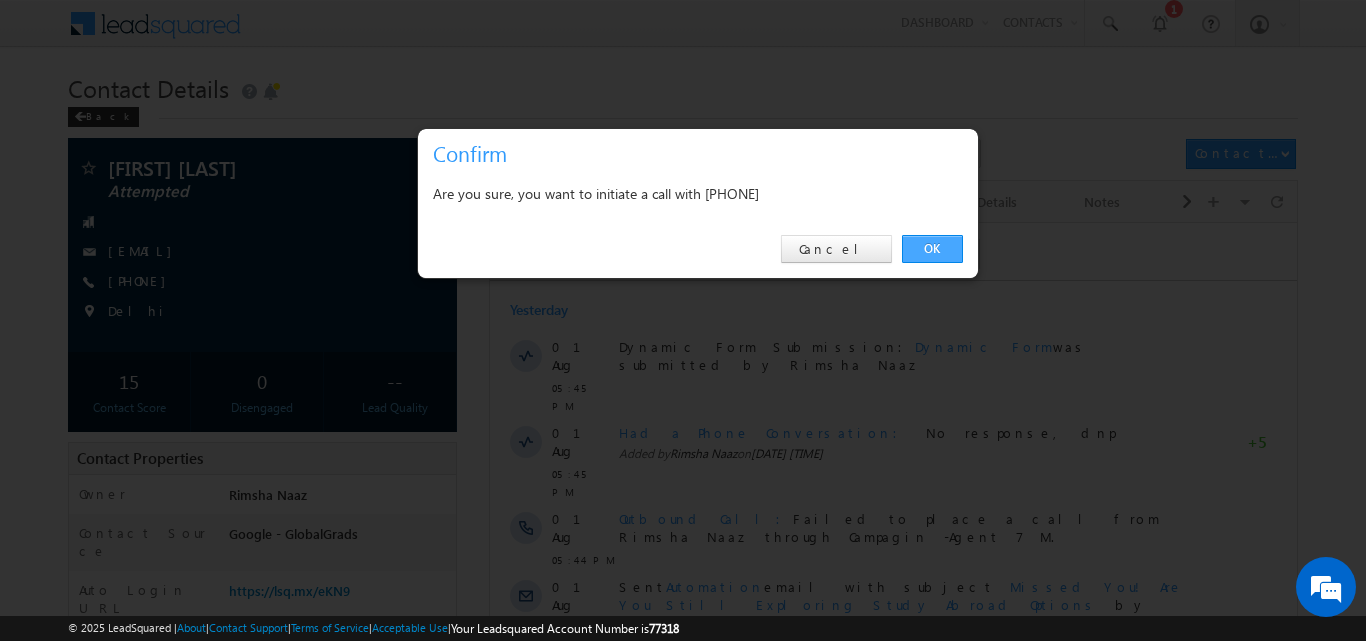 click on "OK" at bounding box center (932, 249) 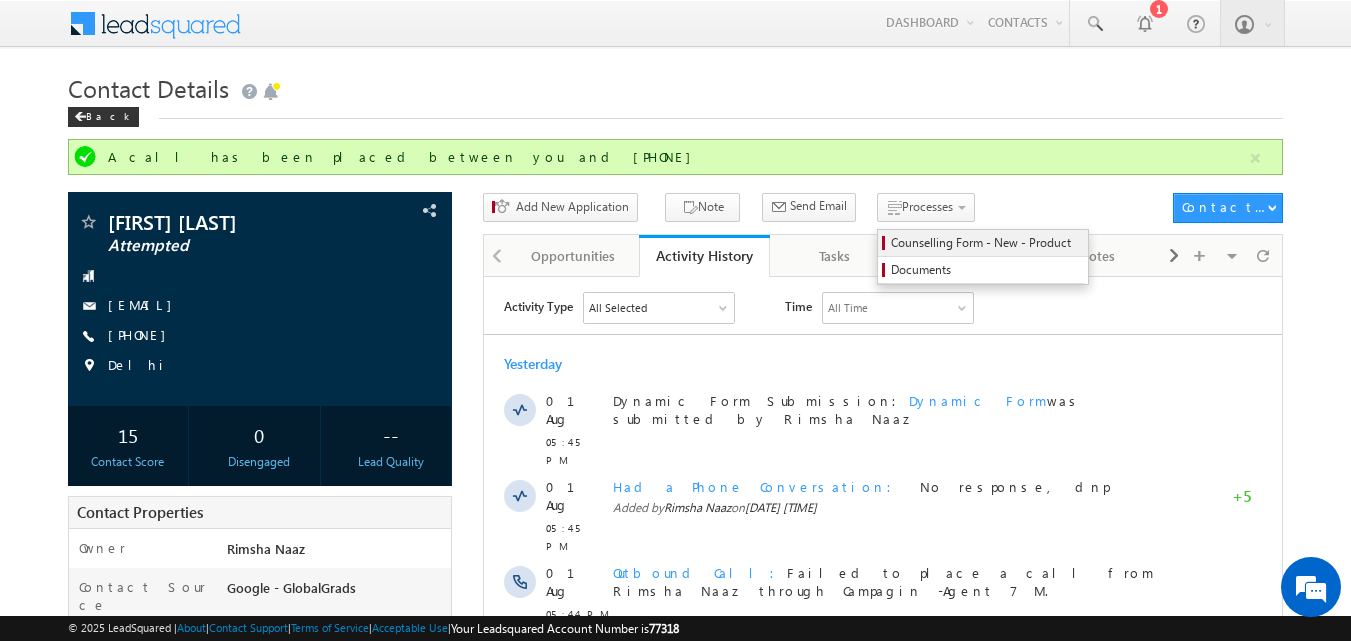 click on "Counselling Form - New - Product" at bounding box center [986, 243] 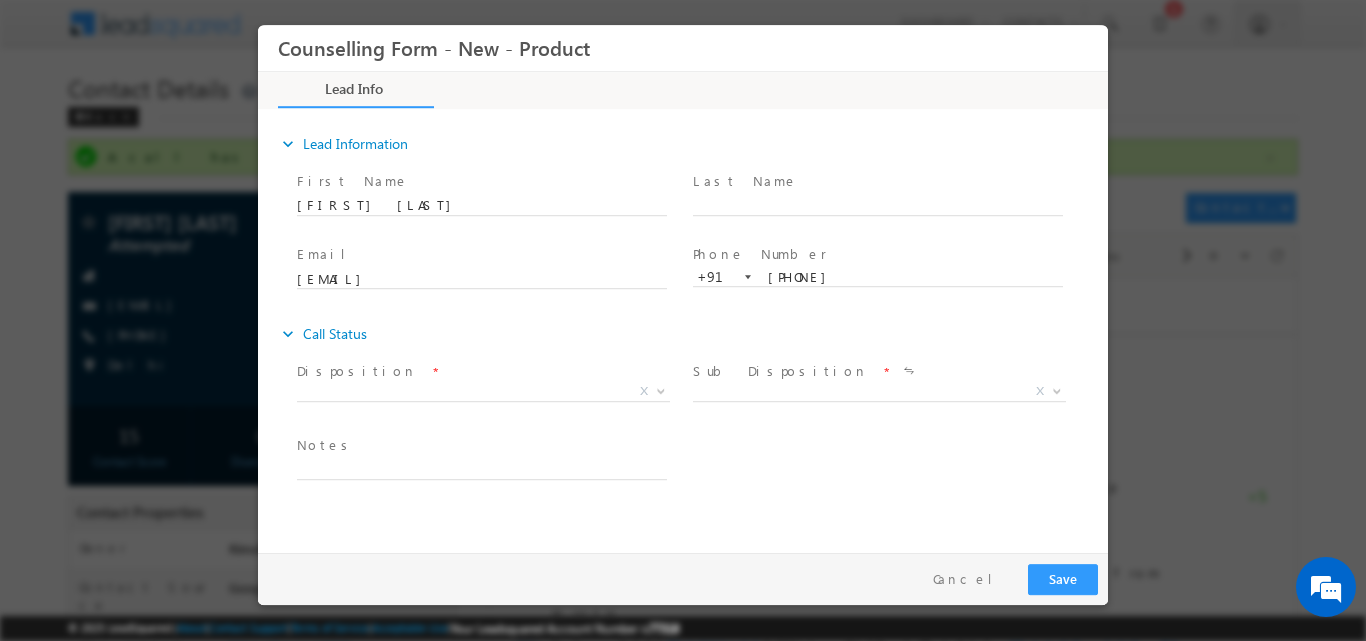 scroll, scrollTop: 0, scrollLeft: 0, axis: both 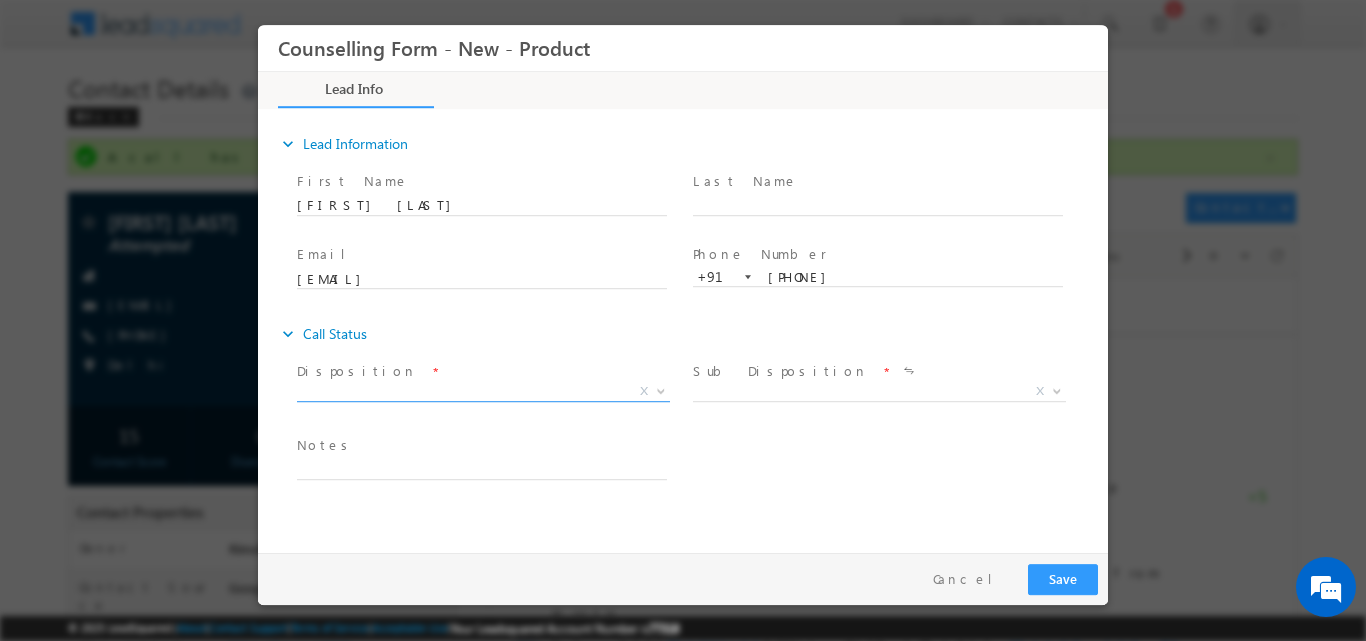 click at bounding box center (659, 390) 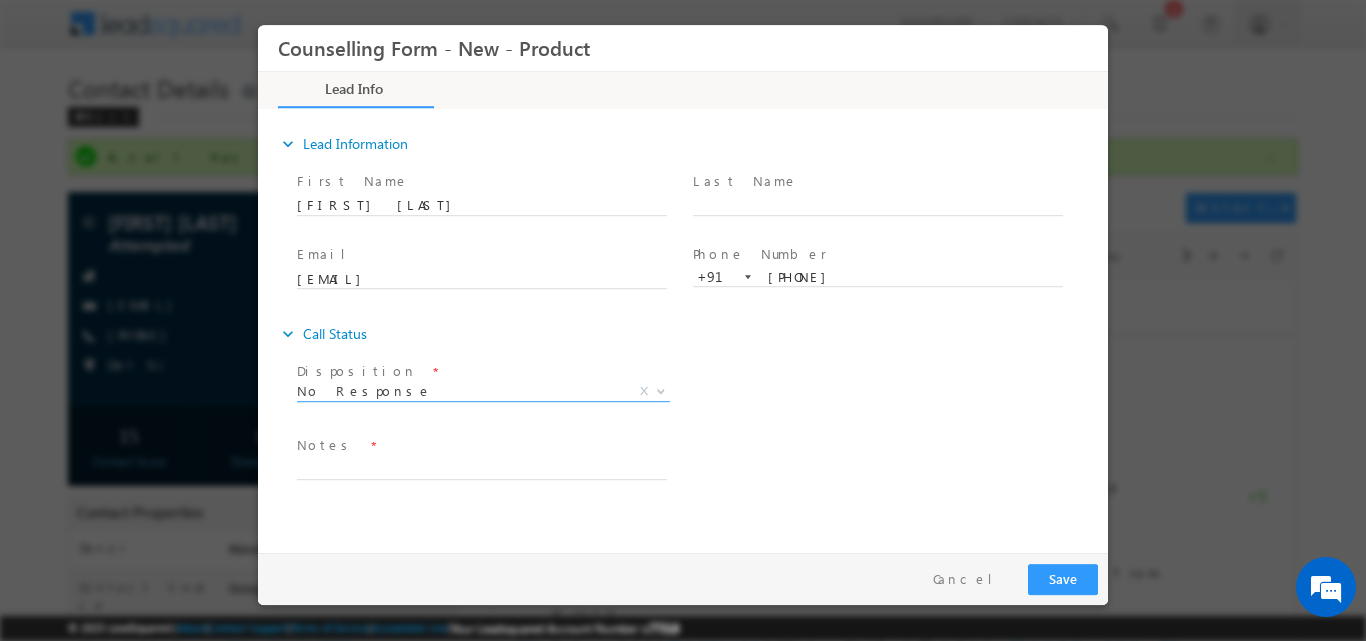 select on "No Response" 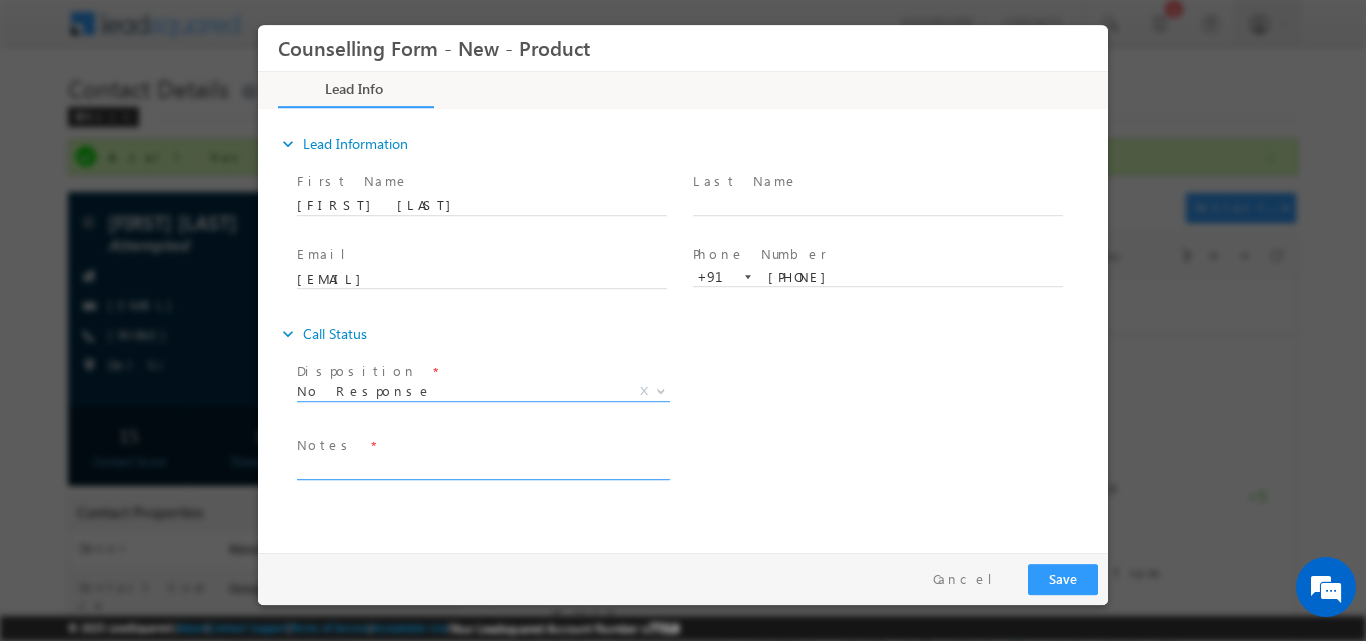 click at bounding box center [482, 467] 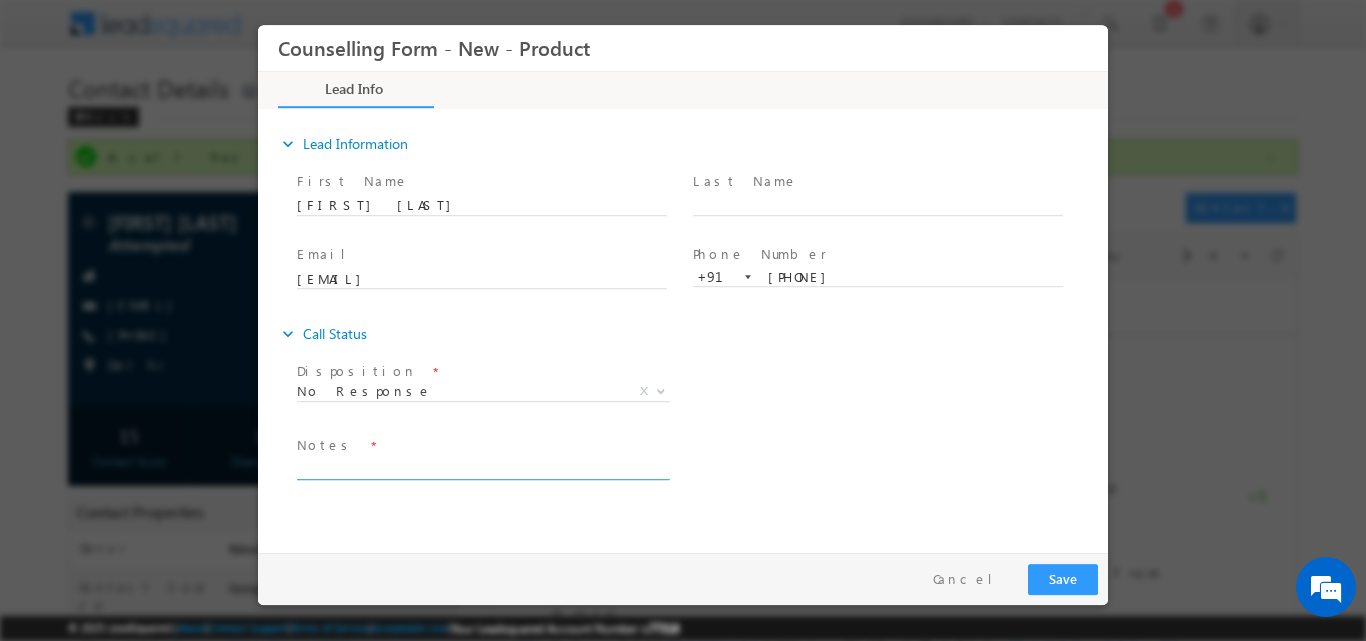 paste on "No response, dnp" 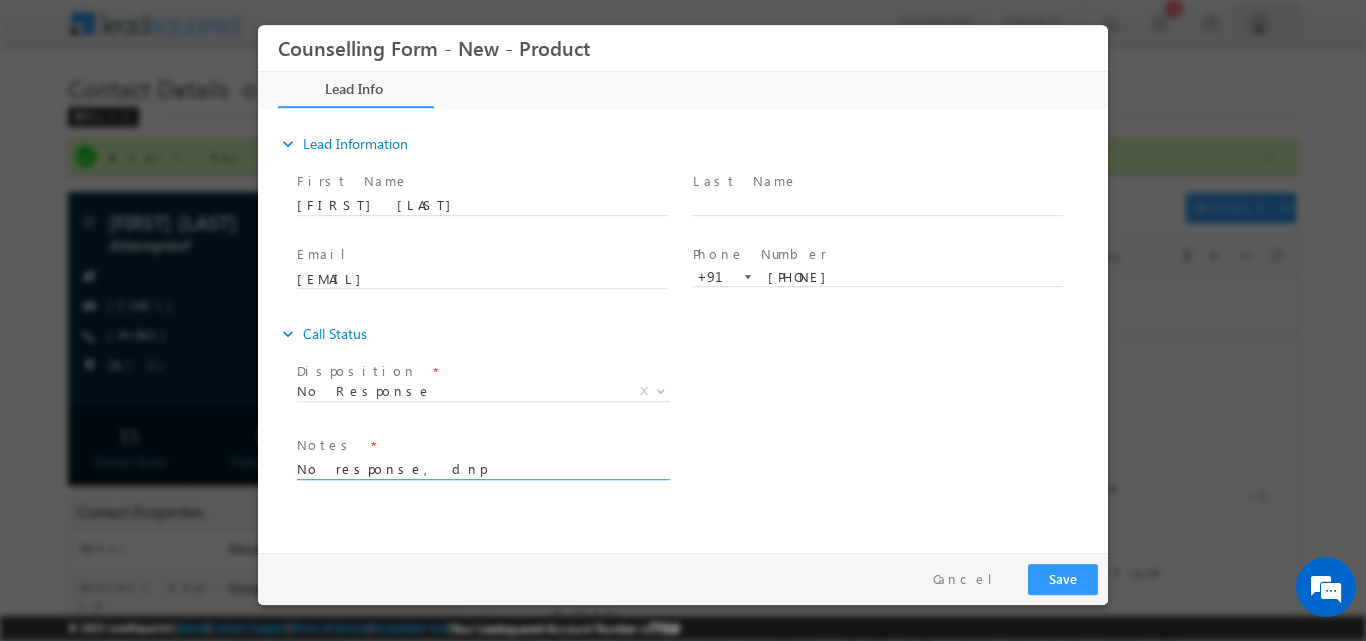 type on "No response, dnp" 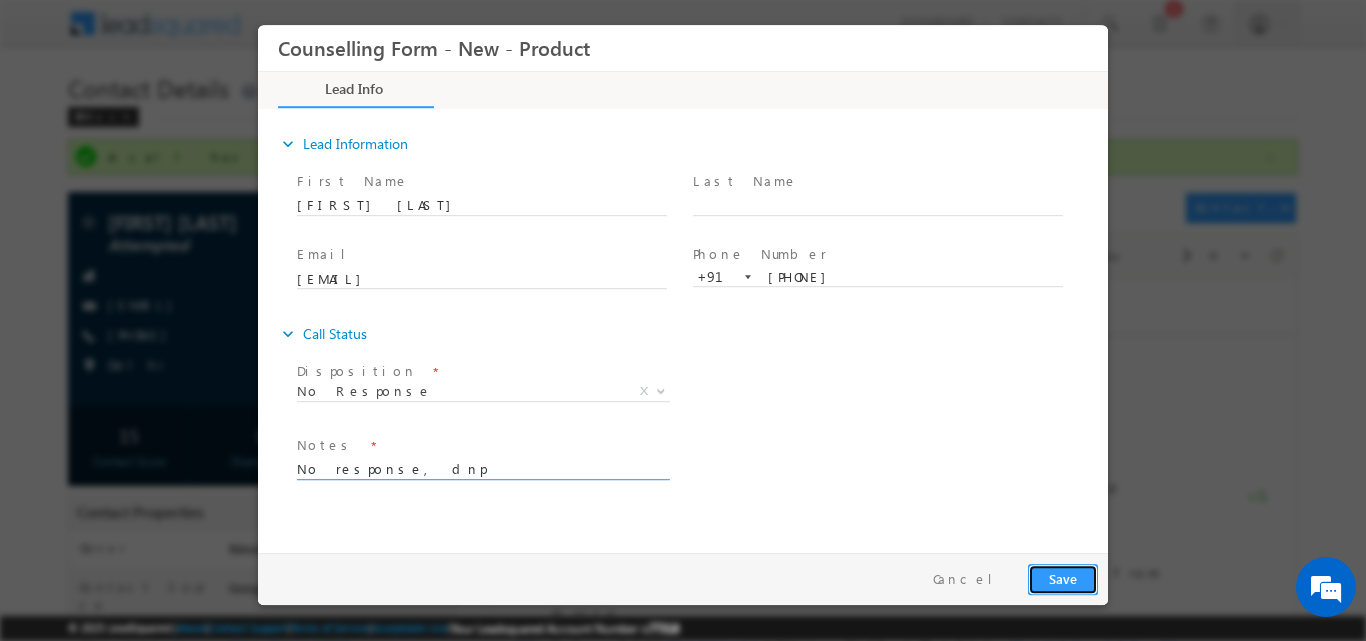 click on "Save" at bounding box center [1063, 578] 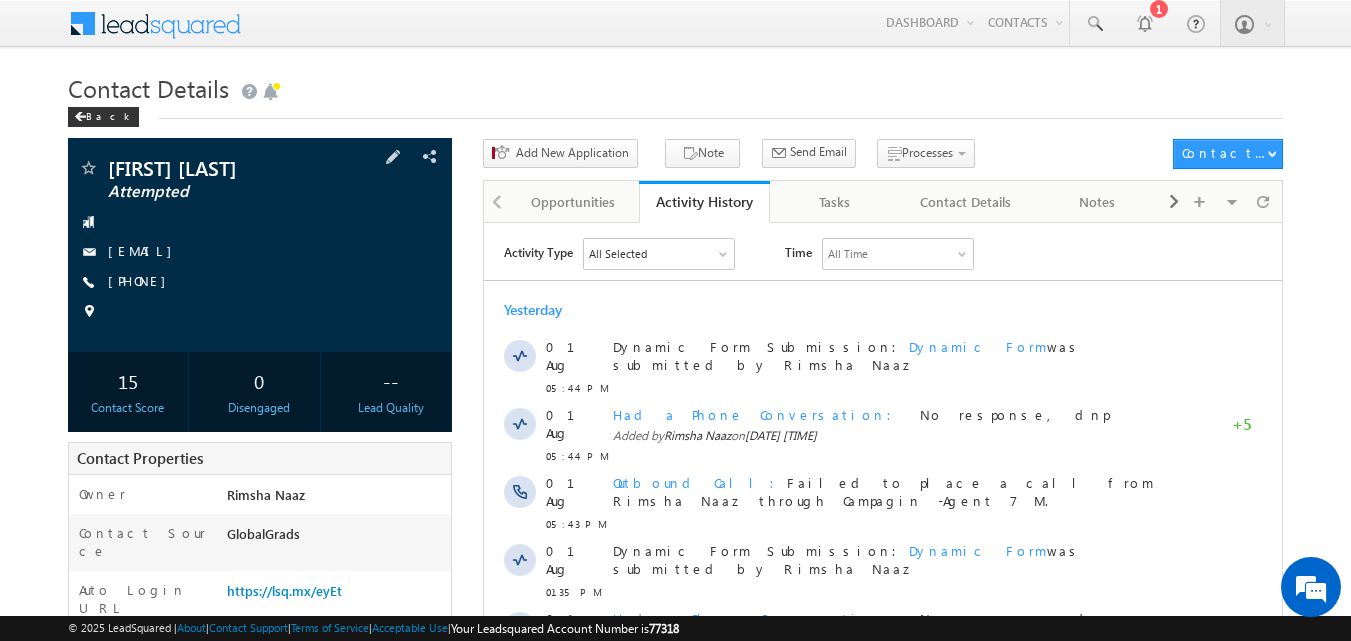 scroll, scrollTop: 0, scrollLeft: 0, axis: both 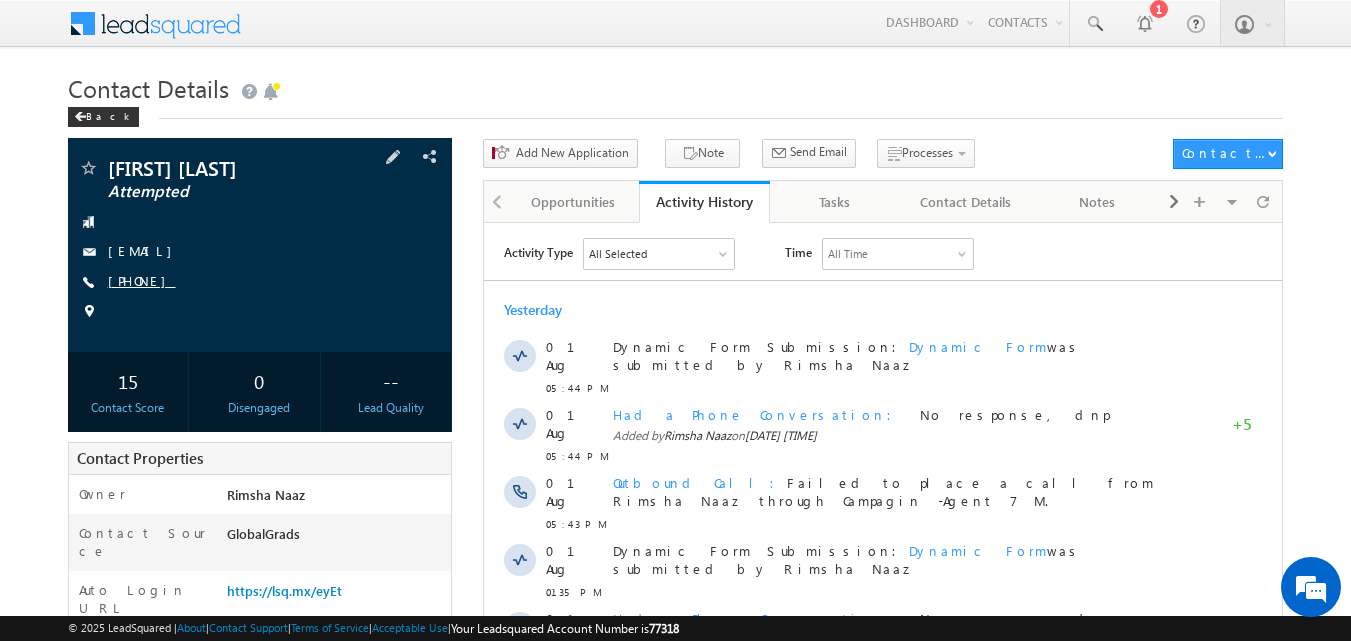 click on "+91-9082469500" at bounding box center [142, 280] 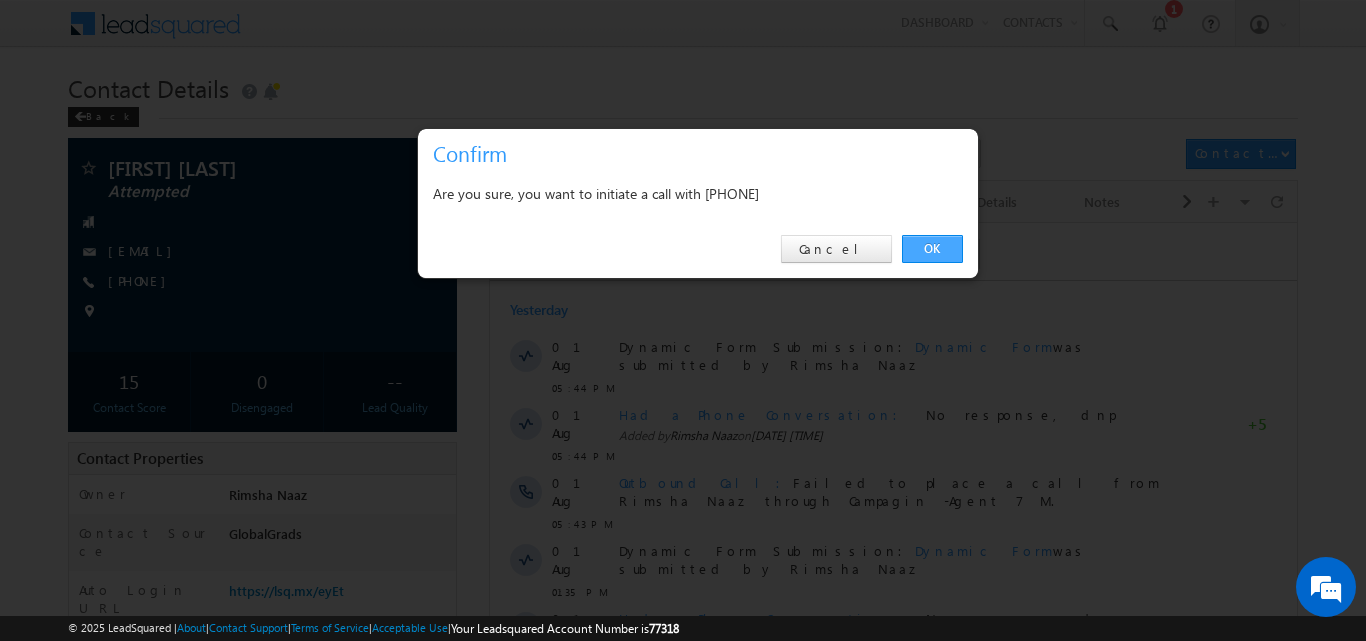 click on "OK" at bounding box center [932, 249] 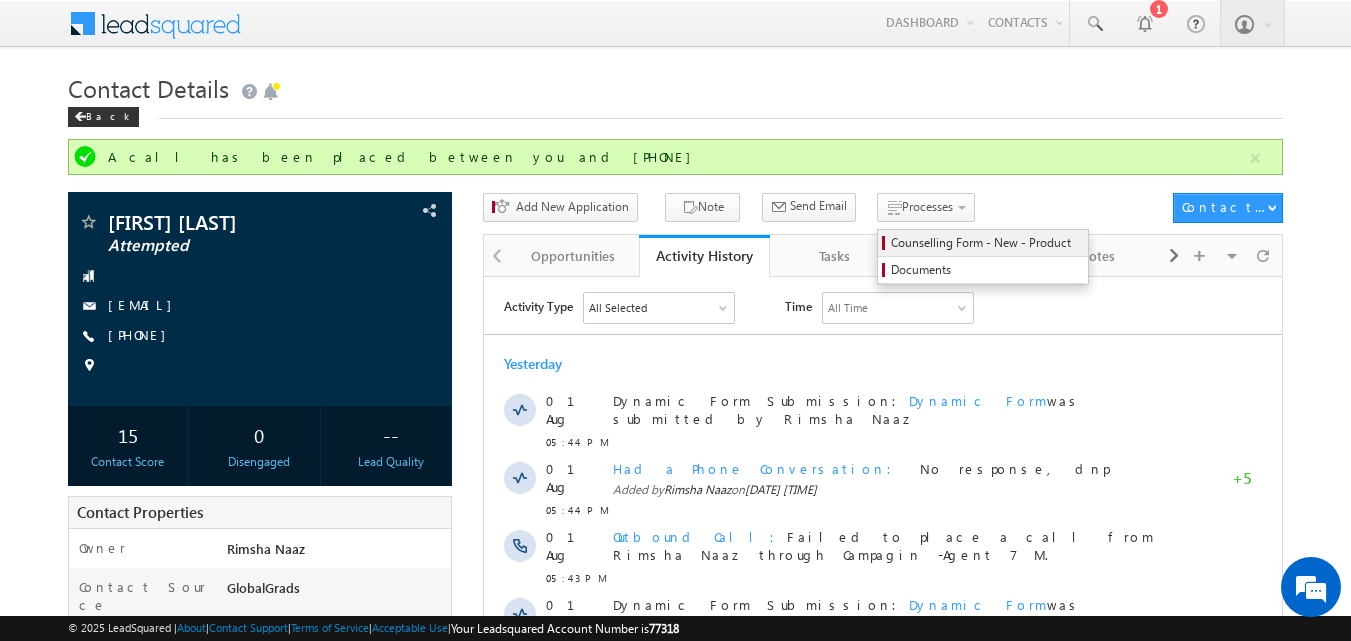 click on "Counselling Form - New - Product" at bounding box center [986, 243] 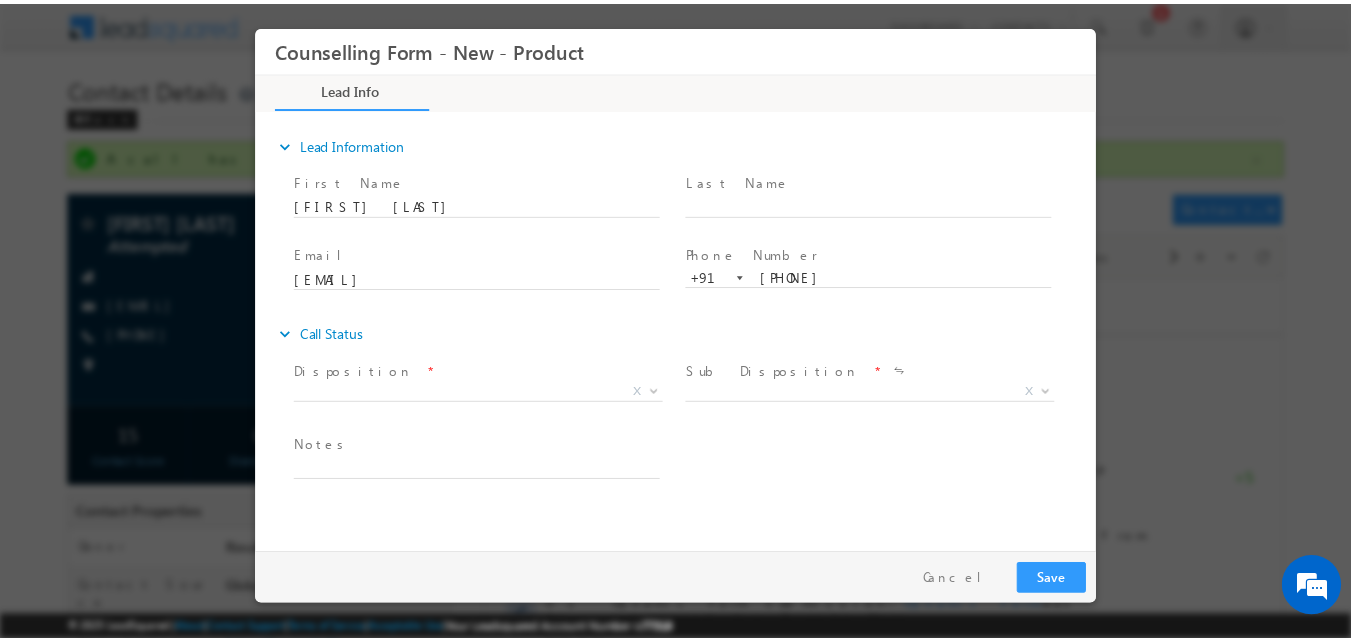 scroll, scrollTop: 0, scrollLeft: 0, axis: both 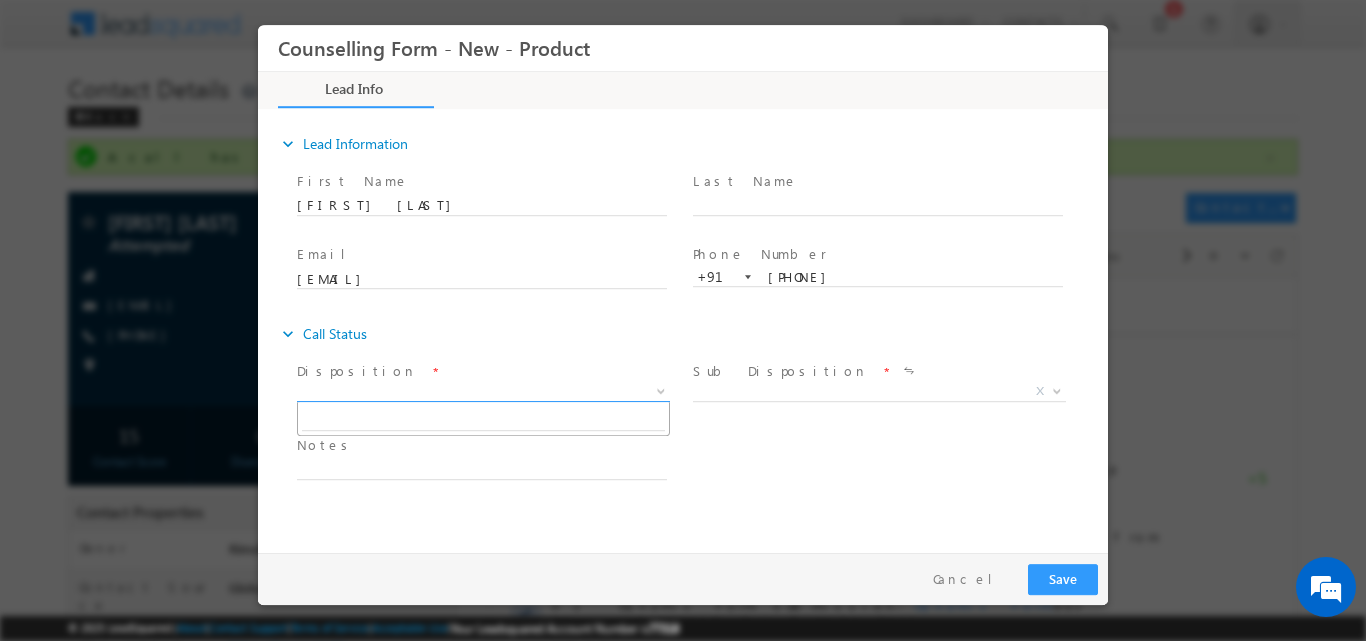 click at bounding box center (661, 389) 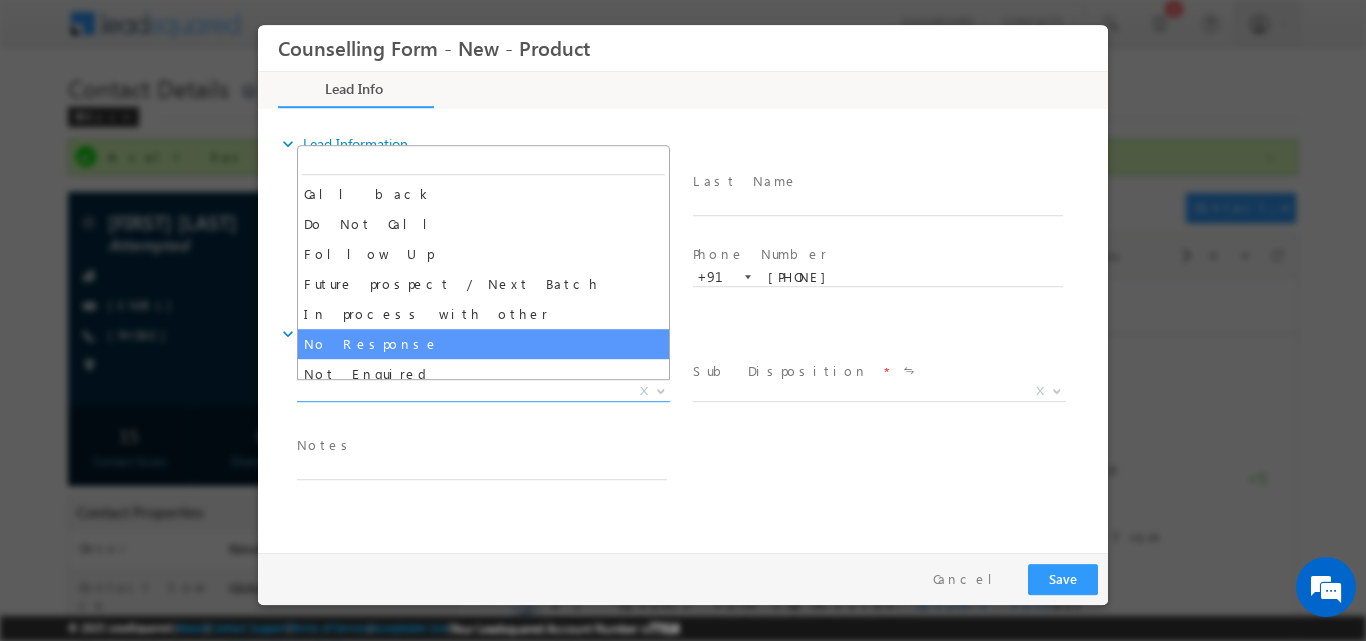 select on "No Response" 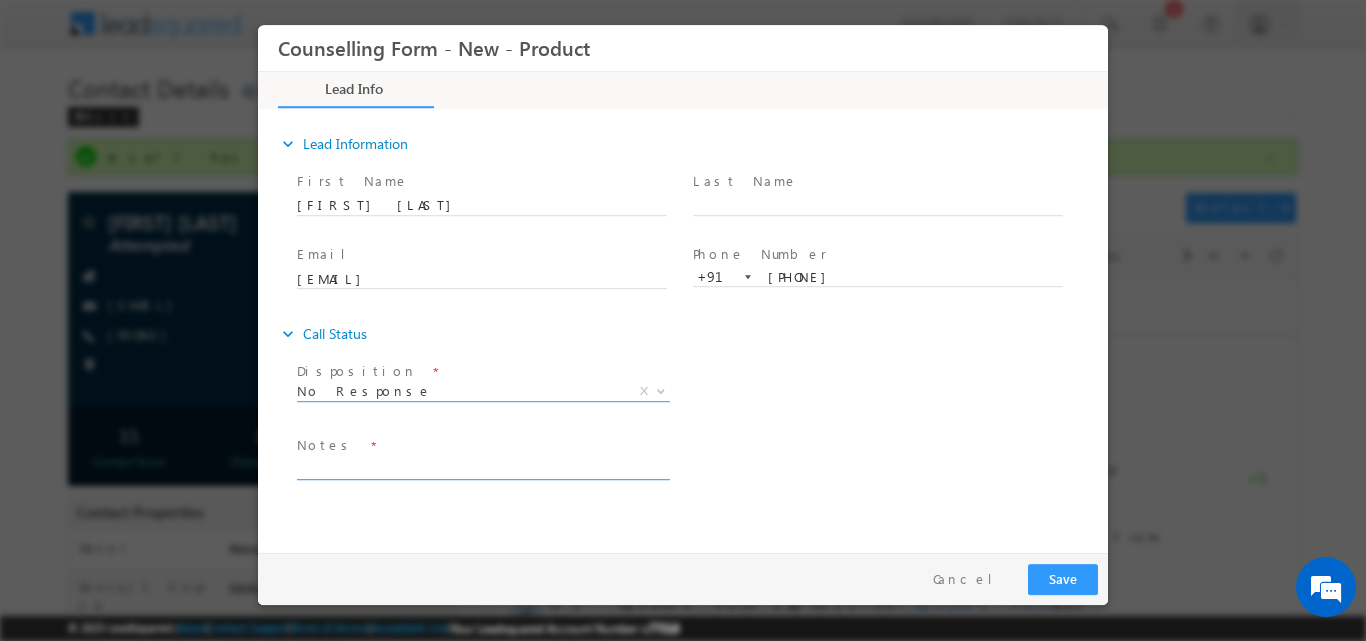 click at bounding box center [482, 467] 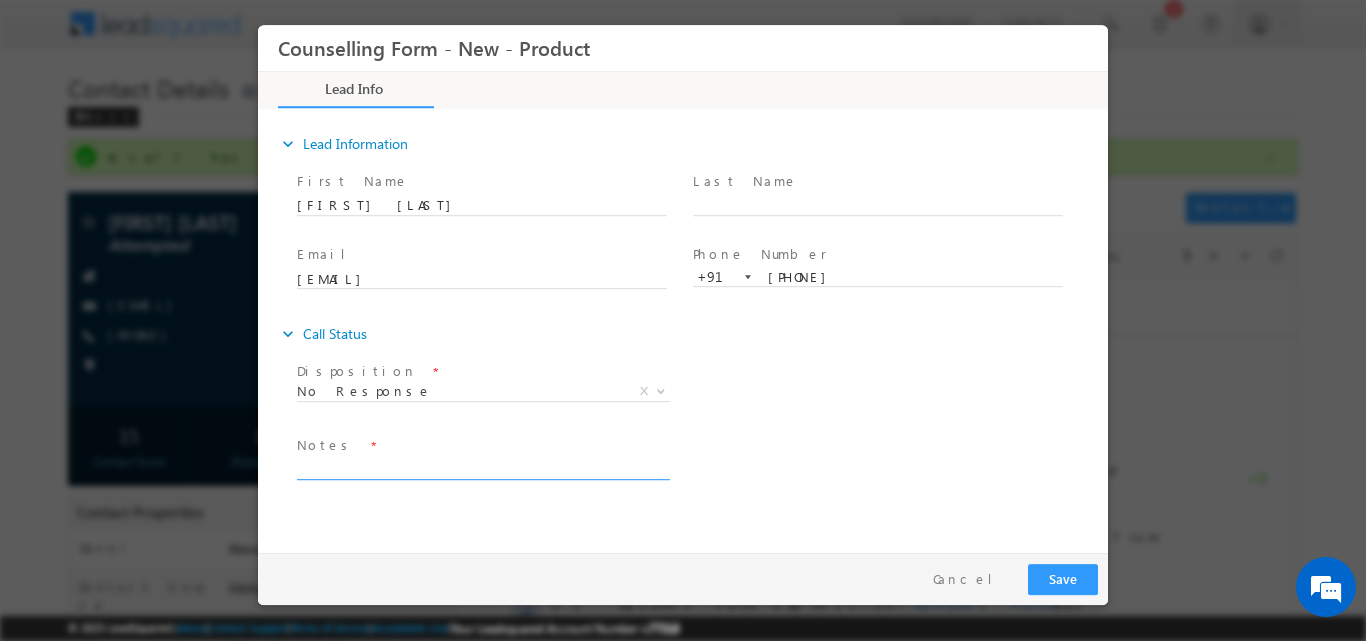 paste on "No response, dnp" 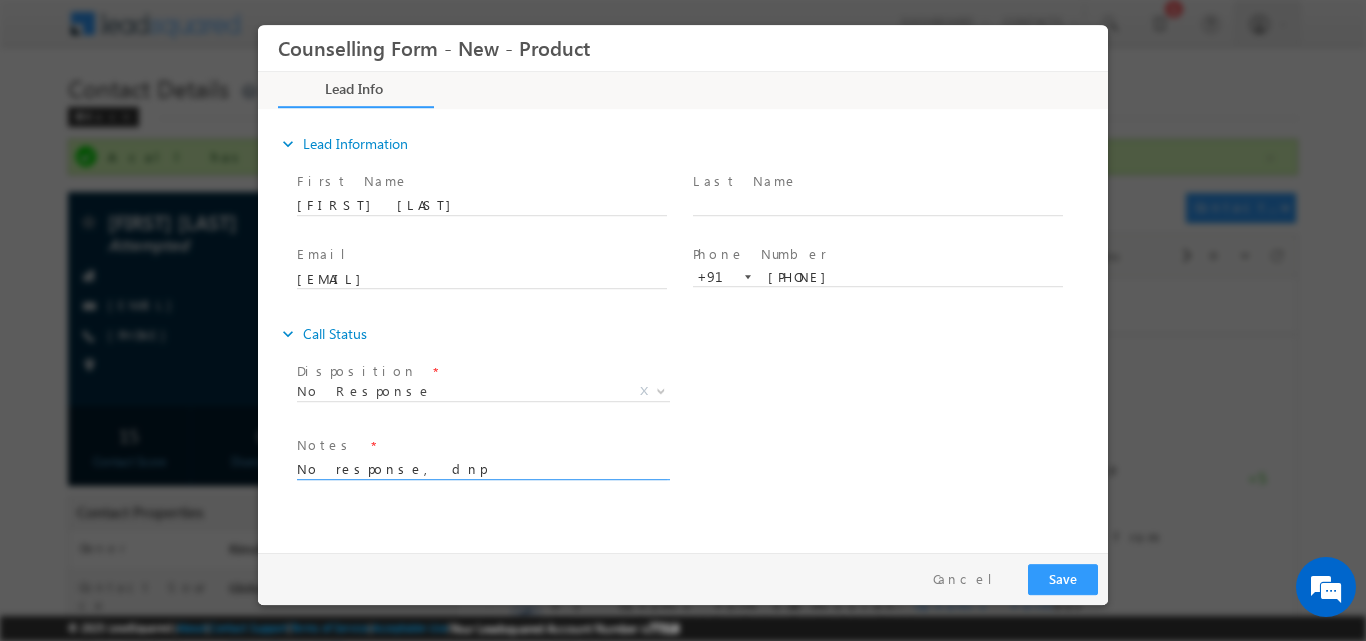 type on "No response, dnp" 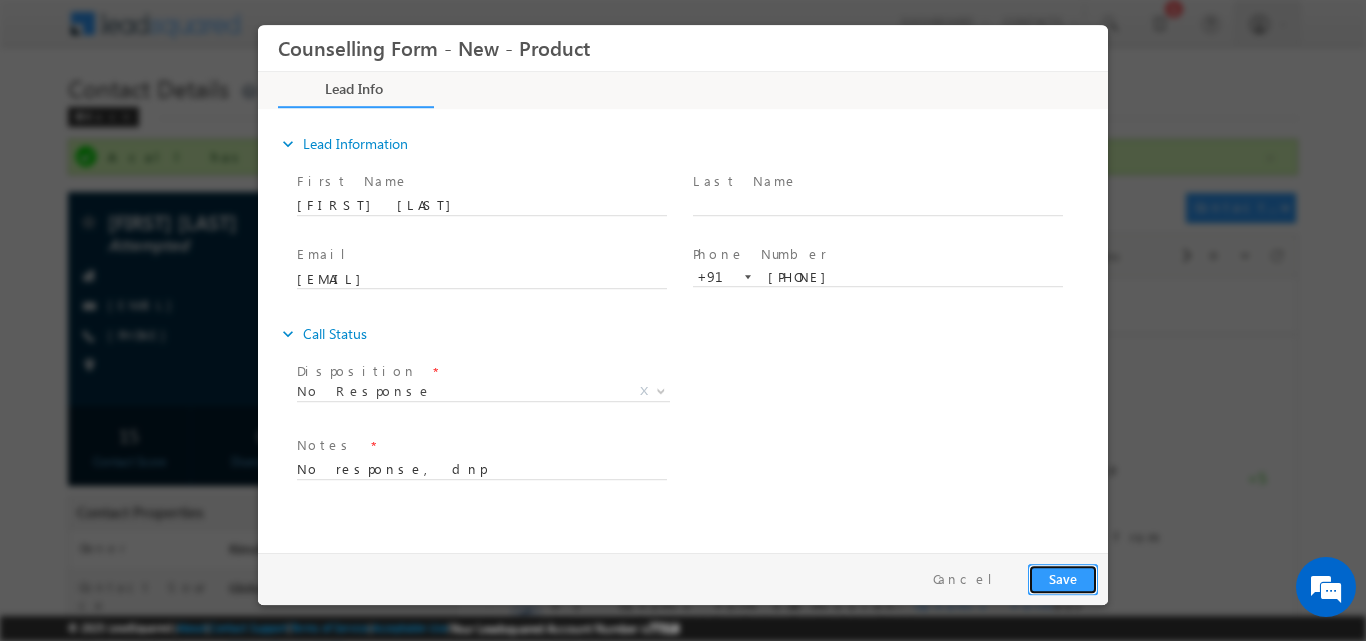 click on "Save" at bounding box center (1063, 578) 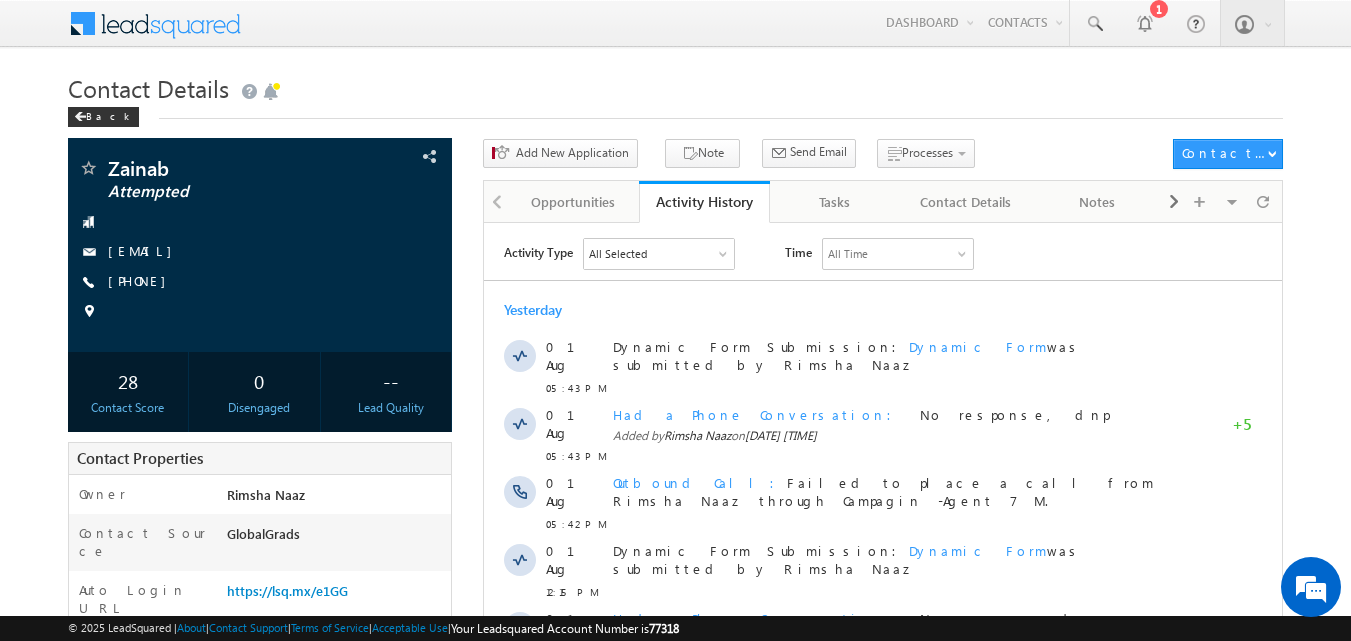 scroll, scrollTop: 0, scrollLeft: 0, axis: both 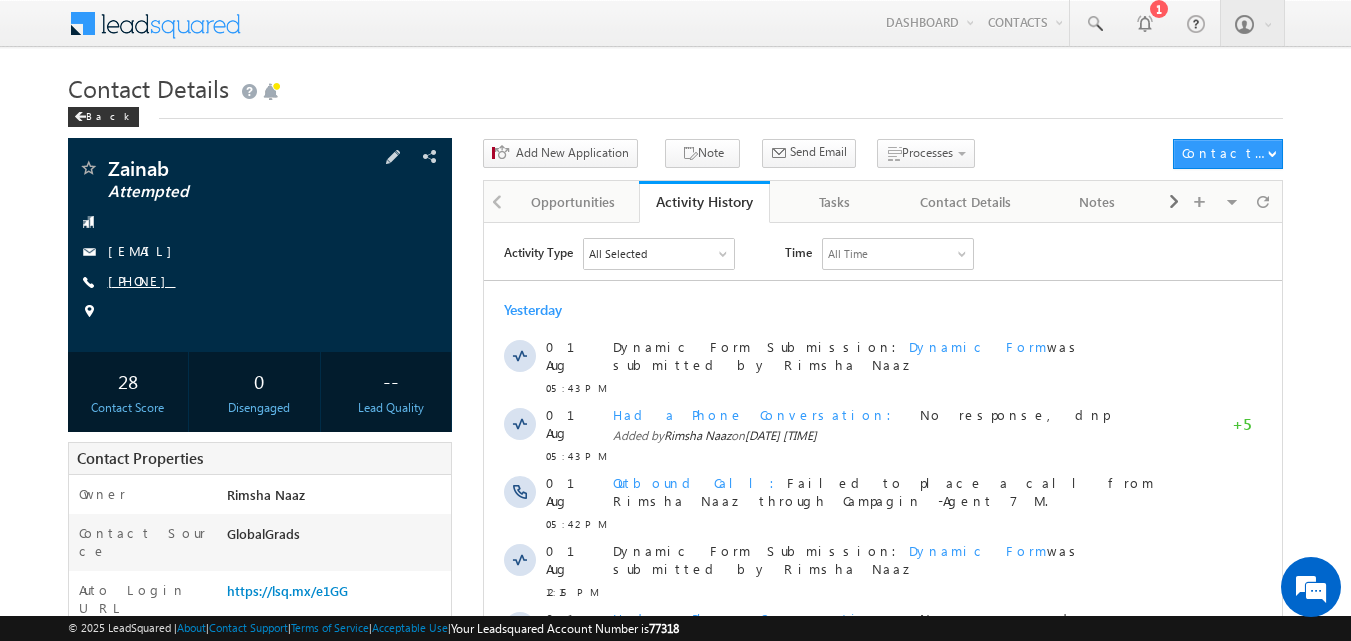 click on "[PHONE]" at bounding box center [142, 280] 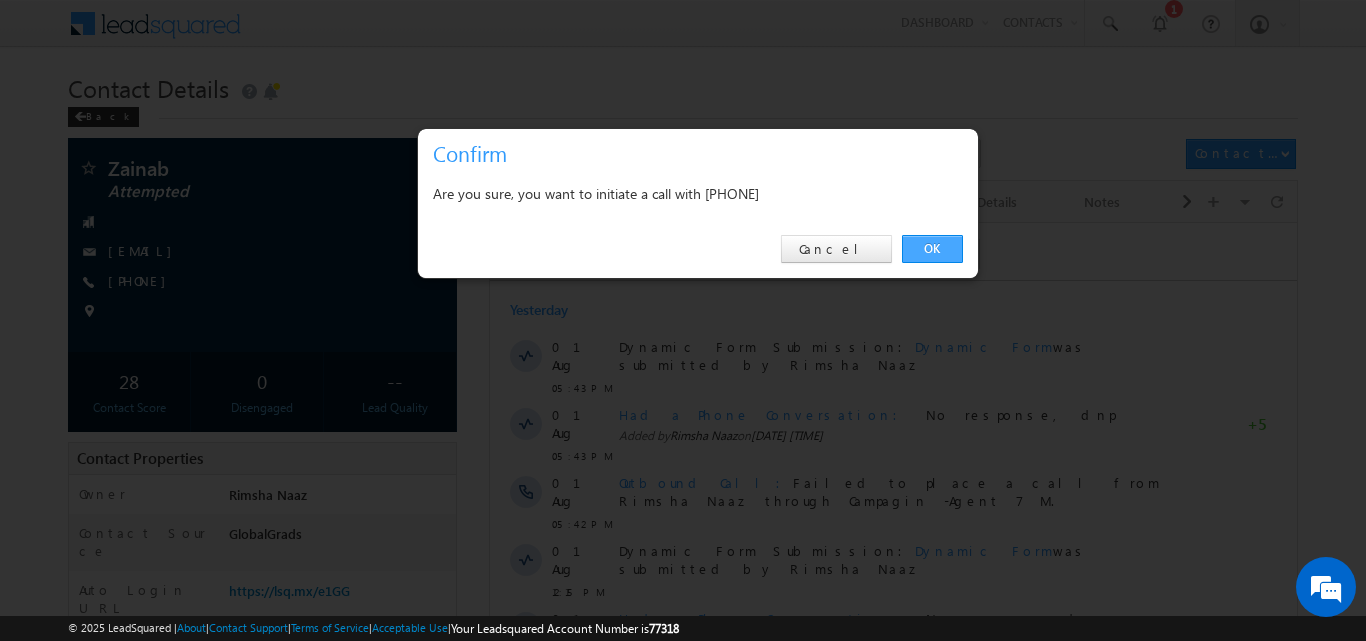 click on "OK" at bounding box center [932, 249] 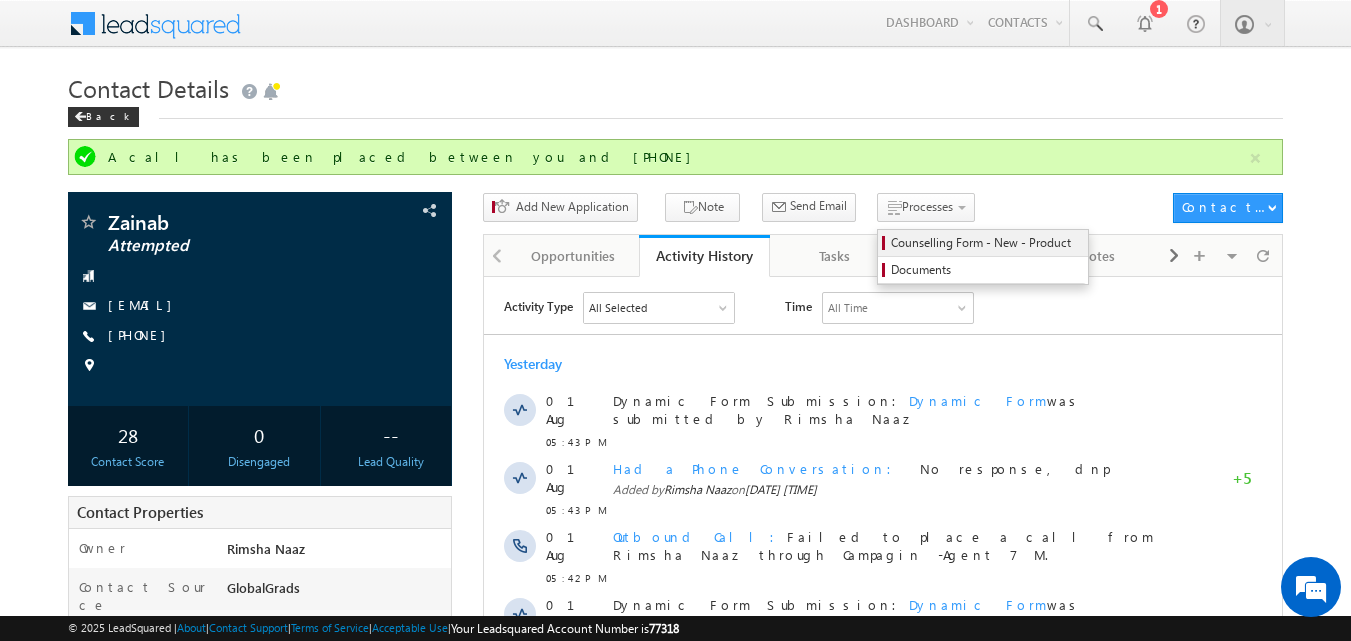 click on "Counselling Form - New - Product" at bounding box center [986, 243] 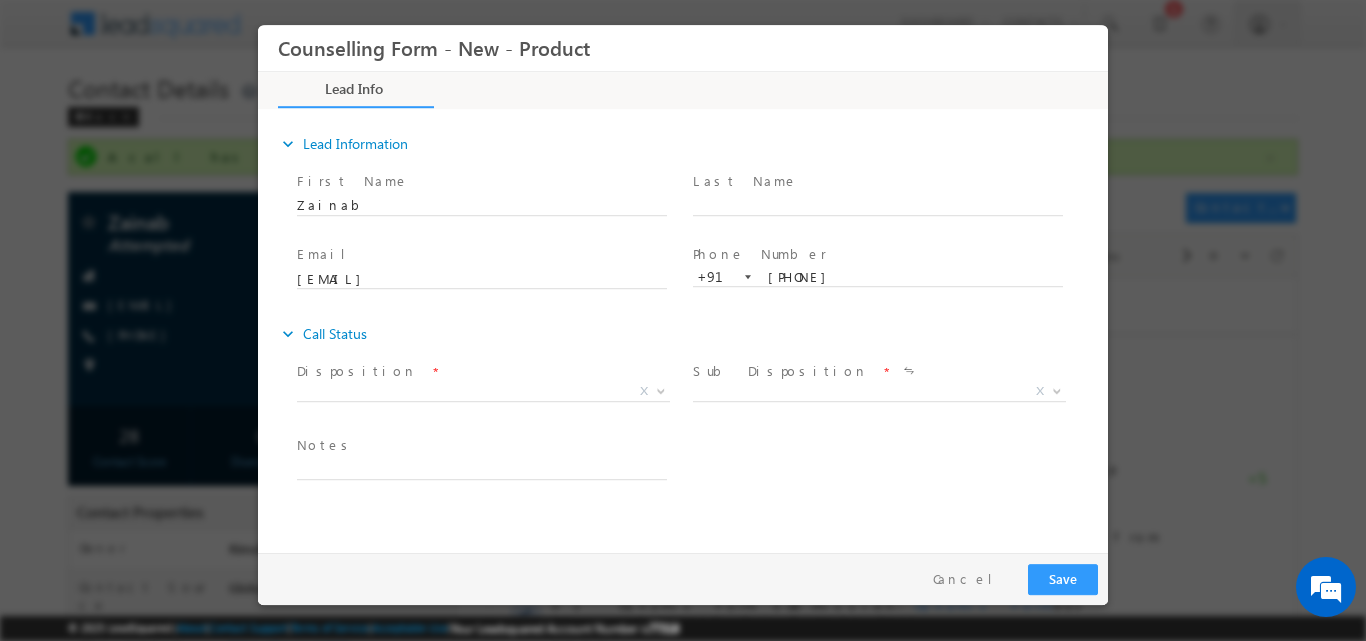 scroll, scrollTop: 0, scrollLeft: 0, axis: both 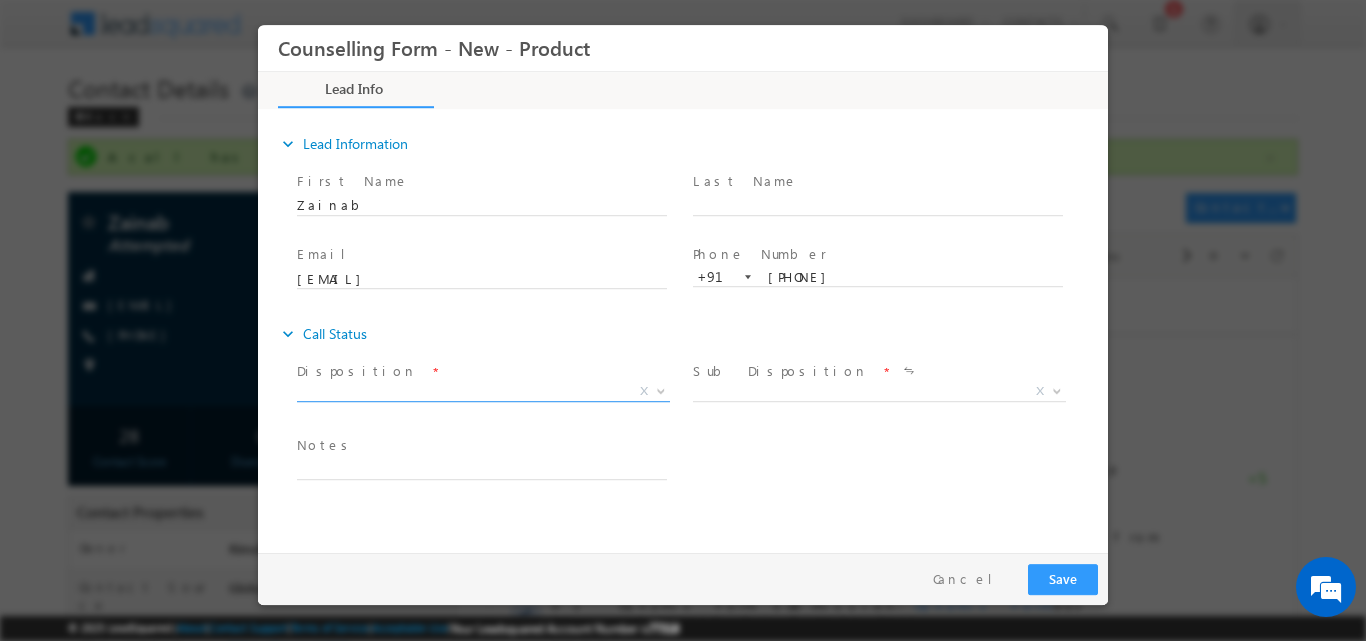 click at bounding box center [659, 390] 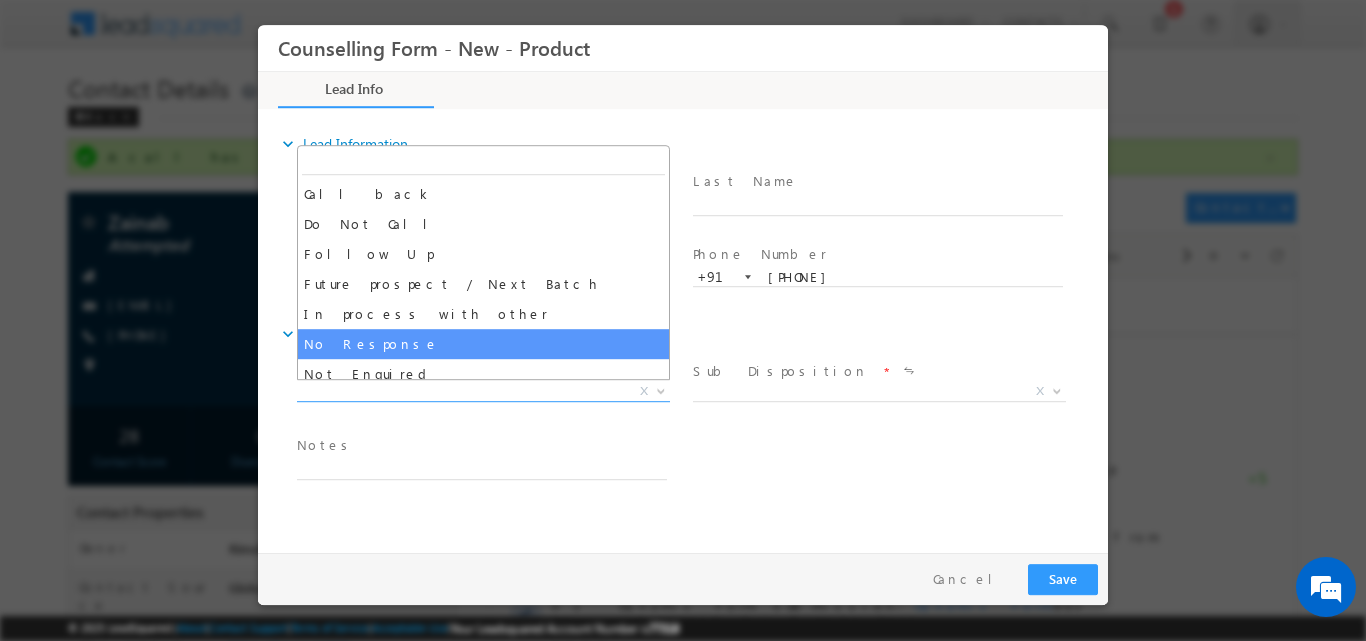 select on "No Response" 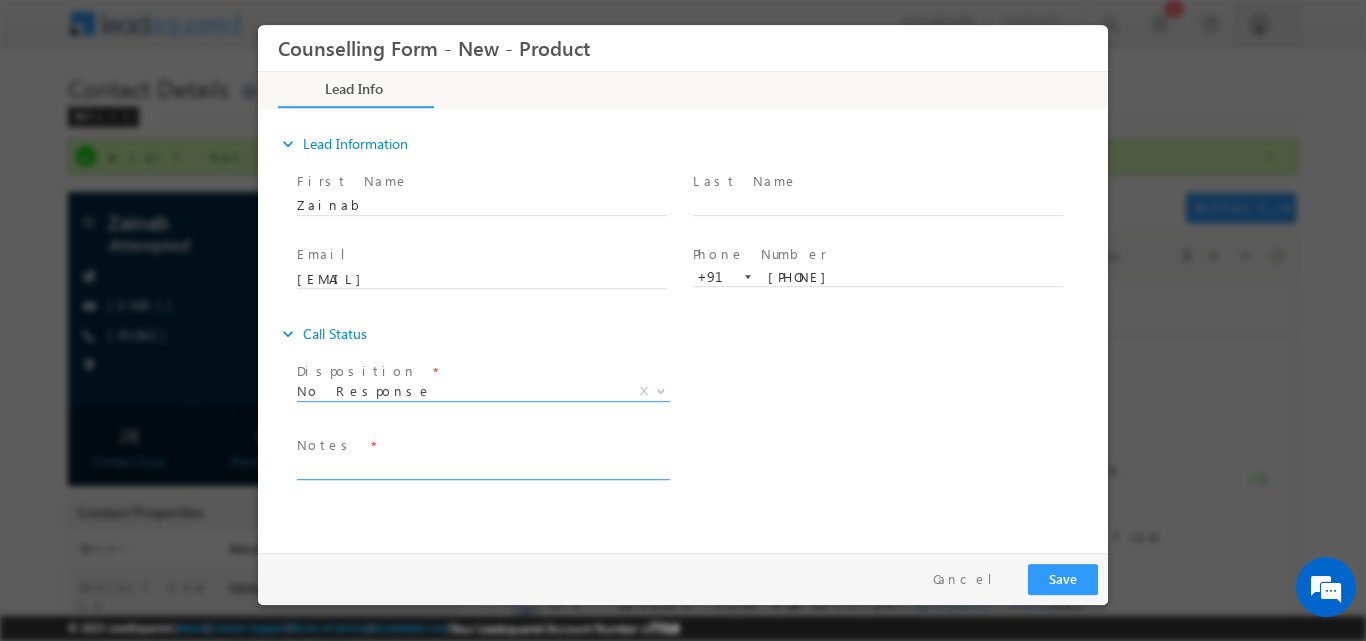 click at bounding box center [482, 467] 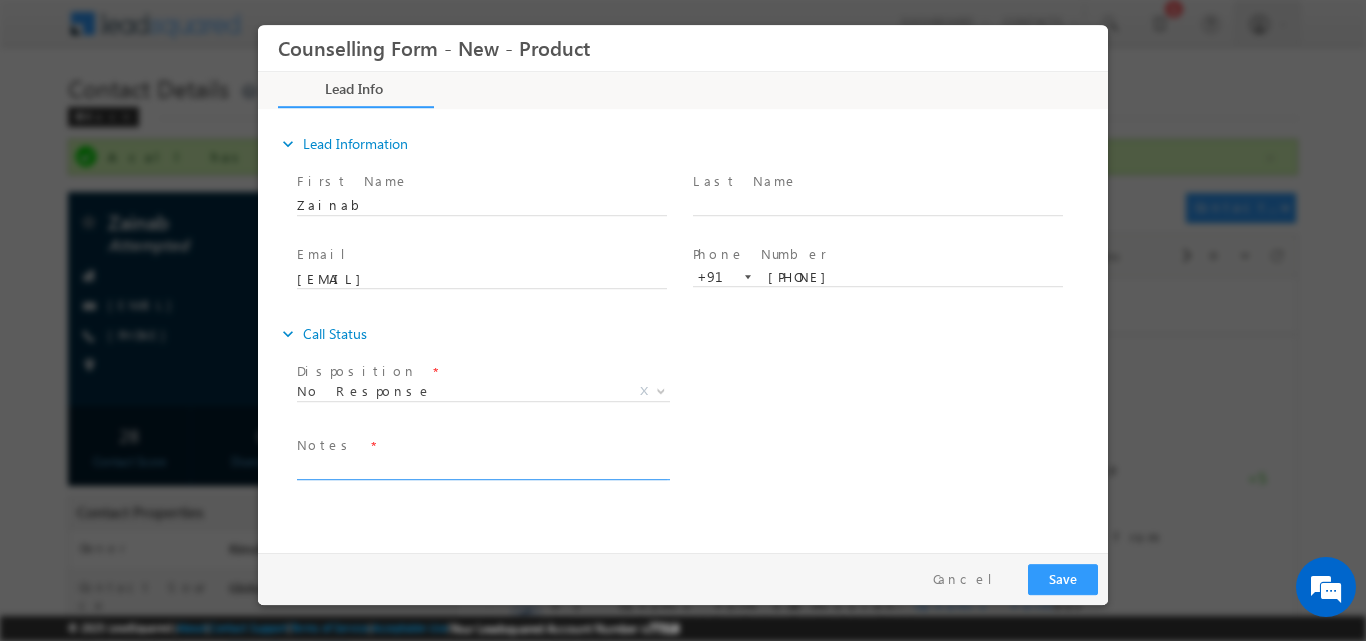 paste on "Rimsha Naaz is inviting you to a scheduled Zoom meeting.
Join Zoom Meeting
https://us05web.zoom.us/j/86233783380?pwd=qeFa3OVKSlsQo5vXi7IiFtWgYMI3Ua.1
Meeting ID: 862 3378 3380
Passcode: 5HcYPs" 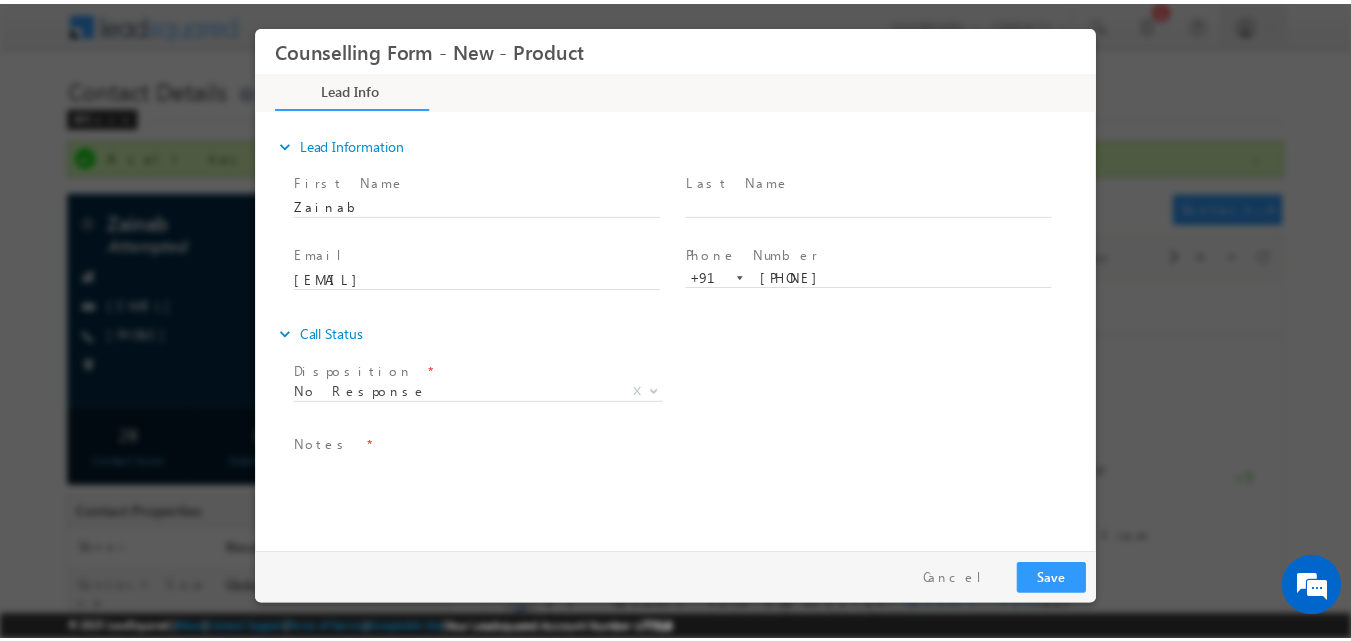 scroll, scrollTop: 0, scrollLeft: 0, axis: both 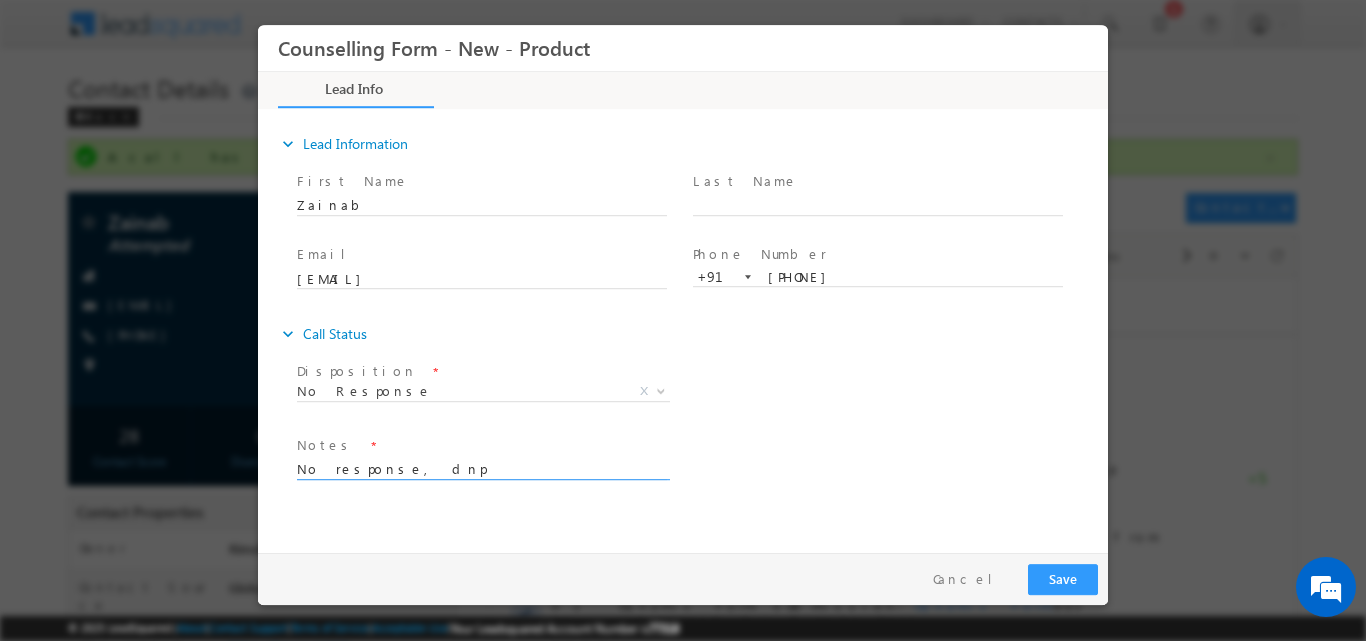 drag, startPoint x: 228, startPoint y: 462, endPoint x: 486, endPoint y: 493, distance: 259.85574 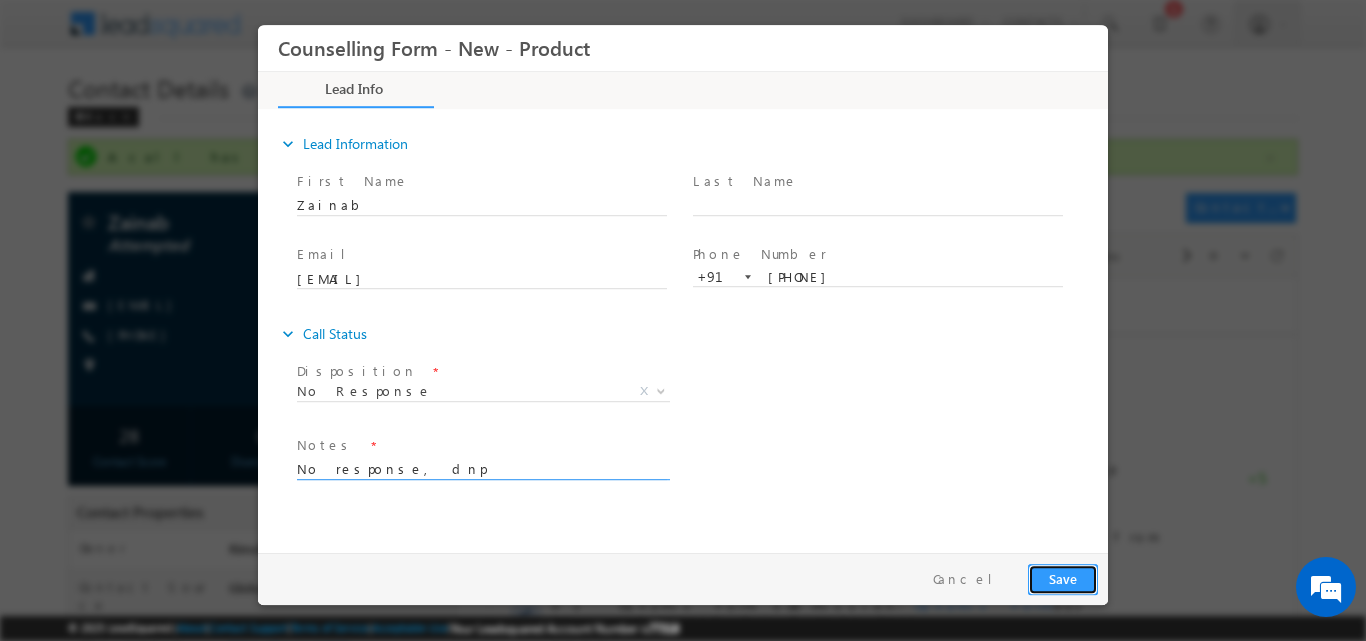 click on "Save" at bounding box center (1063, 578) 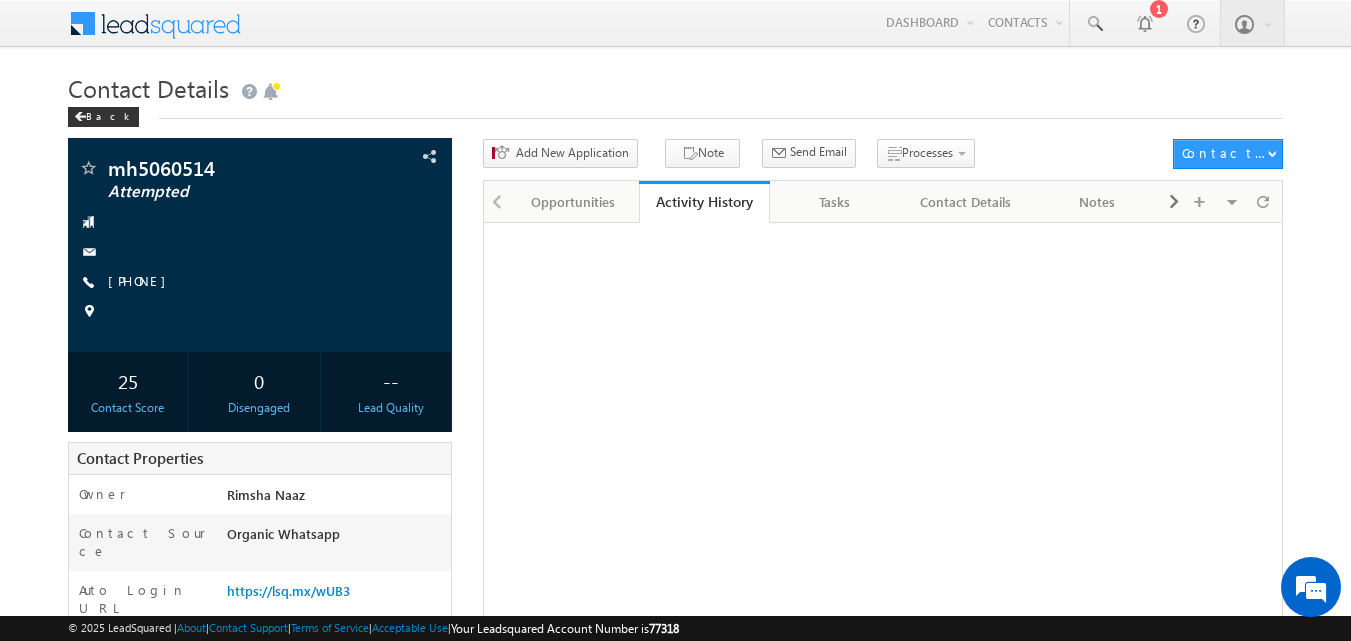 scroll, scrollTop: 0, scrollLeft: 0, axis: both 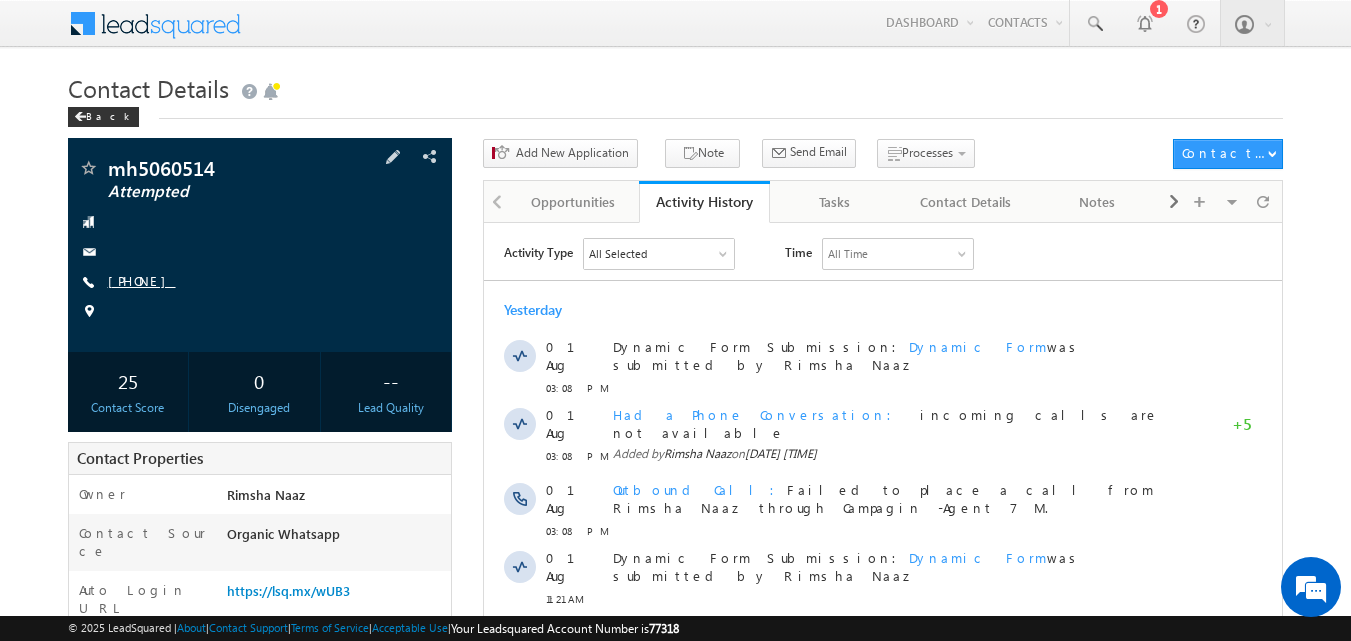 click on "+91-8936962871" at bounding box center (142, 280) 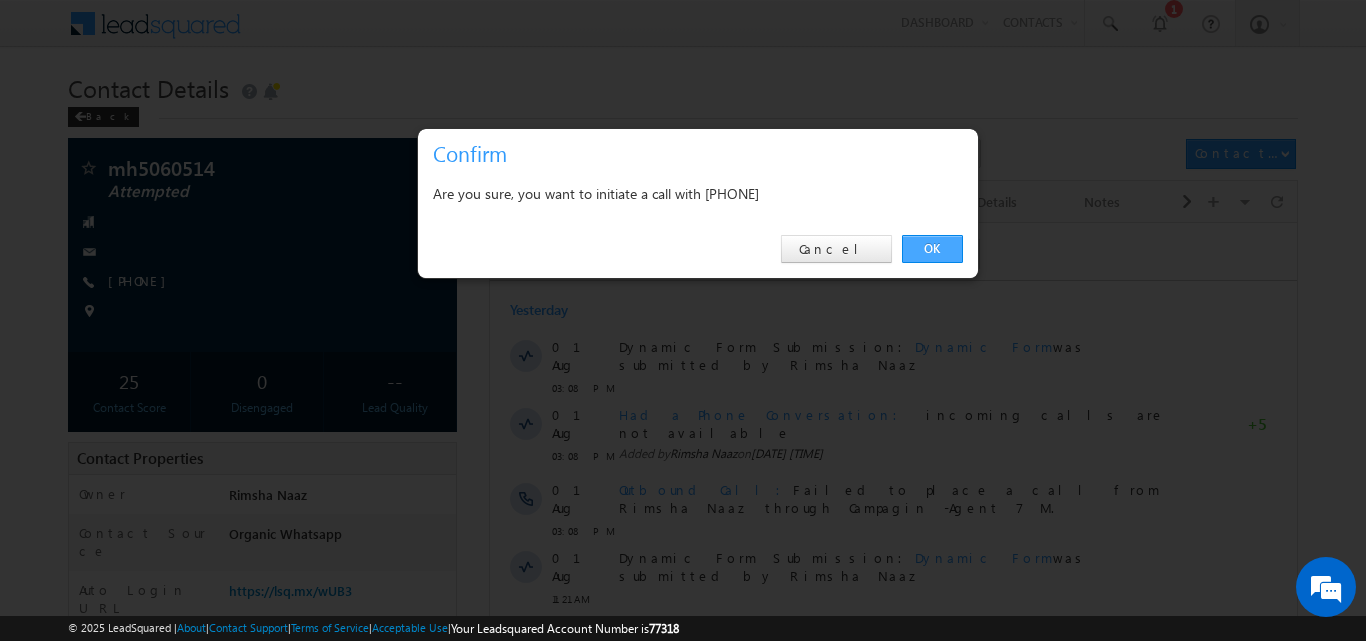 click on "OK" at bounding box center [932, 249] 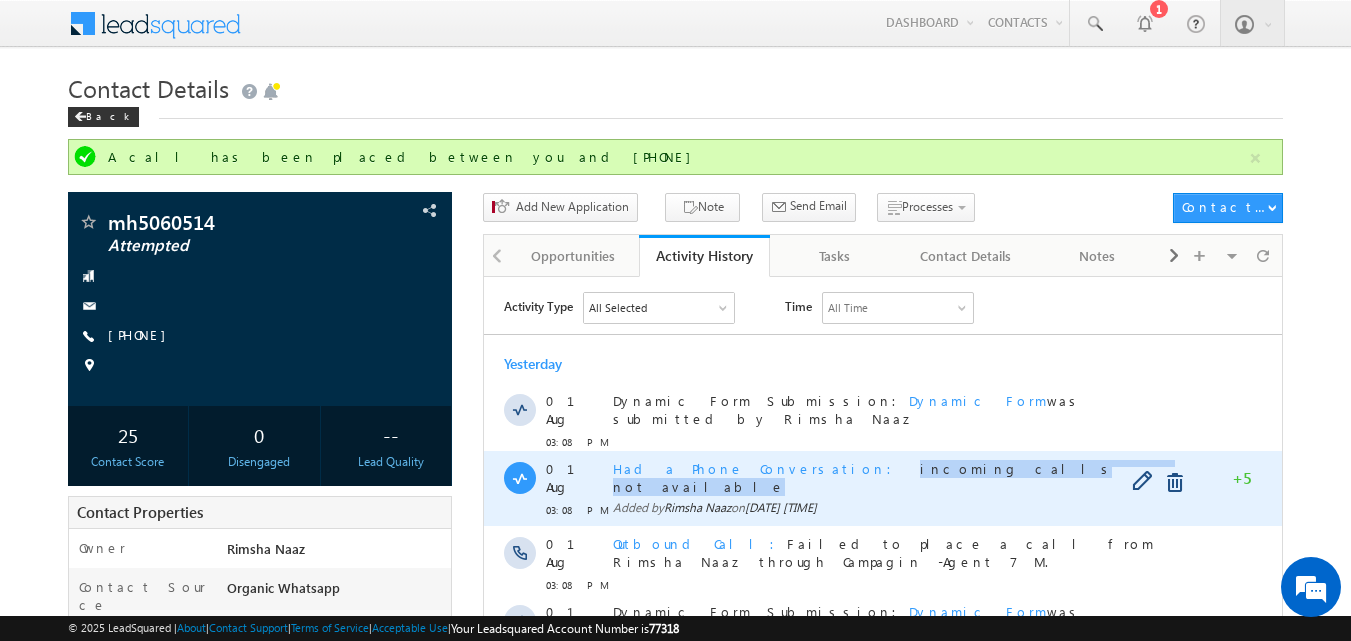 drag, startPoint x: 814, startPoint y: 455, endPoint x: 962, endPoint y: 463, distance: 148.21606 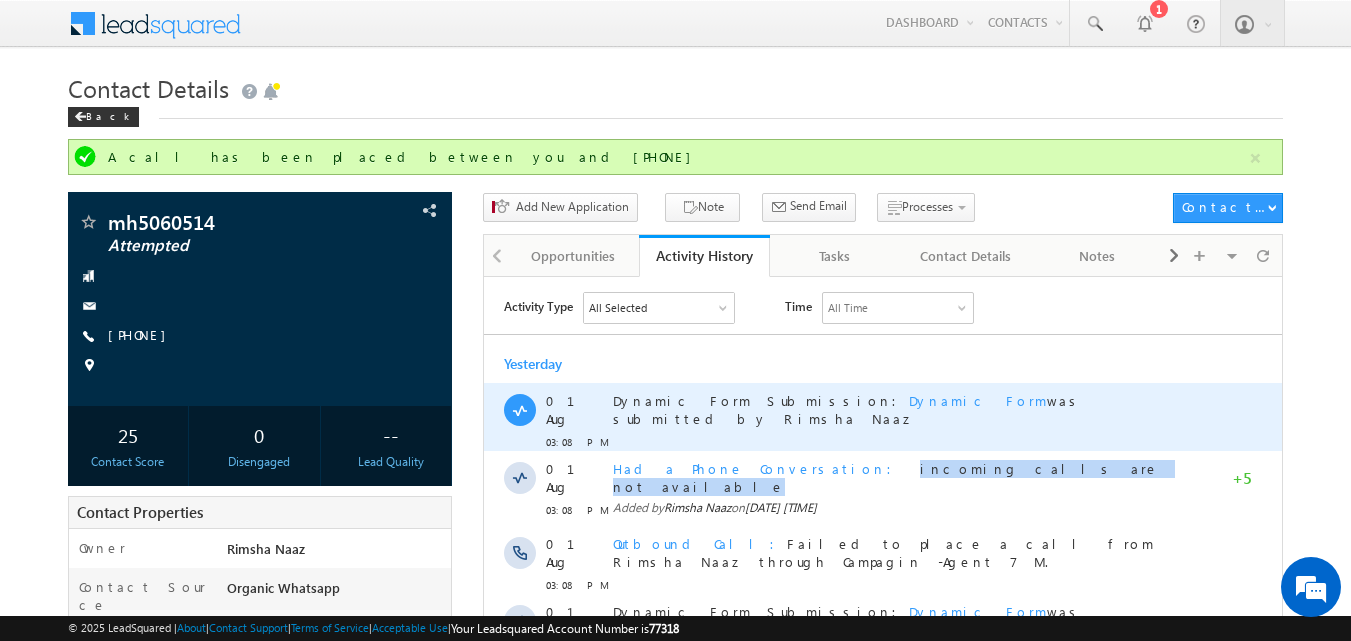 copy on "incoming calls are not available" 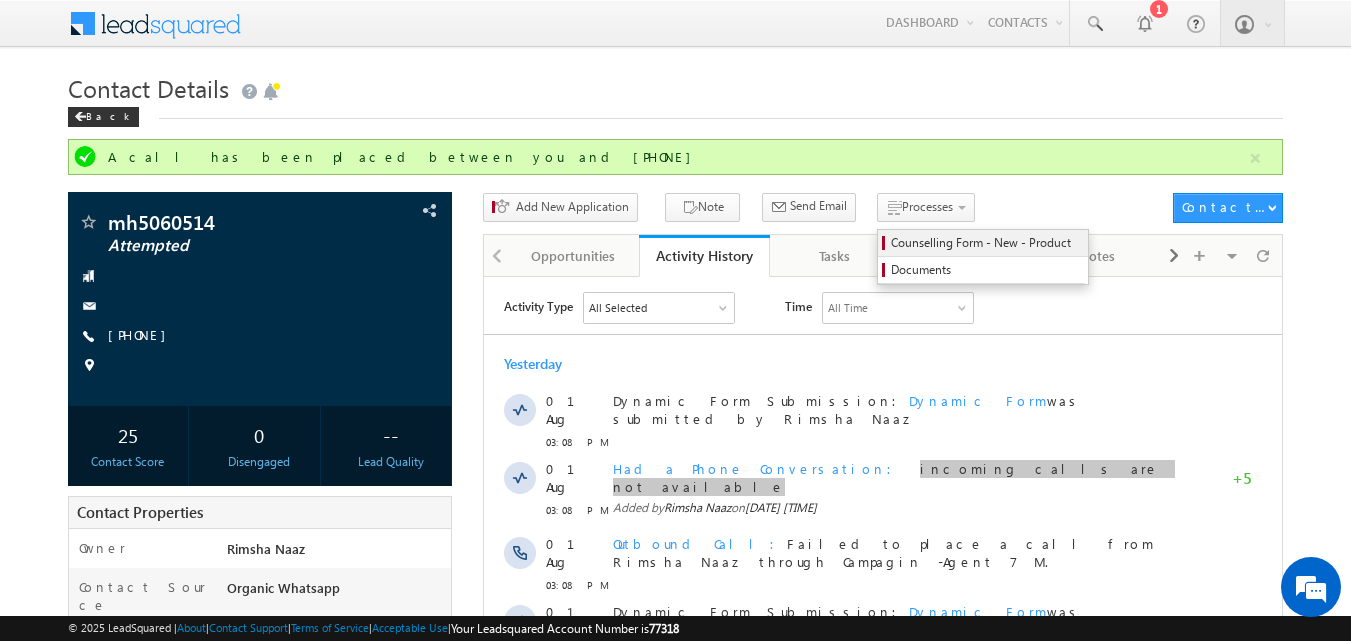 click on "Counselling Form - New - Product" at bounding box center [986, 243] 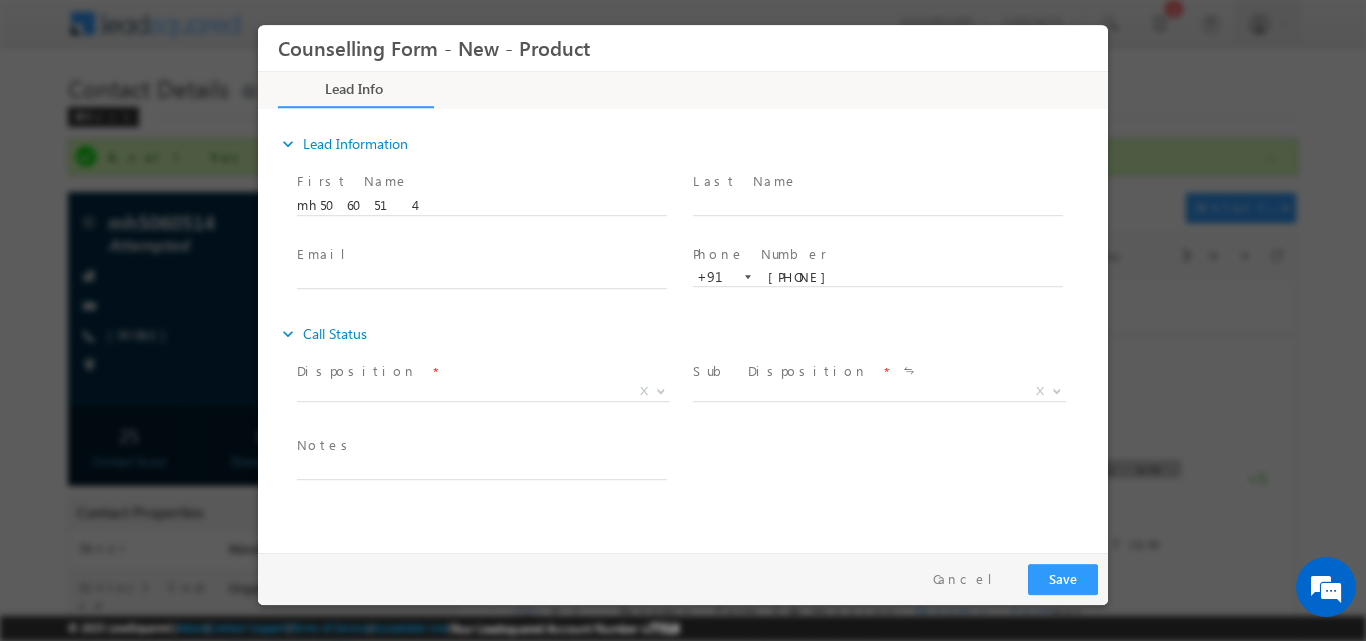 scroll, scrollTop: 0, scrollLeft: 0, axis: both 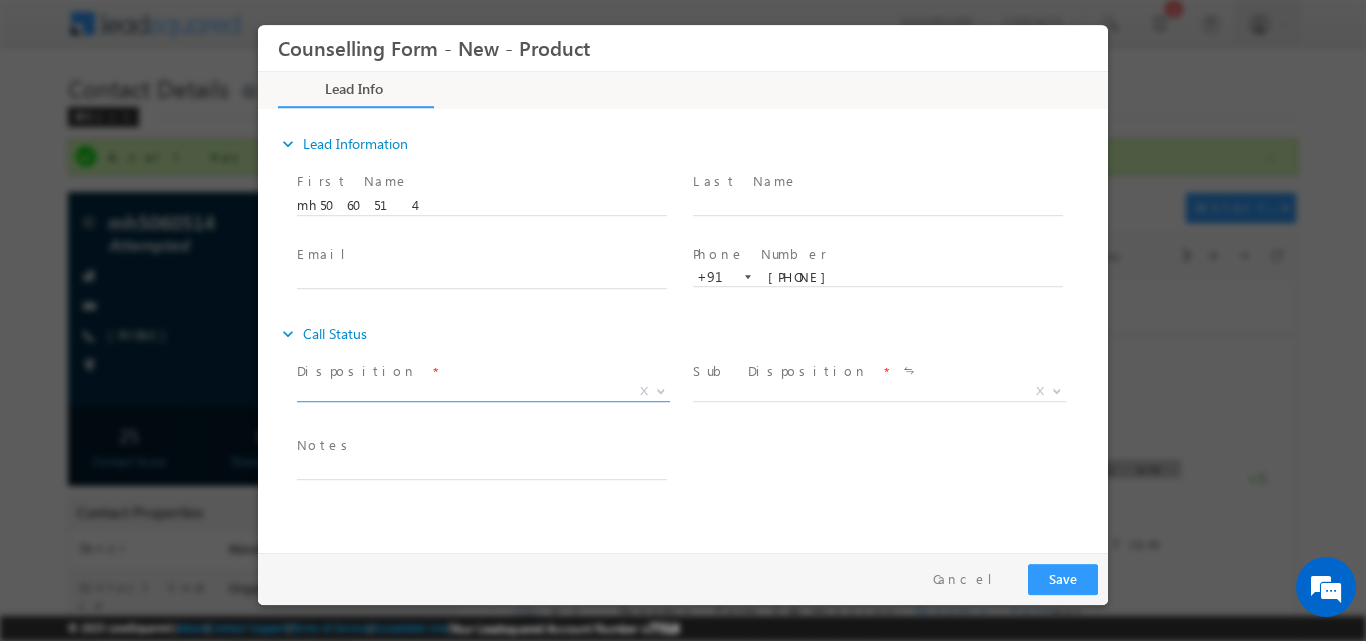 click at bounding box center (659, 390) 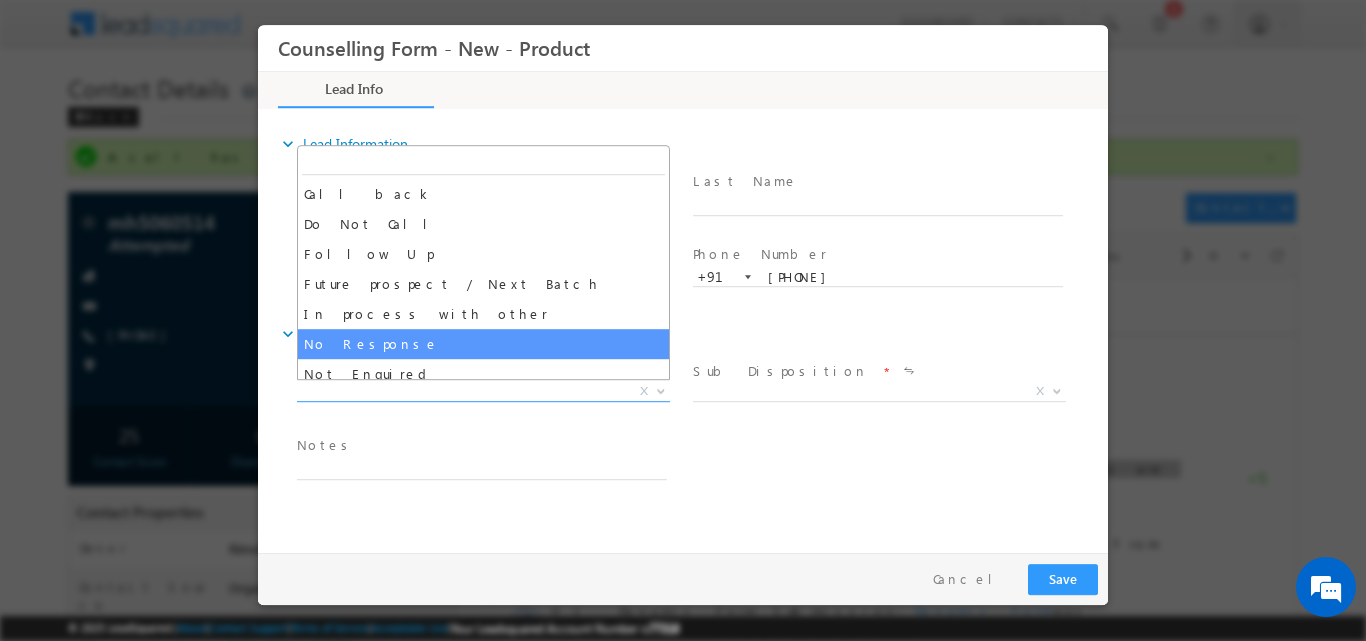select on "No Response" 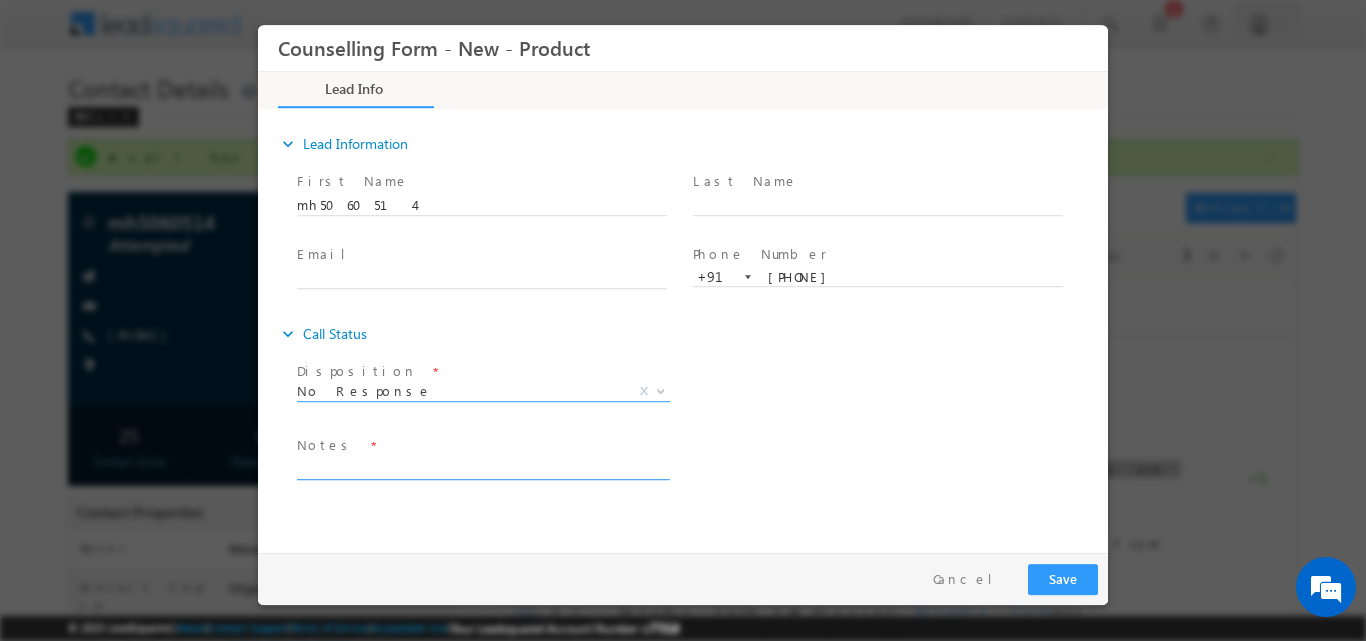 click at bounding box center [482, 467] 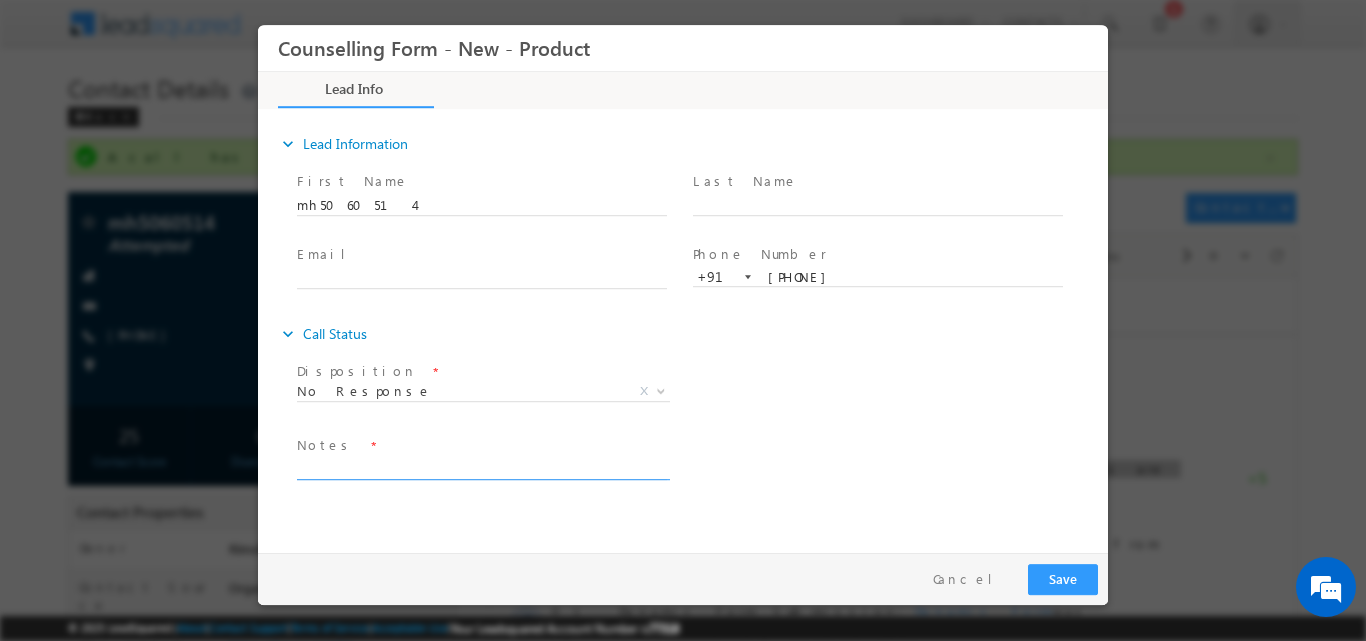 paste on "incoming calls are not available" 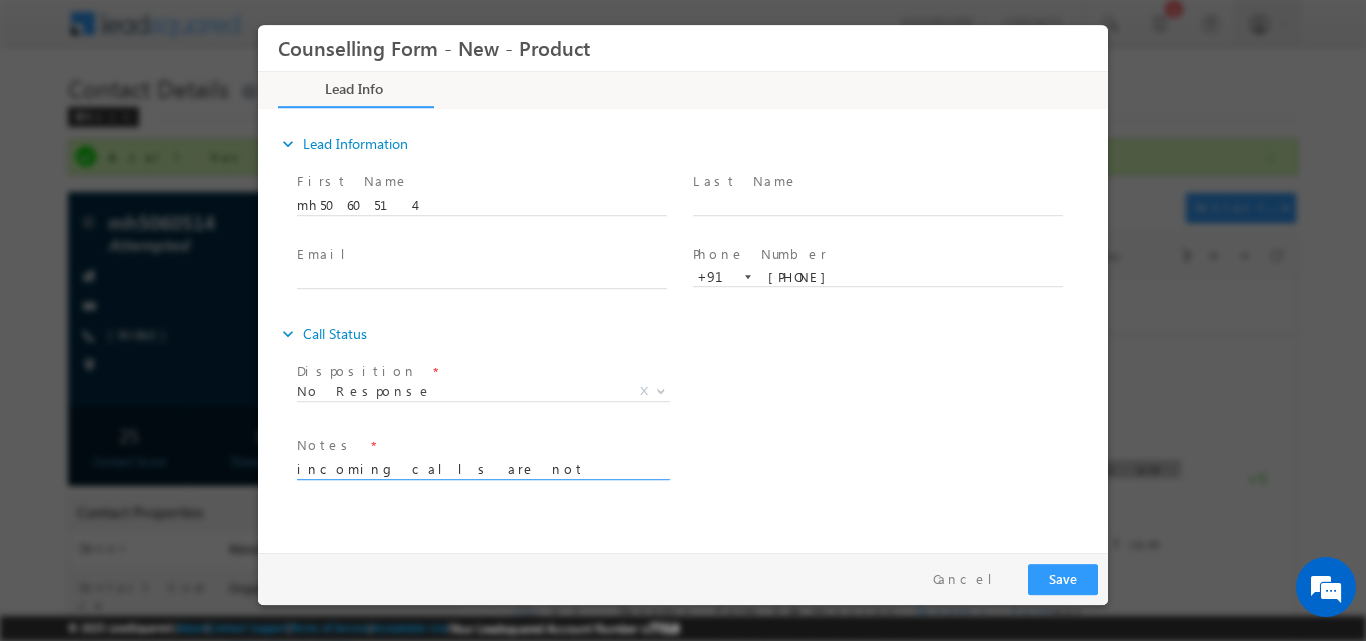 type on "incoming calls are not available" 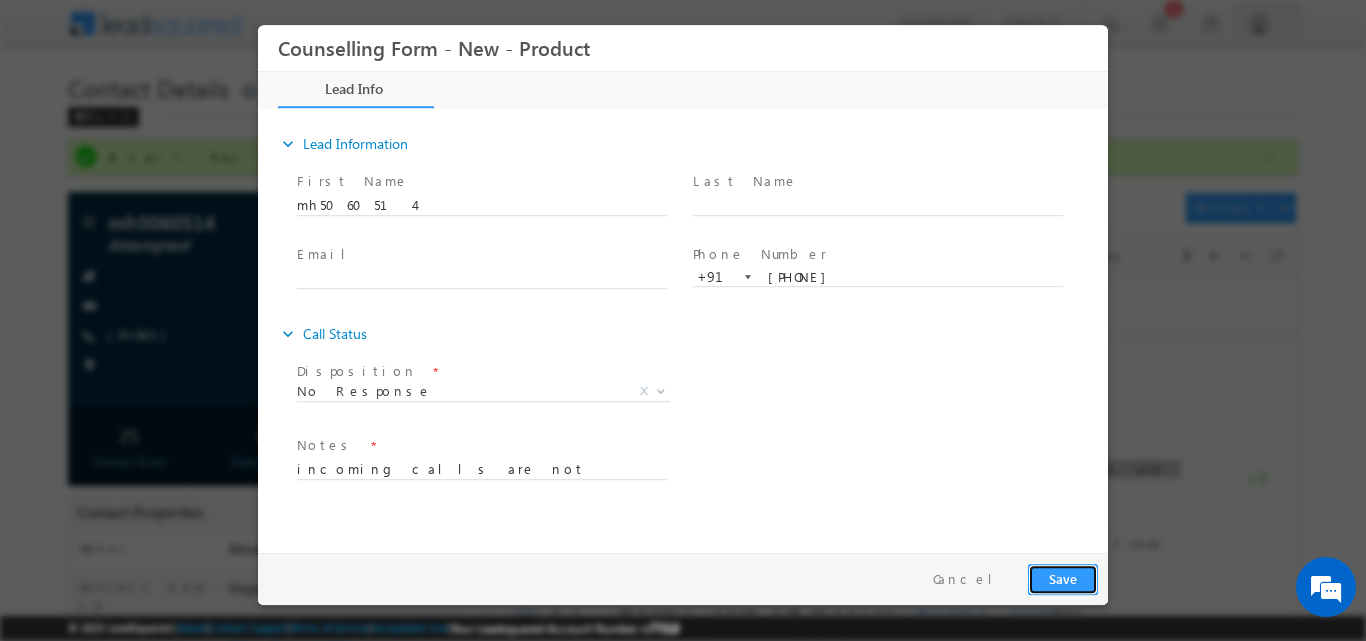 drag, startPoint x: 1051, startPoint y: 572, endPoint x: 1367, endPoint y: 209, distance: 481.27435 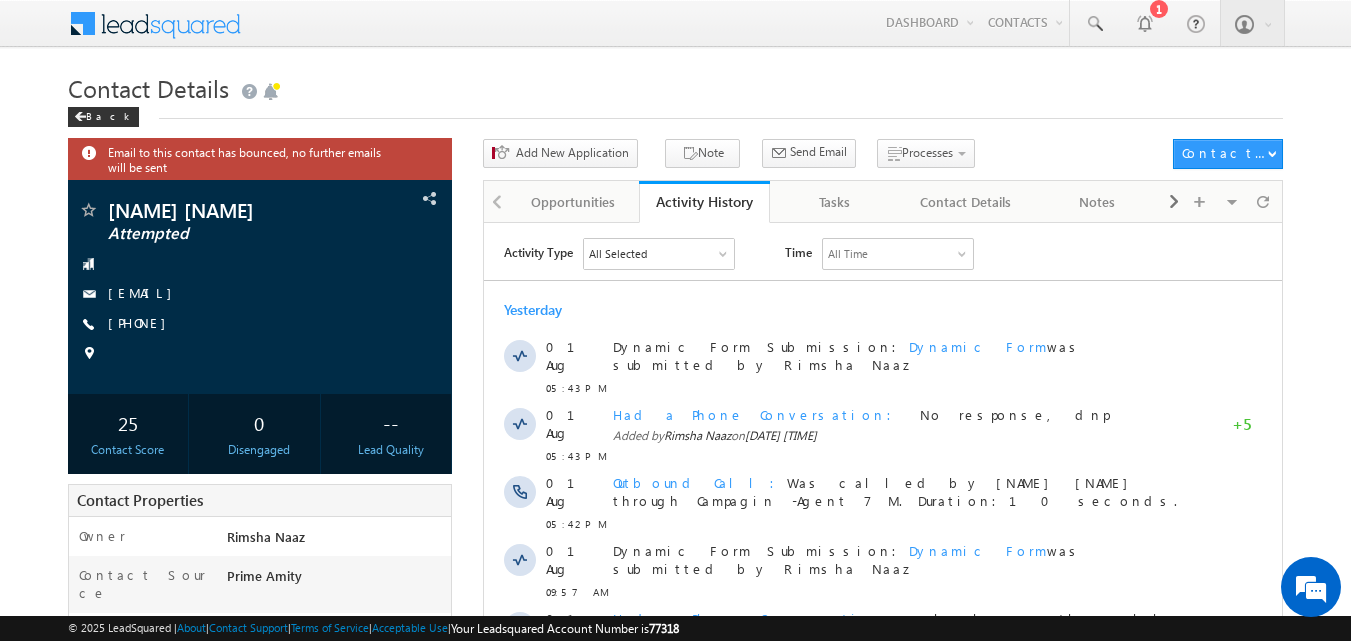 scroll, scrollTop: 0, scrollLeft: 0, axis: both 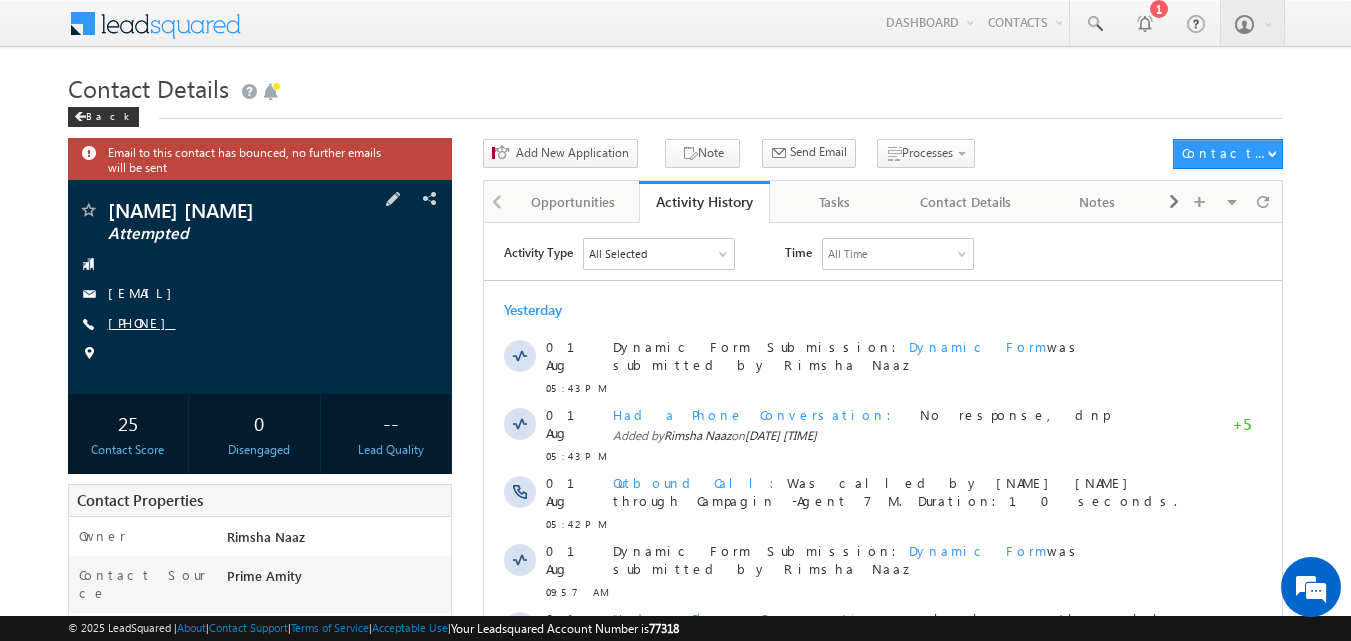 click on "[PHONE]" at bounding box center [142, 322] 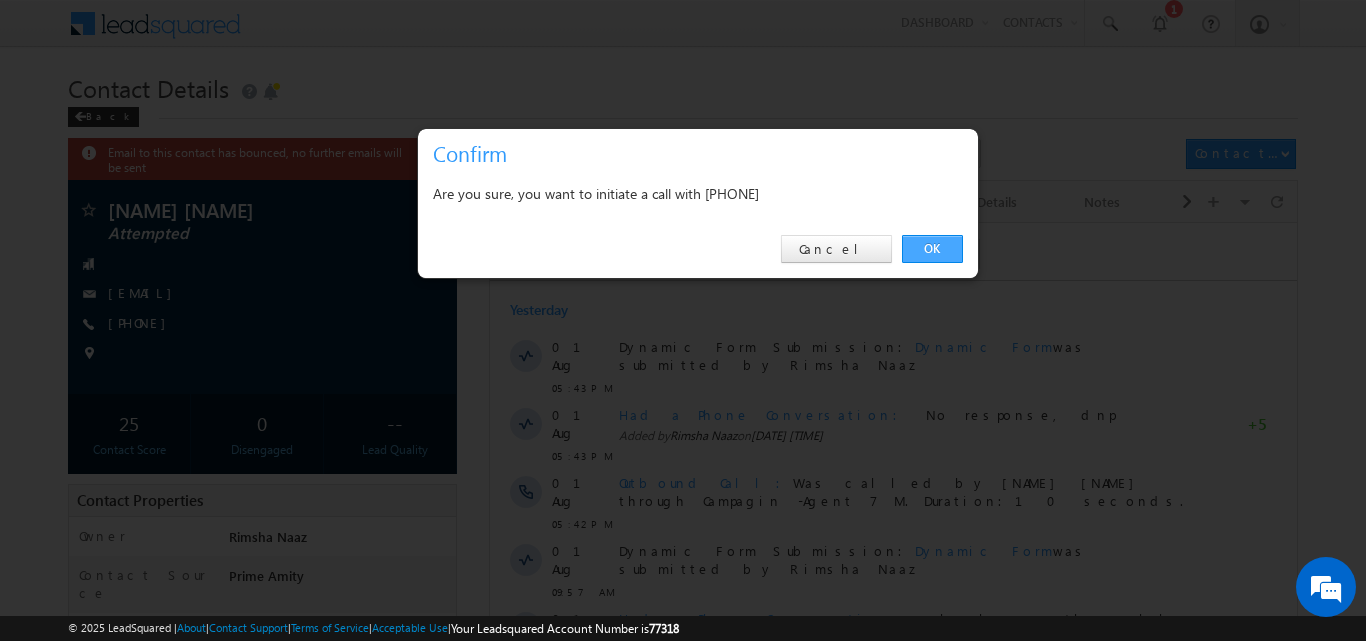 drag, startPoint x: 949, startPoint y: 255, endPoint x: 469, endPoint y: 15, distance: 536.6563 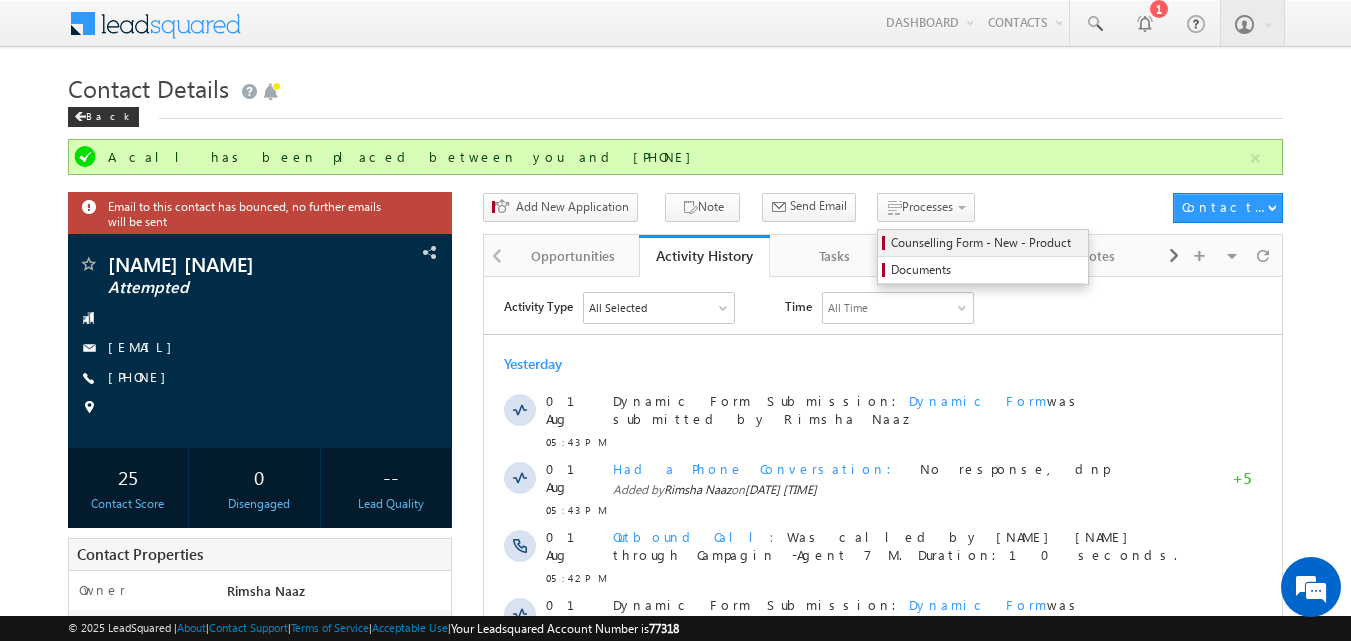 click on "Counselling Form - New - Product" at bounding box center (986, 243) 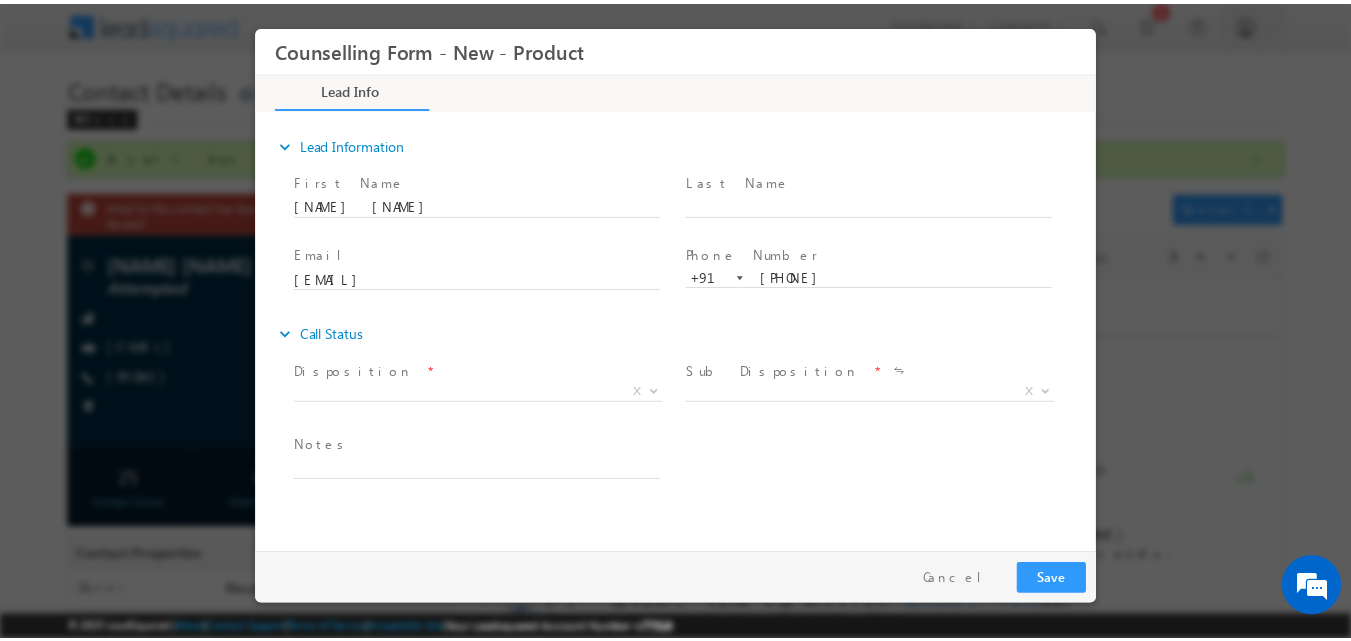 scroll, scrollTop: 0, scrollLeft: 0, axis: both 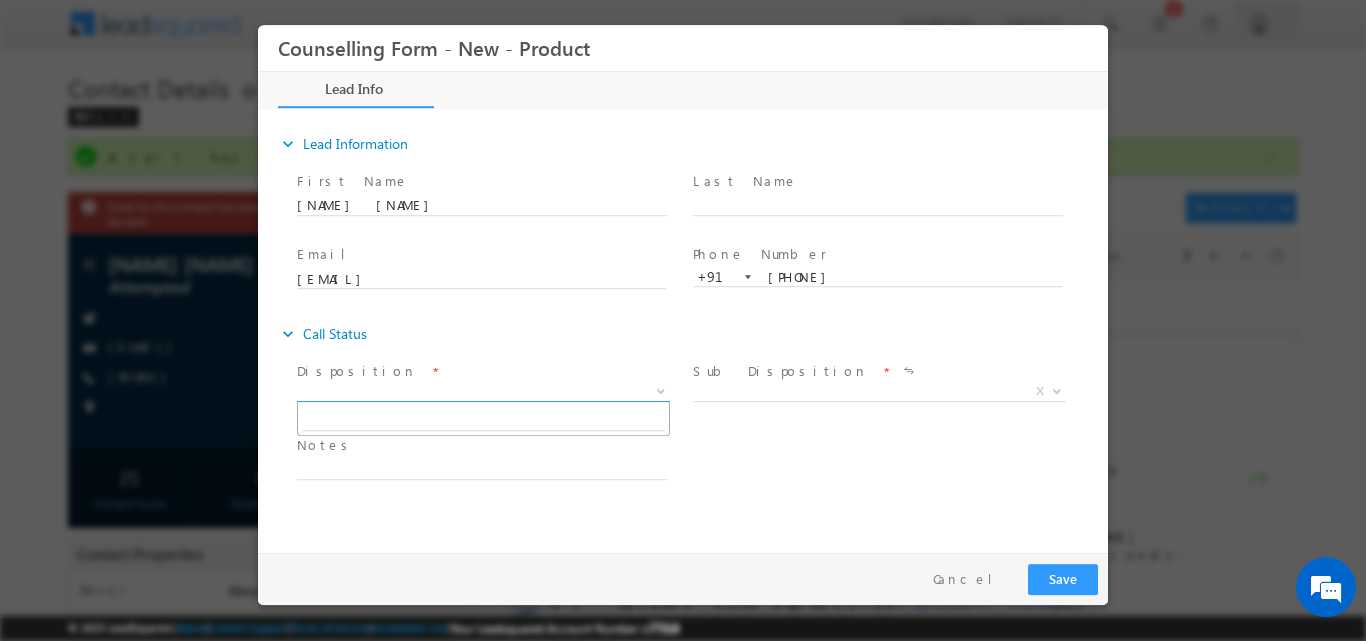 click at bounding box center (661, 389) 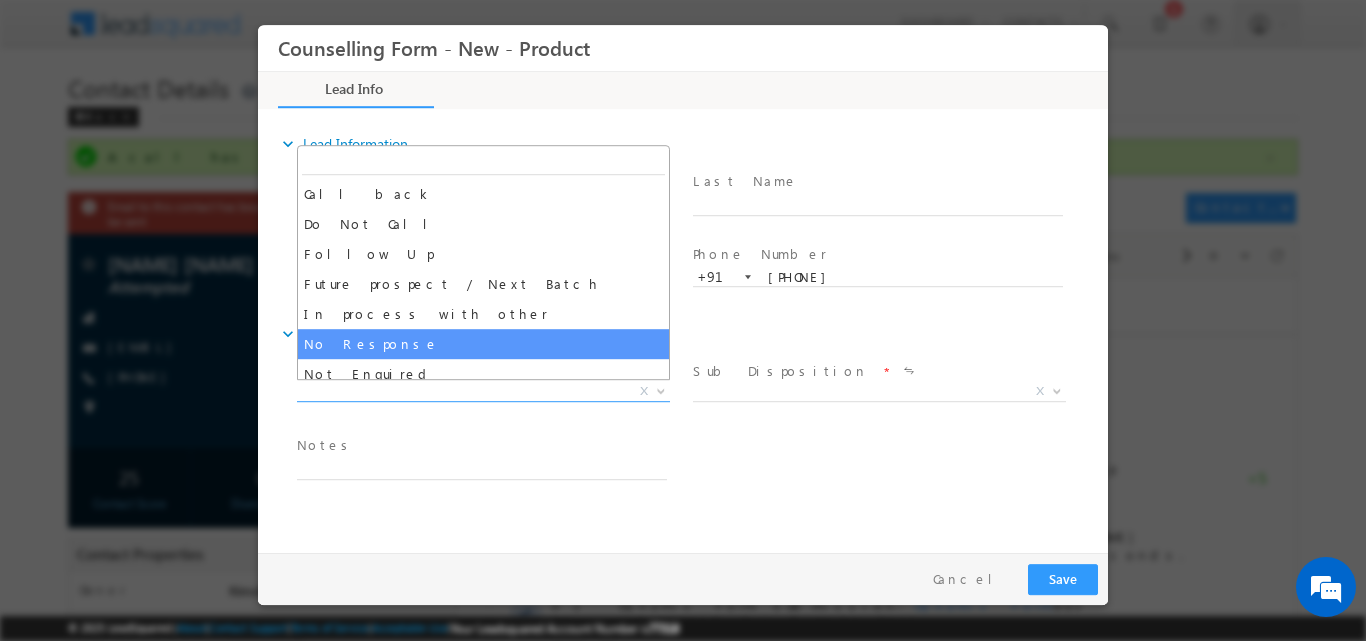 select on "No Response" 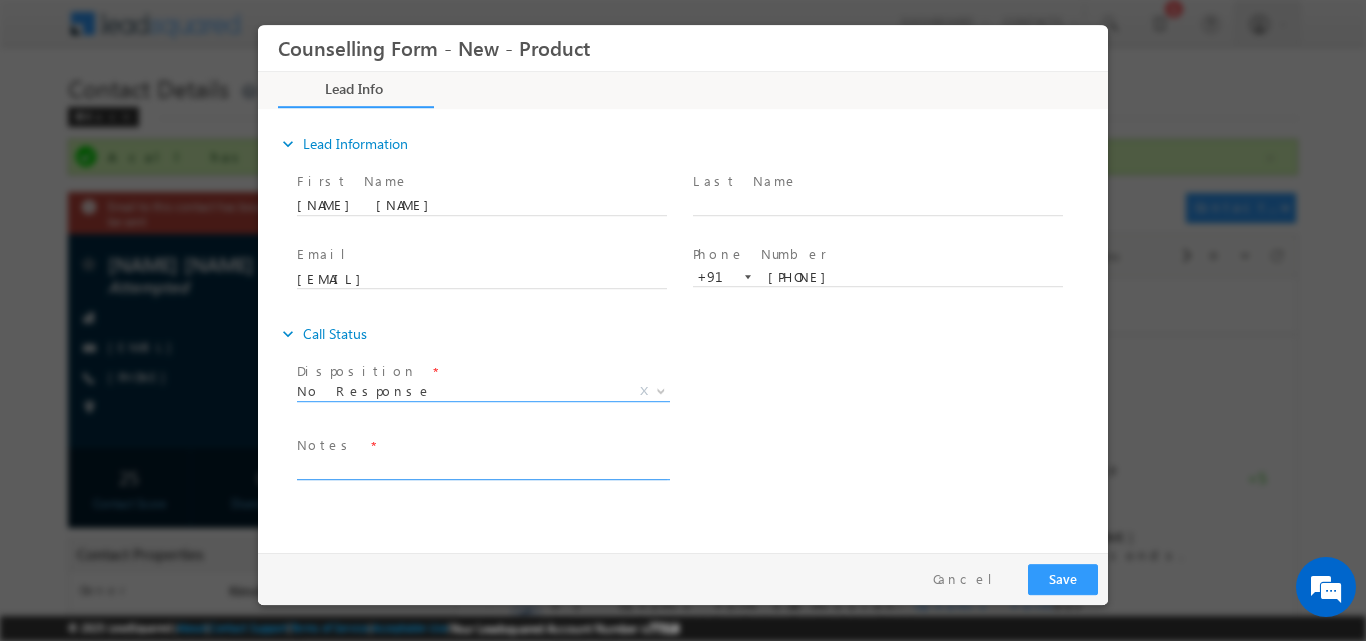 click at bounding box center (482, 467) 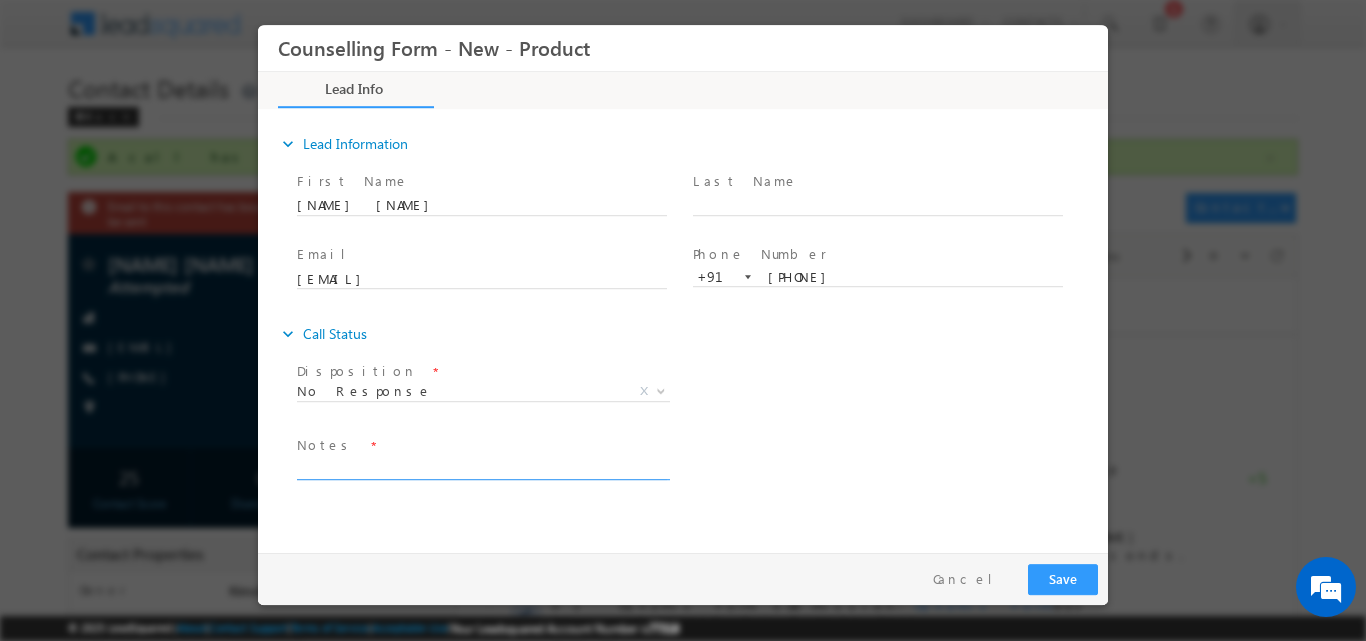 paste on "incoming calls are not available" 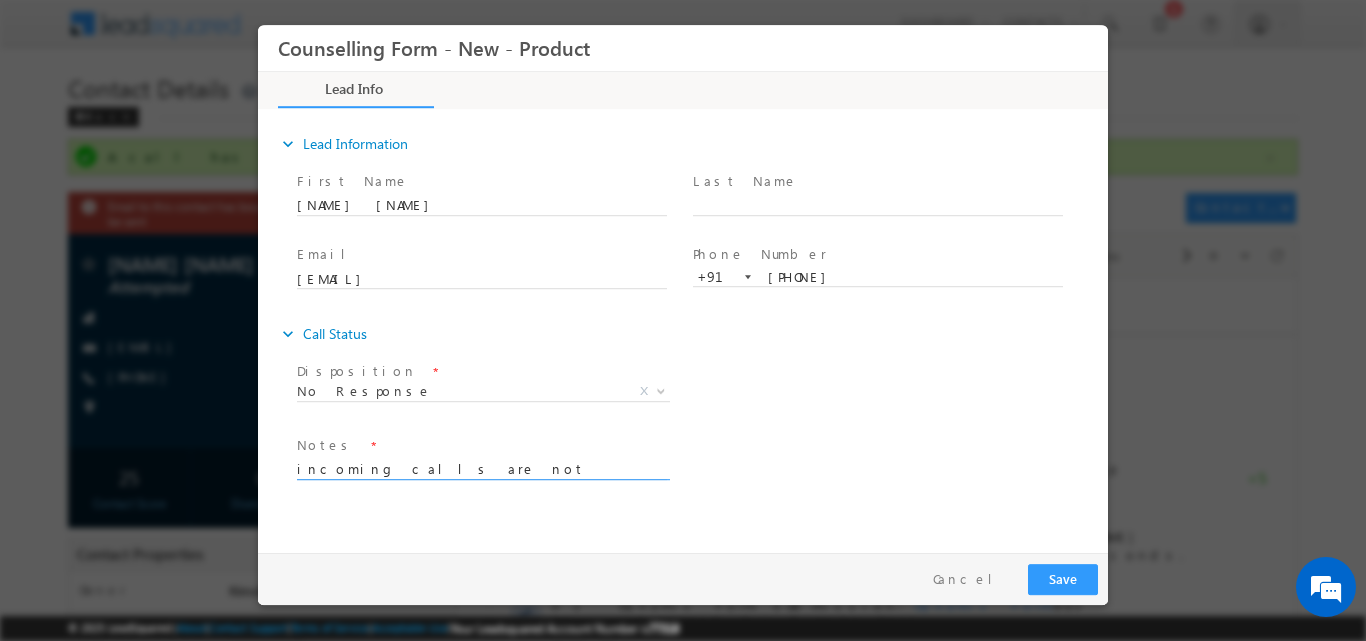 click on "expand_more Lead Information
First Name" at bounding box center (688, 327) 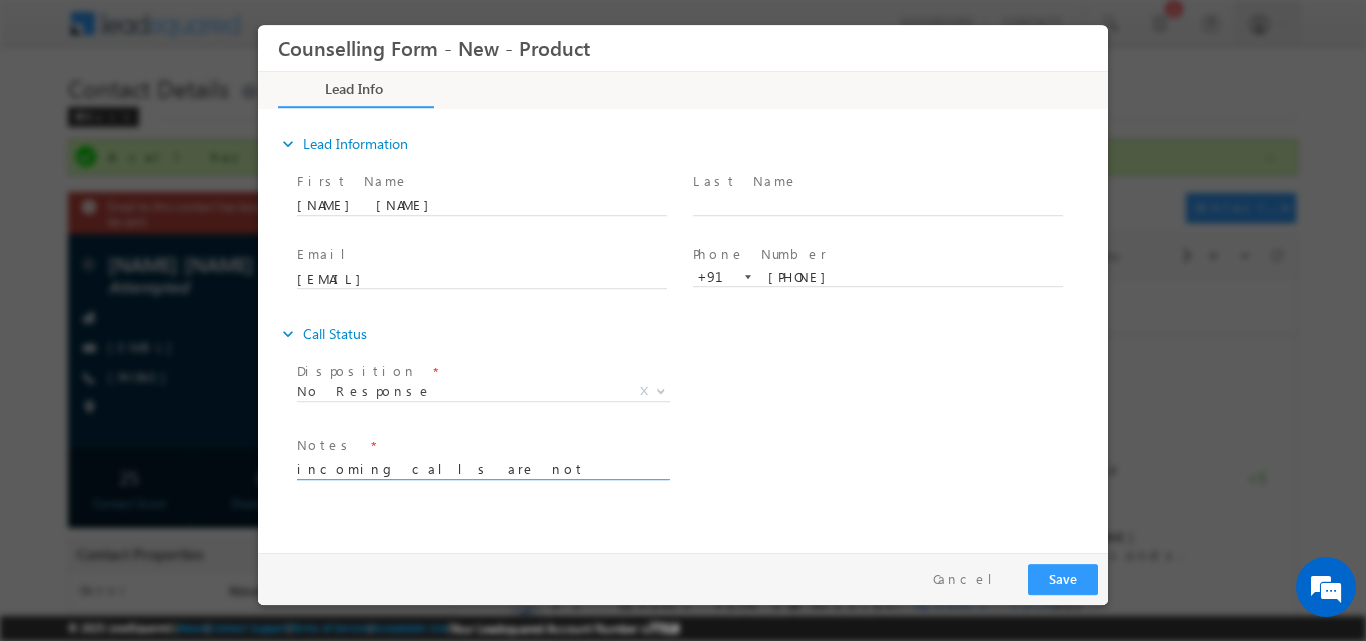 drag, startPoint x: 505, startPoint y: 468, endPoint x: 420, endPoint y: 509, distance: 94.371605 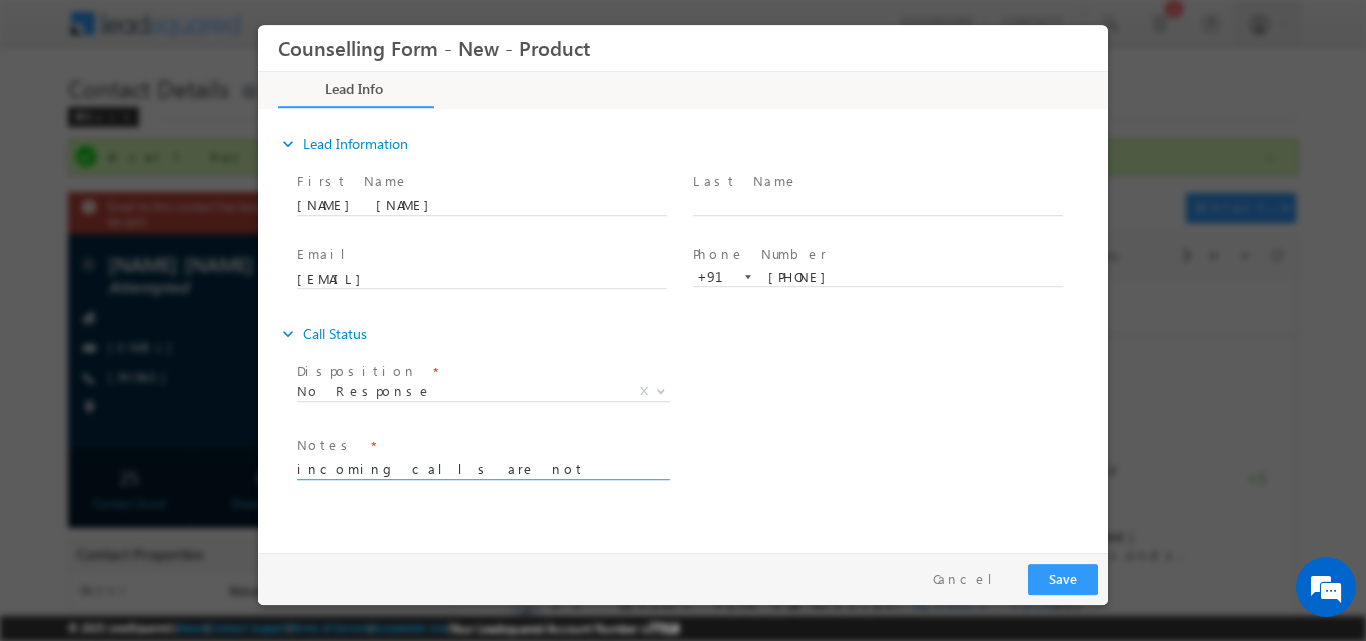 click on "Counselling Form - New - Product
Lead Info Documents" at bounding box center [683, 283] 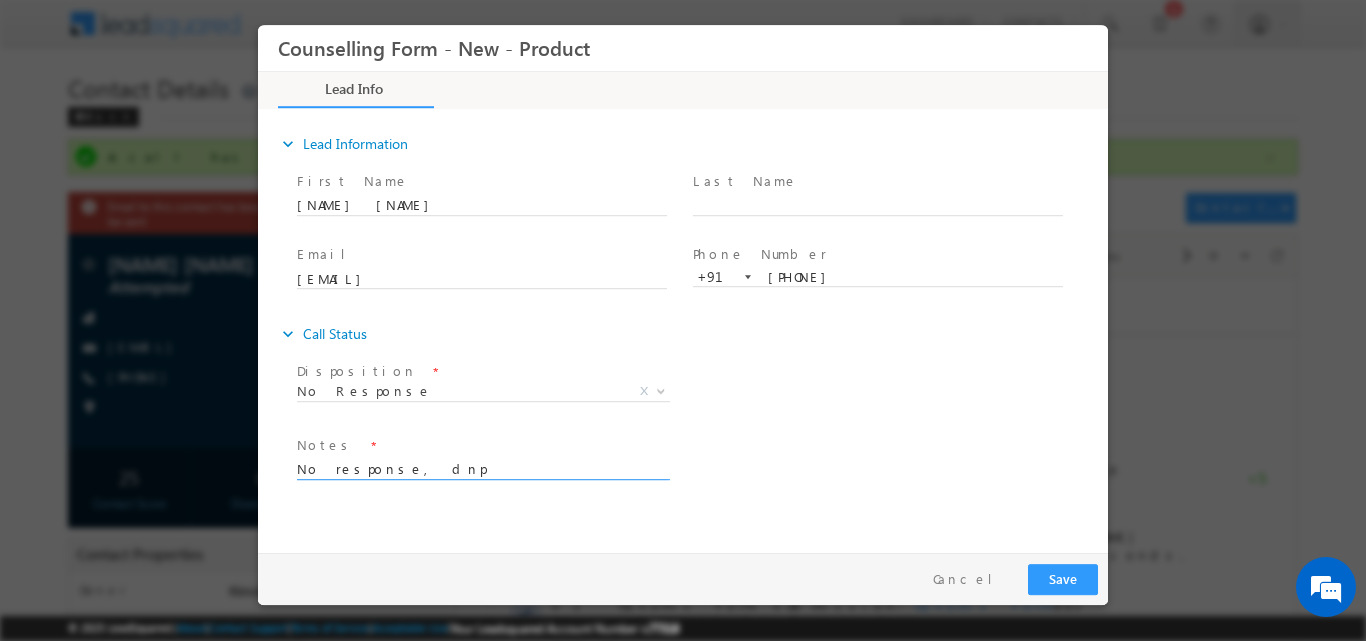 drag, startPoint x: 437, startPoint y: 466, endPoint x: 257, endPoint y: 451, distance: 180.62392 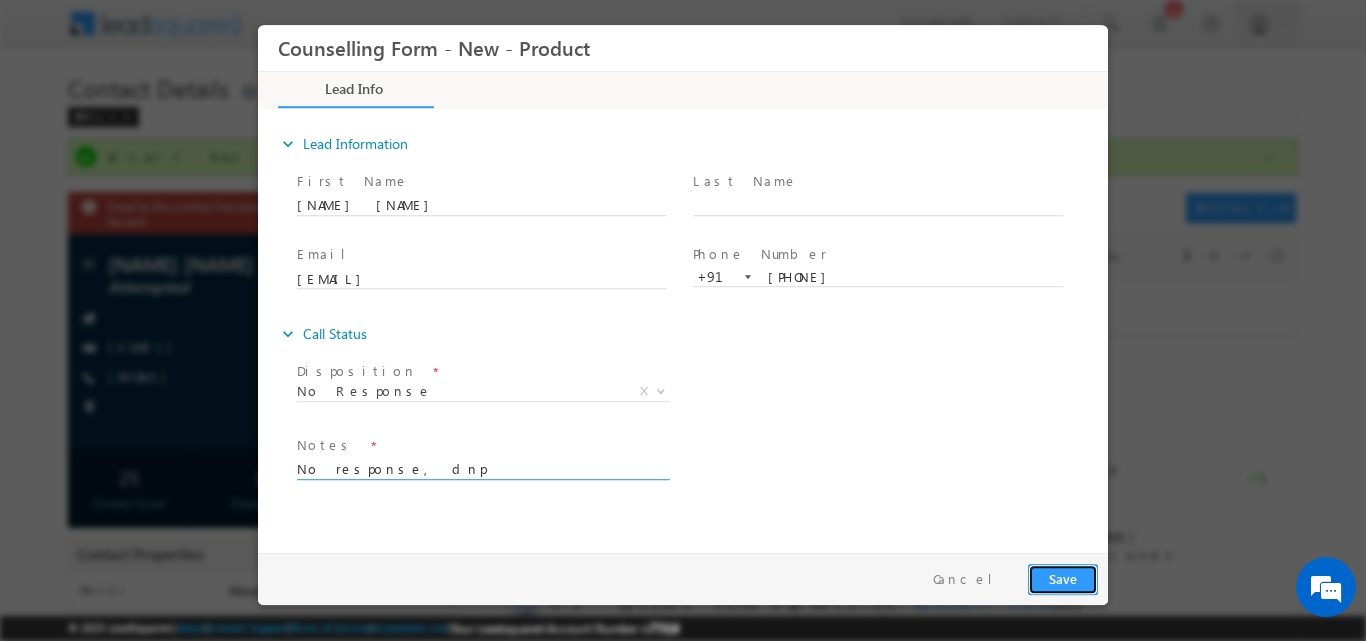 click on "Save" at bounding box center (1063, 578) 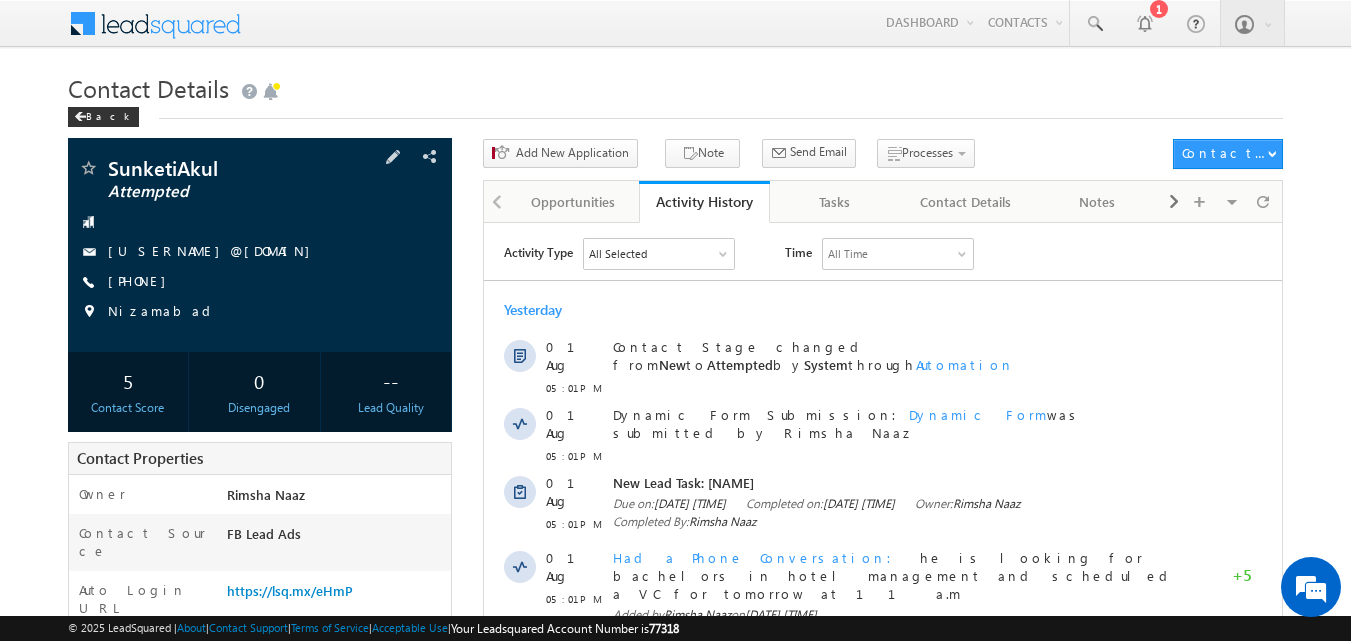 scroll, scrollTop: 0, scrollLeft: 0, axis: both 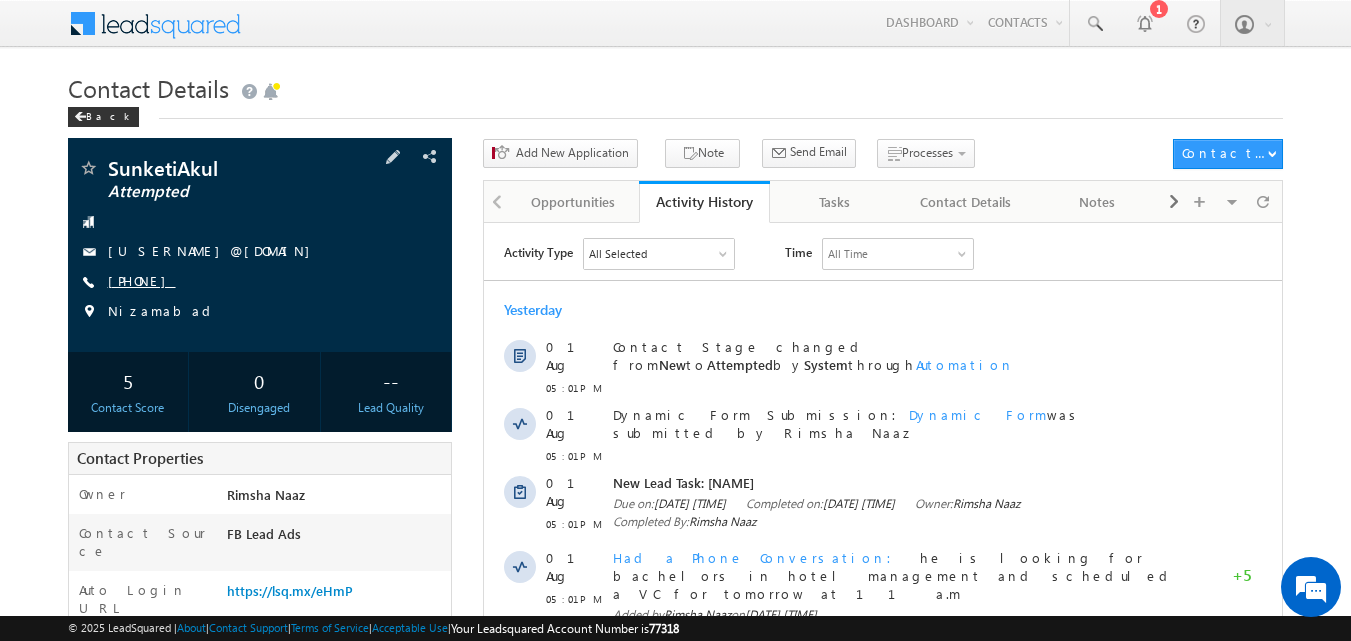click on "[PHONE]" at bounding box center [142, 280] 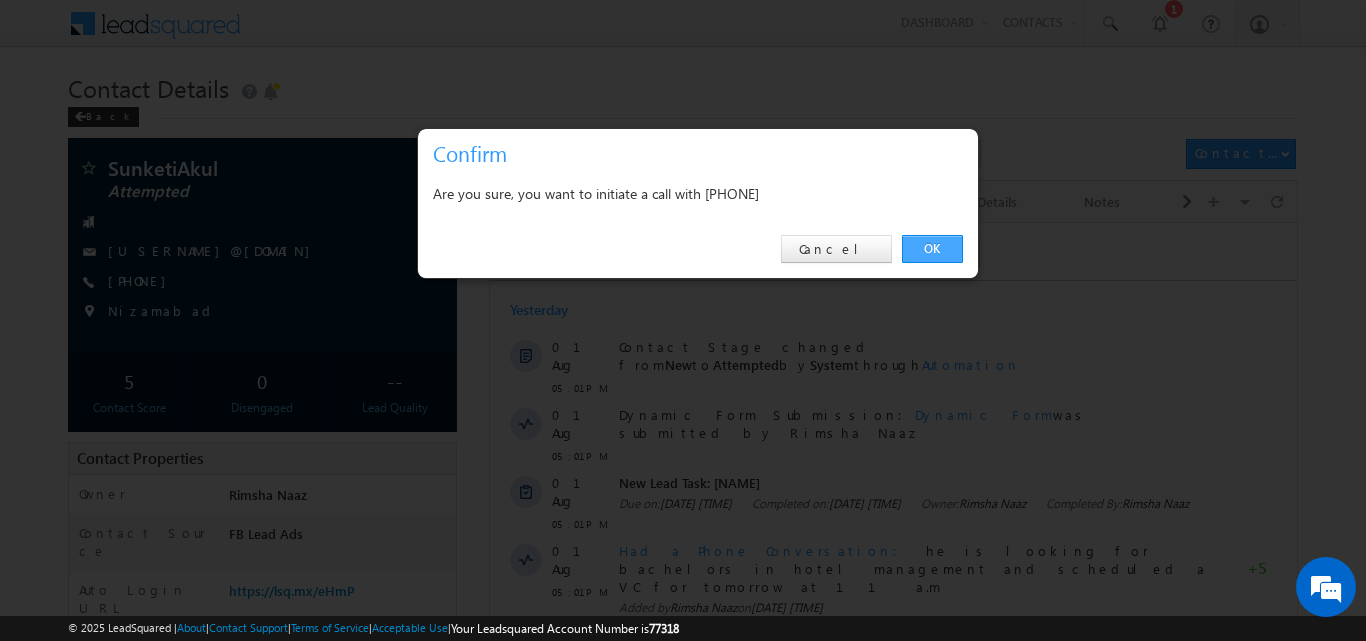 click on "OK" at bounding box center (932, 249) 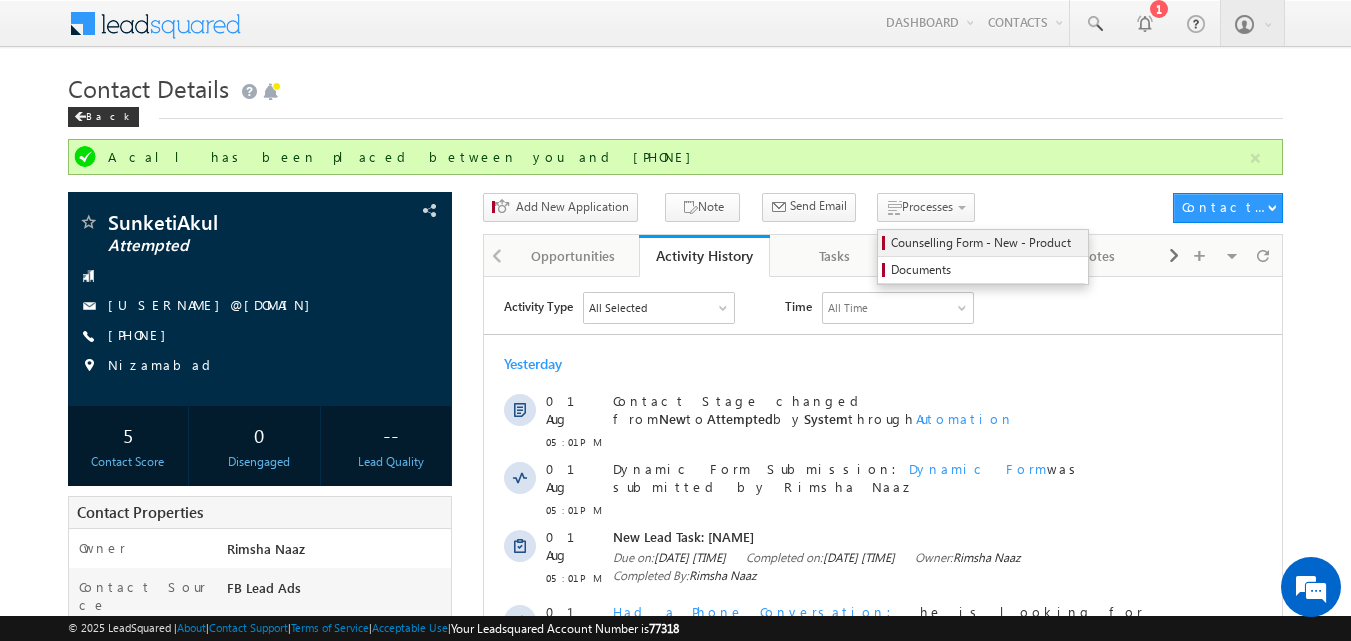 click on "Counselling Form - New - Product" at bounding box center (986, 243) 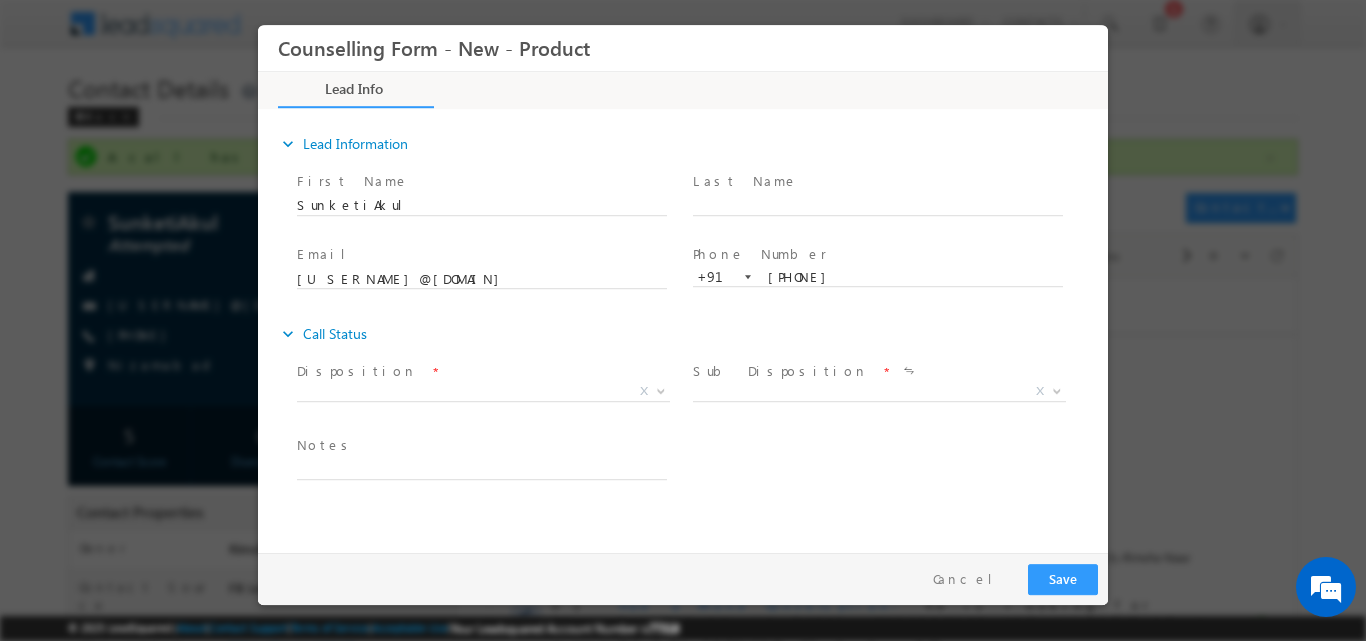 scroll, scrollTop: 0, scrollLeft: 0, axis: both 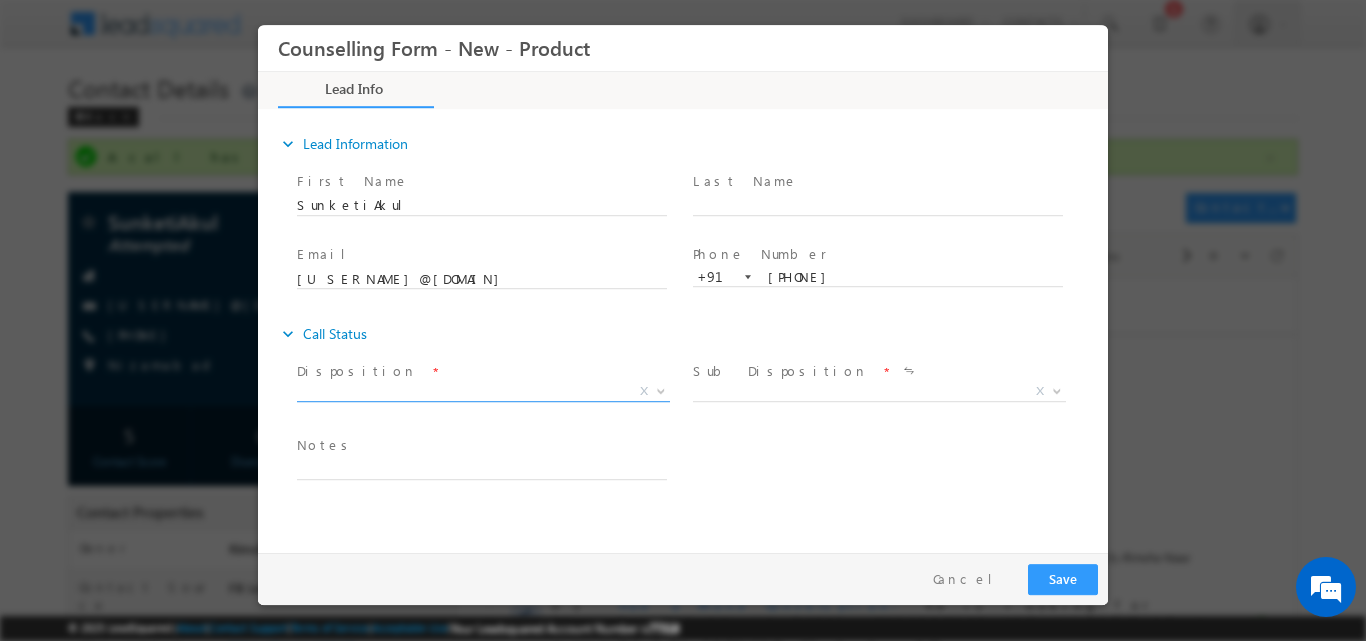 click at bounding box center (661, 389) 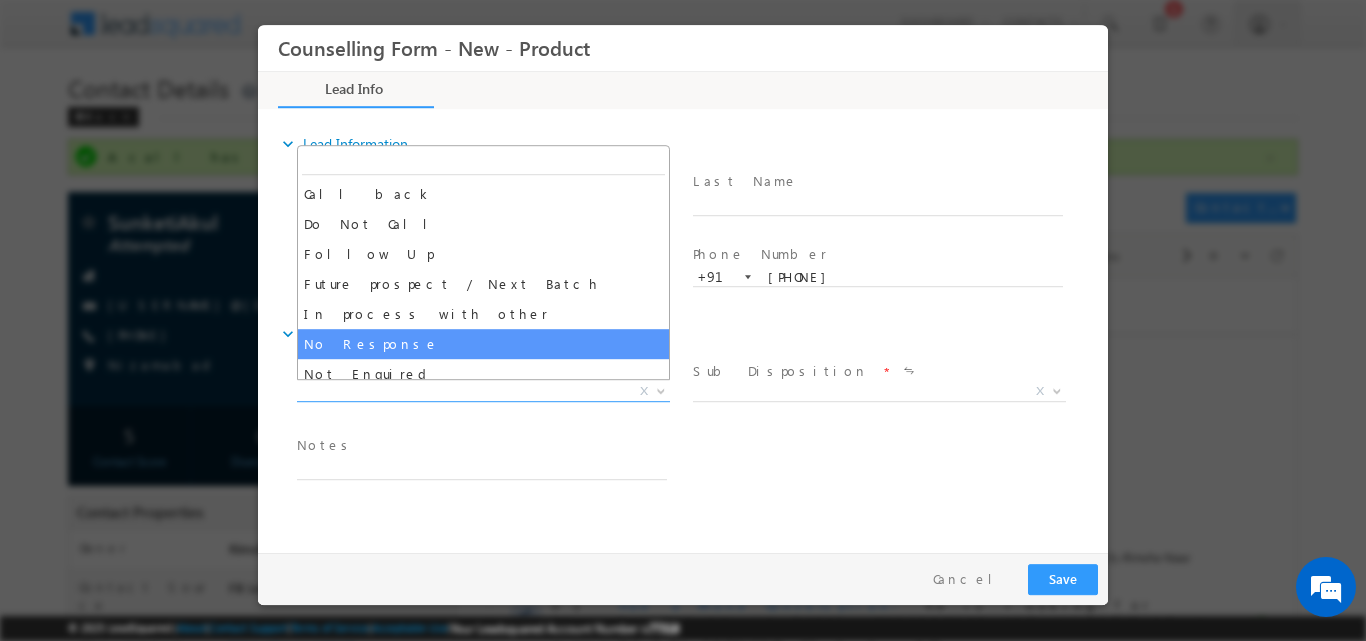 select on "No Response" 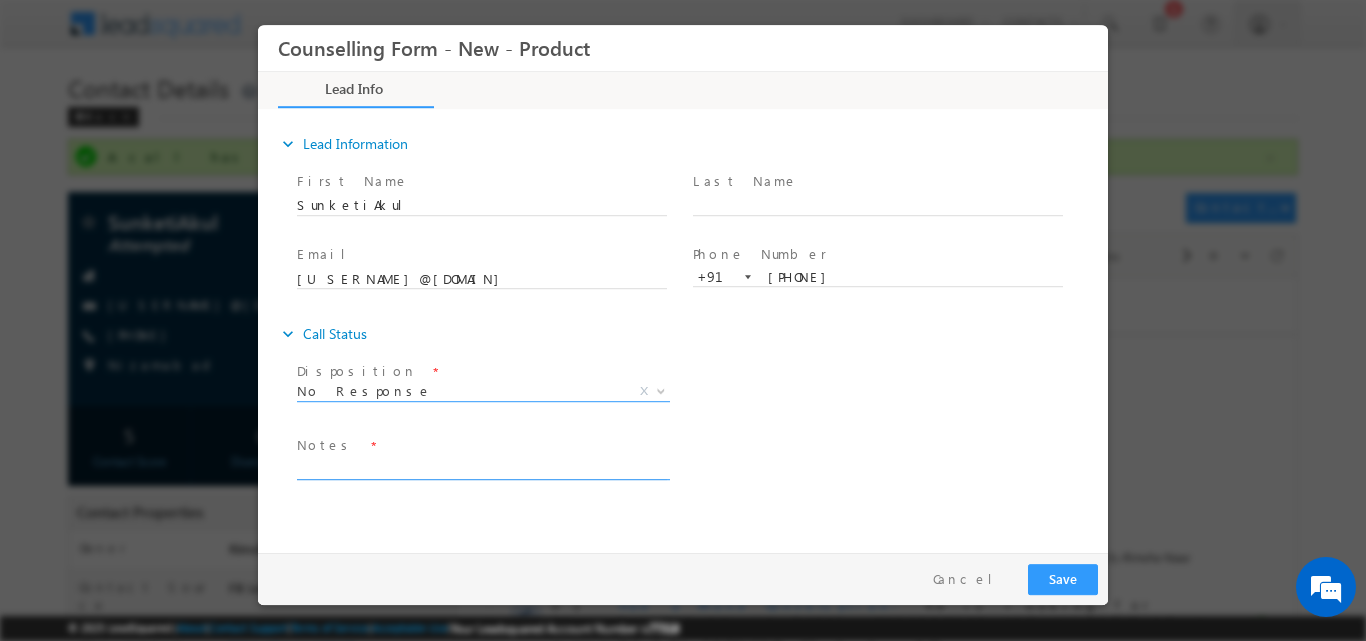 click at bounding box center (482, 467) 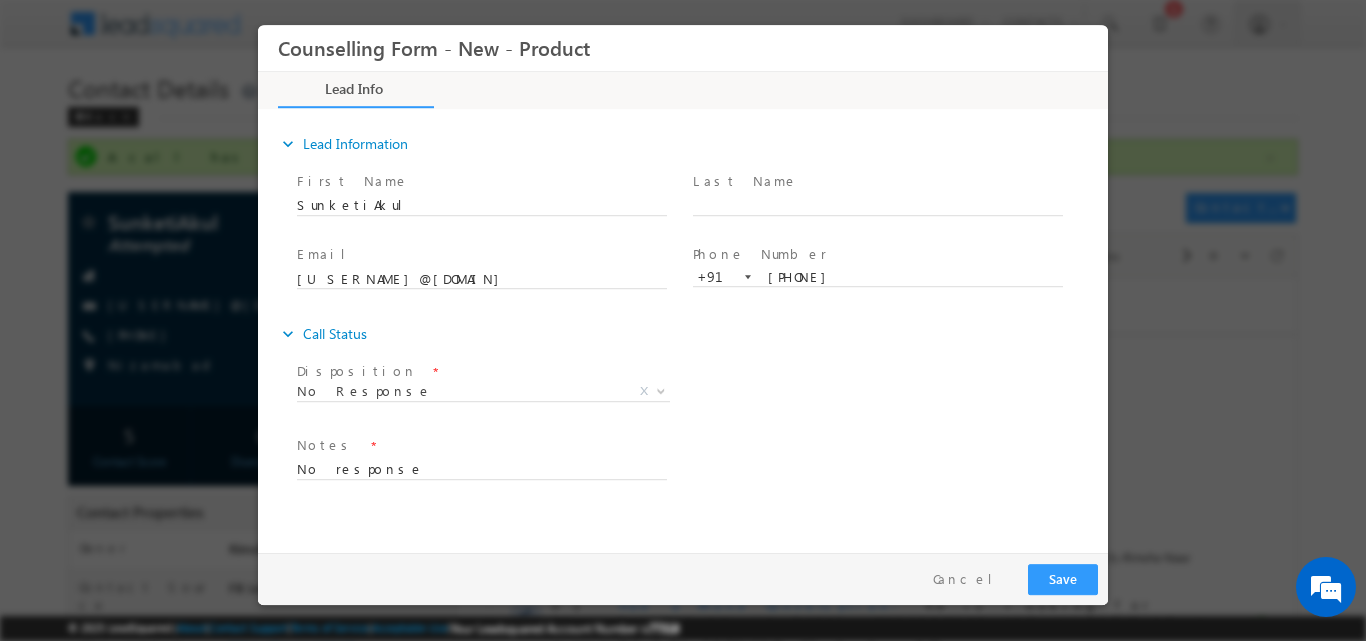 click on "Disposition
*
No Response No Response X
Sub Disposition
*
Attempts 1-9 X" at bounding box center [700, 393] 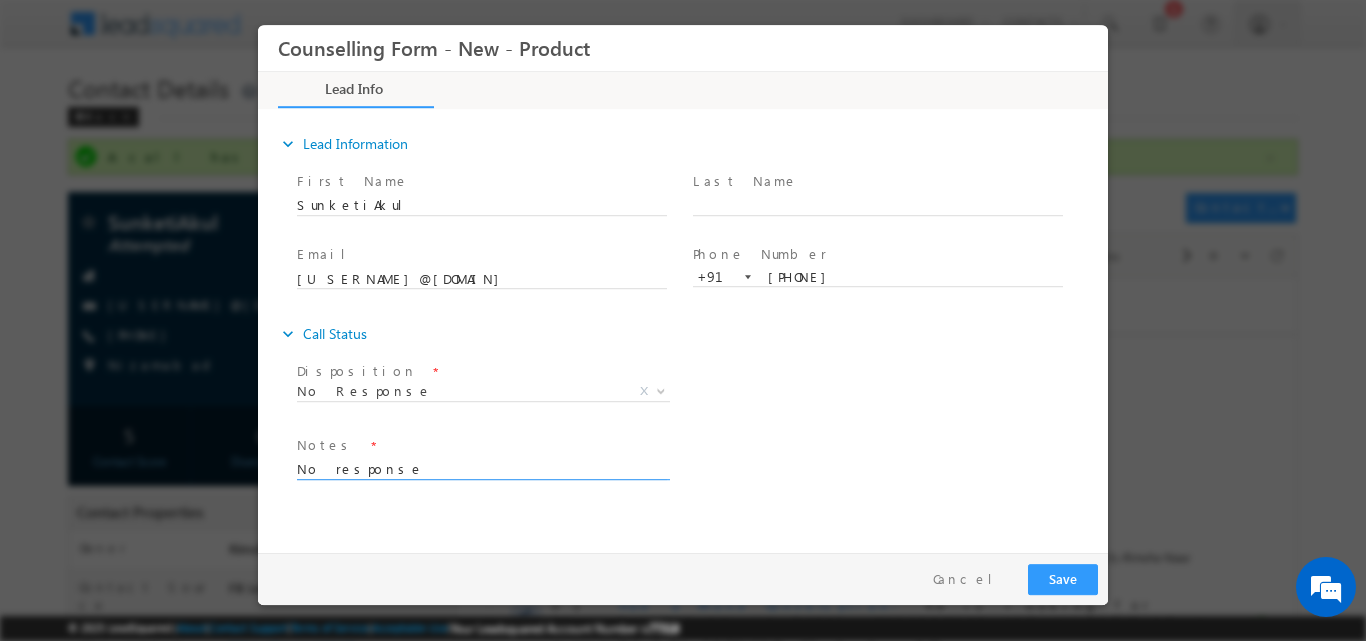 click on "No response" at bounding box center (482, 467) 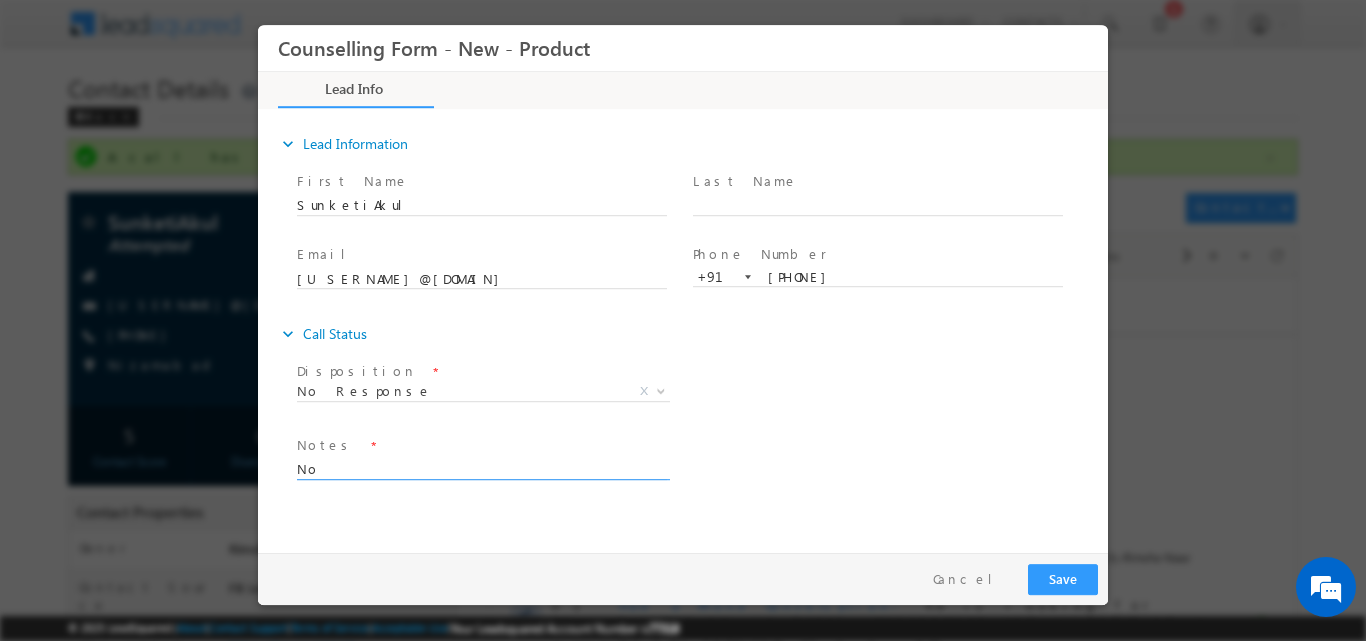 type on "N" 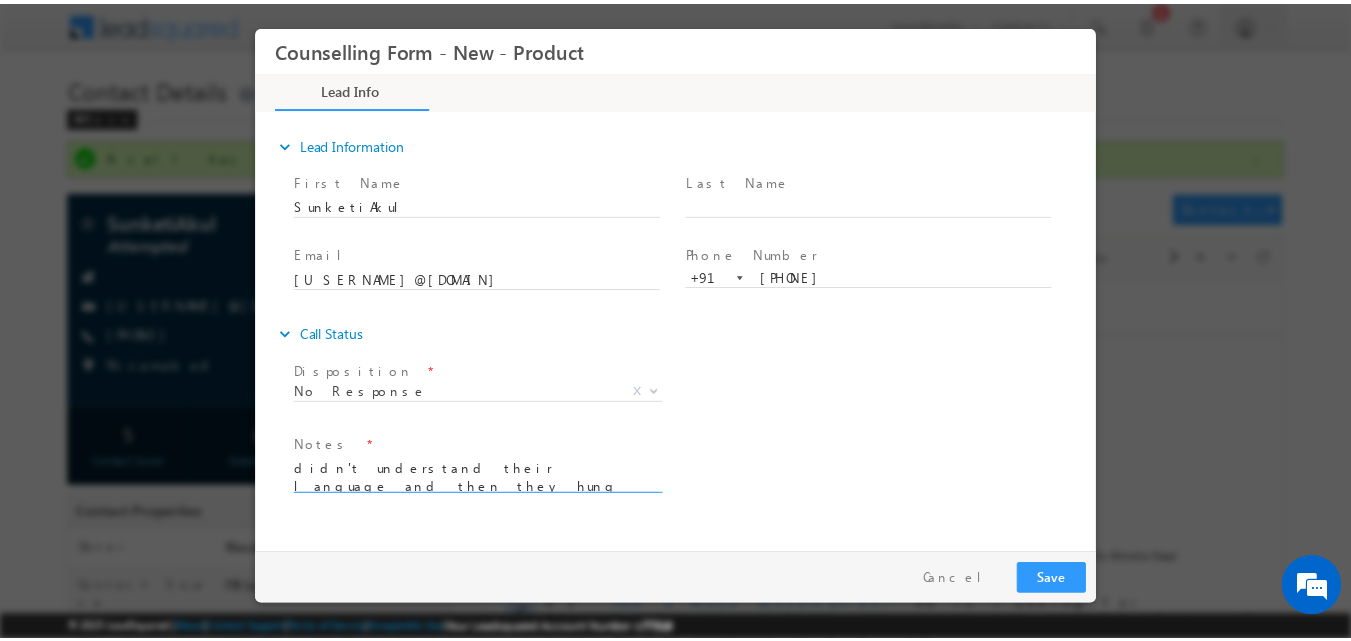scroll, scrollTop: 4, scrollLeft: 0, axis: vertical 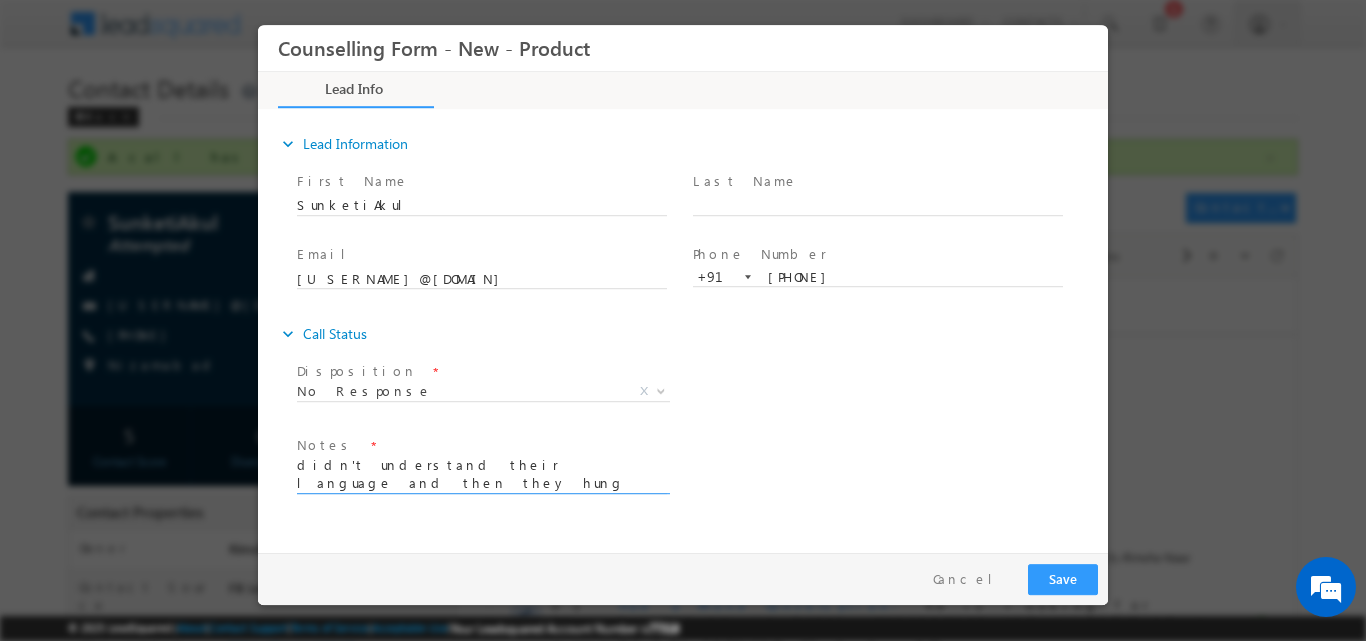 type on "didn't understand their language and then they hung up the call" 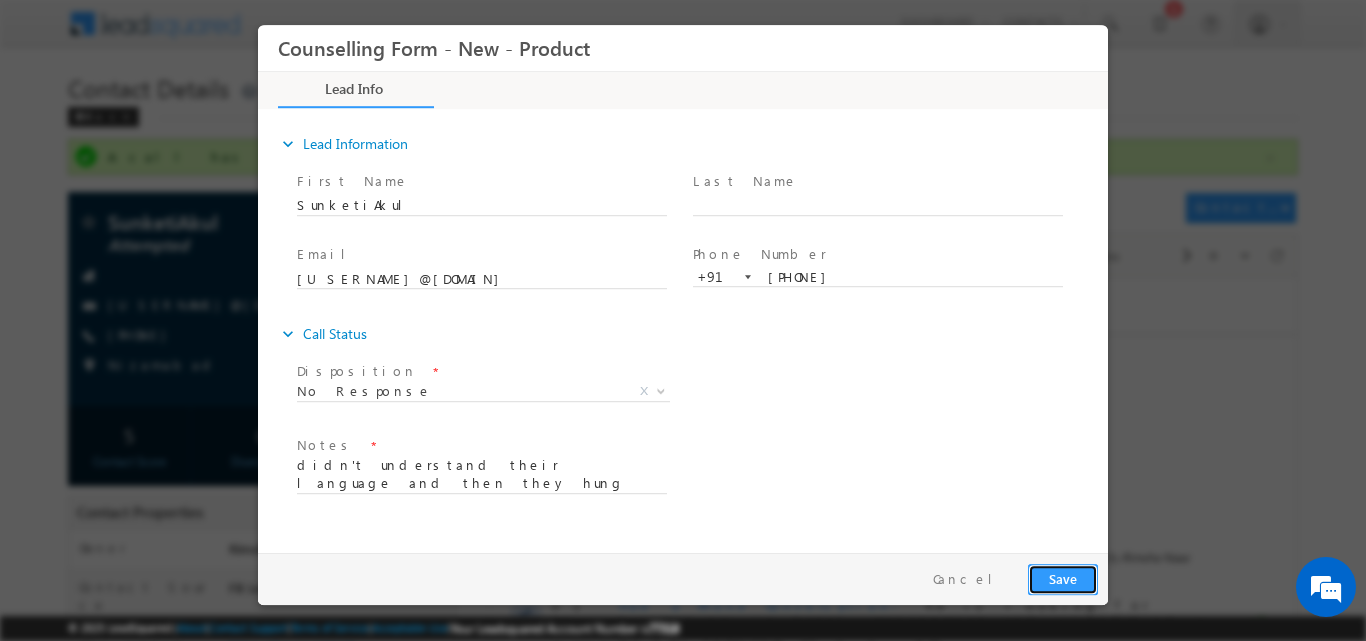 click on "Save" at bounding box center [1063, 578] 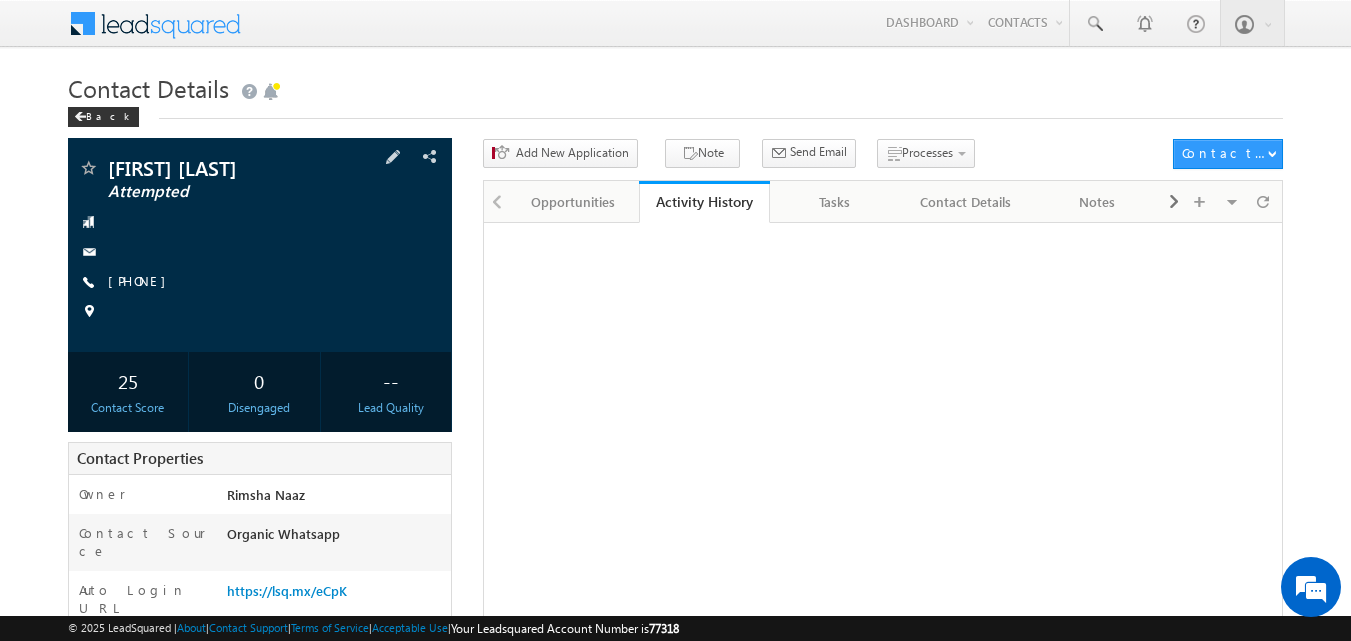 scroll, scrollTop: 0, scrollLeft: 0, axis: both 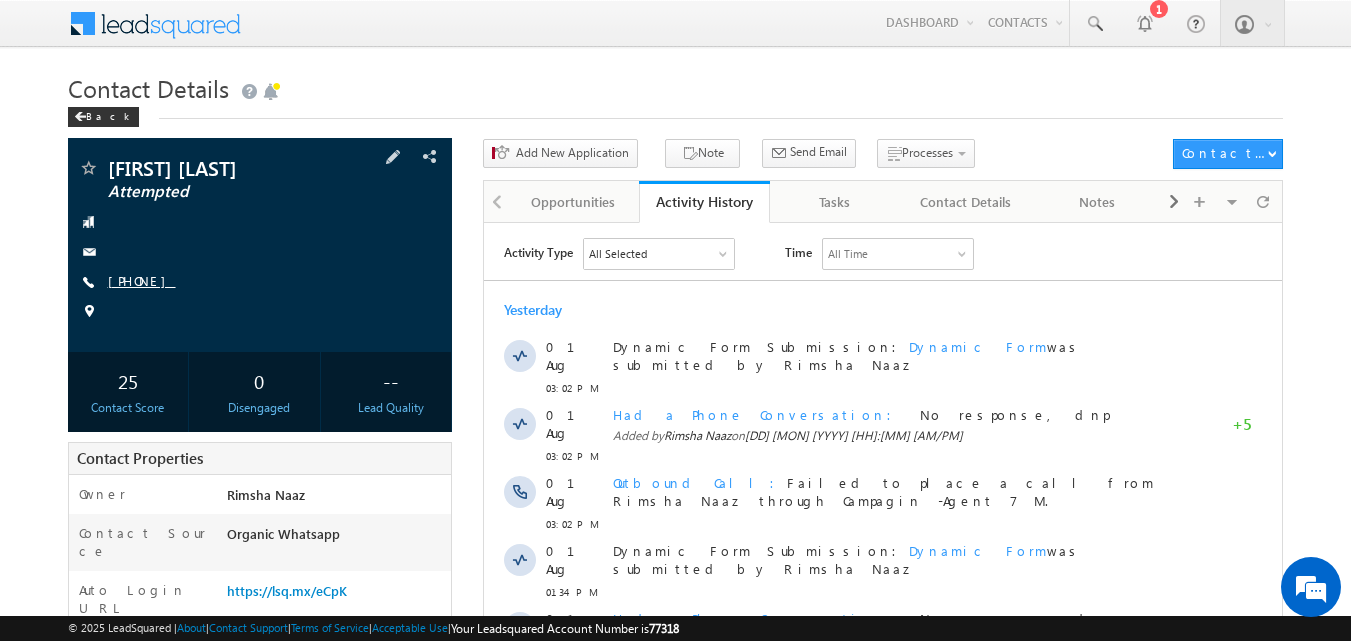 click on "+91-8427327636" at bounding box center [142, 280] 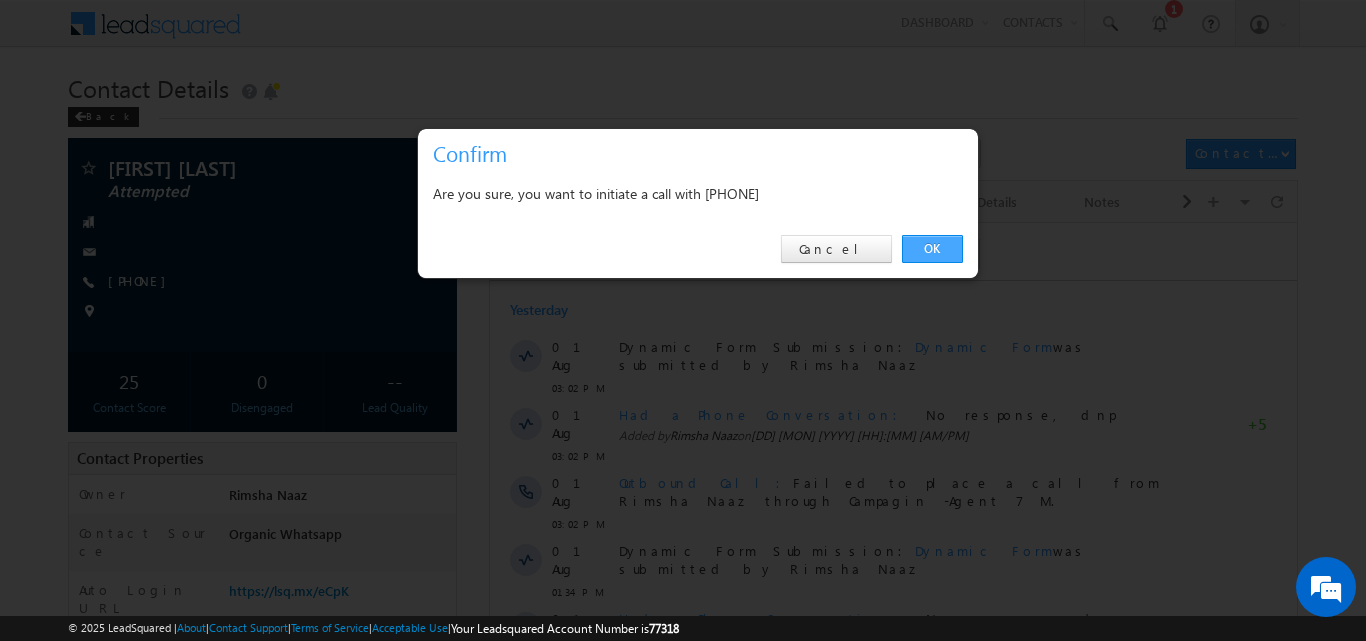 click on "OK" at bounding box center (932, 249) 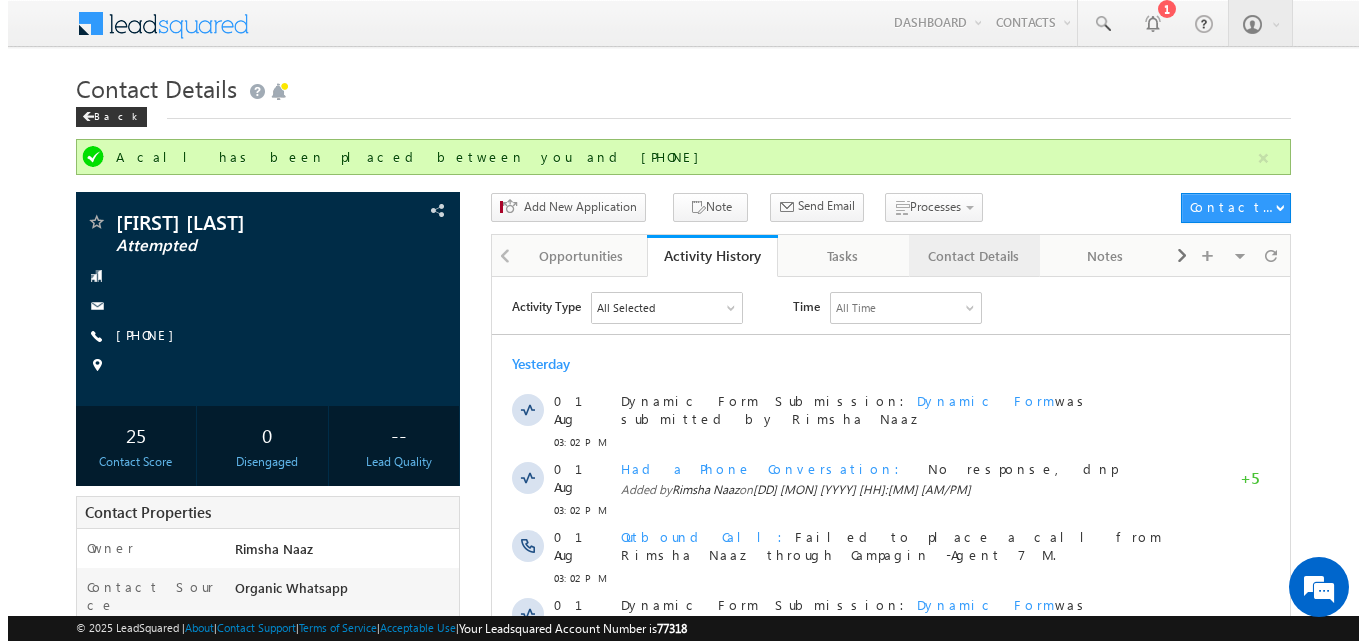scroll, scrollTop: 0, scrollLeft: 0, axis: both 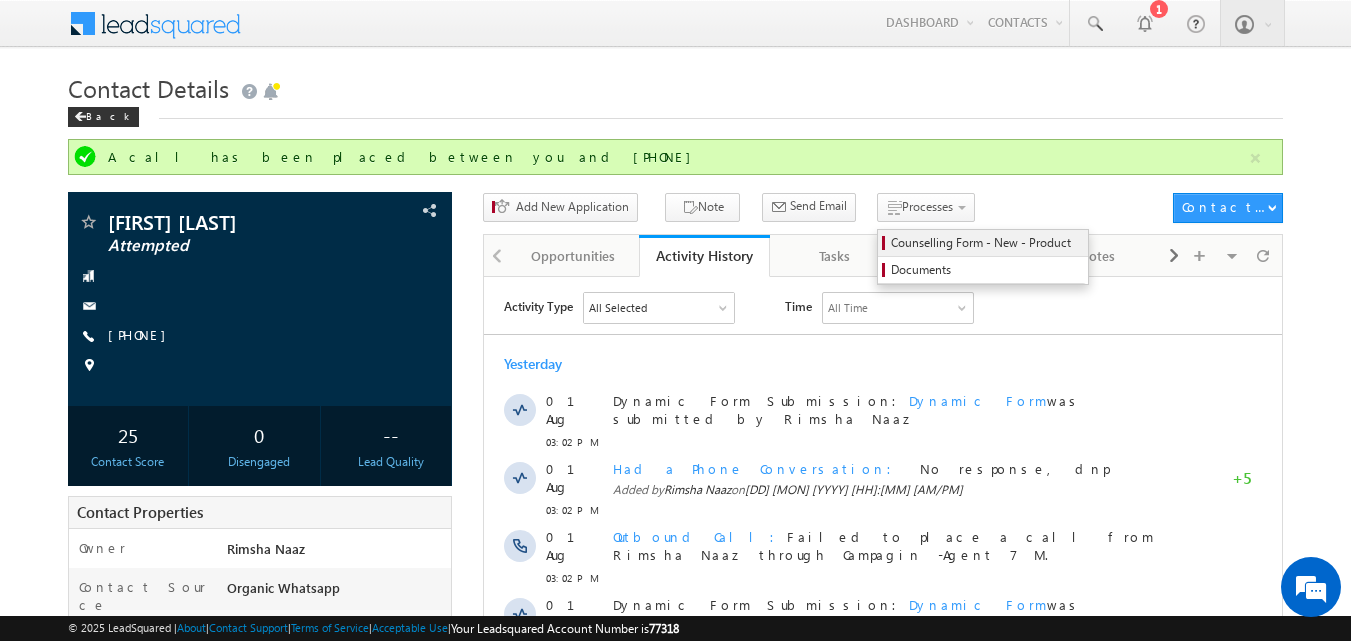click on "Counselling Form - New - Product" at bounding box center (986, 243) 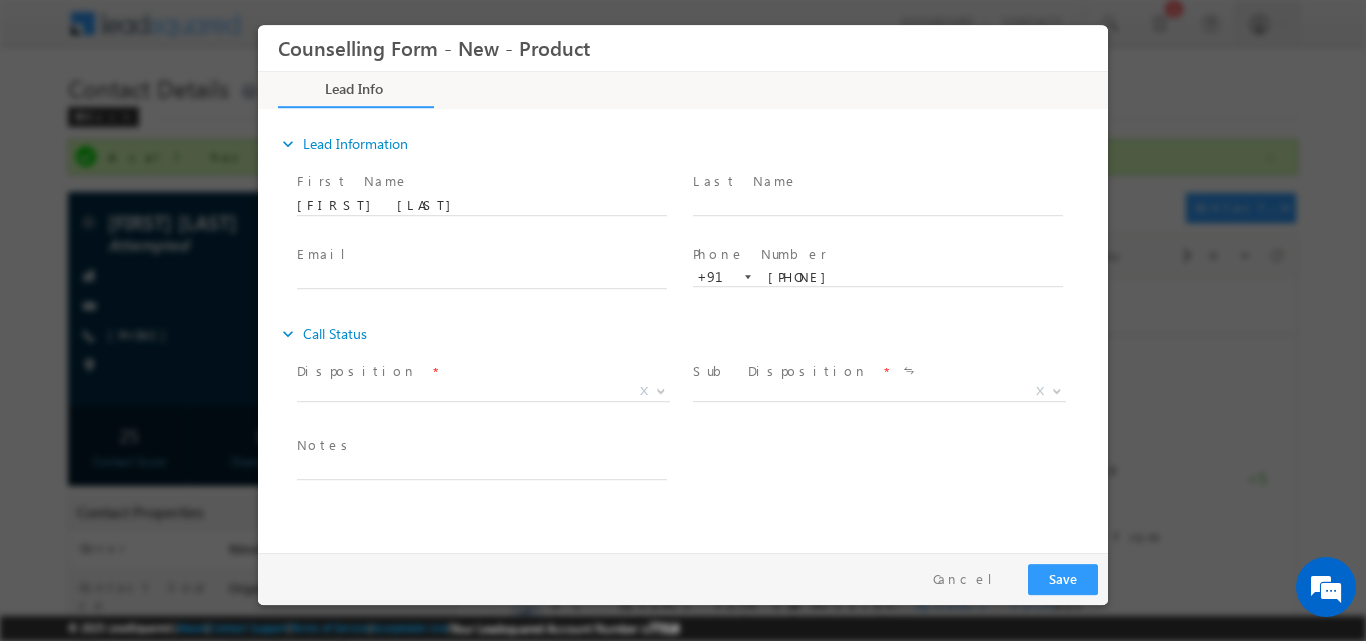 scroll, scrollTop: 0, scrollLeft: 0, axis: both 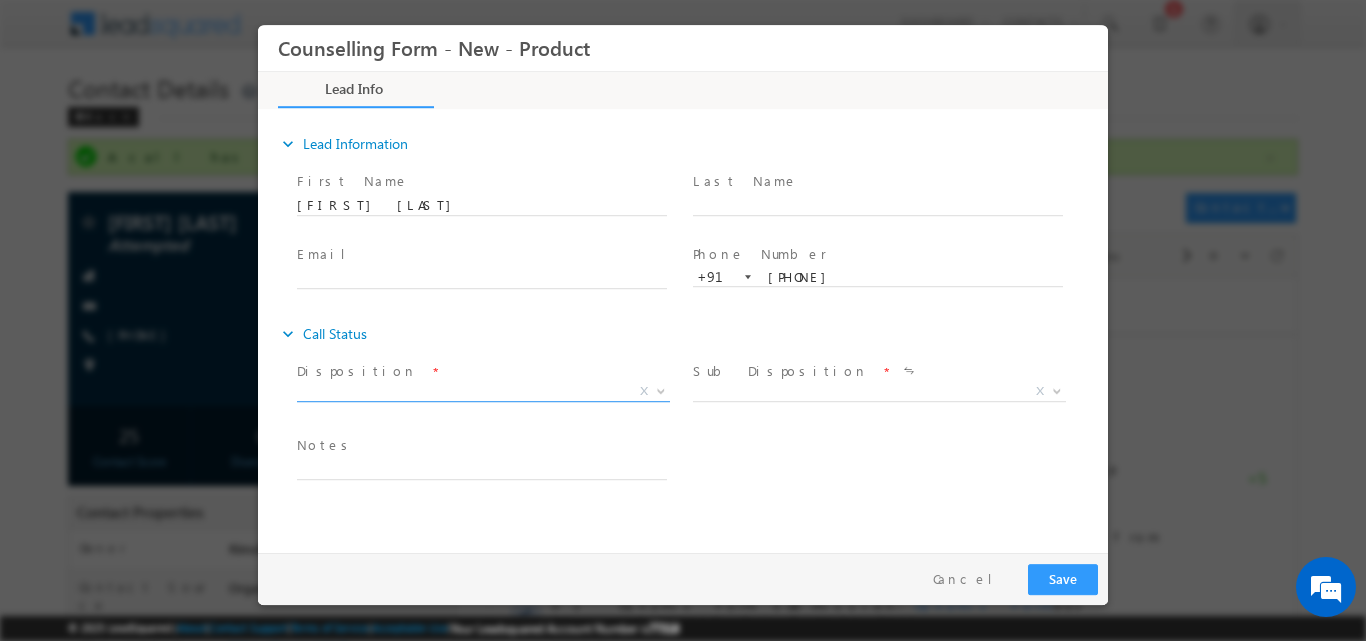 click at bounding box center [659, 390] 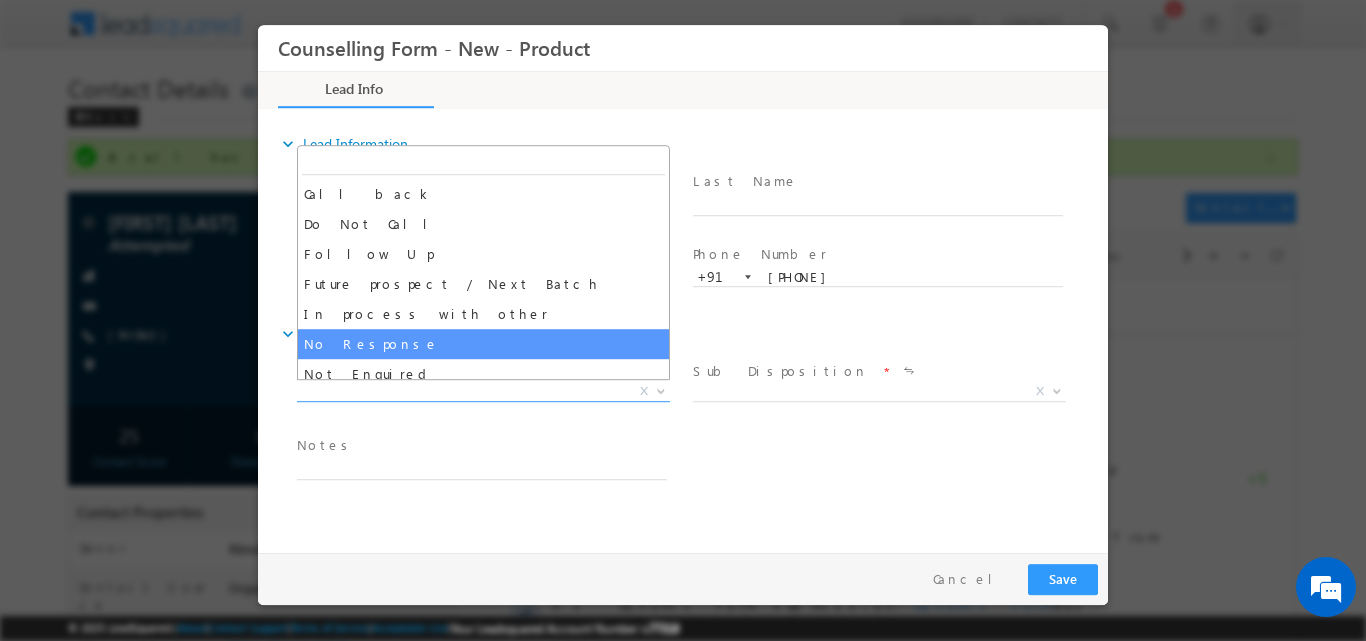 select on "No Response" 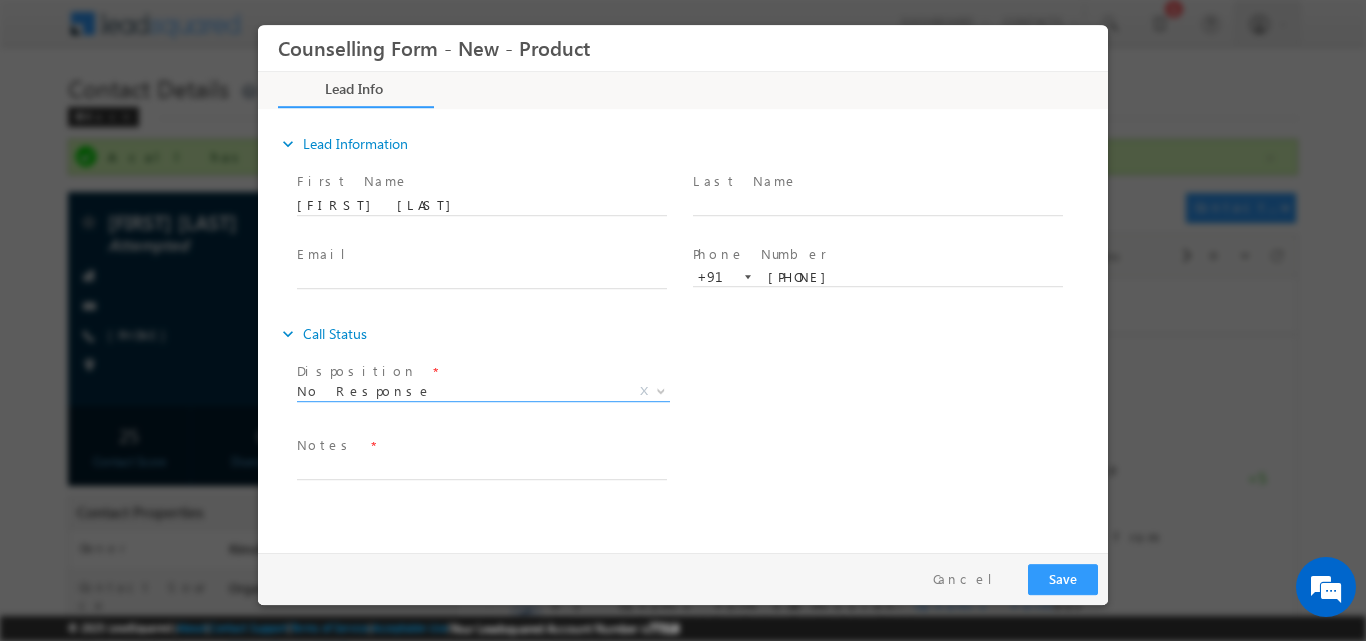 click on "expand_more Call Status" at bounding box center [693, 333] 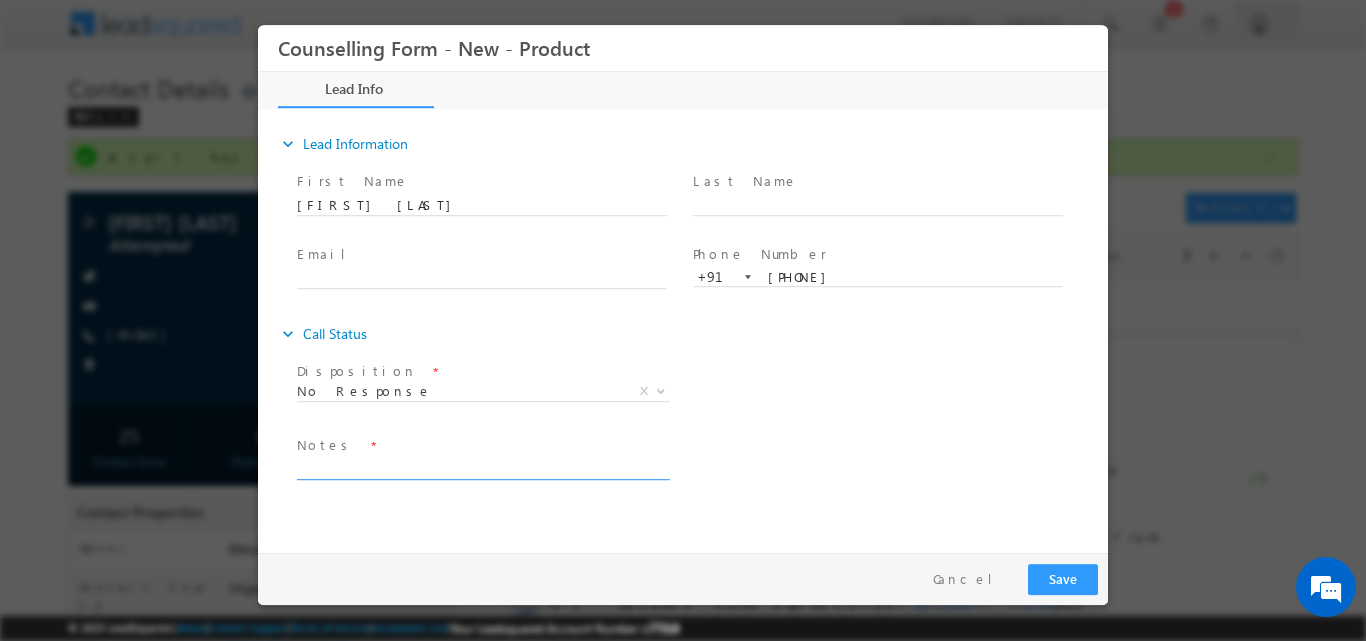 click at bounding box center [482, 467] 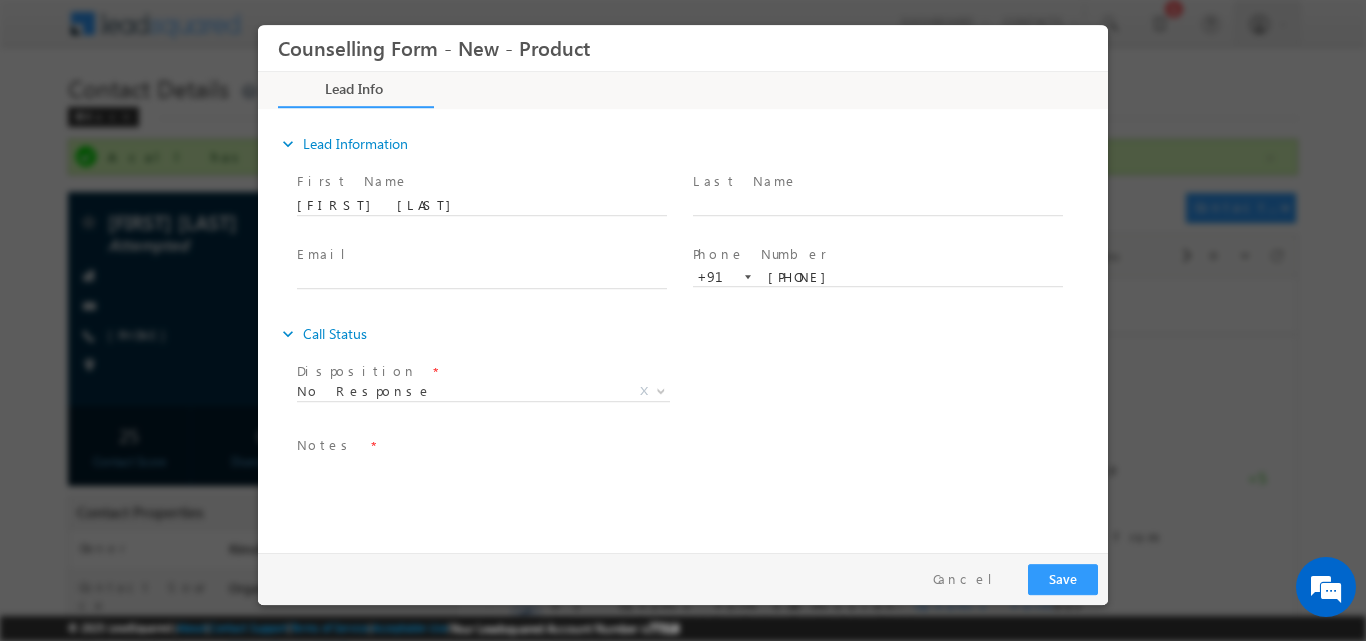 scroll, scrollTop: 0, scrollLeft: 0, axis: both 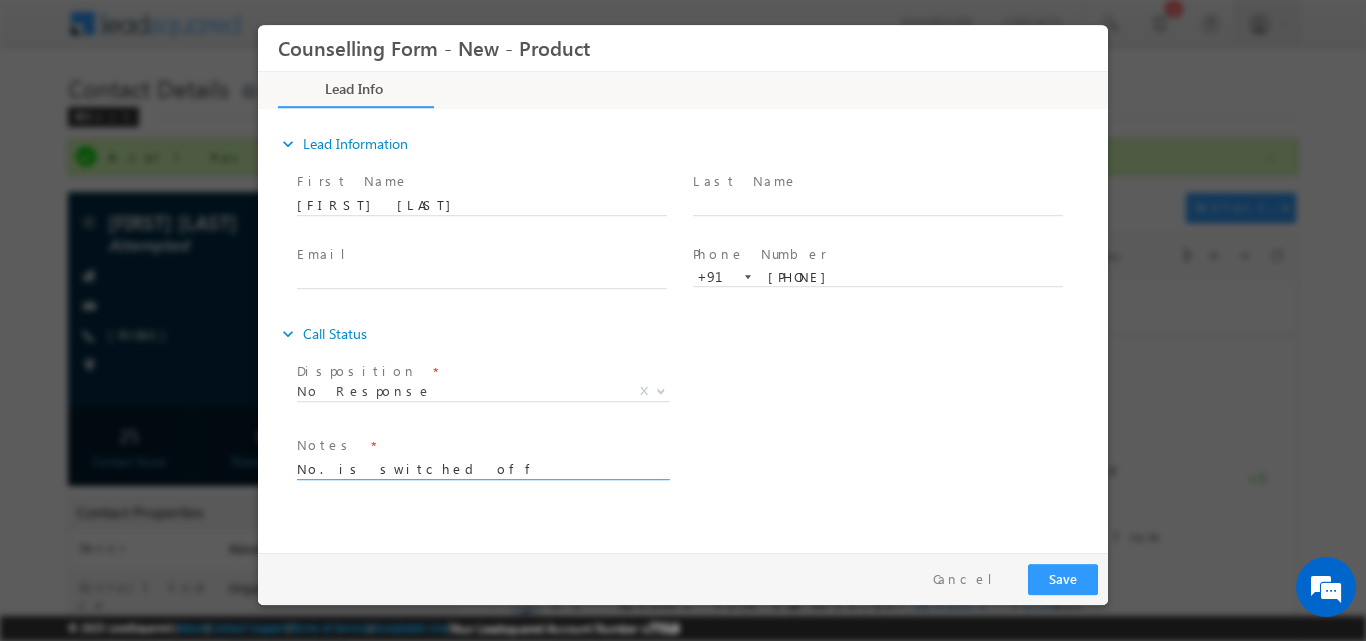 type on "No. is switched off" 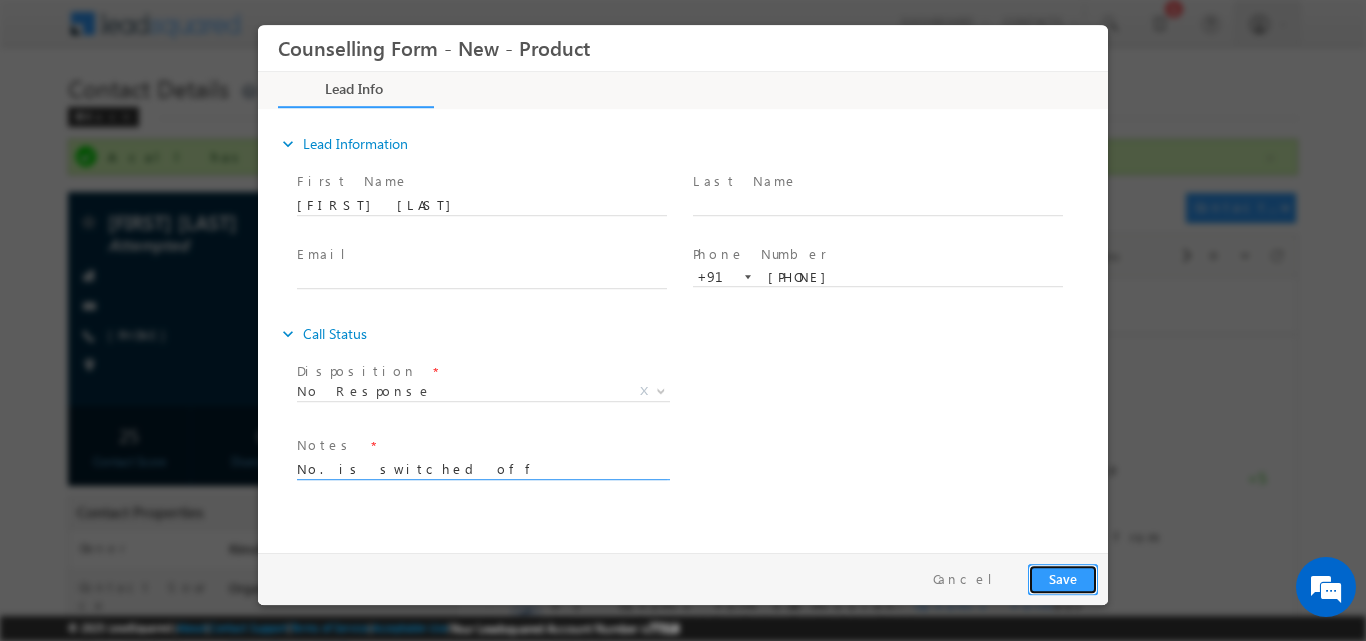 click on "Save" at bounding box center [1063, 578] 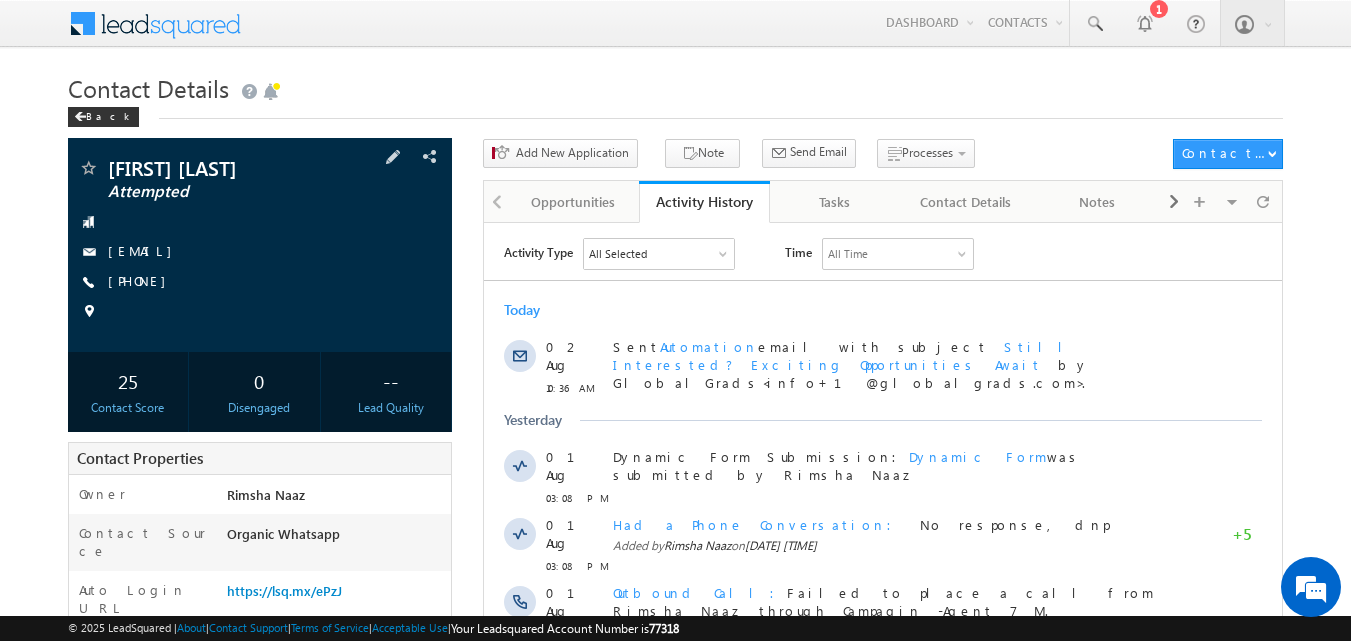 scroll, scrollTop: 0, scrollLeft: 0, axis: both 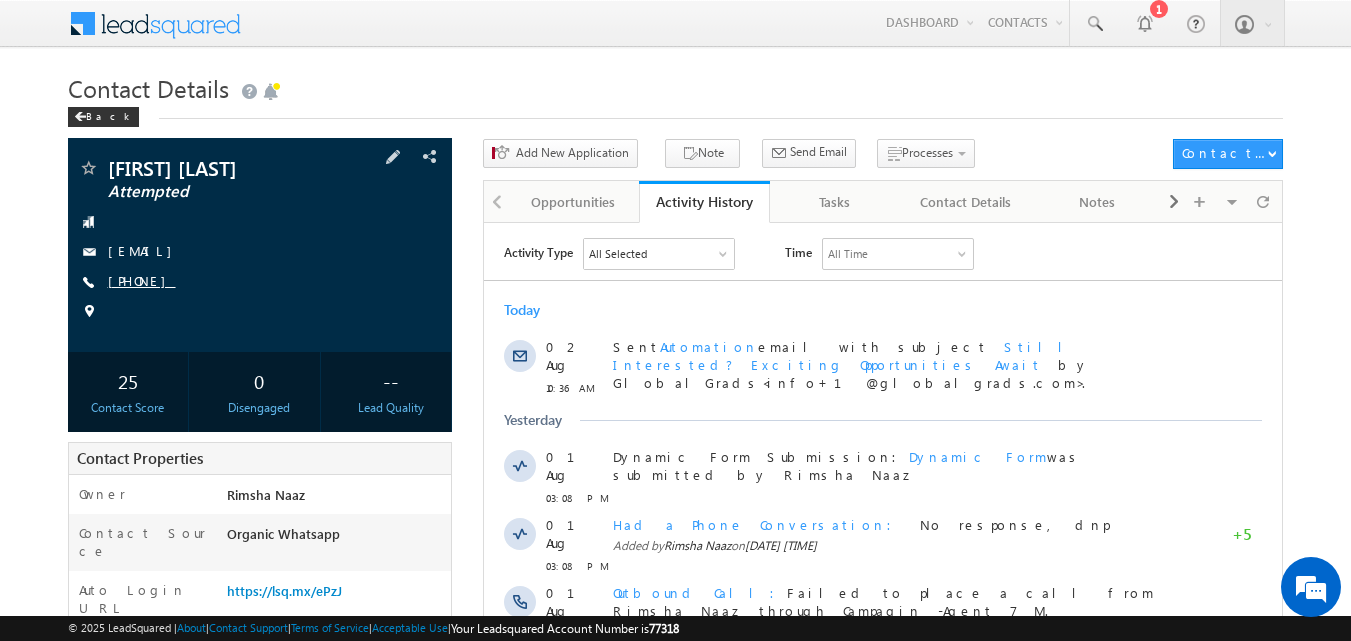 drag, startPoint x: 204, startPoint y: 287, endPoint x: 189, endPoint y: 284, distance: 15.297058 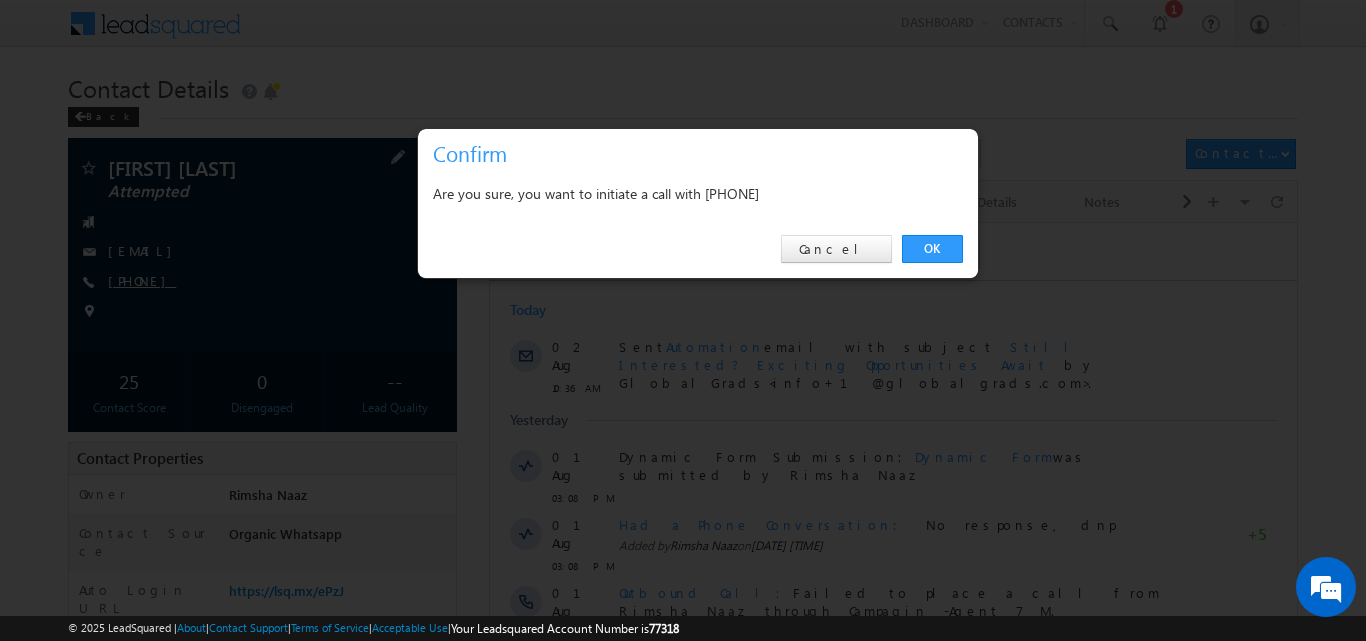 click at bounding box center (683, 320) 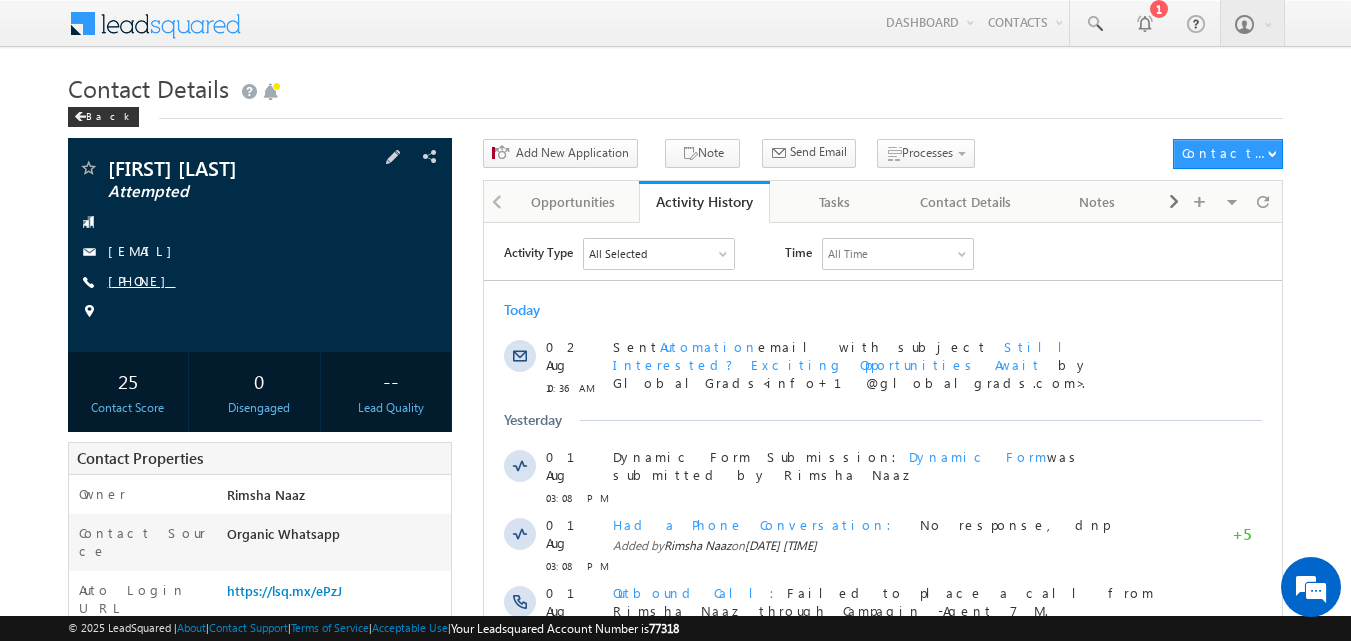 click on "+91-8923337462" at bounding box center [142, 280] 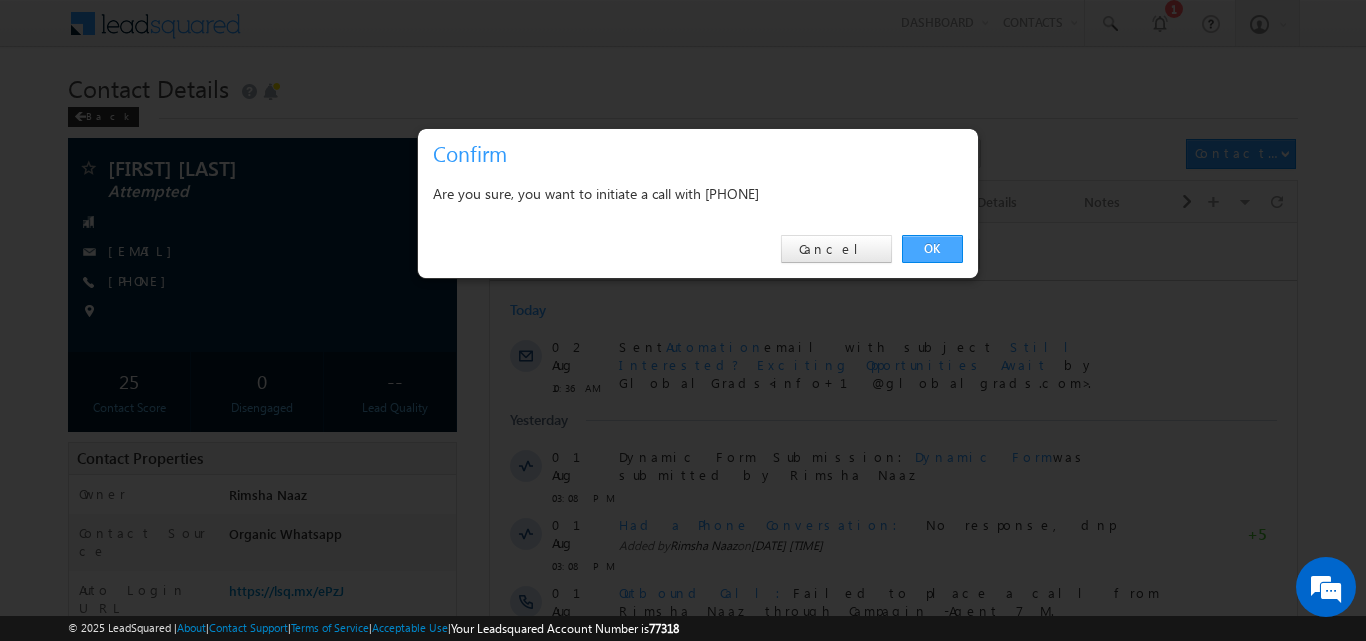 click on "OK" at bounding box center [932, 249] 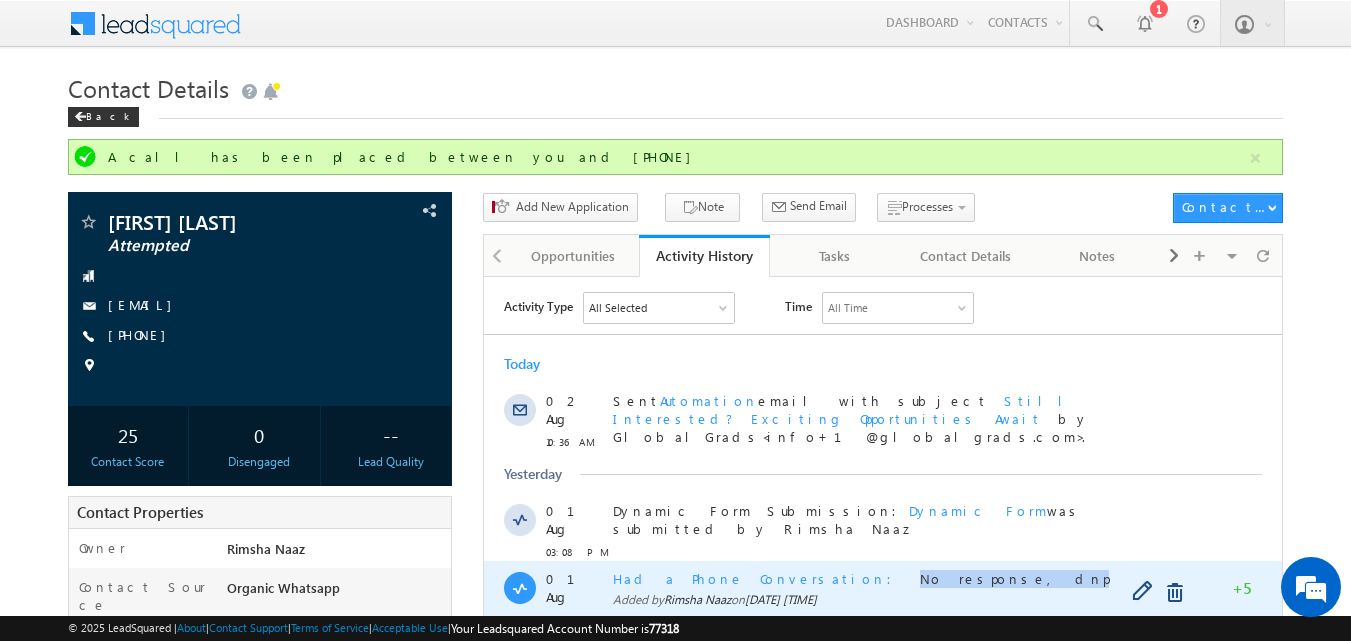 drag, startPoint x: 776, startPoint y: 559, endPoint x: 893, endPoint y: 565, distance: 117.15375 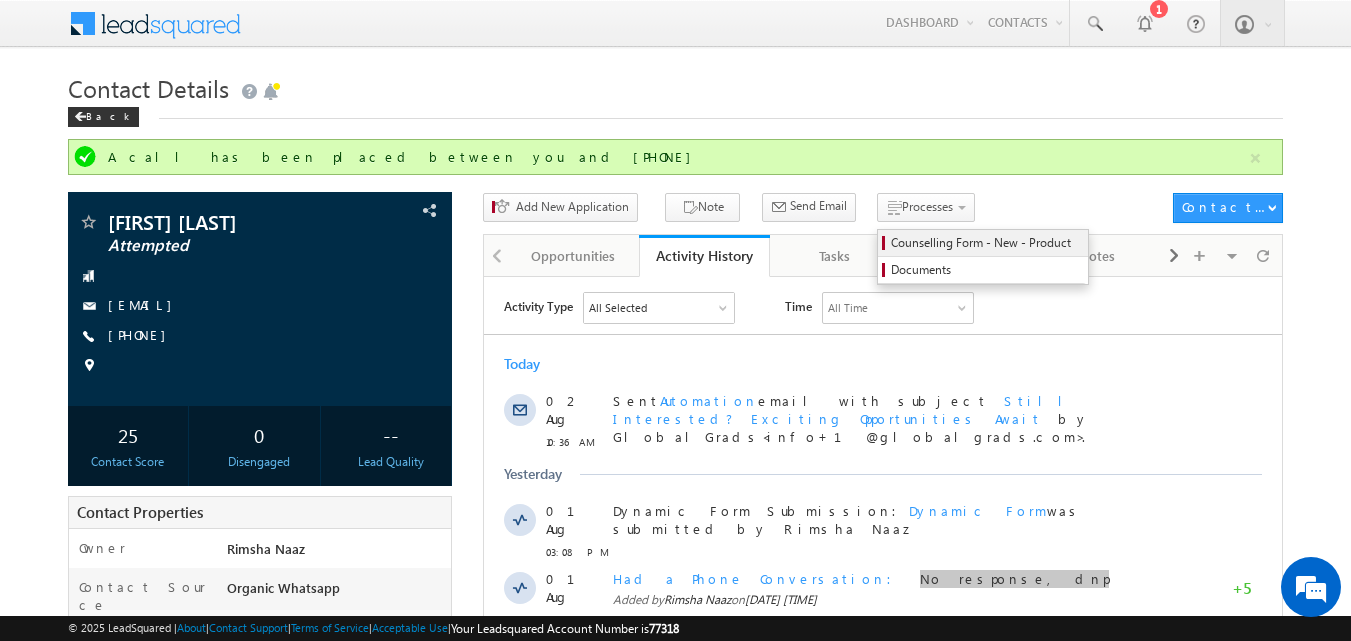click on "Counselling Form - New - Product" at bounding box center [986, 243] 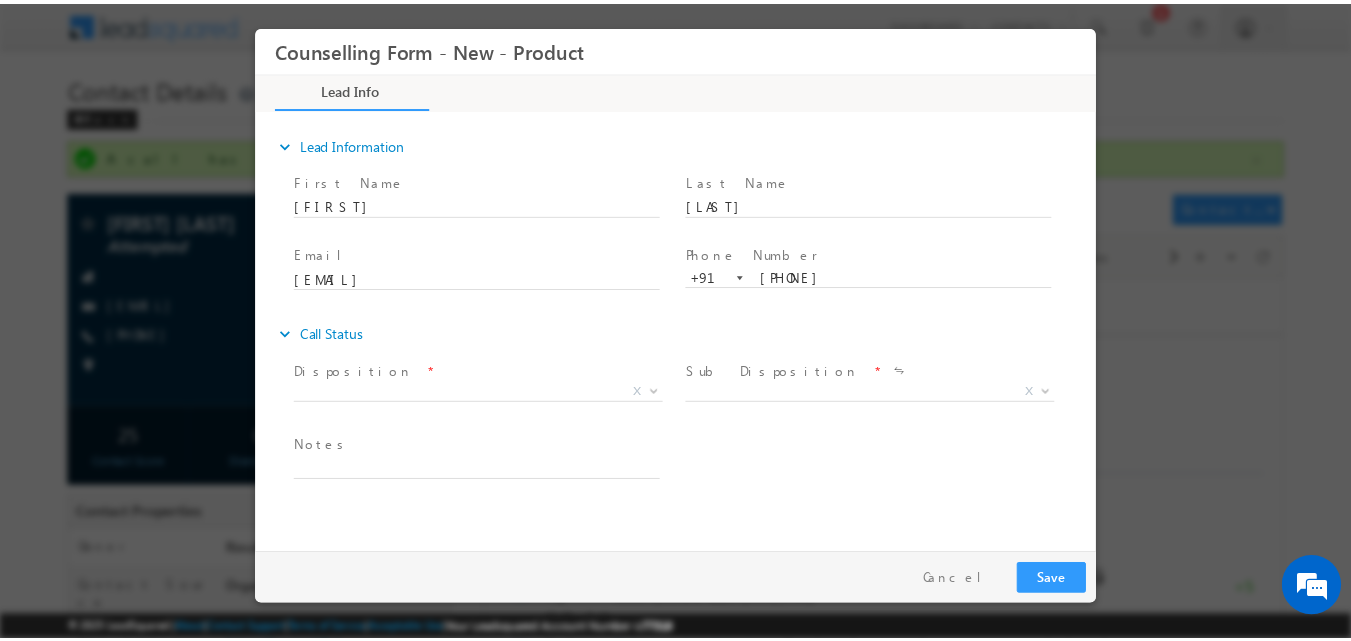 scroll, scrollTop: 0, scrollLeft: 0, axis: both 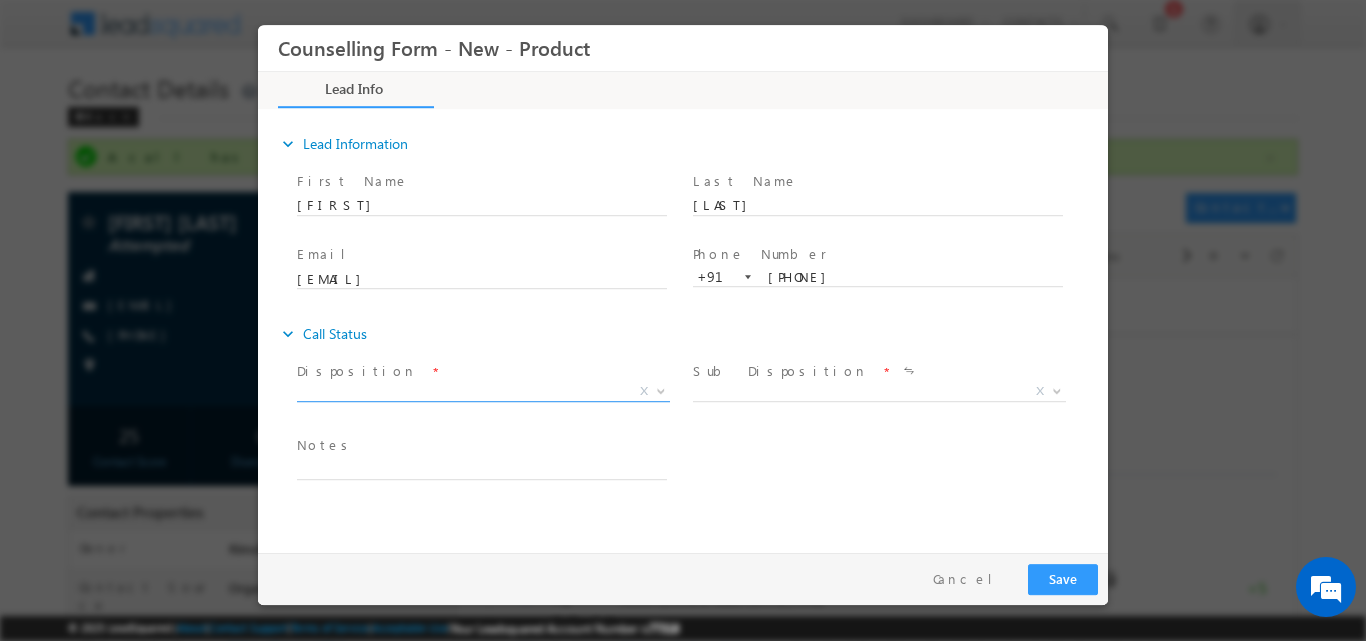 click at bounding box center (661, 389) 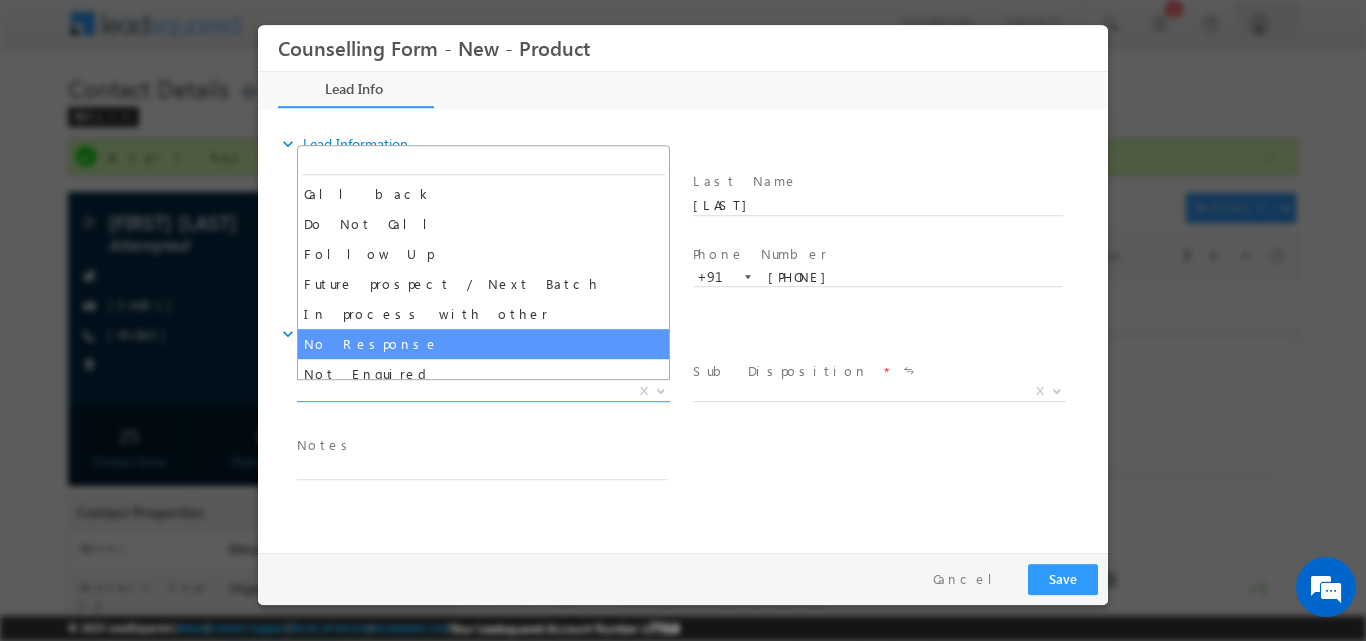 select on "No Response" 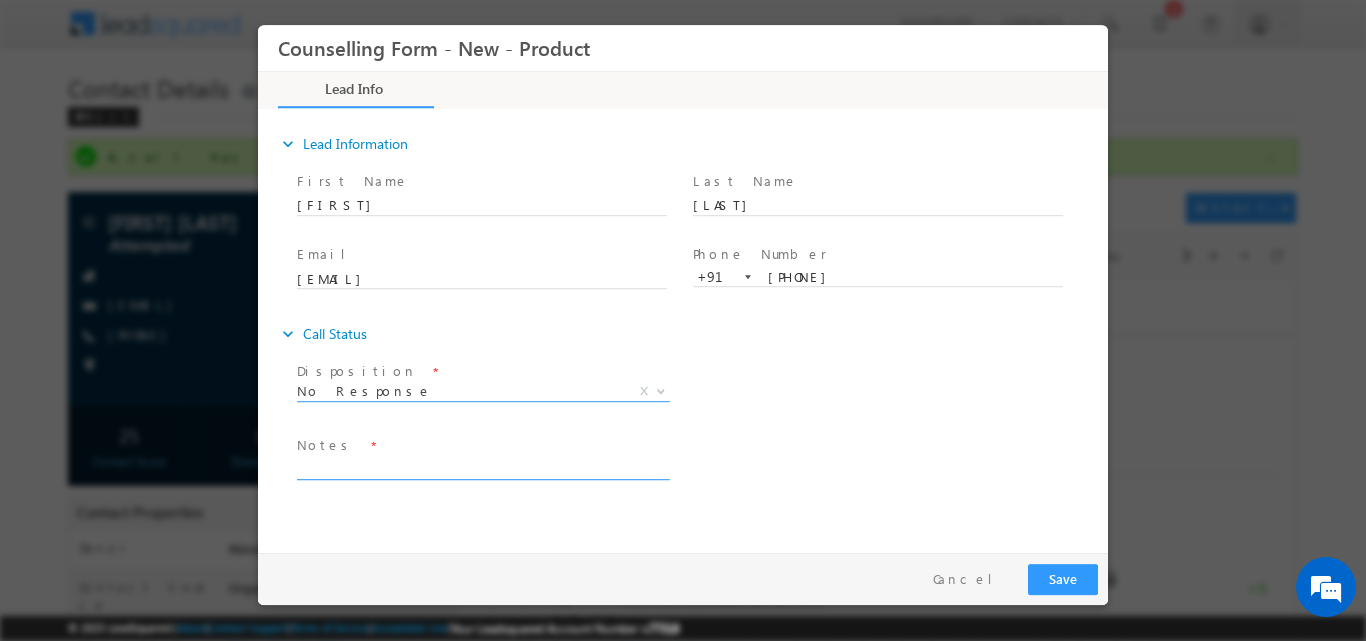 click at bounding box center [482, 467] 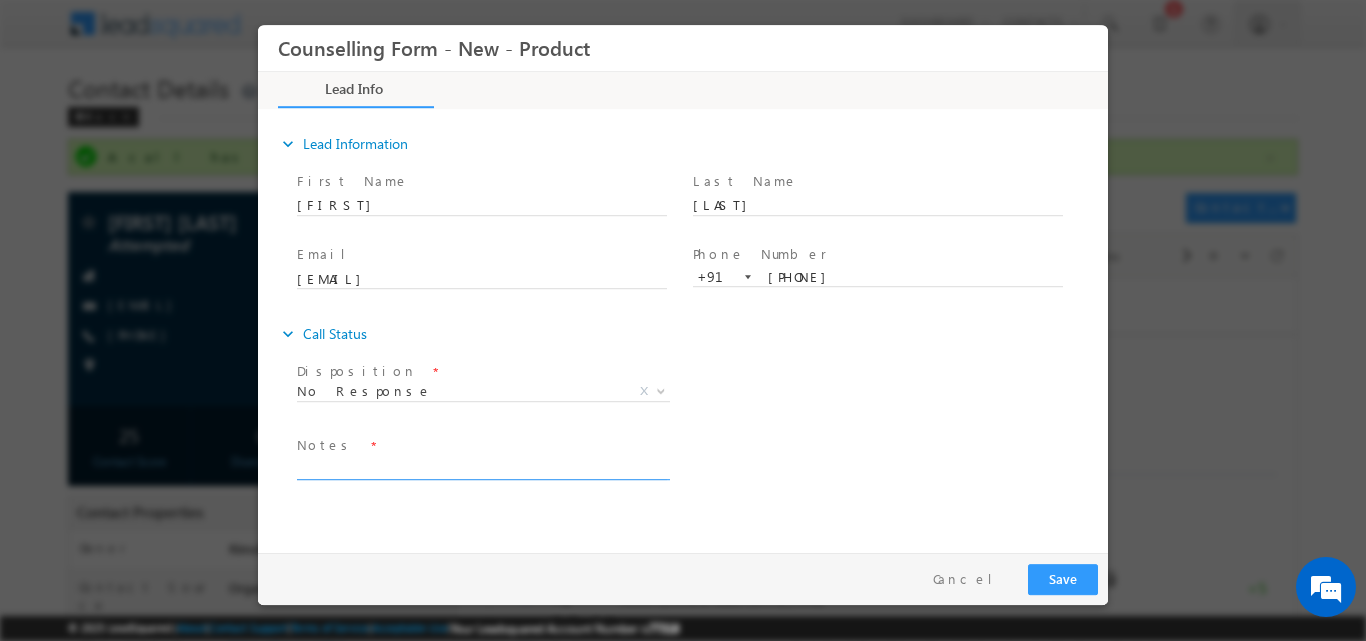 paste on "No response, dnp" 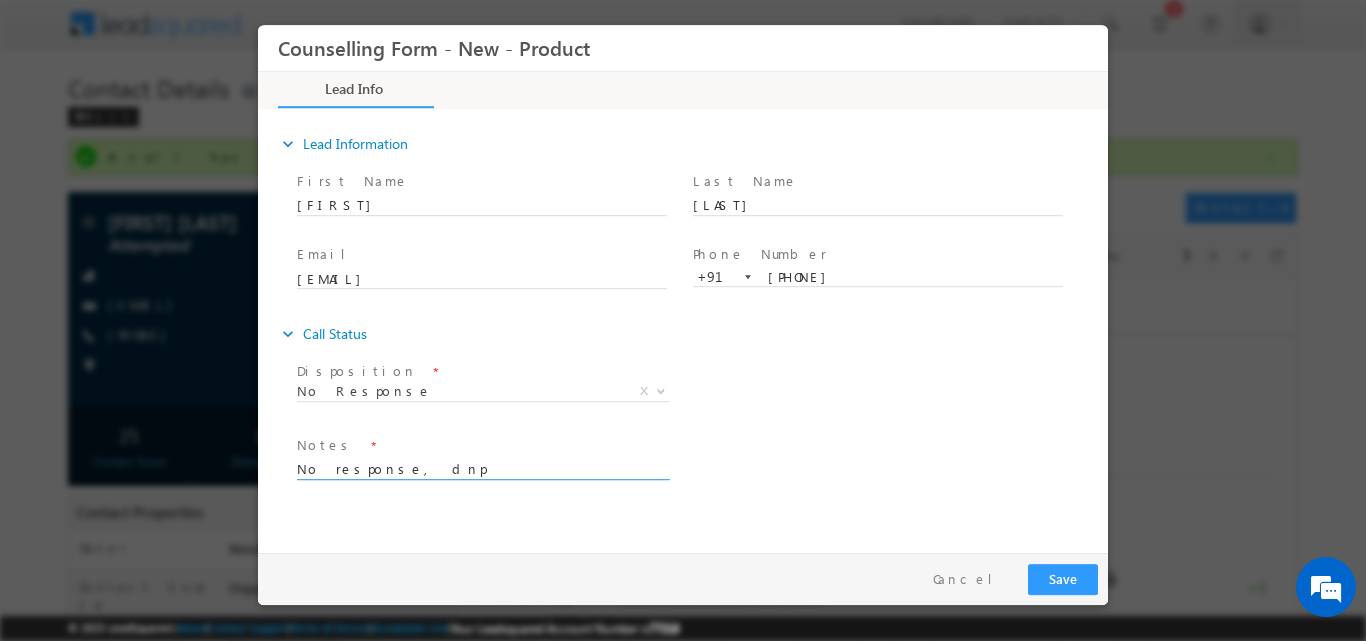 type on "No response, dnp" 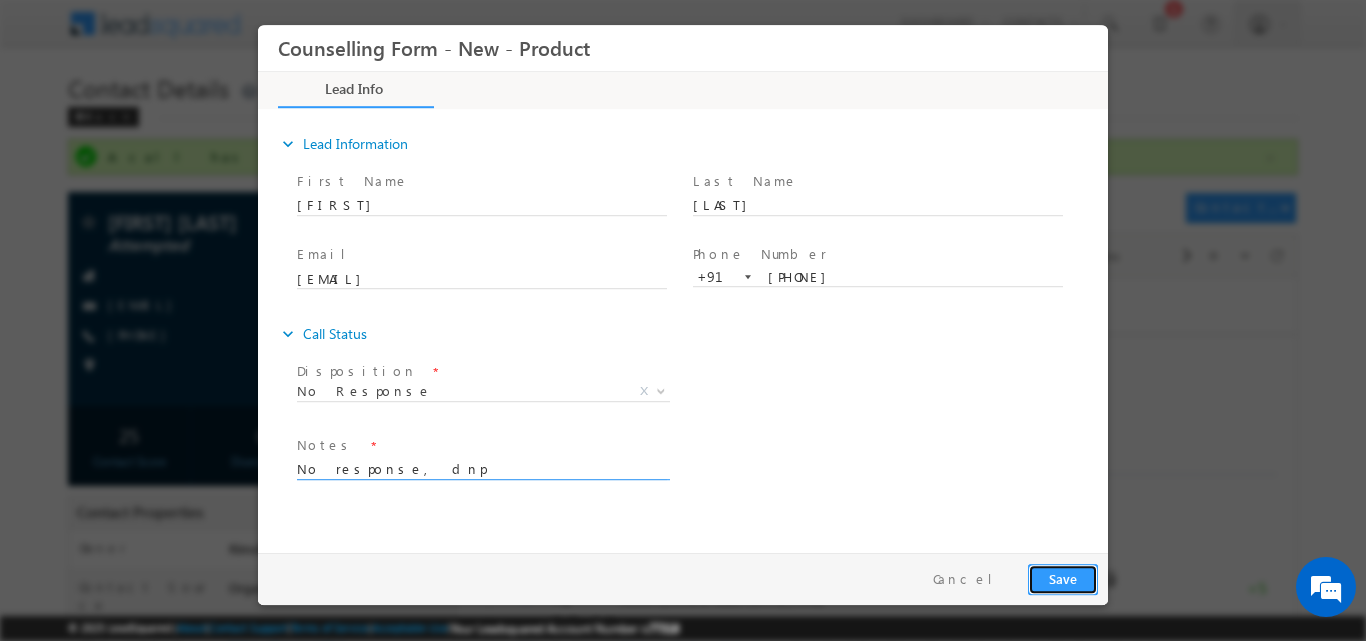 click on "Save" at bounding box center [1063, 578] 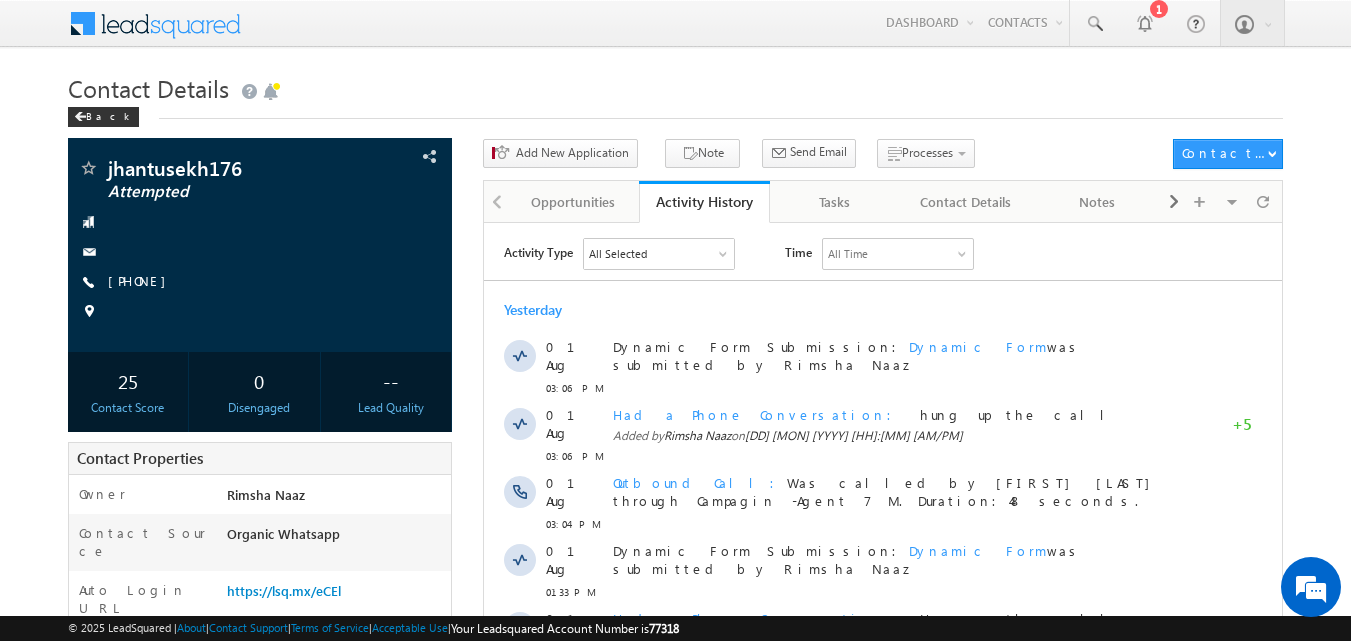 scroll, scrollTop: 0, scrollLeft: 0, axis: both 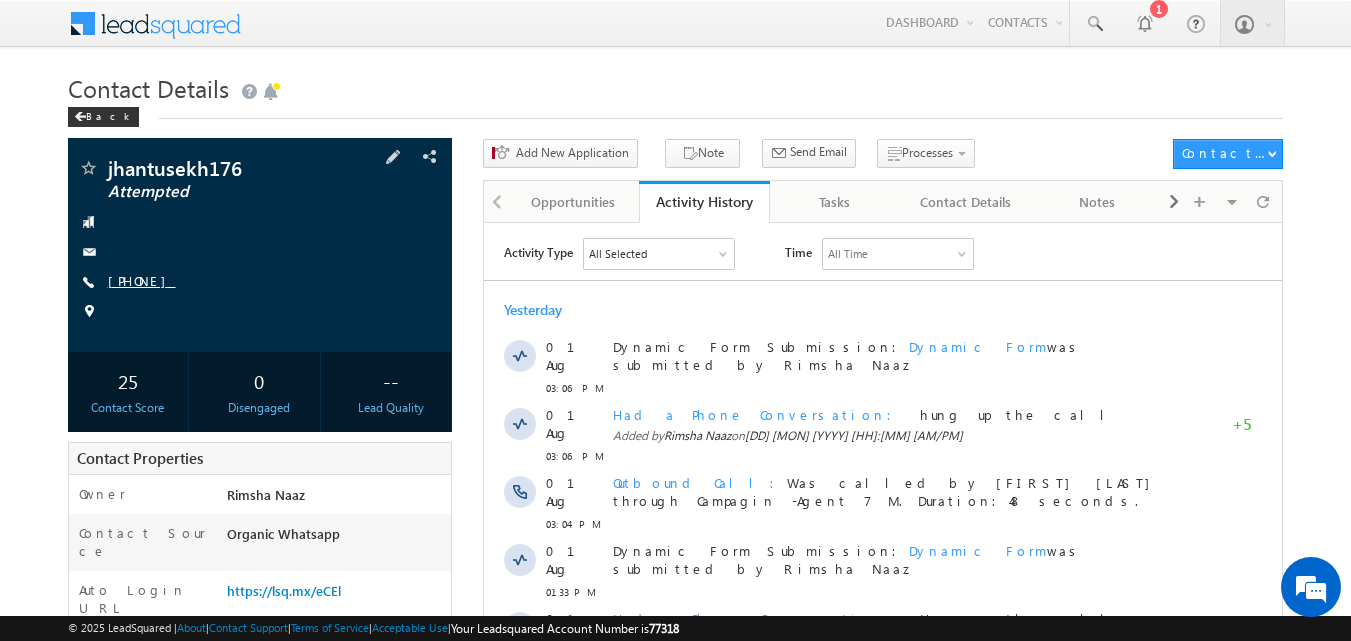 click on "[PHONE]" at bounding box center [142, 280] 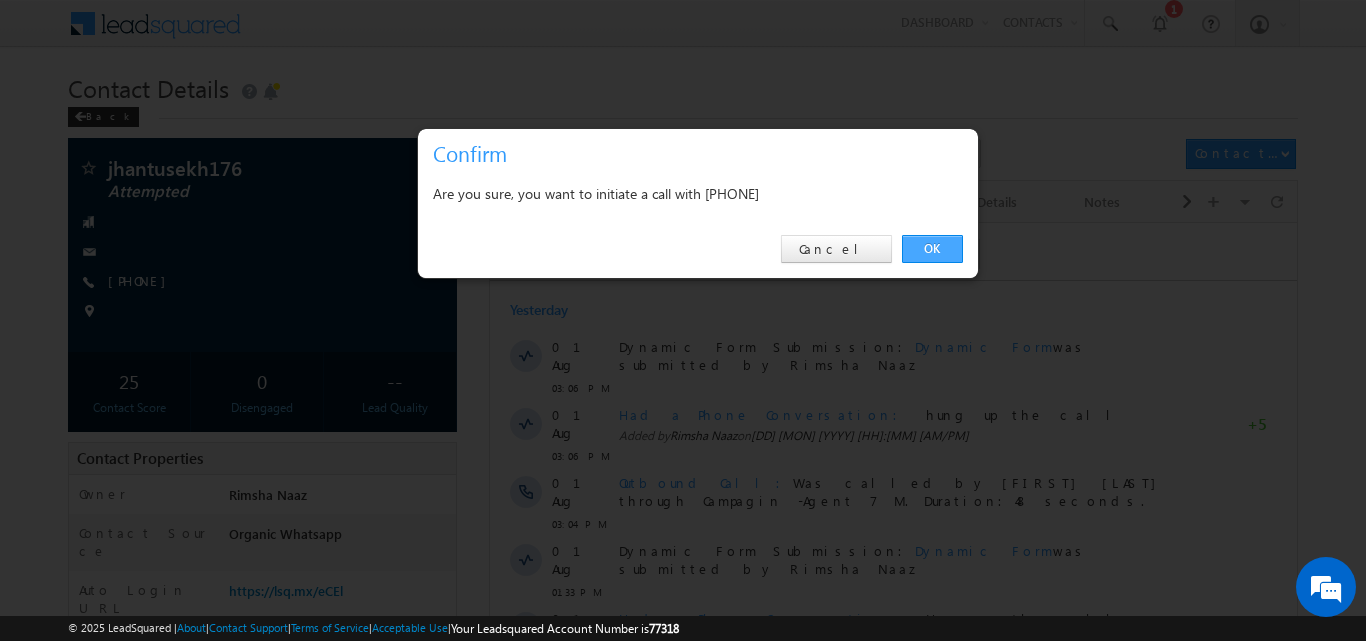 click on "OK" at bounding box center [932, 249] 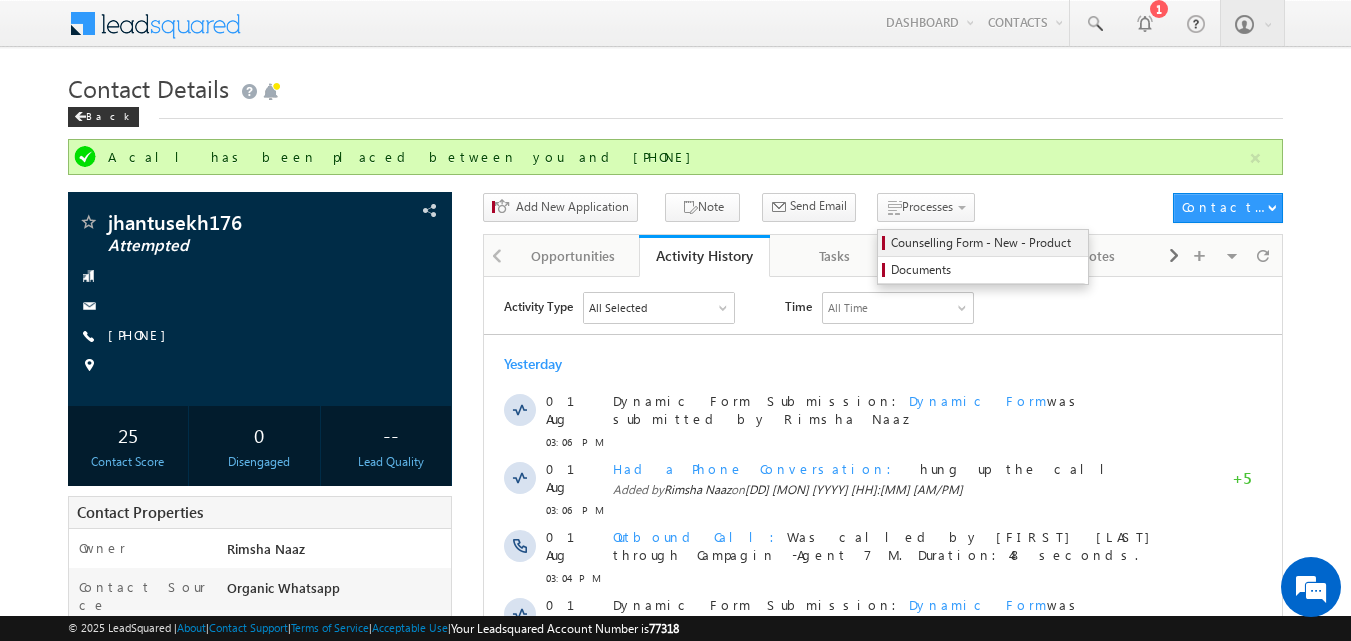 click on "Counselling Form - New - Product" at bounding box center [983, 243] 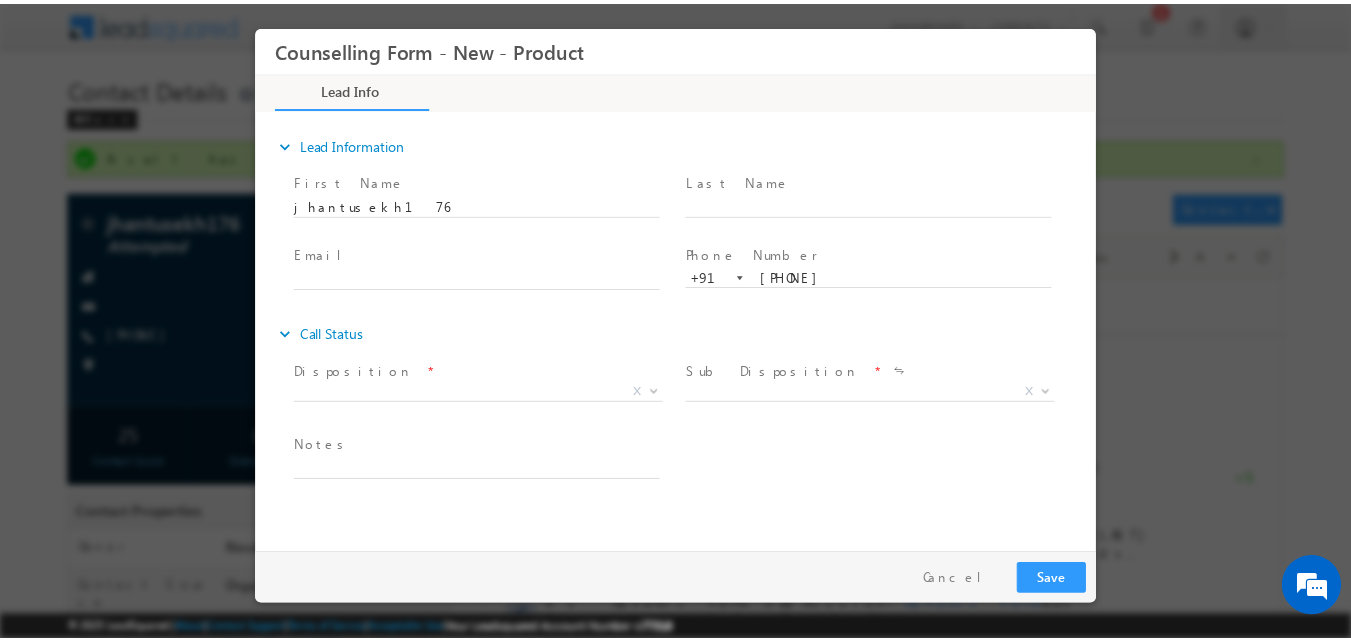 scroll, scrollTop: 0, scrollLeft: 0, axis: both 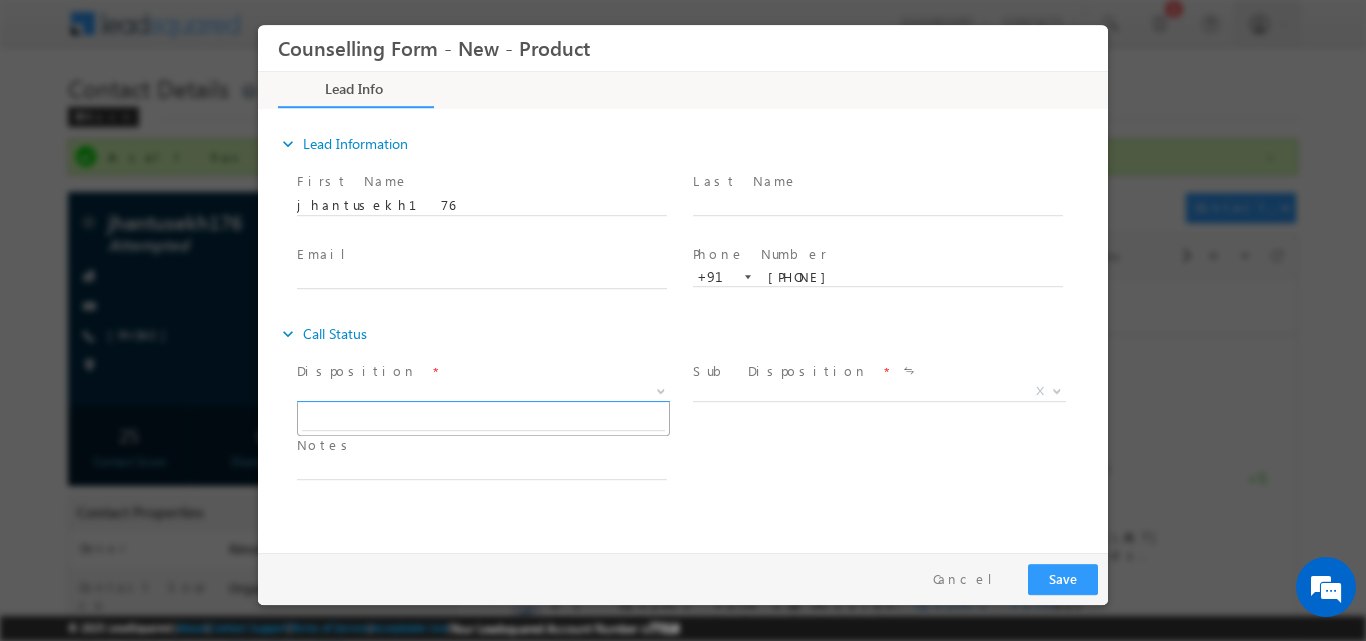 click at bounding box center [659, 390] 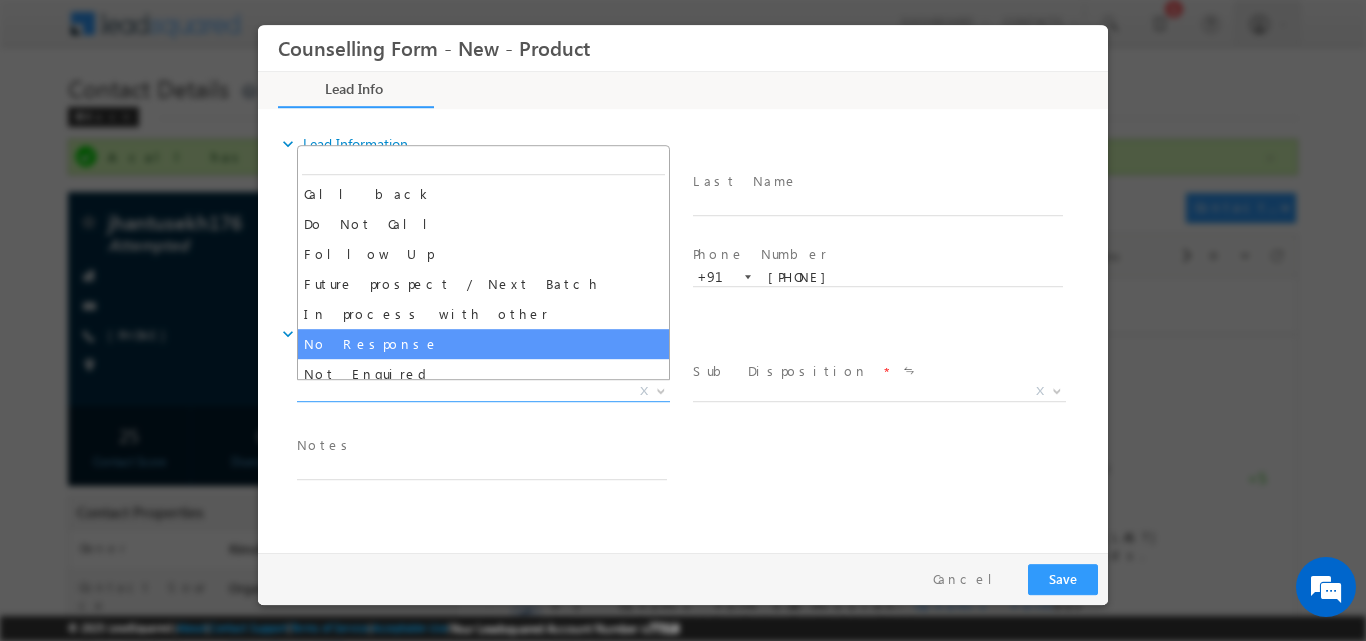 select on "No Response" 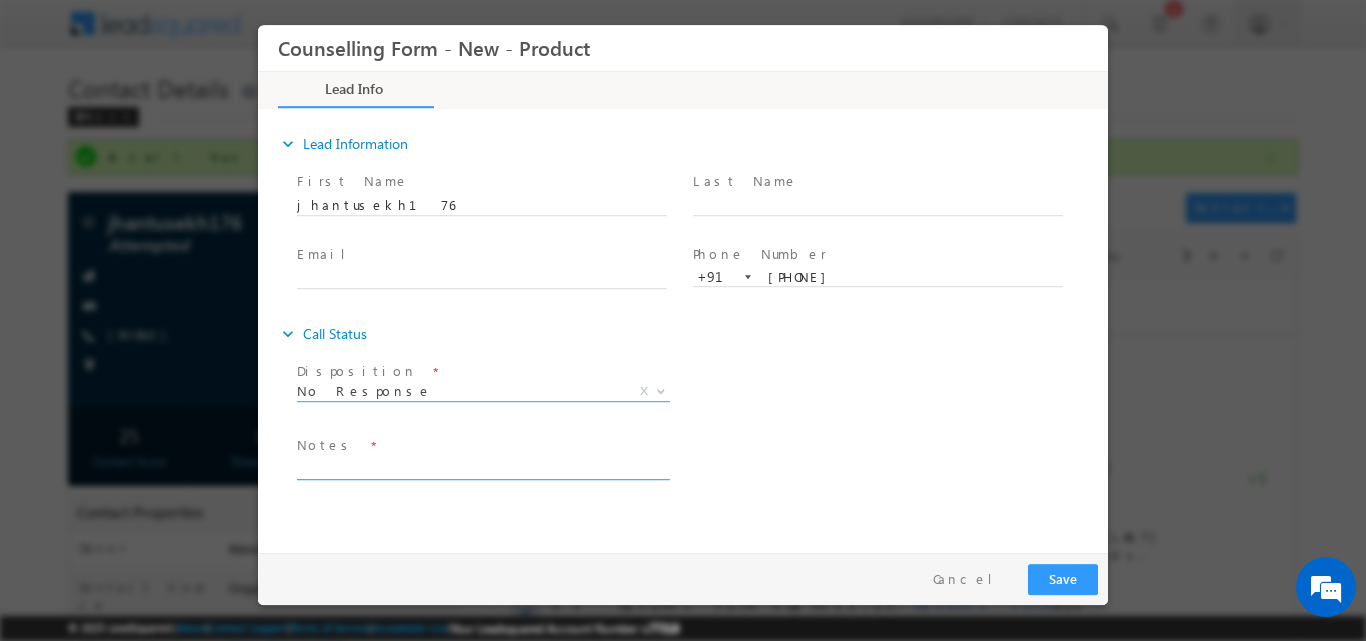 click at bounding box center [482, 467] 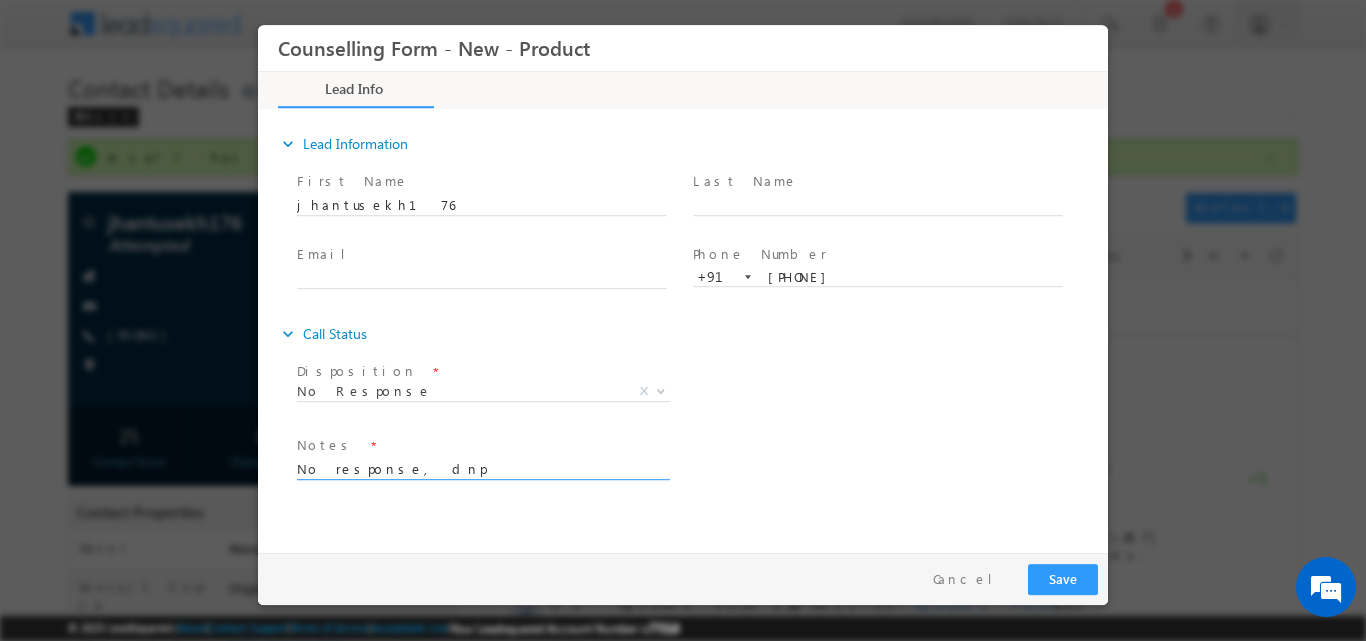 drag, startPoint x: 450, startPoint y: 470, endPoint x: 156, endPoint y: 506, distance: 296.1959 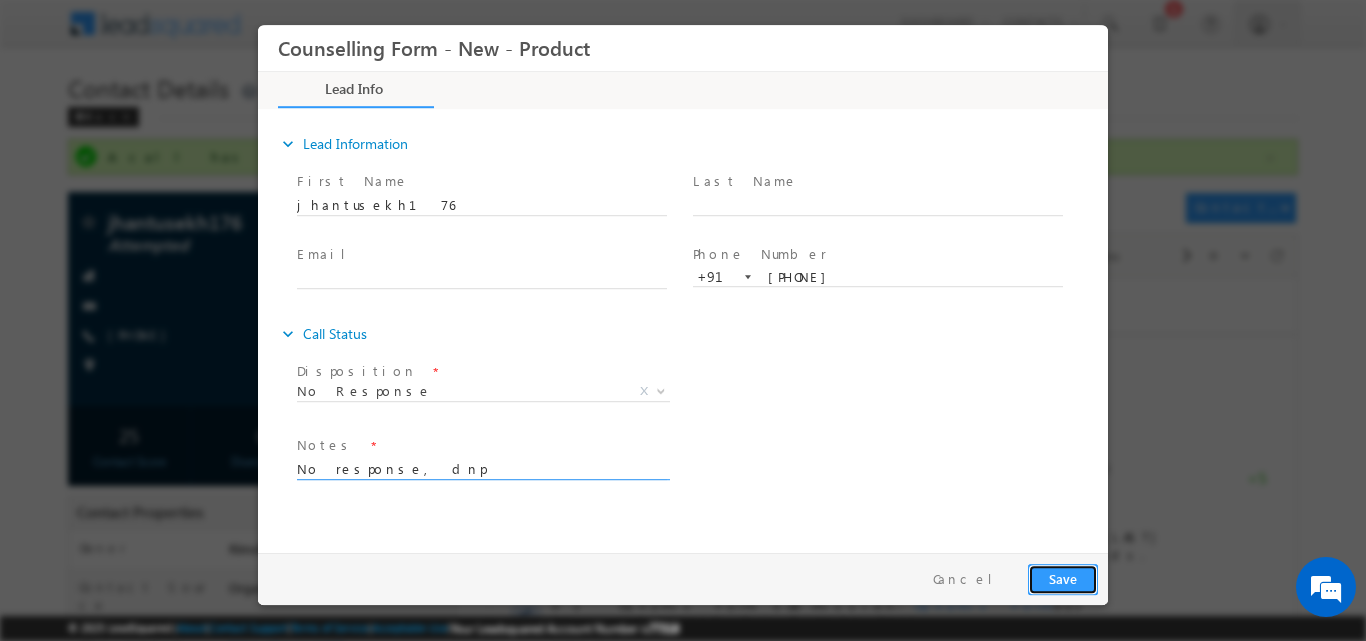 click on "Save" at bounding box center [1063, 578] 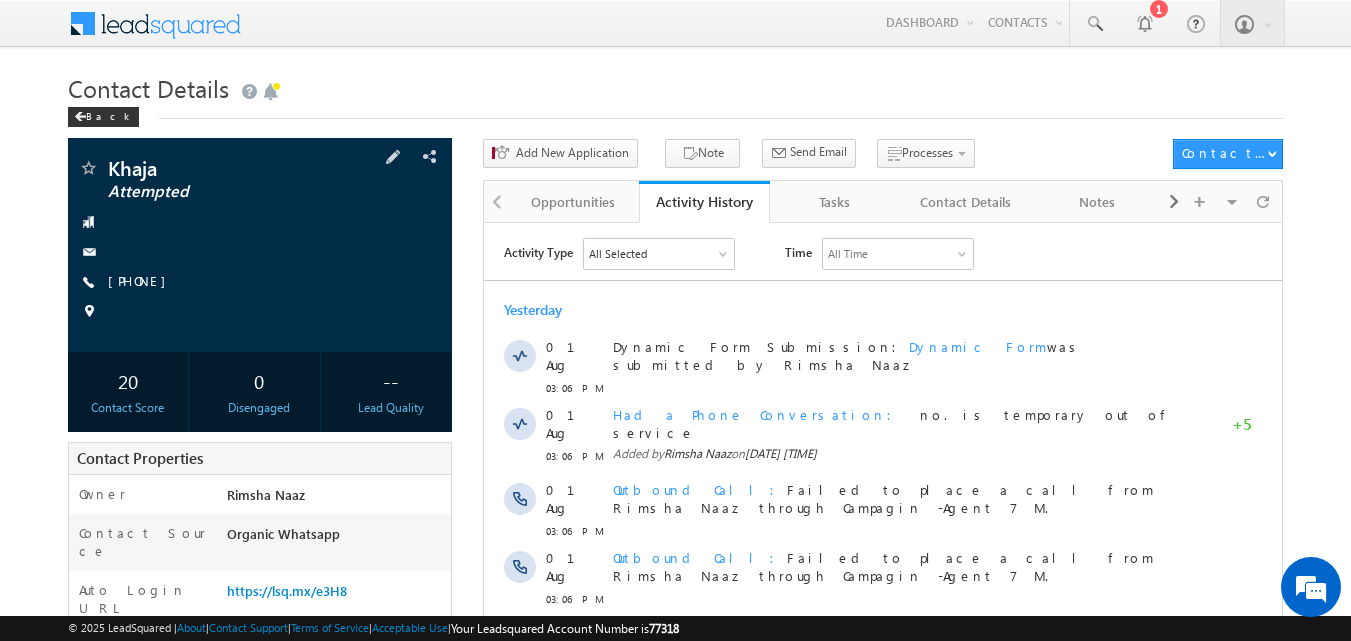 scroll, scrollTop: 0, scrollLeft: 0, axis: both 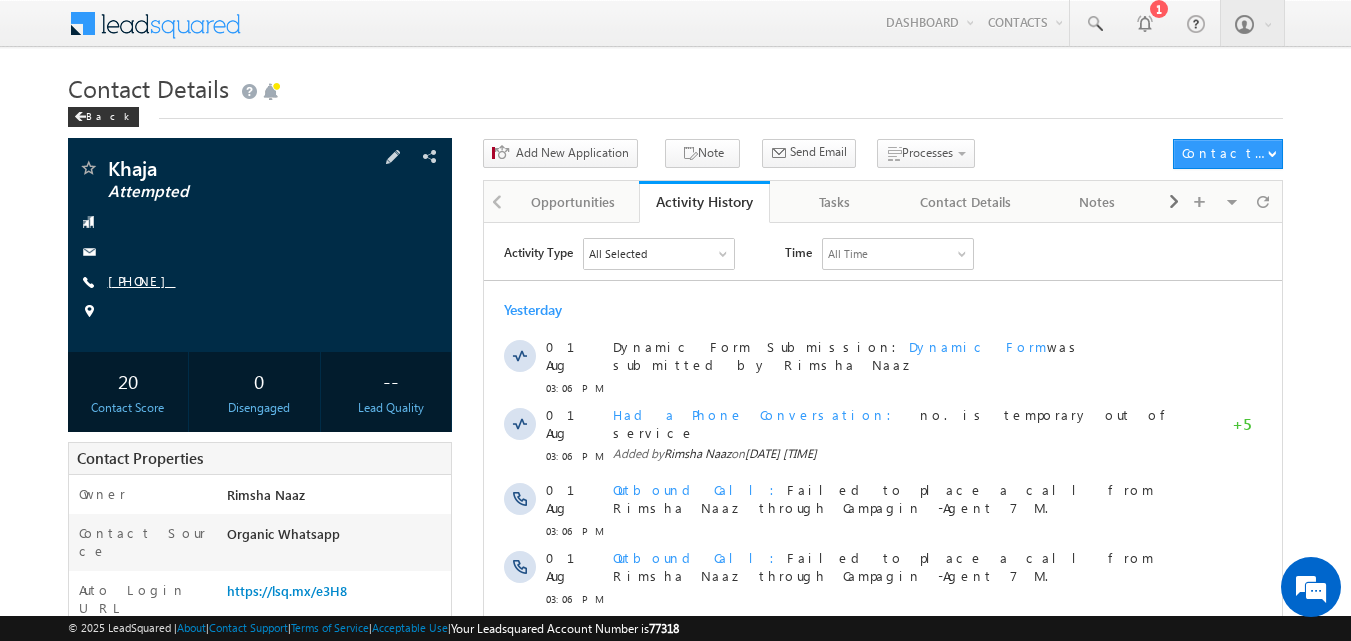 click on "[PHONE]" at bounding box center (142, 280) 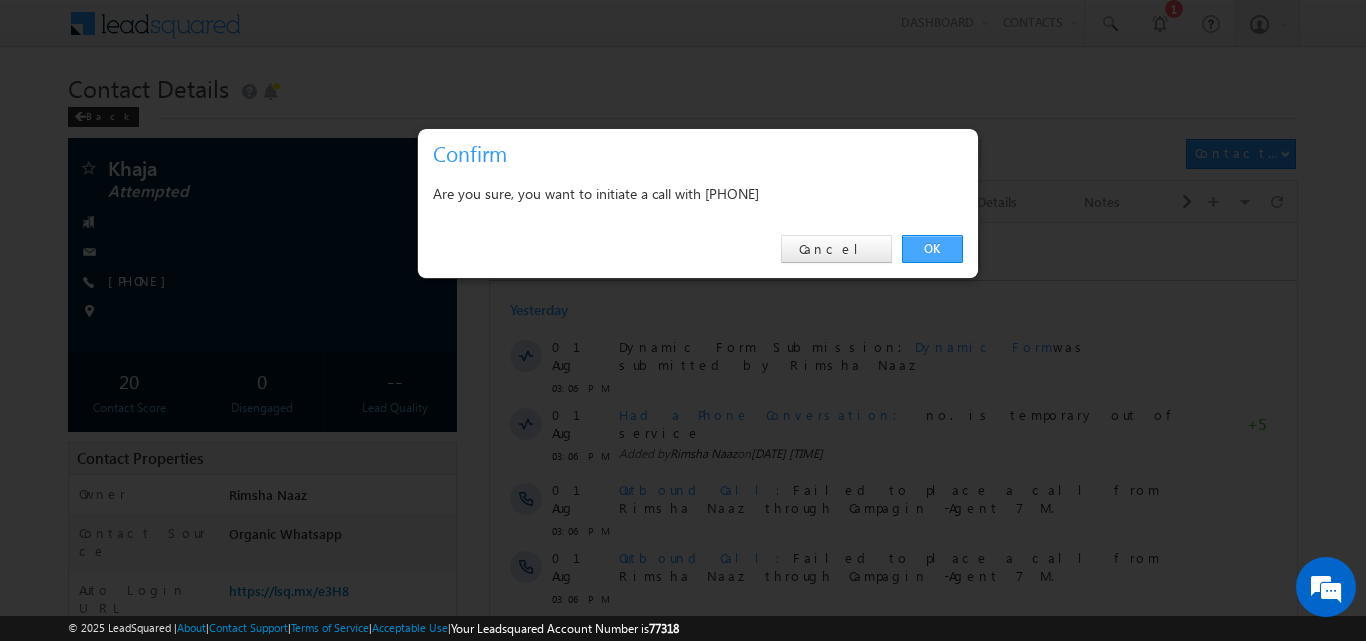 click on "OK" at bounding box center (932, 249) 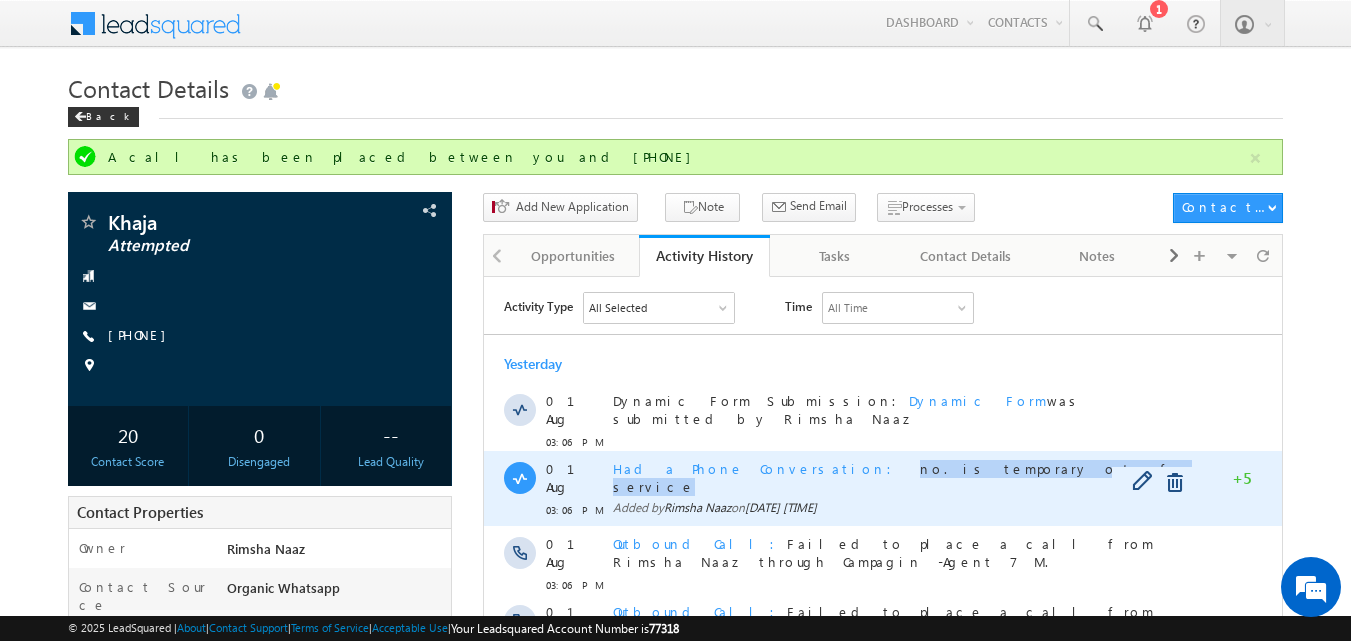 drag, startPoint x: 777, startPoint y: 463, endPoint x: 958, endPoint y: 464, distance: 181.00276 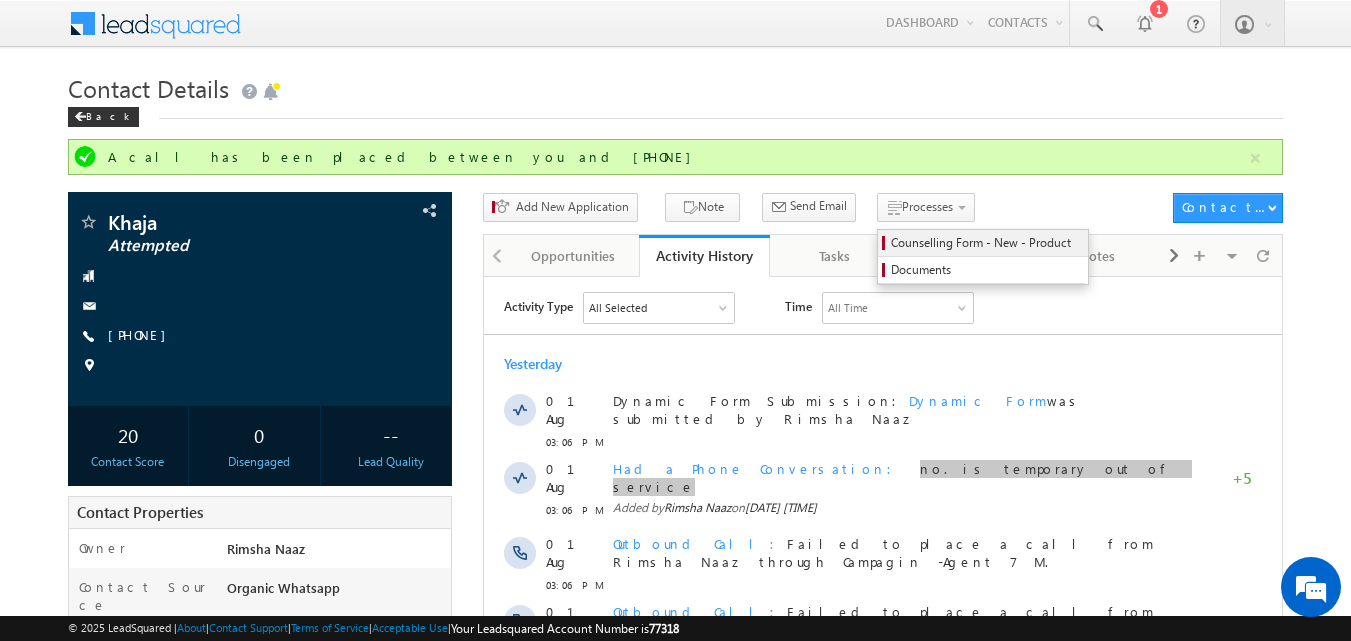 click on "Counselling Form - New - Product" at bounding box center [986, 243] 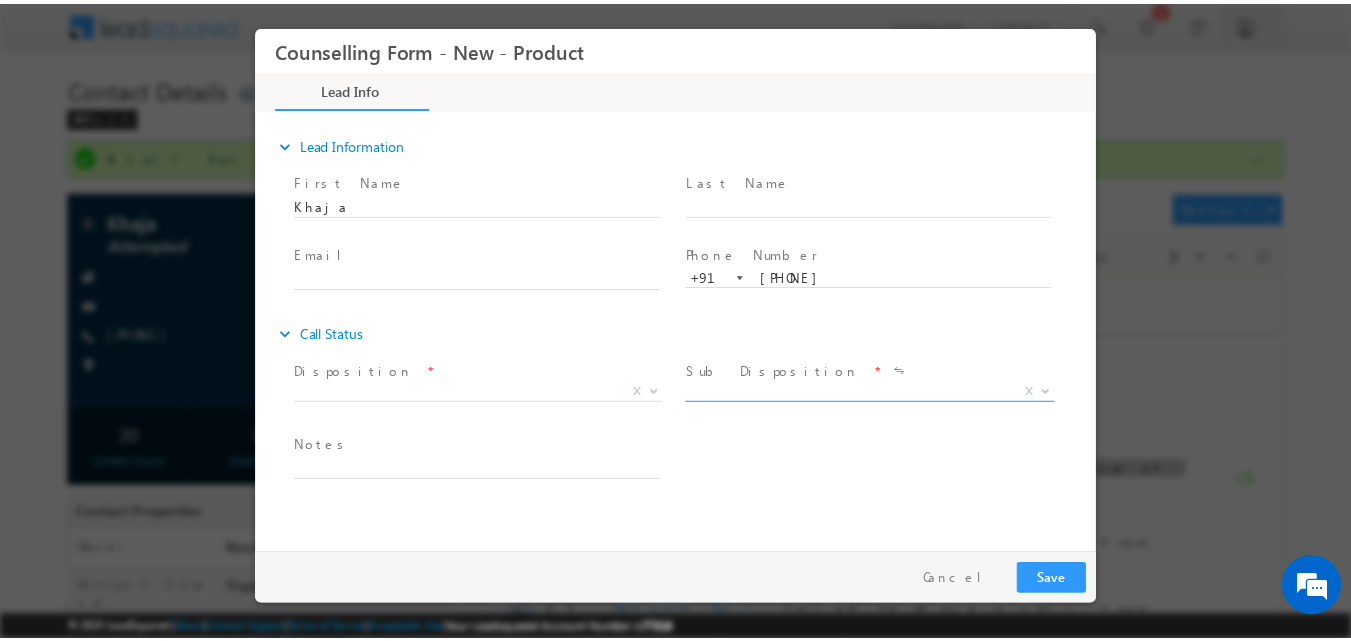 scroll, scrollTop: 0, scrollLeft: 0, axis: both 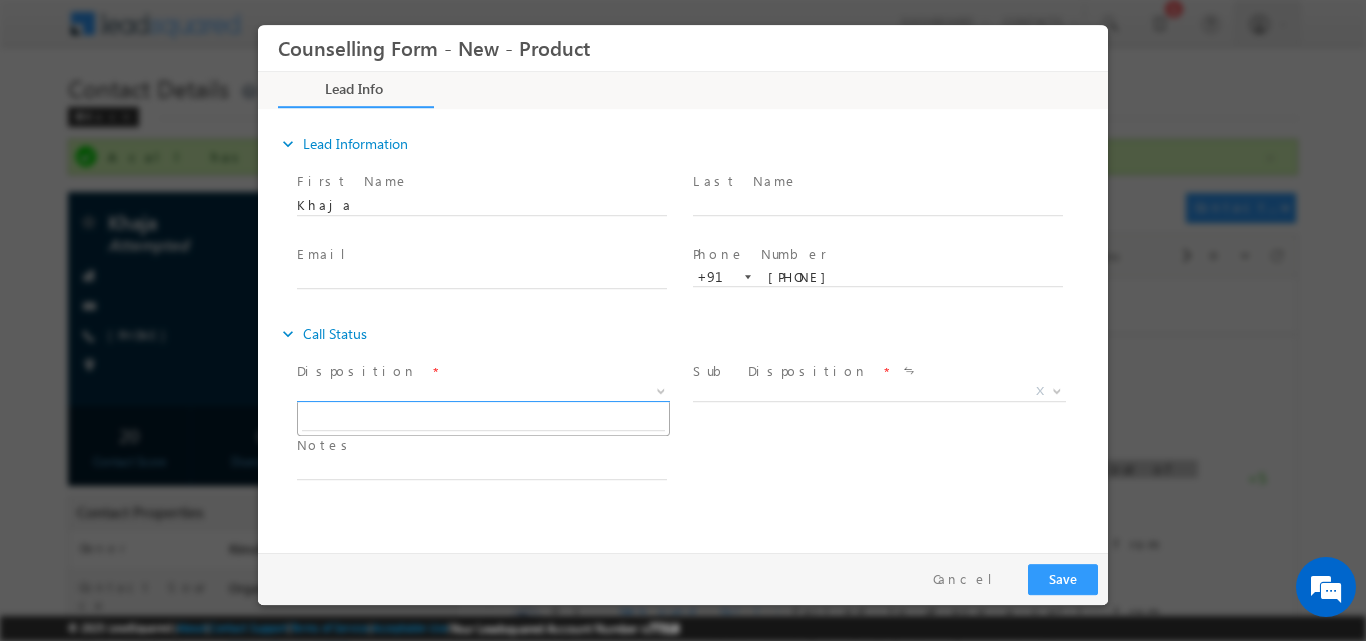 click at bounding box center (659, 390) 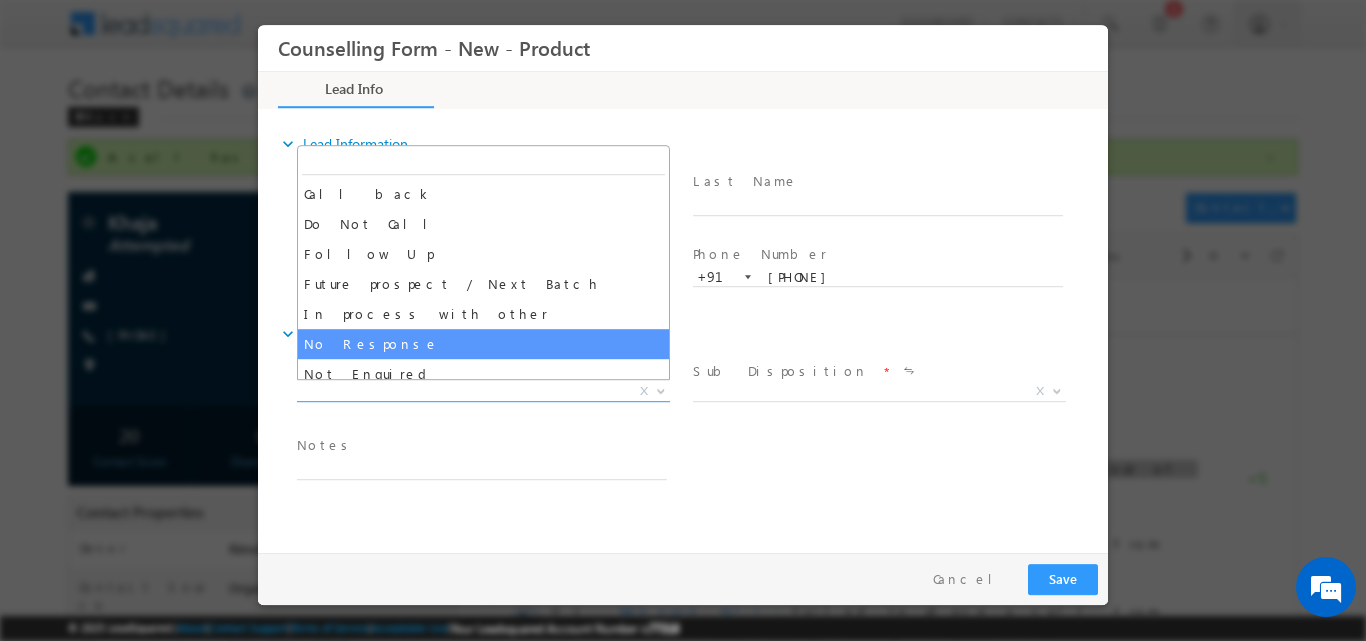 select on "No Response" 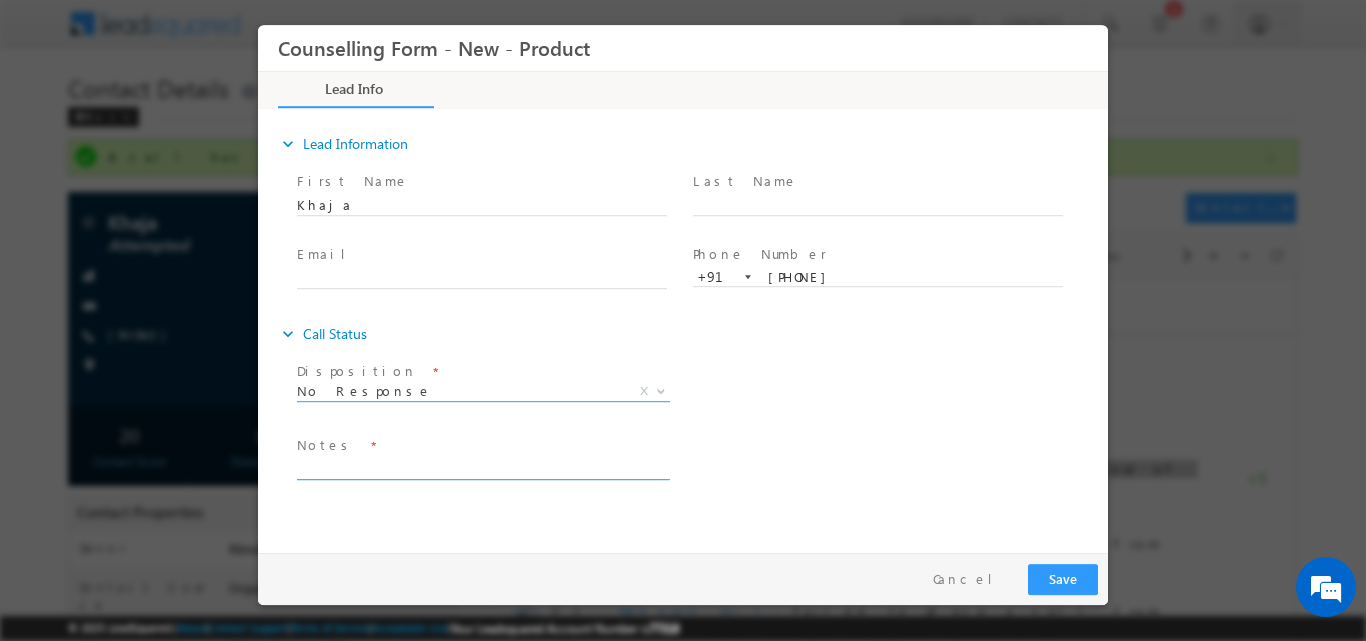 click at bounding box center (482, 467) 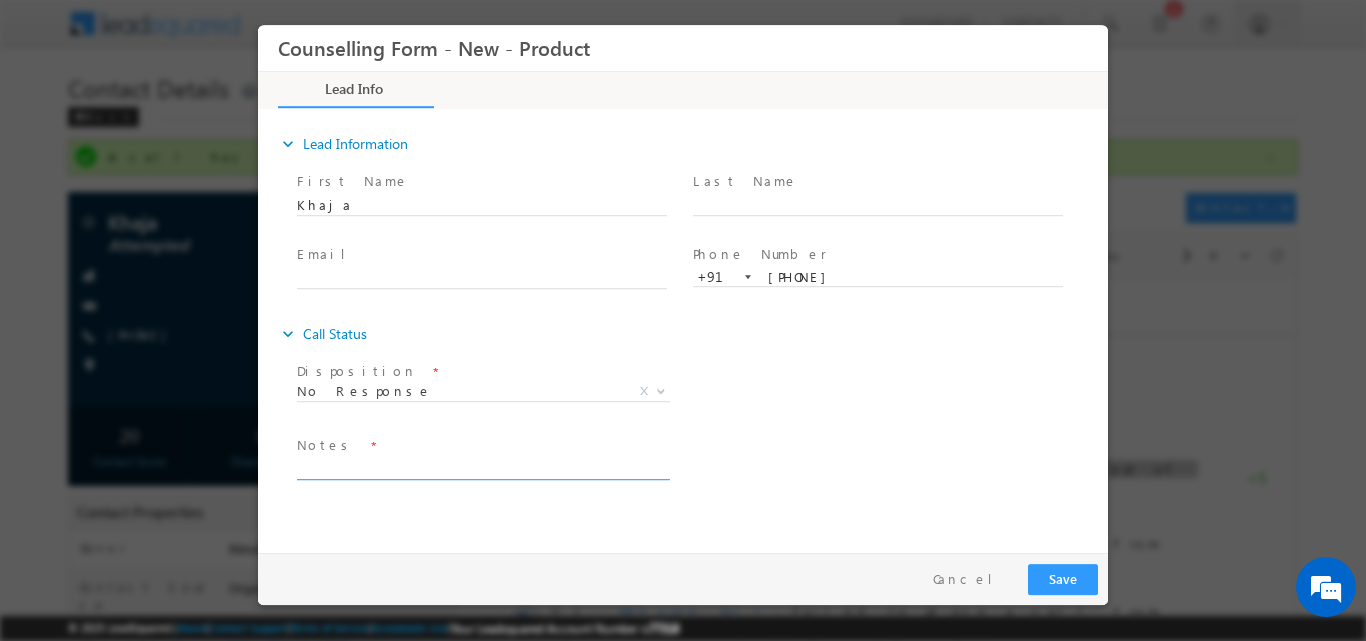 paste on "no. is temporary out of service" 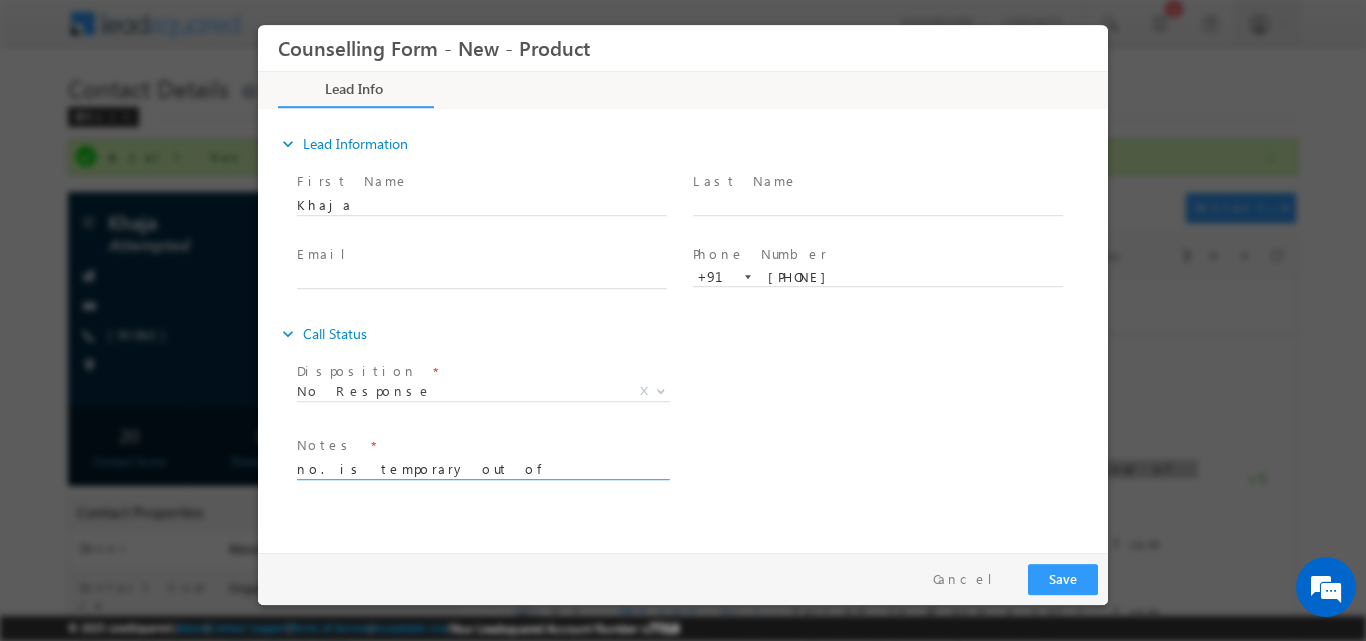 type on "no. is temporary out of service" 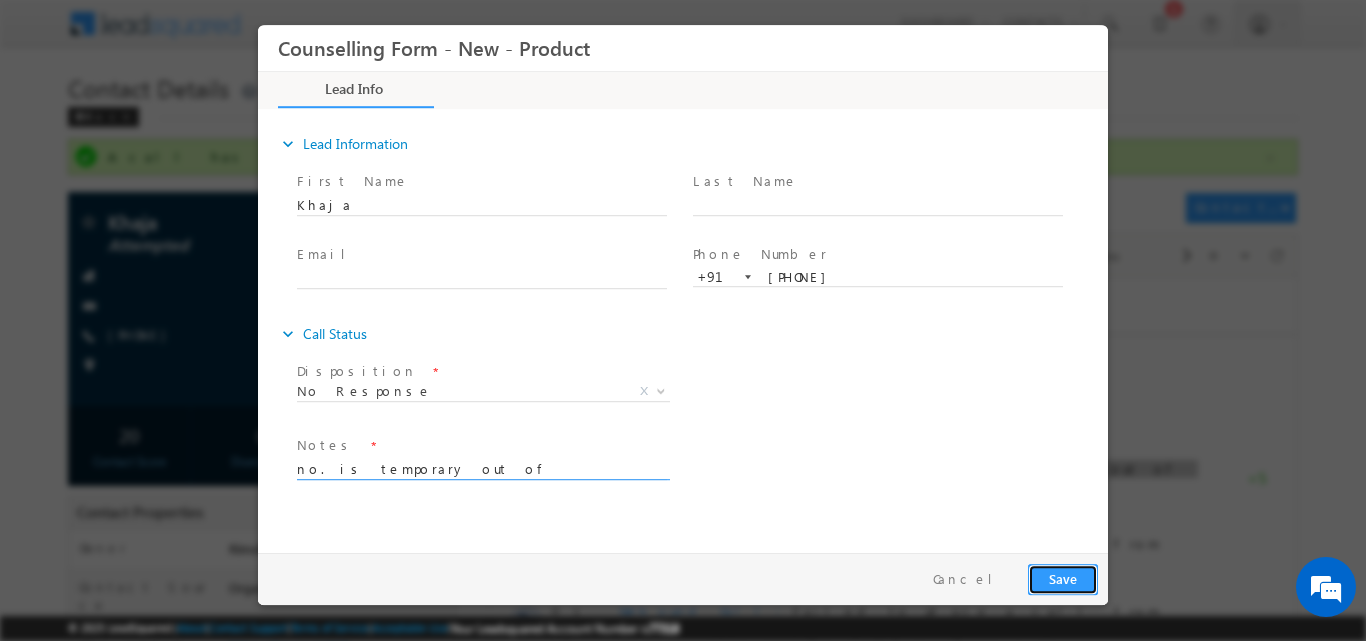 click on "Save" at bounding box center (1063, 578) 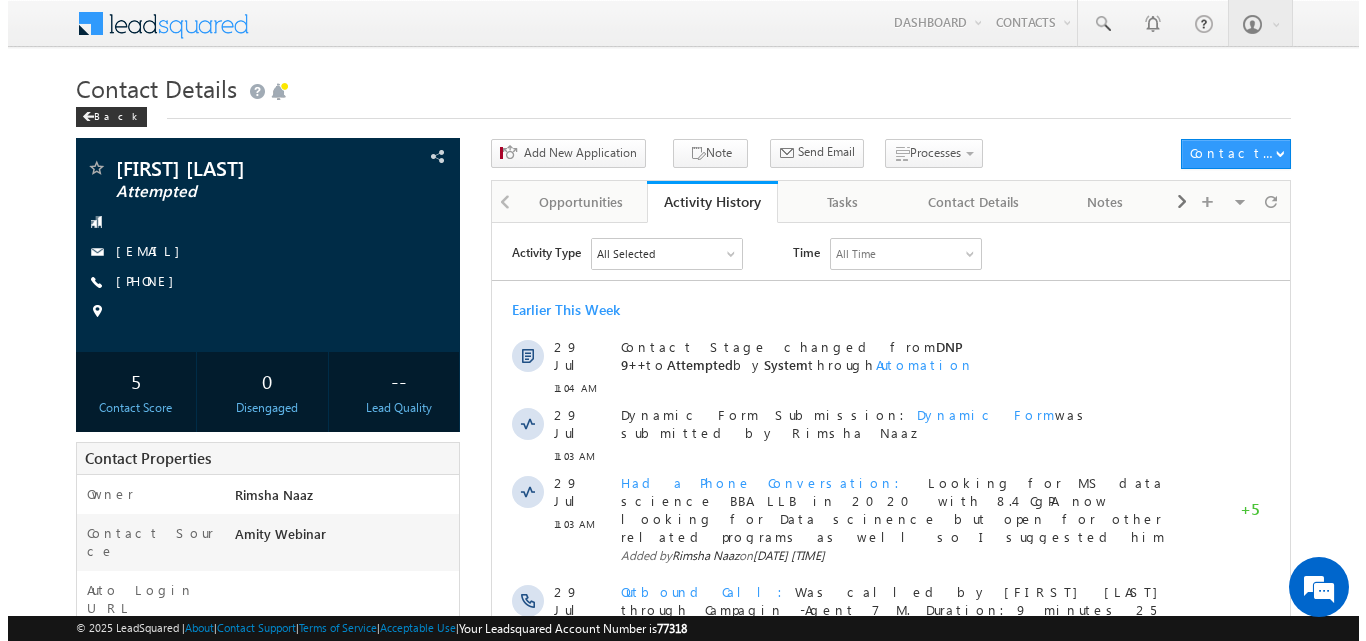 scroll, scrollTop: 0, scrollLeft: 0, axis: both 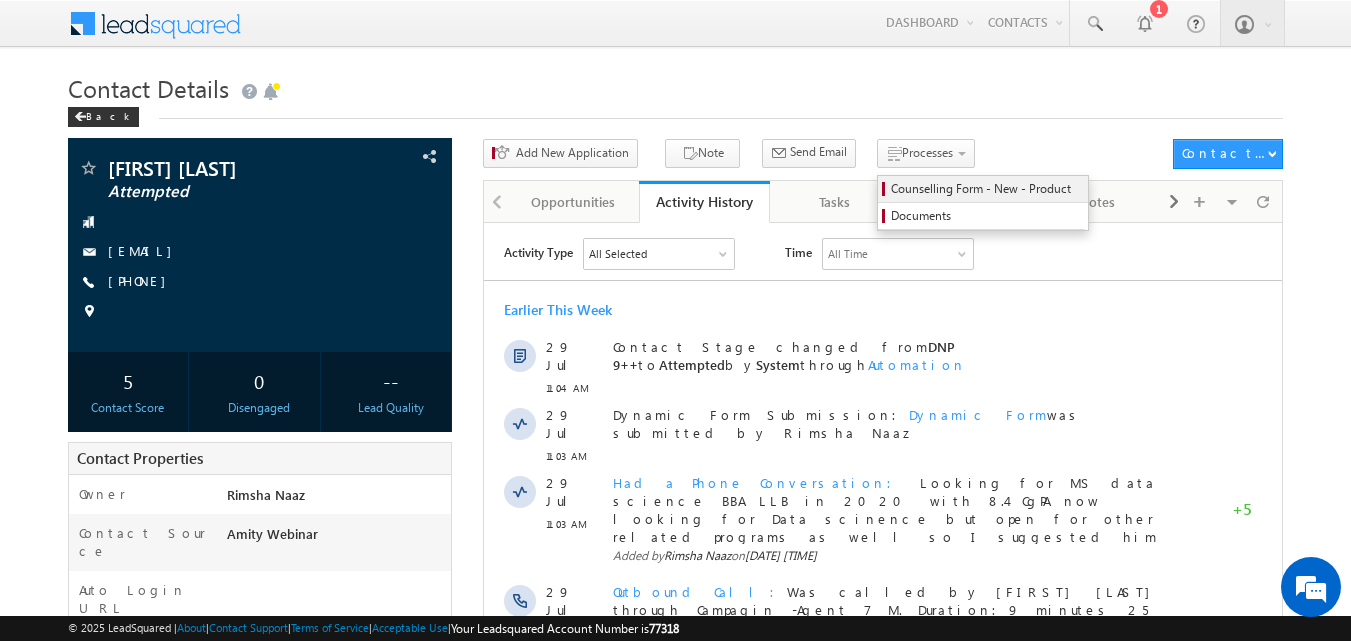 click on "Counselling Form - New - Product" at bounding box center (986, 189) 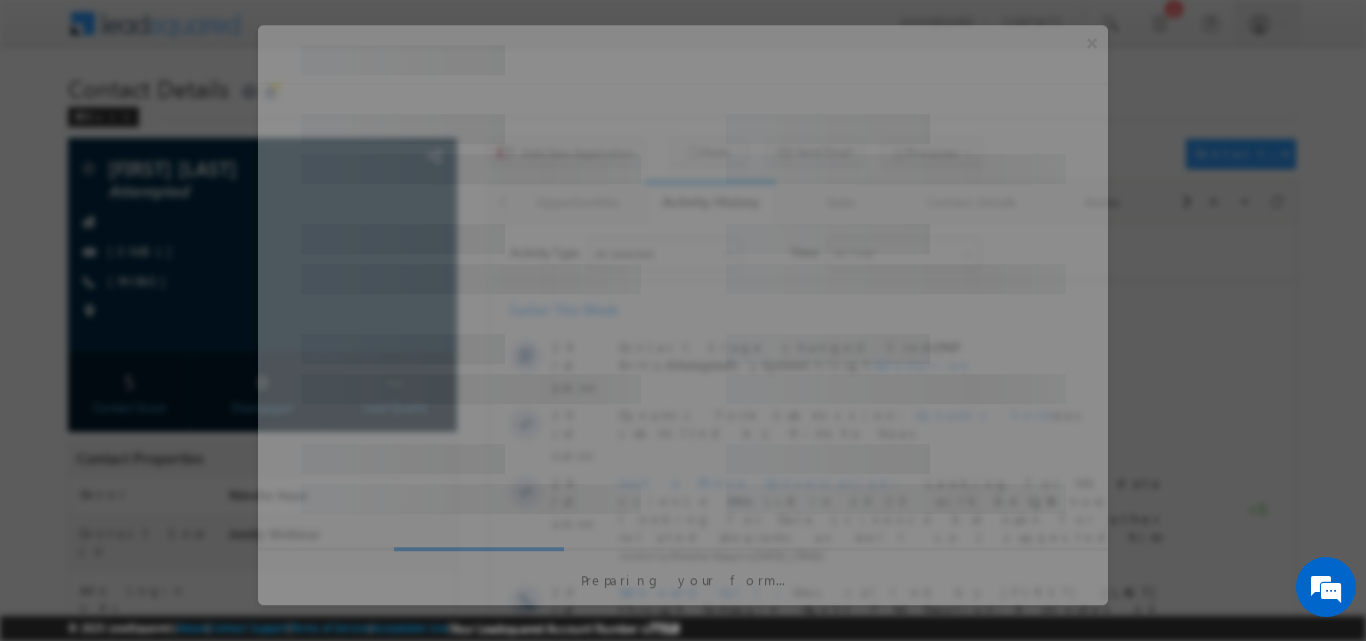scroll, scrollTop: 0, scrollLeft: 0, axis: both 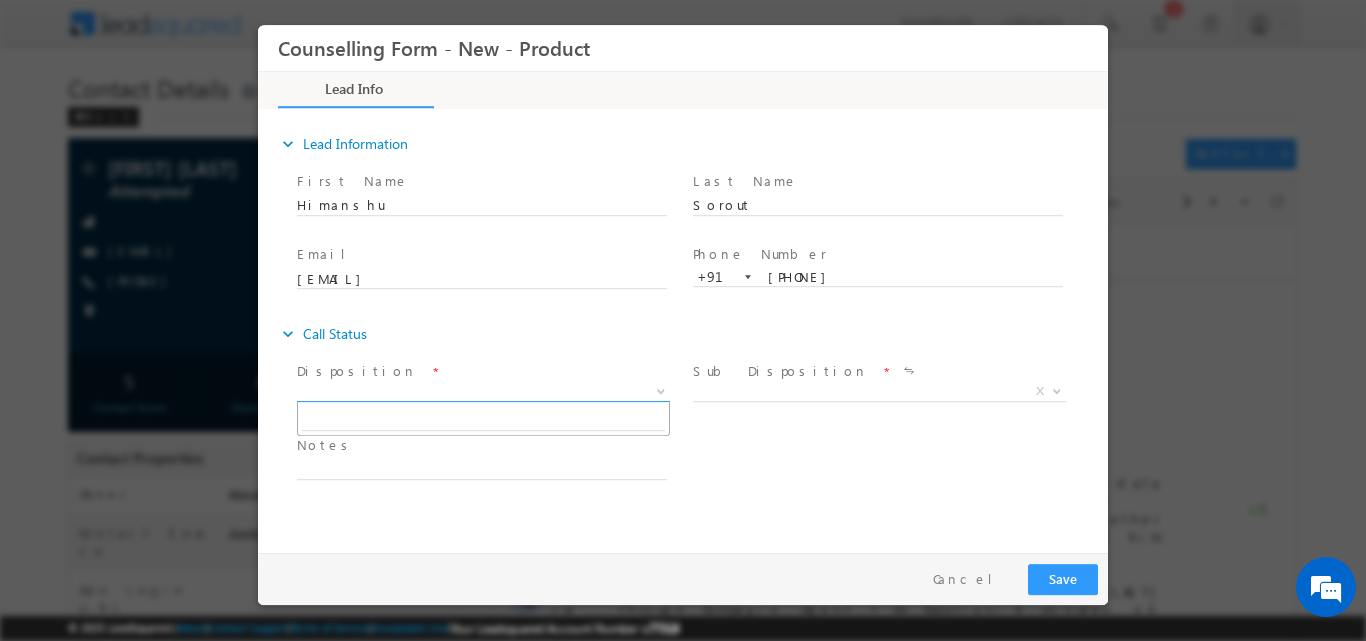 click at bounding box center (661, 389) 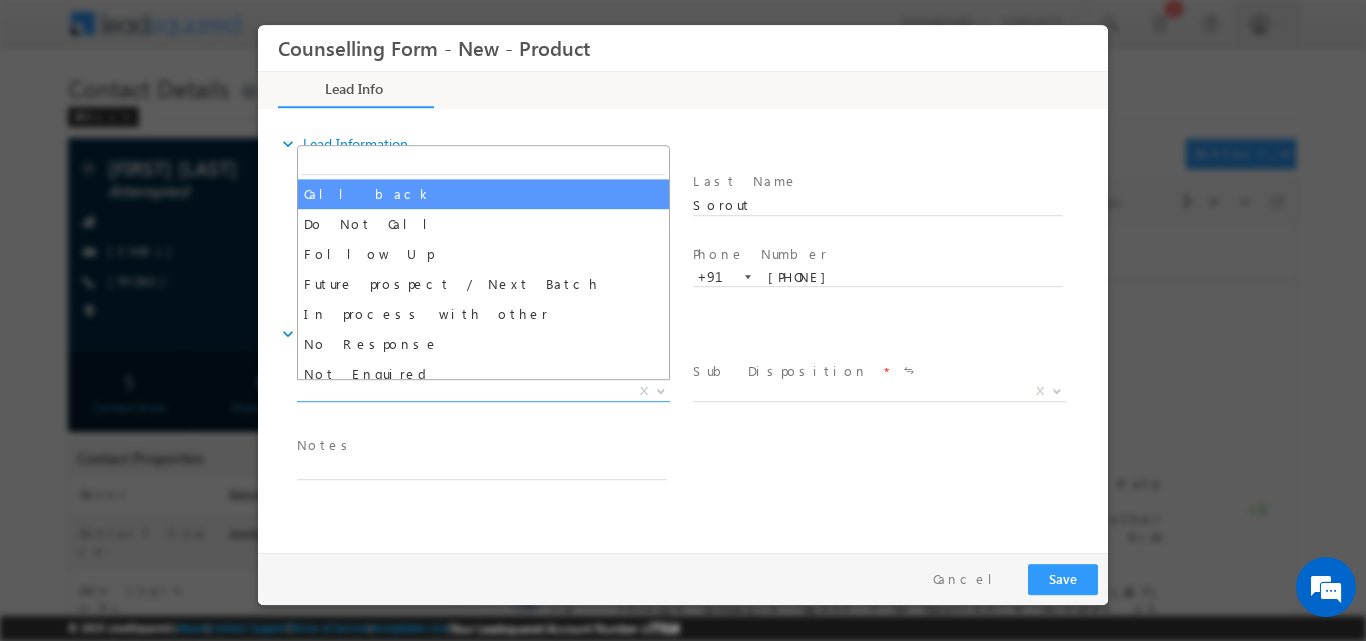 select on "Call back" 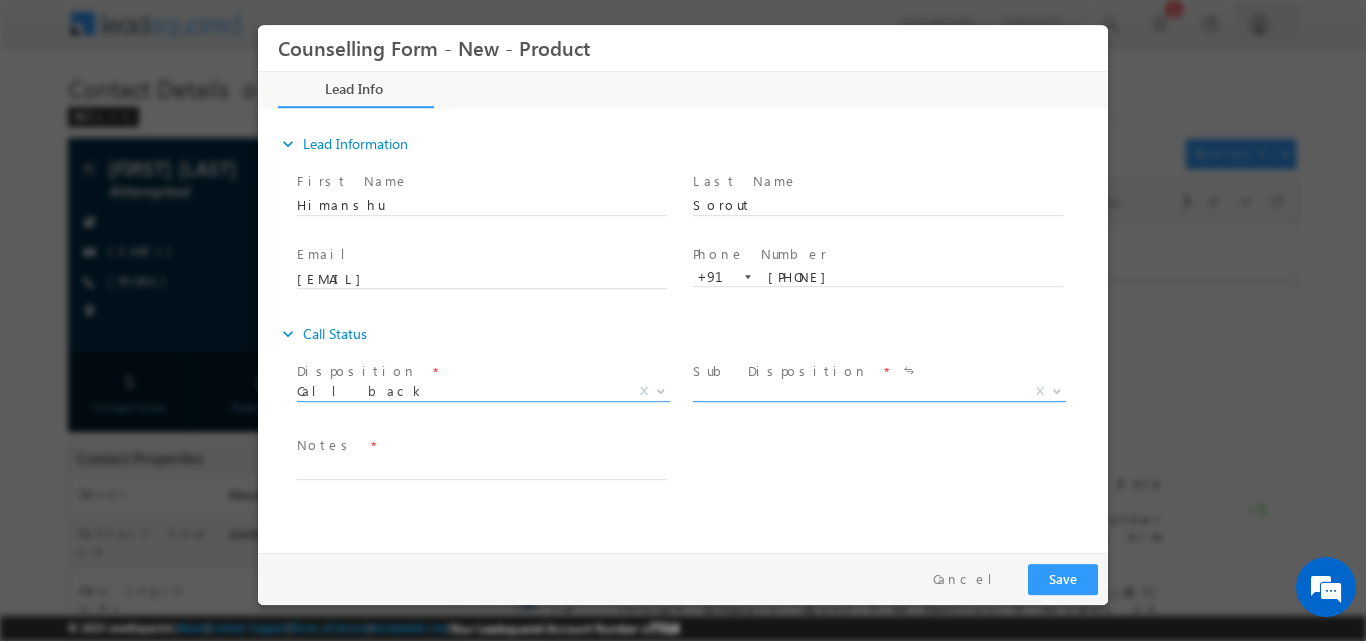 click at bounding box center (1055, 390) 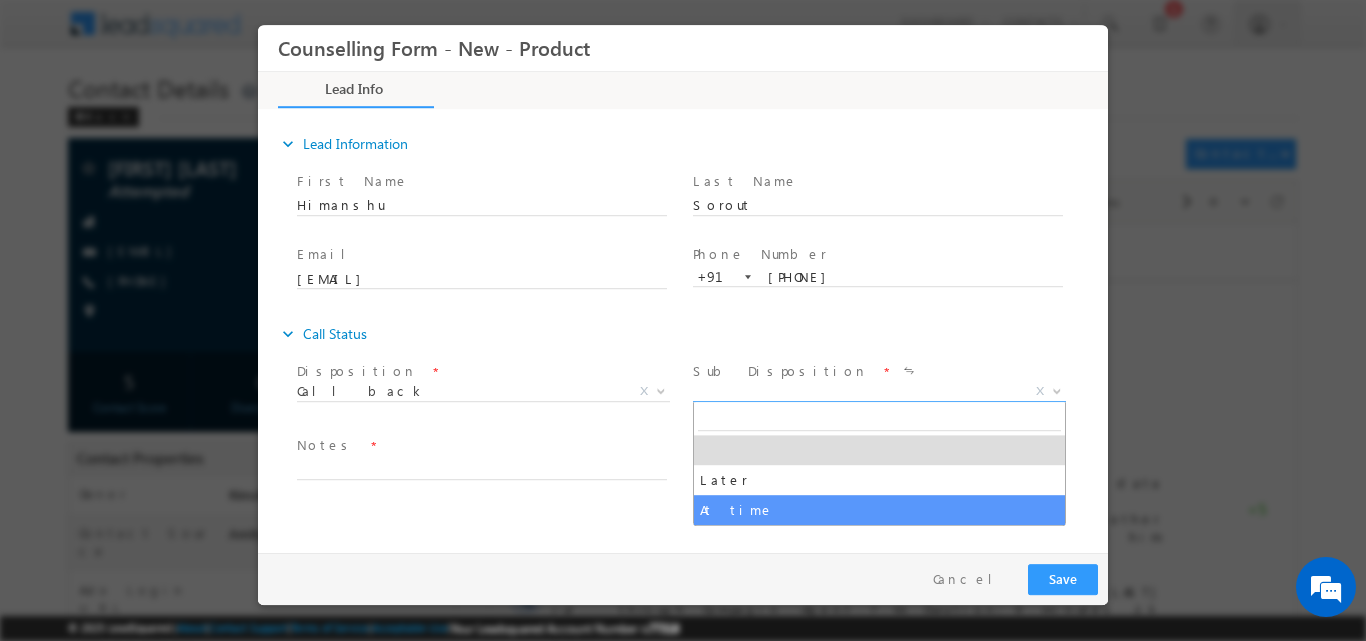 select on "At time" 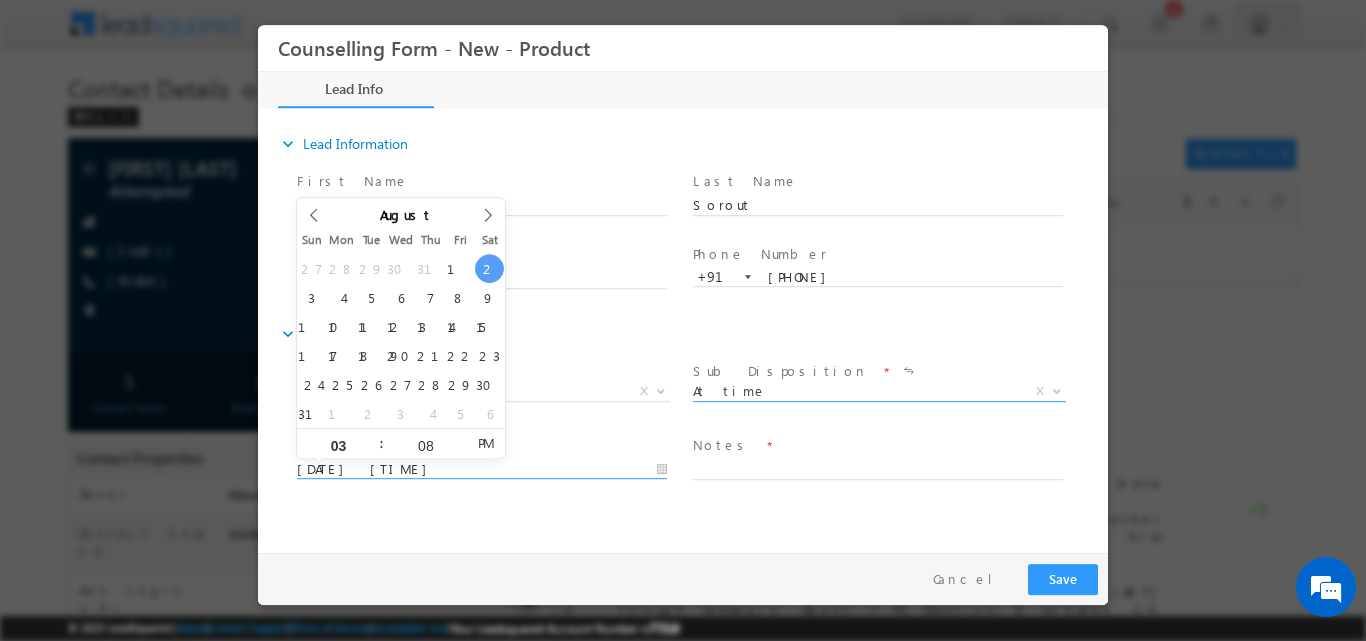 click on "02/08/2025 3:08 PM" at bounding box center (482, 469) 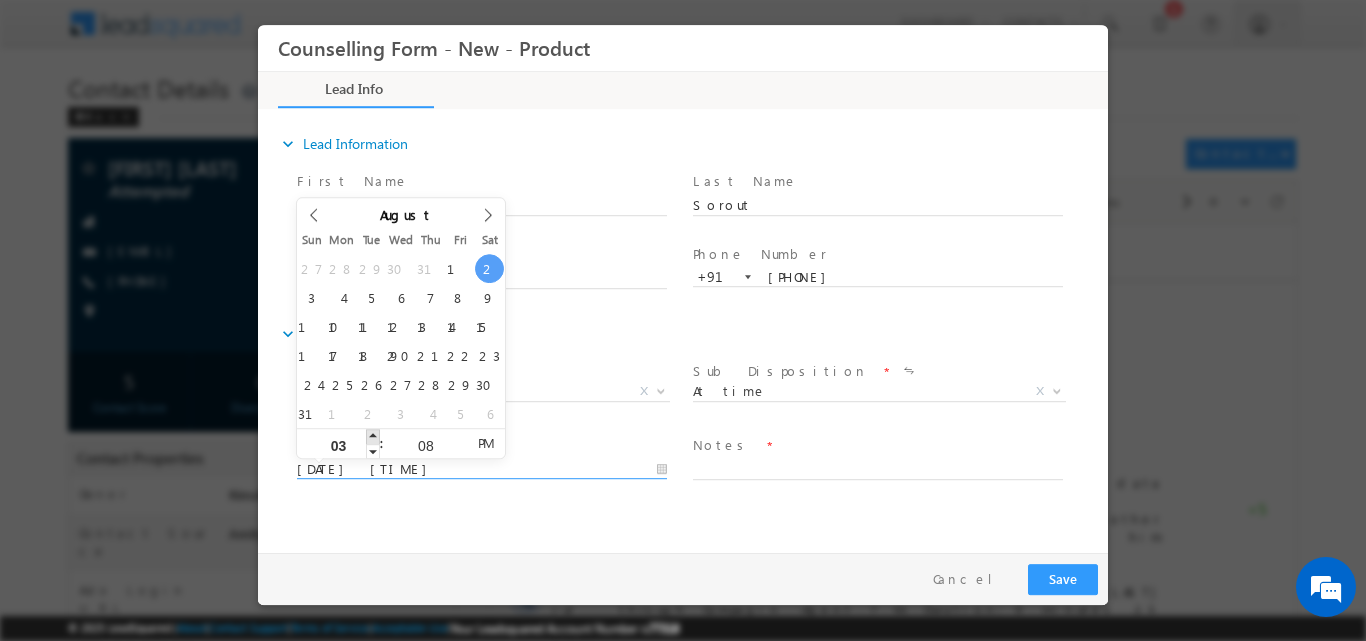 type on "02/08/2025 4:08 PM" 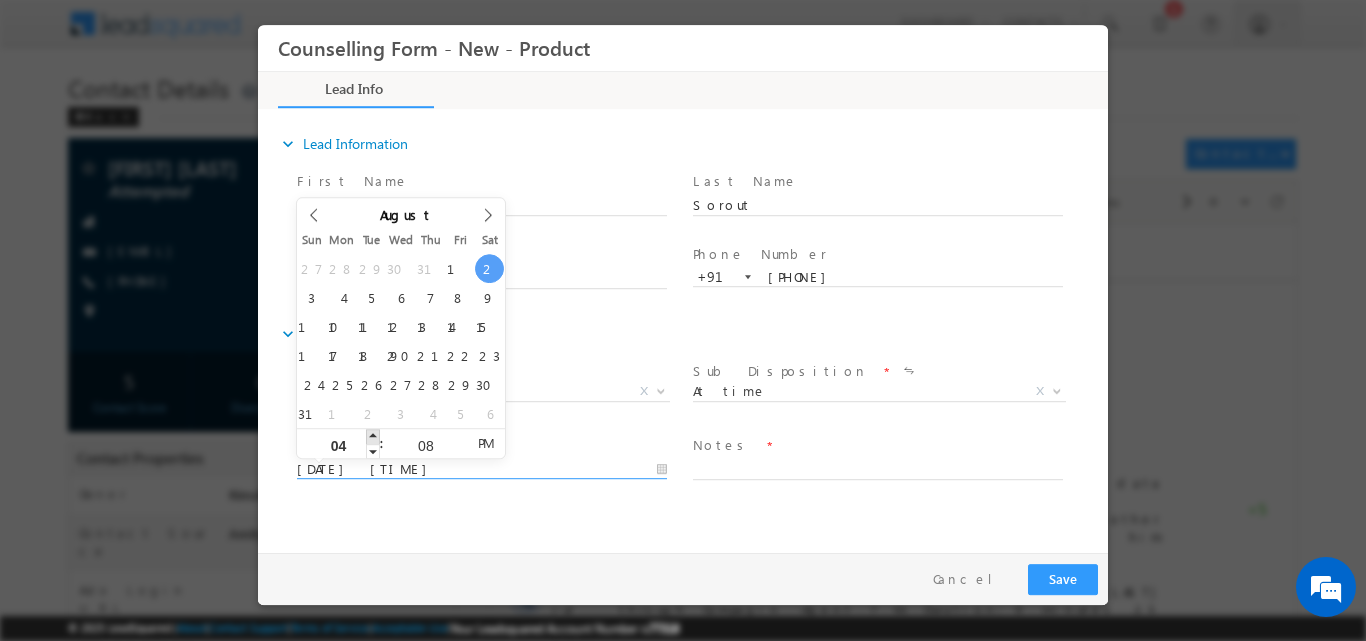 click at bounding box center [373, 435] 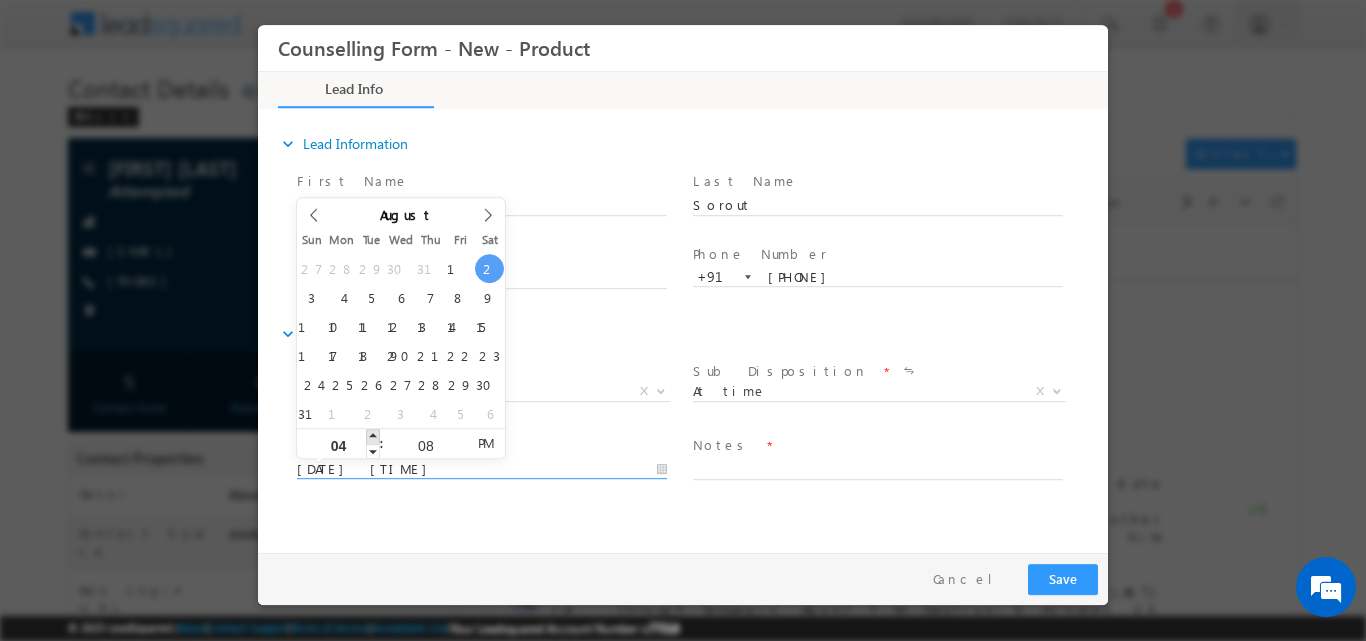 type on "05" 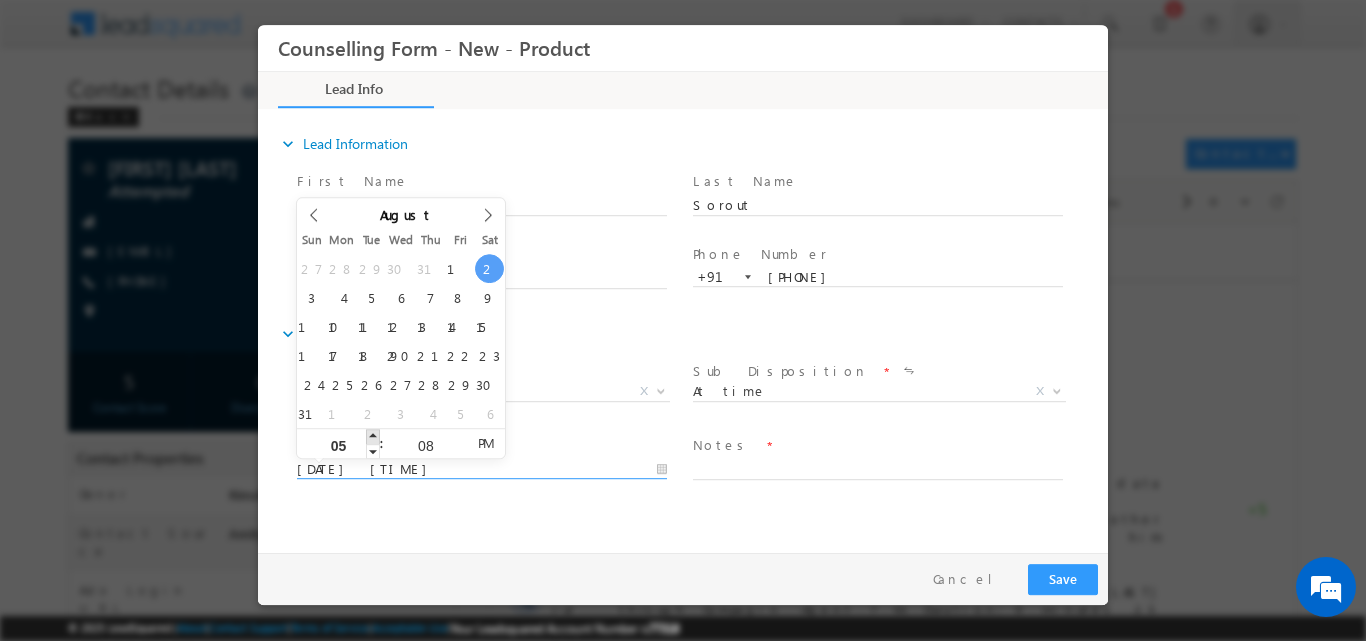 click at bounding box center (373, 435) 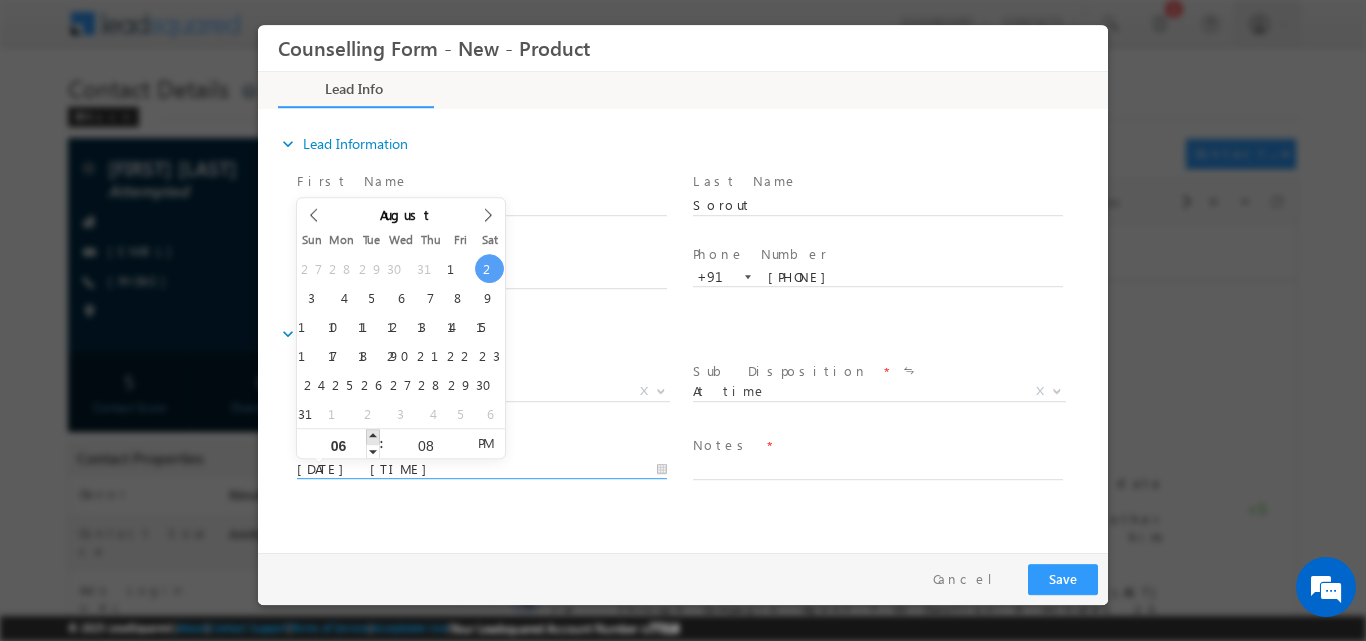 click at bounding box center (373, 435) 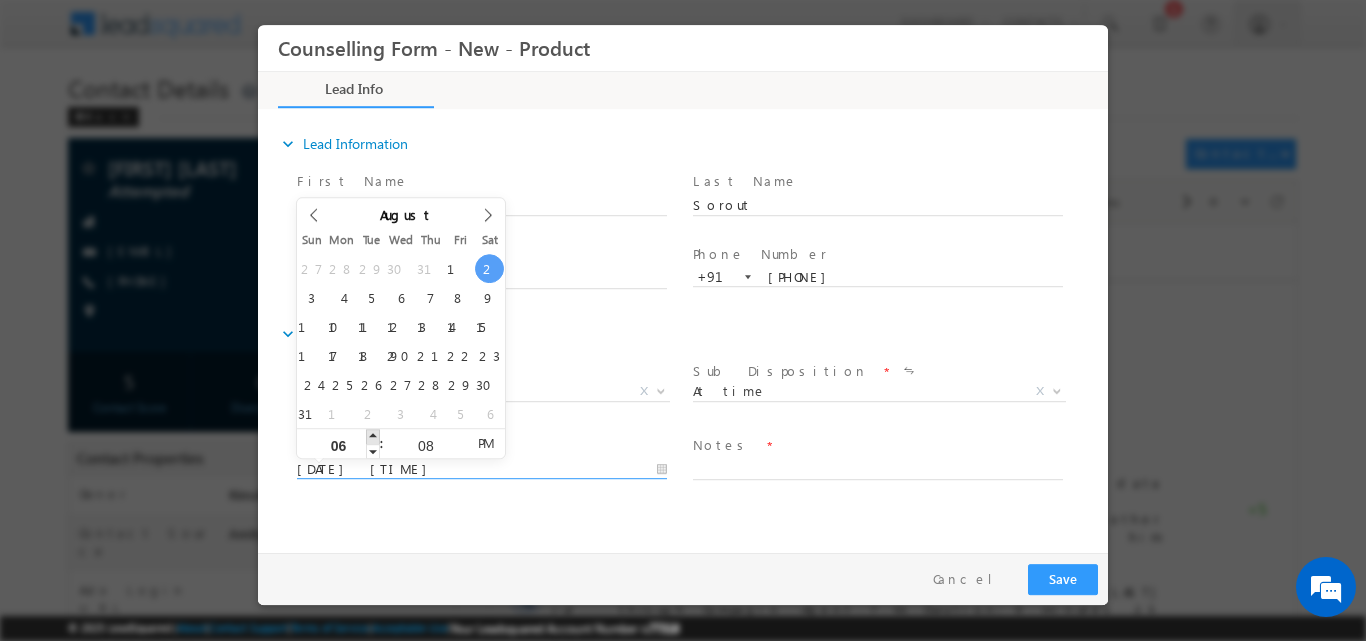 type on "02/08/2025 7:08 PM" 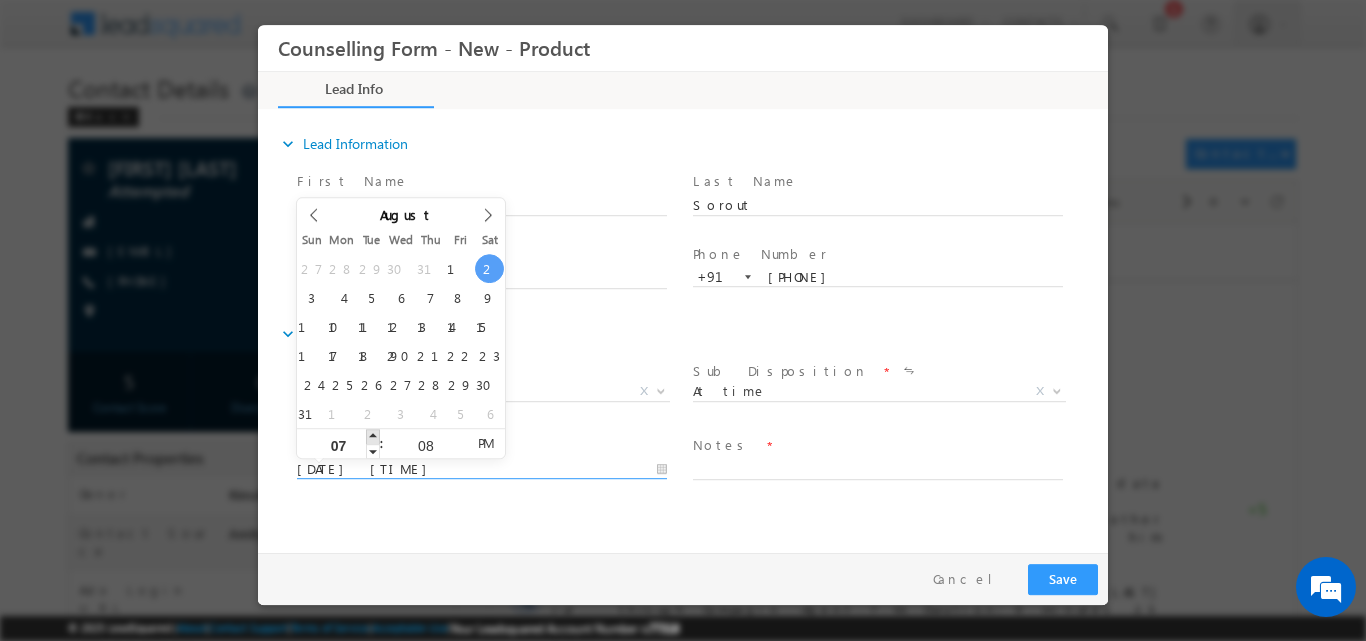 click at bounding box center [373, 435] 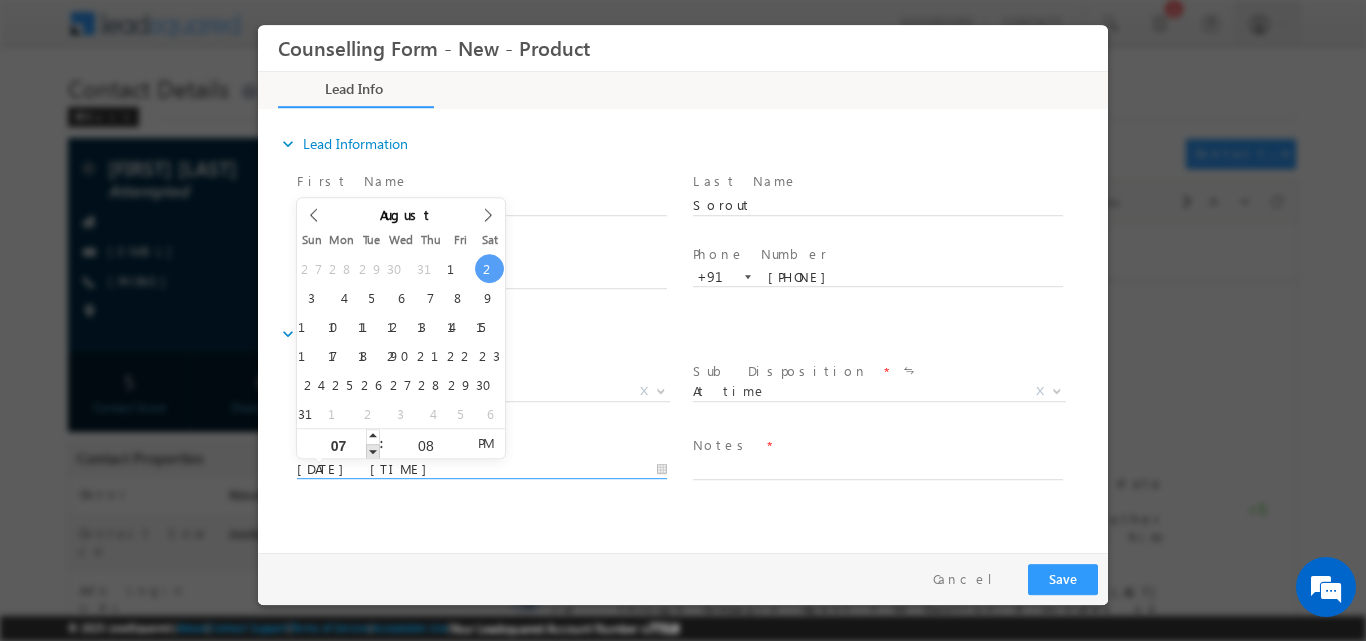 type on "02/08/2025 6:08 PM" 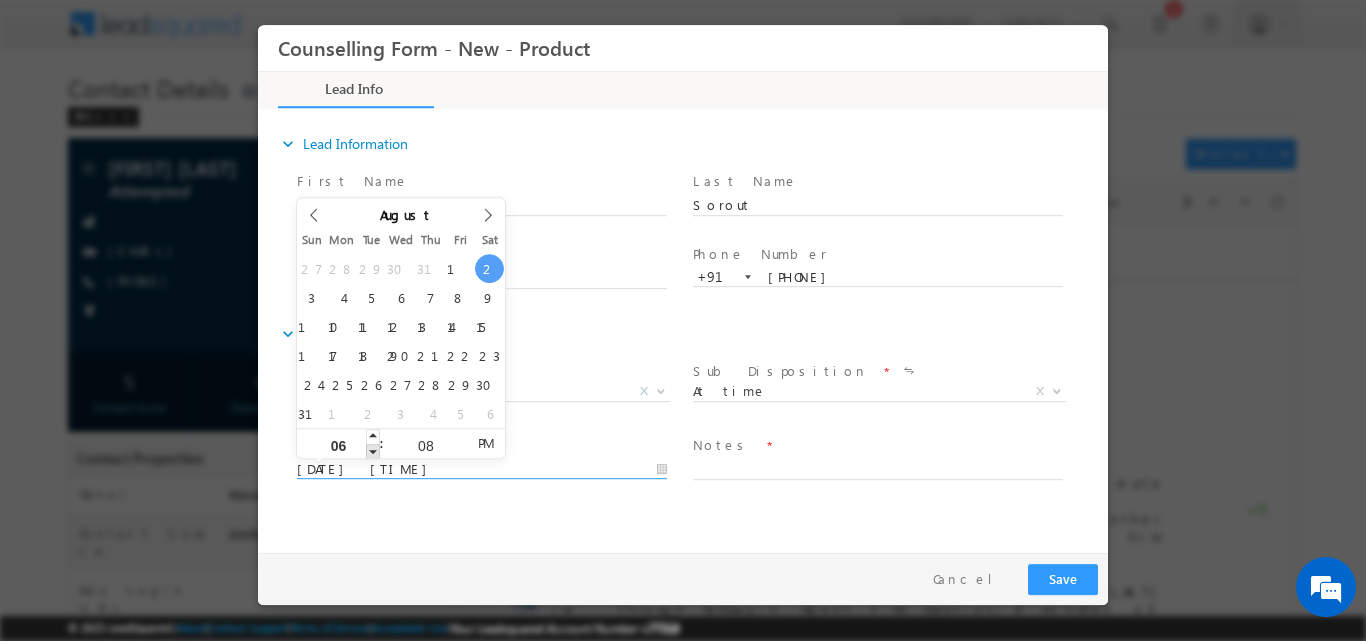 click at bounding box center [373, 450] 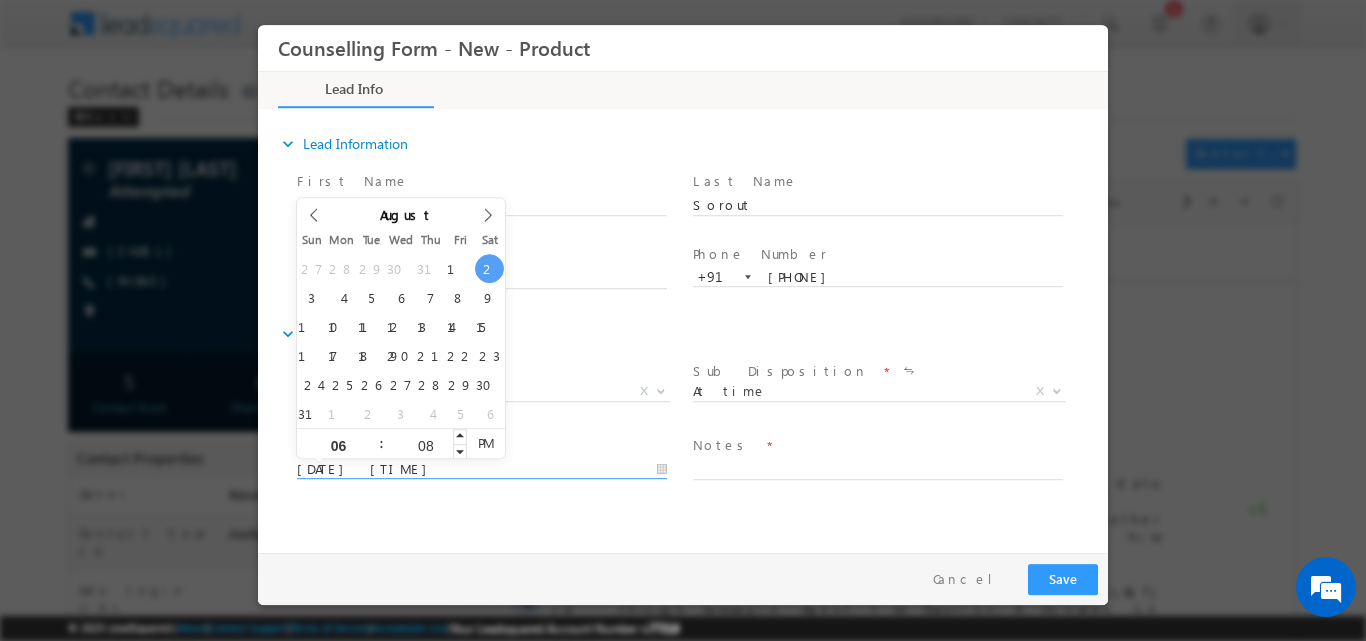 click on "08" at bounding box center (425, 444) 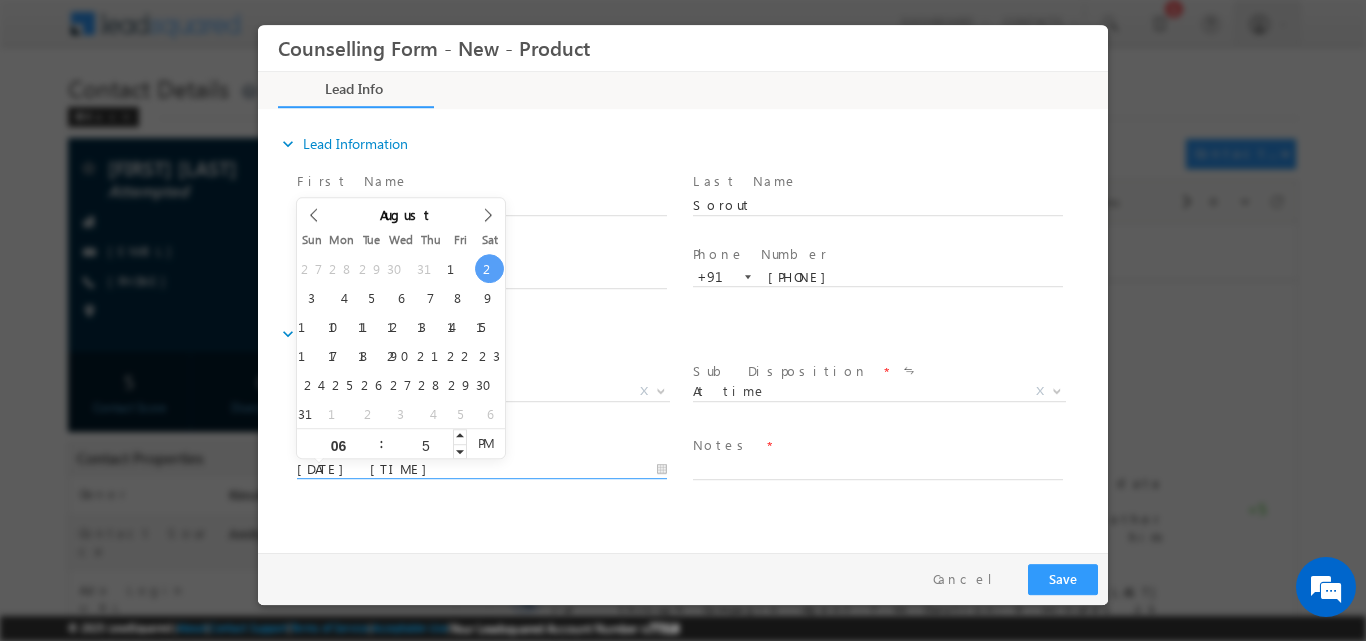 type on "50" 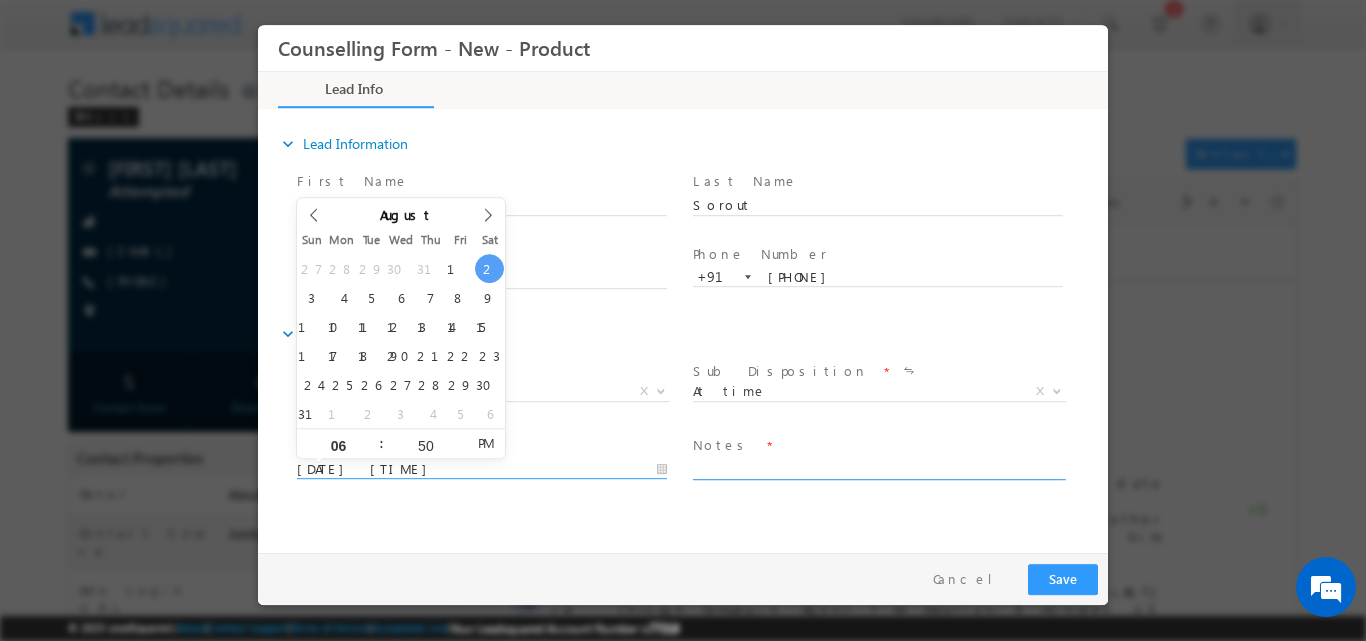 type on "02/08/2025 6:50 PM" 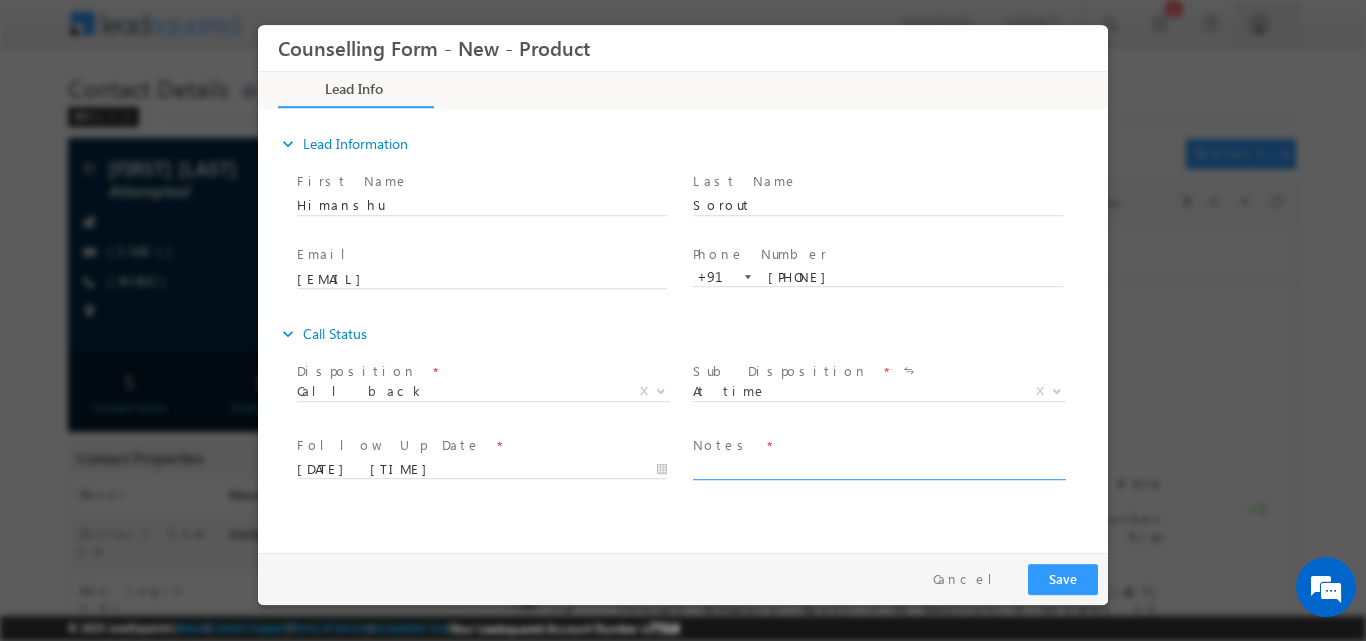 click at bounding box center [878, 467] 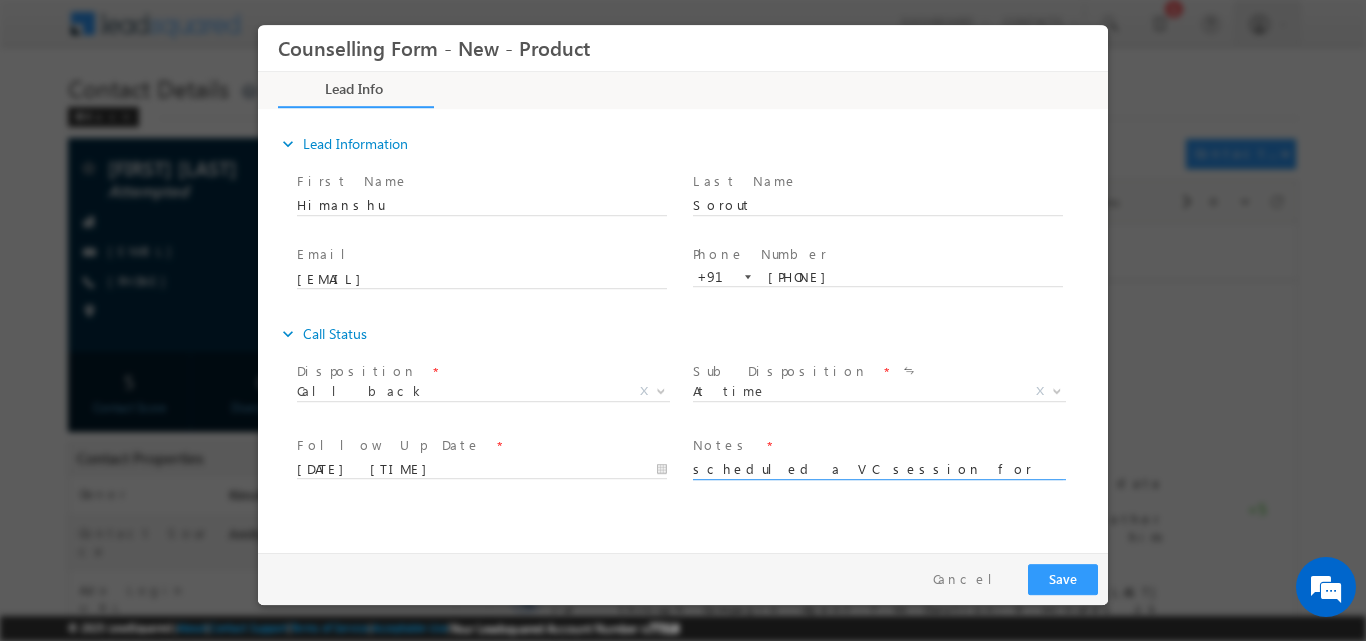 type on "scheduled a VC session for today at 6PM" 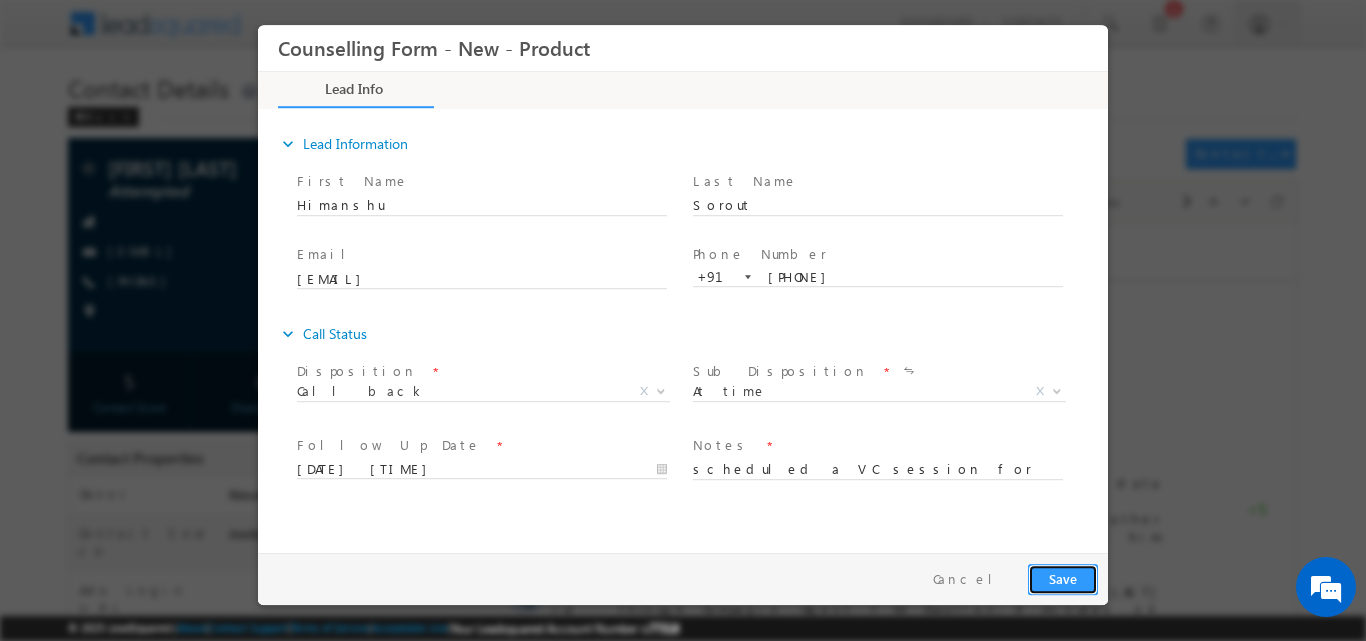 click on "Save" at bounding box center (1063, 578) 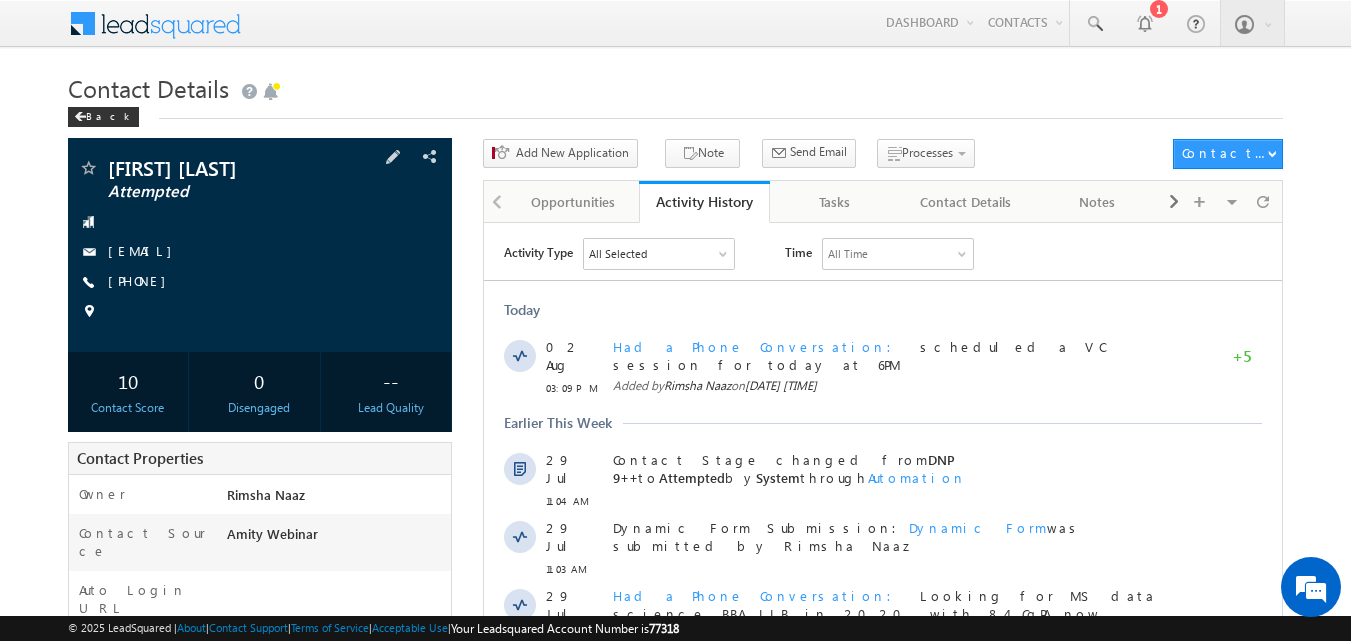 copy on "himanshu.s.sorout@gmail.com" 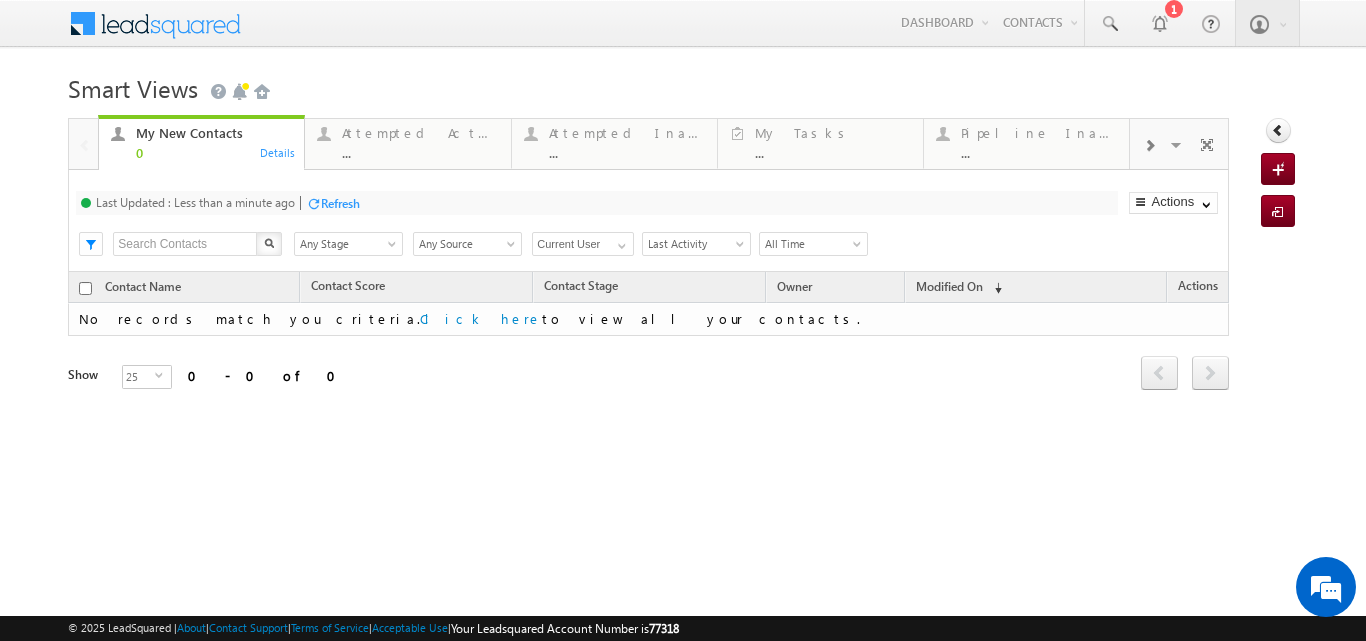 scroll, scrollTop: 0, scrollLeft: 0, axis: both 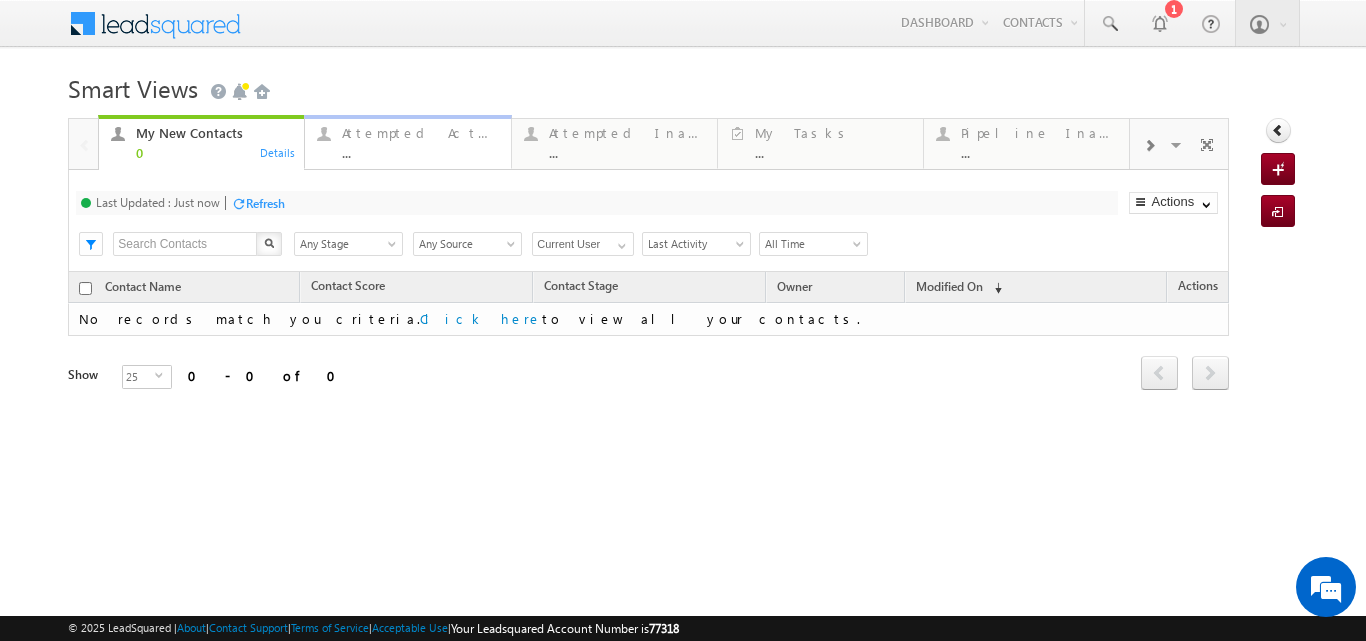 click on "Attempted Active" at bounding box center (420, 133) 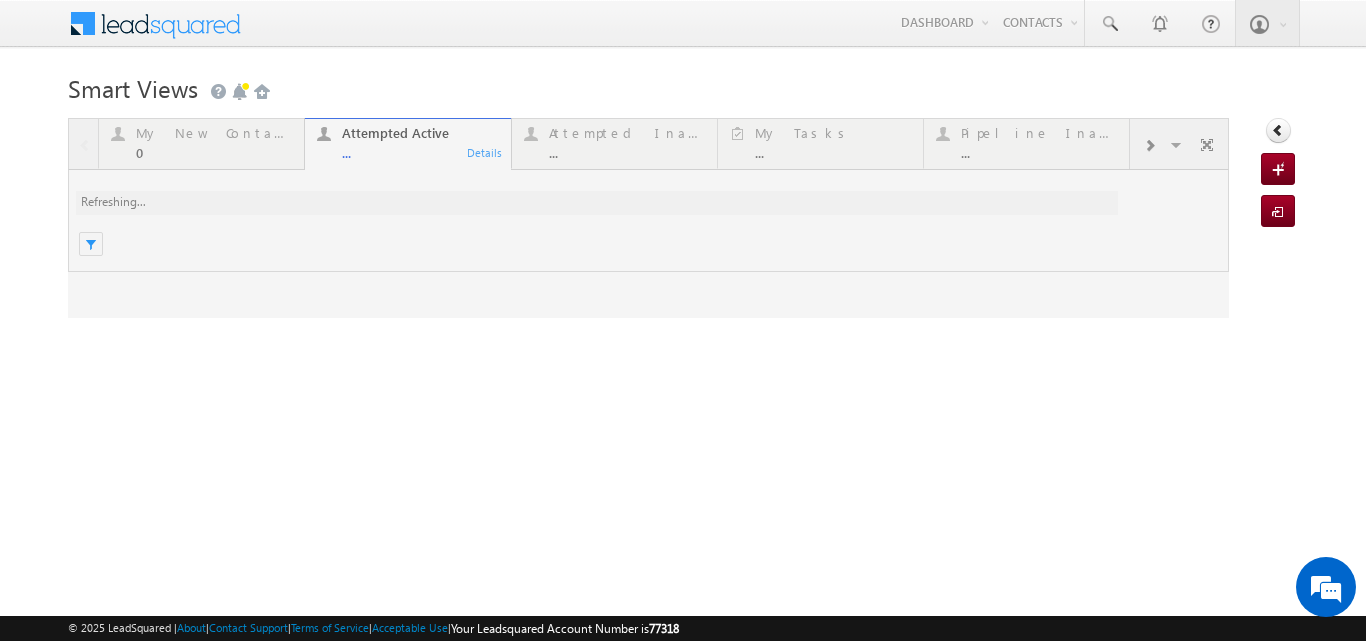 scroll, scrollTop: 0, scrollLeft: 0, axis: both 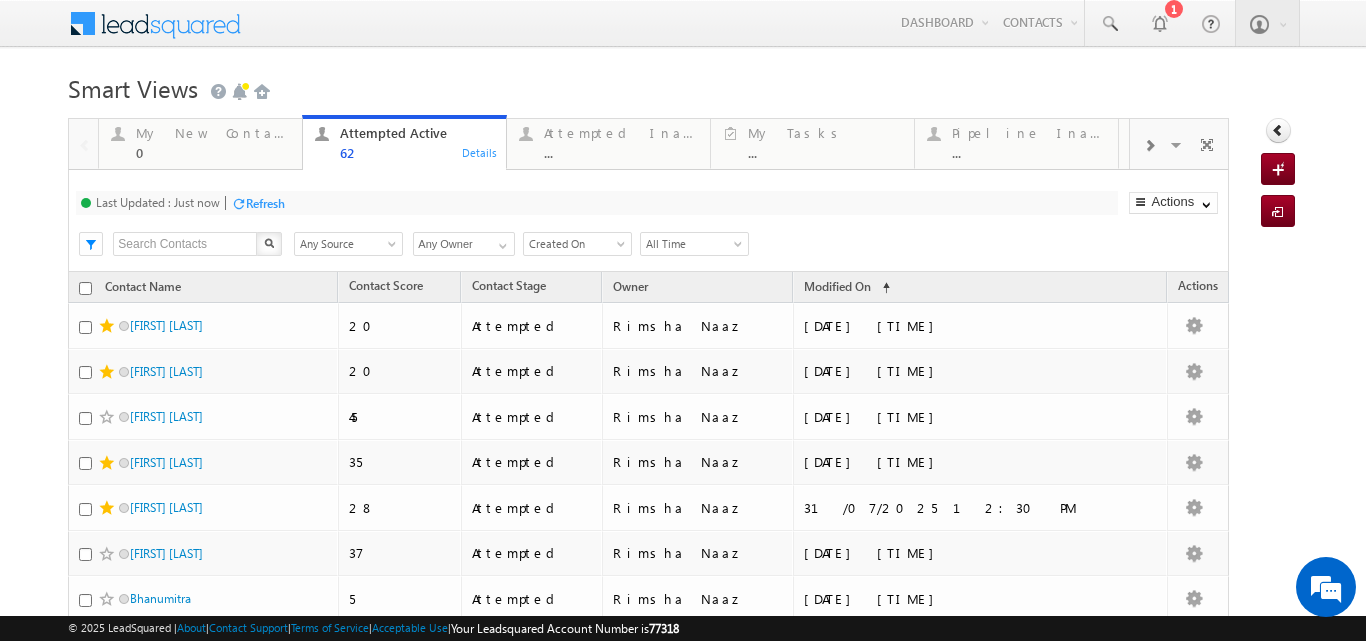 click on "Refresh" at bounding box center (265, 203) 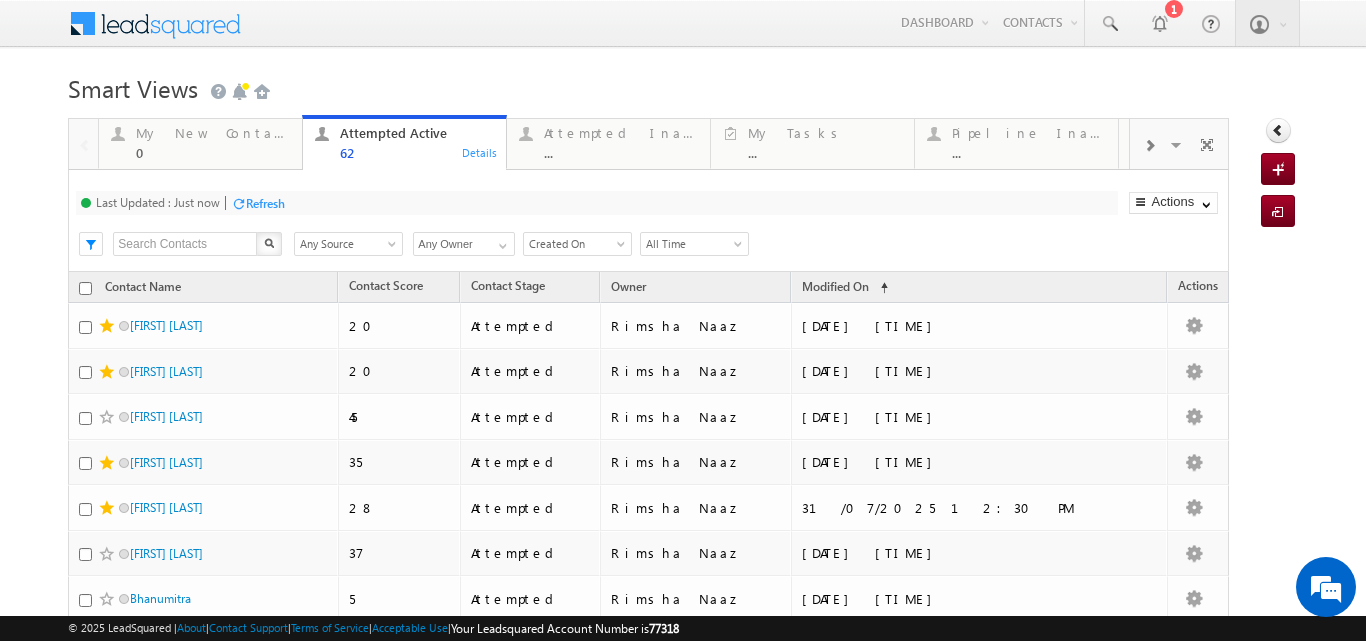 click on "Refresh" at bounding box center (265, 203) 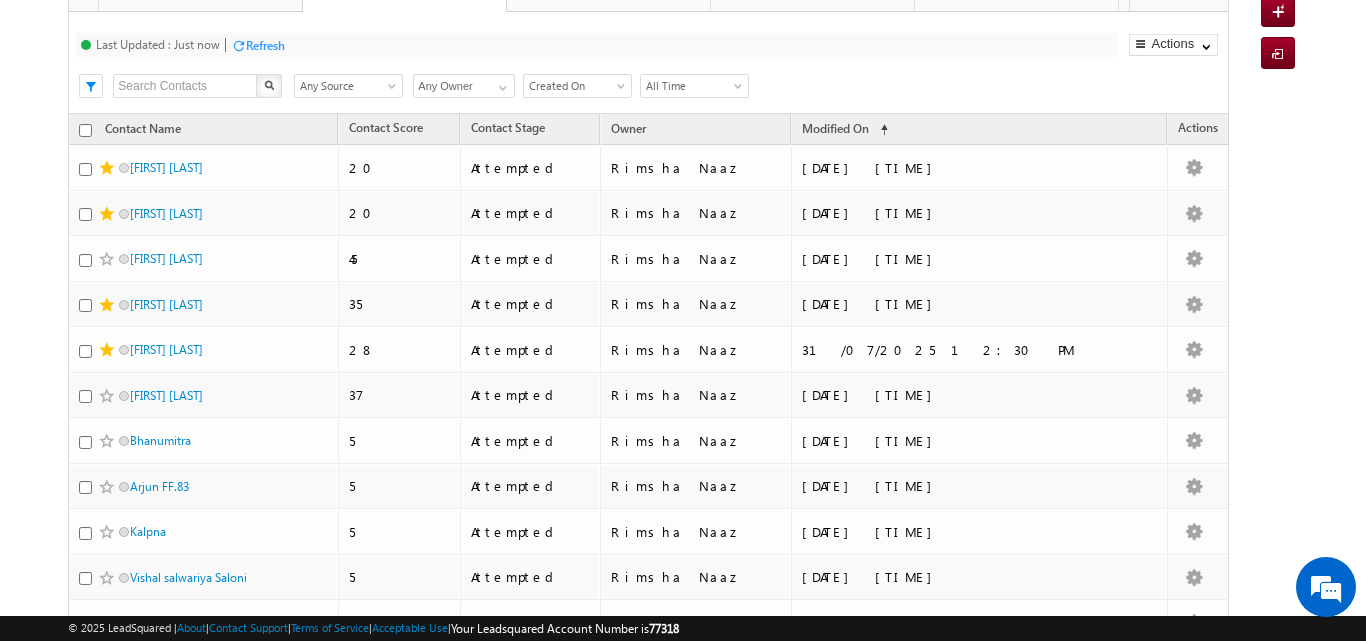 scroll, scrollTop: 65, scrollLeft: 0, axis: vertical 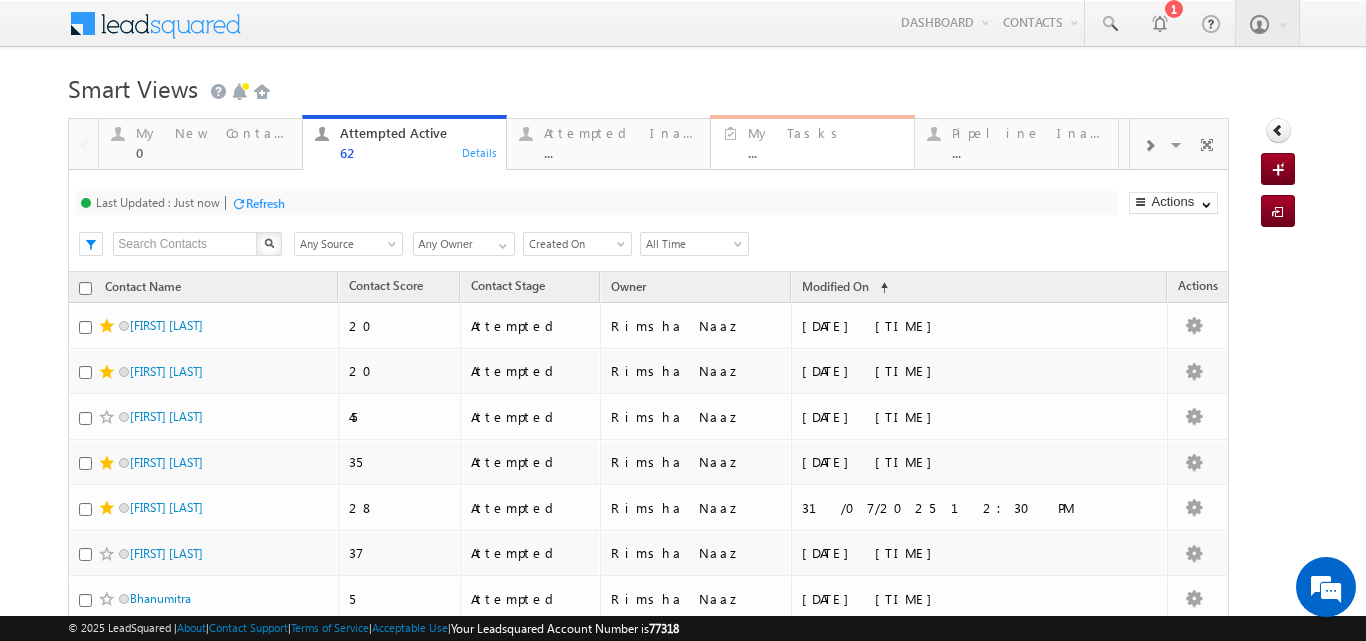 click on "My Tasks" at bounding box center (825, 133) 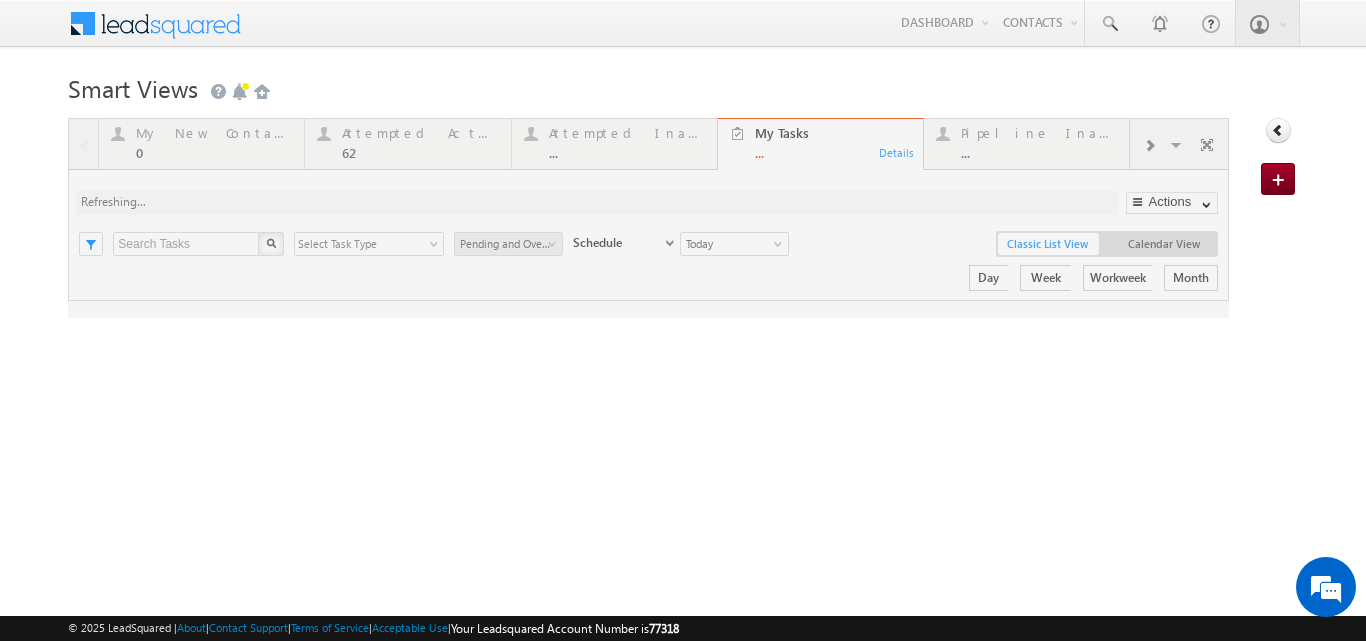 scroll, scrollTop: 0, scrollLeft: 0, axis: both 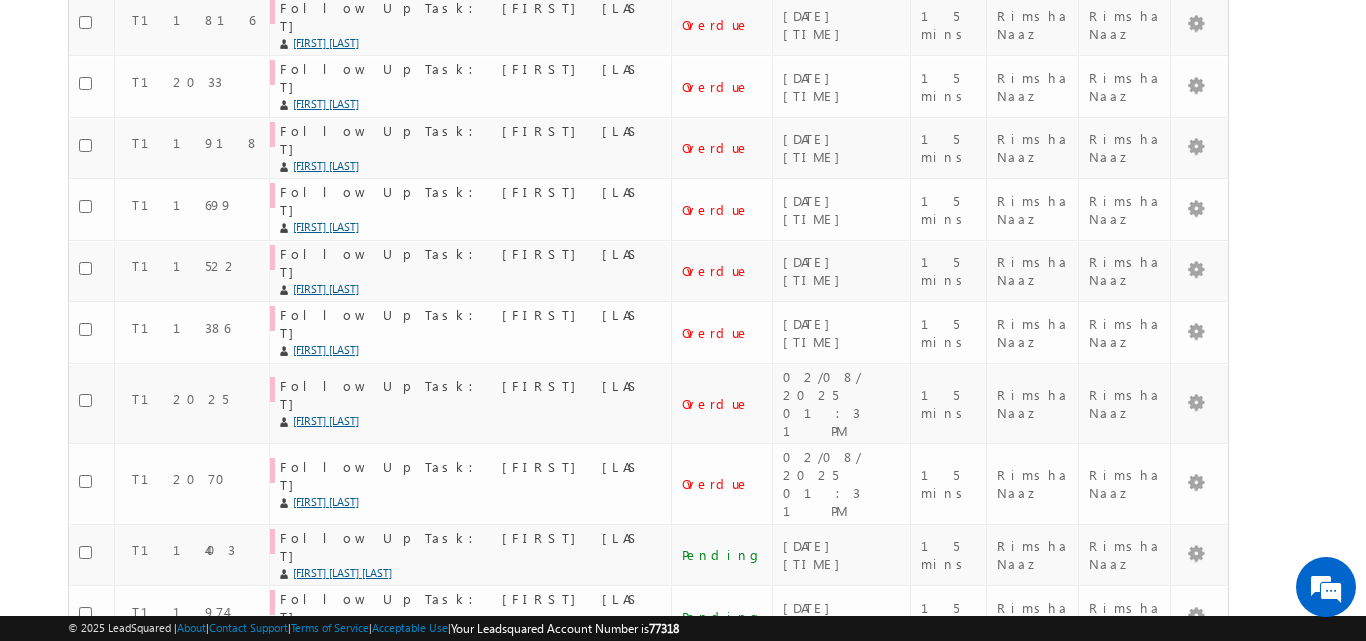 click at bounding box center (85, 675) 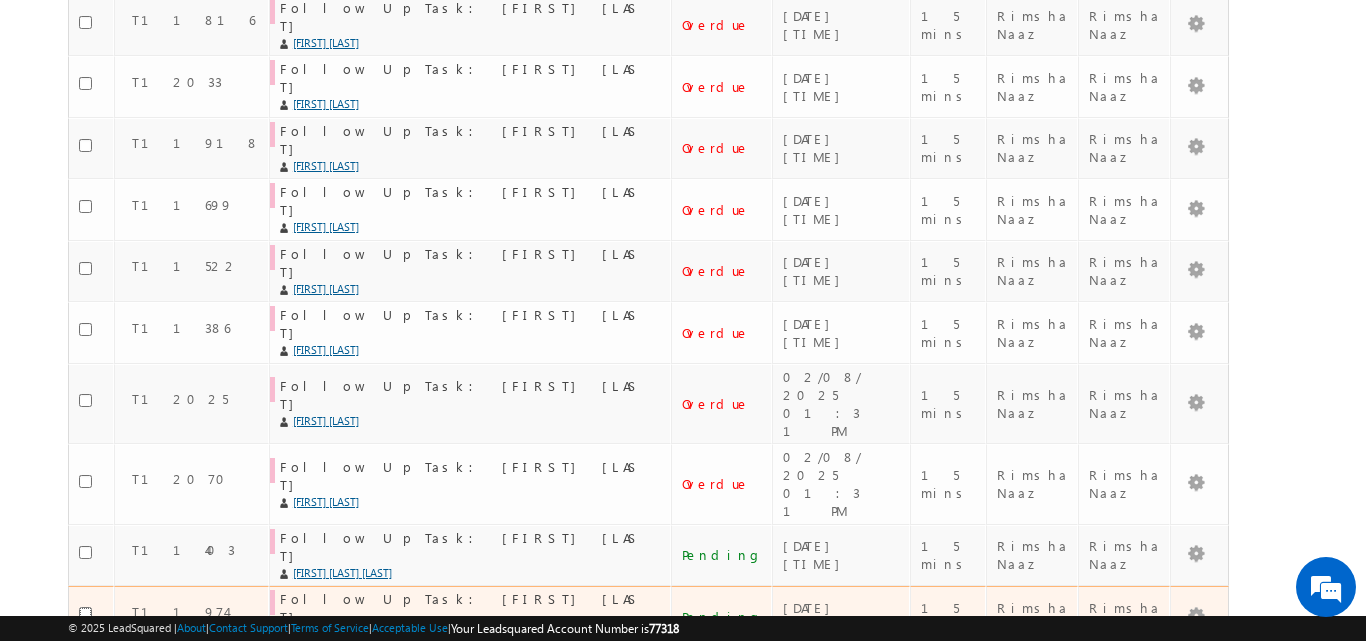 click at bounding box center [85, 613] 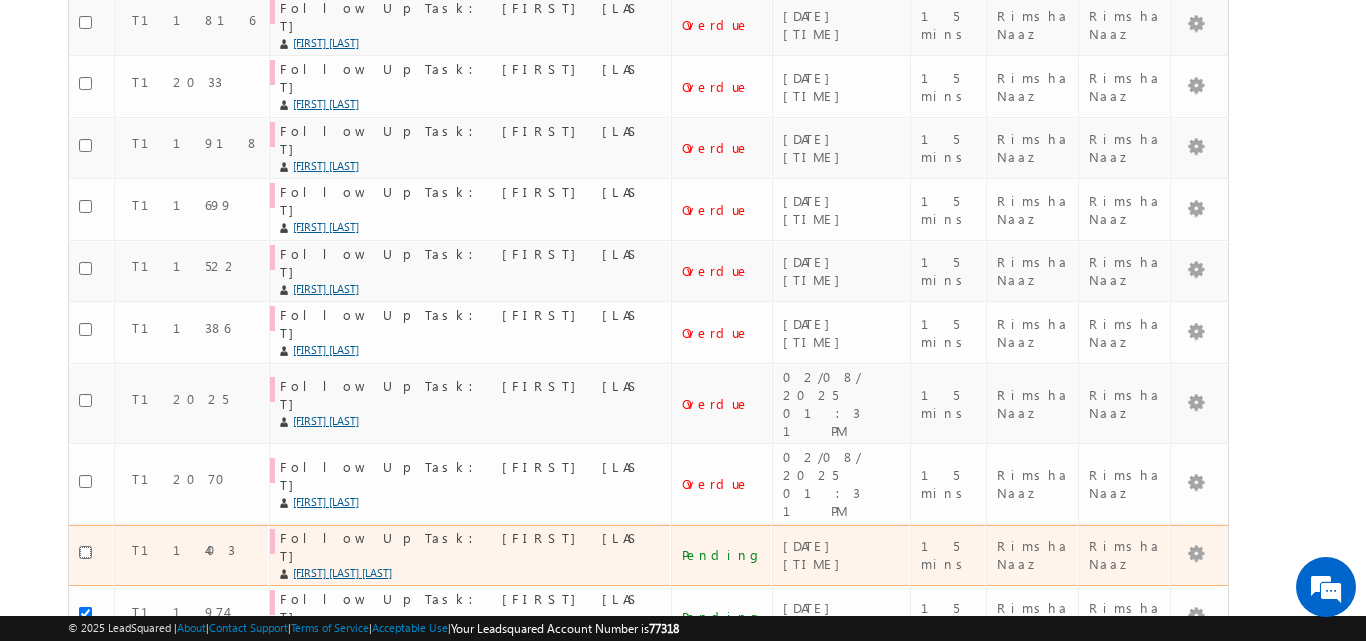 click at bounding box center (85, 552) 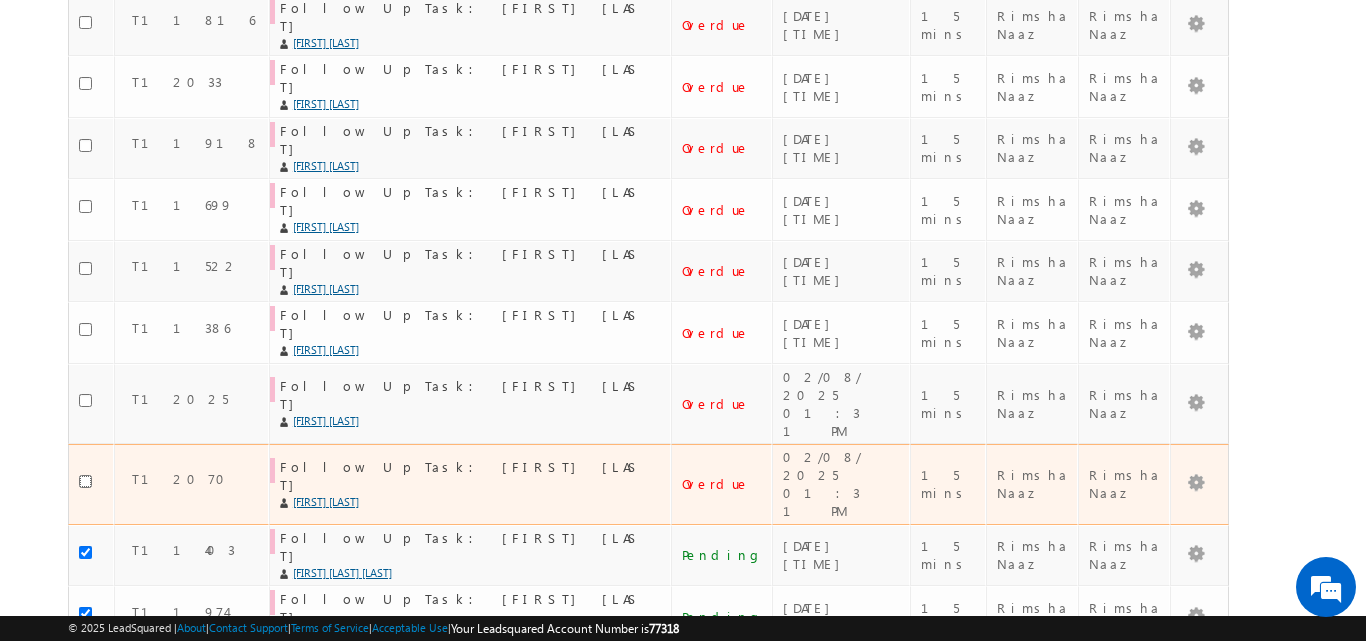 click at bounding box center (85, 481) 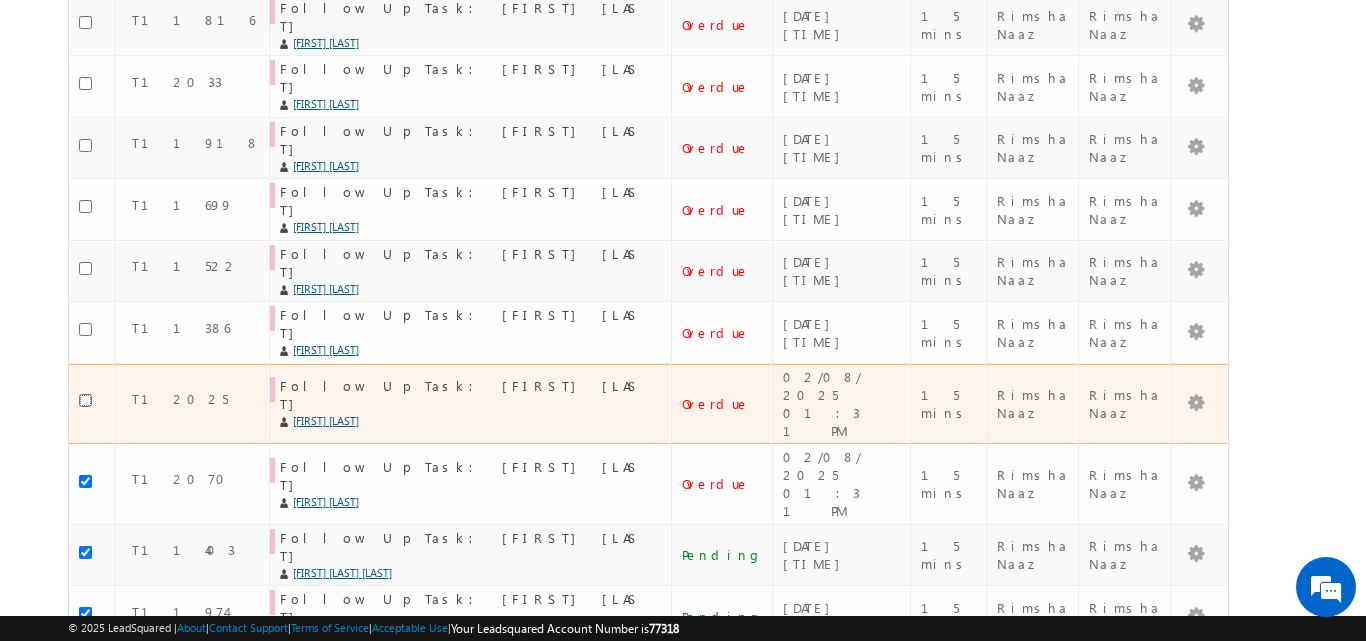 click at bounding box center [85, 400] 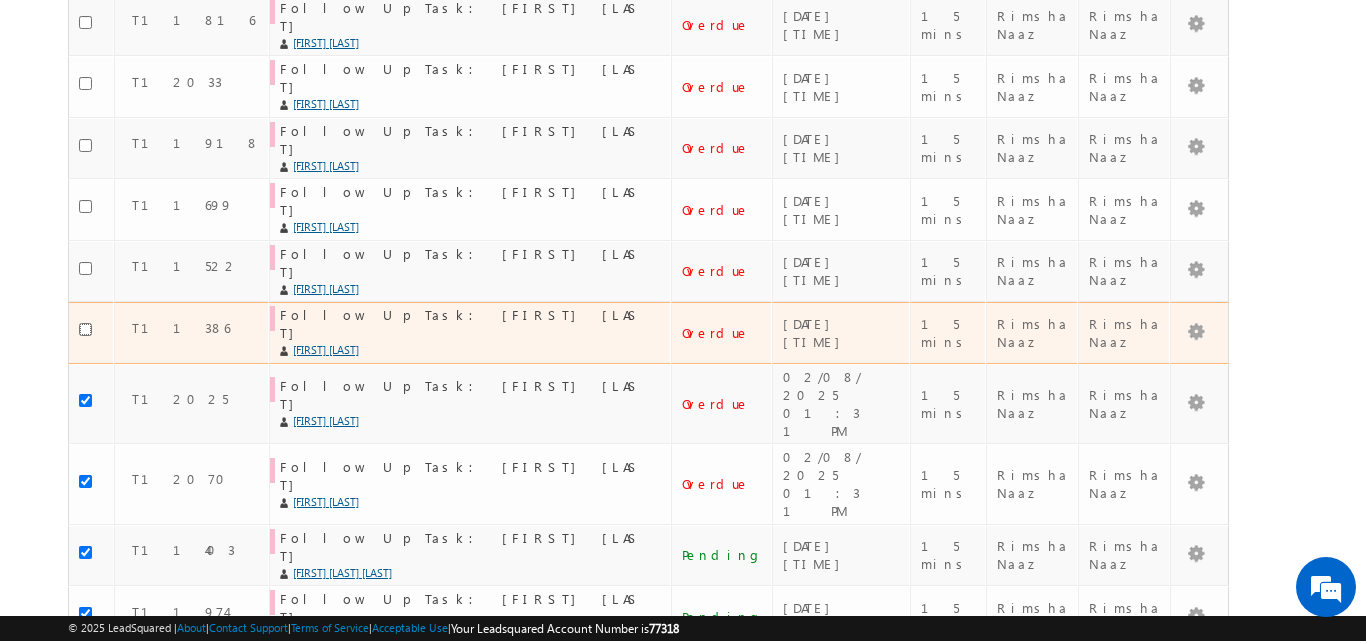 click at bounding box center (85, 329) 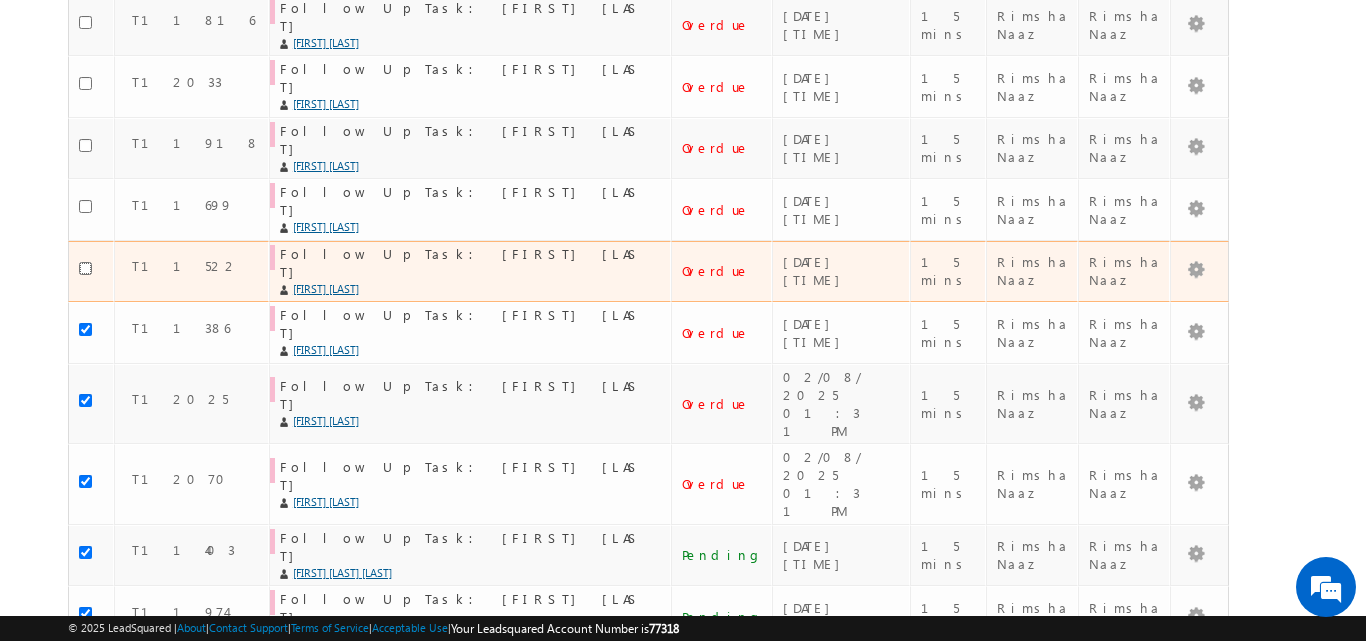 click at bounding box center (85, 268) 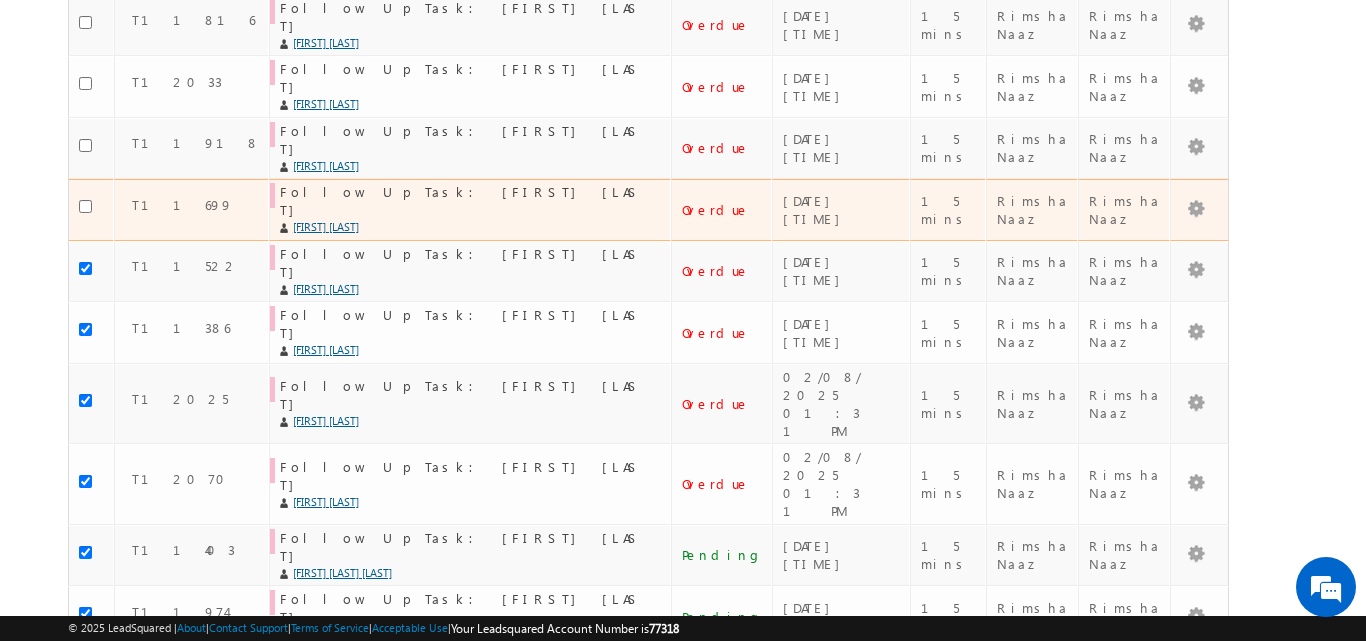 drag, startPoint x: 86, startPoint y: 136, endPoint x: 85, endPoint y: 146, distance: 10.049875 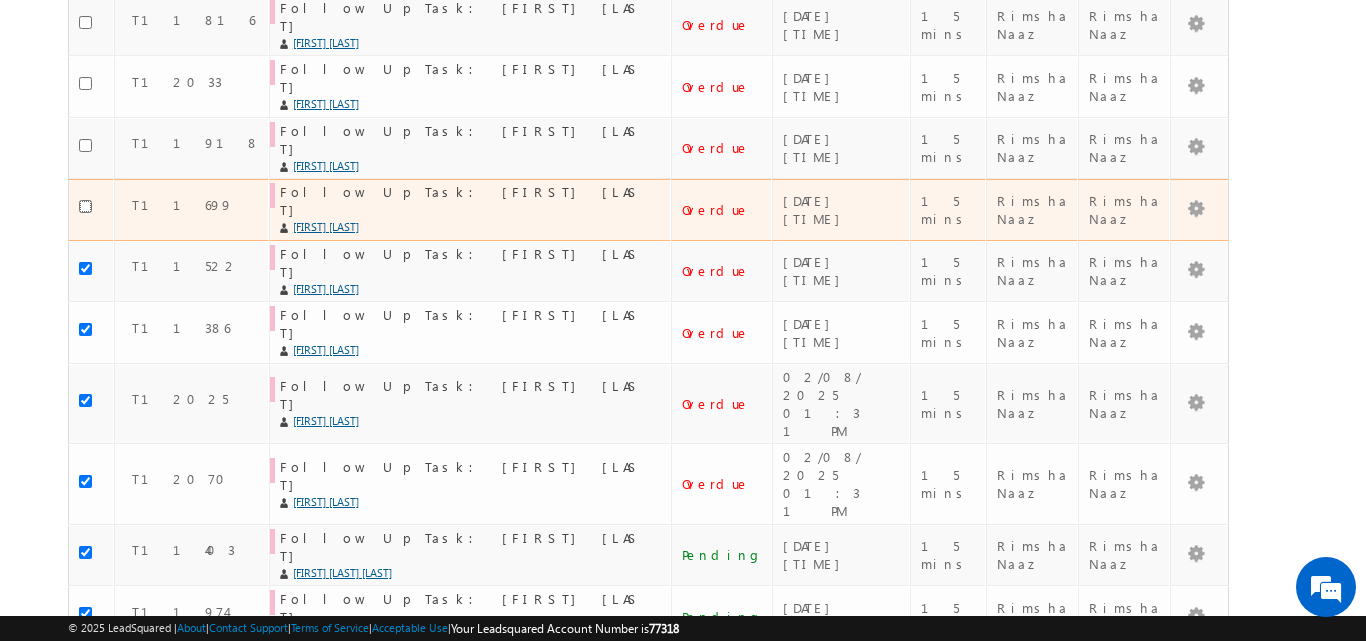 click at bounding box center [85, 206] 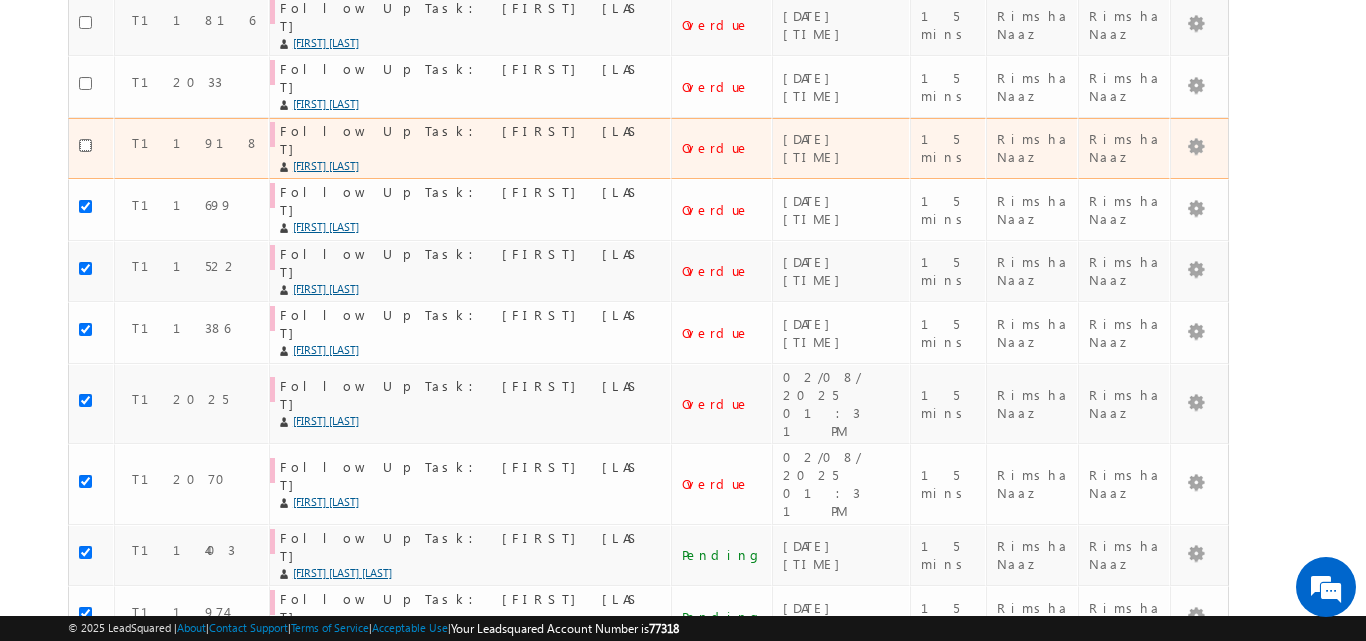 click at bounding box center [85, 145] 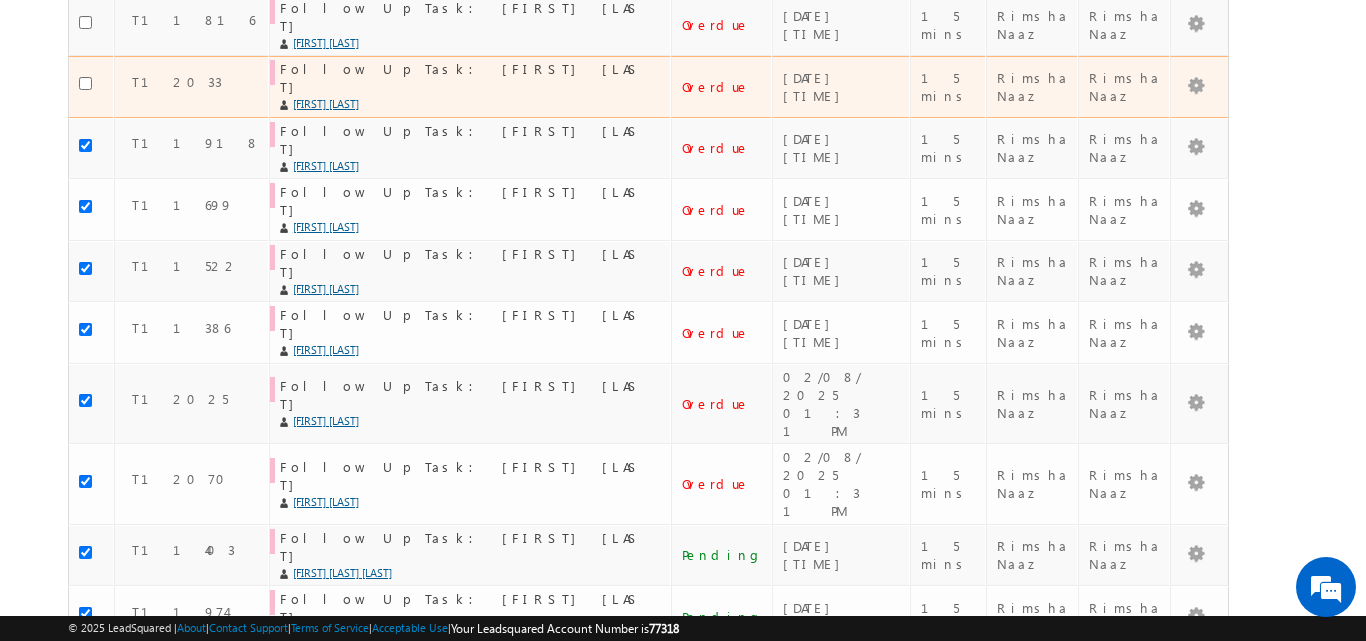 click at bounding box center [92, 87] 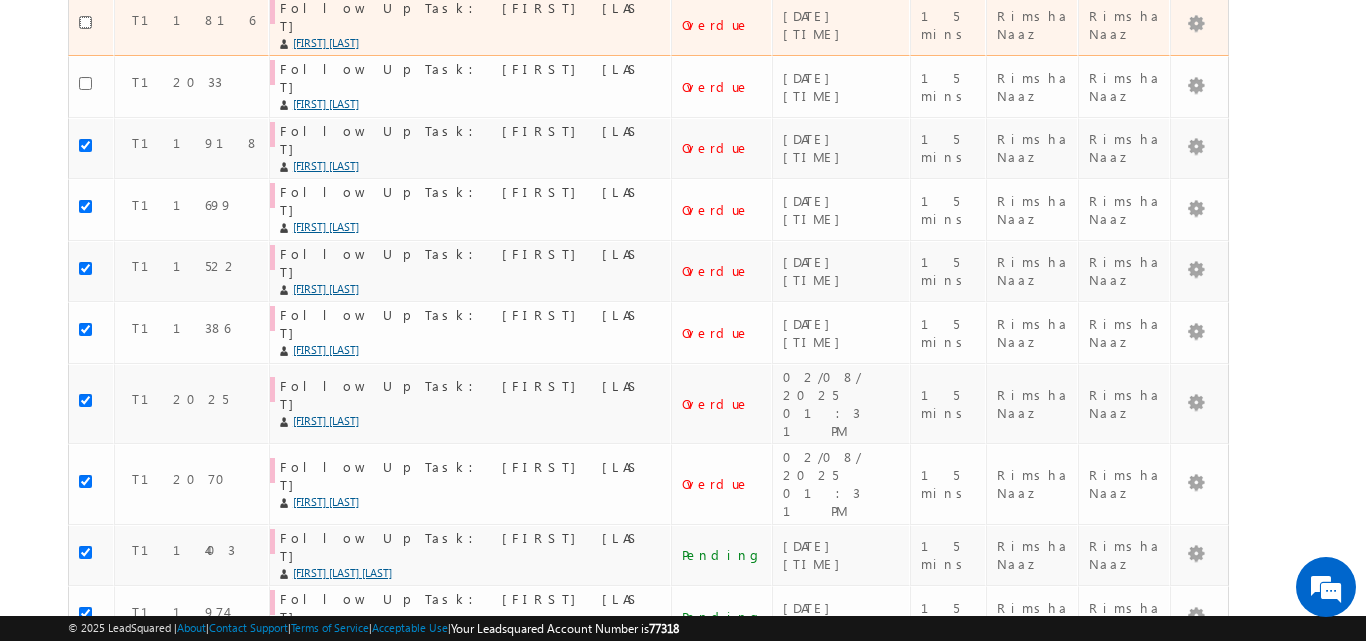 click at bounding box center (85, 22) 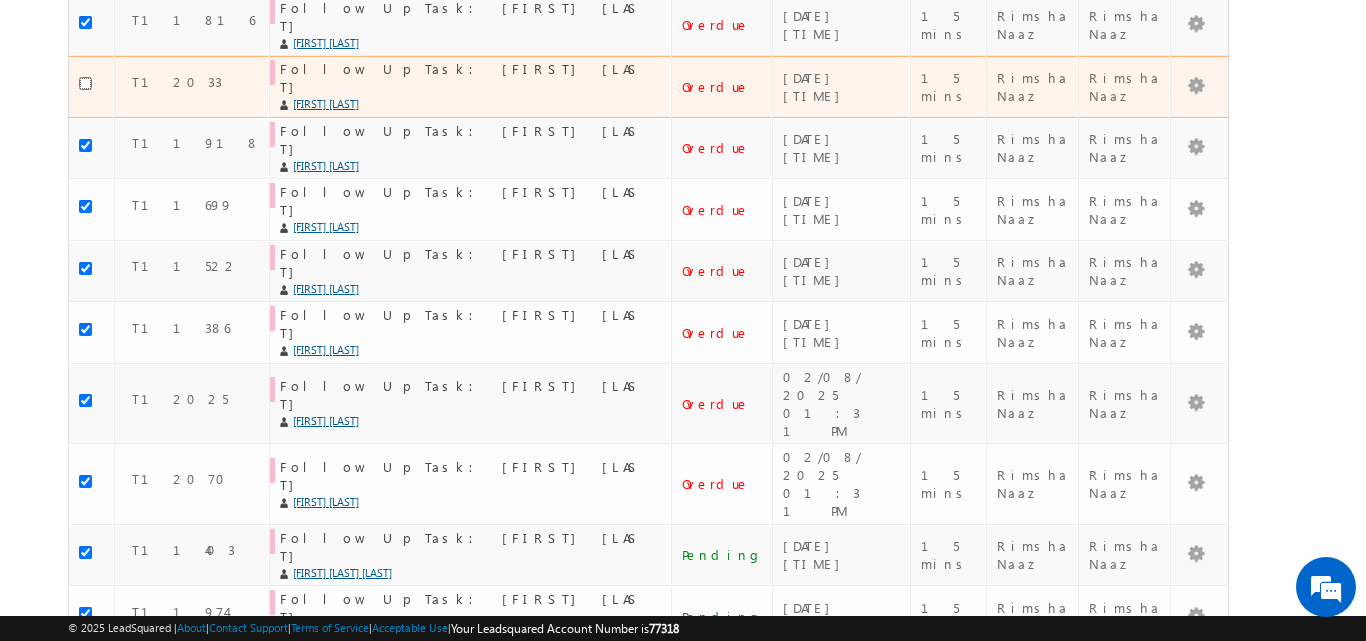 click at bounding box center (85, 83) 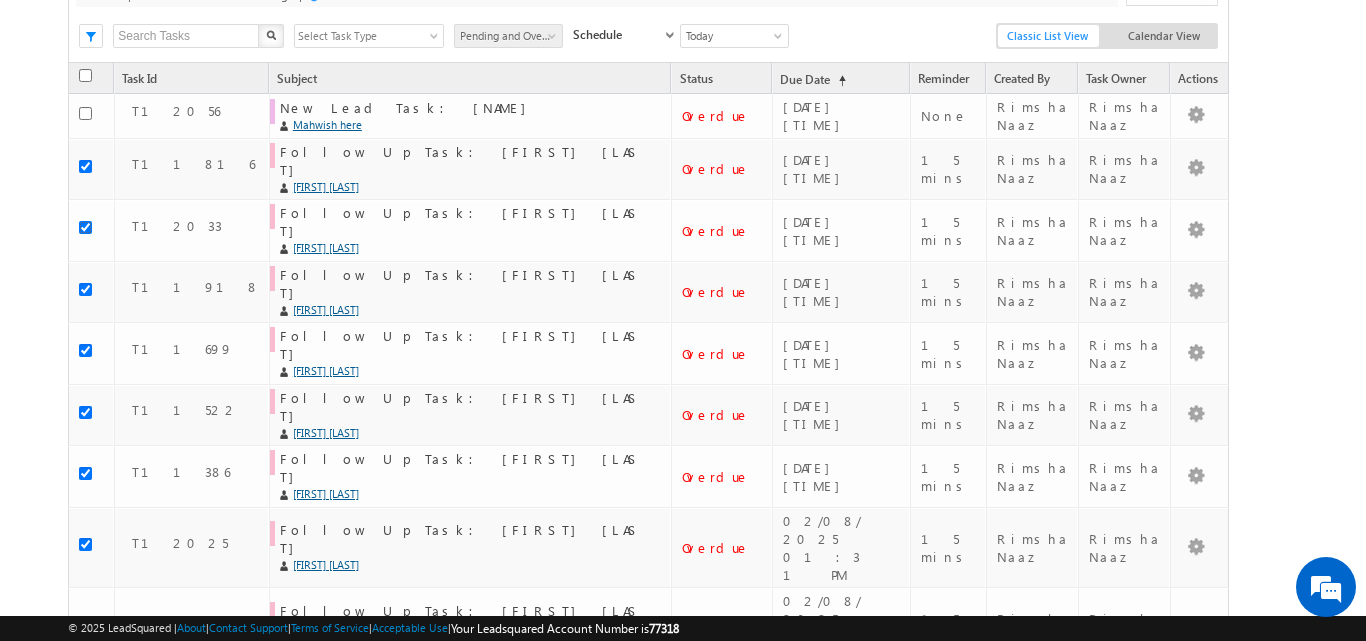 scroll, scrollTop: 187, scrollLeft: 0, axis: vertical 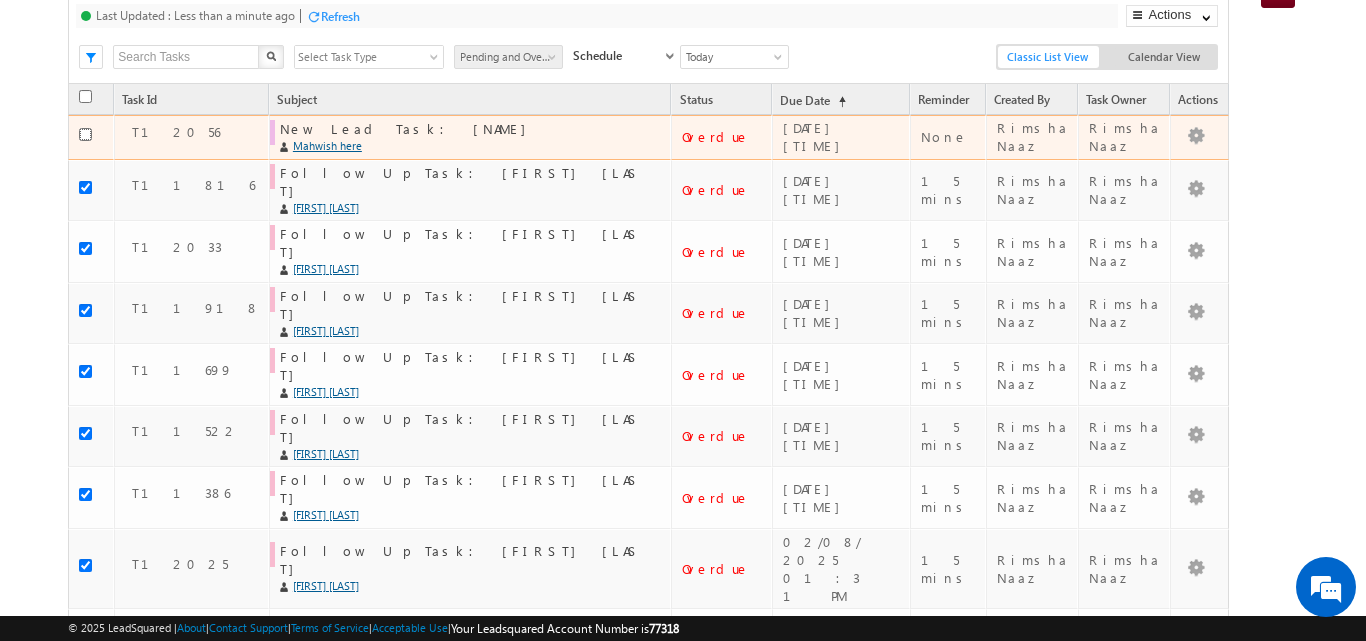 click at bounding box center (85, 134) 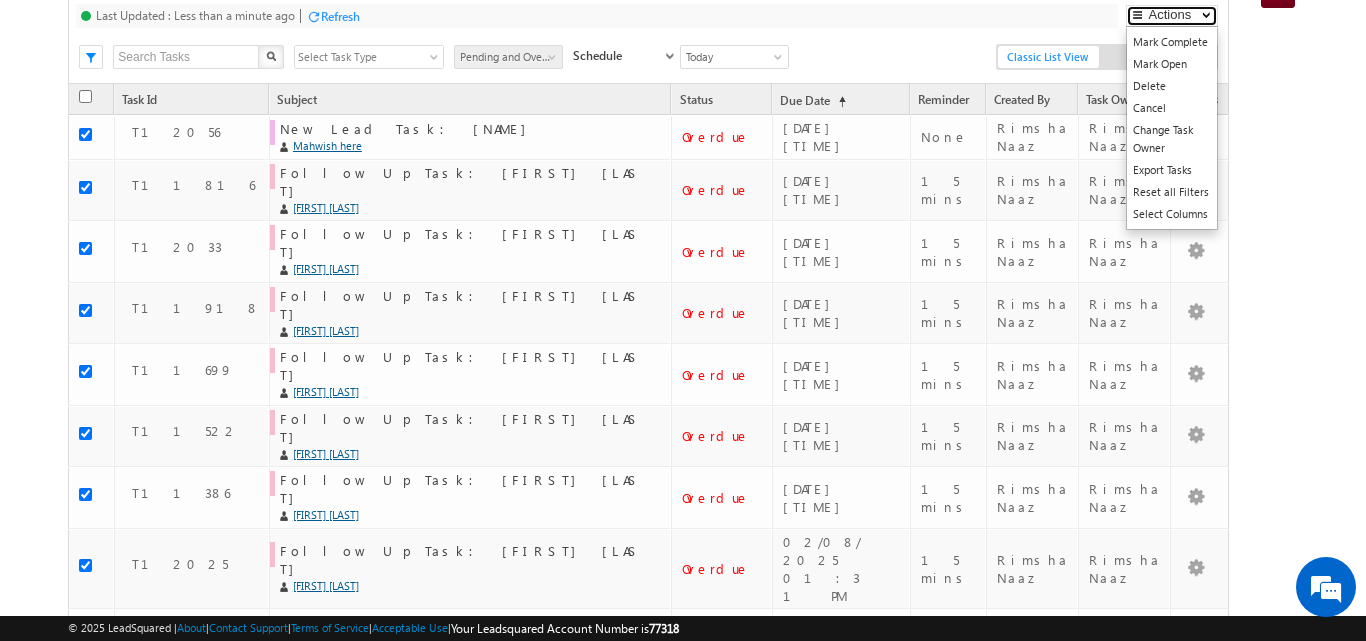 click on "Actions" at bounding box center [1172, 16] 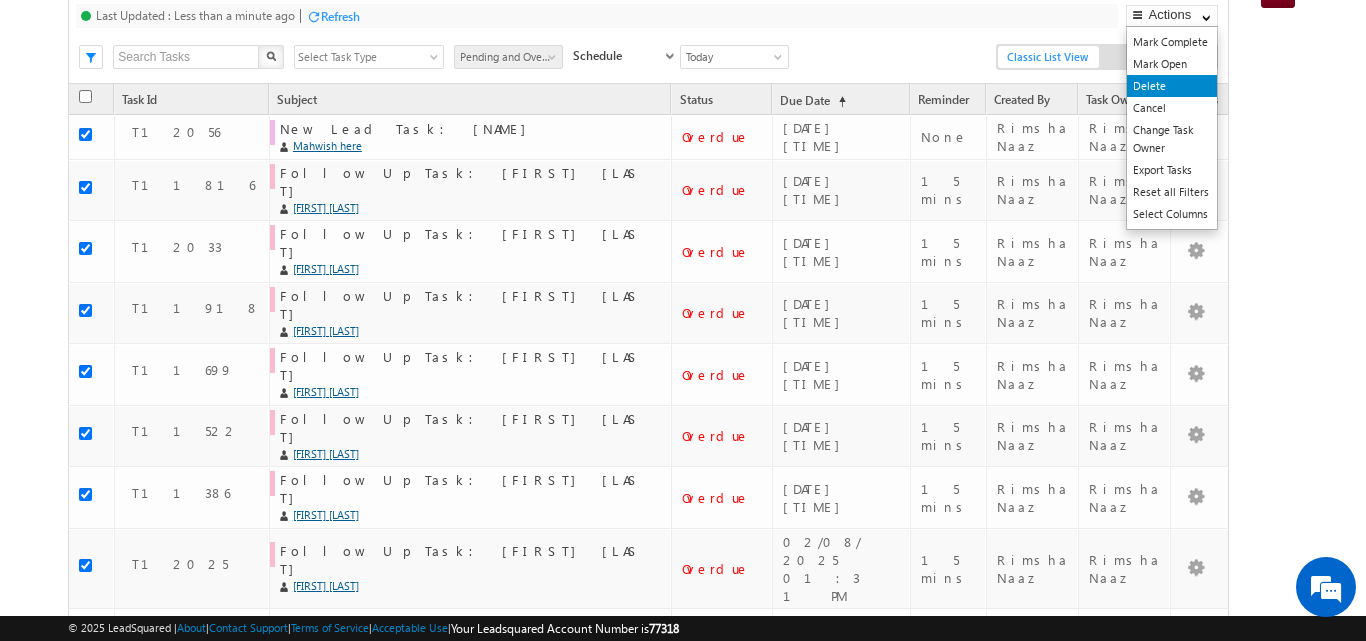 click on "Delete" at bounding box center (1172, 86) 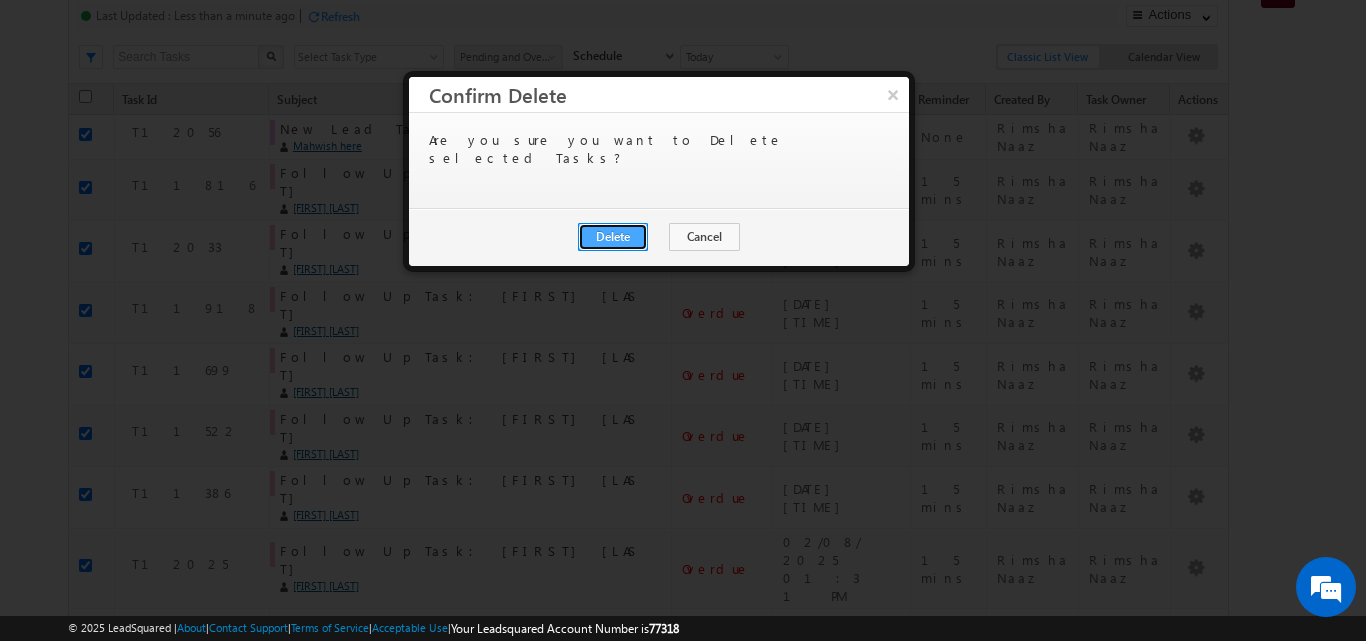 click on "Delete" at bounding box center (613, 237) 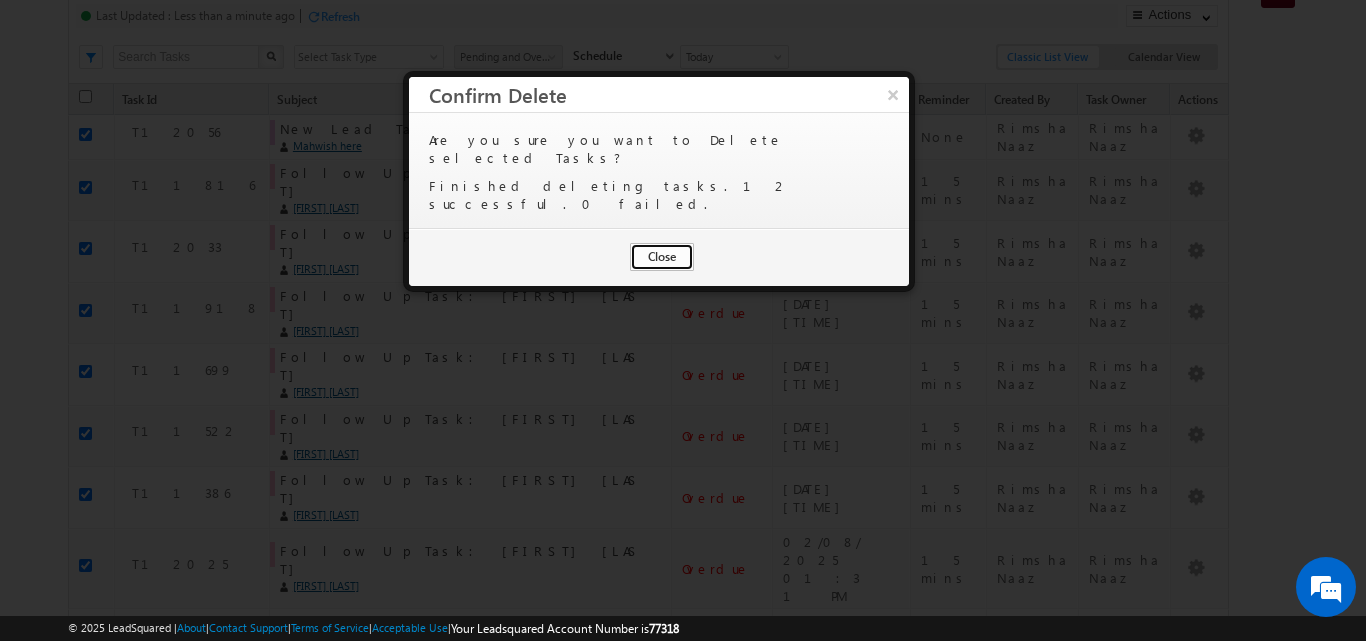 click on "Close" at bounding box center [662, 257] 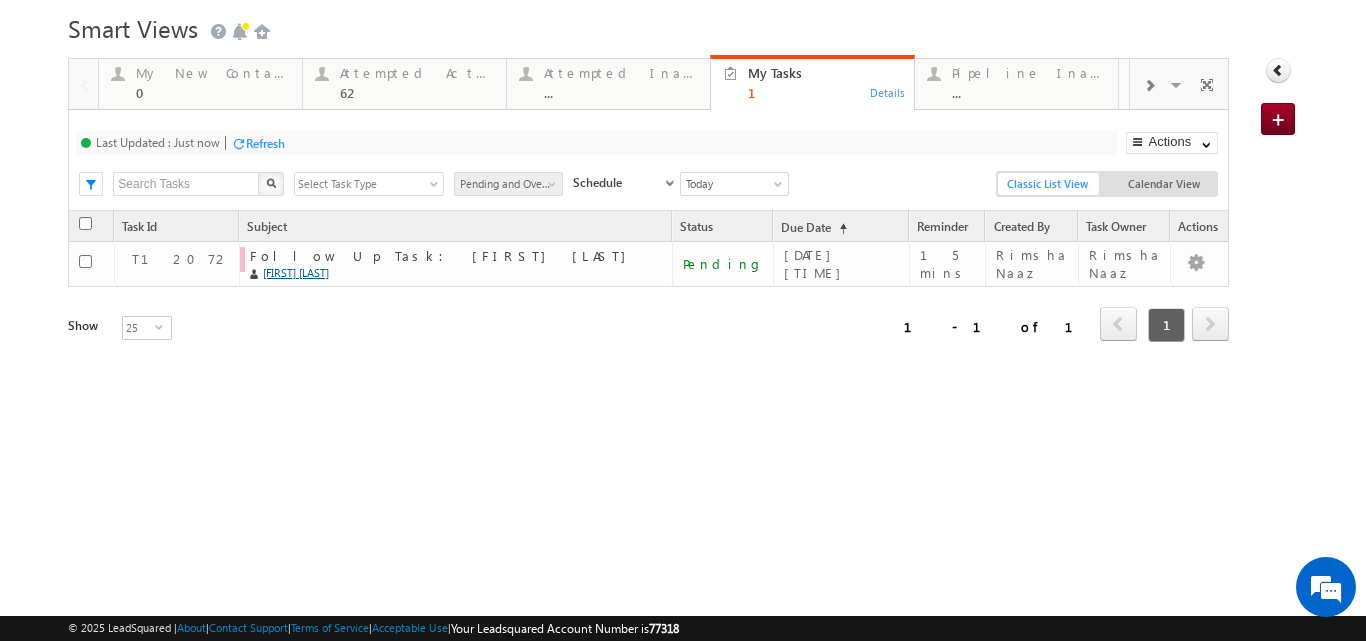 scroll, scrollTop: 60, scrollLeft: 0, axis: vertical 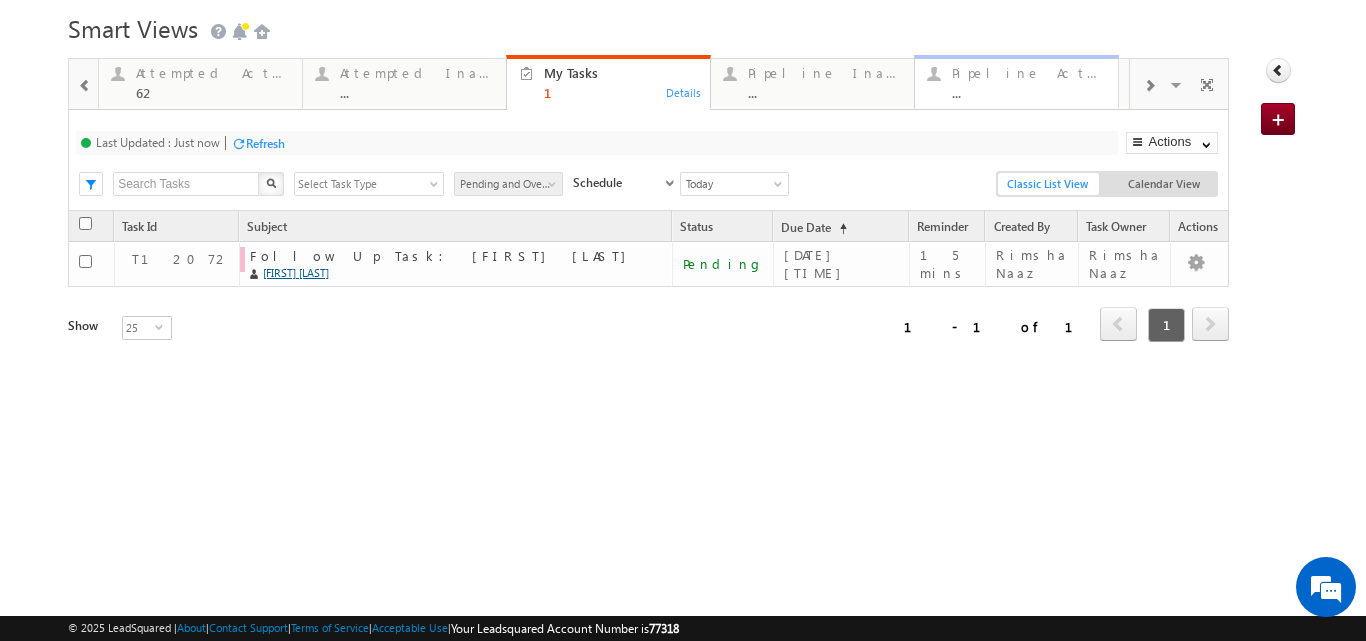 click on "Pipeline Active" at bounding box center (1029, 73) 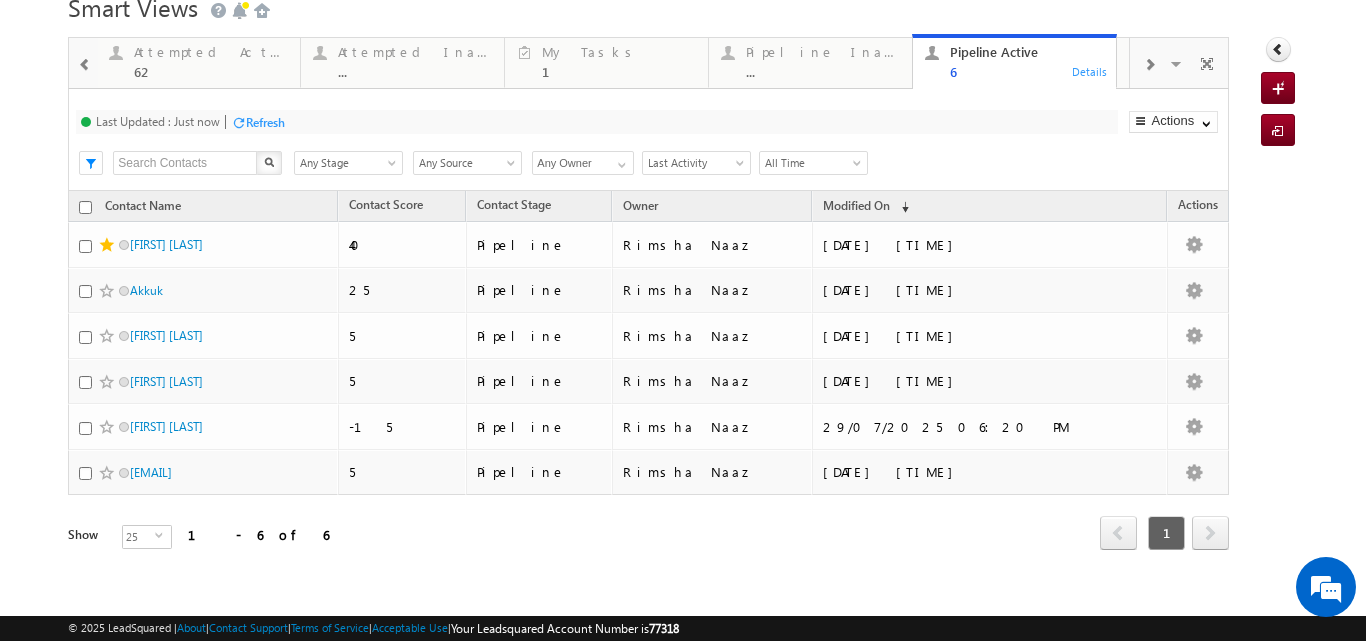 scroll, scrollTop: 88, scrollLeft: 0, axis: vertical 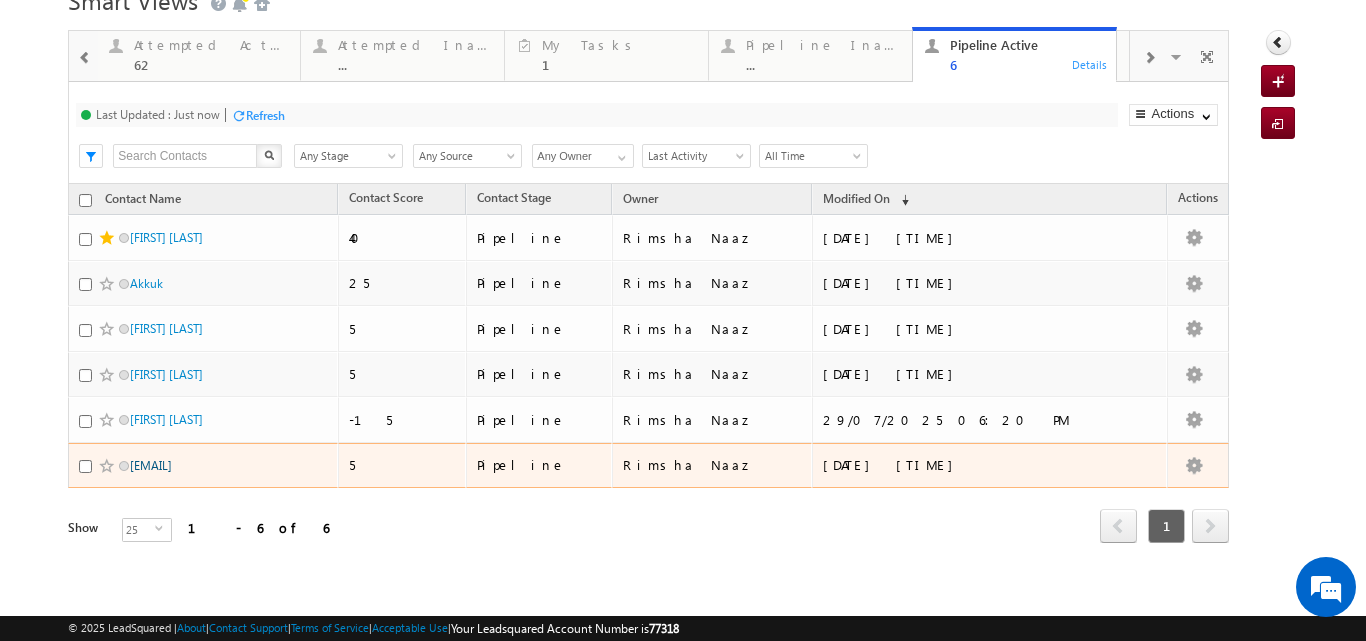 click on "aridass46nslover@gmail.com" at bounding box center (151, 465) 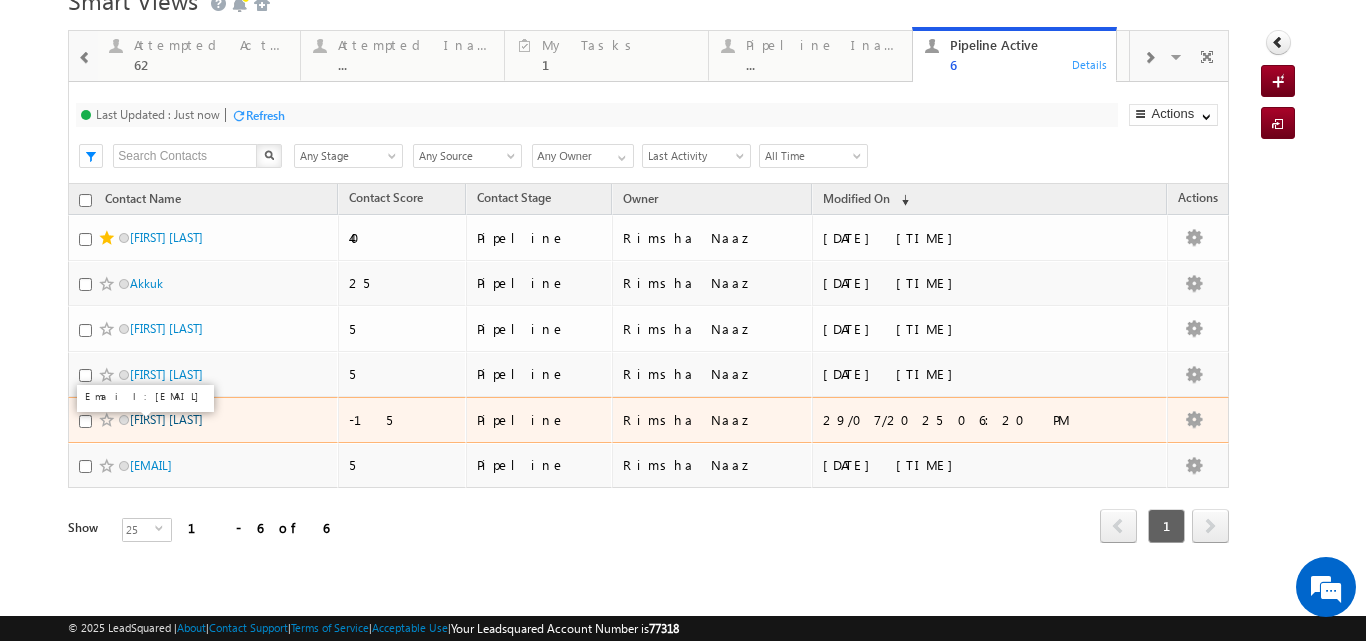 click on "Amlan Mitra" at bounding box center [166, 419] 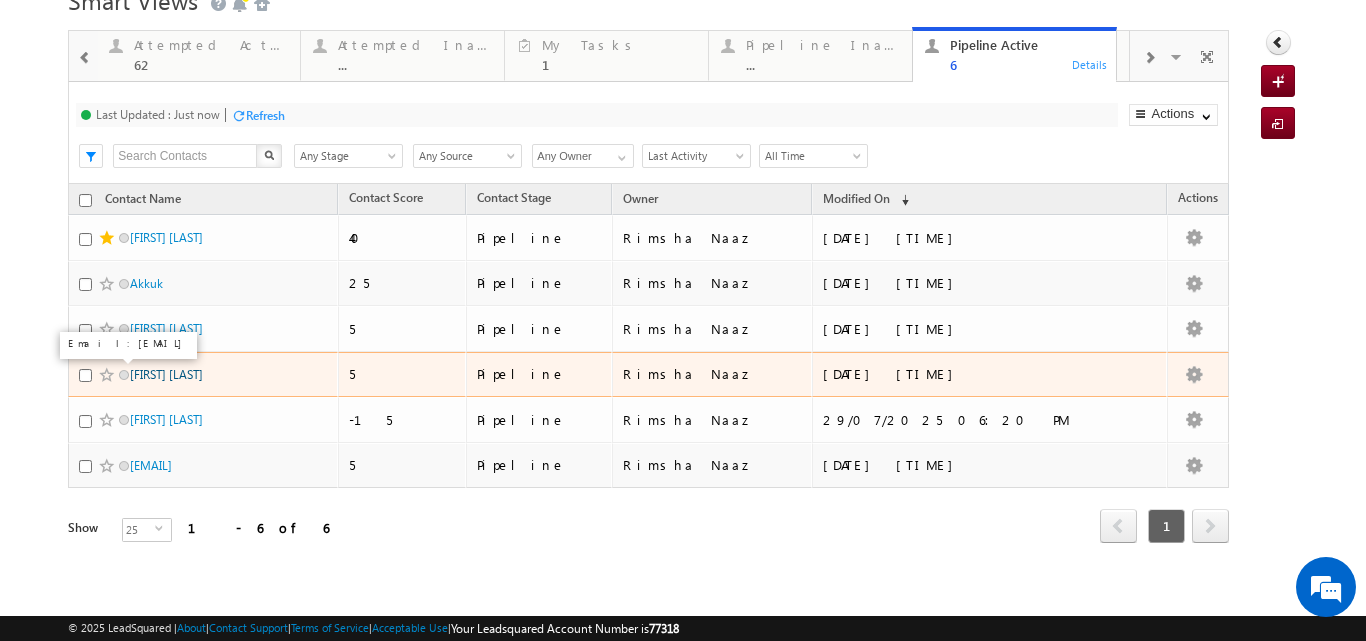 click on "Pushpendra kowthavarapu" at bounding box center [166, 374] 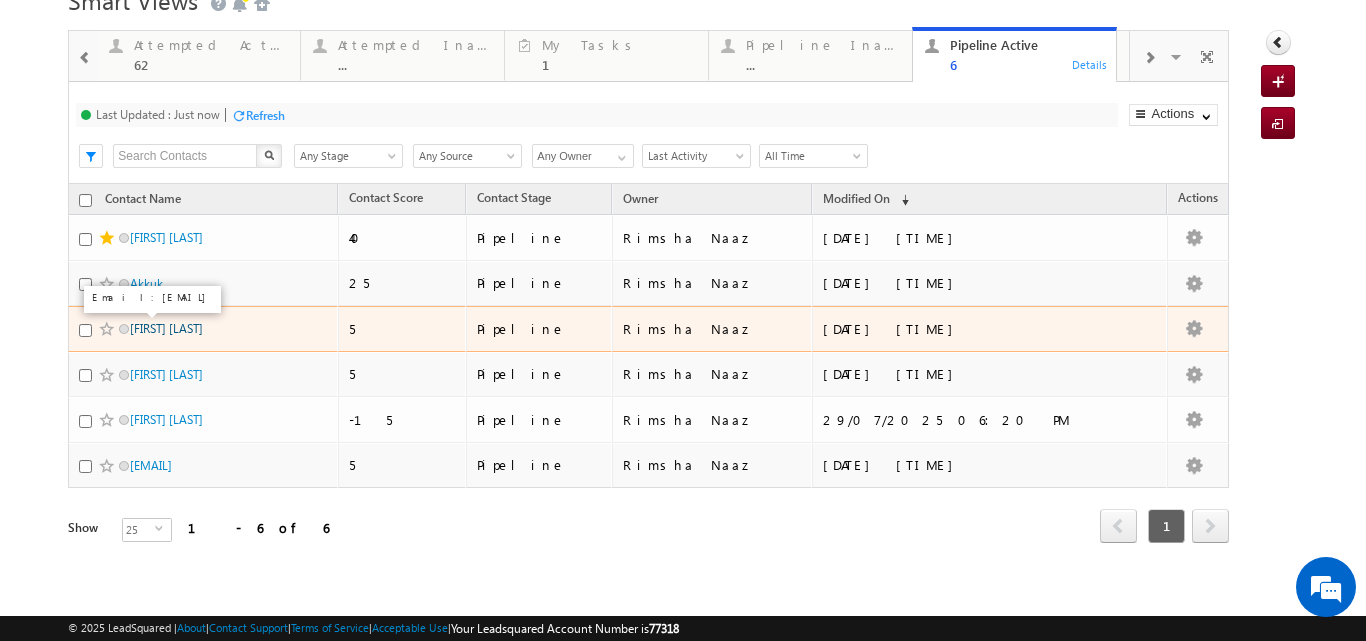 click on "Varun Mandhani" at bounding box center (166, 328) 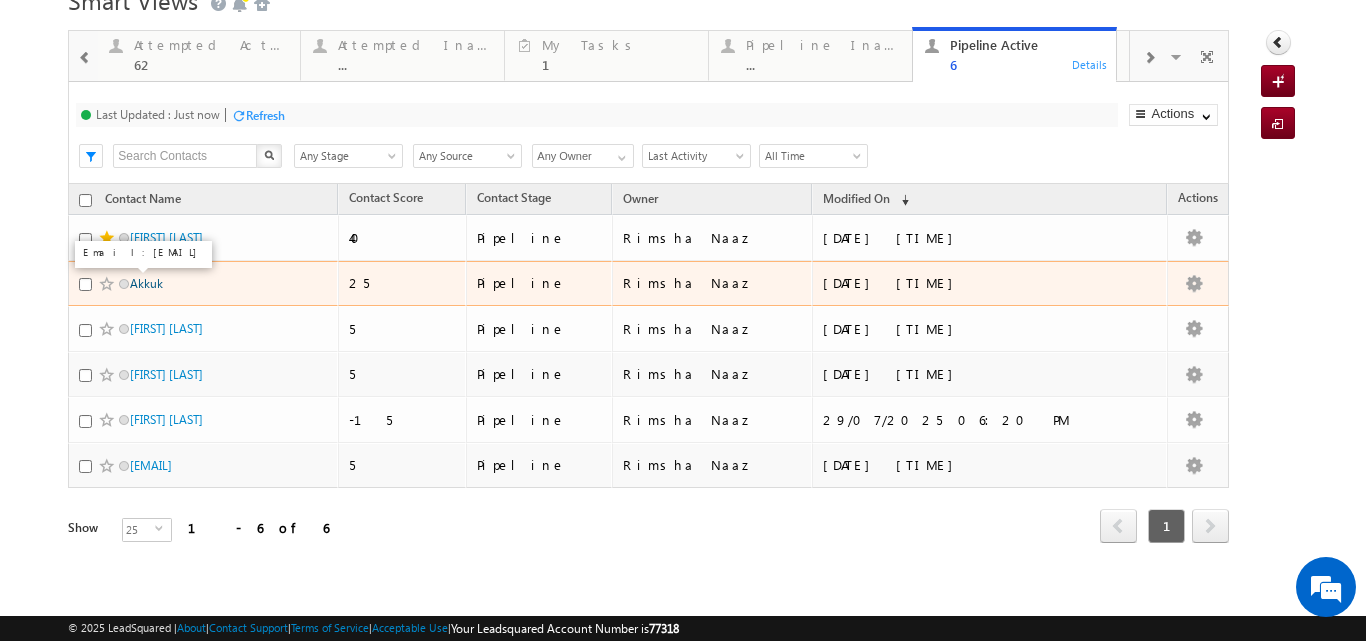 click on "Akkuk" at bounding box center (146, 283) 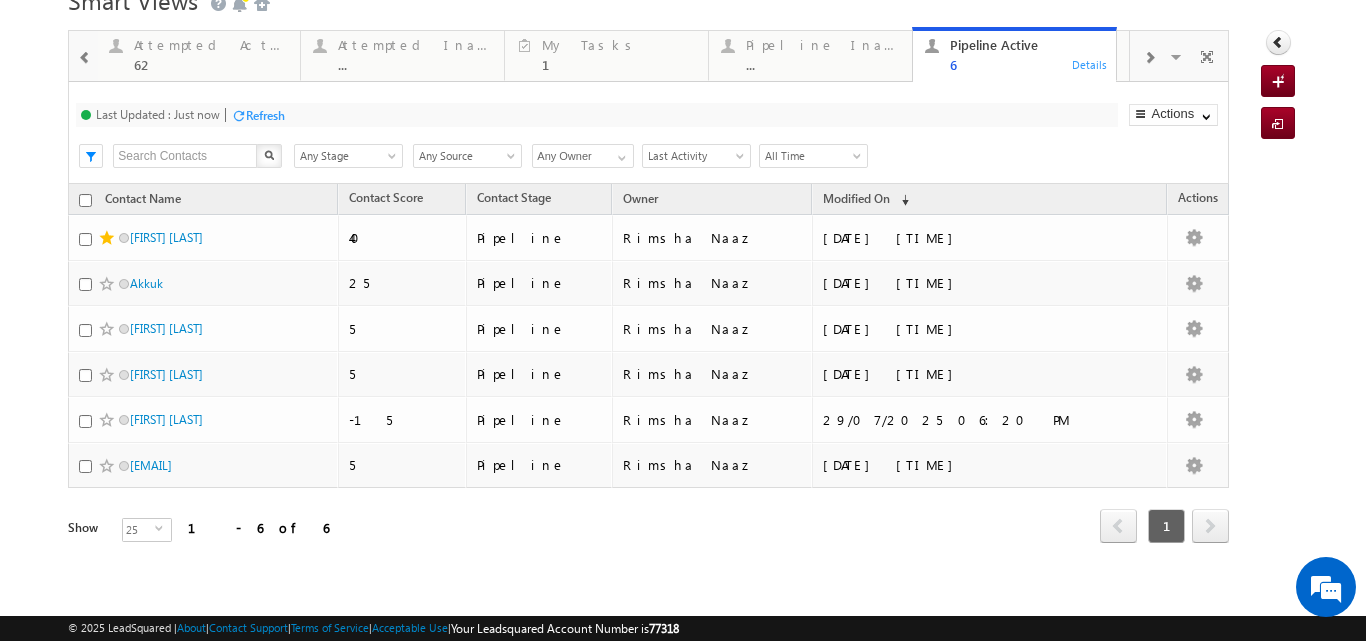 click at bounding box center (1149, 56) 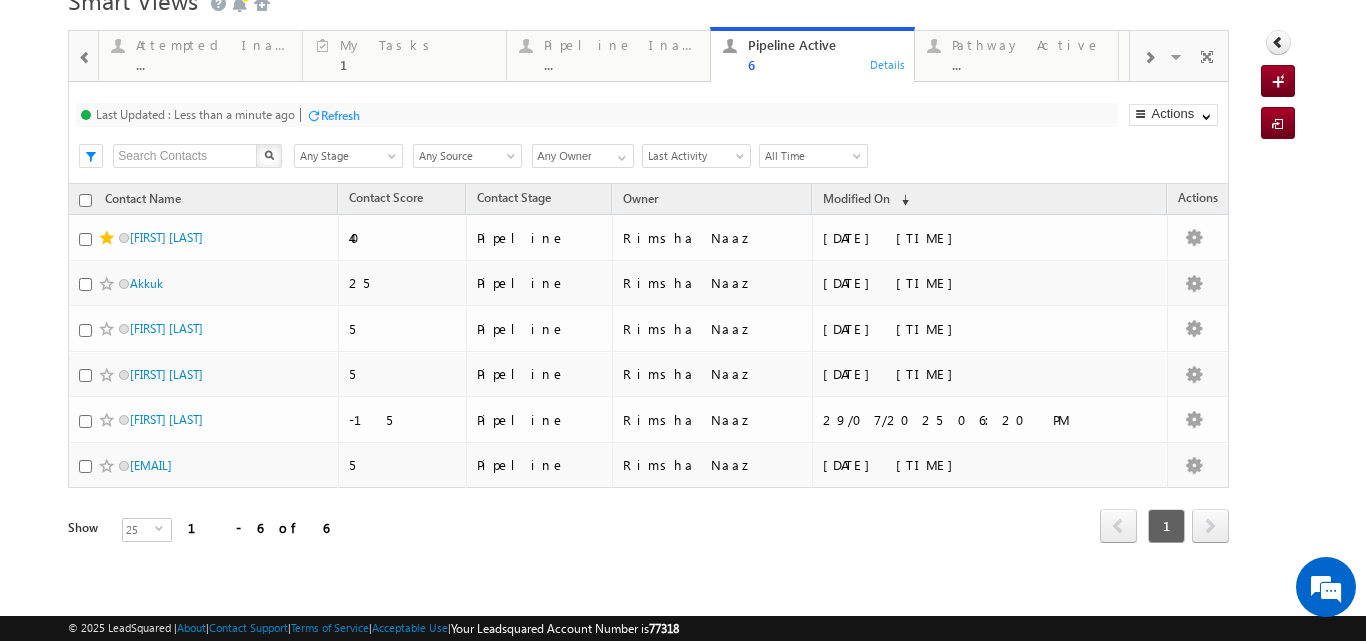 click at bounding box center [1149, 56] 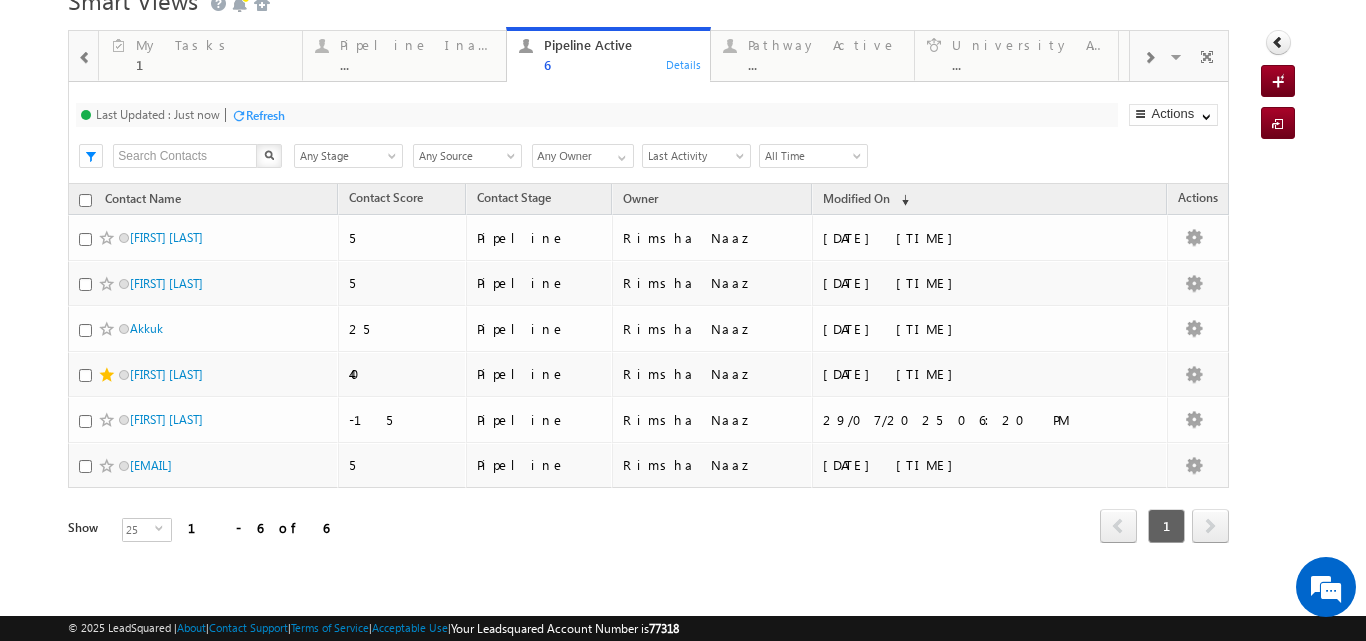 scroll, scrollTop: 0, scrollLeft: 0, axis: both 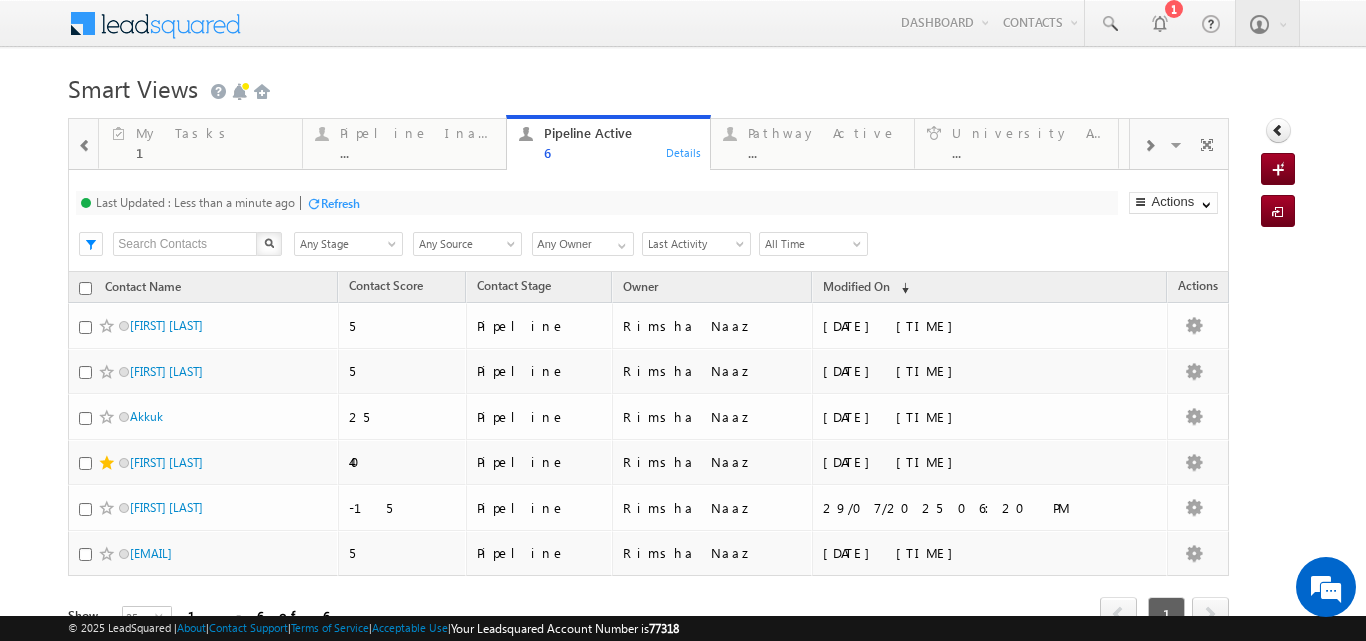 click at bounding box center [1149, 146] 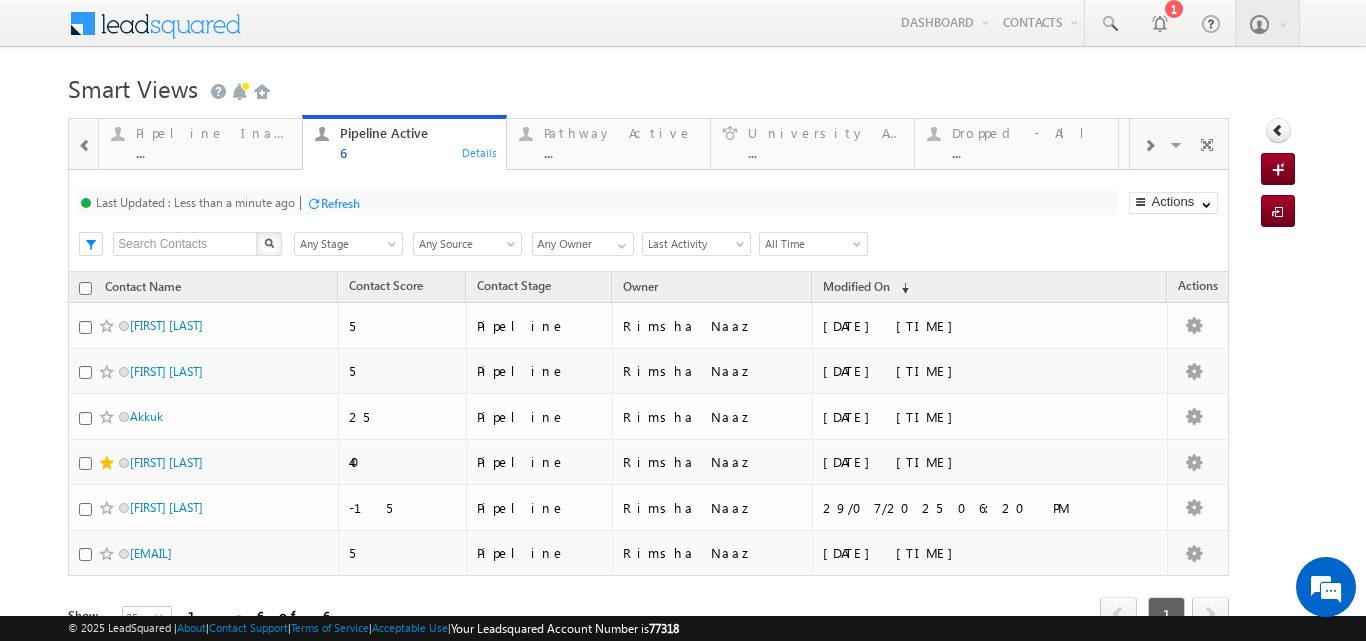 click at bounding box center [1149, 146] 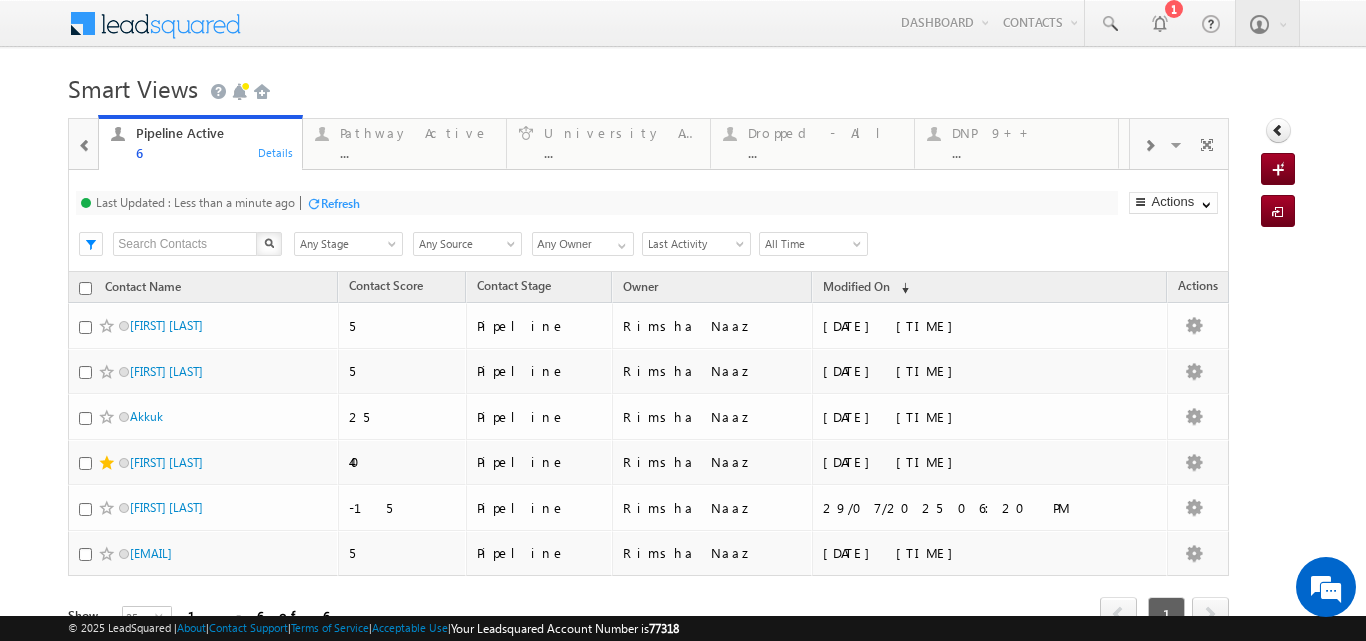 click at bounding box center (1149, 146) 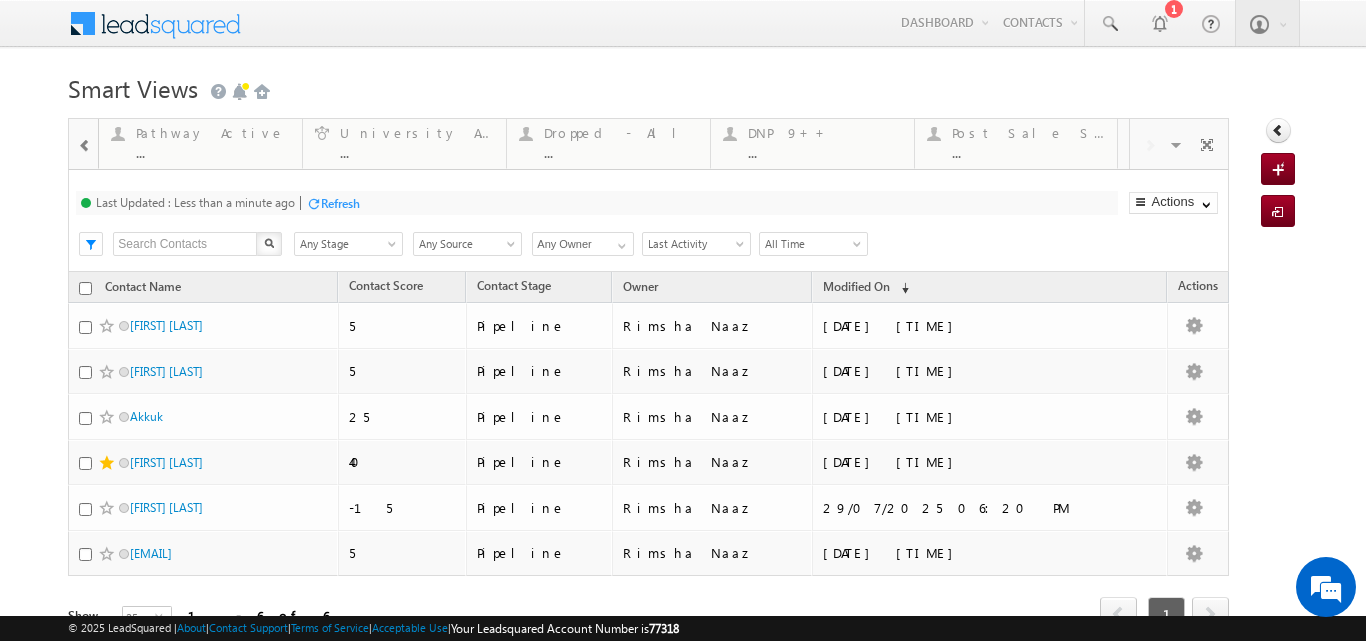 click on "Visible Tabs My New Contacts Default Attempted Active Default Attempted Inactive Default My Tasks Default Pipeline Inactive Default Pipeline Active Default Pathway Active Default University Applications Default Dropped - All Default DNP 9++ Default Post Sale Stage Default RESTORE DEFAULT TABS ADD NEW TAB" at bounding box center (1179, 143) 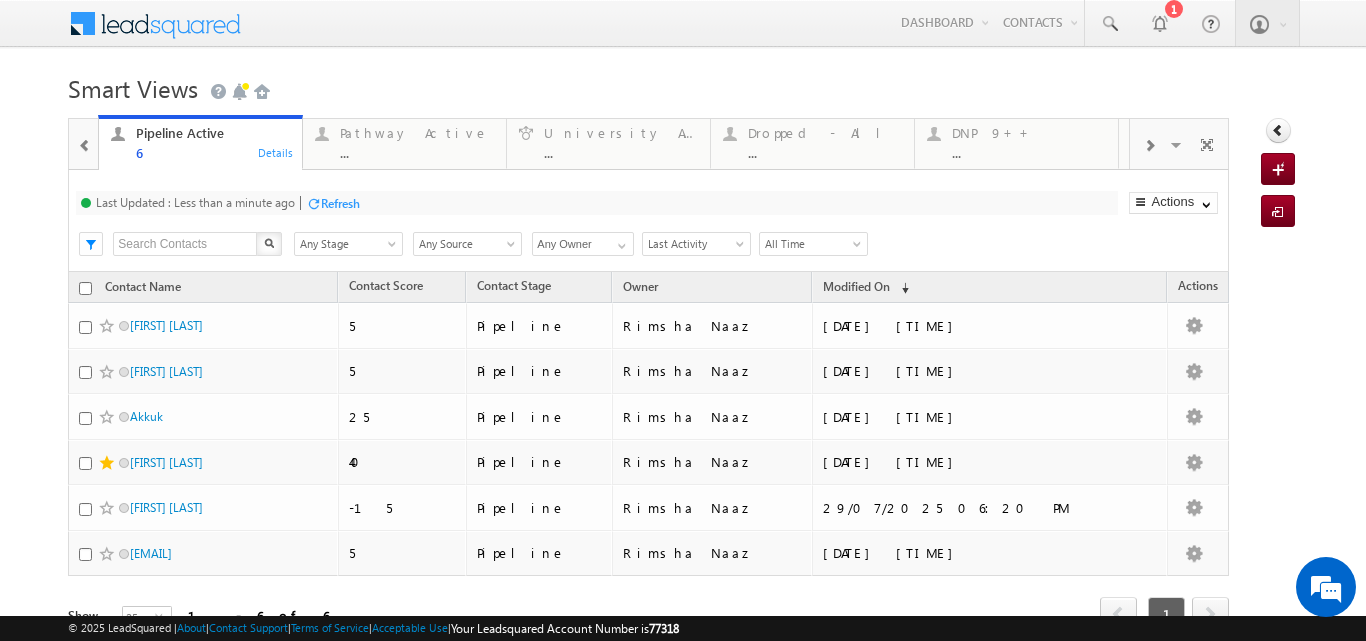 click at bounding box center (85, 146) 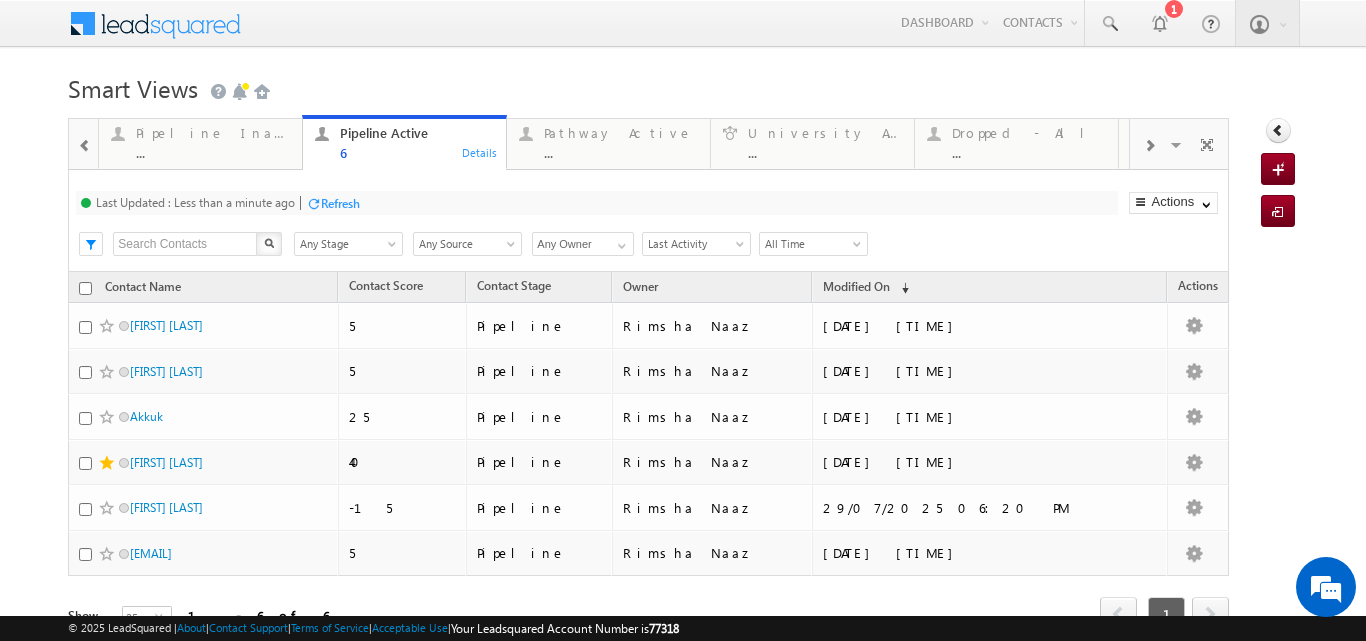 click at bounding box center [85, 146] 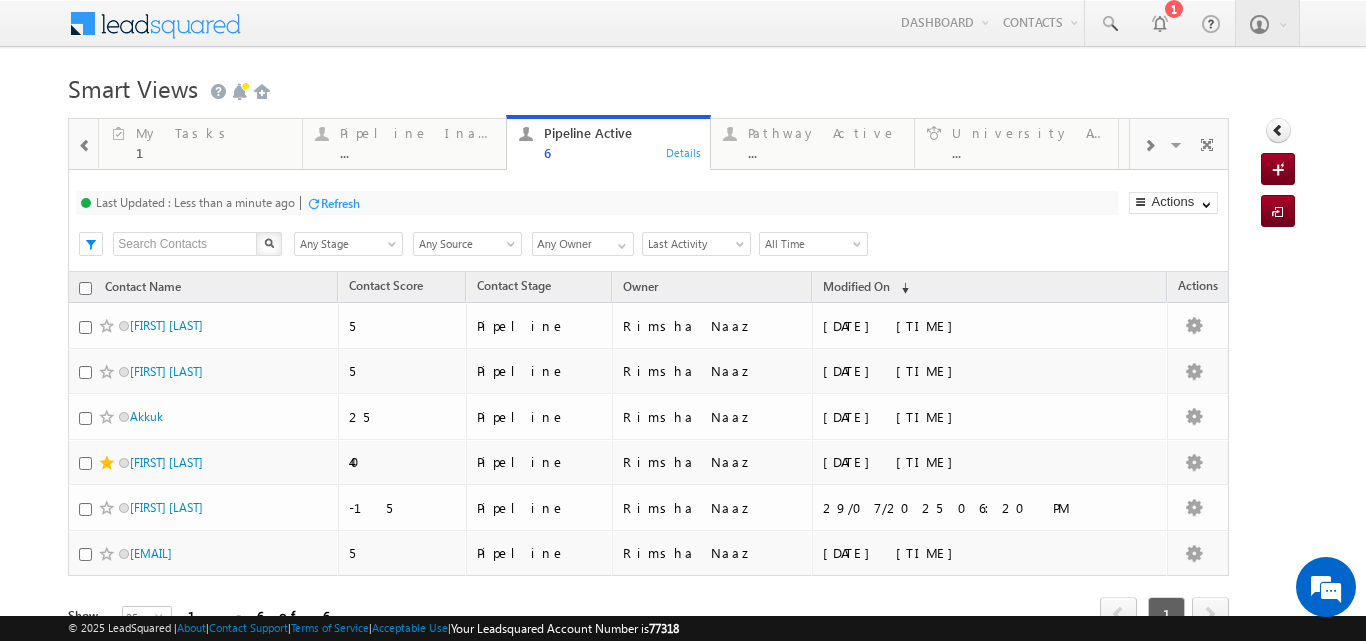click at bounding box center (85, 146) 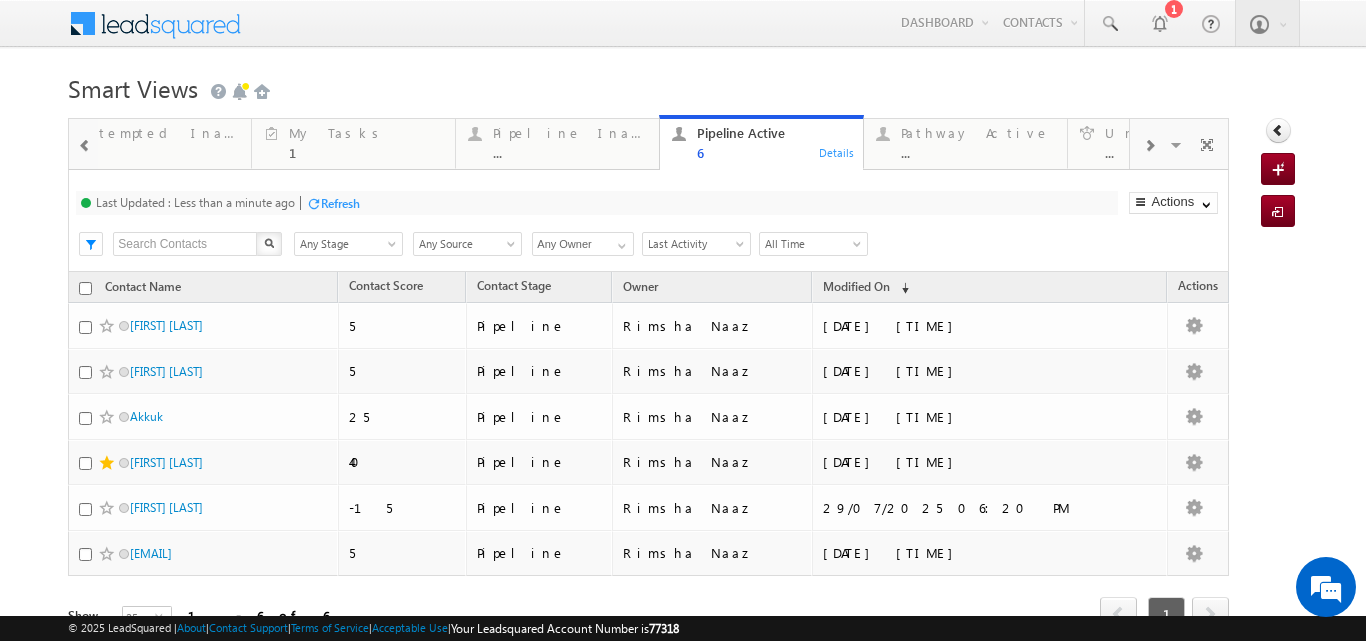 click at bounding box center [85, 146] 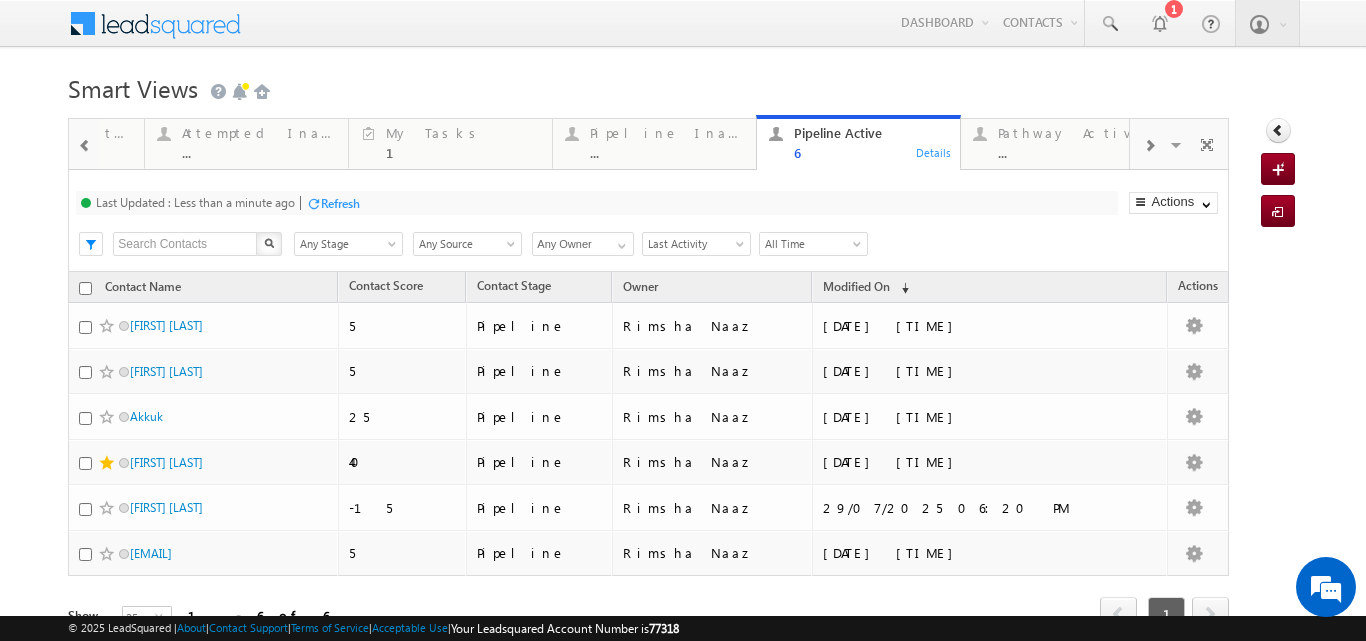 click at bounding box center (85, 146) 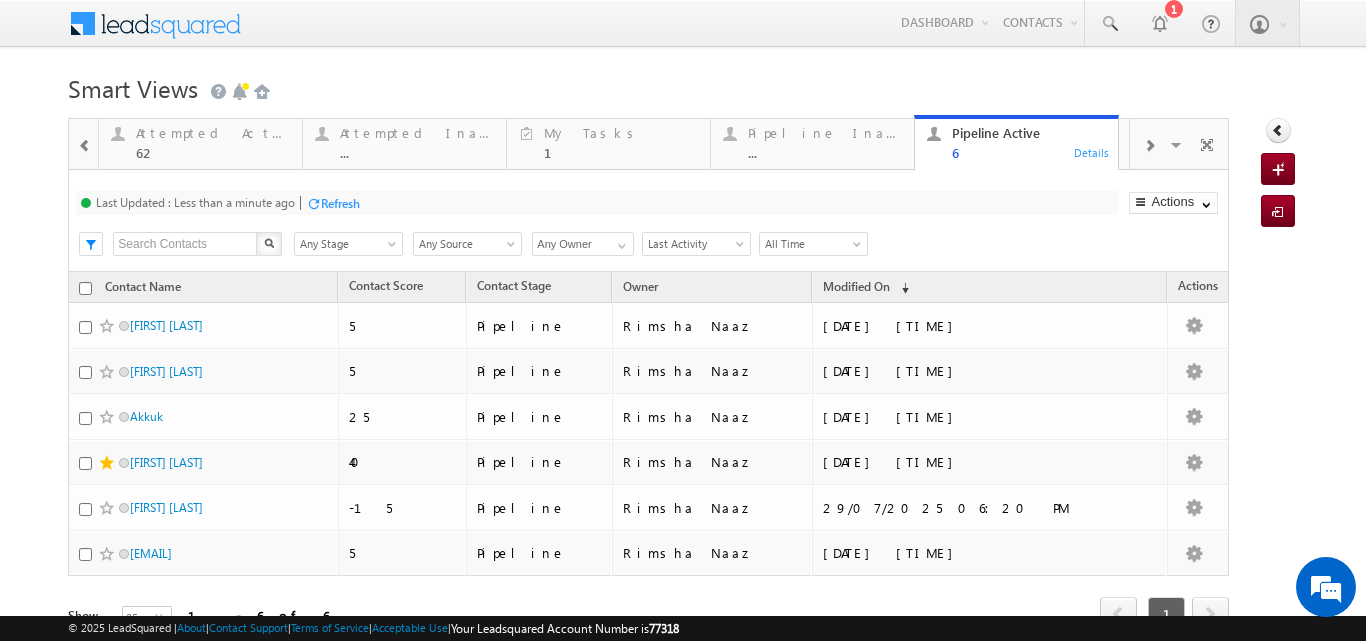 click at bounding box center [85, 146] 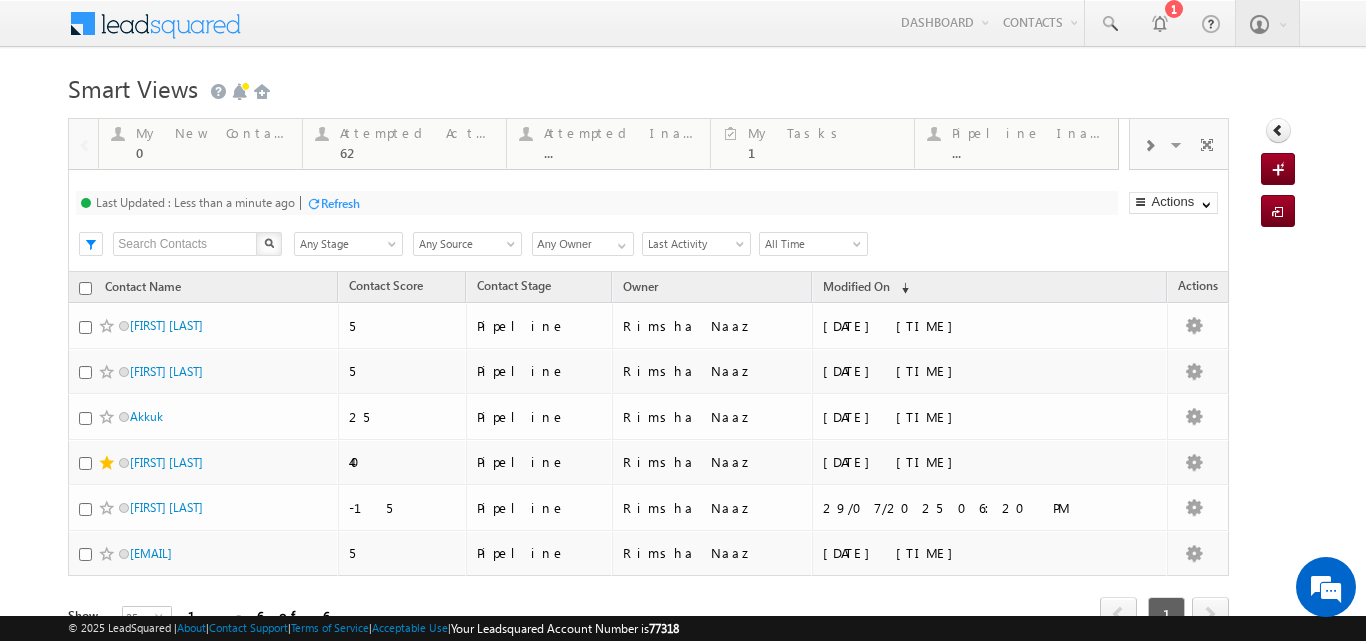 click at bounding box center (83, 143) 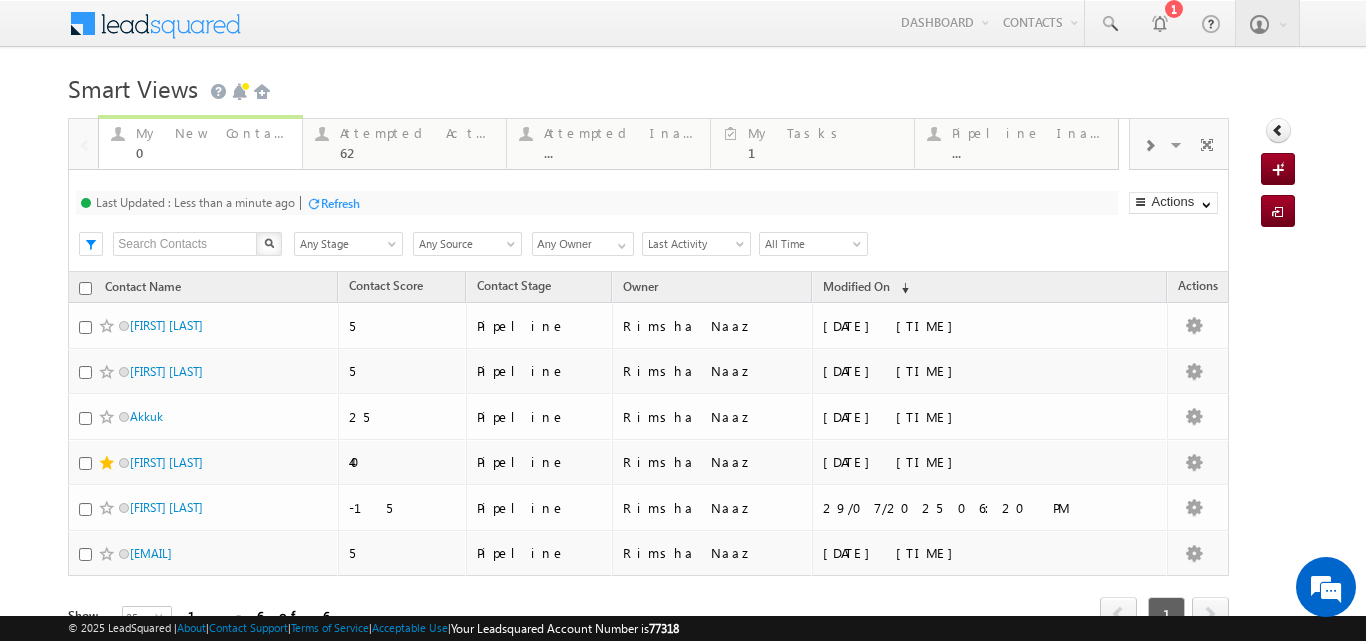 click on "My New Contact" at bounding box center [213, 133] 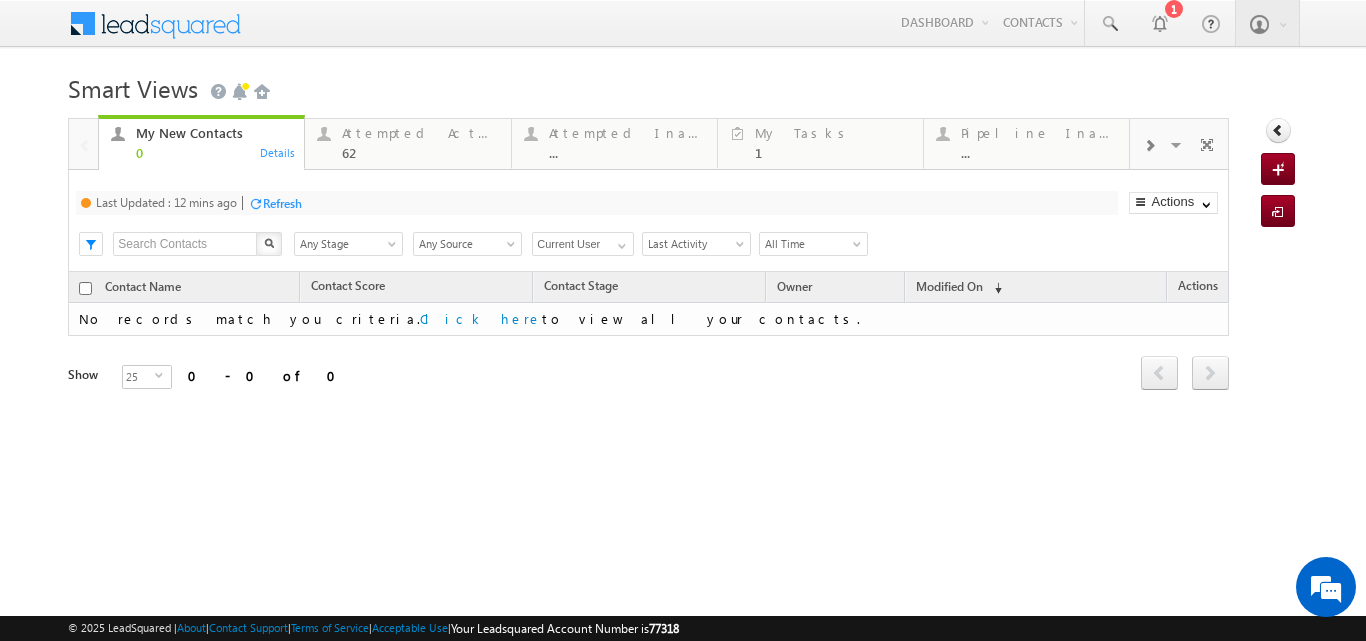 click on "Refresh" at bounding box center (282, 203) 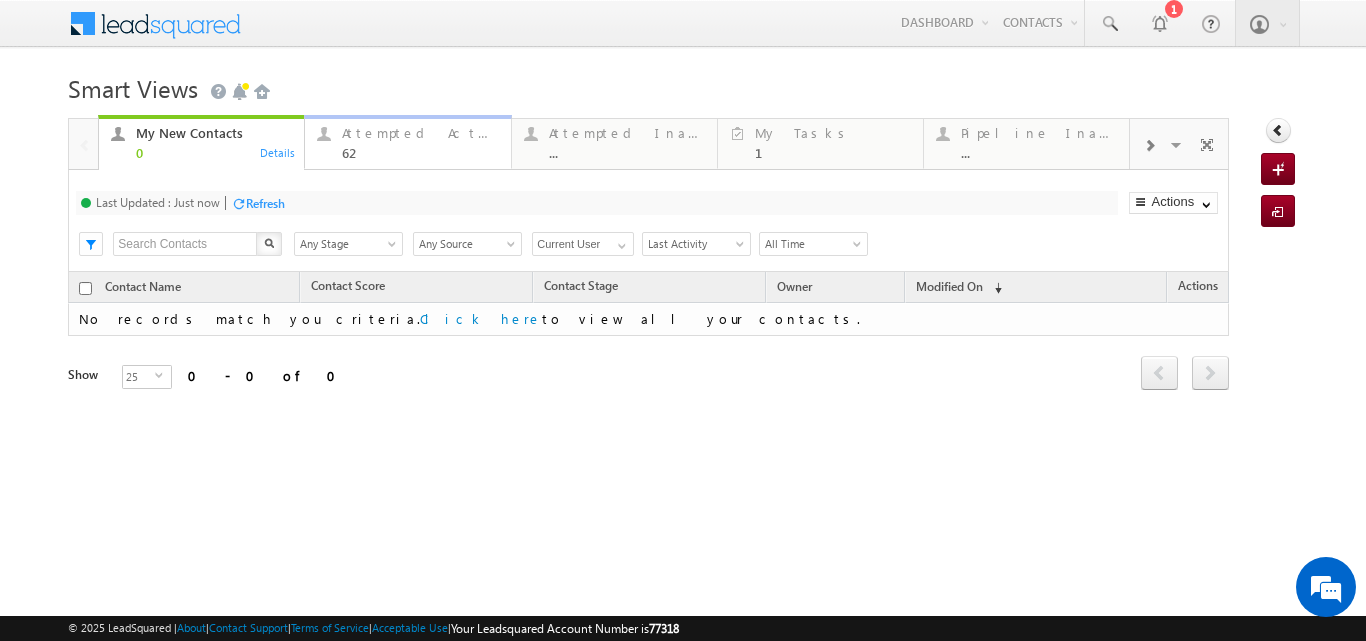 click on "Attempted Active" at bounding box center (420, 133) 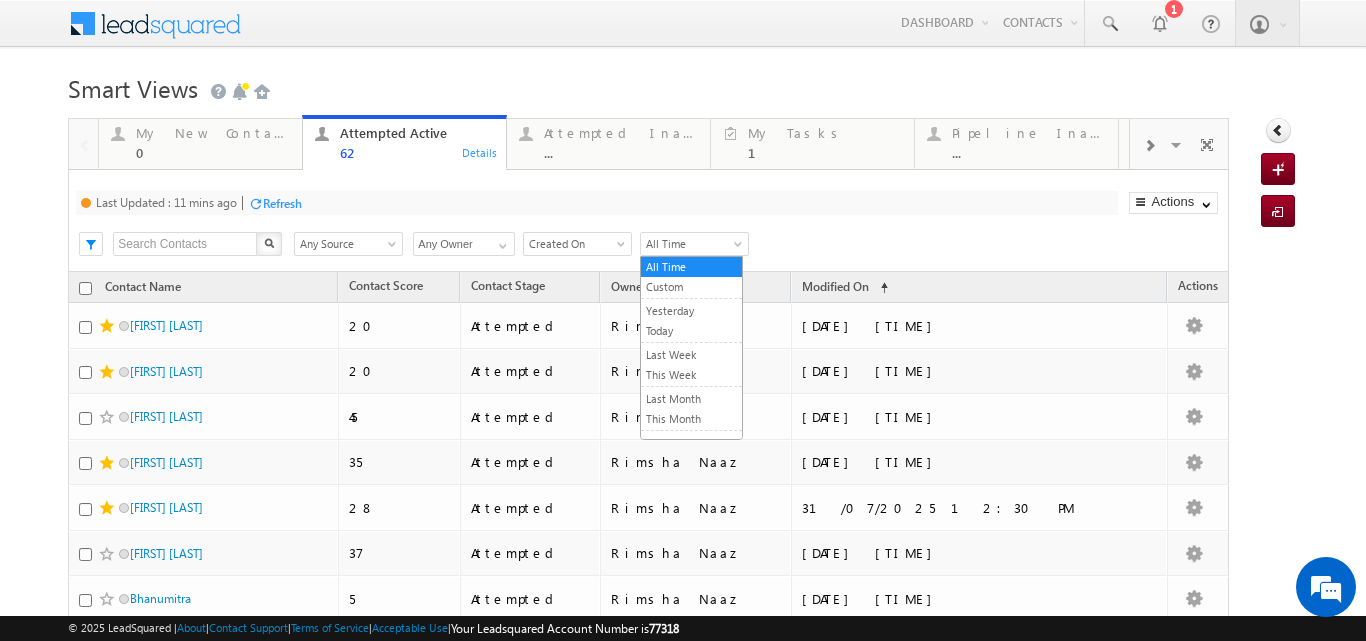 click at bounding box center (740, 248) 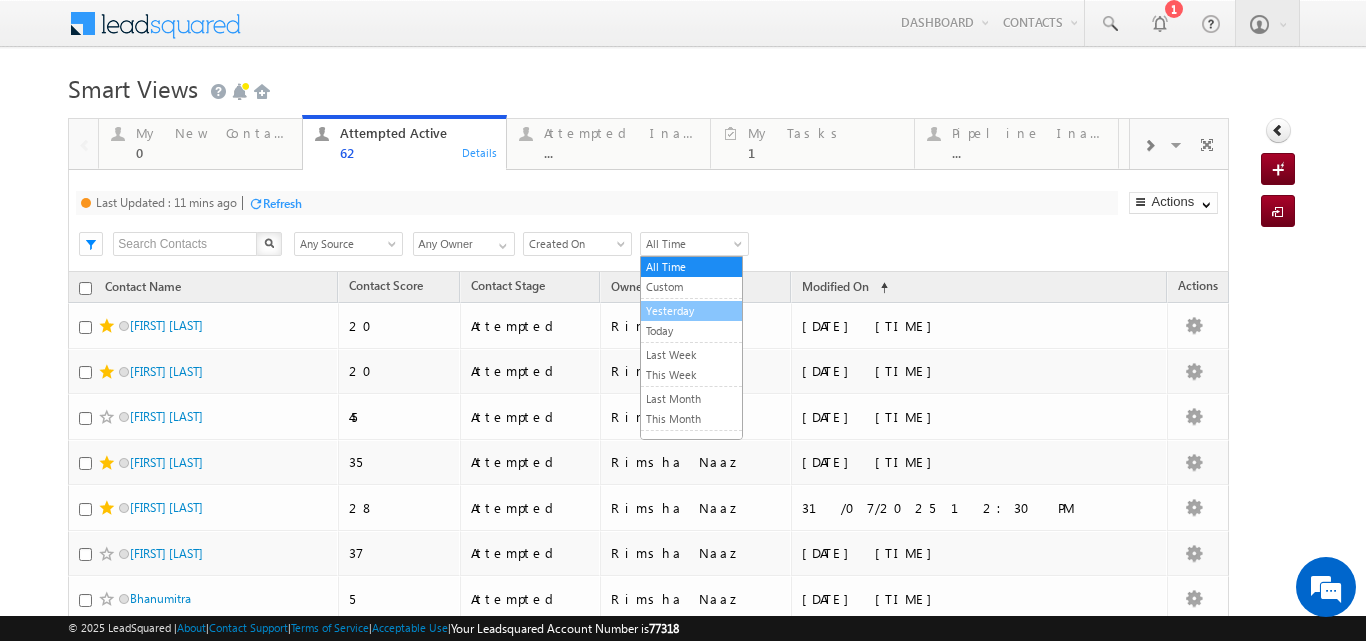 click on "Yesterday" at bounding box center [691, 311] 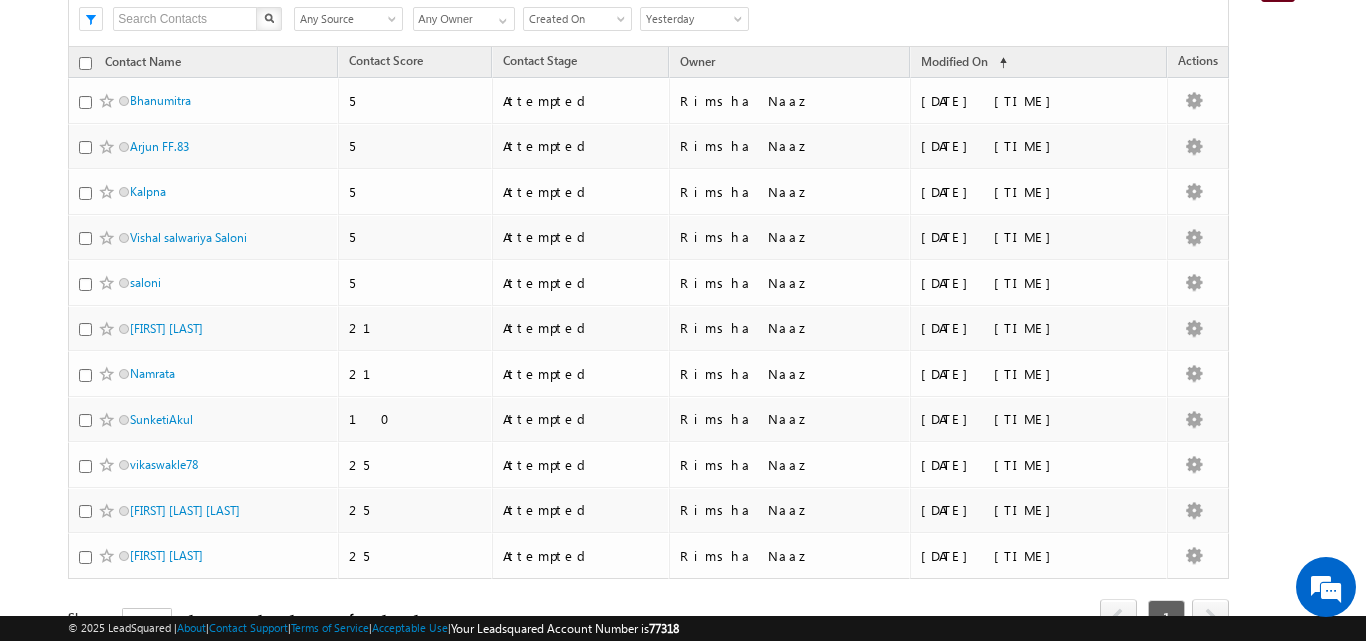 scroll, scrollTop: 222, scrollLeft: 0, axis: vertical 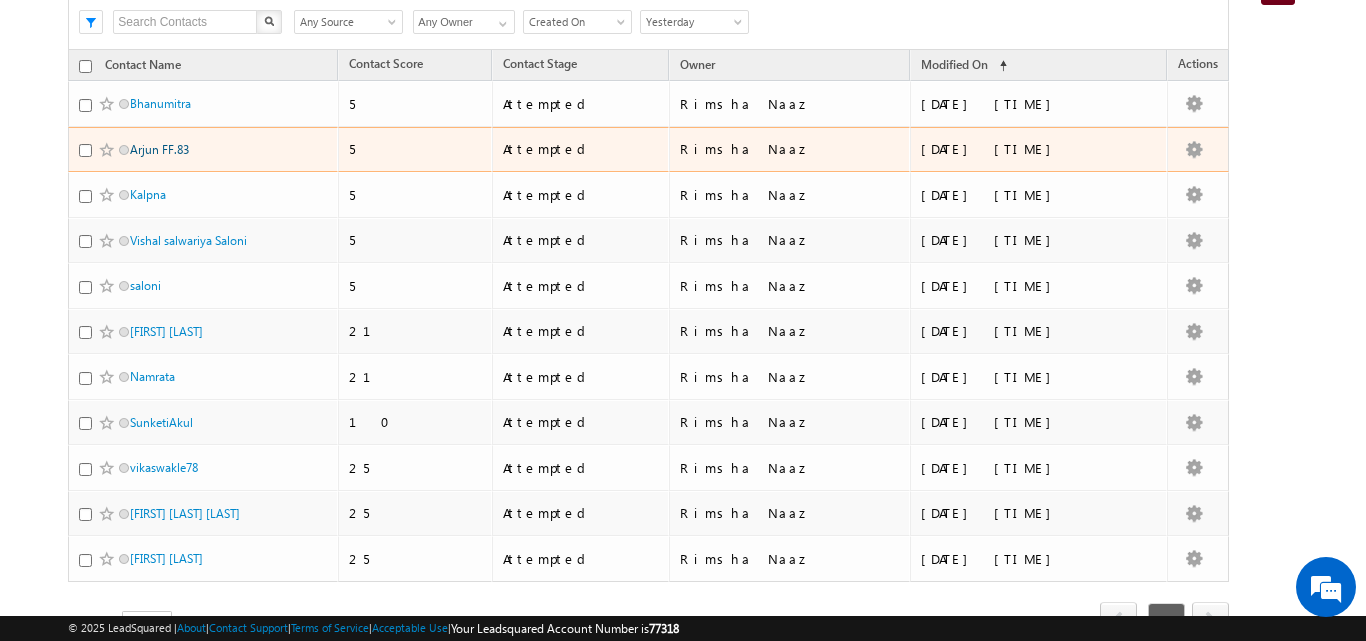 click on "Arjun FF.83" at bounding box center [159, 149] 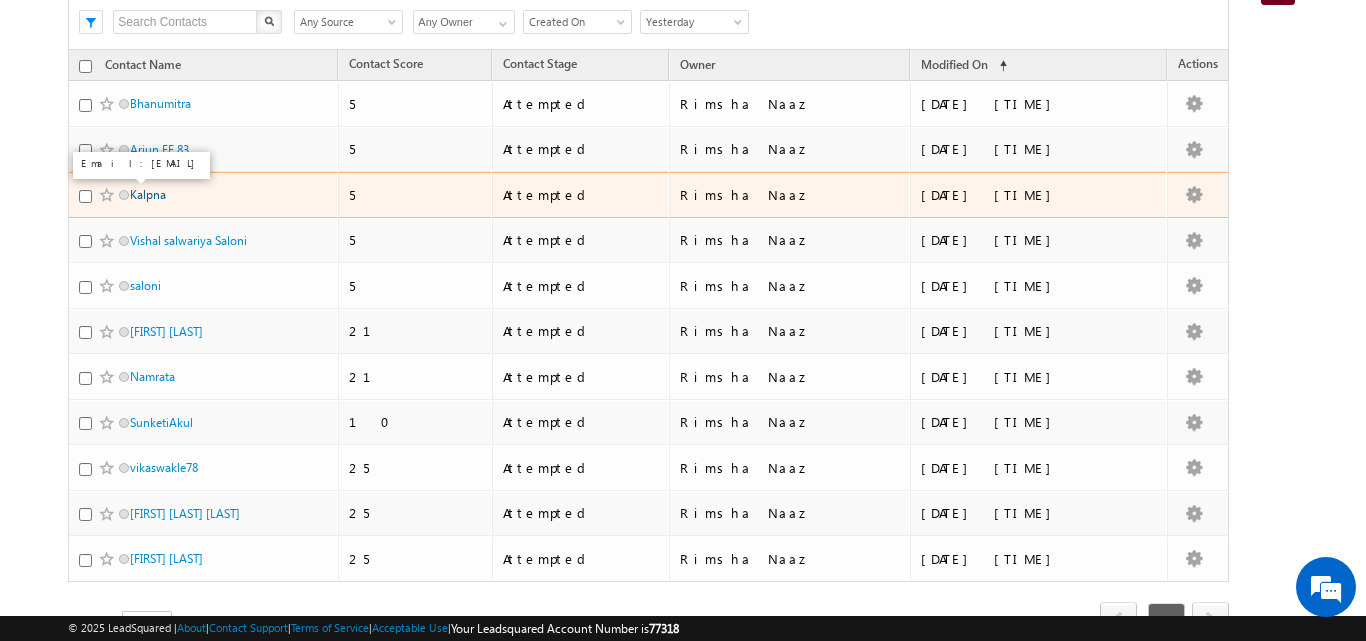 click on "Kalpna" at bounding box center [148, 194] 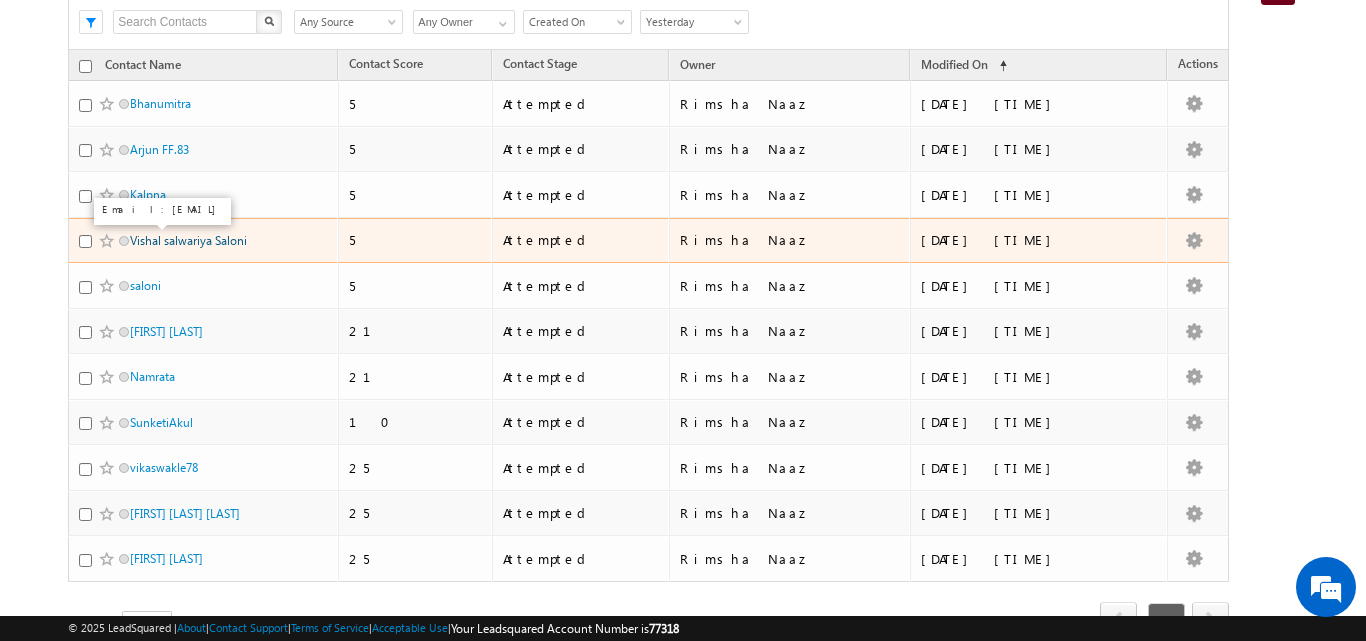 click on "Vishal salwariya Saloni" at bounding box center [188, 240] 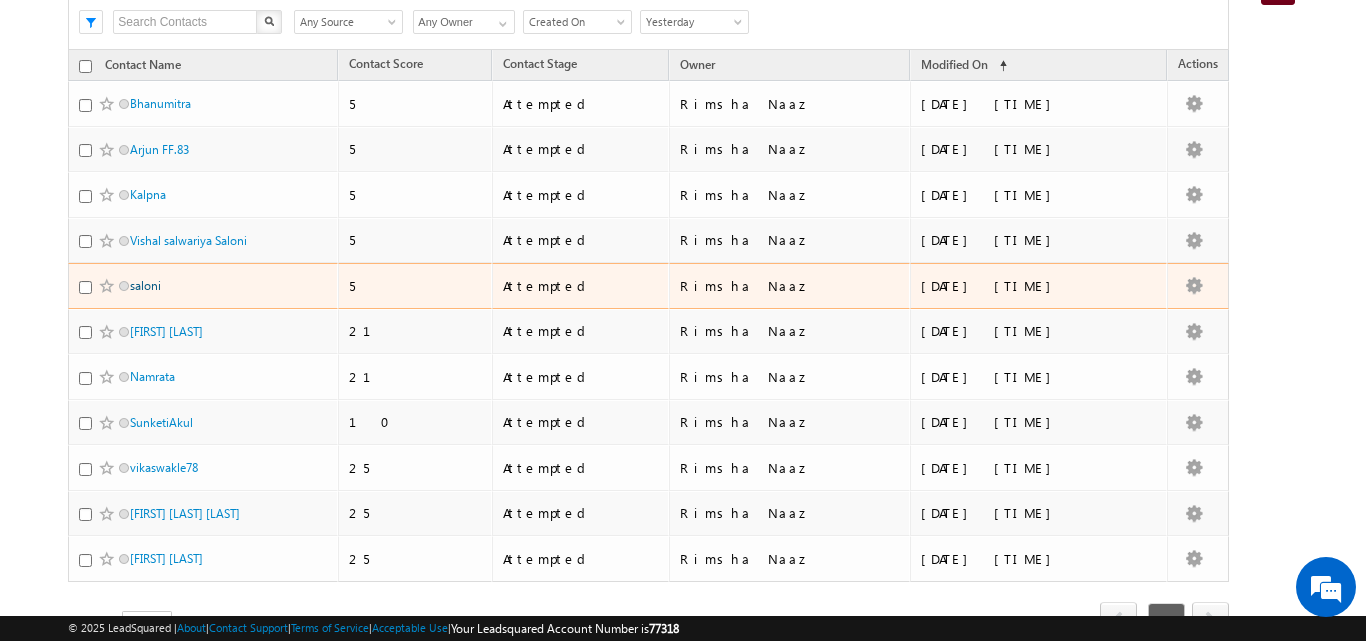 click on "saloni" at bounding box center (145, 285) 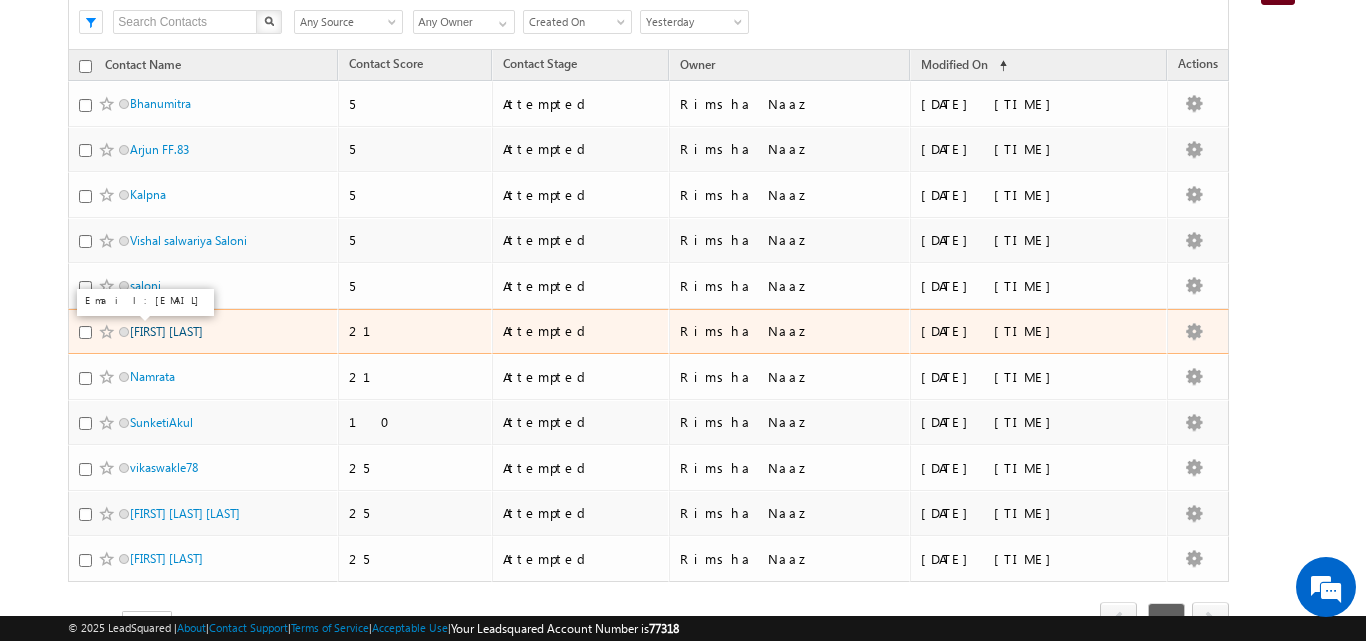 click on "Yashi Bafna" at bounding box center (166, 331) 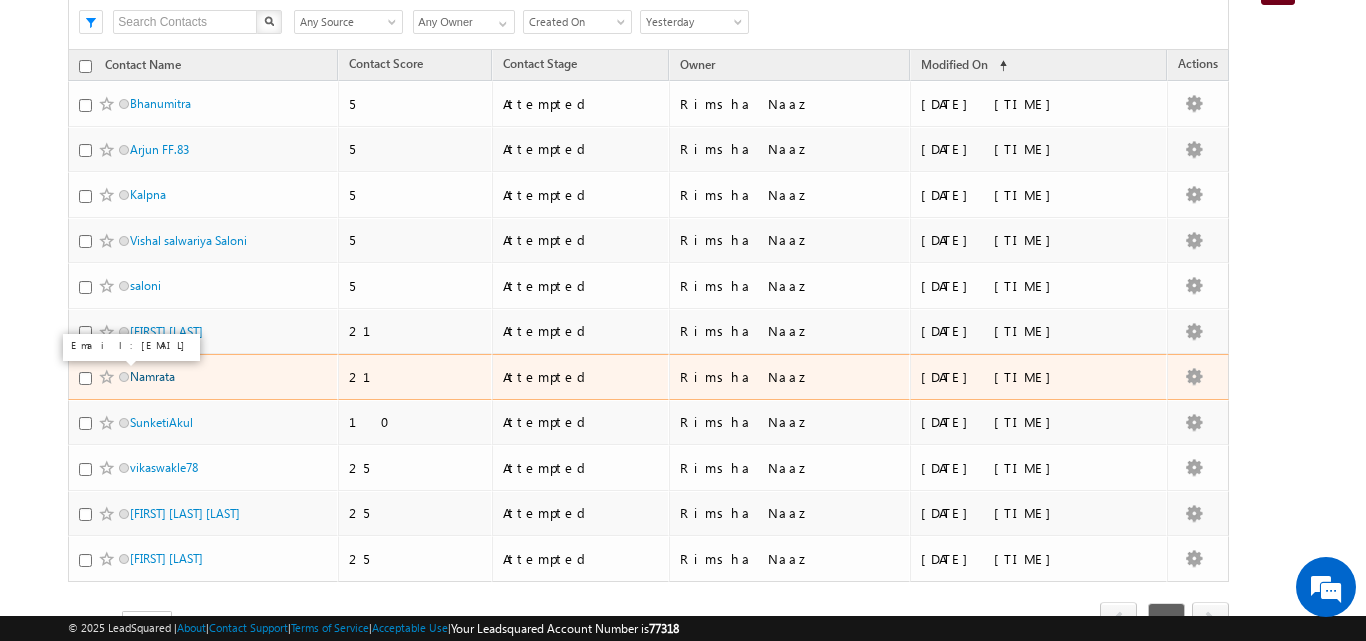 click on "Namrata" at bounding box center (152, 376) 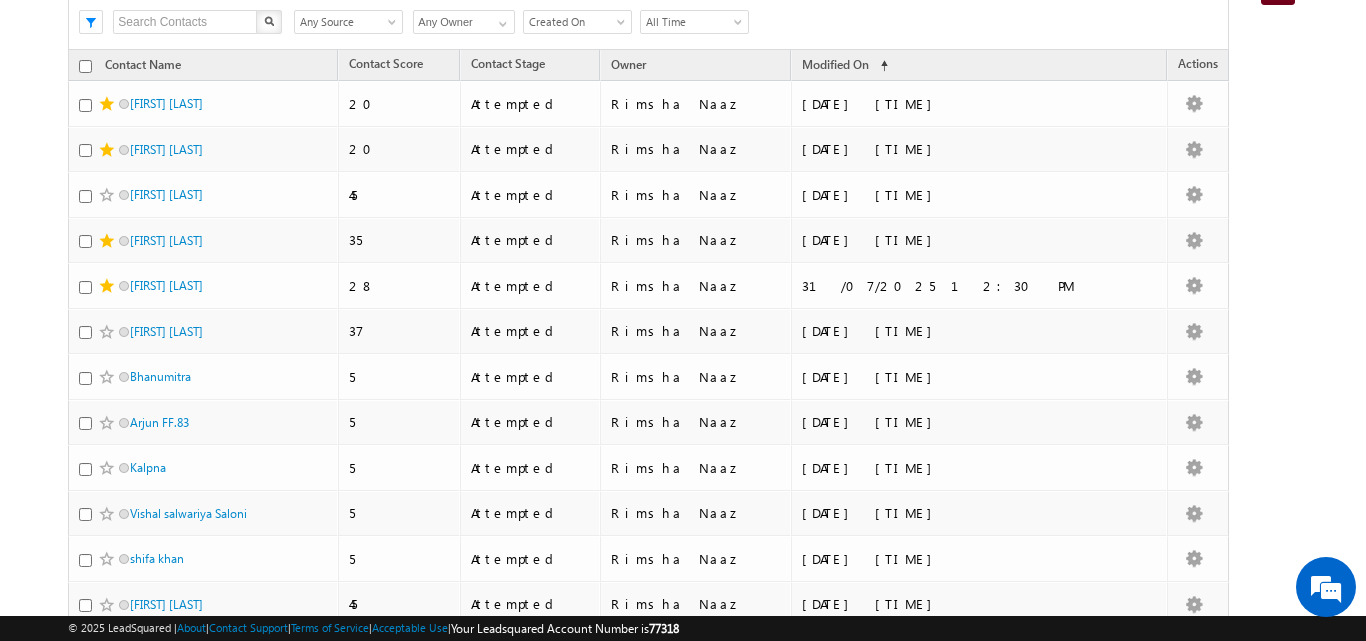 scroll, scrollTop: 0, scrollLeft: 0, axis: both 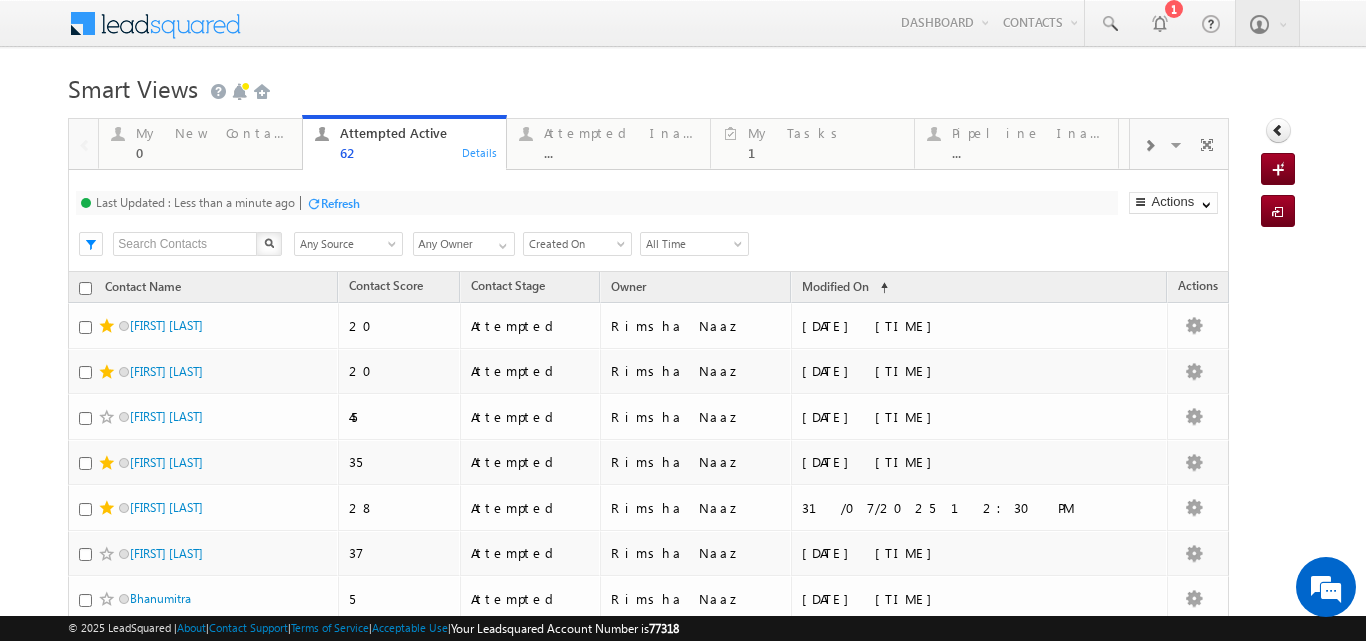 click on "Refresh" at bounding box center (340, 203) 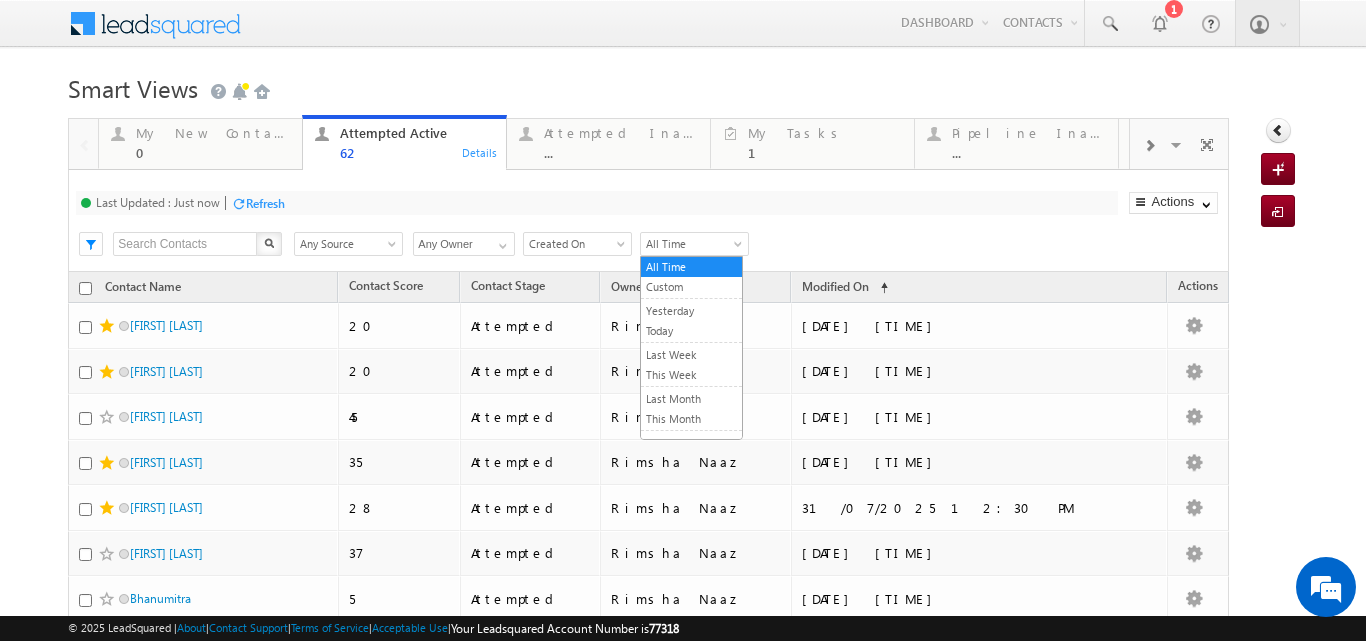 click on "All Time" at bounding box center (691, 244) 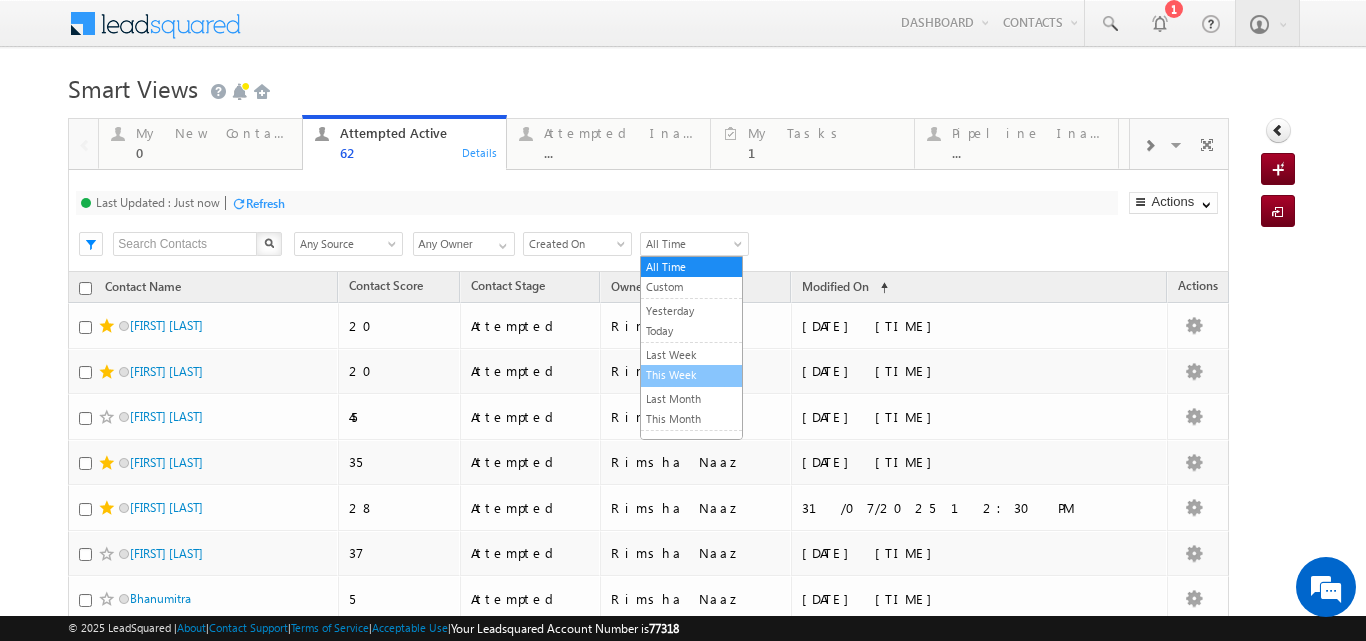 click on "This Week" at bounding box center (691, 375) 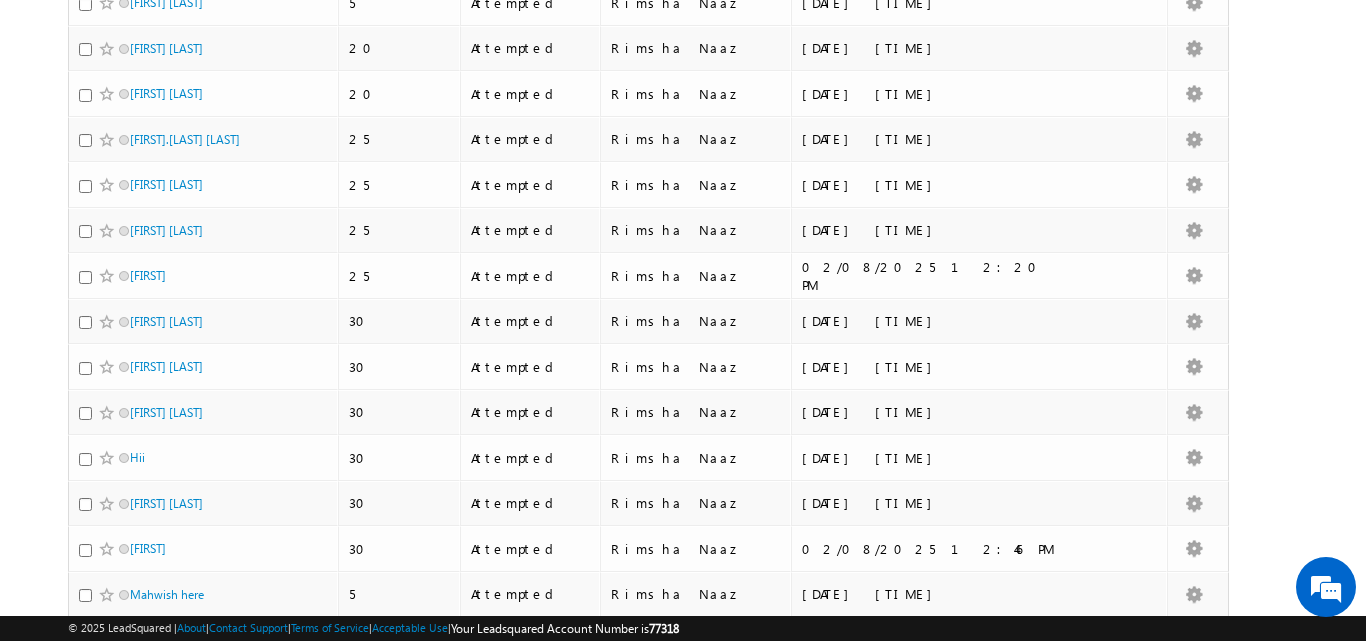 scroll, scrollTop: 0, scrollLeft: 0, axis: both 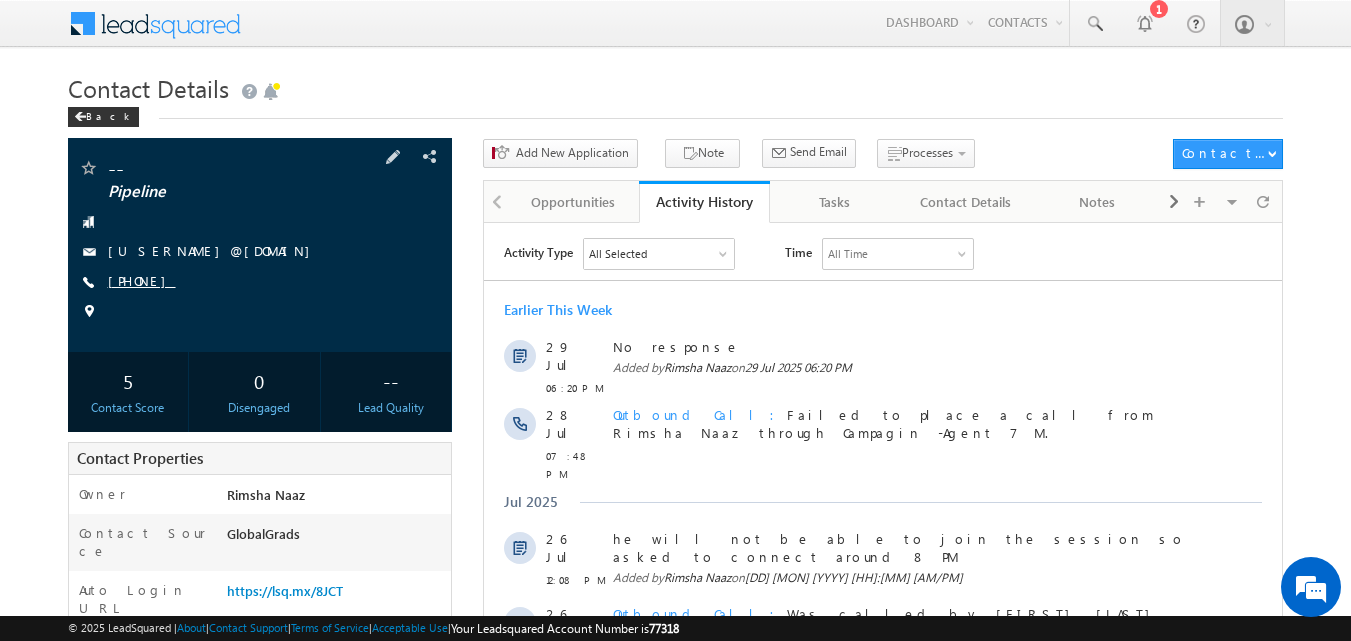 click on "[PHONE]" at bounding box center [142, 280] 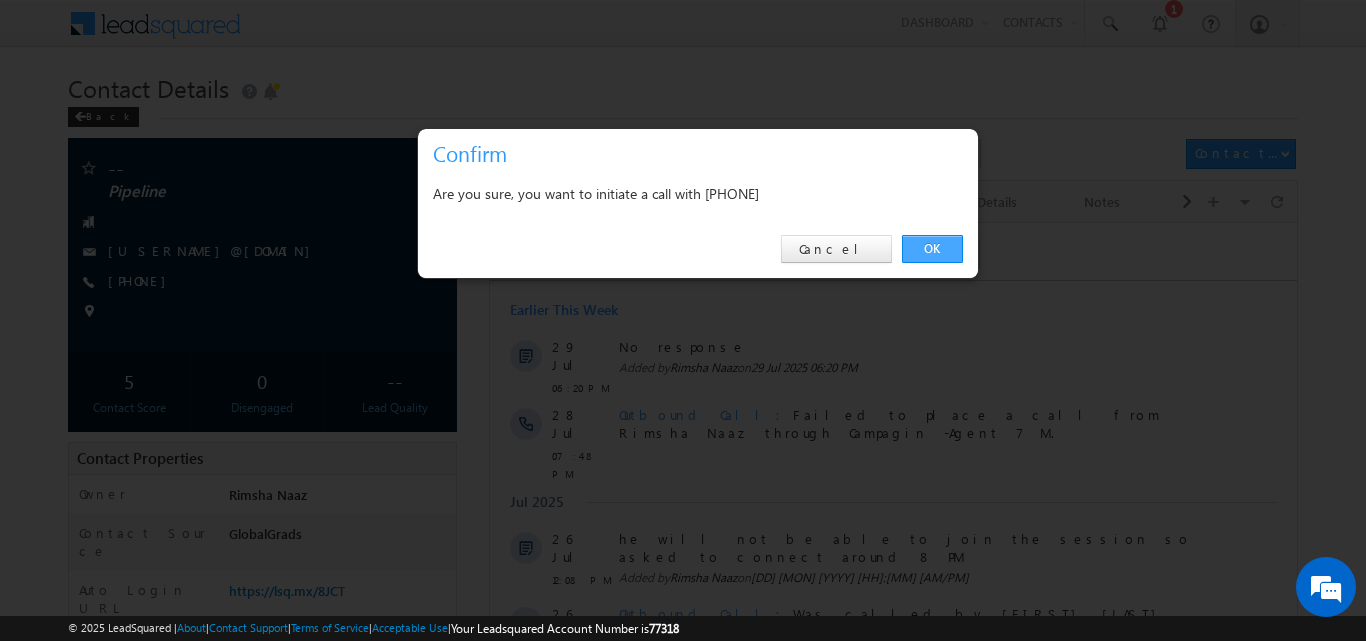 click on "OK" at bounding box center [932, 249] 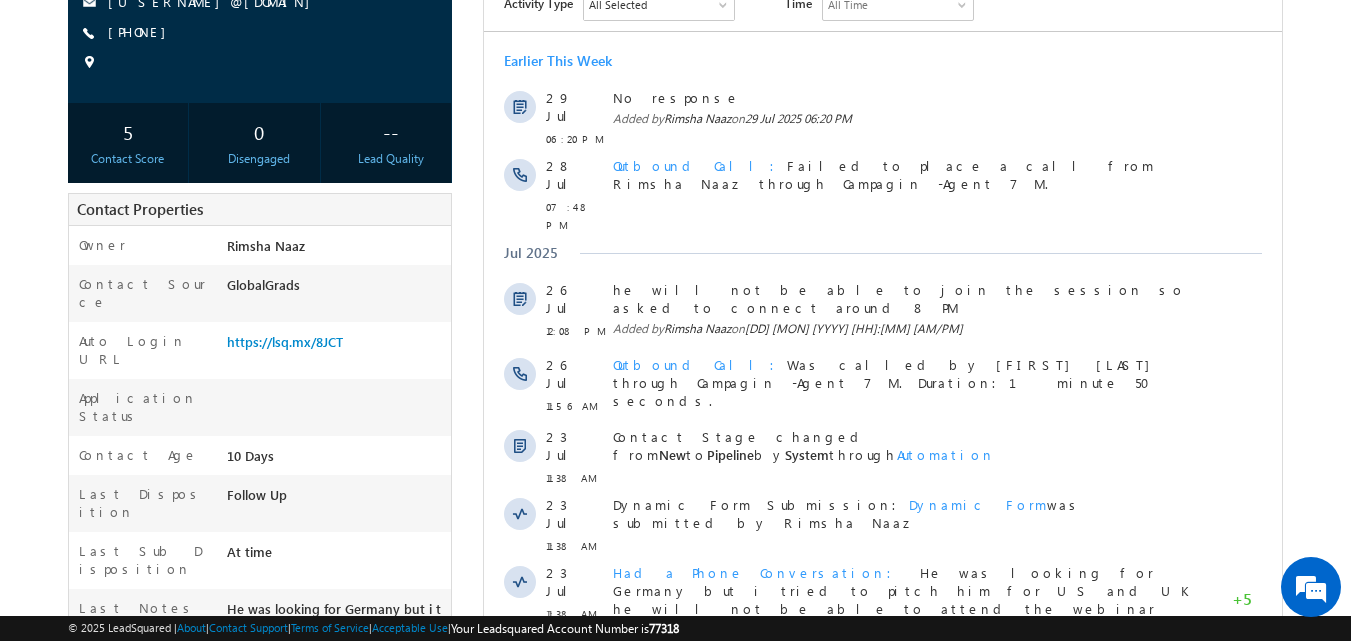 scroll, scrollTop: 295, scrollLeft: 0, axis: vertical 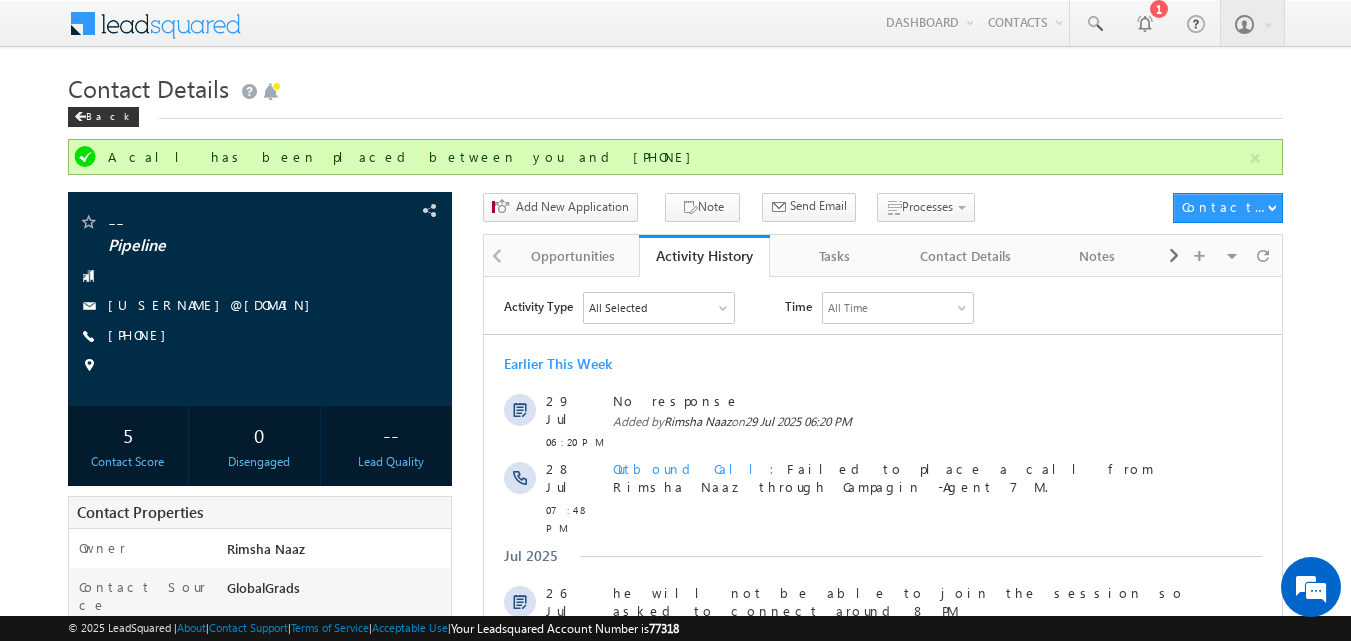 click on "Contact Details" at bounding box center (676, 86) 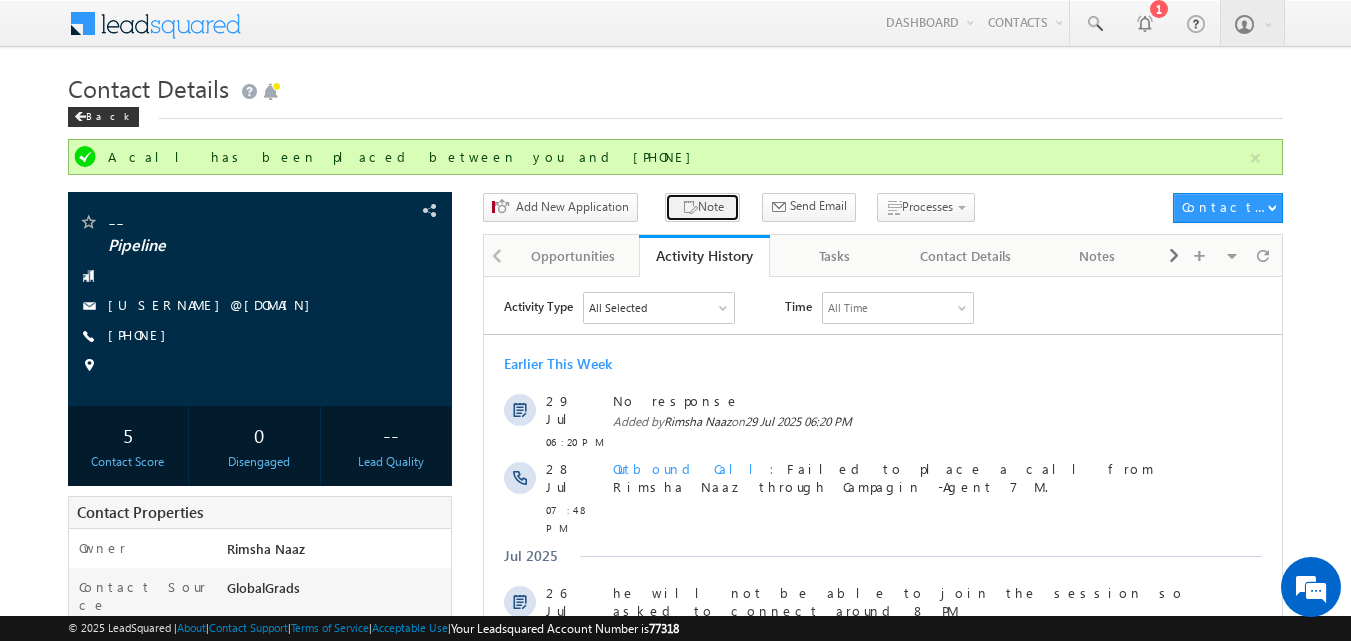 click on "Note" at bounding box center [702, 207] 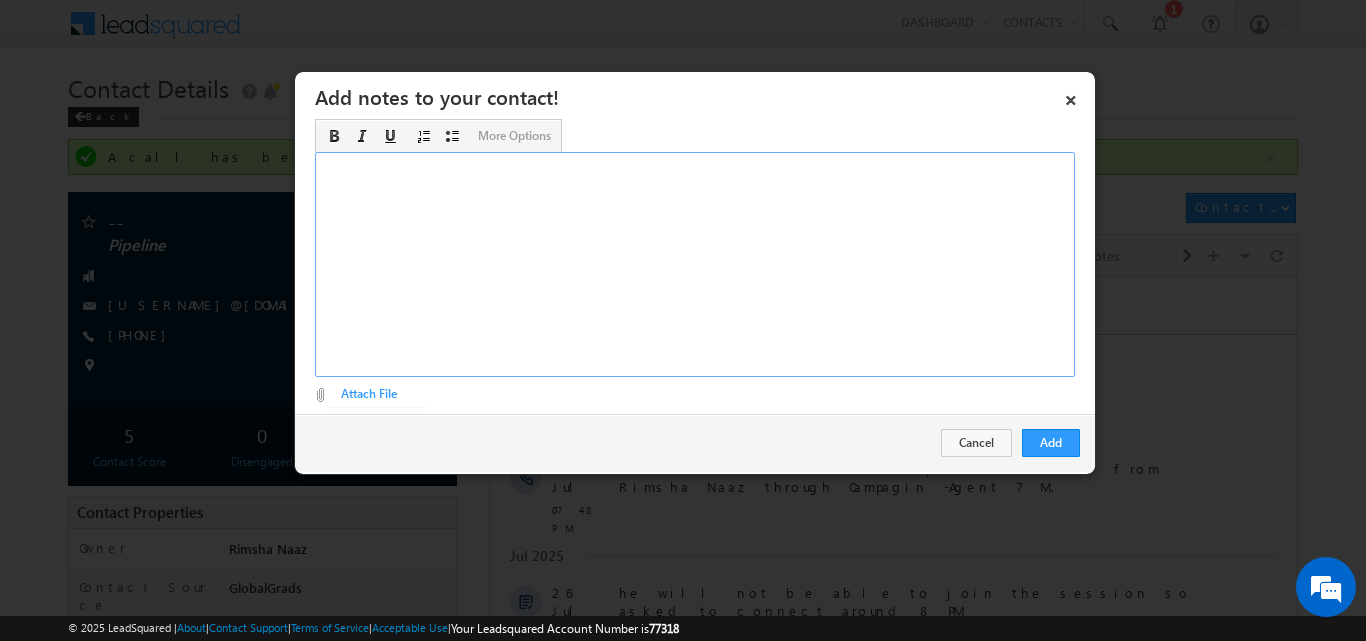 click at bounding box center [695, 264] 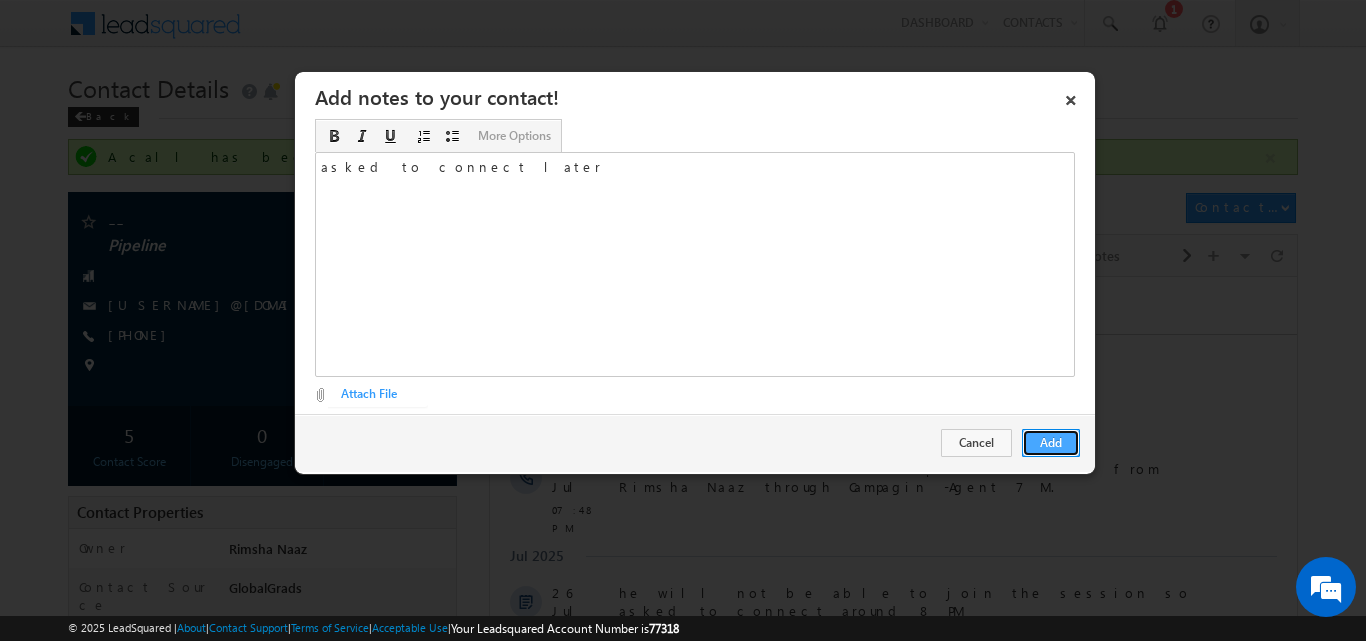click on "Add" at bounding box center (1051, 443) 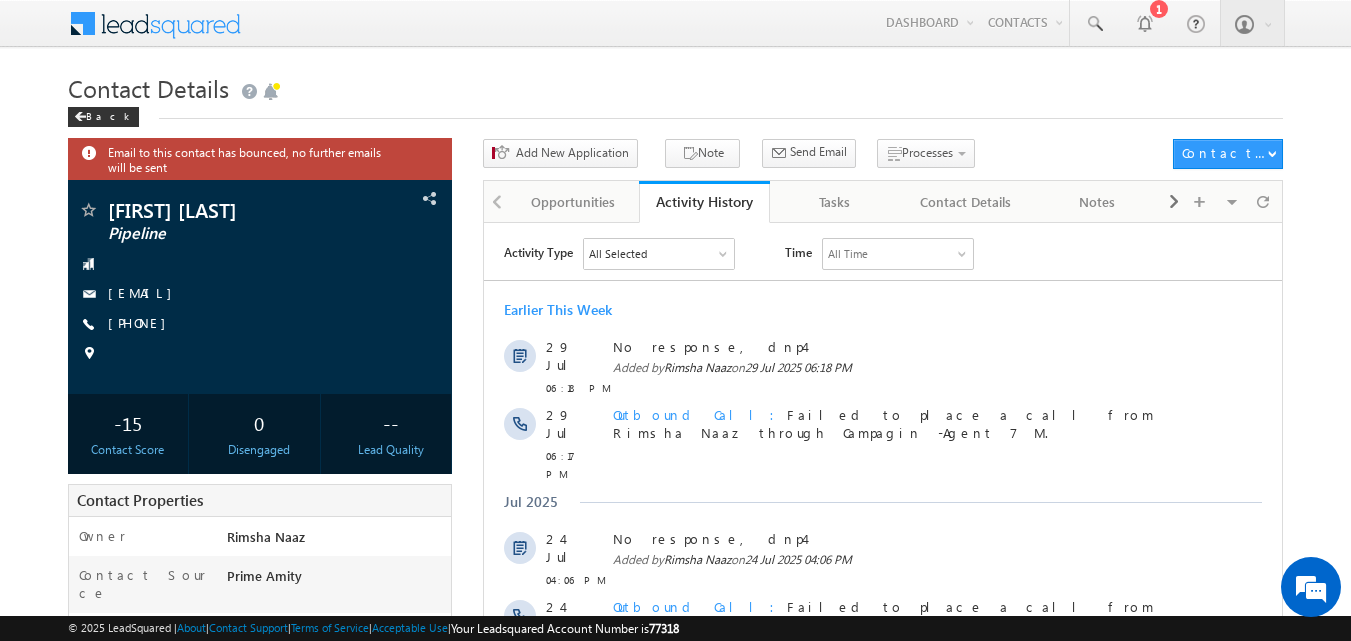 scroll, scrollTop: 0, scrollLeft: 0, axis: both 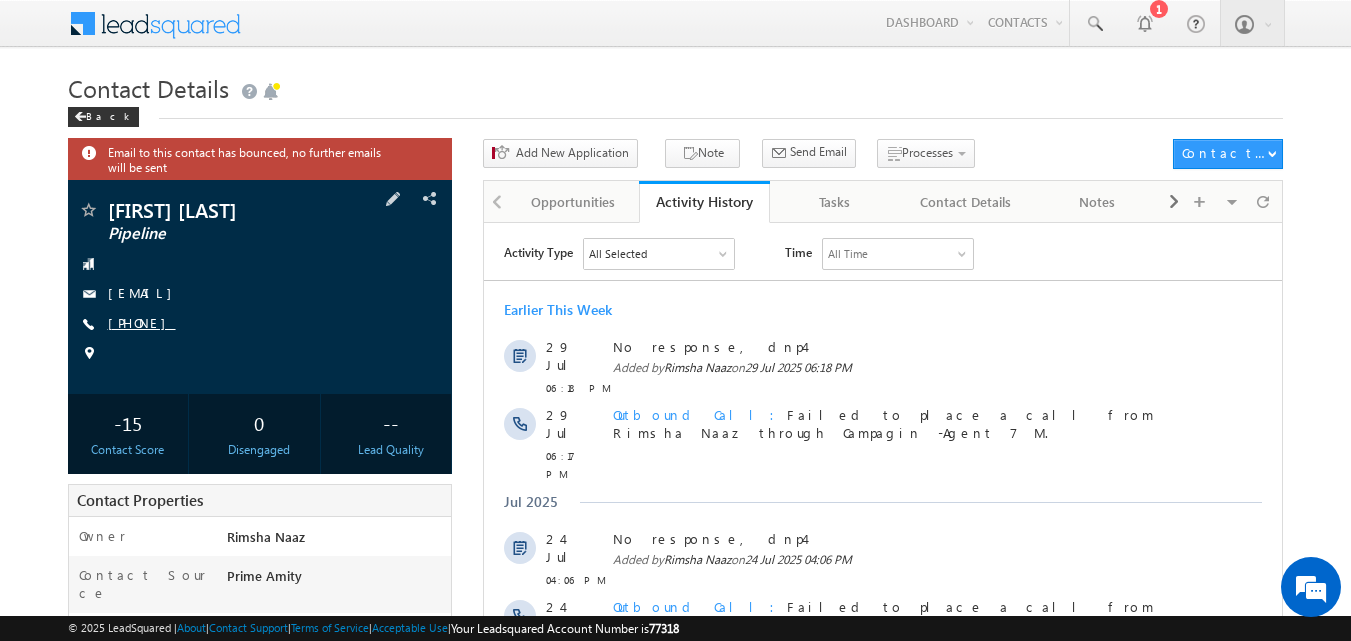 click on "[PHONE]" at bounding box center [142, 322] 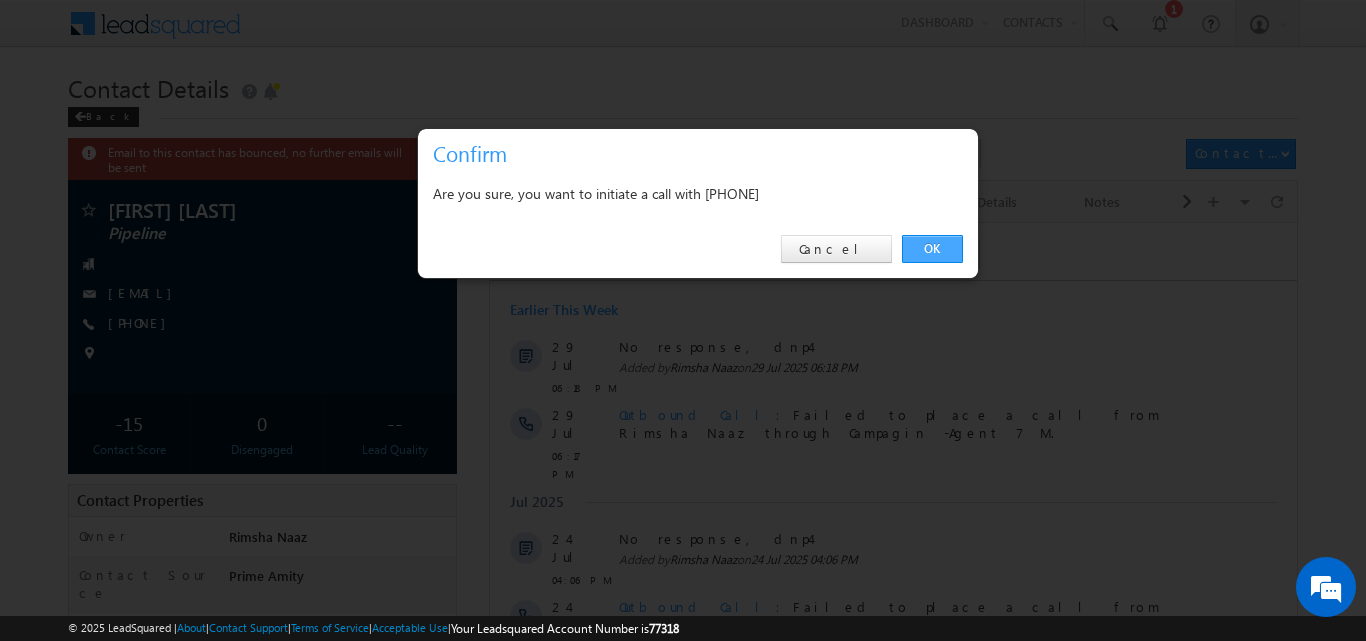 click on "OK" at bounding box center (932, 249) 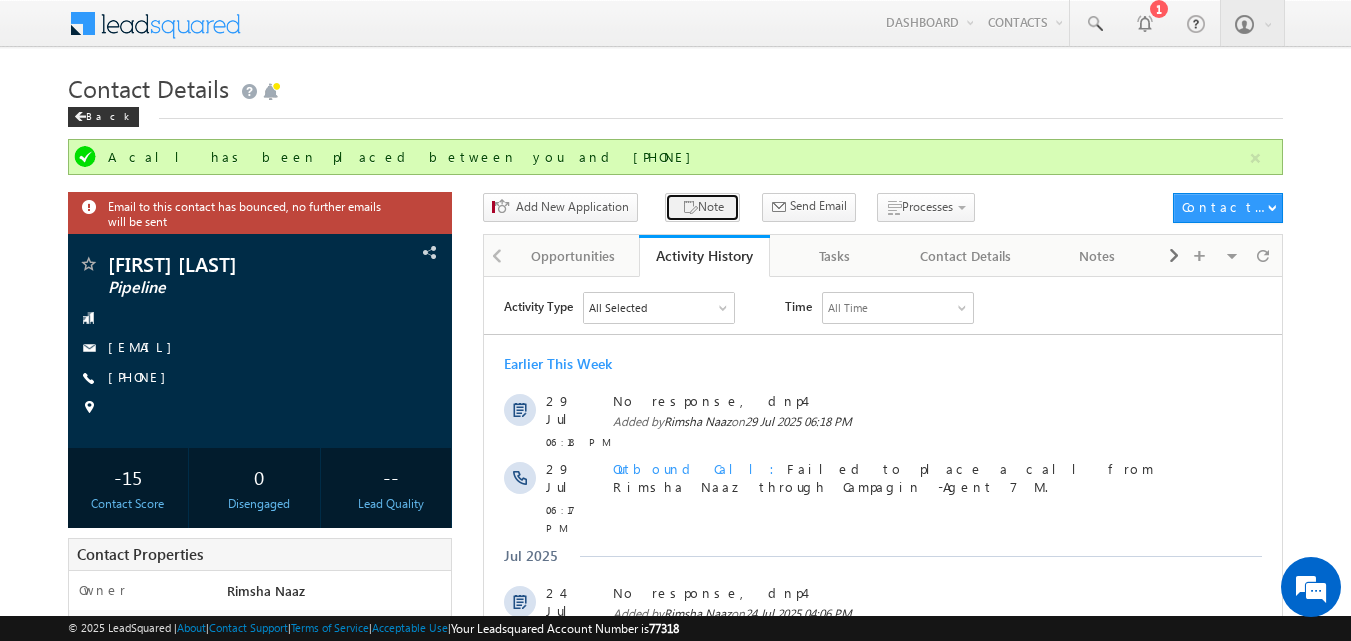 click on "Note" at bounding box center (702, 207) 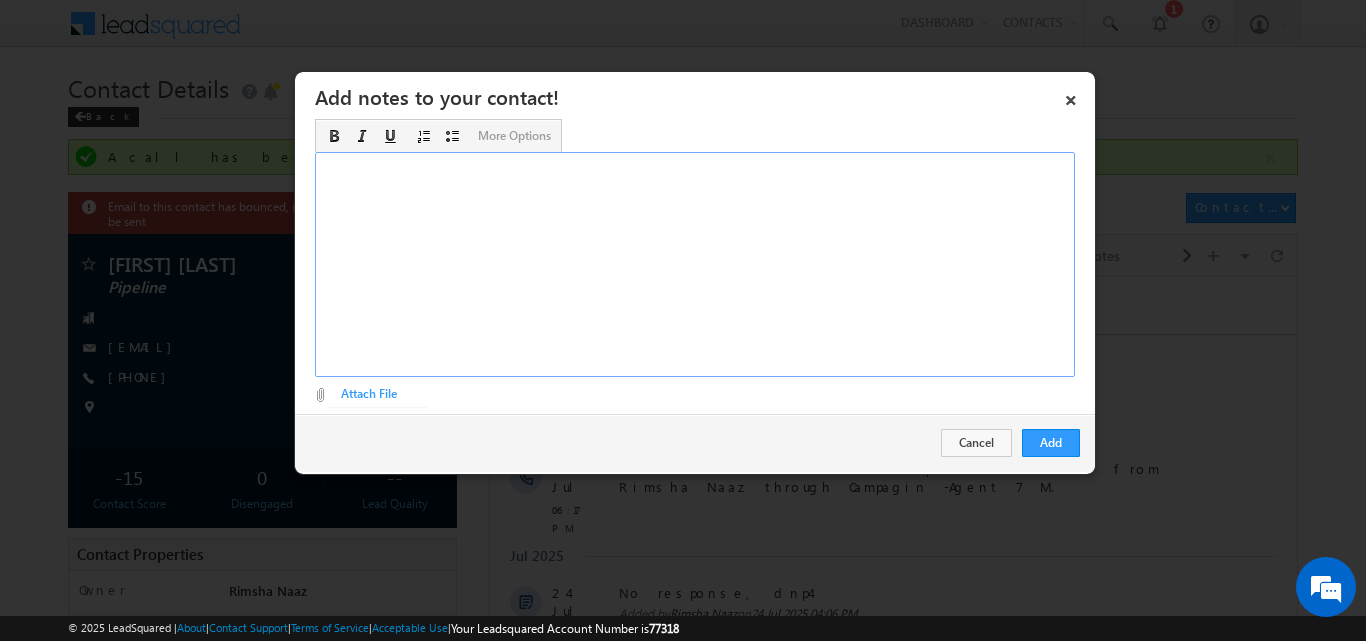 click at bounding box center (695, 264) 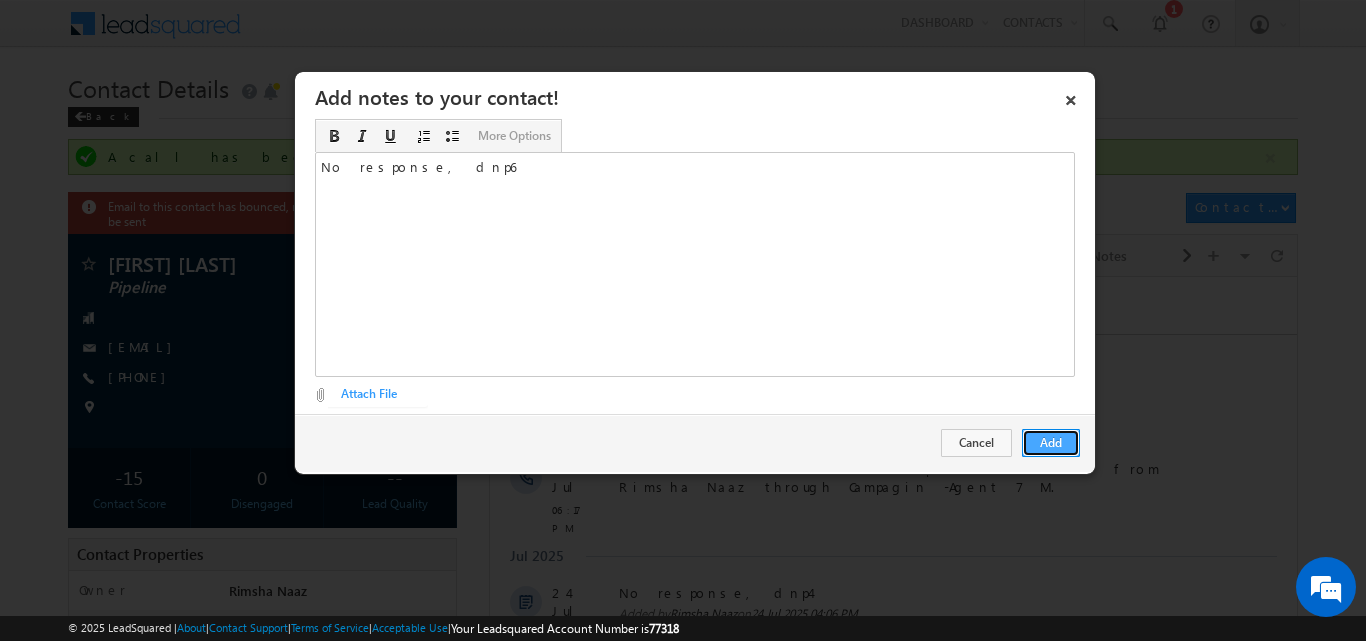 click on "Add" at bounding box center (1051, 443) 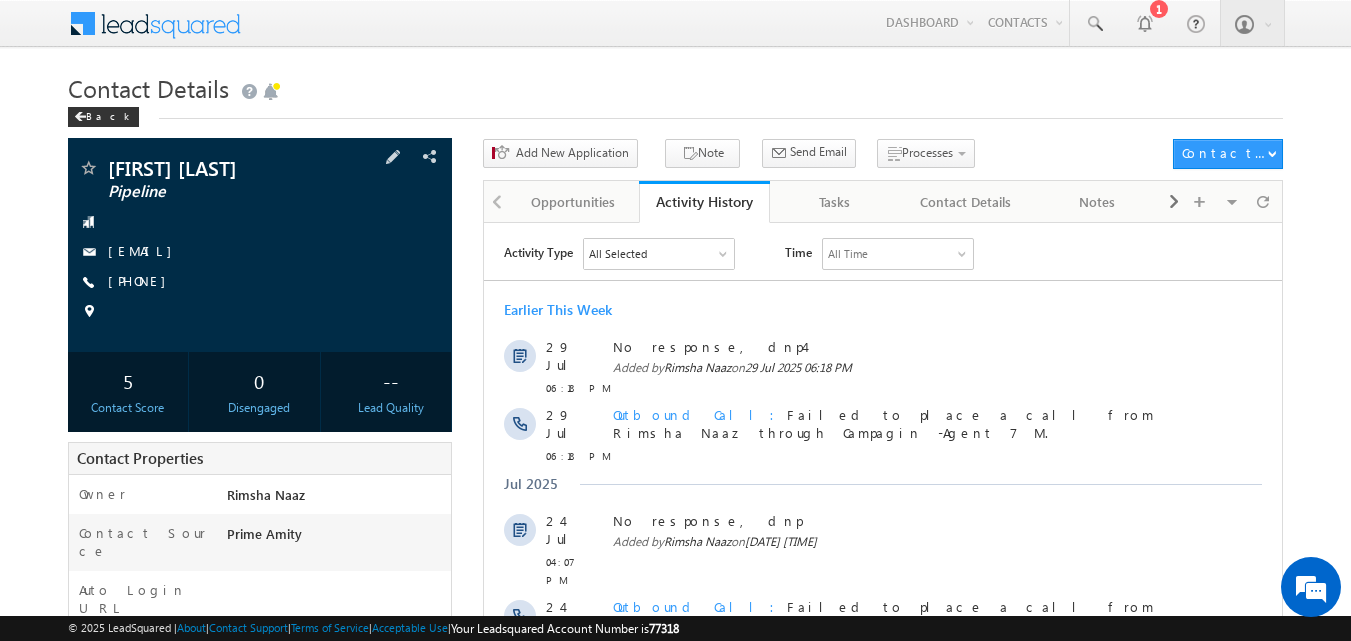 scroll, scrollTop: 0, scrollLeft: 0, axis: both 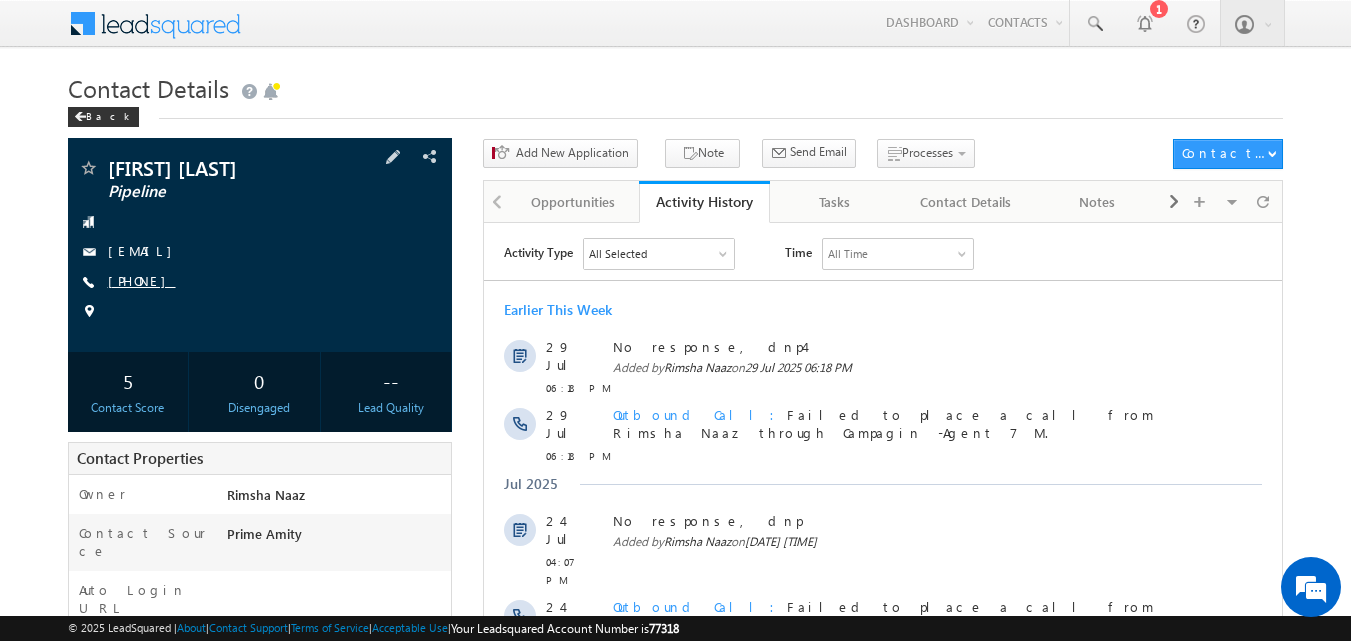click on "[PHONE]" at bounding box center [142, 280] 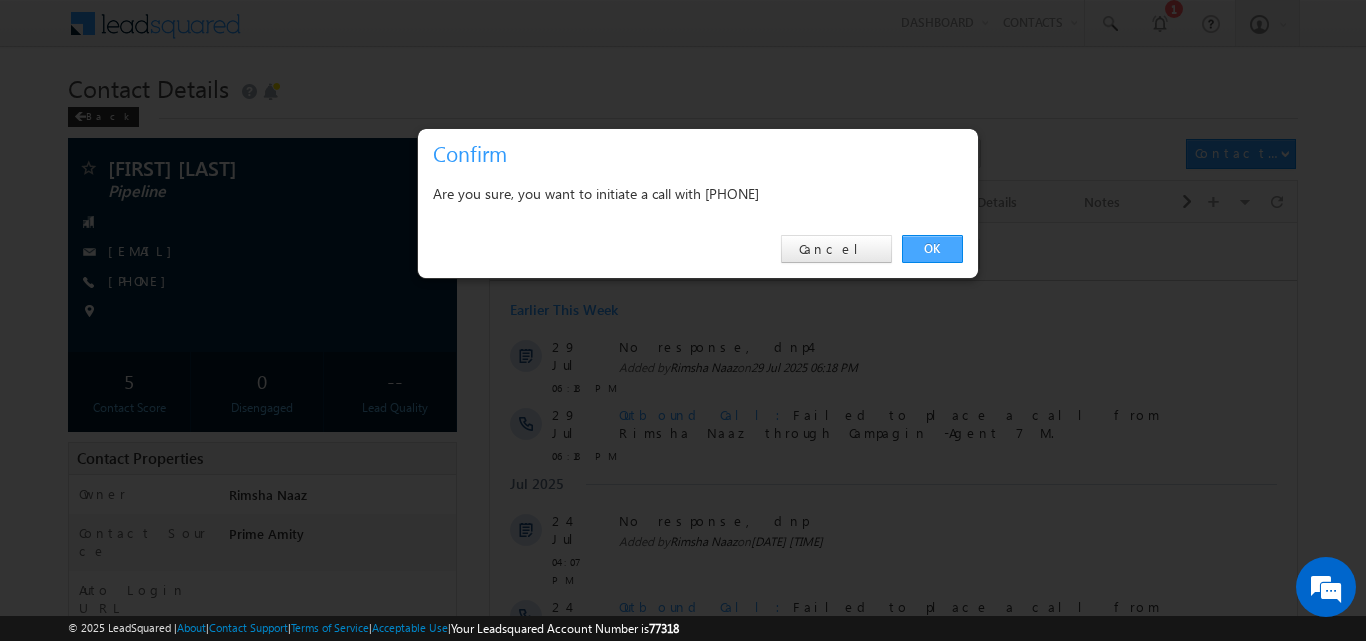 click on "OK" at bounding box center [932, 249] 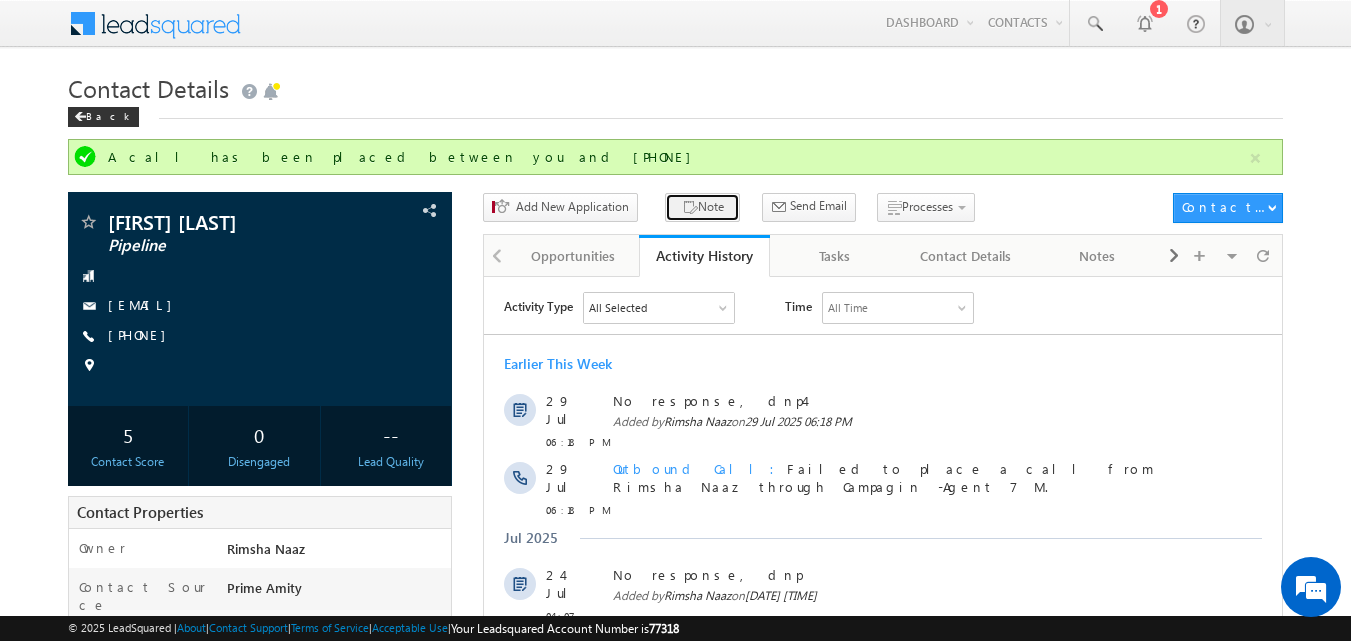 click at bounding box center (690, 208) 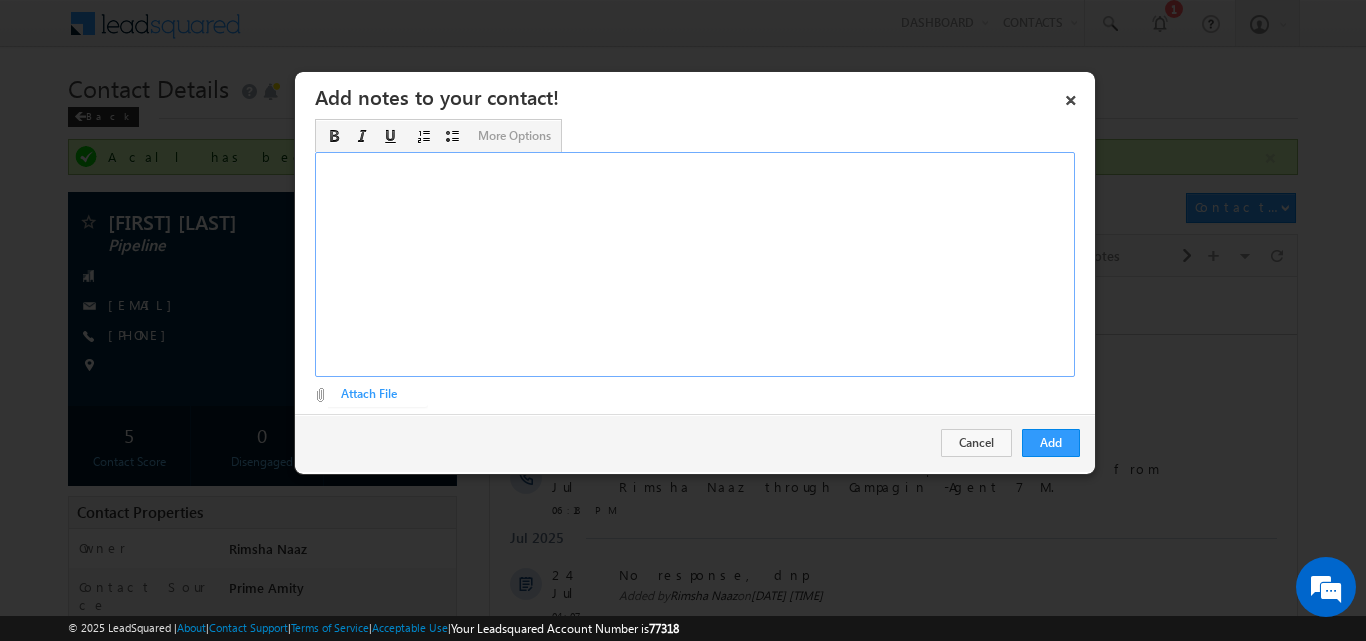click at bounding box center [695, 264] 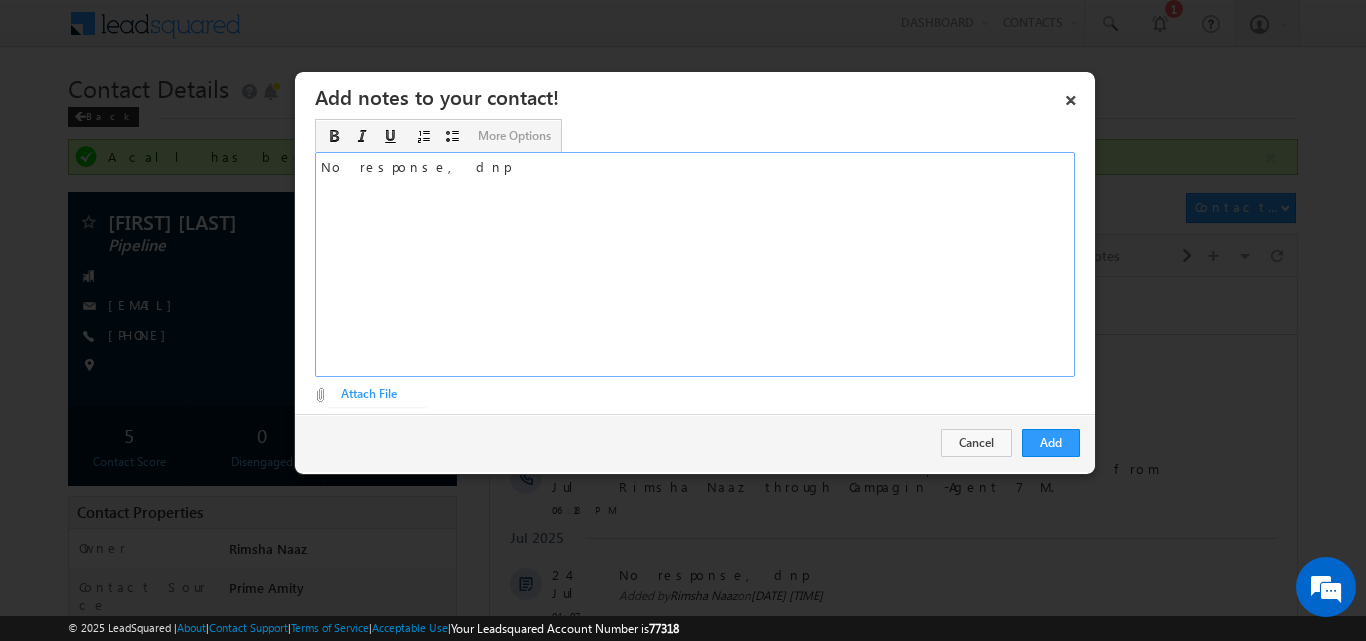 click on "No response, dnp" at bounding box center (695, 264) 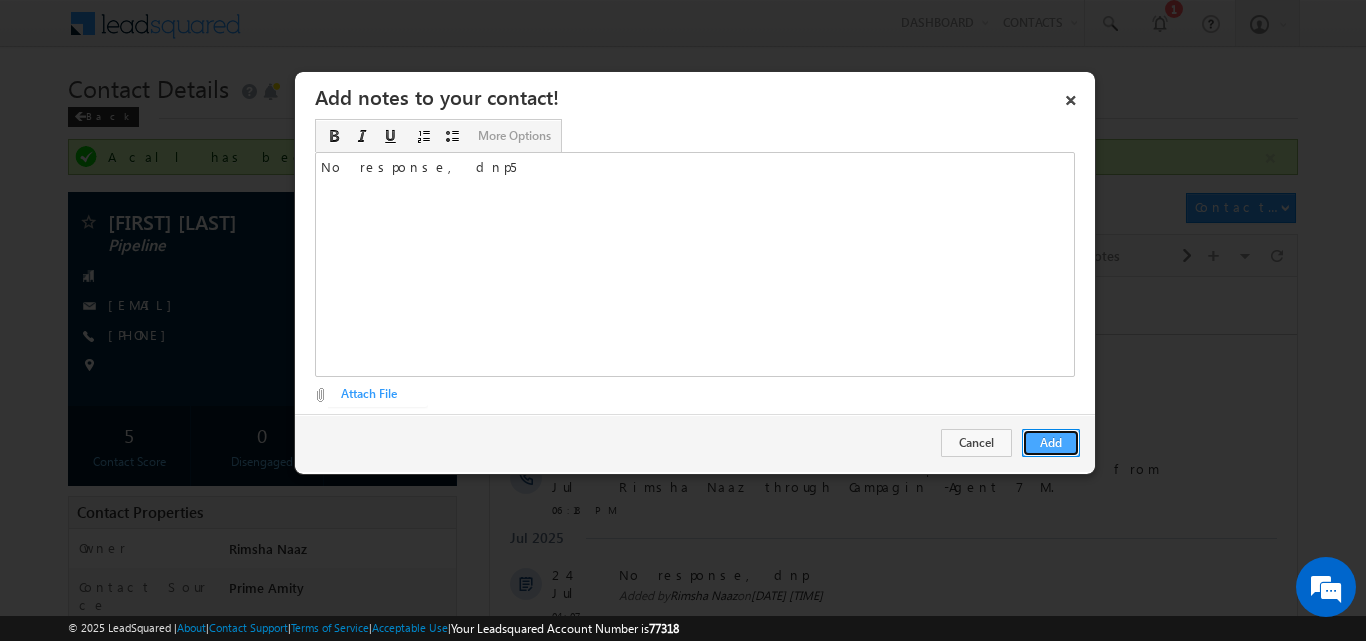 click on "Add" at bounding box center [1051, 443] 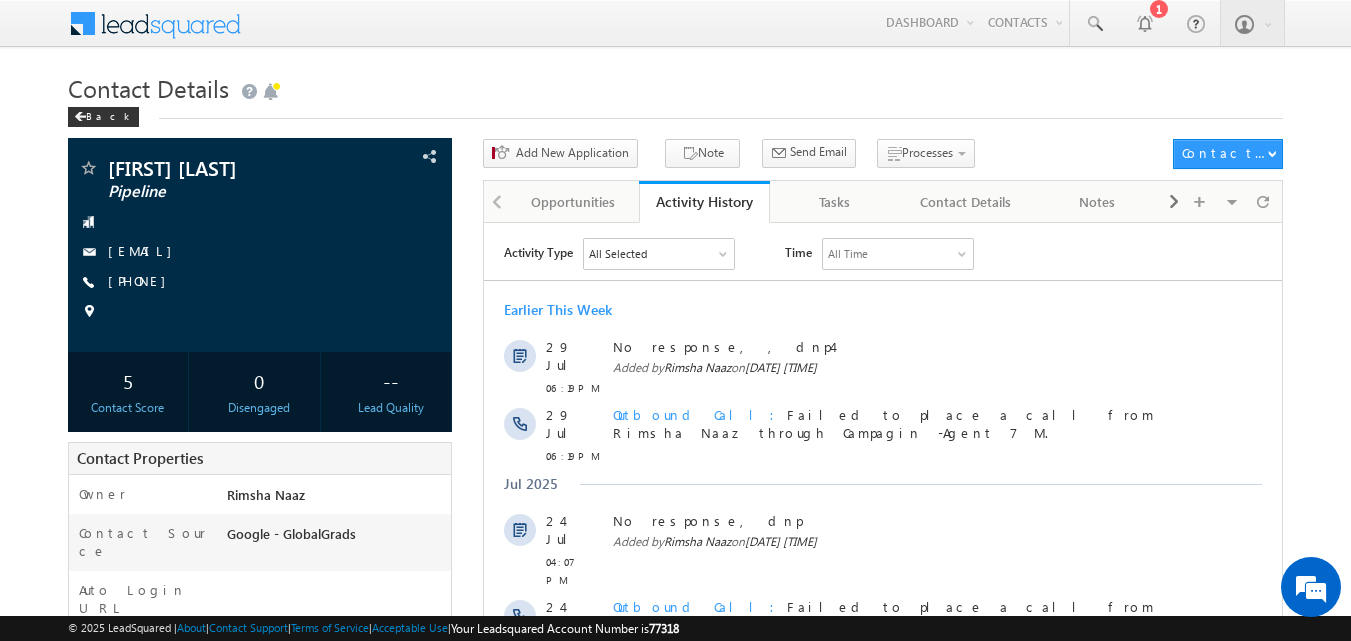 scroll, scrollTop: 0, scrollLeft: 0, axis: both 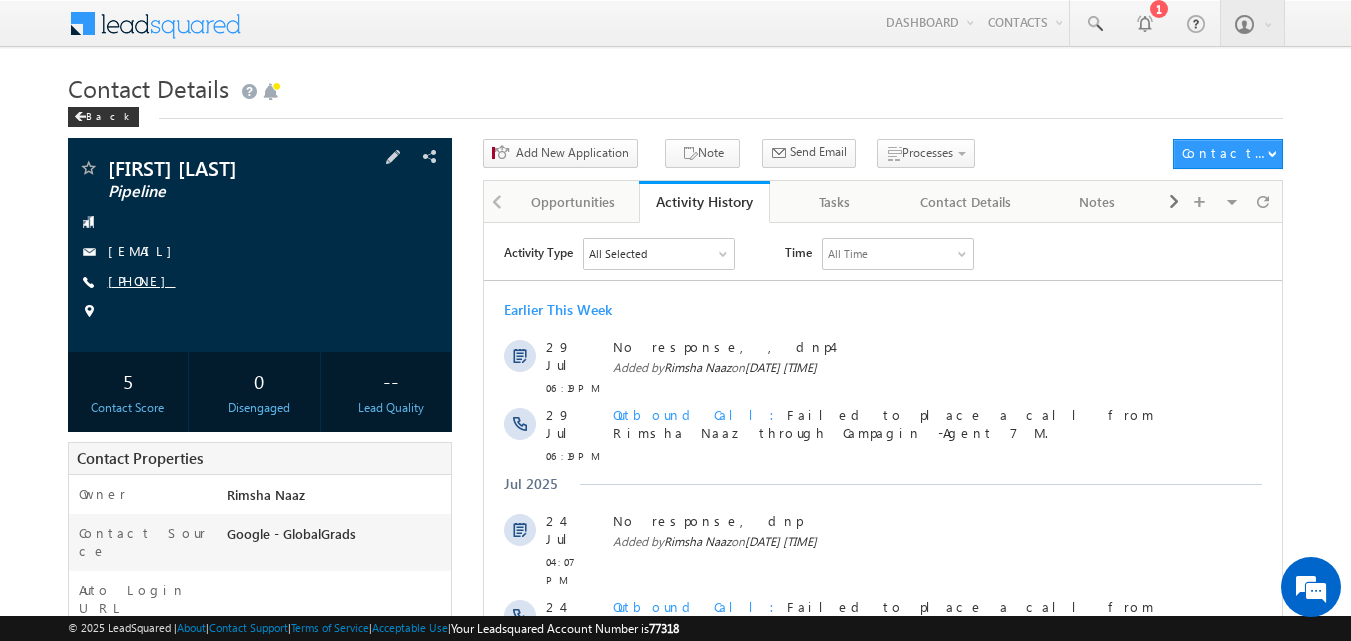 click on "[PHONE]" at bounding box center (142, 280) 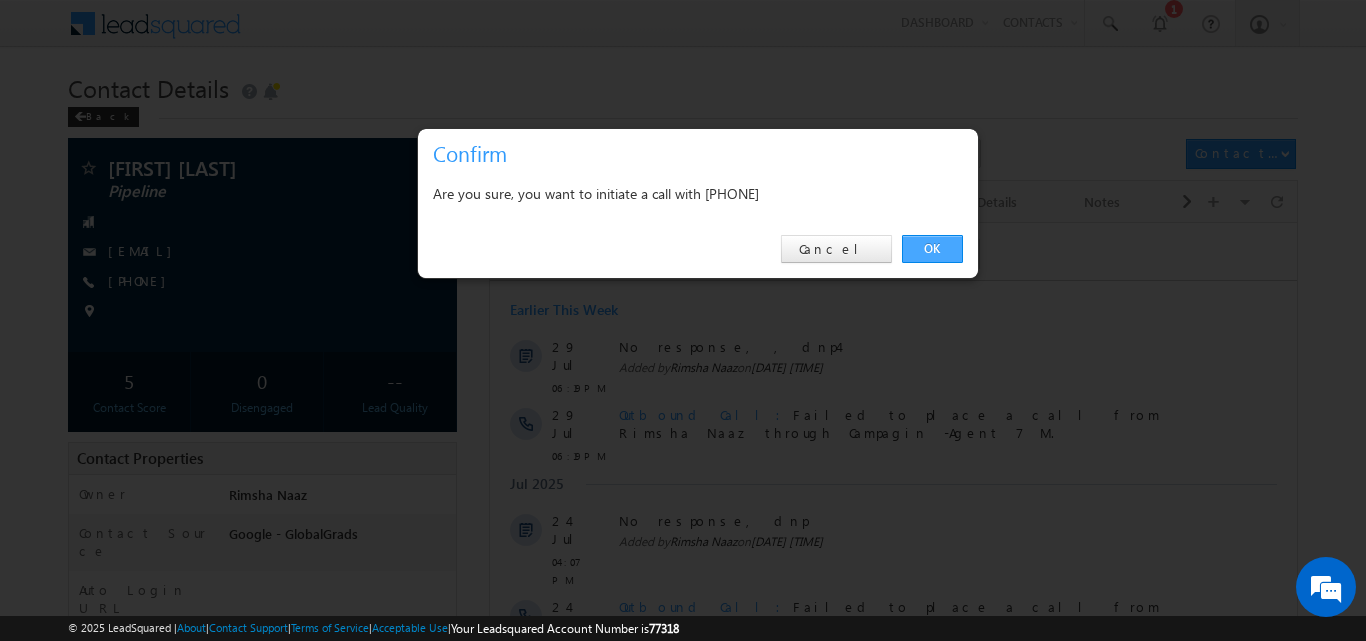 click on "OK" at bounding box center [932, 249] 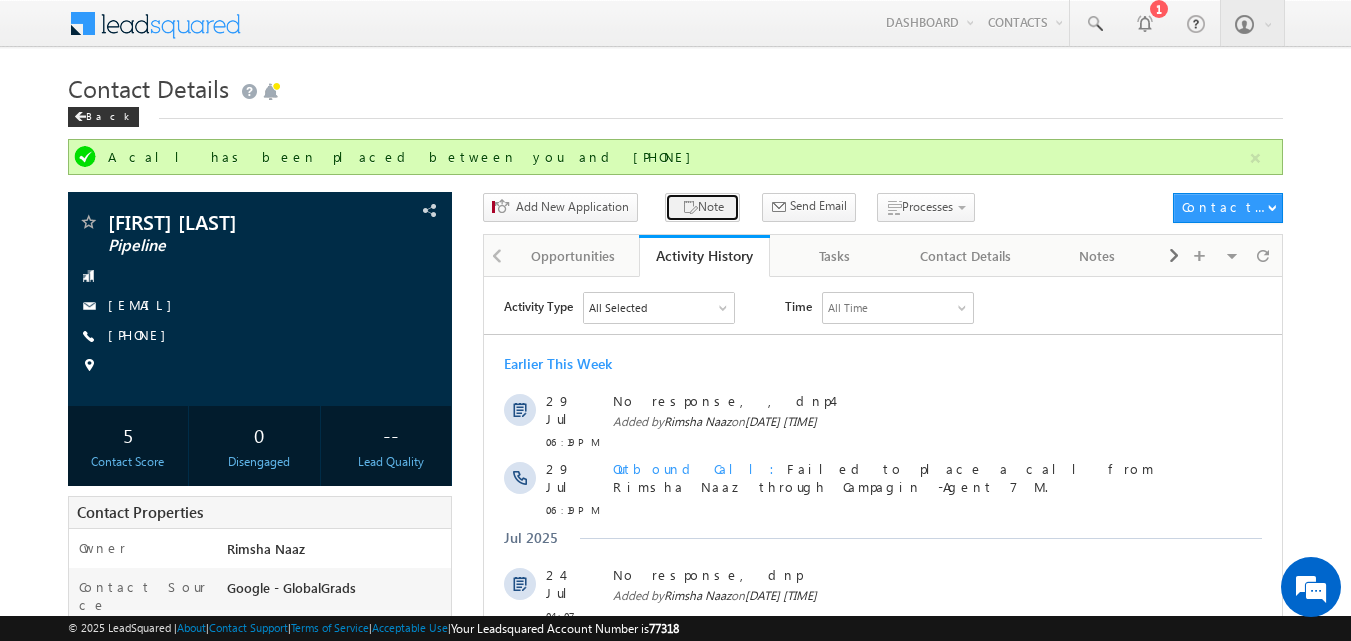 click on "Note" at bounding box center [702, 207] 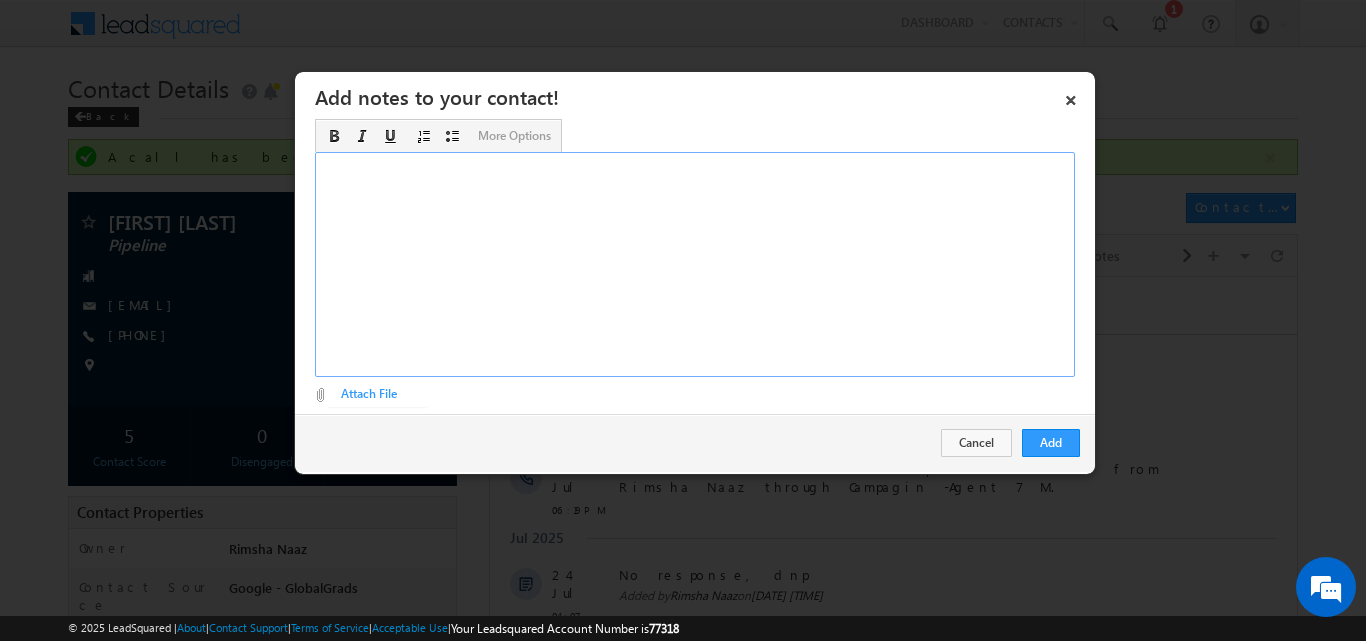 click at bounding box center [695, 264] 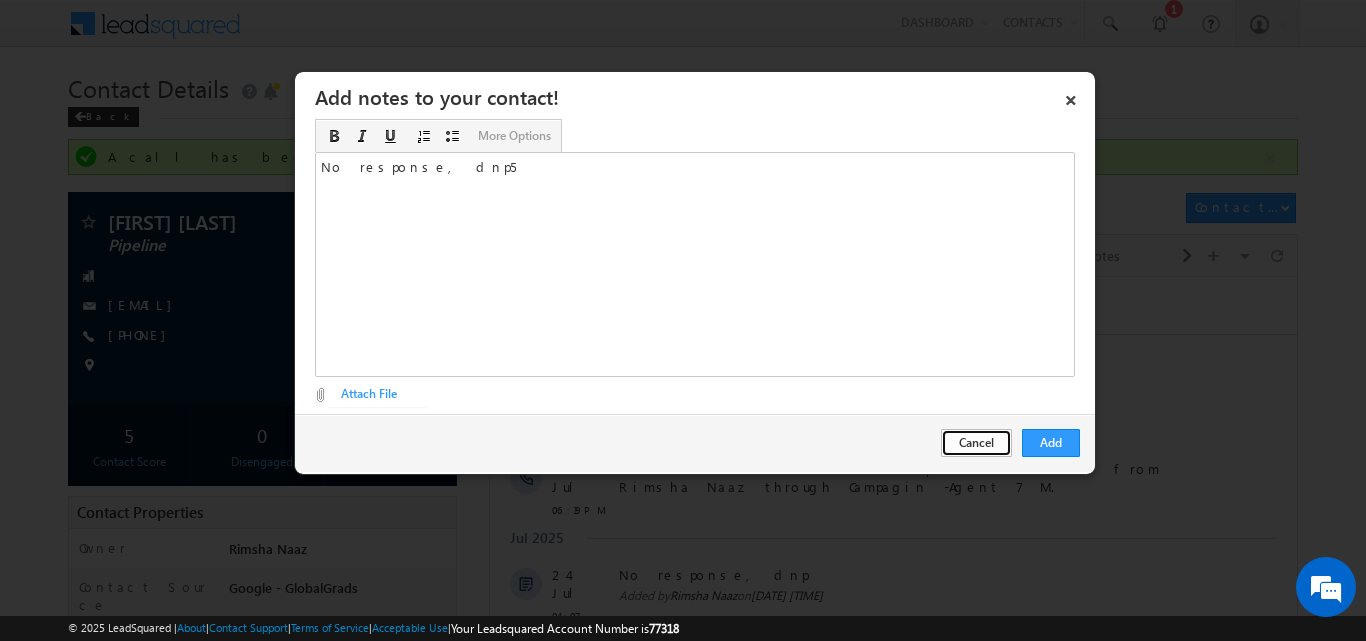 click on "Cancel" at bounding box center [976, 443] 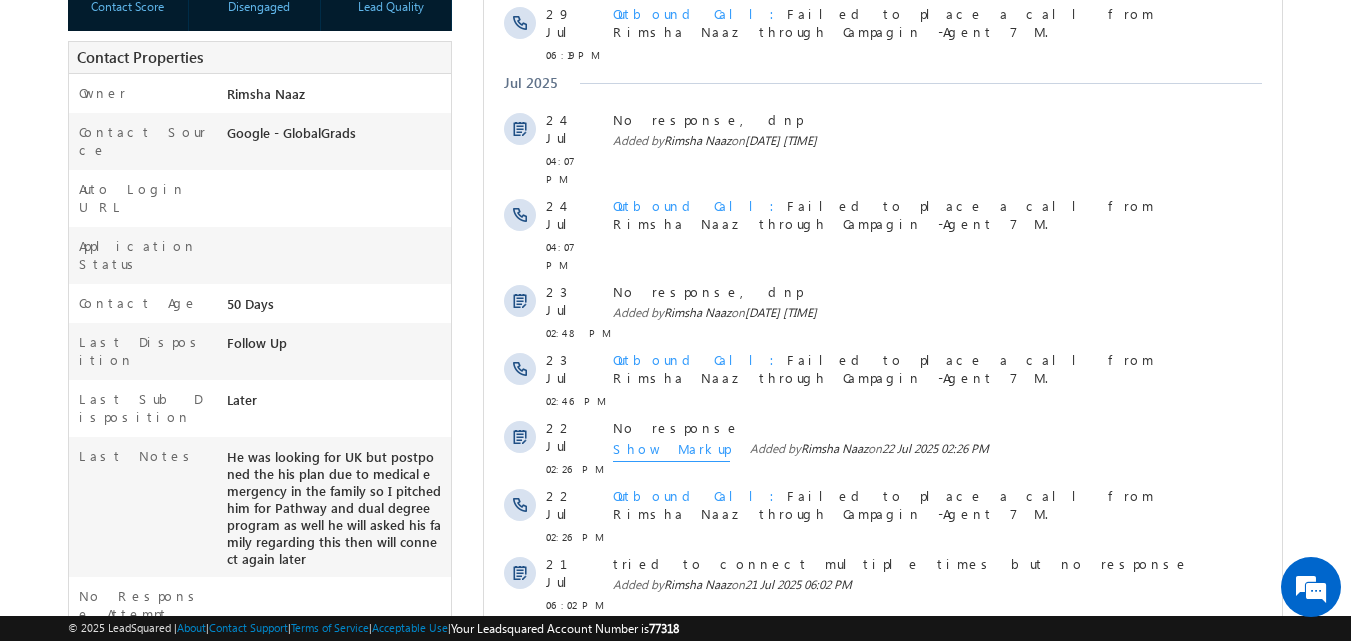 scroll, scrollTop: 512, scrollLeft: 0, axis: vertical 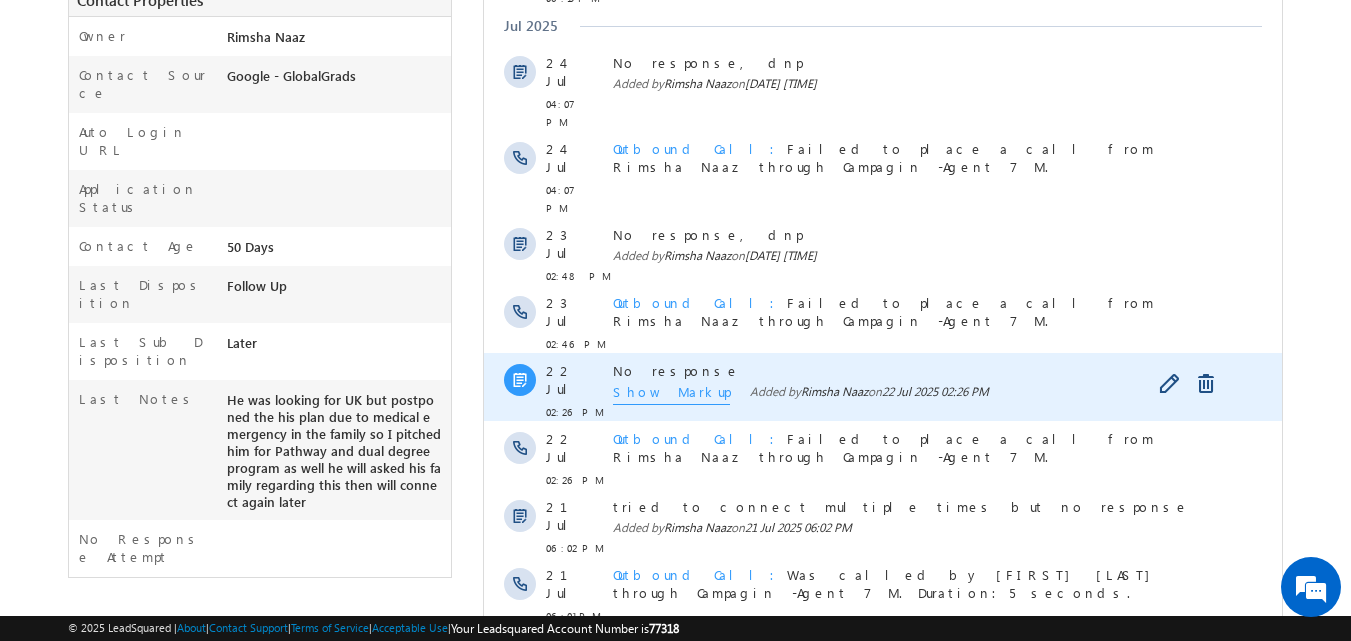 click on "Show Markup" at bounding box center [671, 394] 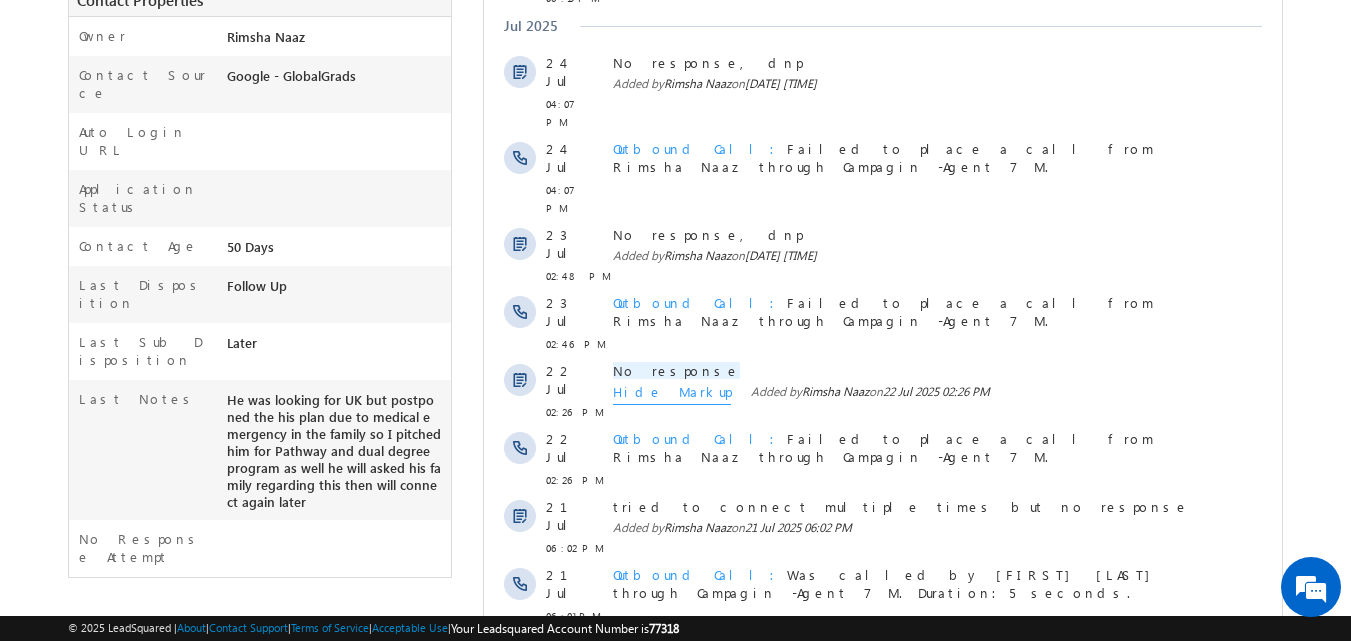 click on "Show More" at bounding box center [883, 660] 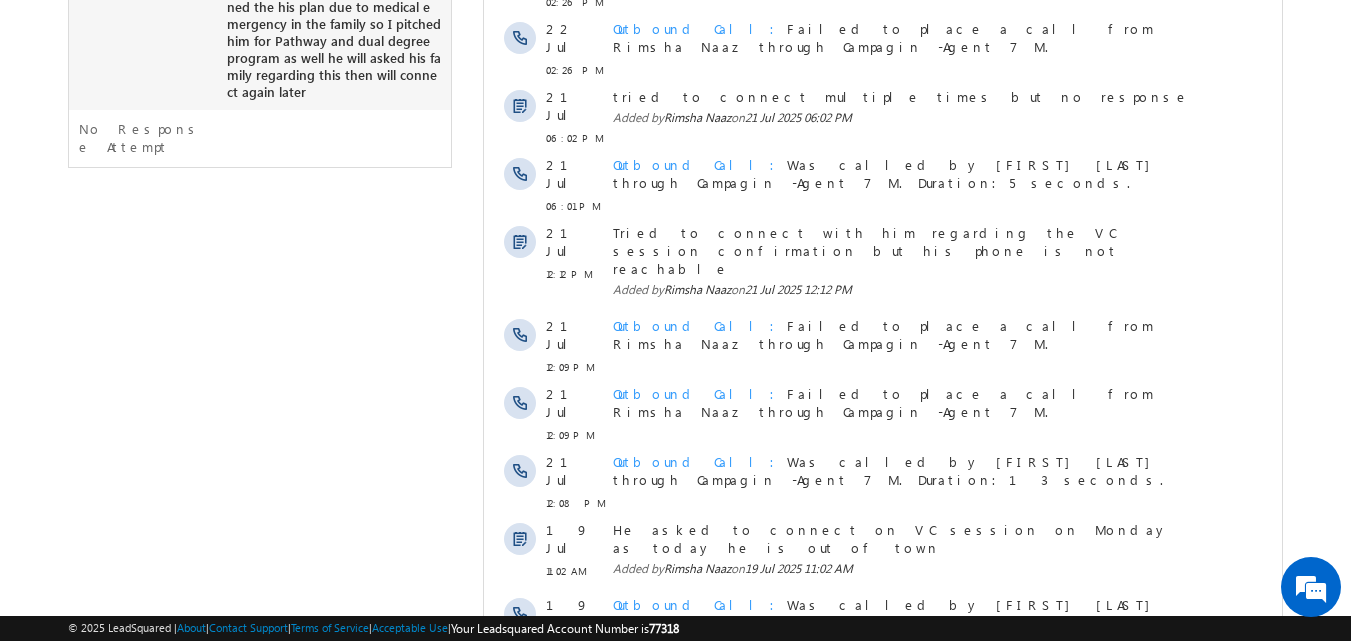 scroll, scrollTop: 924, scrollLeft: 0, axis: vertical 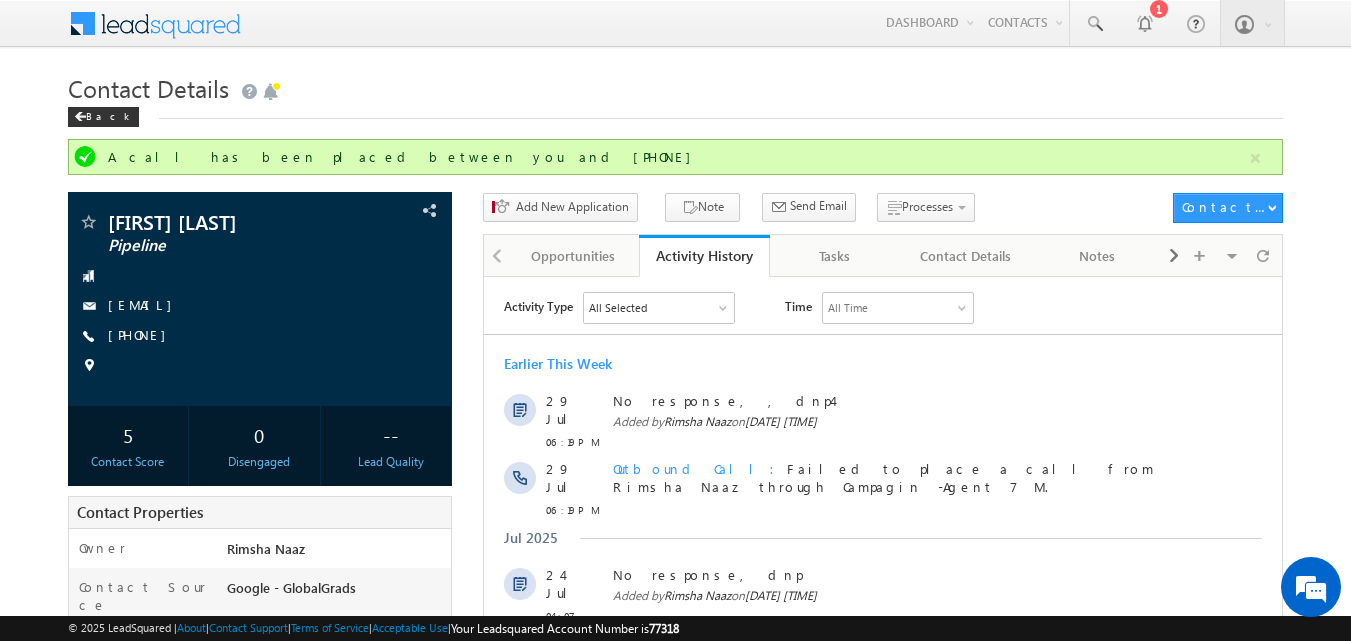 drag, startPoint x: 823, startPoint y: 116, endPoint x: 1155, endPoint y: 123, distance: 332.0738 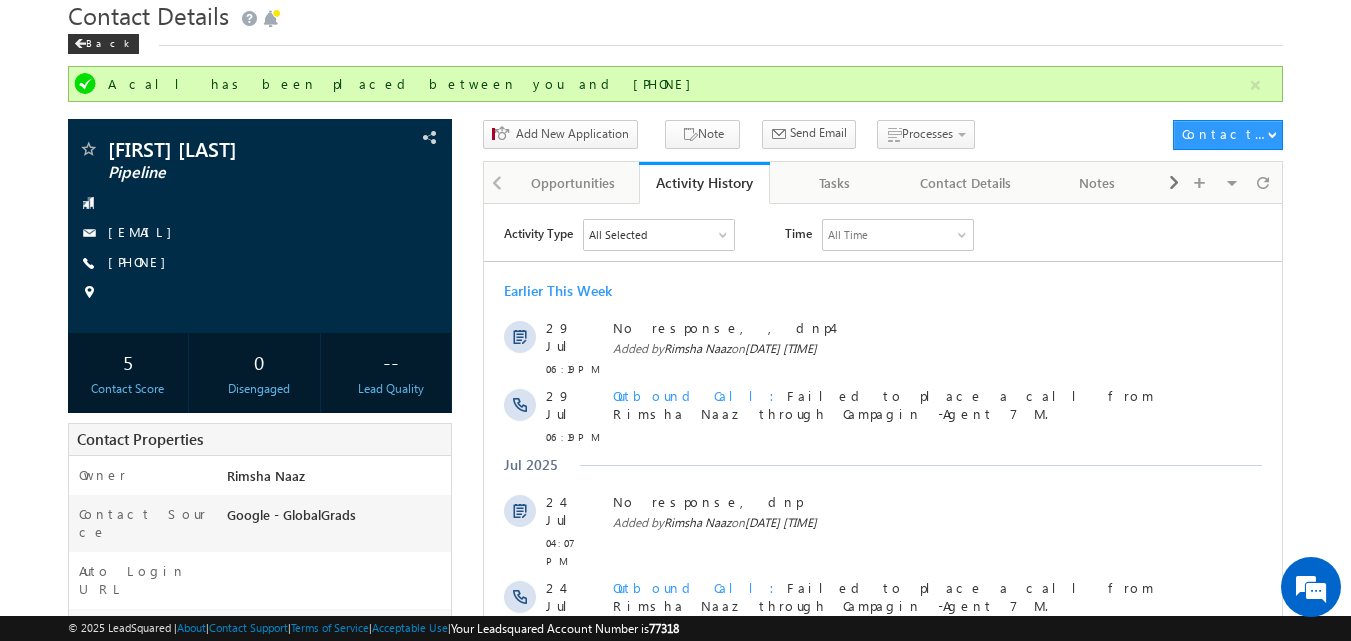 scroll, scrollTop: 0, scrollLeft: 0, axis: both 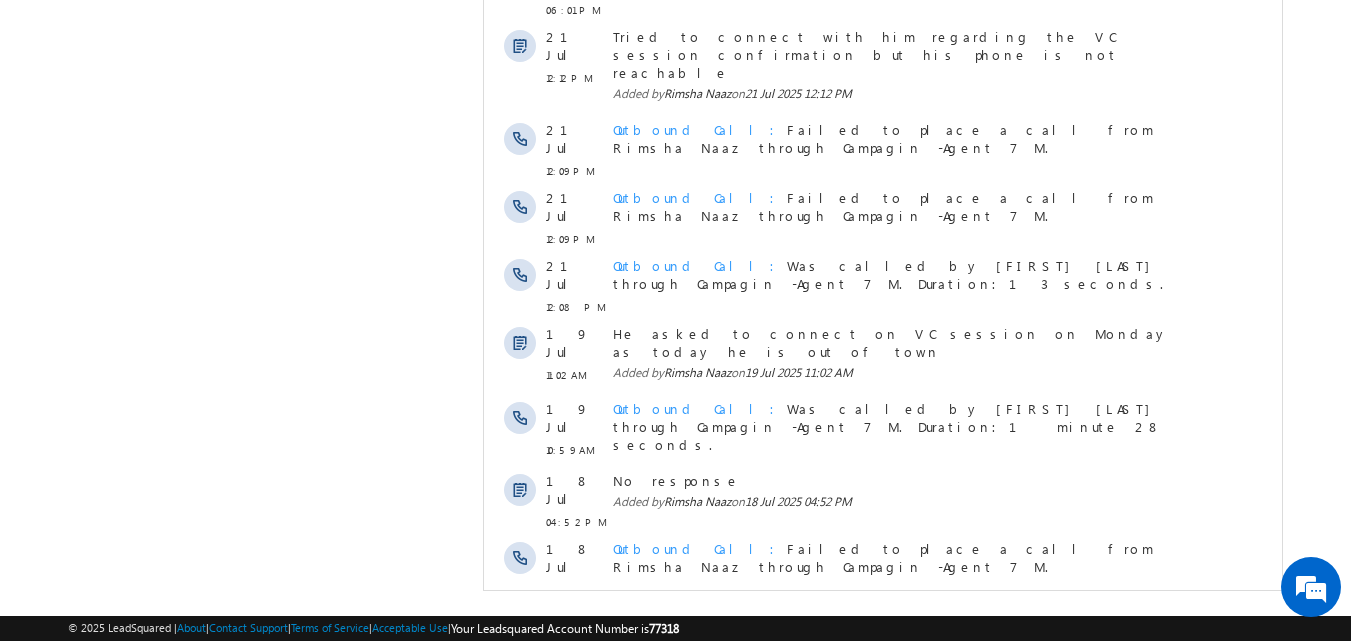 click on "Show More" at bounding box center [883, 770] 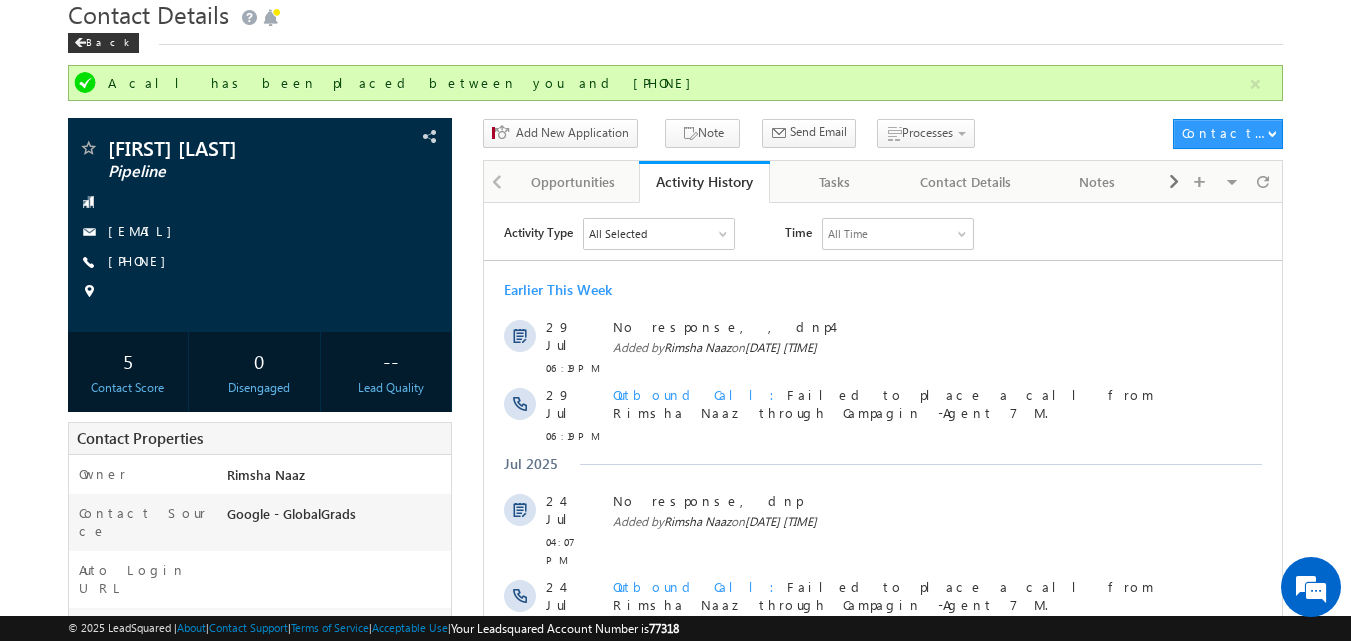 scroll, scrollTop: 0, scrollLeft: 0, axis: both 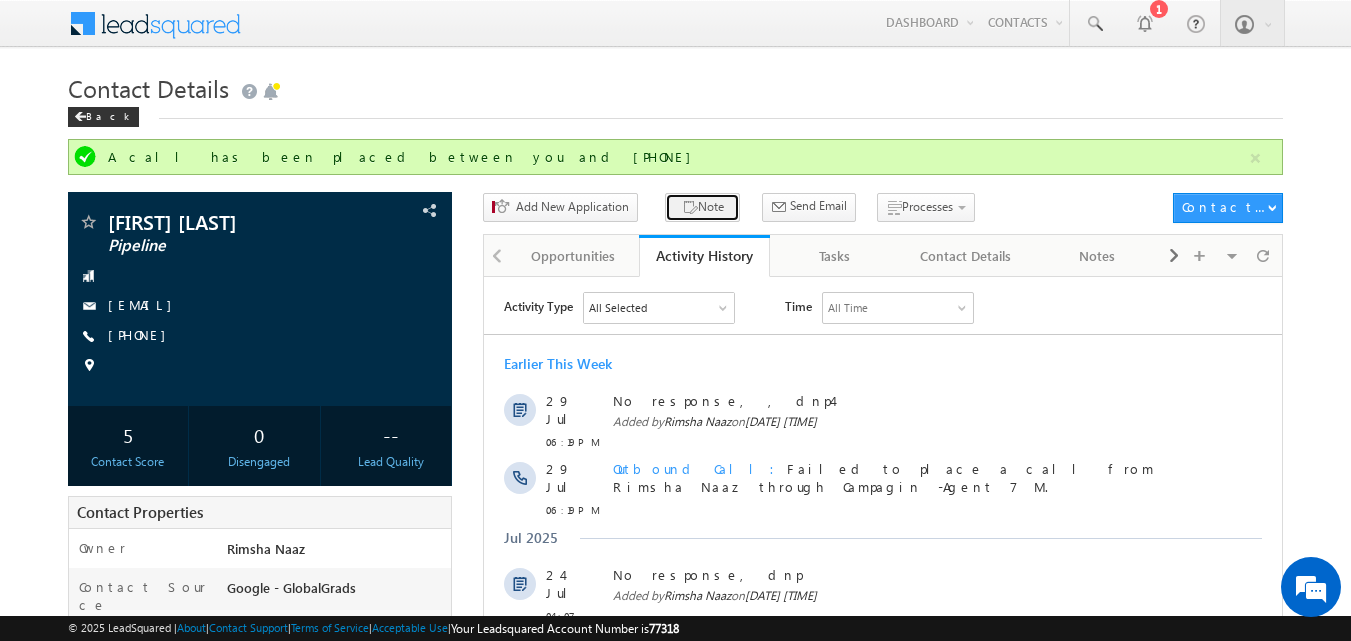 click on "Note" at bounding box center [702, 207] 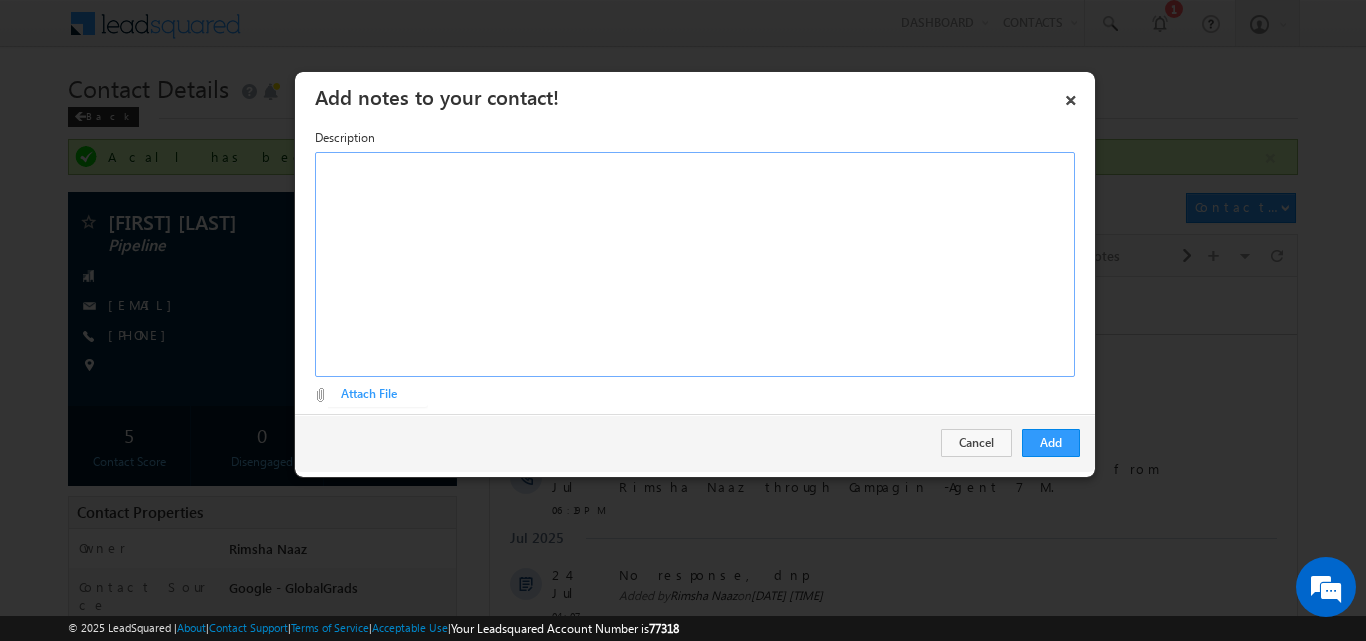 click at bounding box center [695, 264] 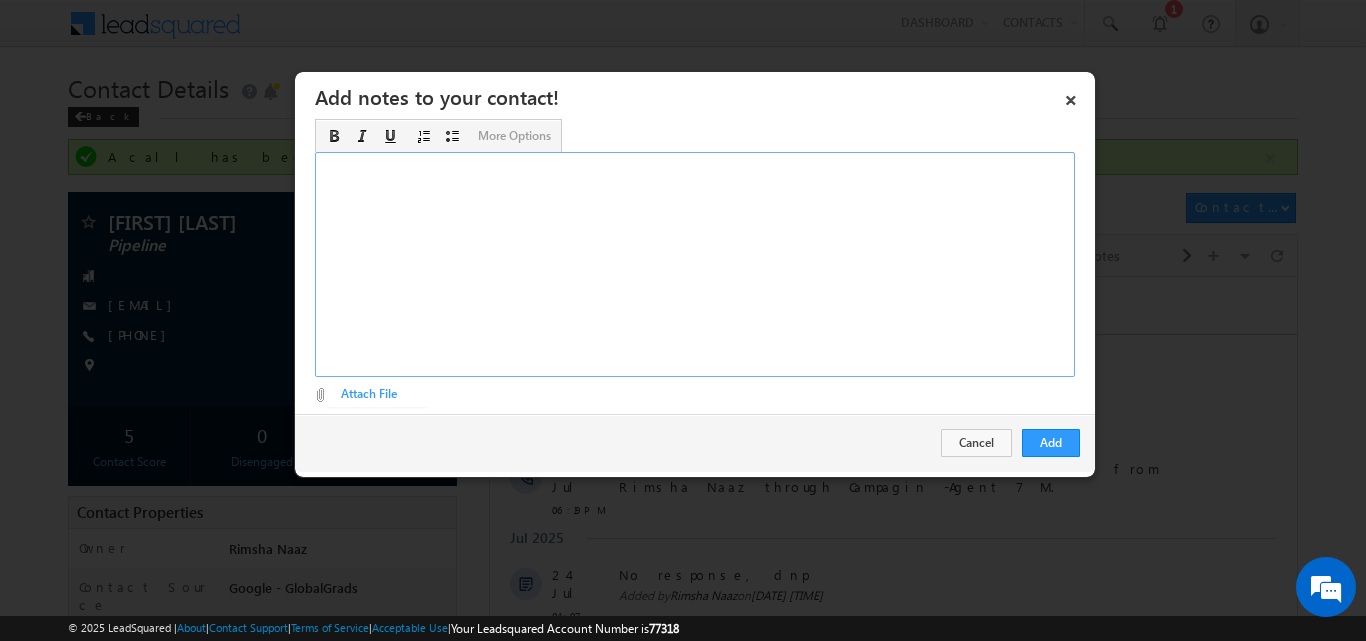 click on "​" at bounding box center (695, 264) 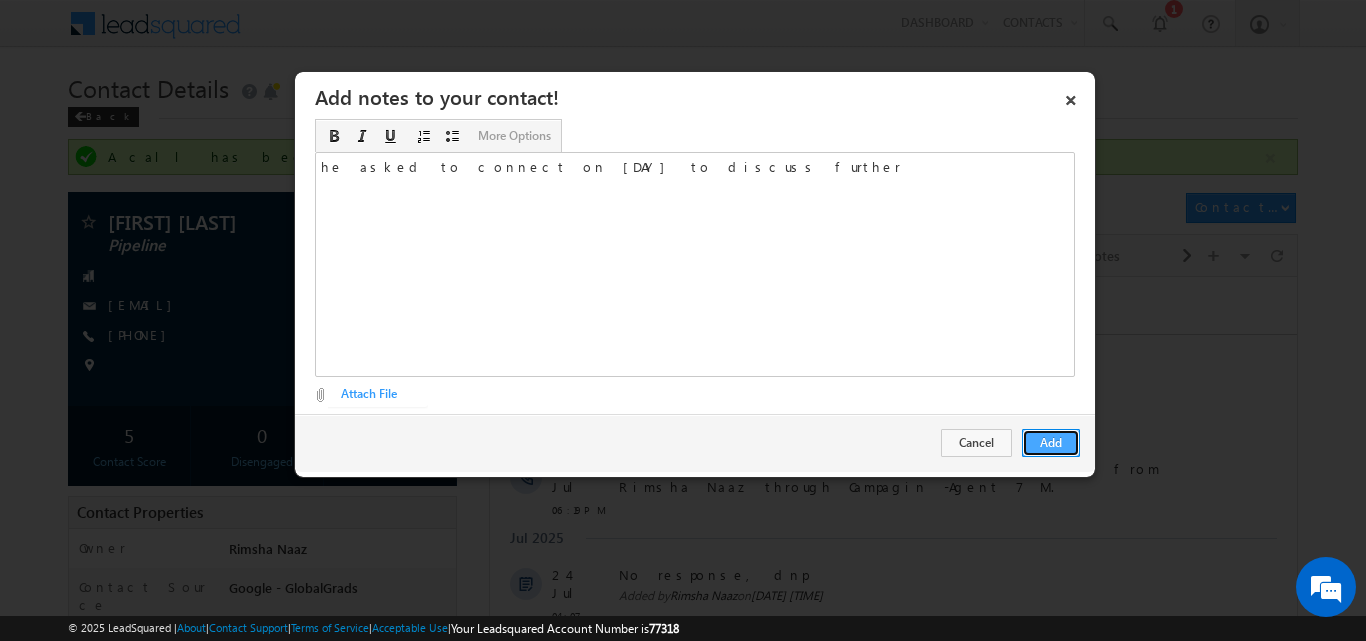 click on "Add" at bounding box center [1051, 443] 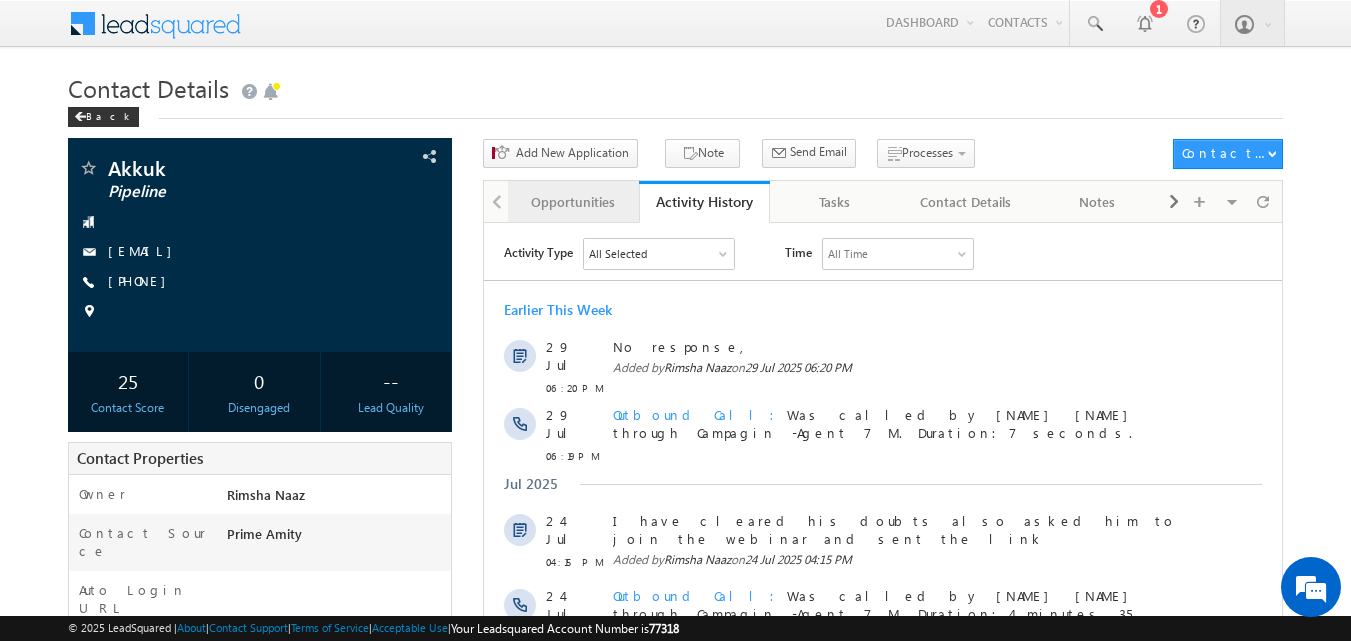 scroll, scrollTop: 0, scrollLeft: 0, axis: both 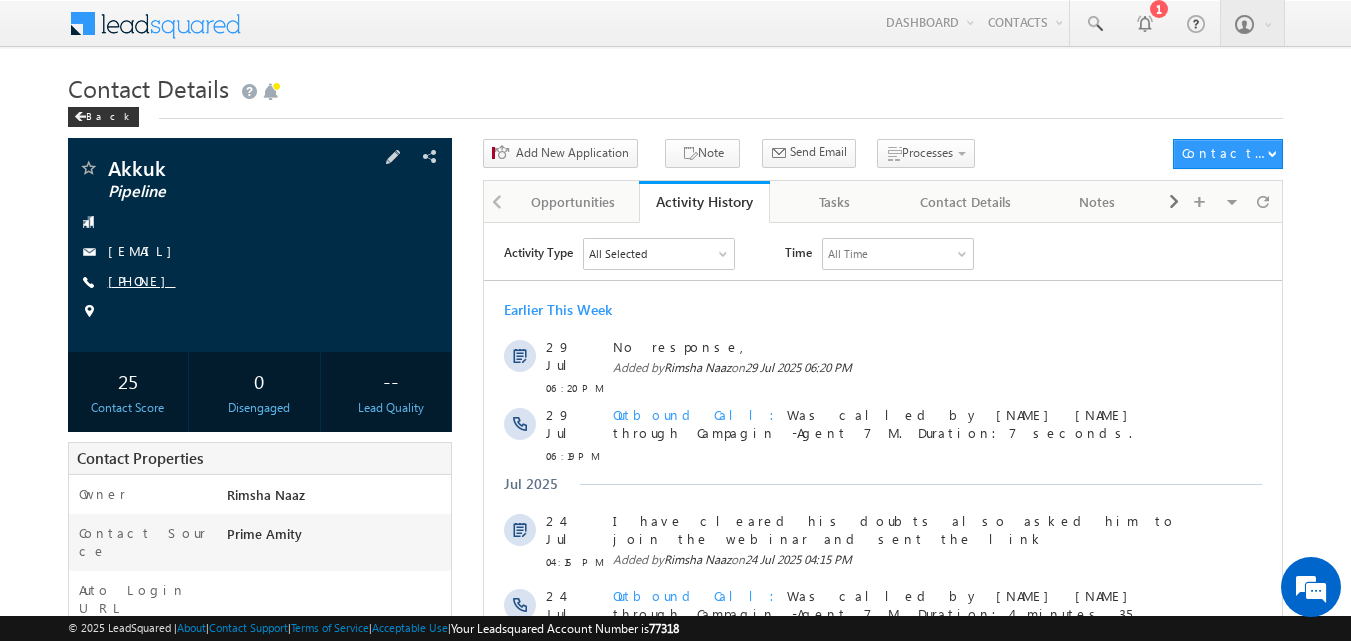 click on "+91-9697235178" at bounding box center [142, 280] 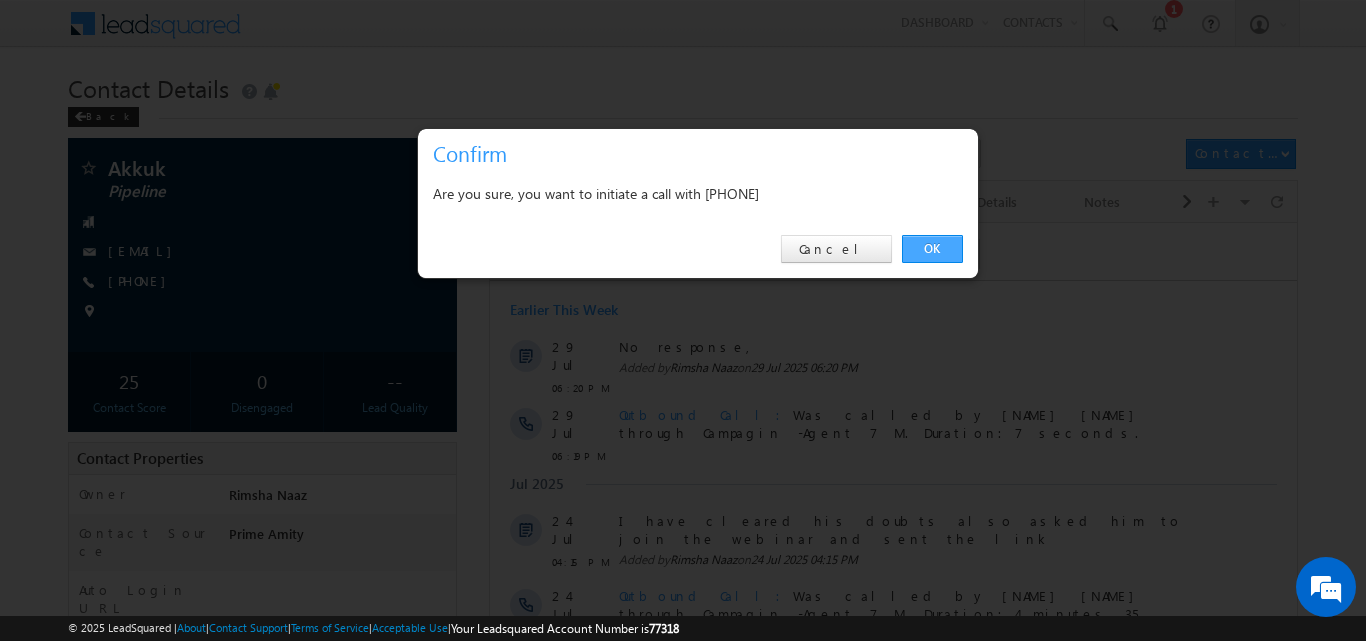 click on "OK" at bounding box center (932, 249) 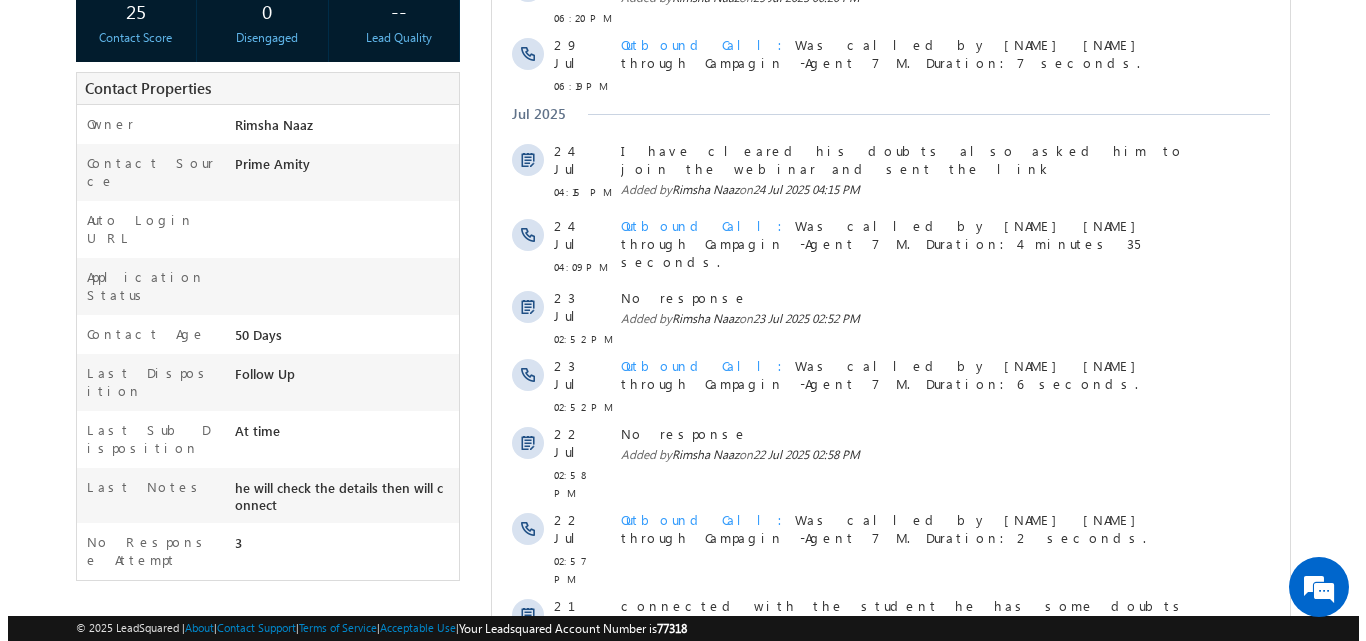 scroll, scrollTop: 0, scrollLeft: 0, axis: both 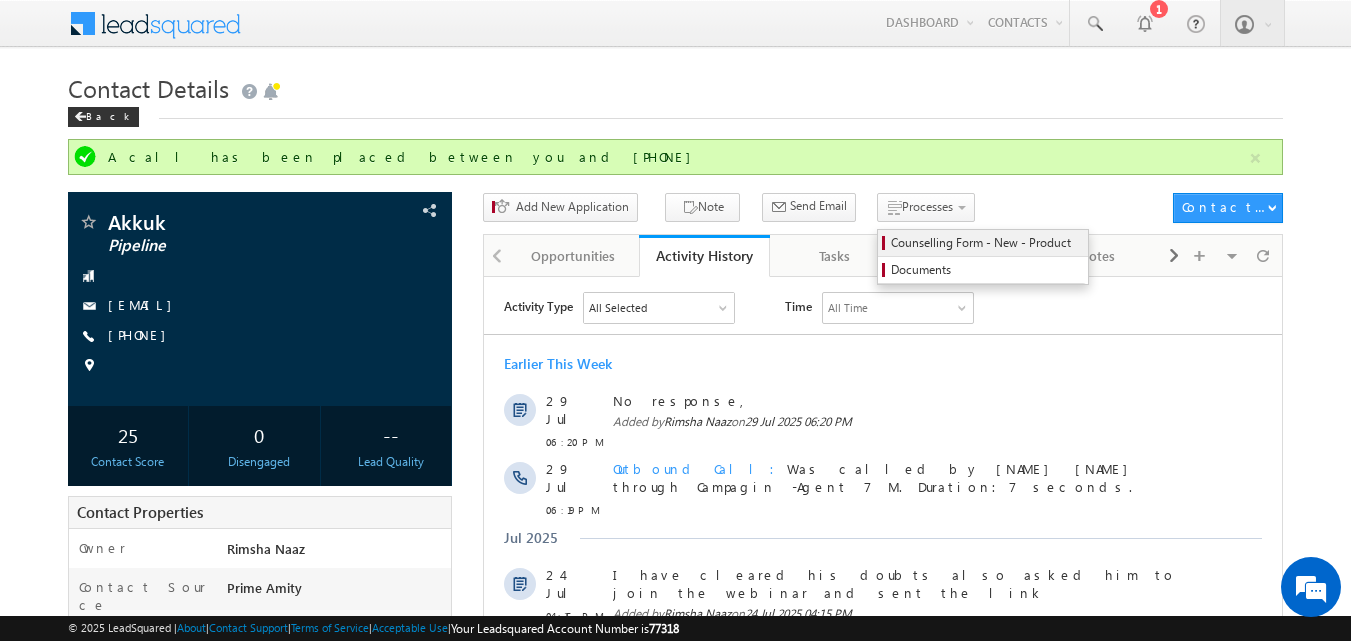 click on "Counselling Form - New - Product" at bounding box center (986, 243) 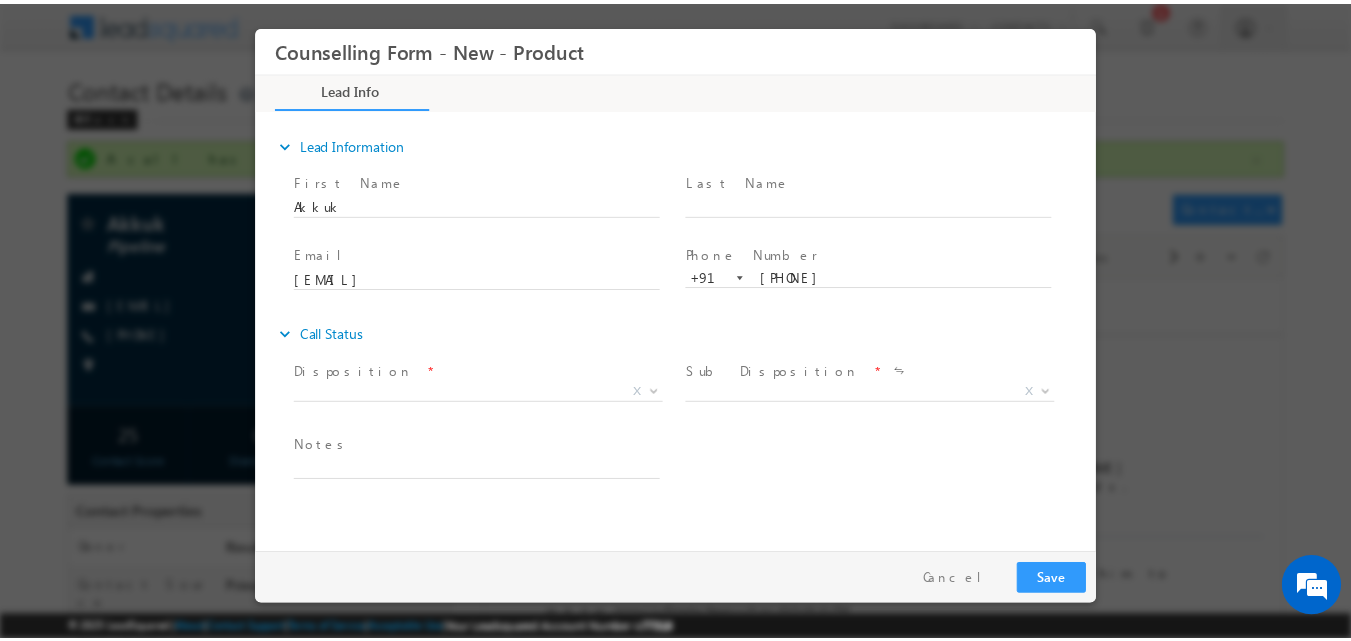 scroll, scrollTop: 0, scrollLeft: 0, axis: both 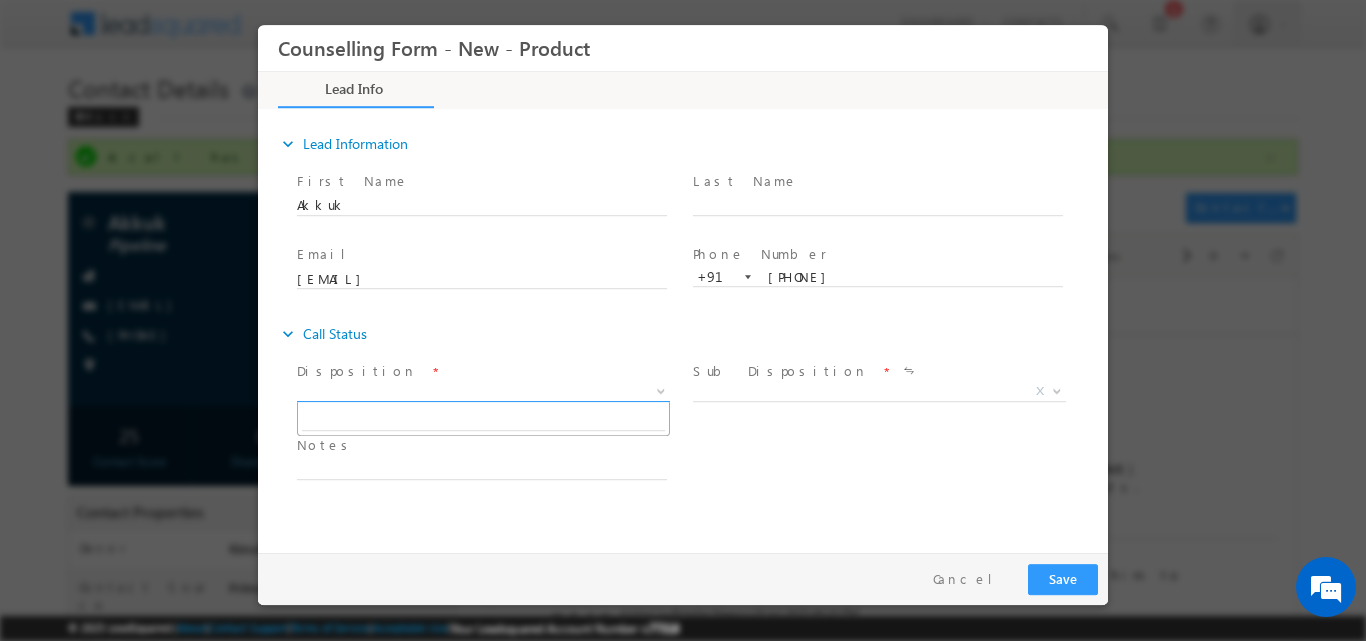click at bounding box center (661, 389) 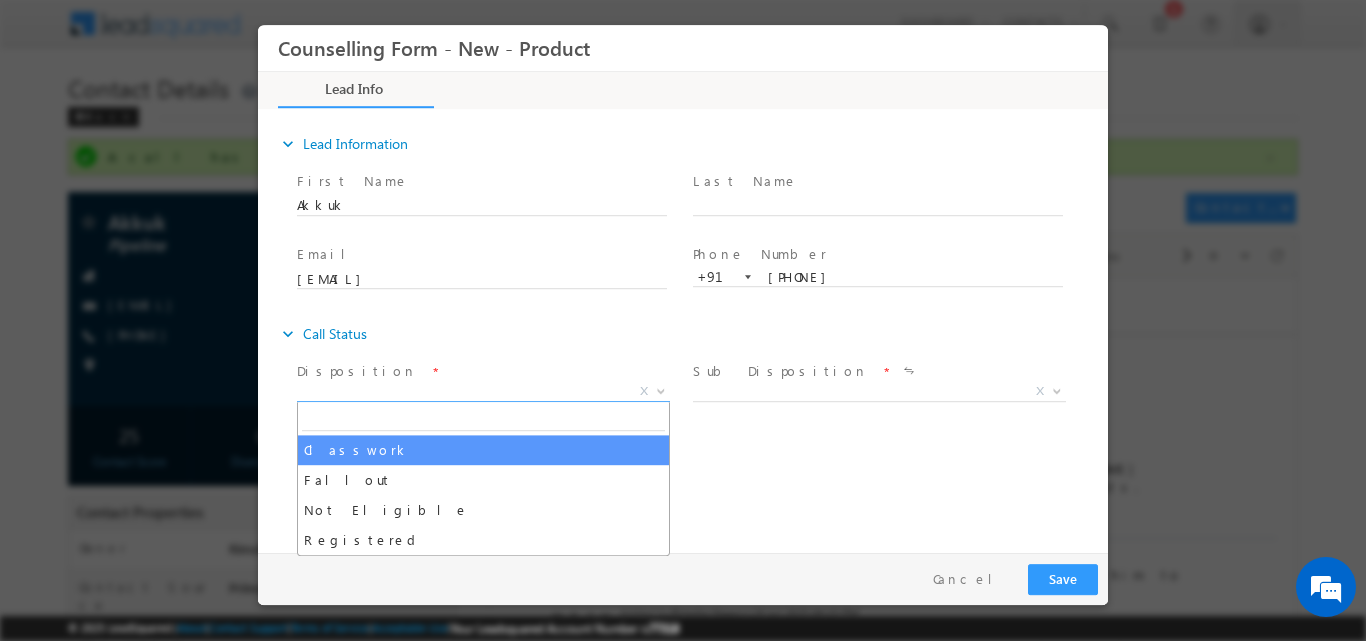 click on "Disposition
*" at bounding box center (481, 371) 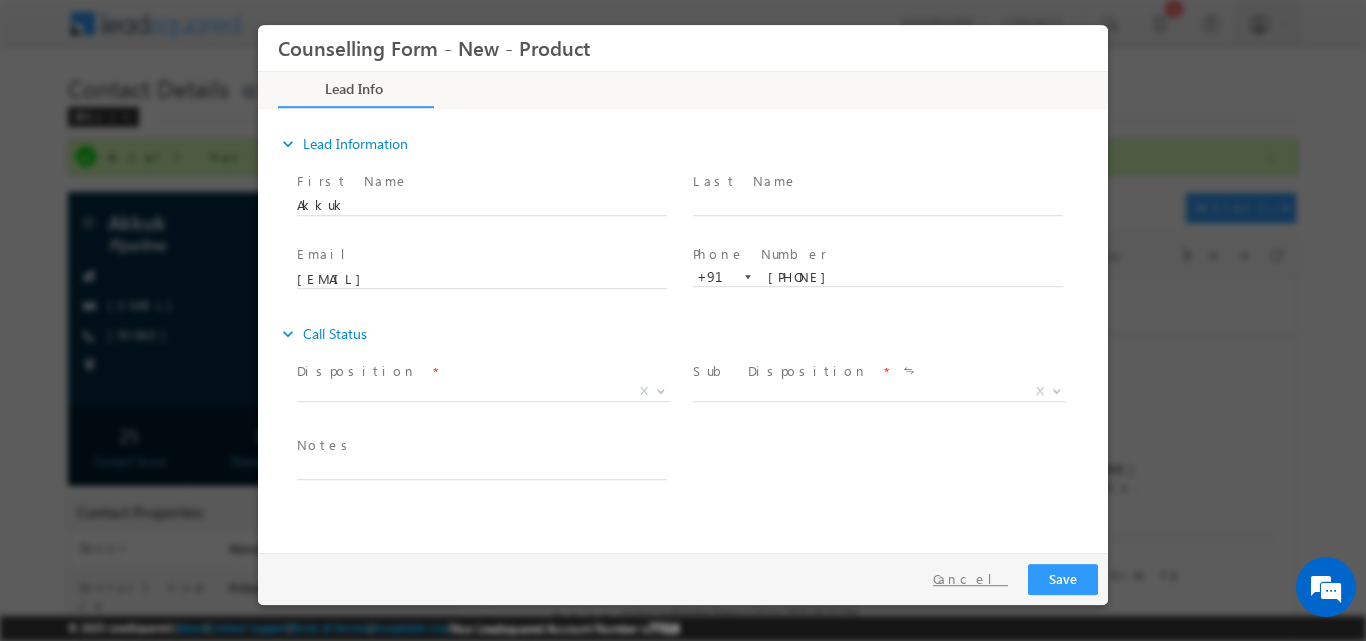 click on "Cancel" at bounding box center [970, 578] 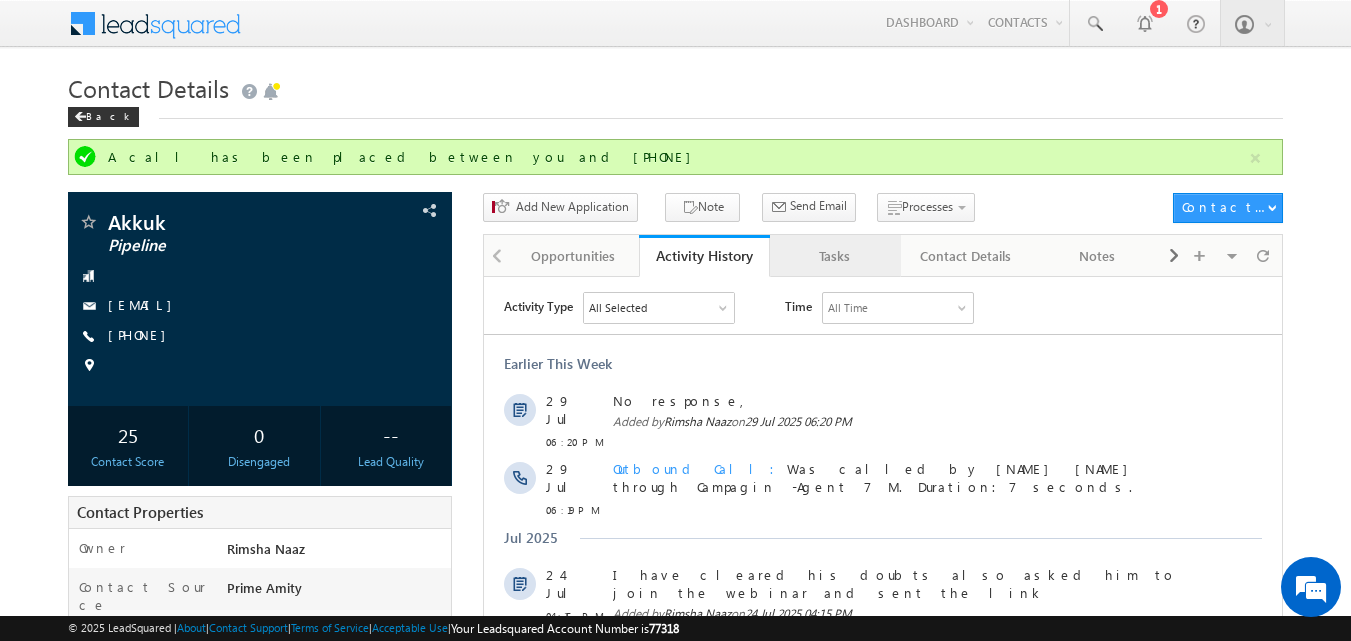 click on "Tasks" at bounding box center [834, 256] 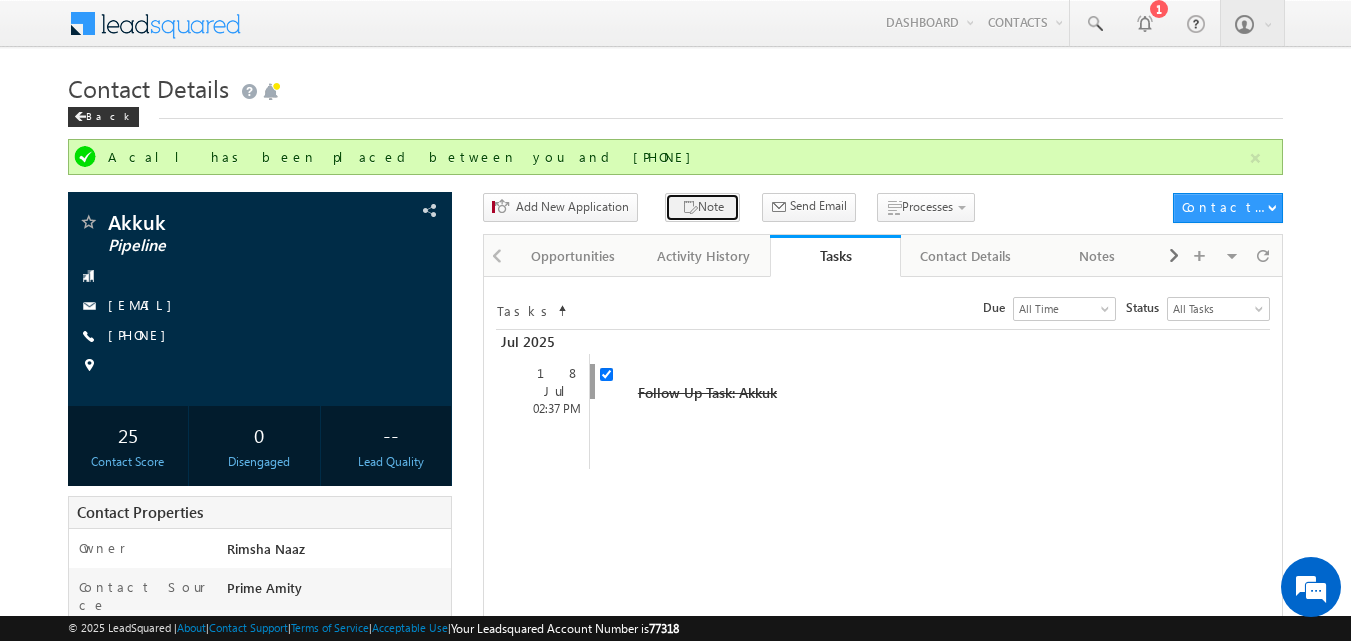 click on "Note" at bounding box center [702, 207] 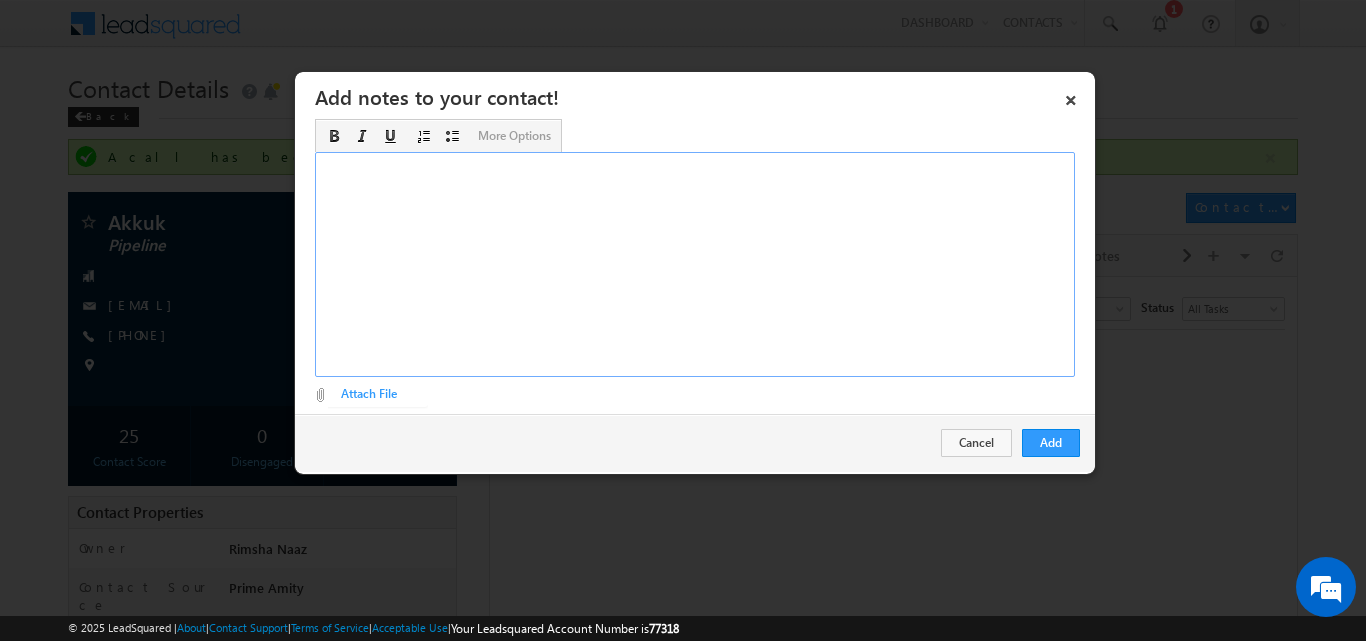 click at bounding box center [695, 264] 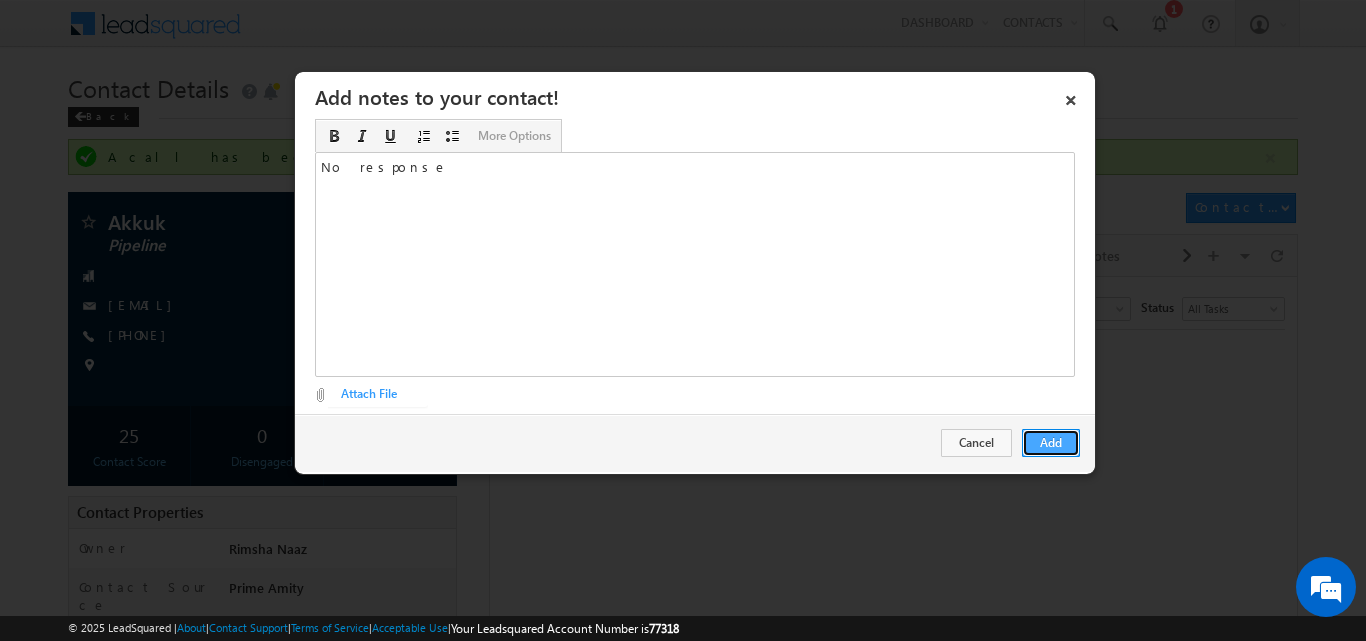 click on "Add" at bounding box center (1051, 443) 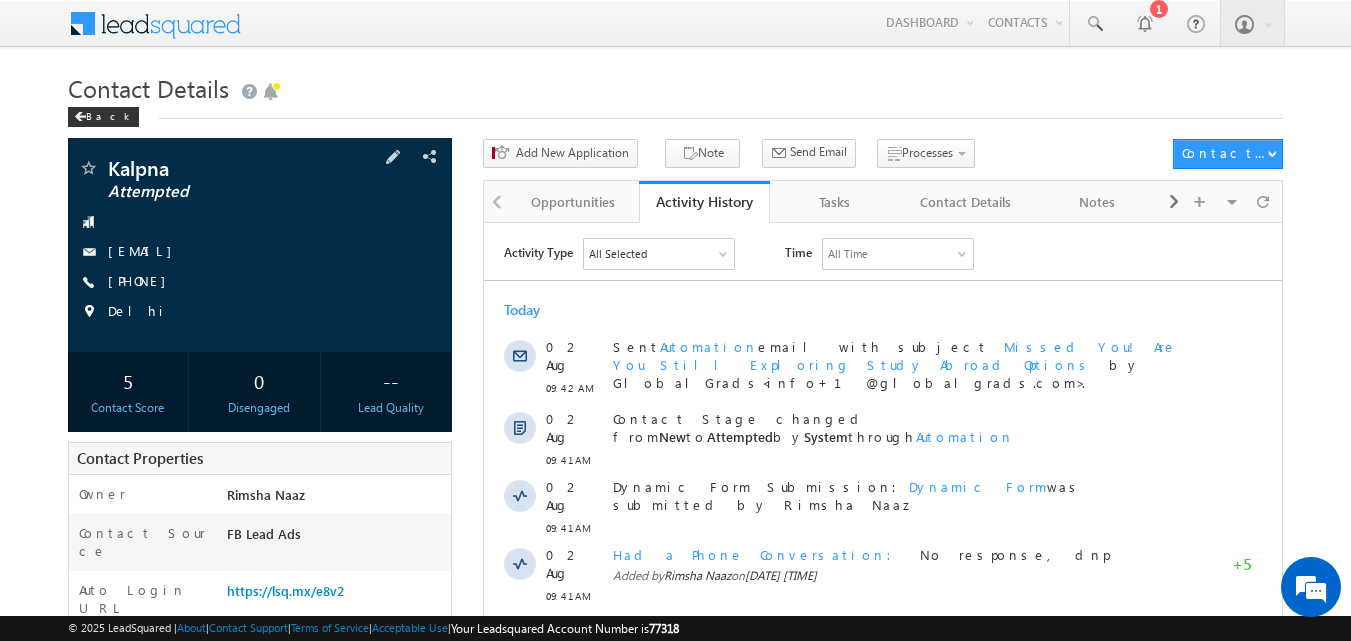 scroll, scrollTop: 0, scrollLeft: 0, axis: both 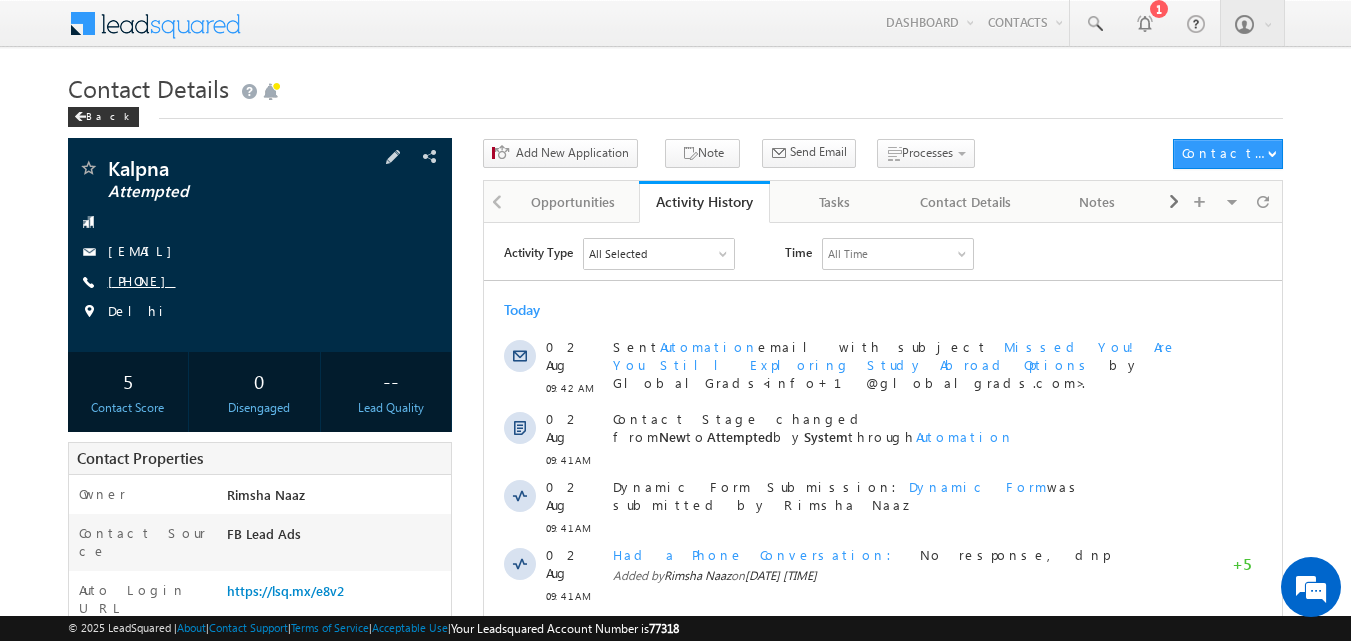 click on "[PHONE]" at bounding box center (142, 280) 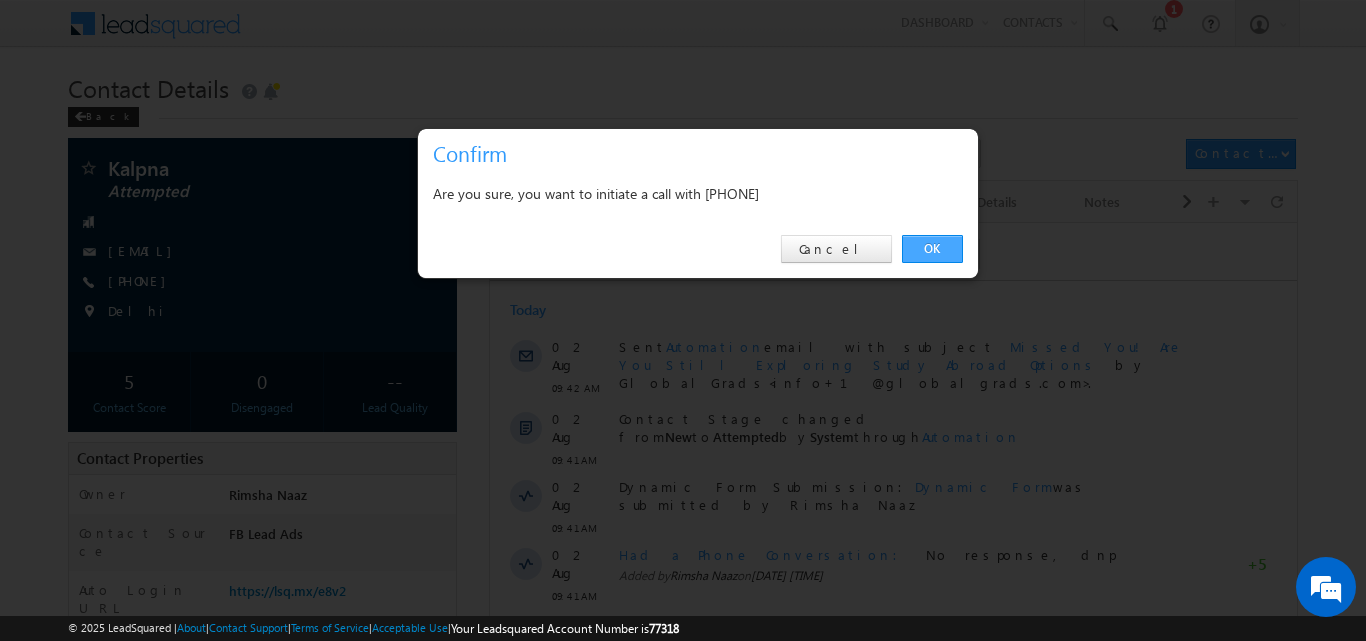 click on "OK" at bounding box center (932, 249) 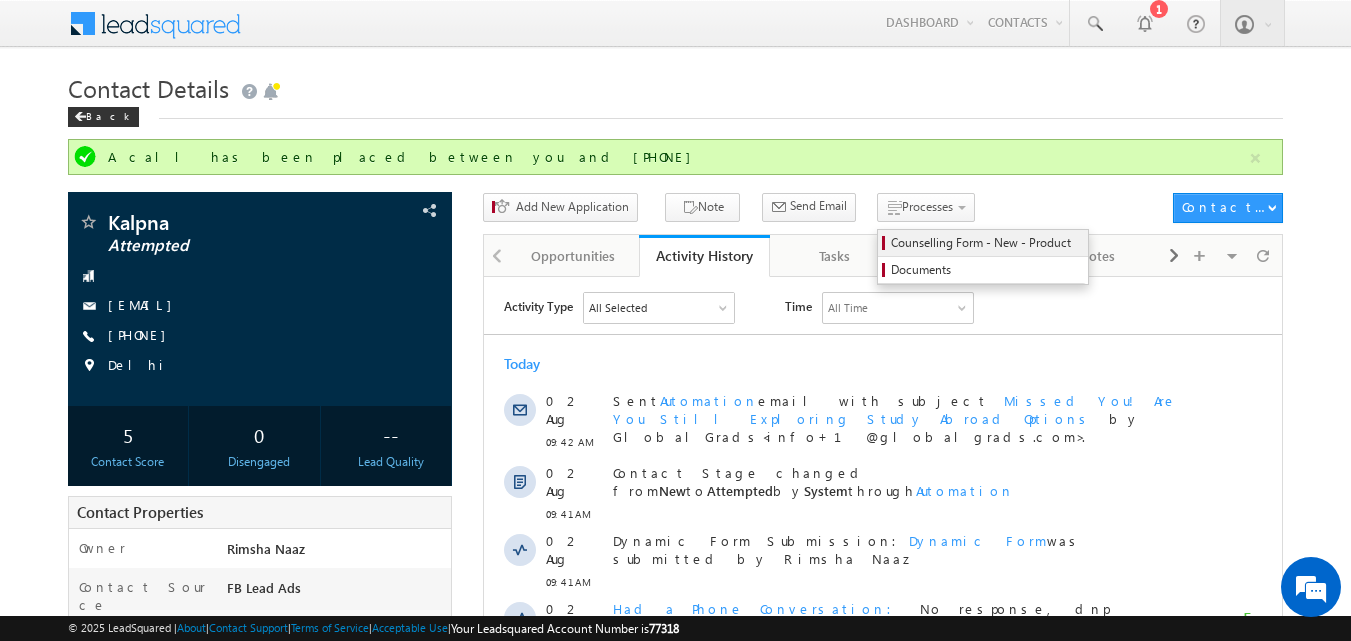 click on "Counselling Form - New - Product" at bounding box center (986, 243) 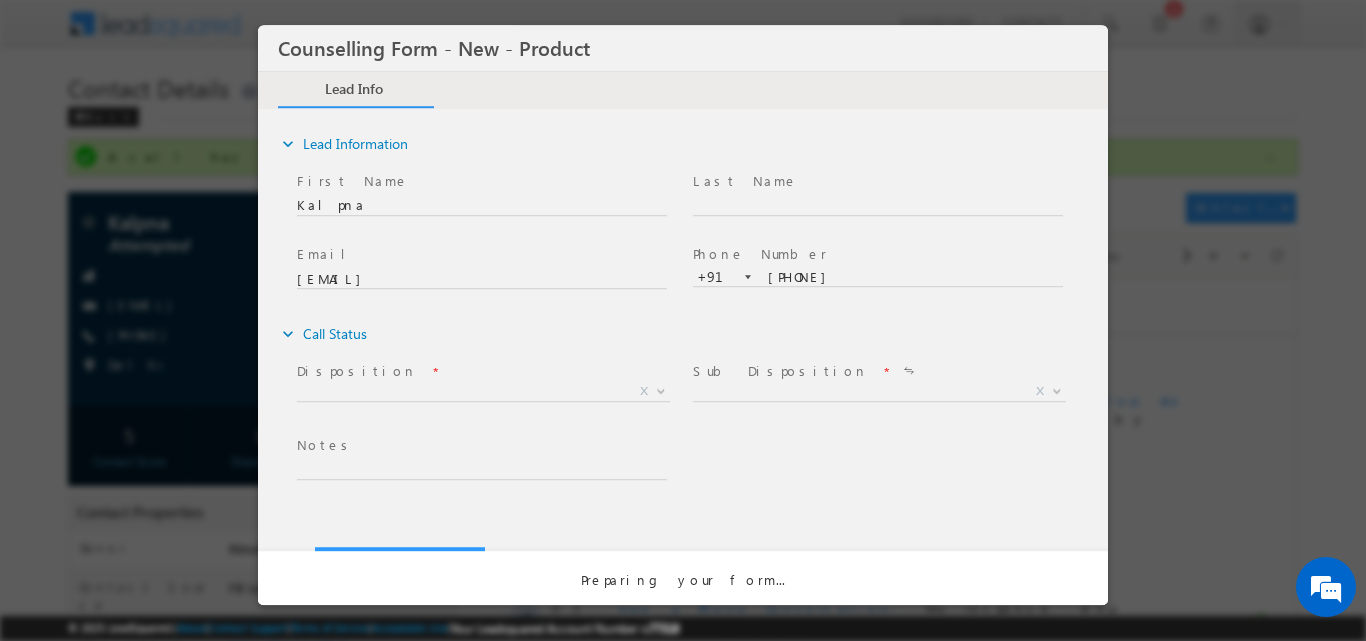 scroll, scrollTop: 0, scrollLeft: 0, axis: both 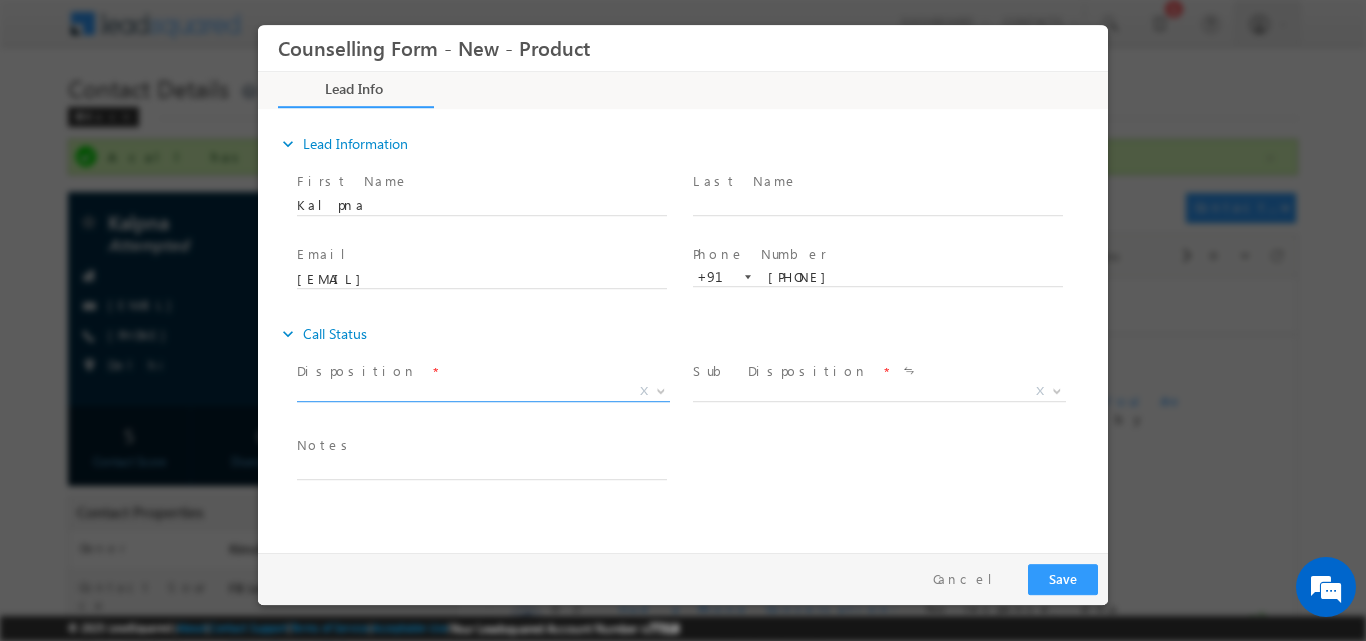click at bounding box center [661, 389] 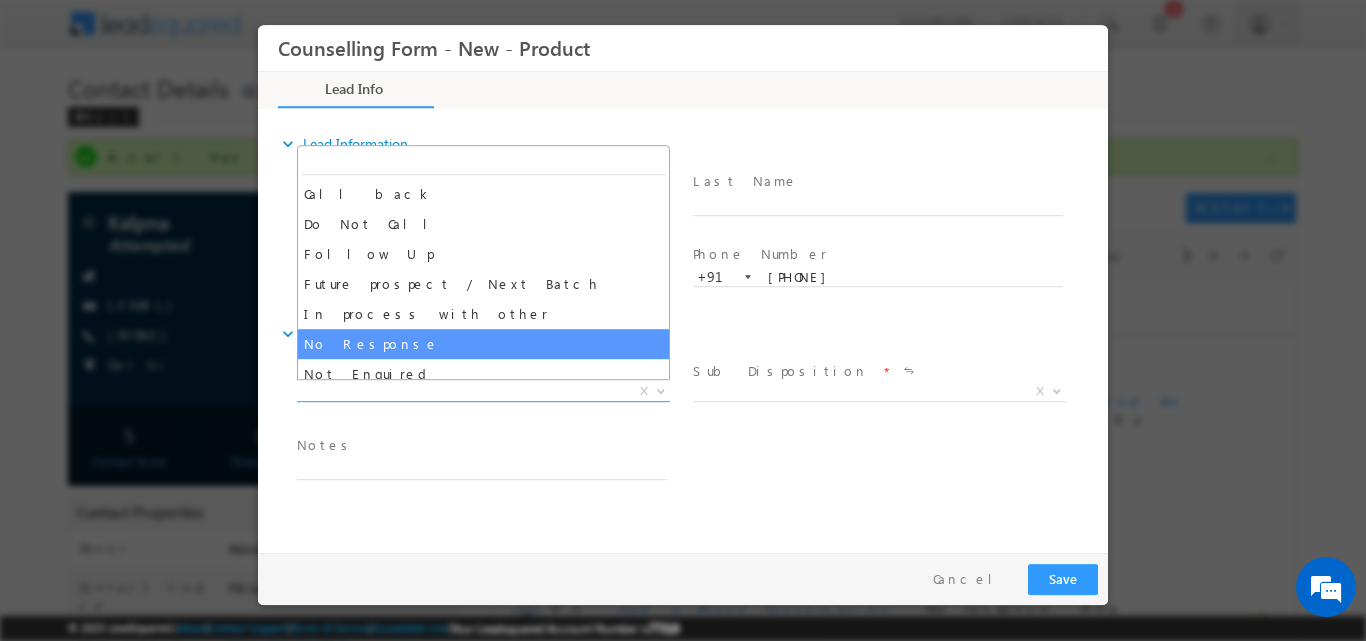 select on "No Response" 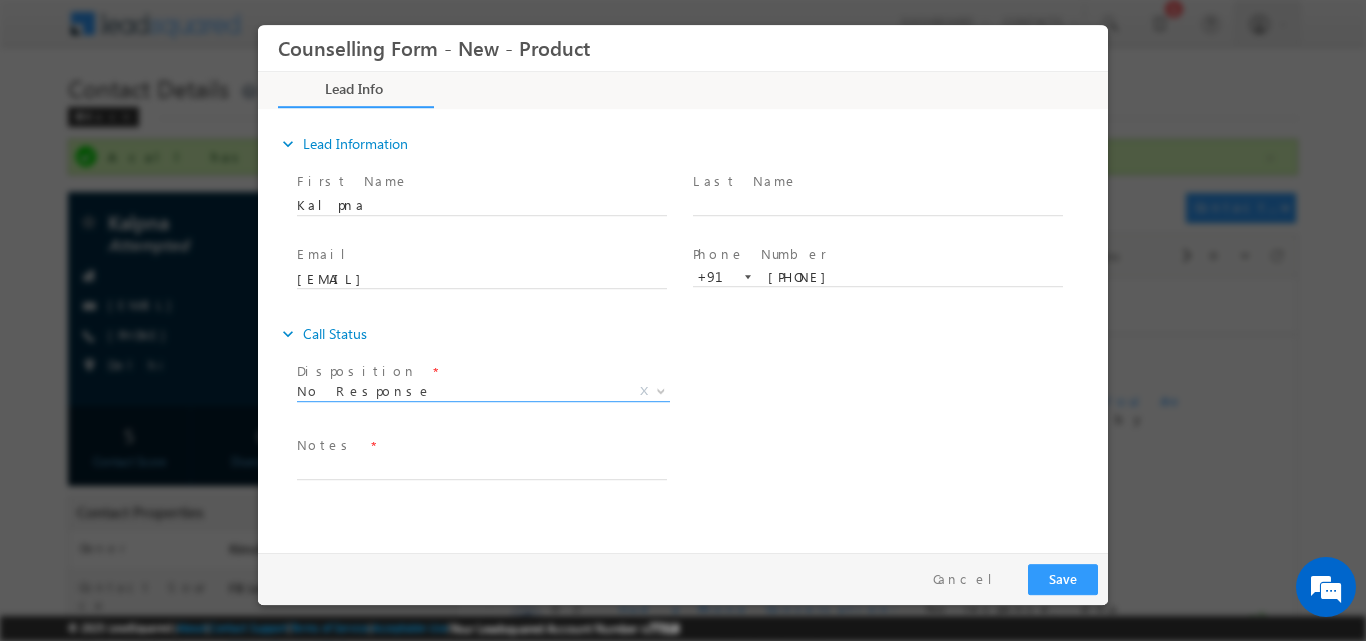 click at bounding box center [481, 489] 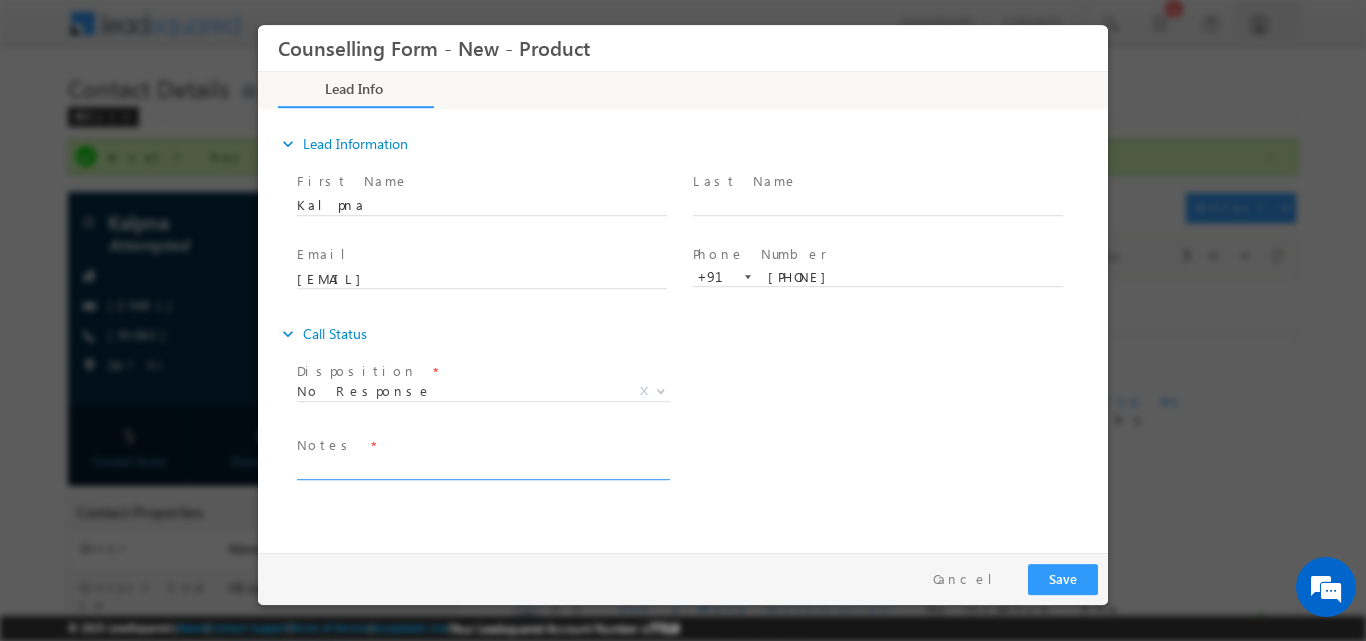 click at bounding box center (482, 467) 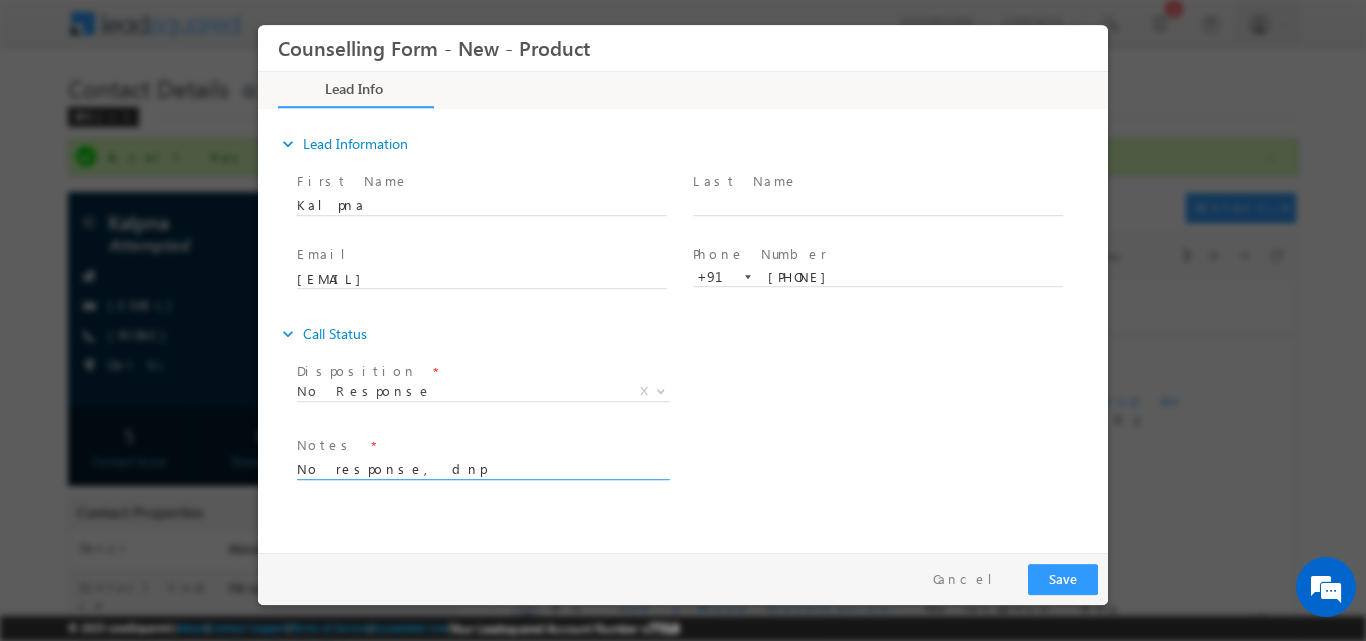 type on "No response, dnp" 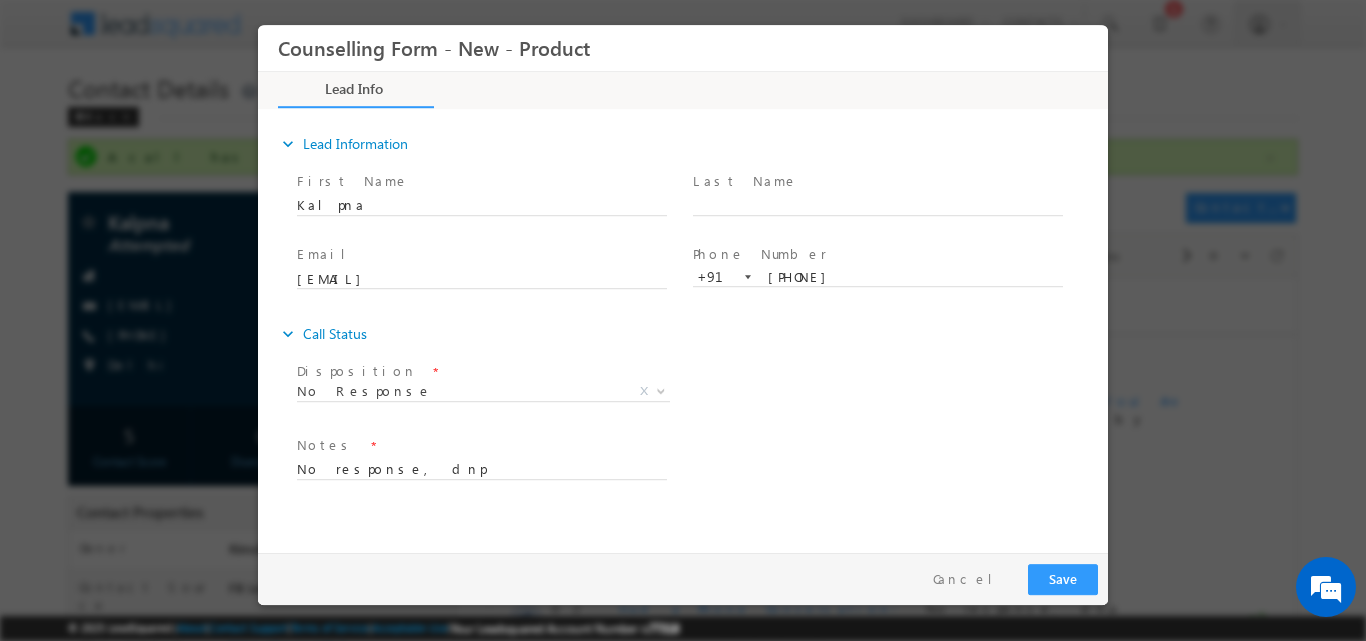 click on "Disposition
*
No Response No Response X
Sub Disposition
*
Attempts 1-9 X" at bounding box center [700, 393] 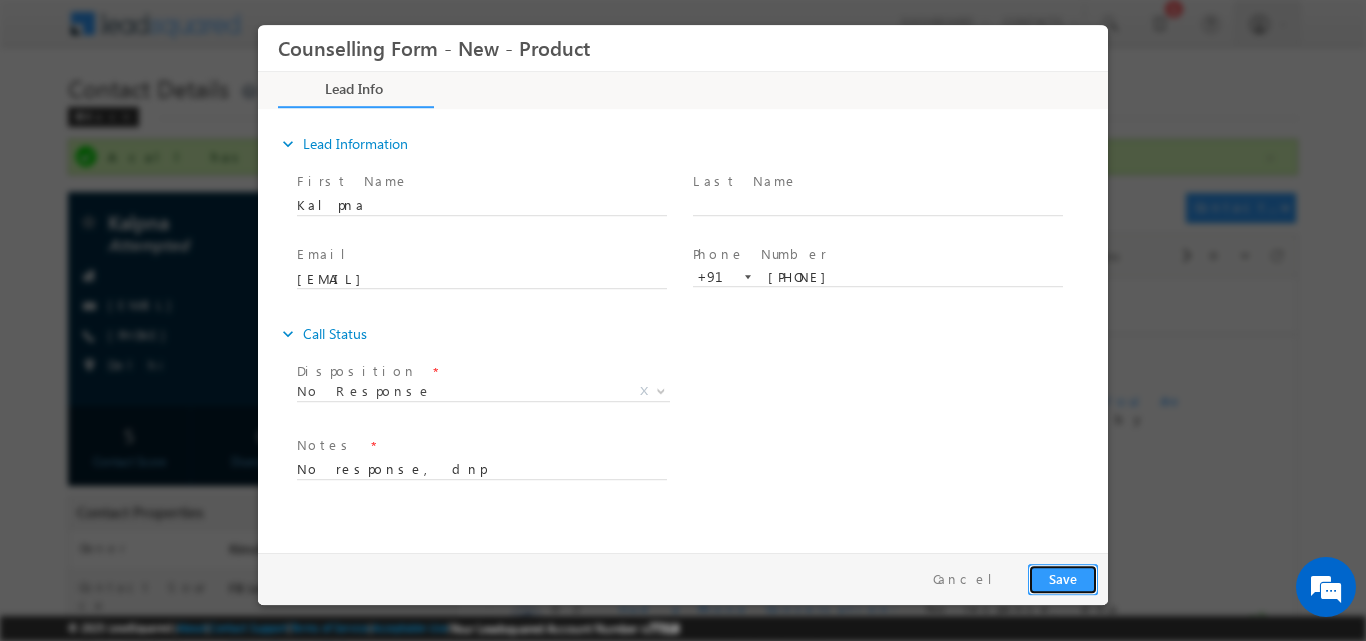 click on "Save" at bounding box center (1063, 578) 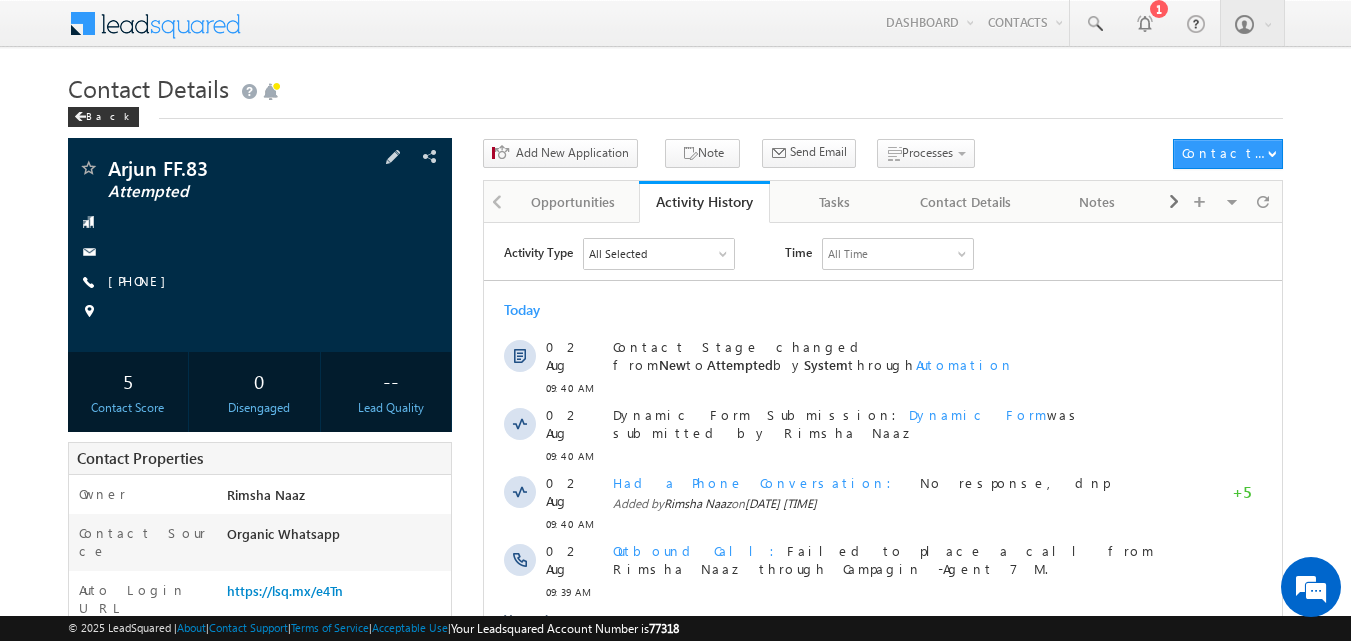 scroll, scrollTop: 0, scrollLeft: 0, axis: both 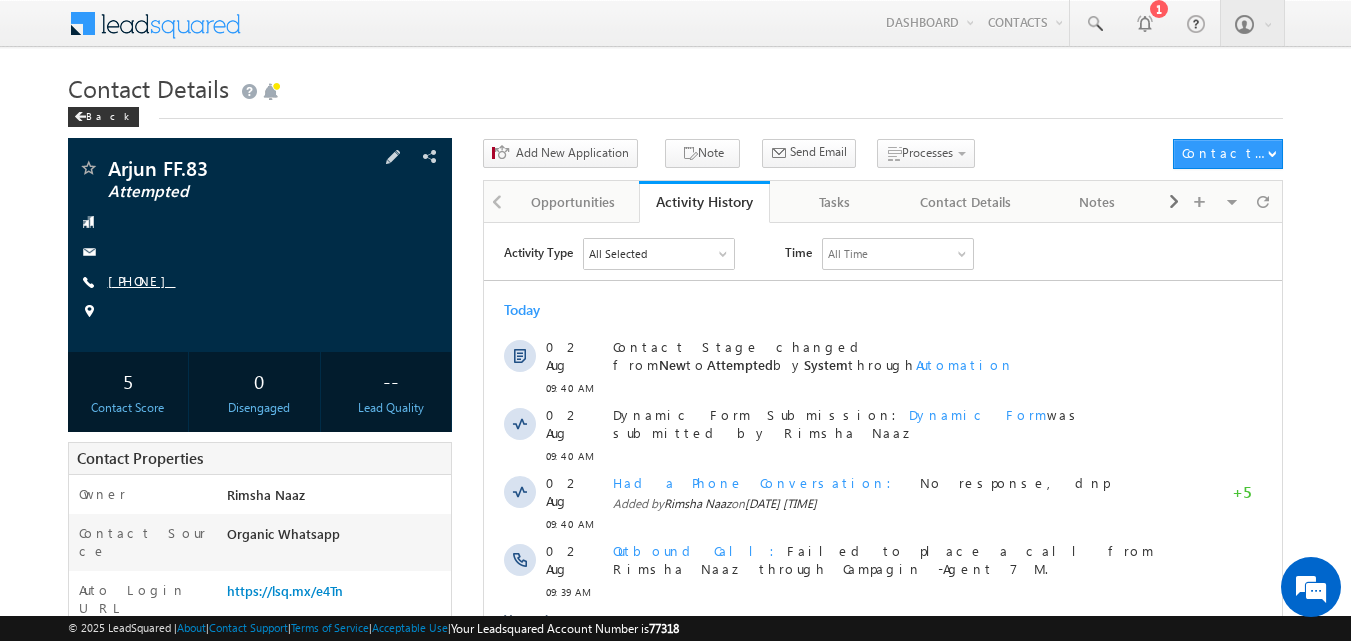 click on "[PHONE]" at bounding box center [142, 280] 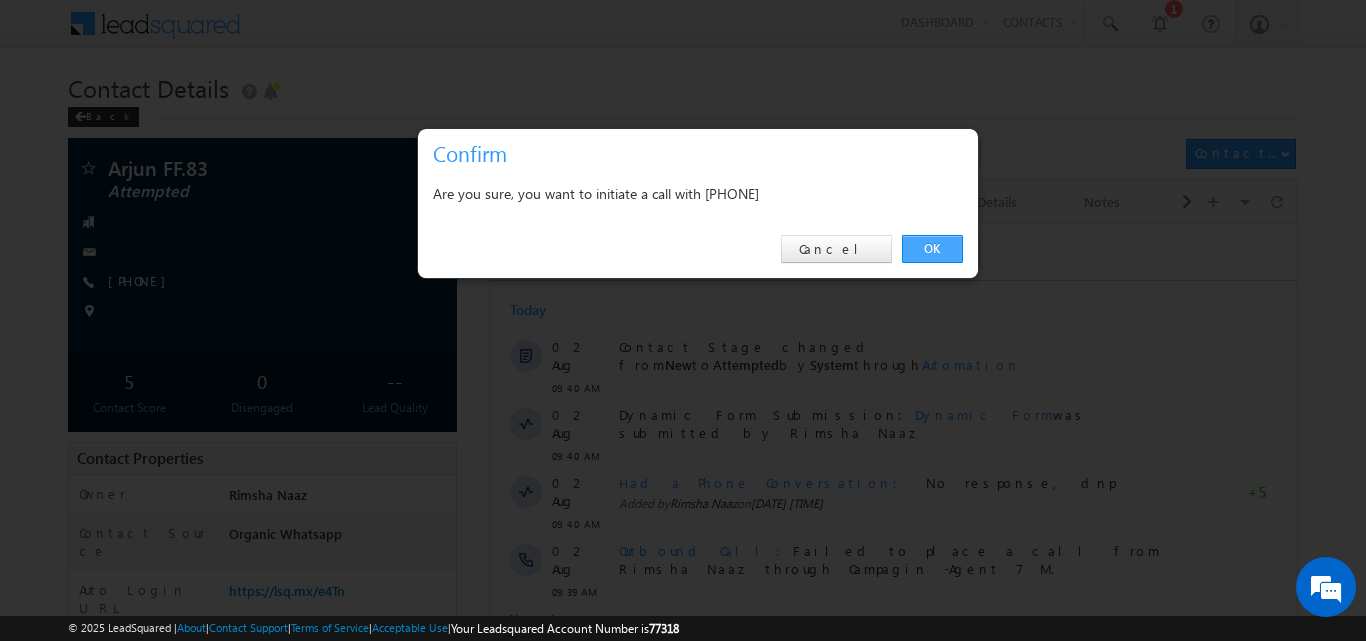 click on "OK" at bounding box center (932, 249) 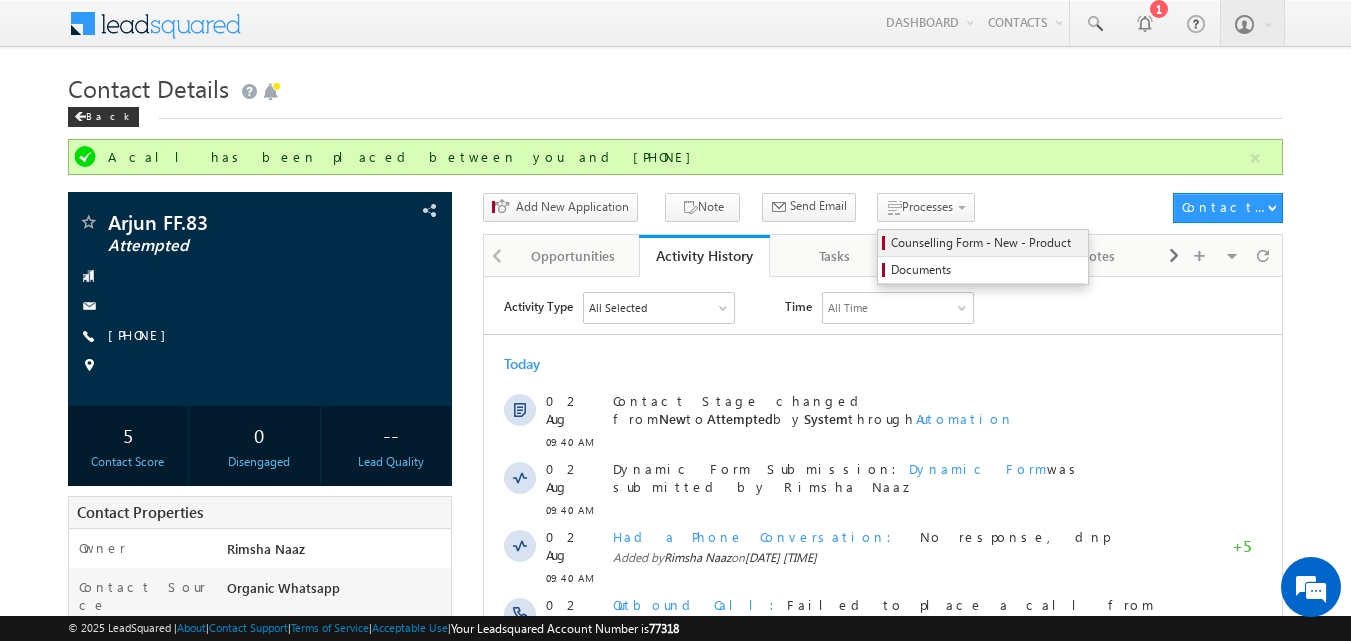click on "Counselling Form - New - Product" at bounding box center (986, 243) 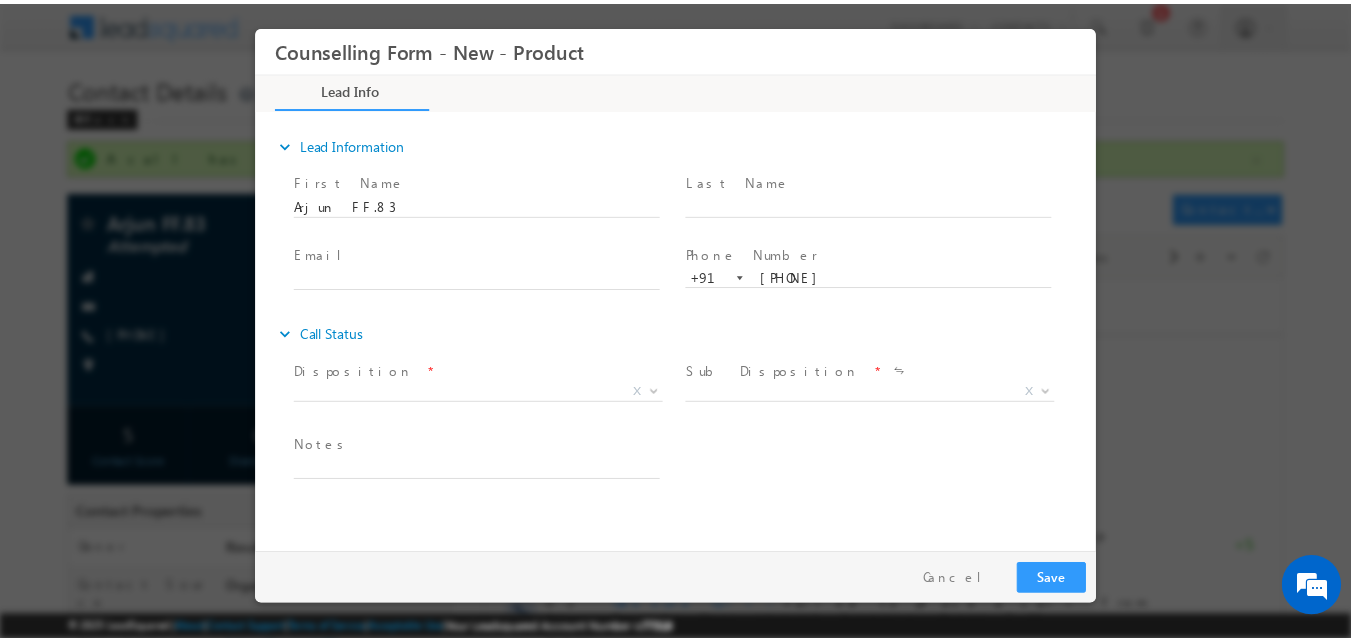 scroll, scrollTop: 0, scrollLeft: 0, axis: both 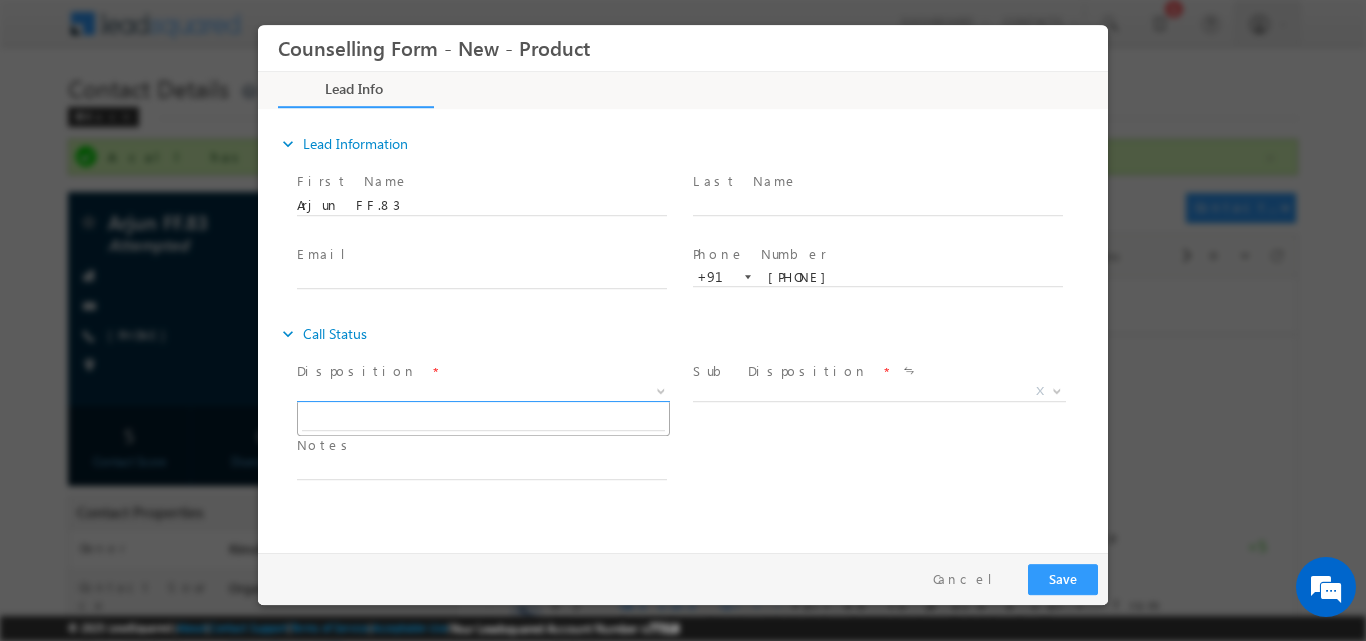 click at bounding box center [661, 389] 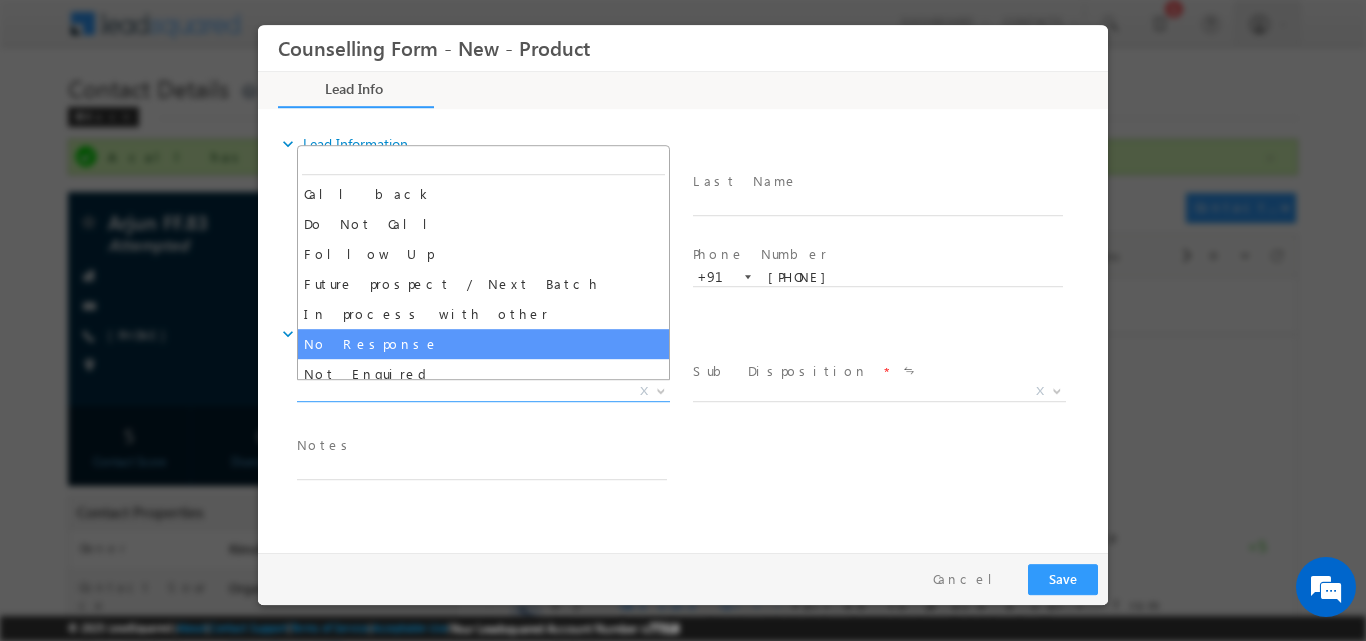 select on "No Response" 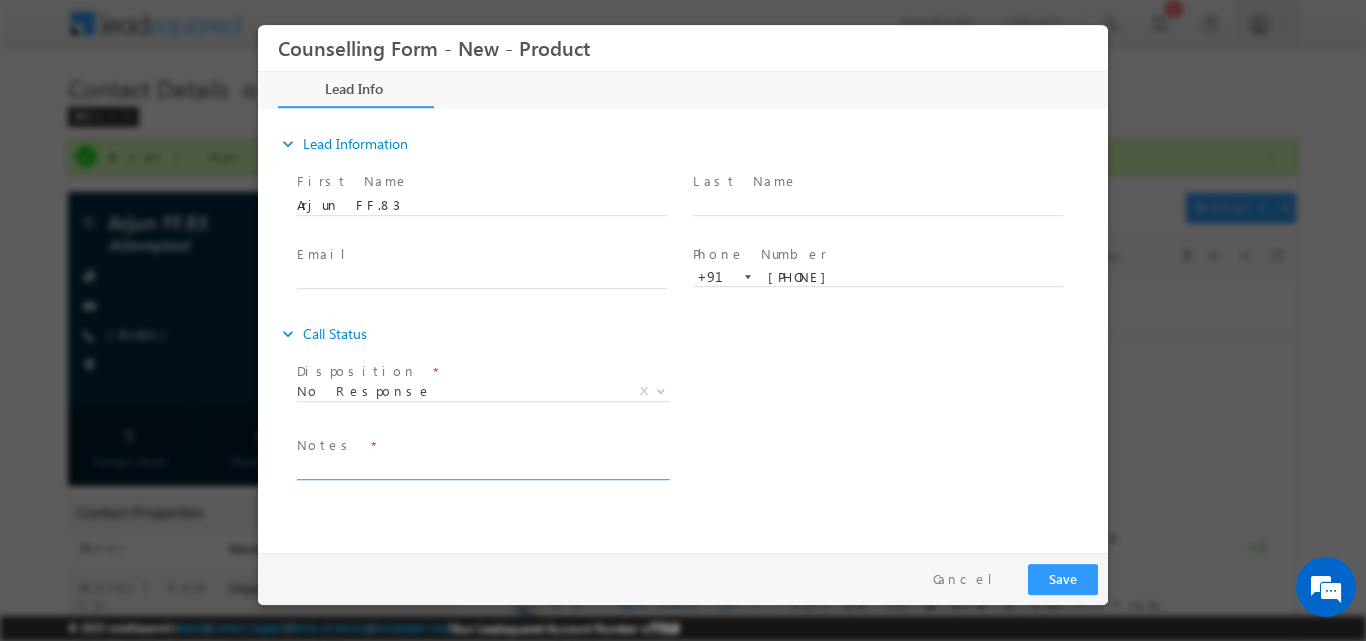 click at bounding box center [482, 467] 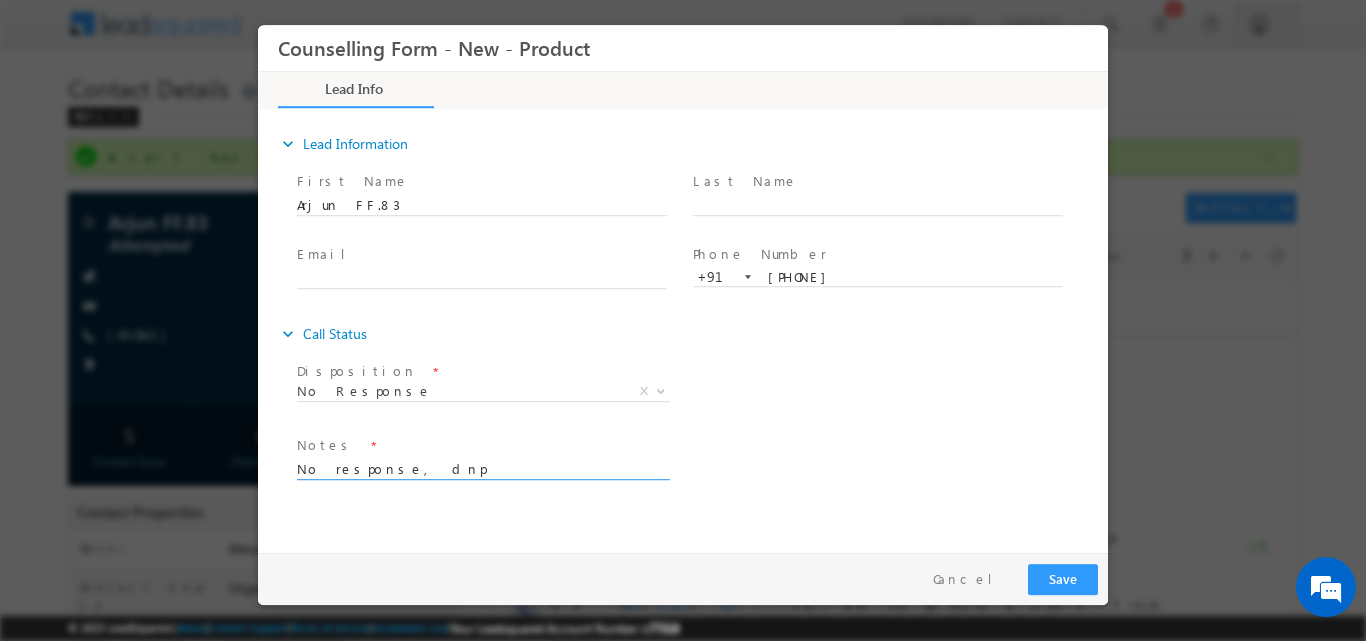 type on "No response, dnp" 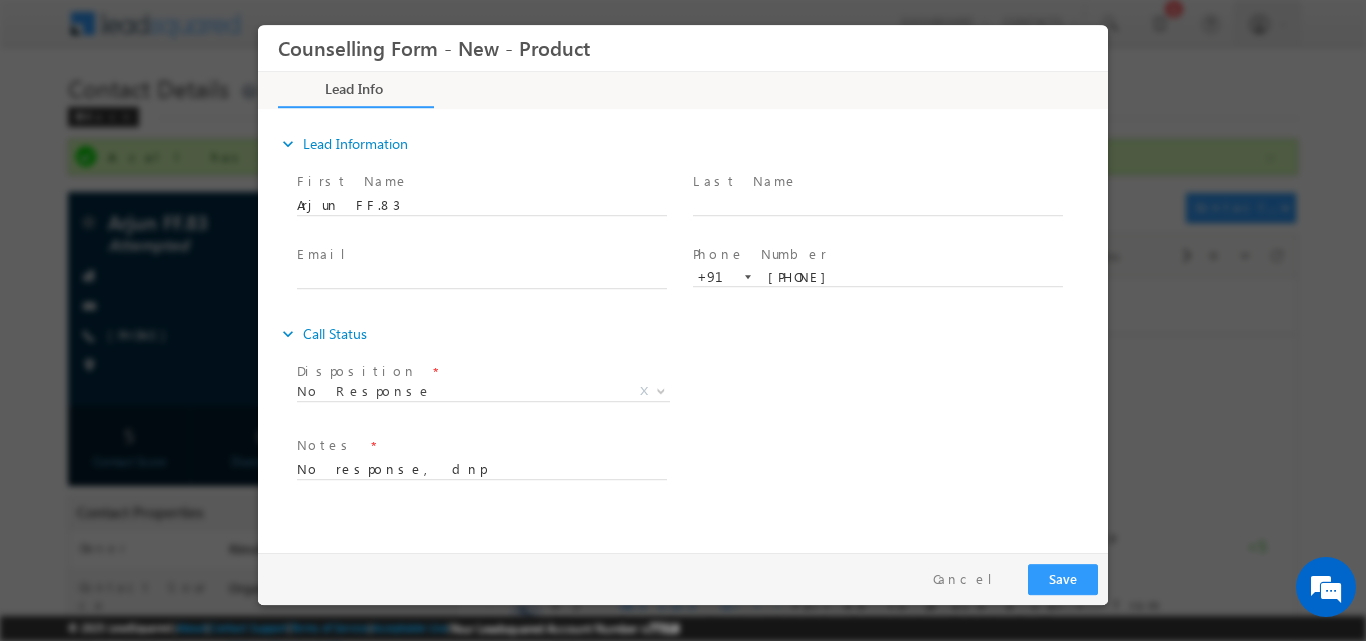 click on "Disposition
*
No Response No Response X
Sub Disposition
*
Attempts 1-9 X" at bounding box center [700, 393] 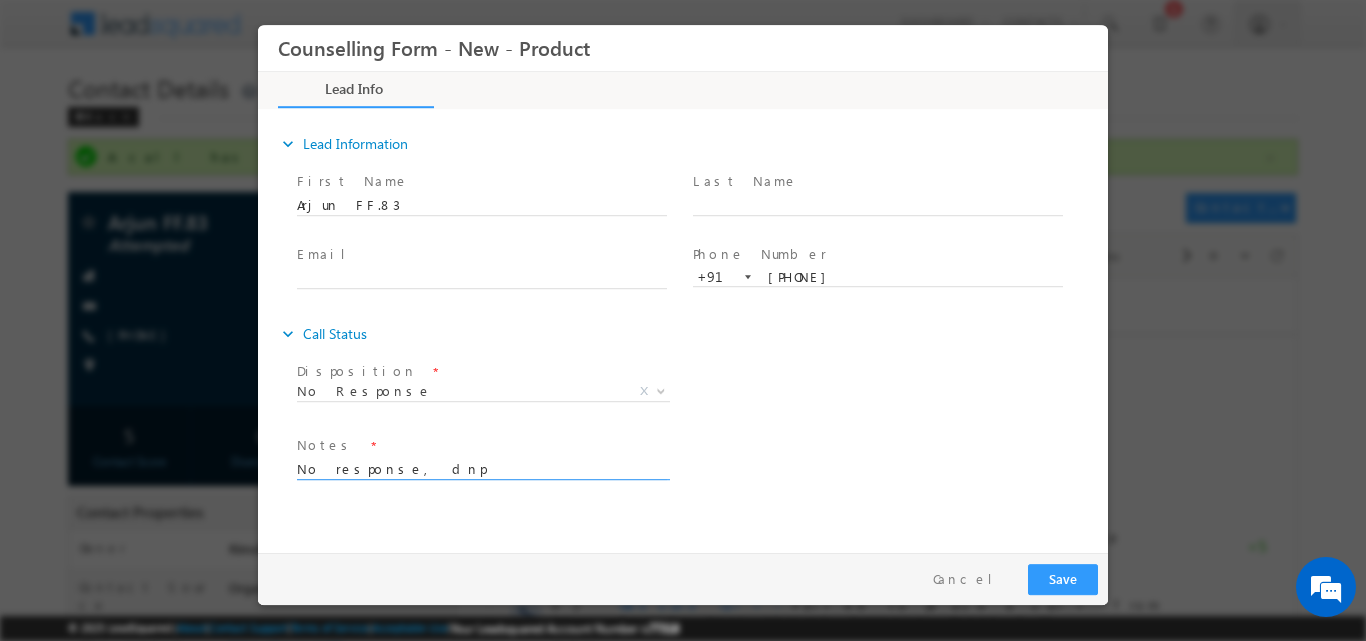 drag, startPoint x: 473, startPoint y: 469, endPoint x: 285, endPoint y: 453, distance: 188.67963 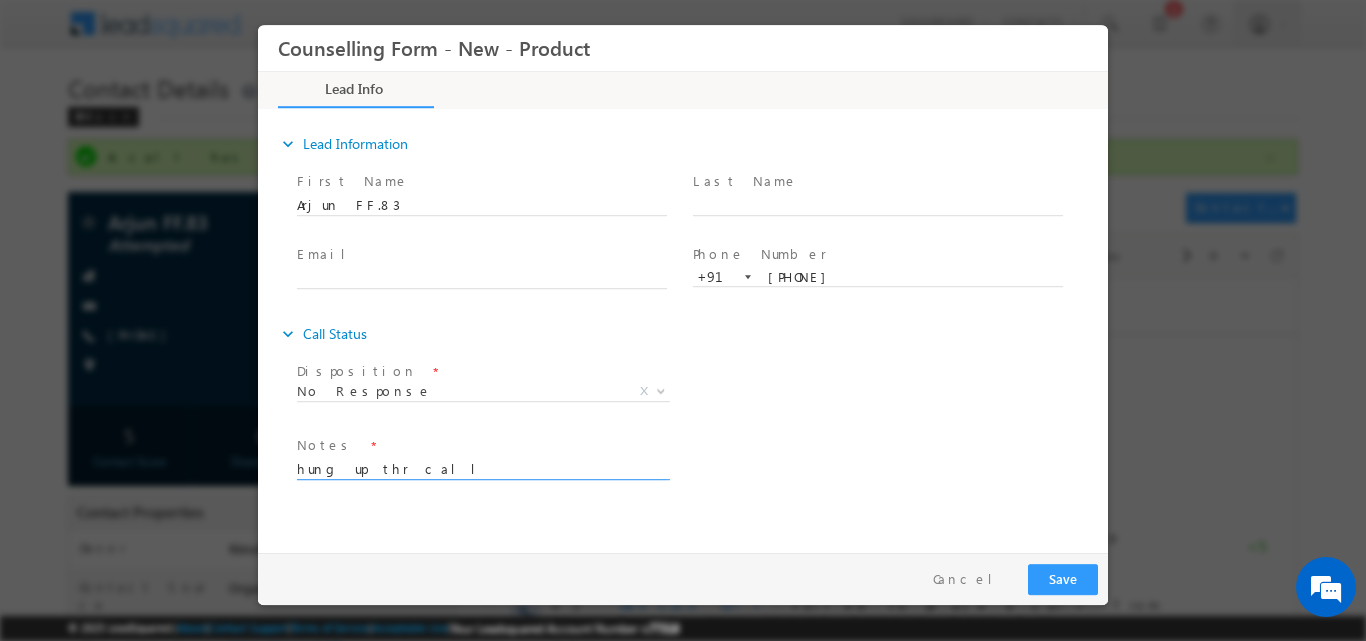 click on "hung up thr call" at bounding box center (482, 467) 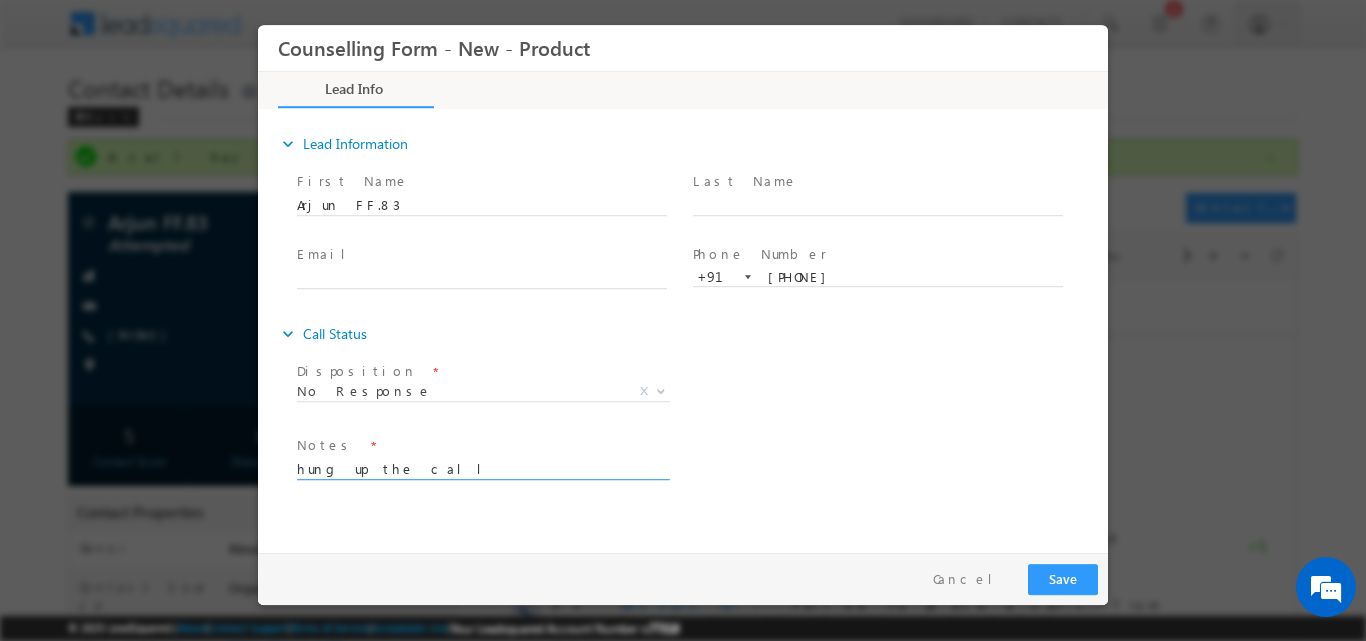 type on "hung up the call" 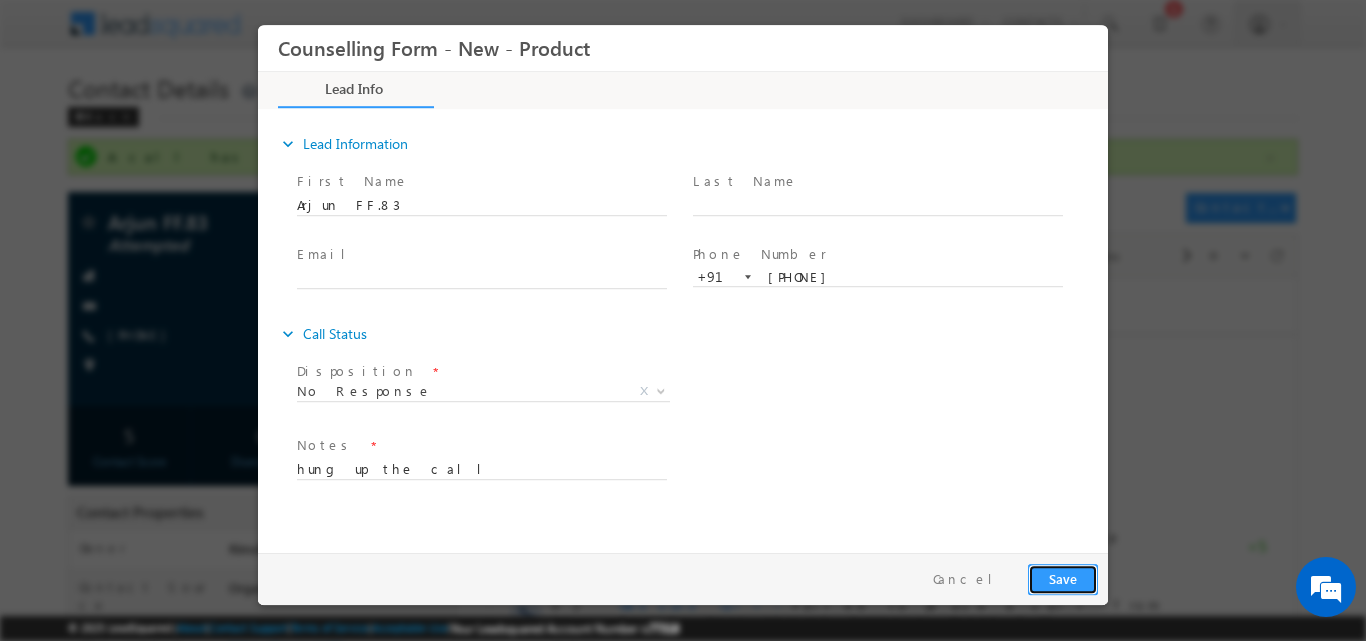 drag, startPoint x: 1062, startPoint y: 563, endPoint x: 1067, endPoint y: 574, distance: 12.083046 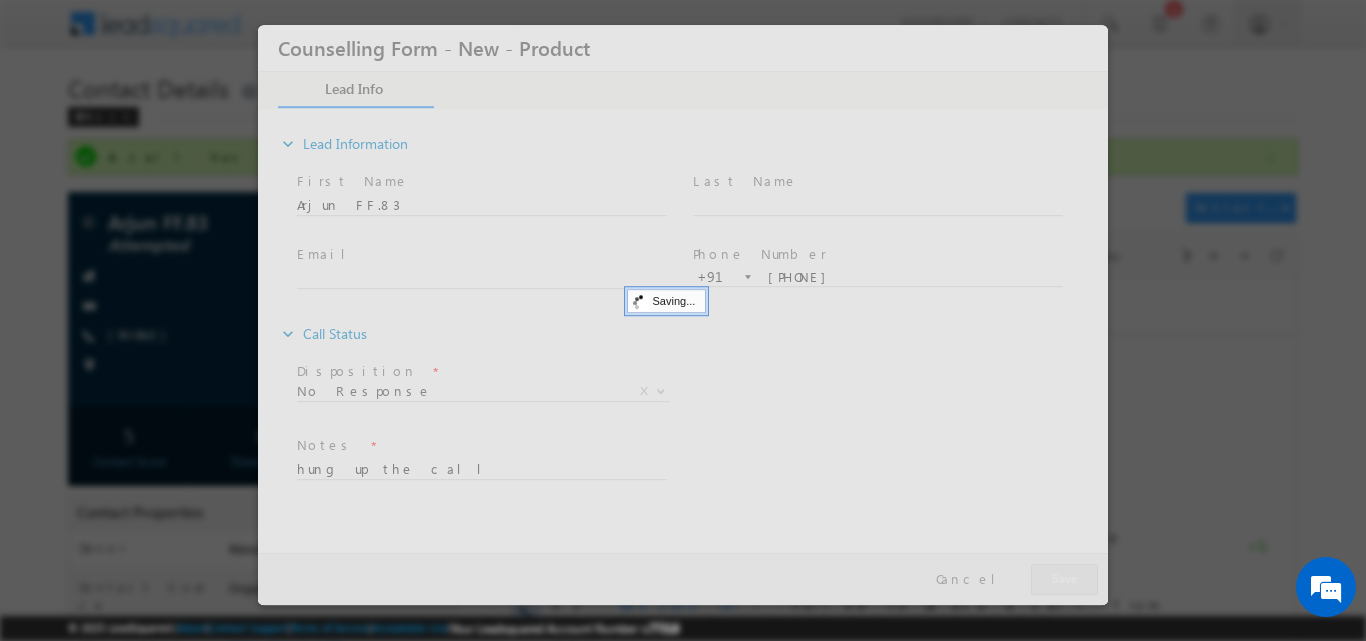 click at bounding box center [683, 314] 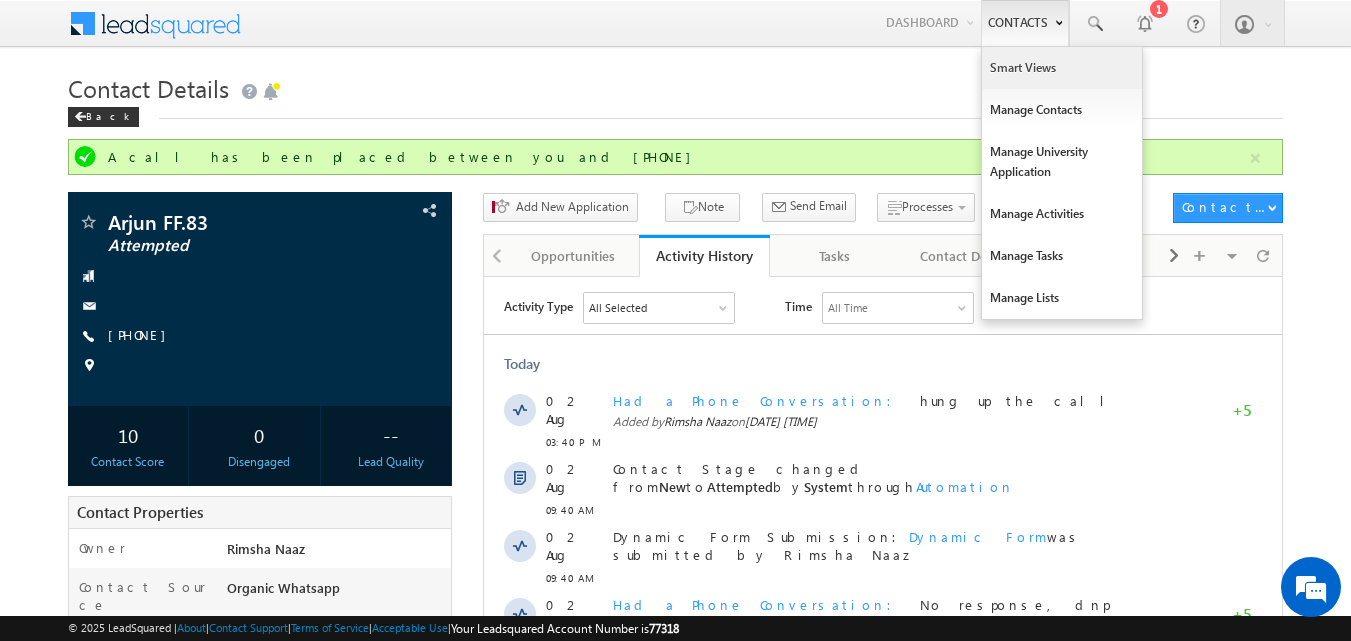 click on "Smart Views" at bounding box center (1062, 68) 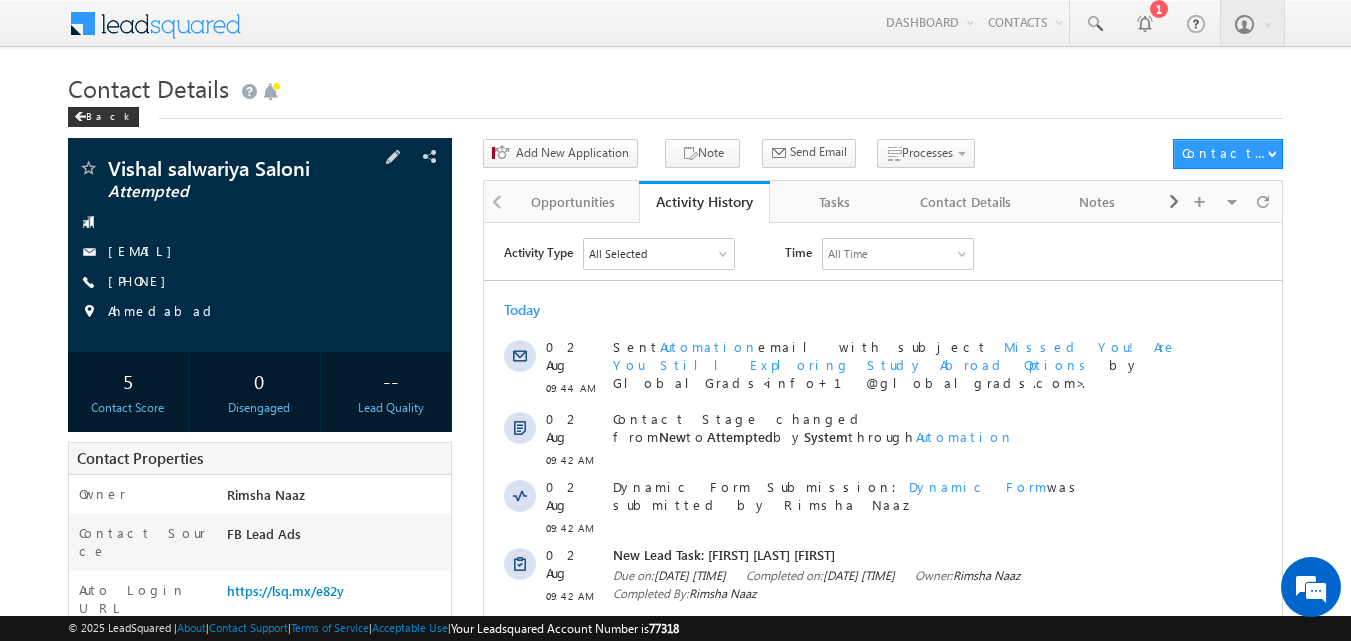 scroll, scrollTop: 0, scrollLeft: 0, axis: both 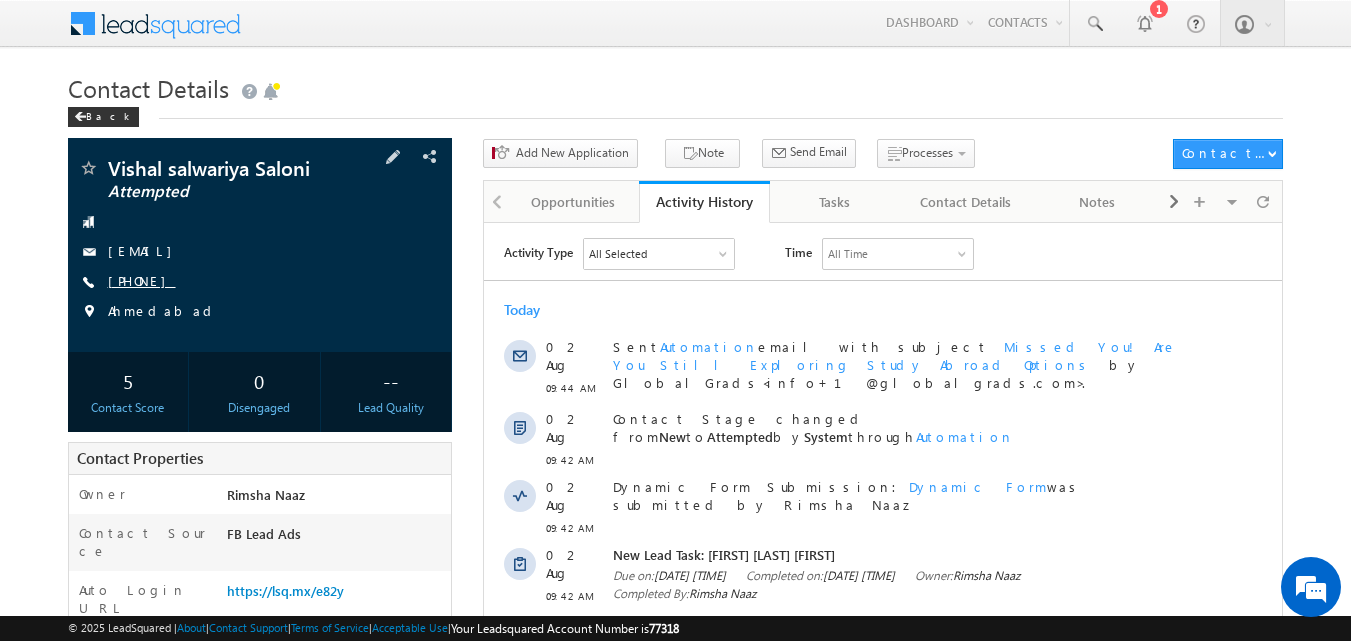 click on "[PHONE]" at bounding box center [142, 280] 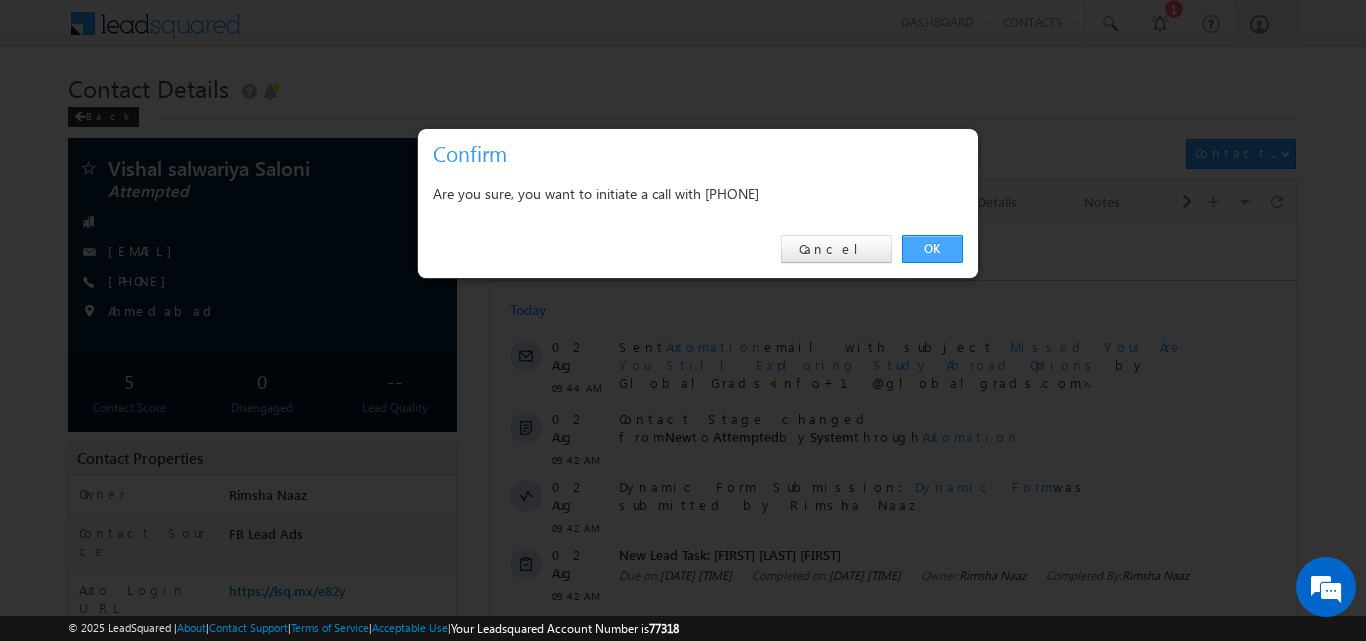 click on "OK" at bounding box center [932, 249] 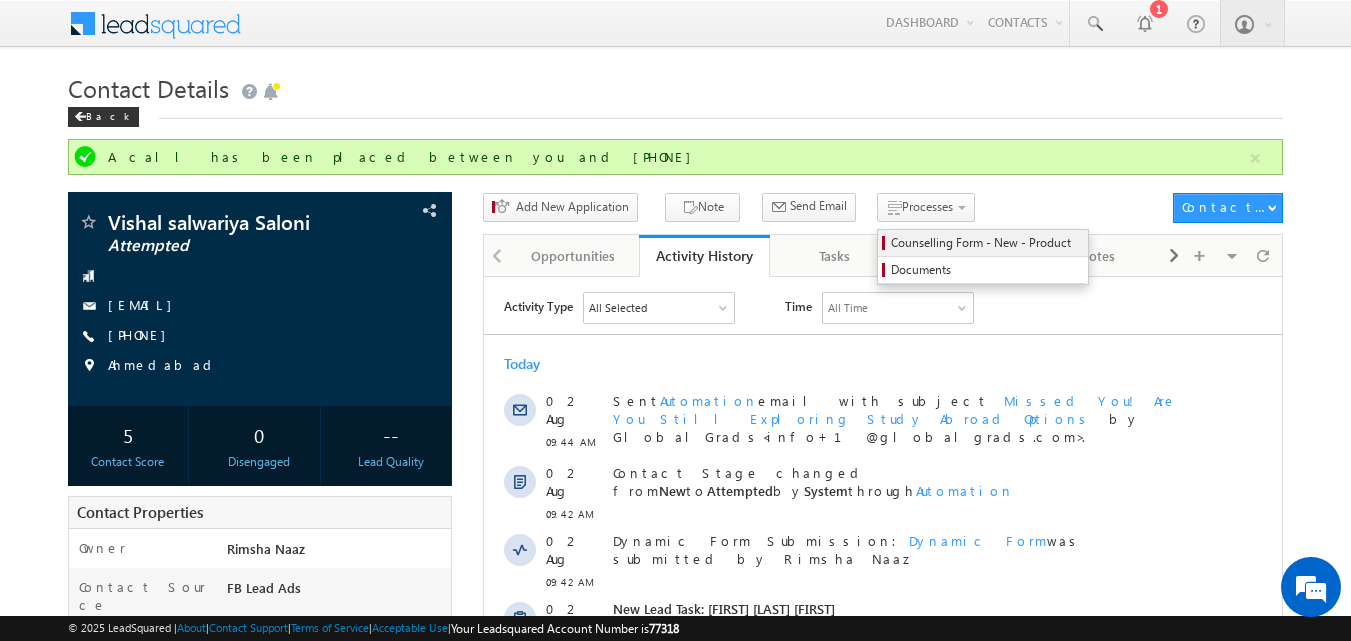 click on "Counselling Form - New - Product" at bounding box center (986, 243) 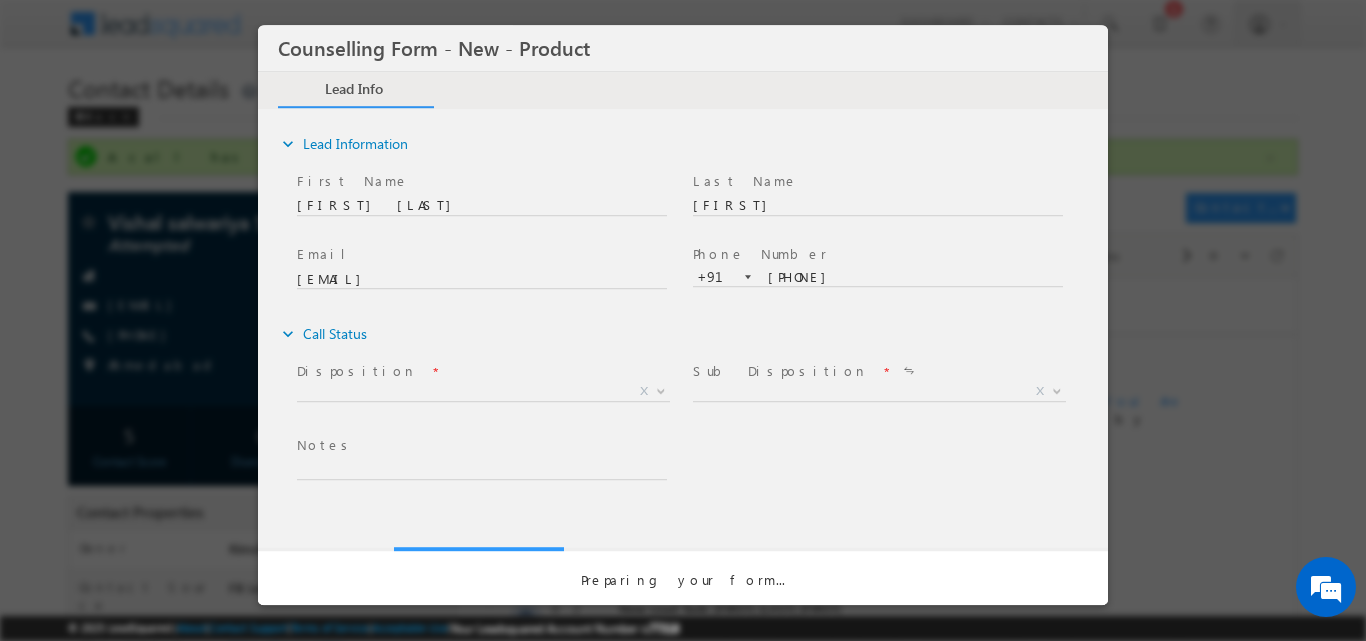 scroll, scrollTop: 0, scrollLeft: 0, axis: both 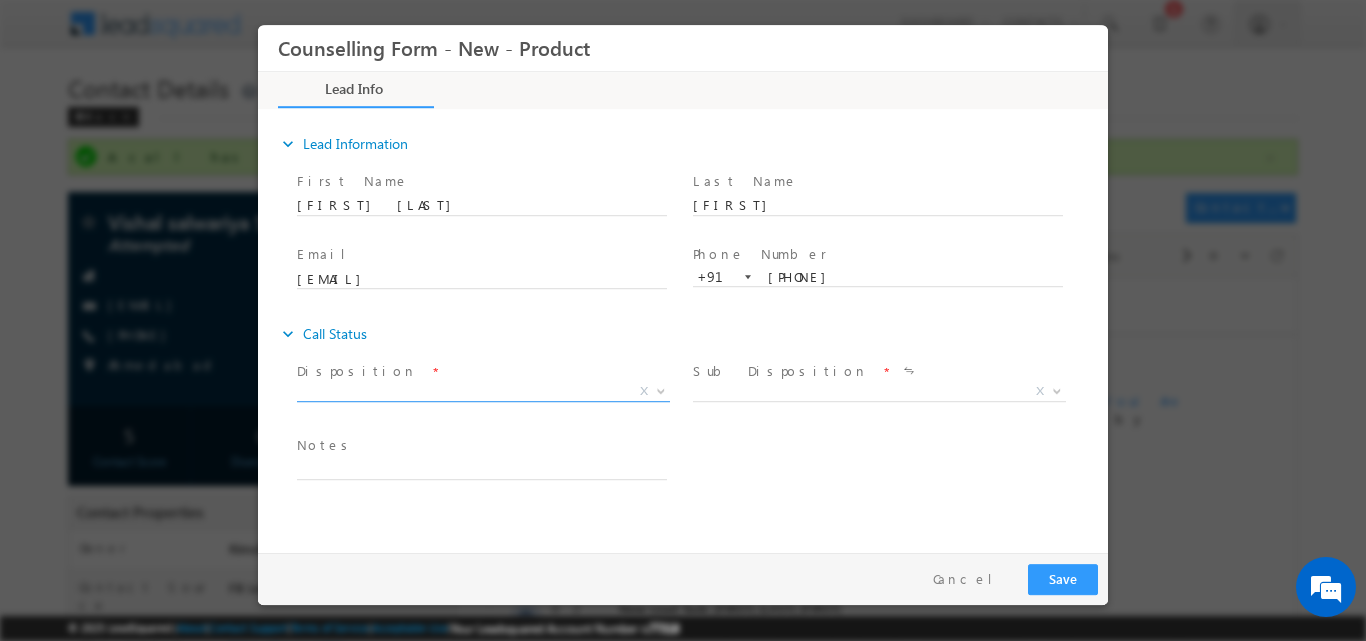 click at bounding box center [661, 389] 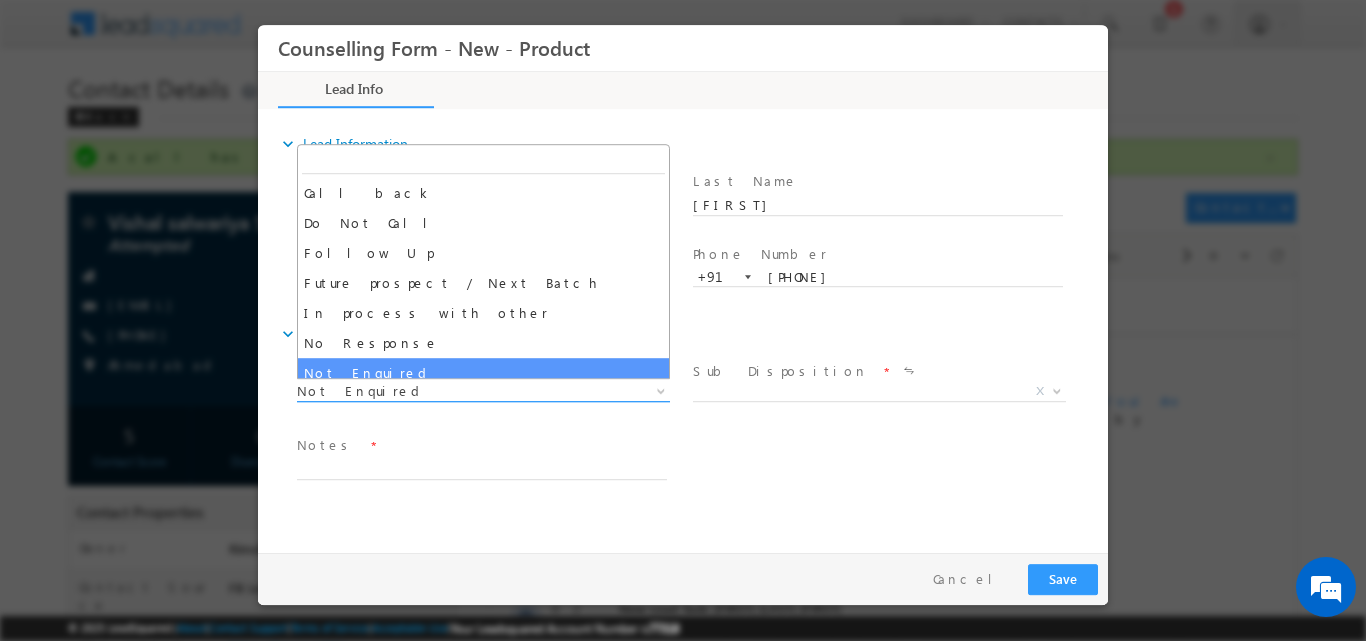 click at bounding box center (661, 389) 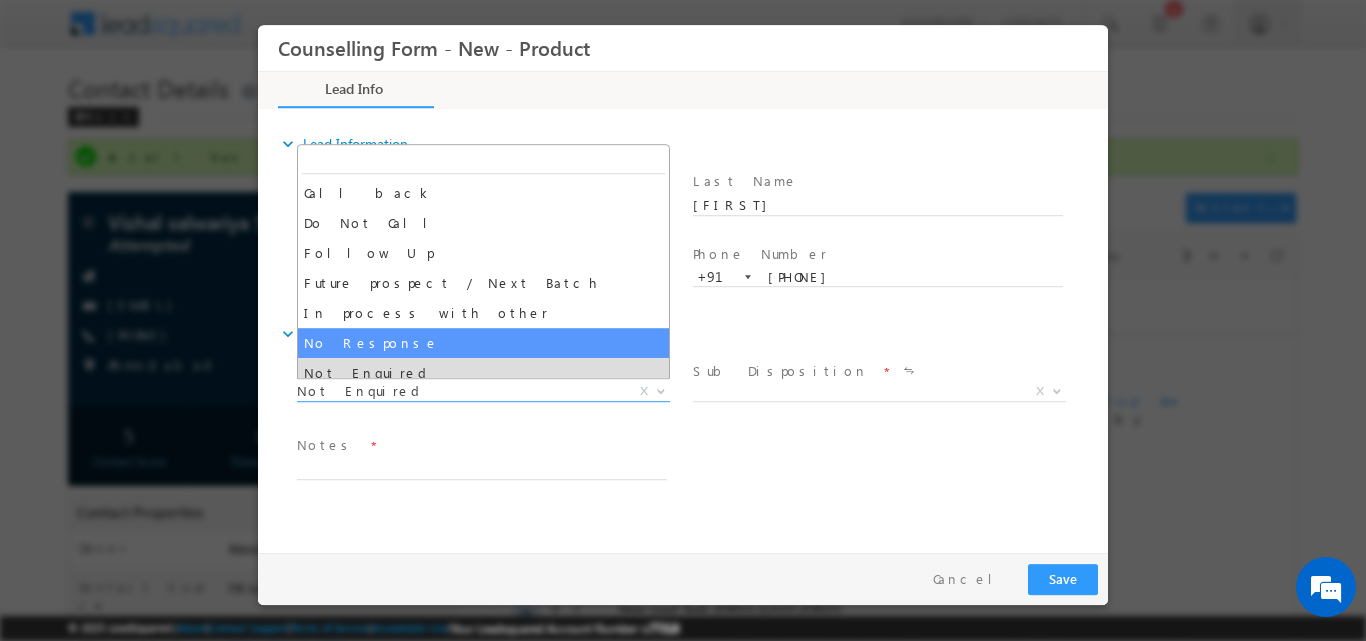 select on "No Response" 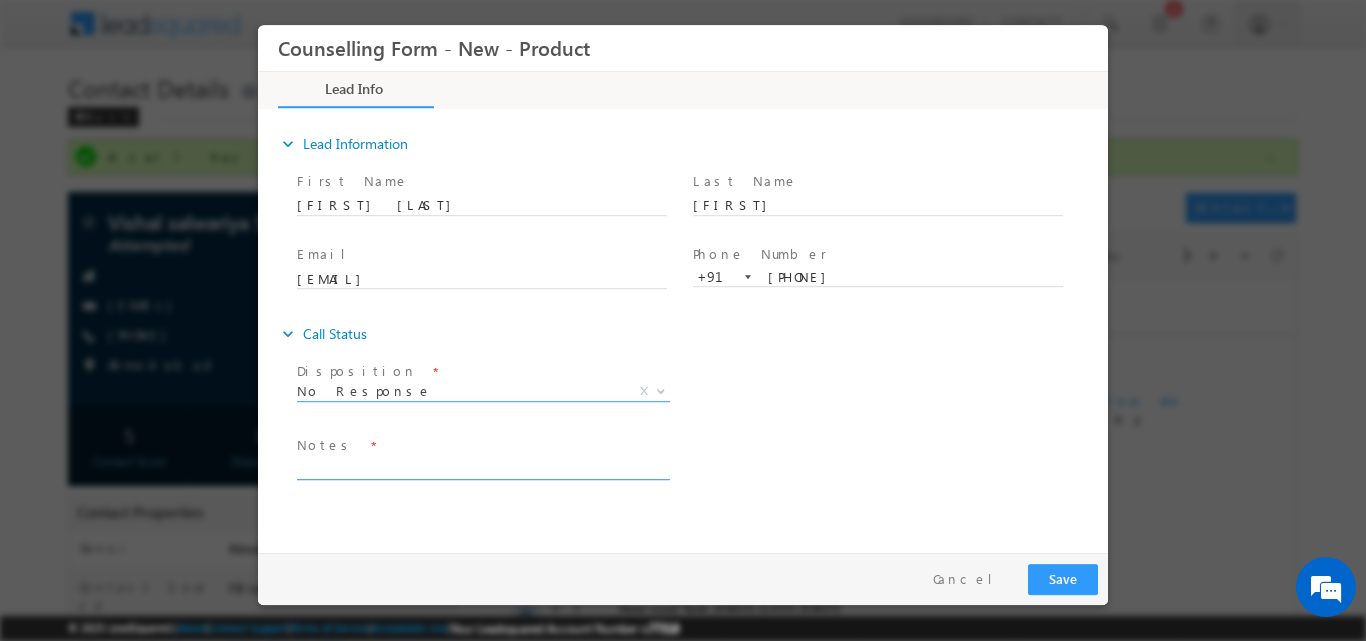 click at bounding box center (482, 467) 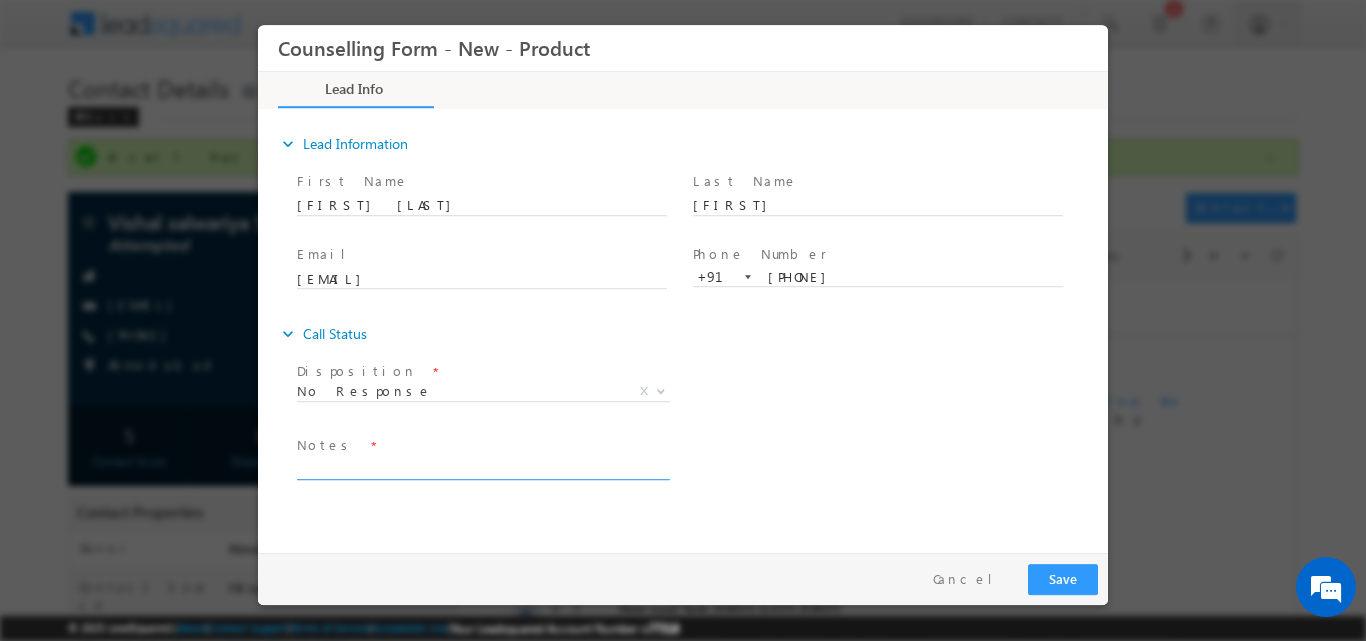 paste on "No response, dnp" 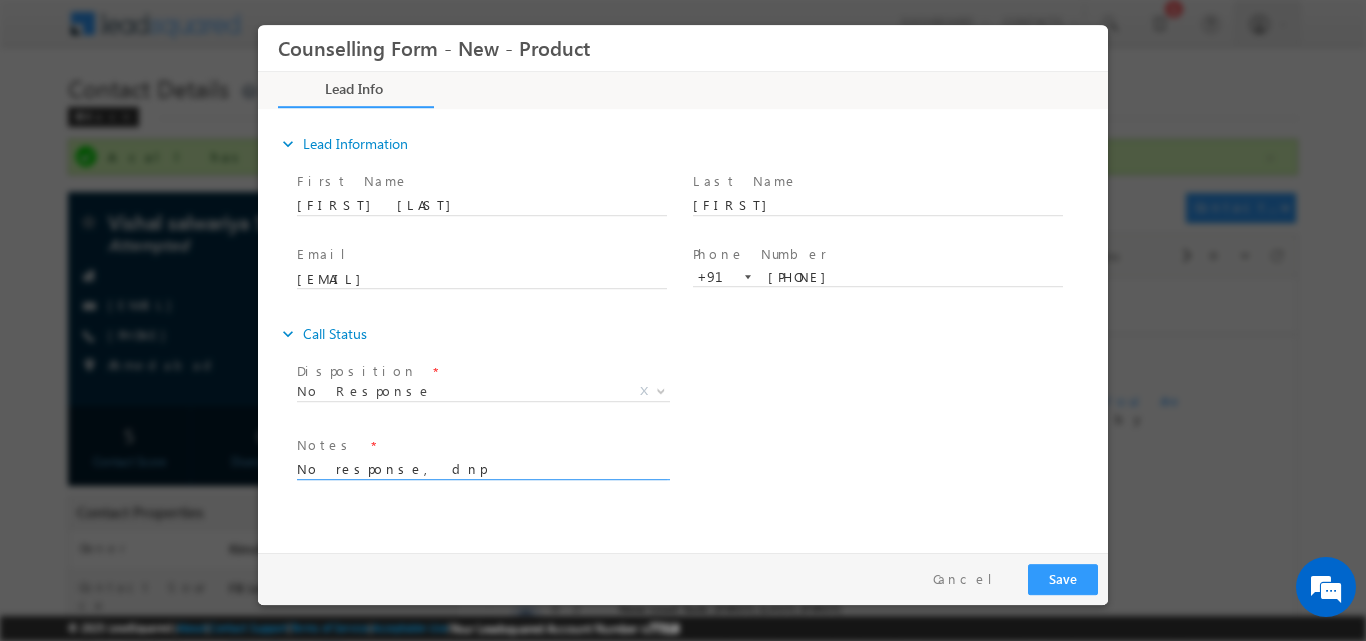 type on "No response, dnp" 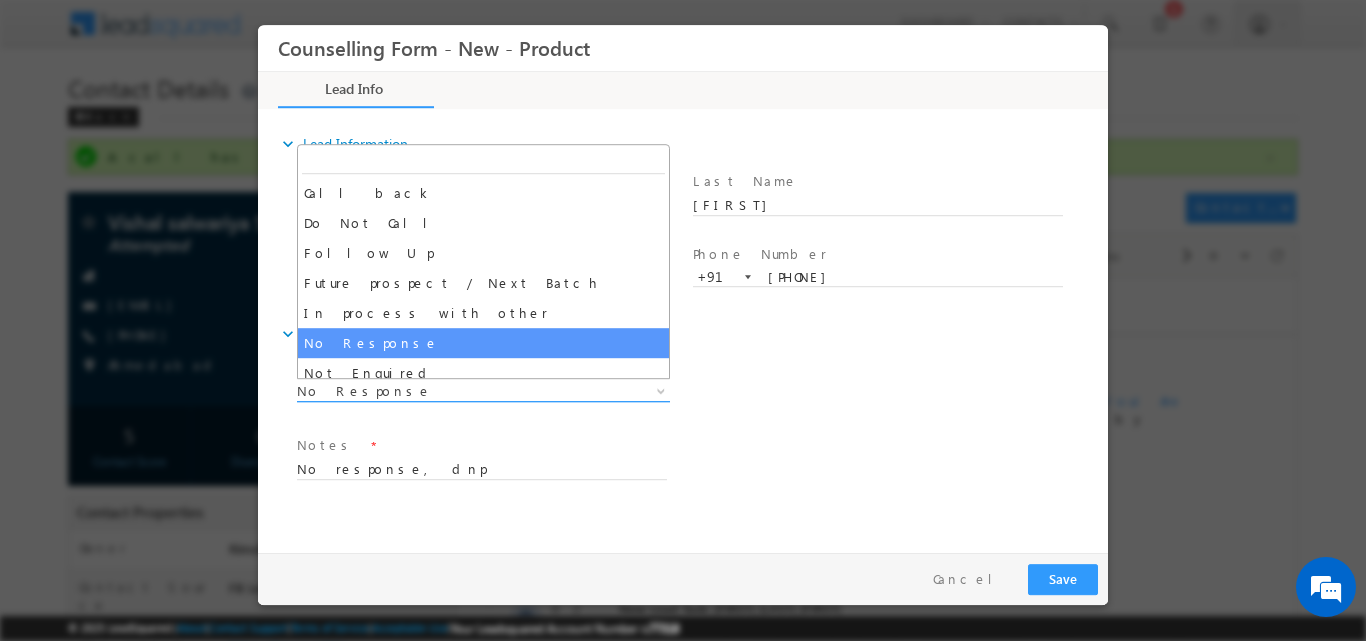 click at bounding box center [659, 390] 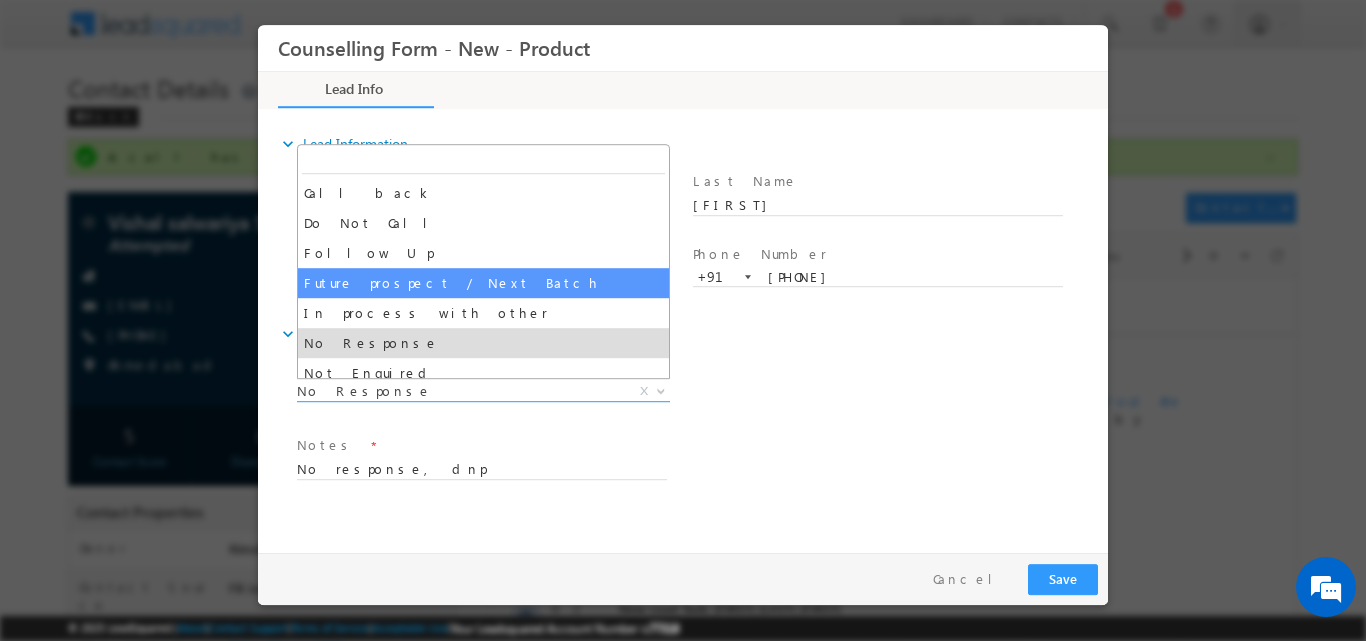scroll, scrollTop: 130, scrollLeft: 0, axis: vertical 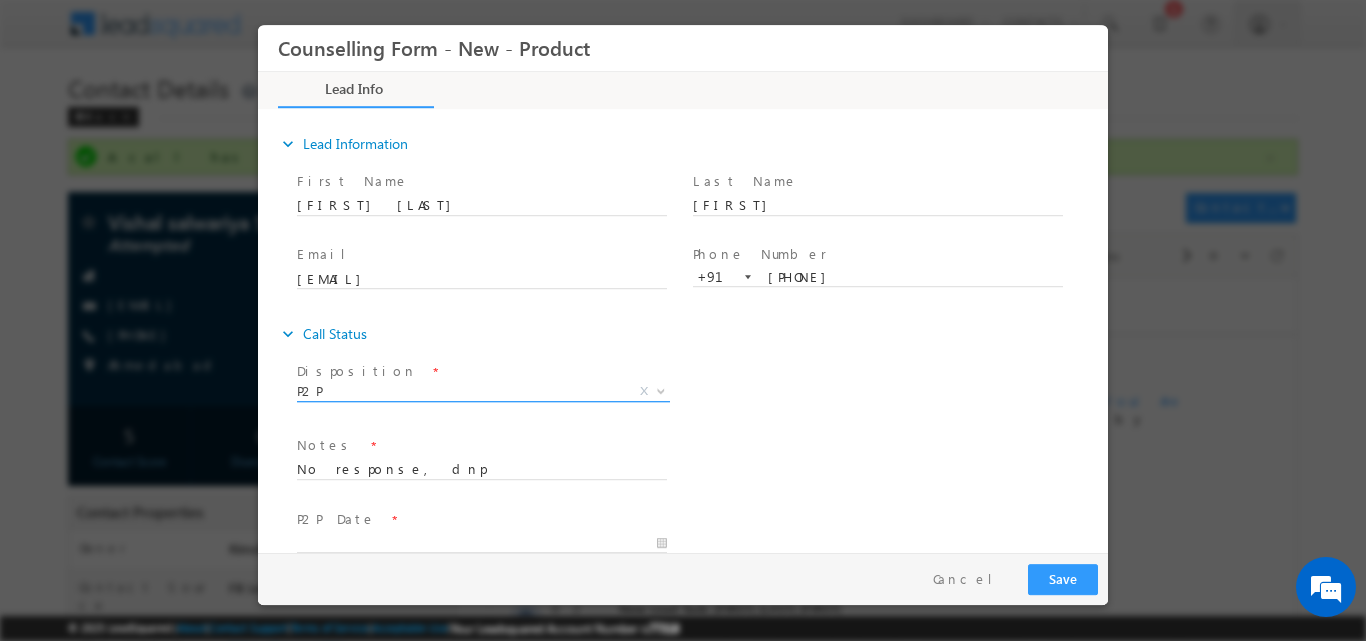 click at bounding box center [661, 389] 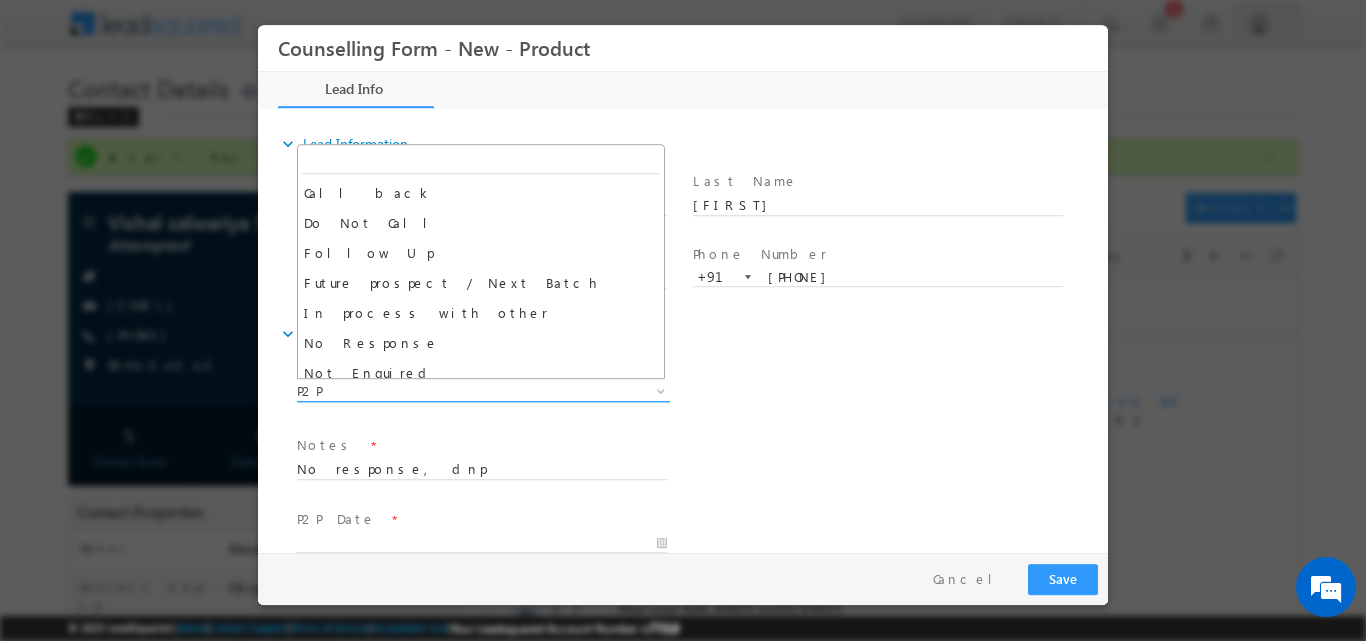 scroll, scrollTop: 130, scrollLeft: 0, axis: vertical 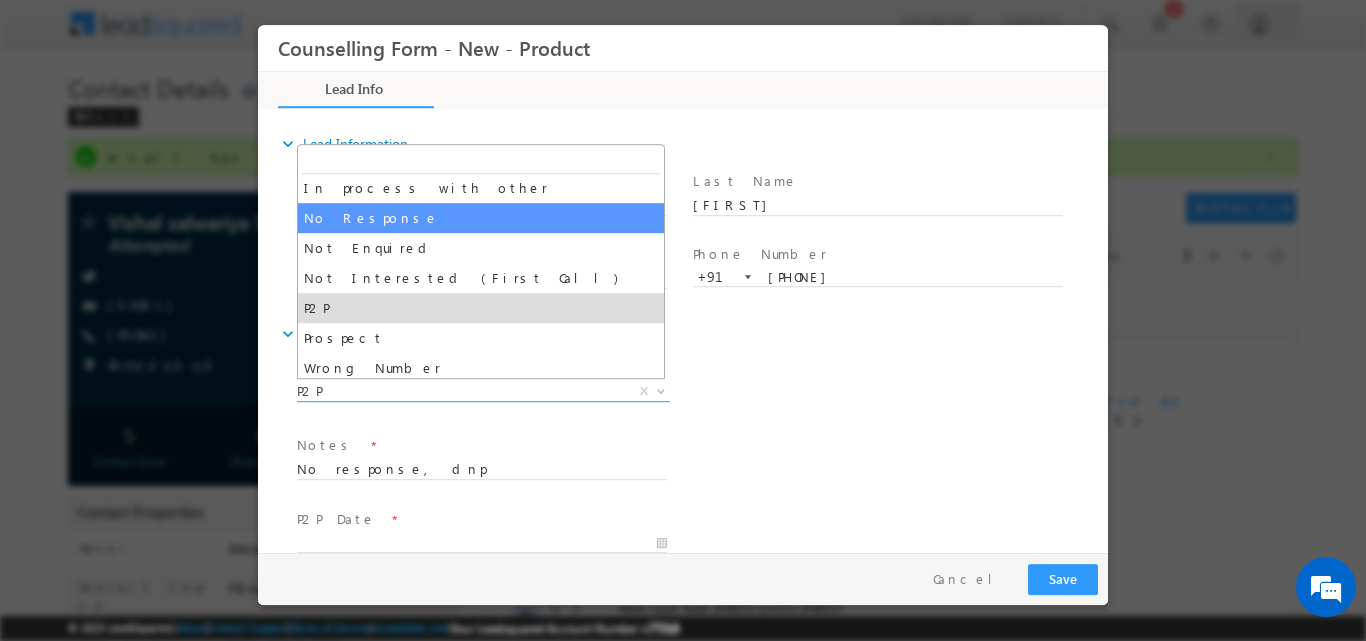 select on "No Response" 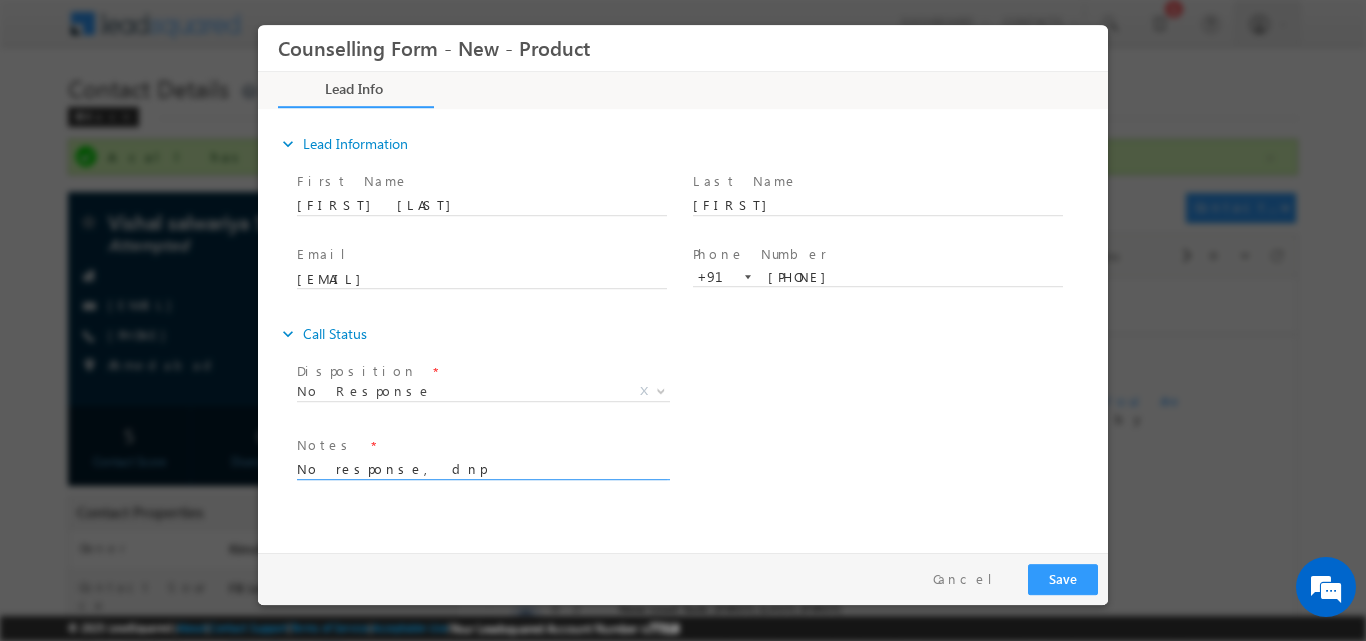 drag, startPoint x: 446, startPoint y: 472, endPoint x: 215, endPoint y: 508, distance: 233.78836 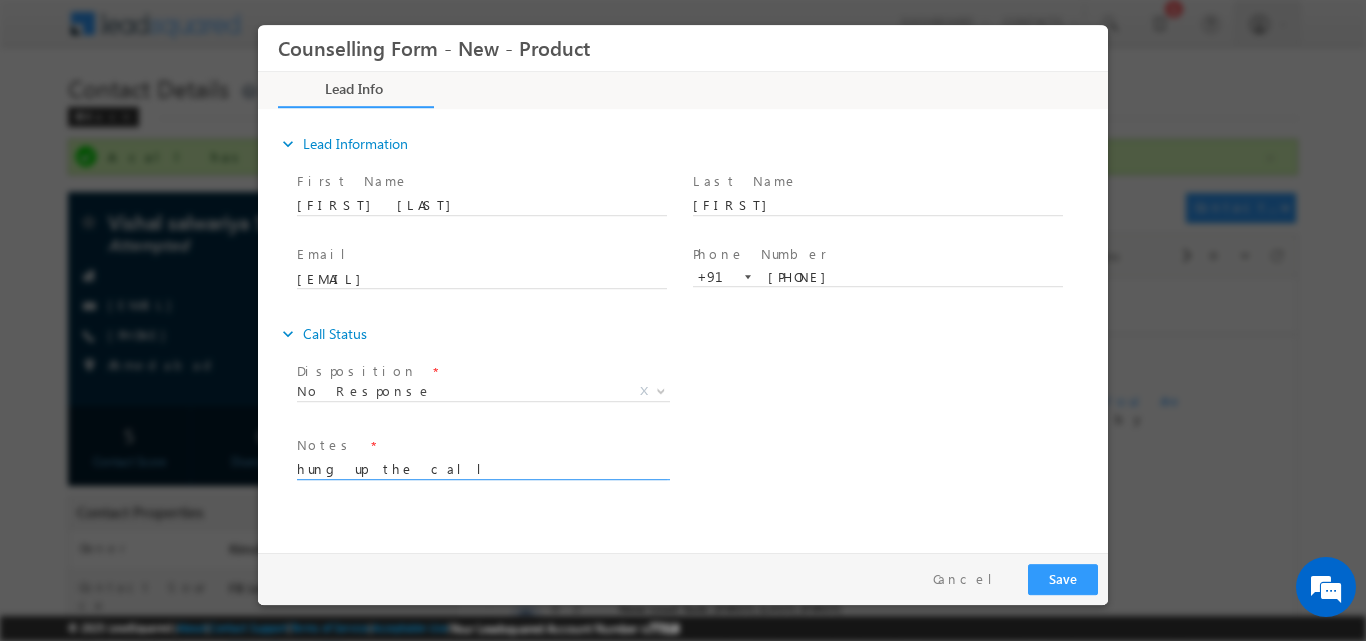 type on "hung up the call" 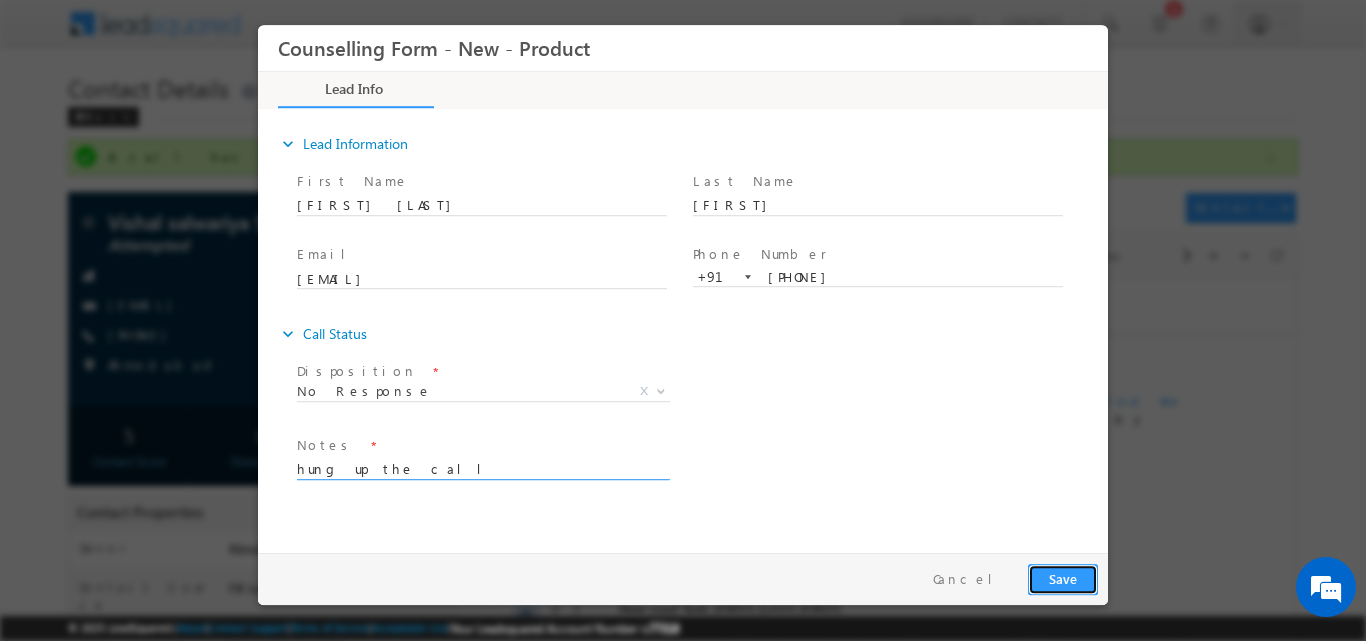click on "Save" at bounding box center (1063, 578) 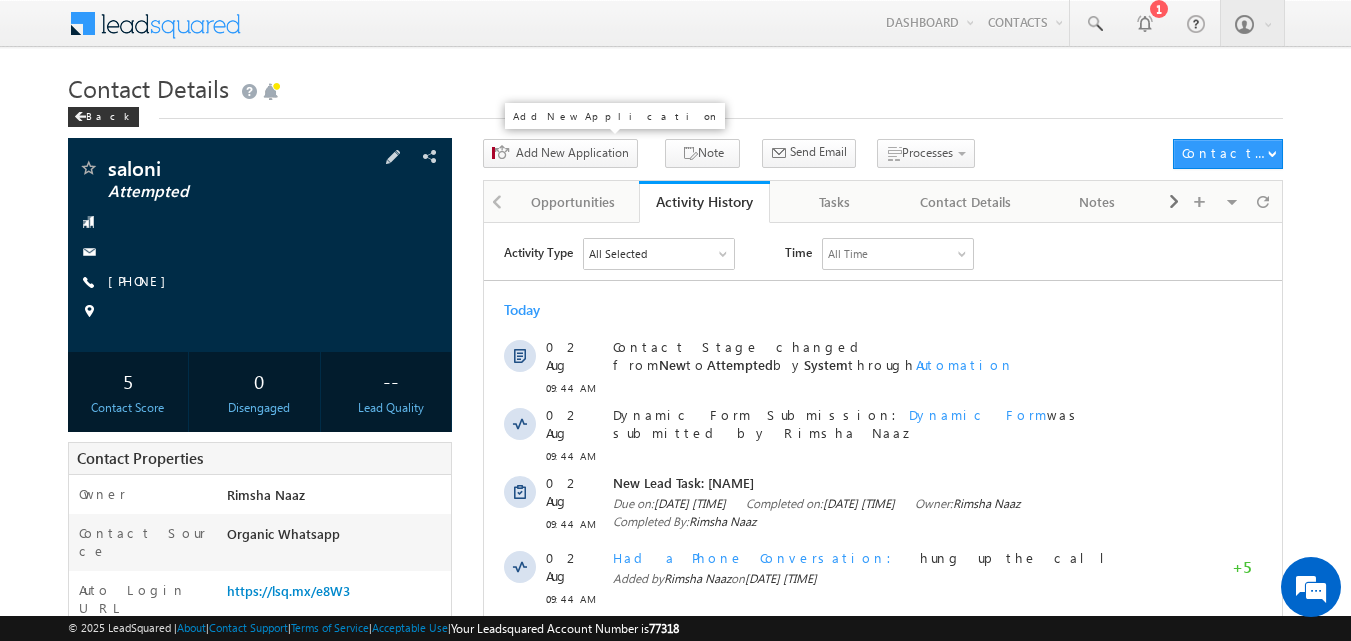 scroll, scrollTop: 0, scrollLeft: 0, axis: both 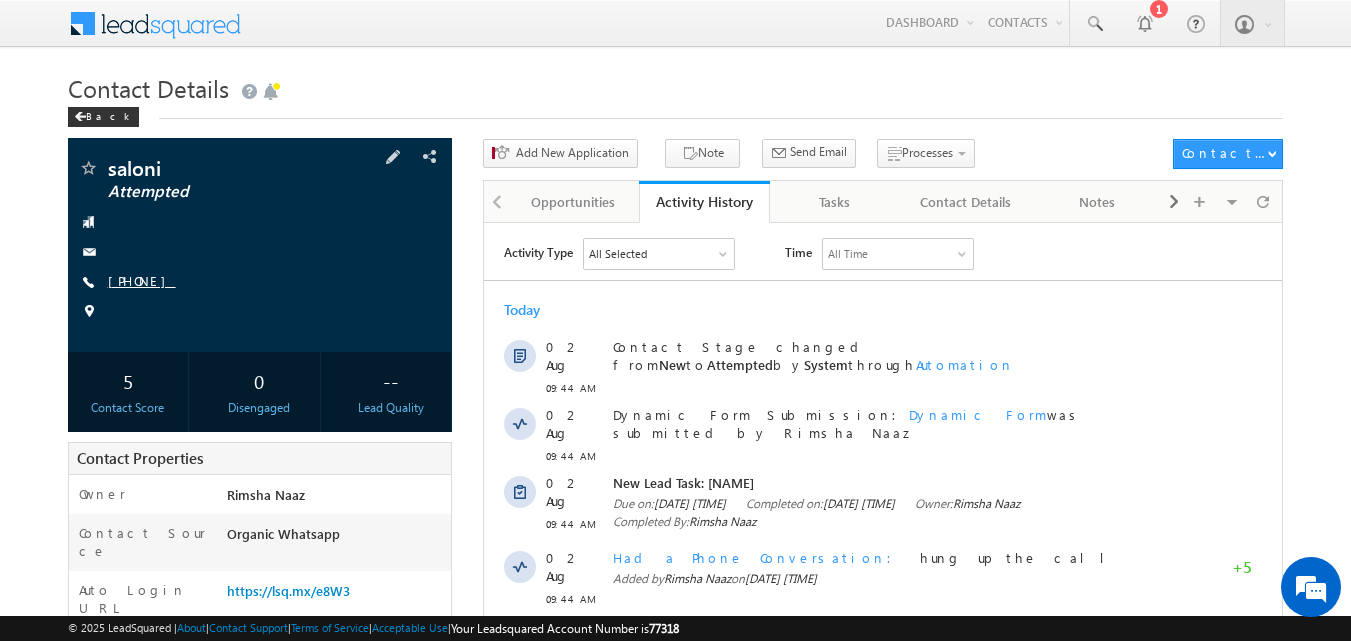 click on "[PHONE]" at bounding box center (142, 280) 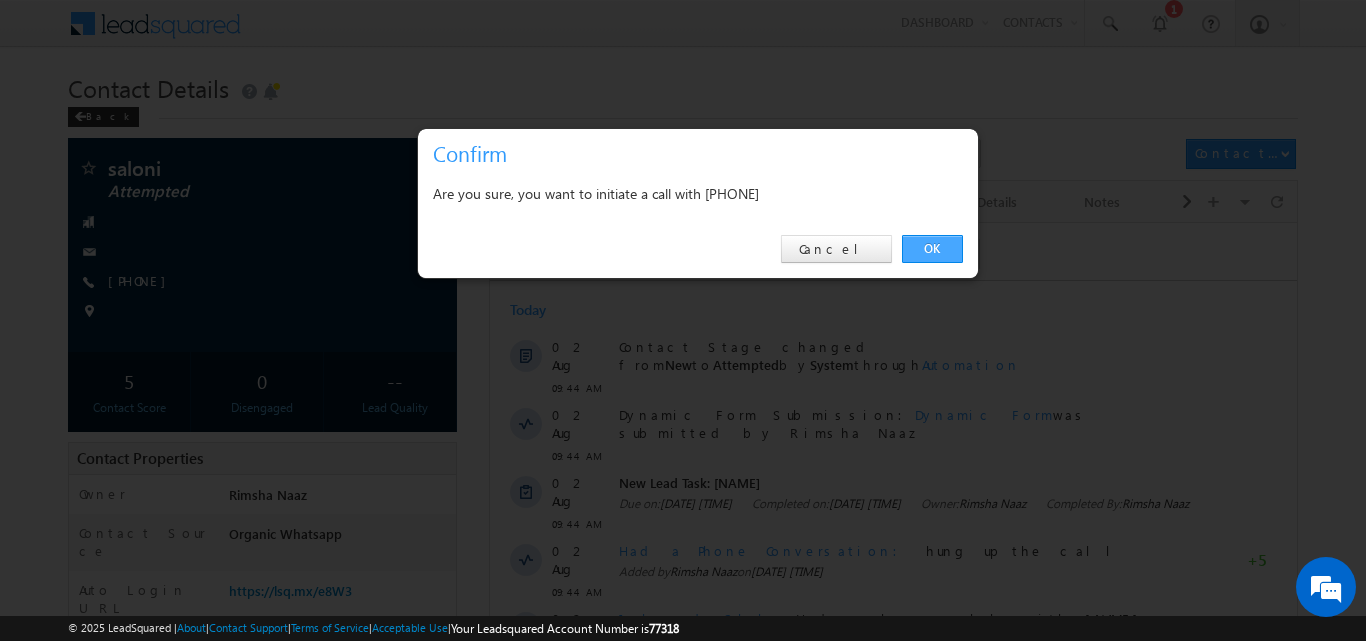 drag, startPoint x: 933, startPoint y: 257, endPoint x: 448, endPoint y: 32, distance: 534.6494 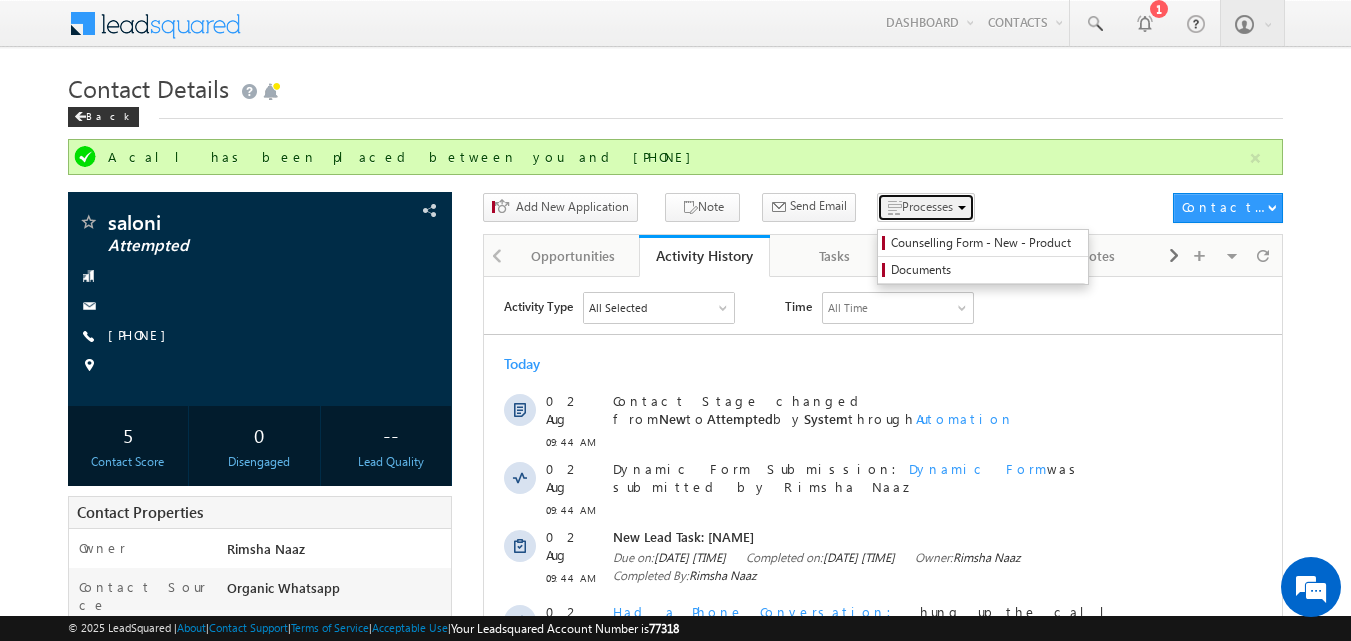 click on "Processes" at bounding box center (927, 206) 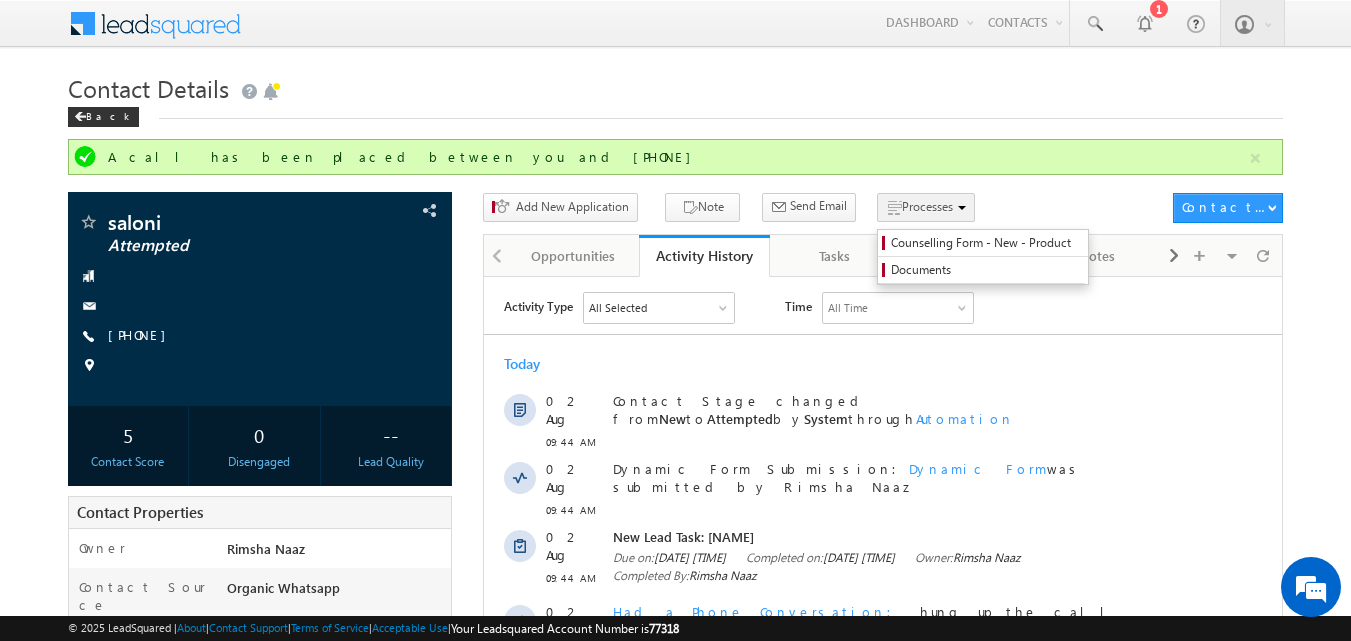 click on "Processes" at bounding box center [927, 206] 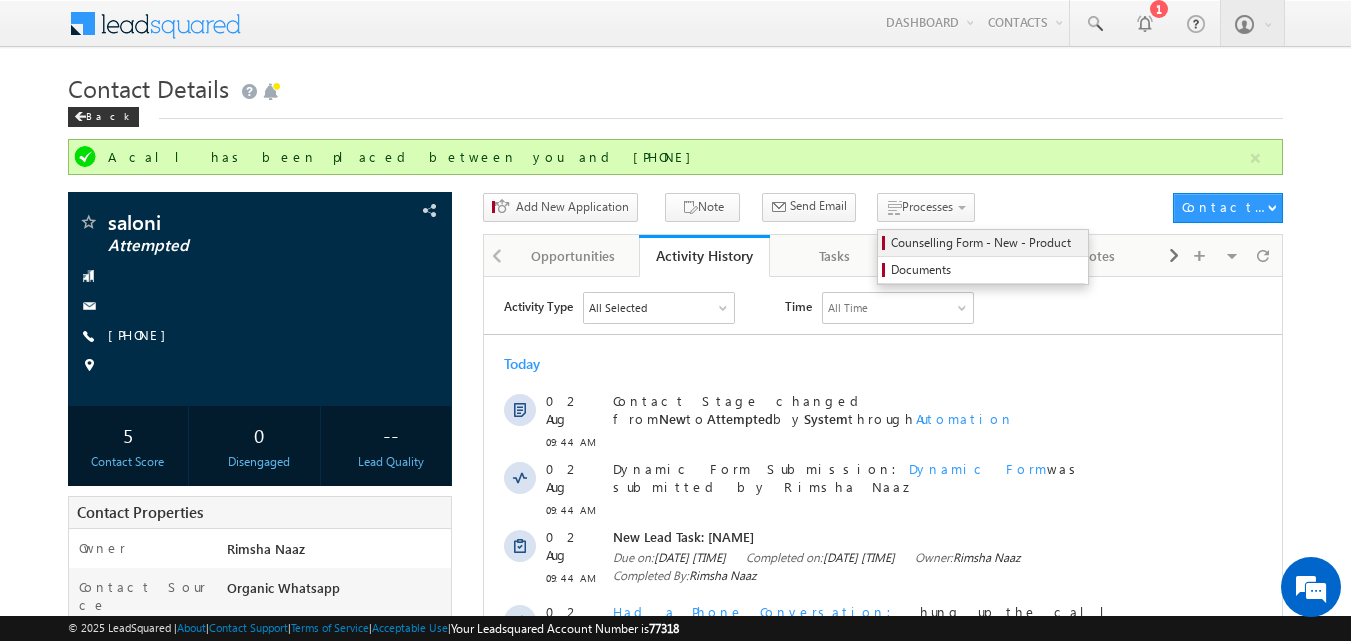 click on "Counselling Form - New - Product" at bounding box center (986, 243) 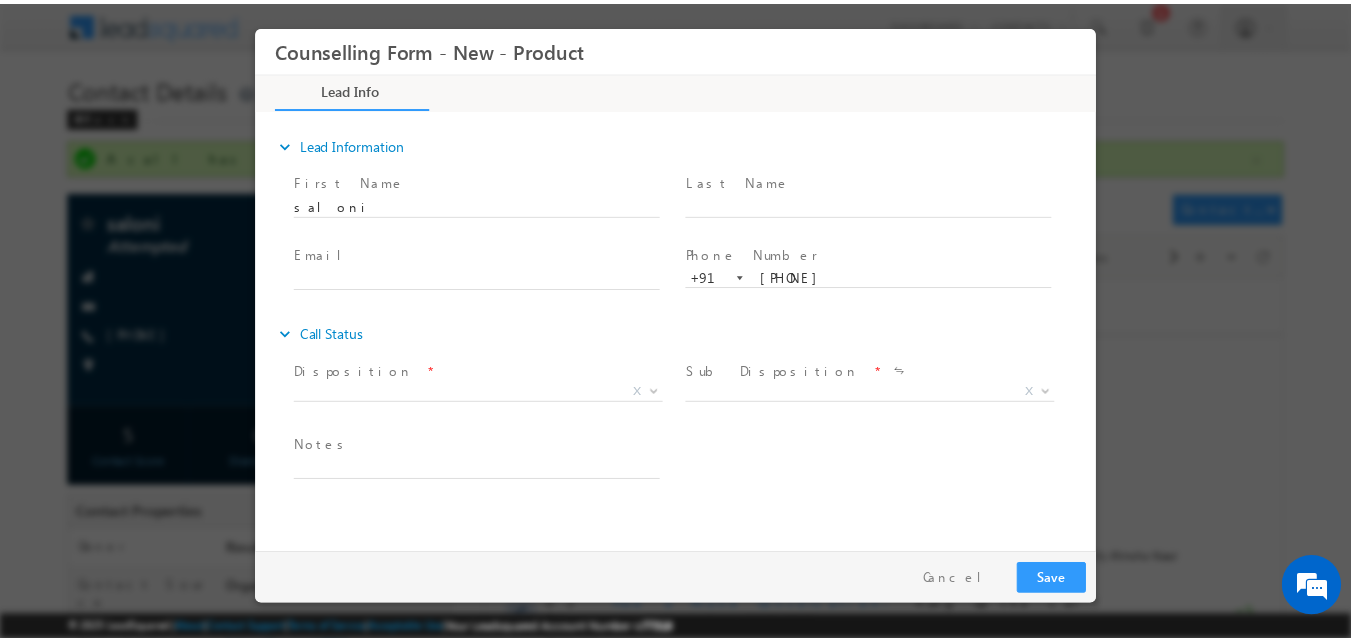 scroll, scrollTop: 0, scrollLeft: 0, axis: both 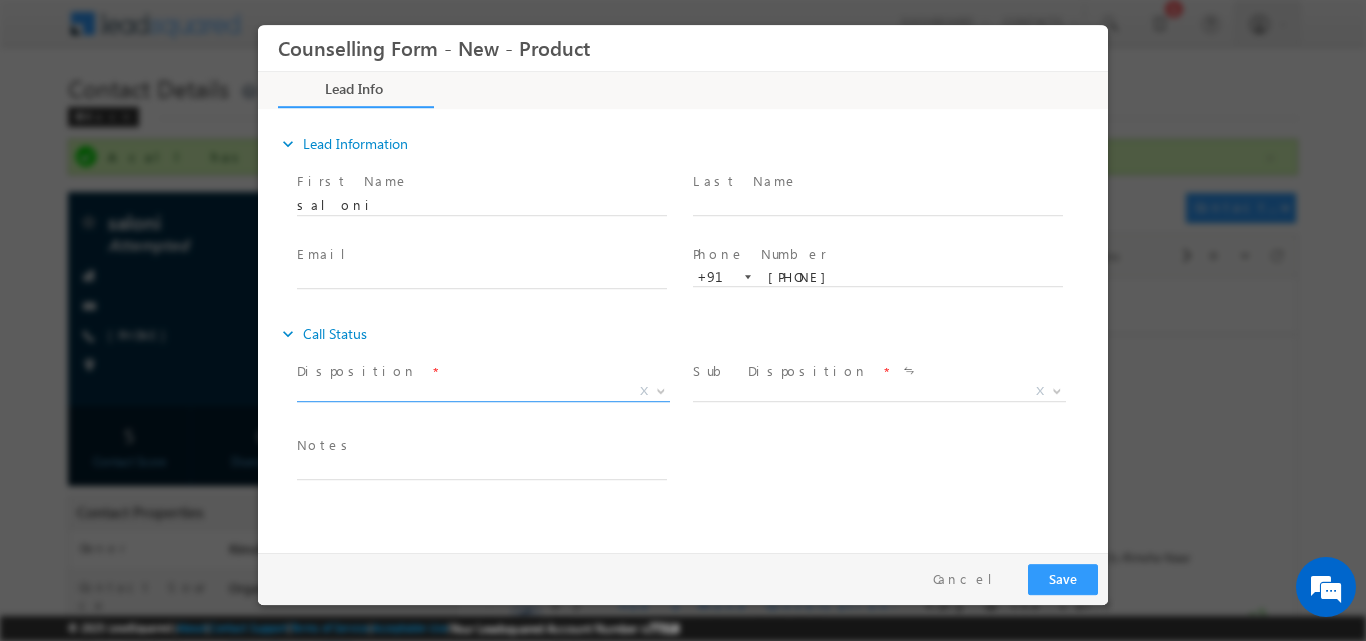 click at bounding box center (659, 390) 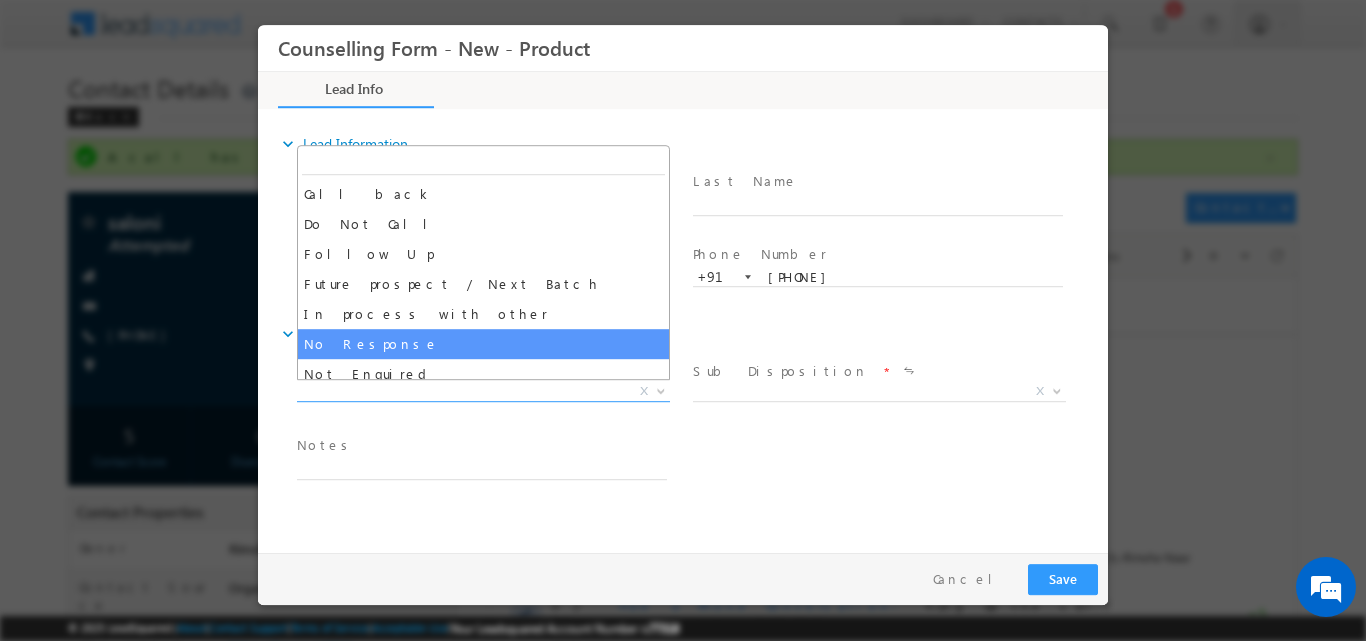 select on "No Response" 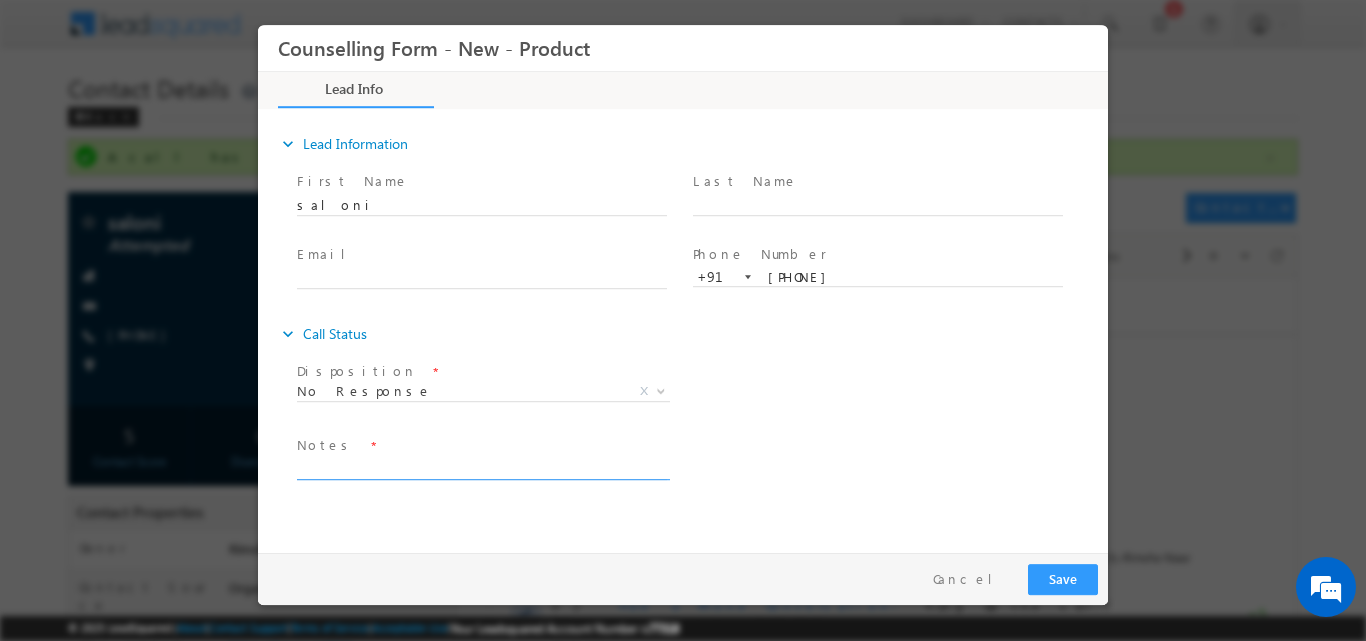 click at bounding box center (482, 467) 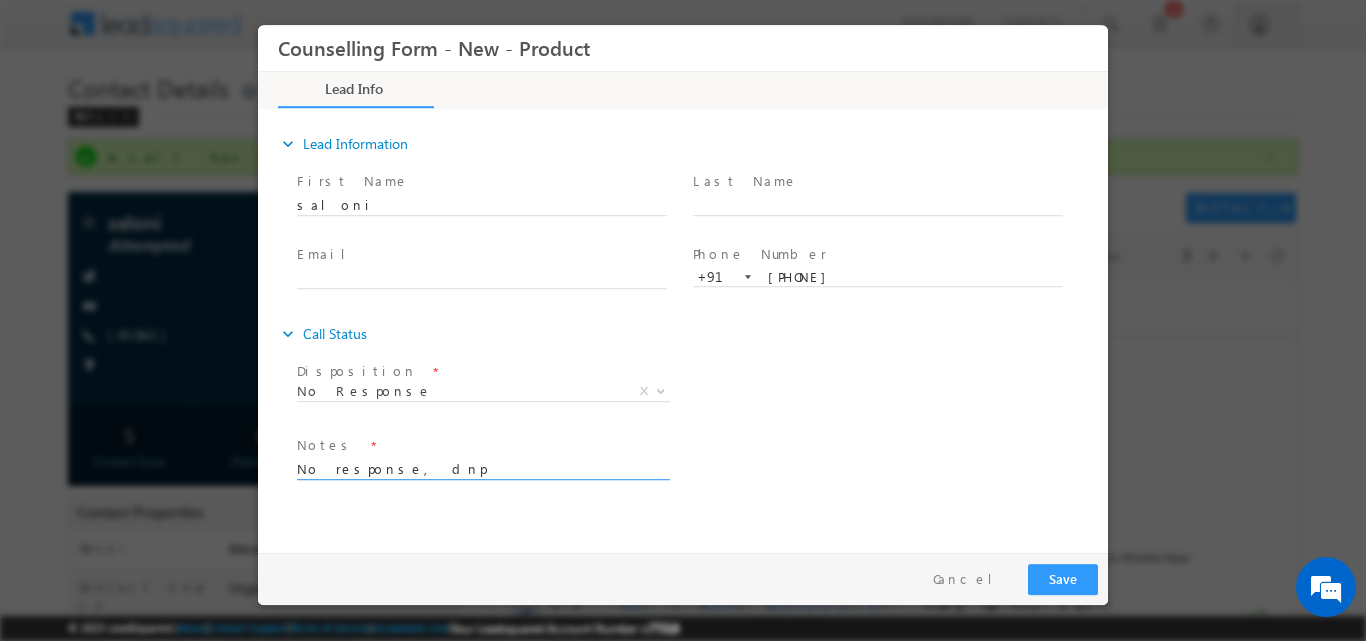 type on "No response, dnp" 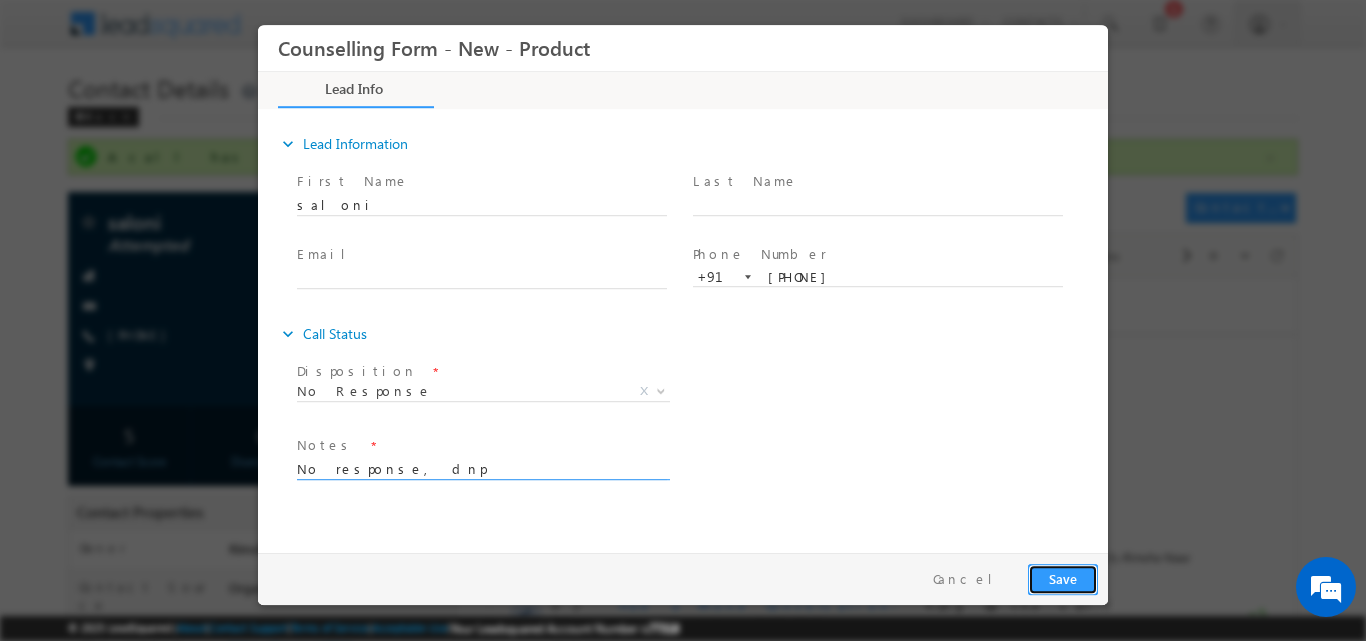 click on "Save" at bounding box center (1063, 578) 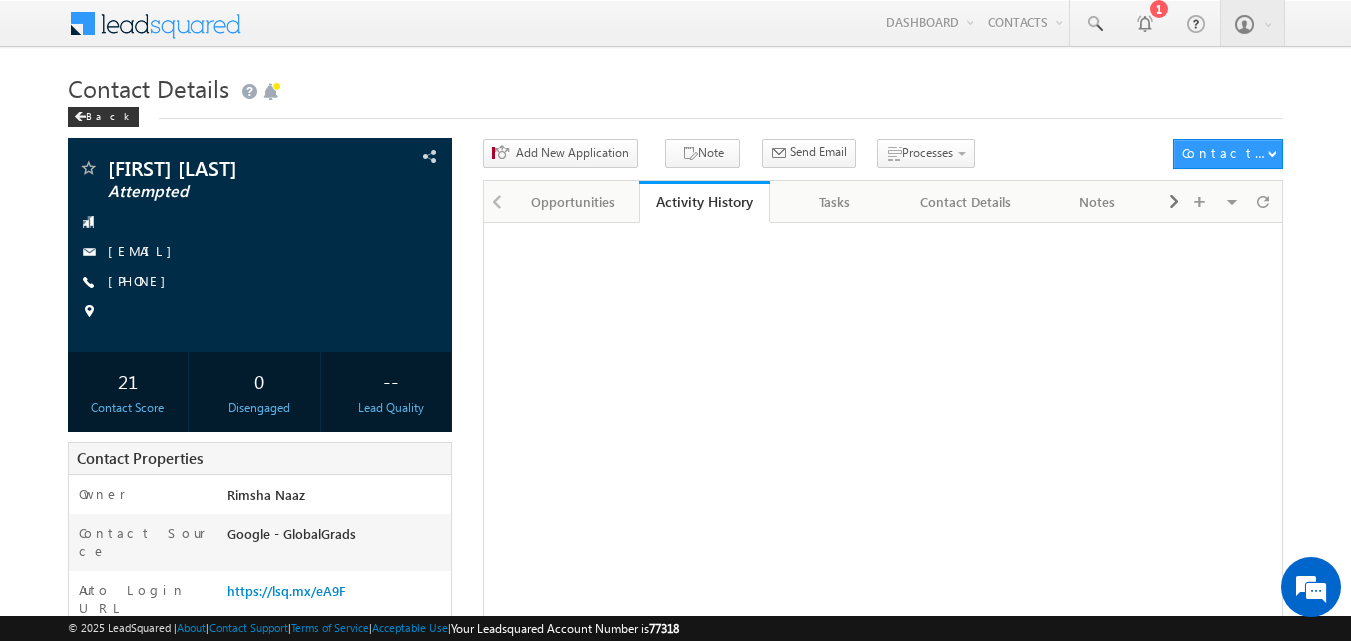scroll, scrollTop: 0, scrollLeft: 0, axis: both 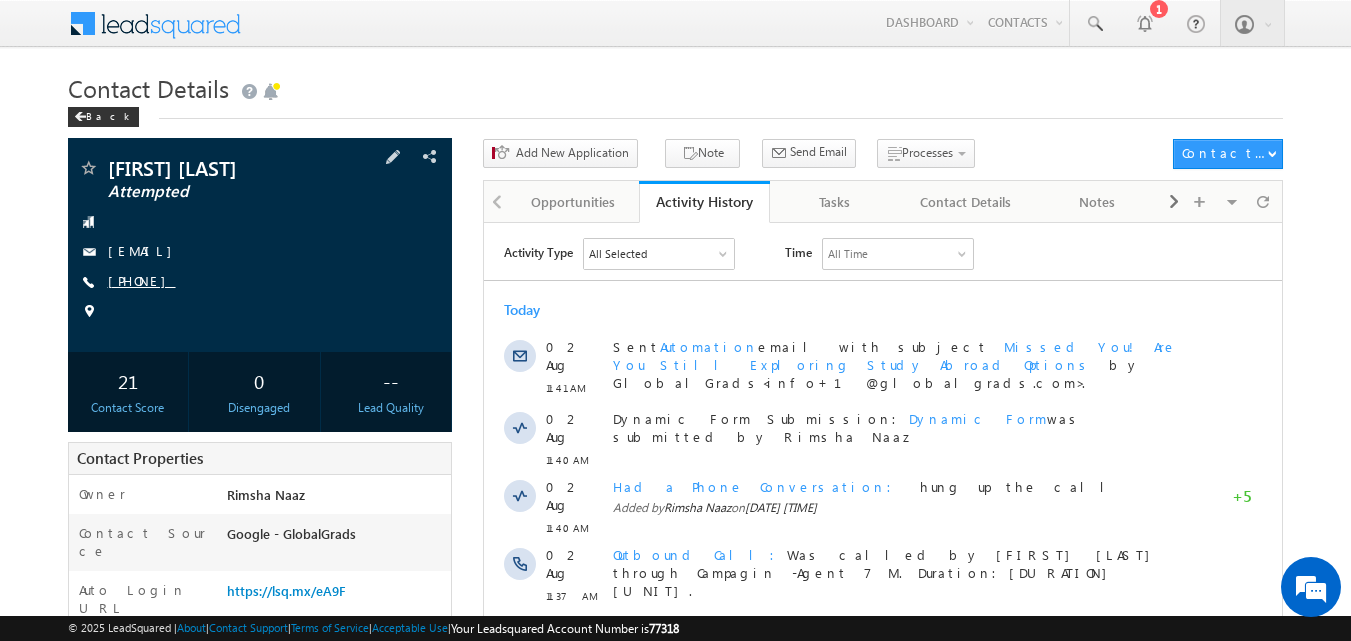 click on "+91-9769019008" at bounding box center (142, 280) 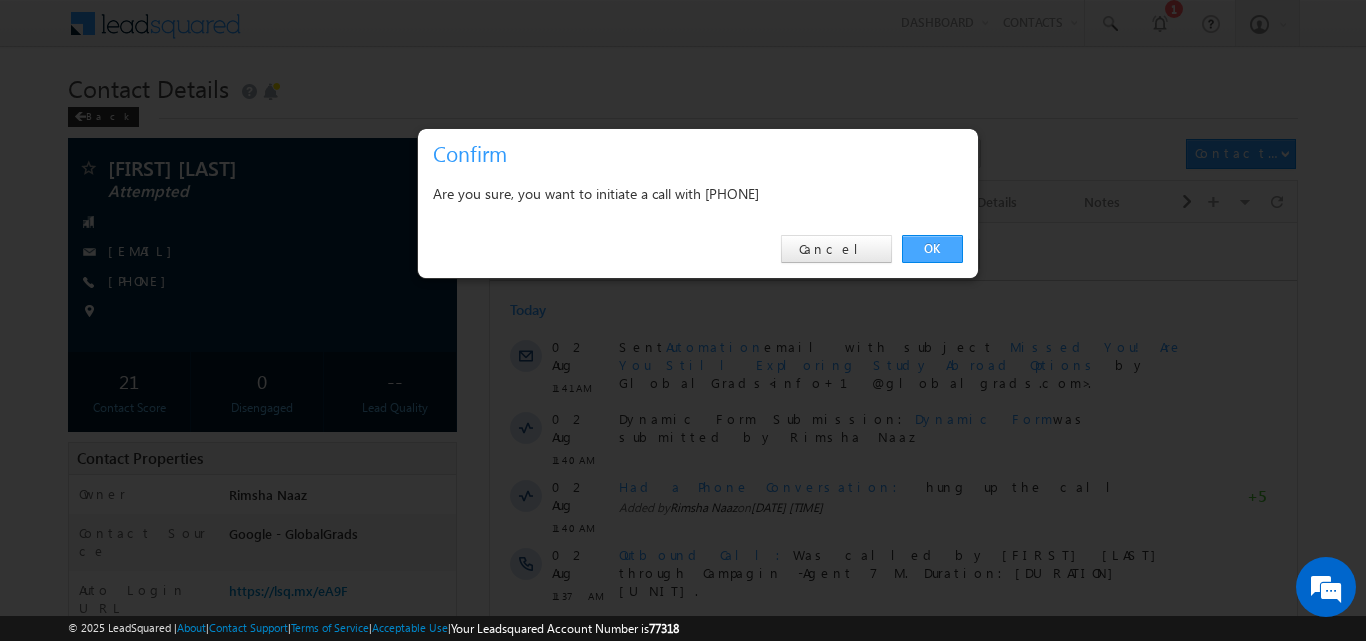 click on "OK" at bounding box center (932, 249) 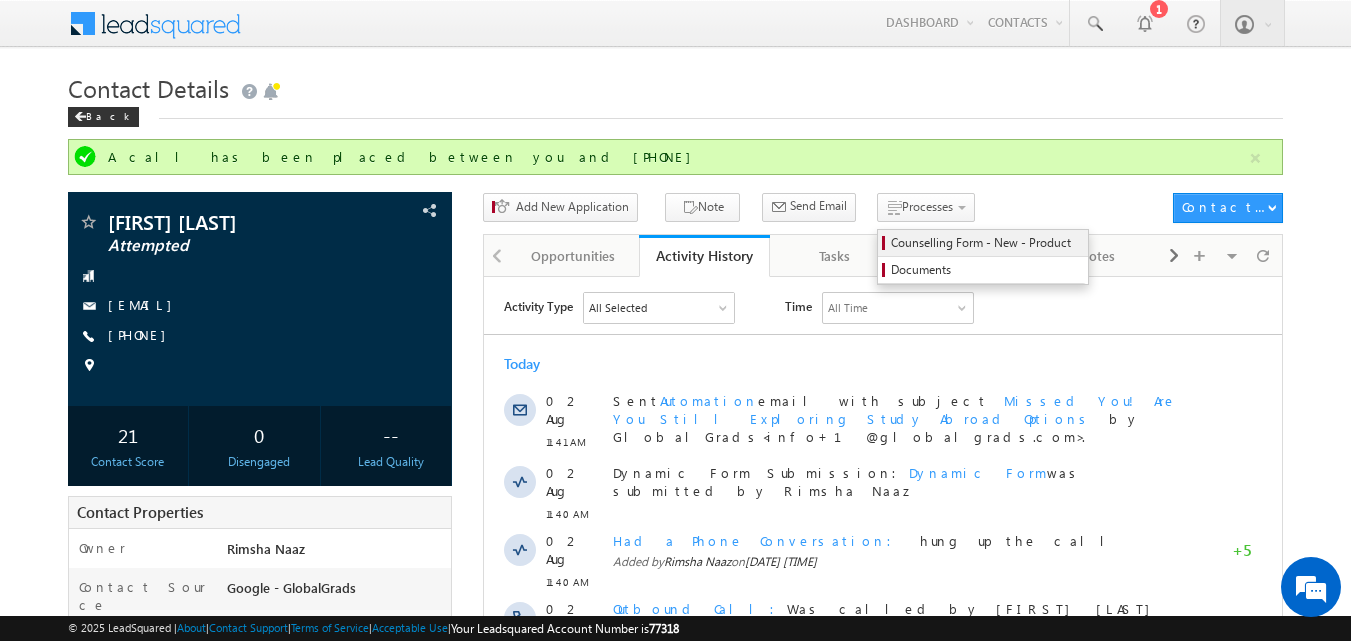 click on "Counselling Form - New - Product" at bounding box center (986, 243) 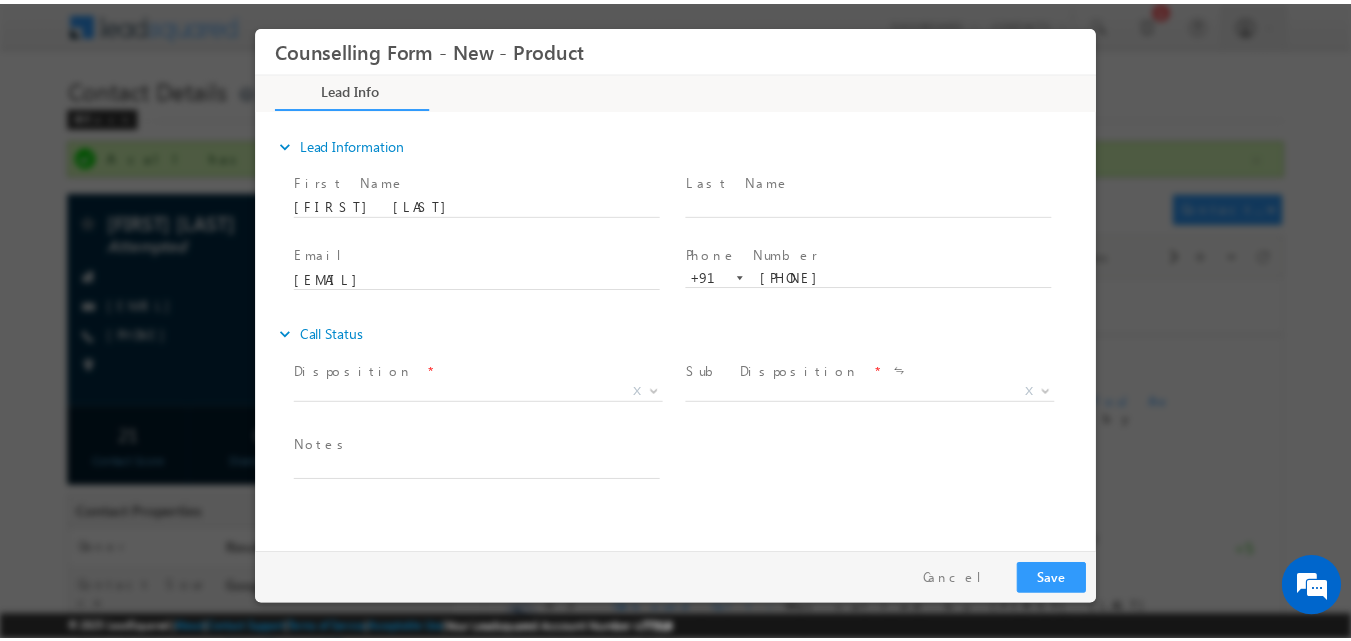 scroll, scrollTop: 0, scrollLeft: 0, axis: both 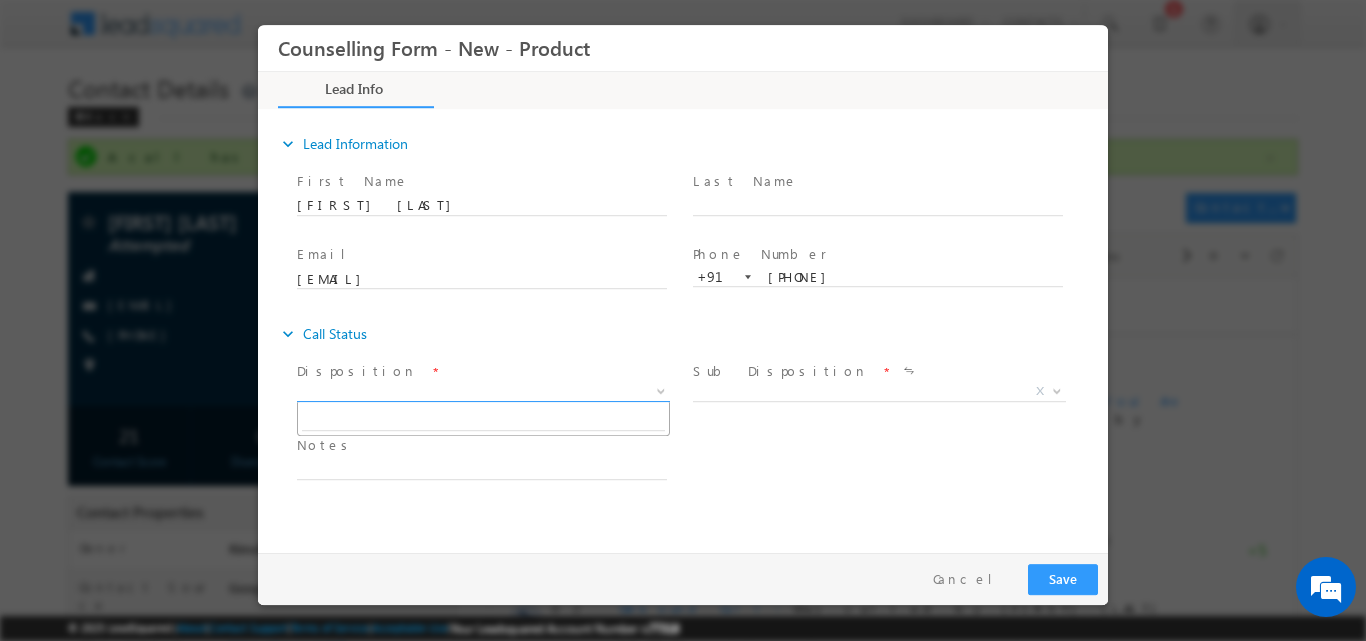 click at bounding box center (661, 389) 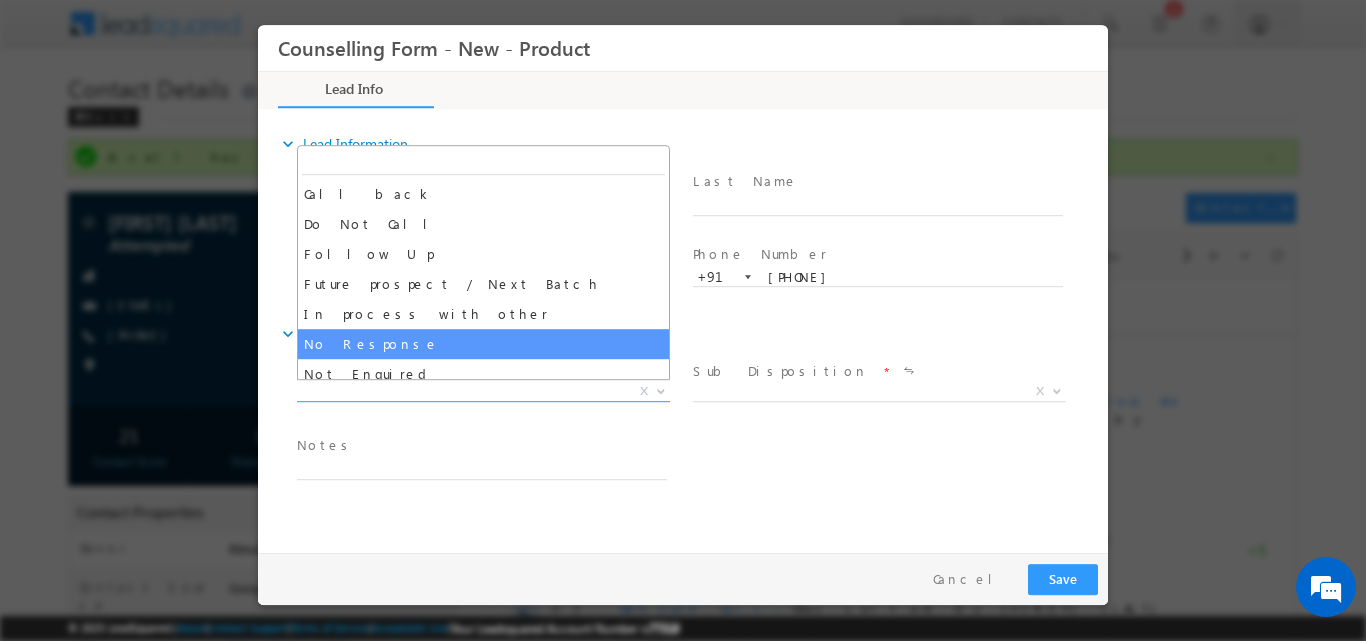 select on "No Response" 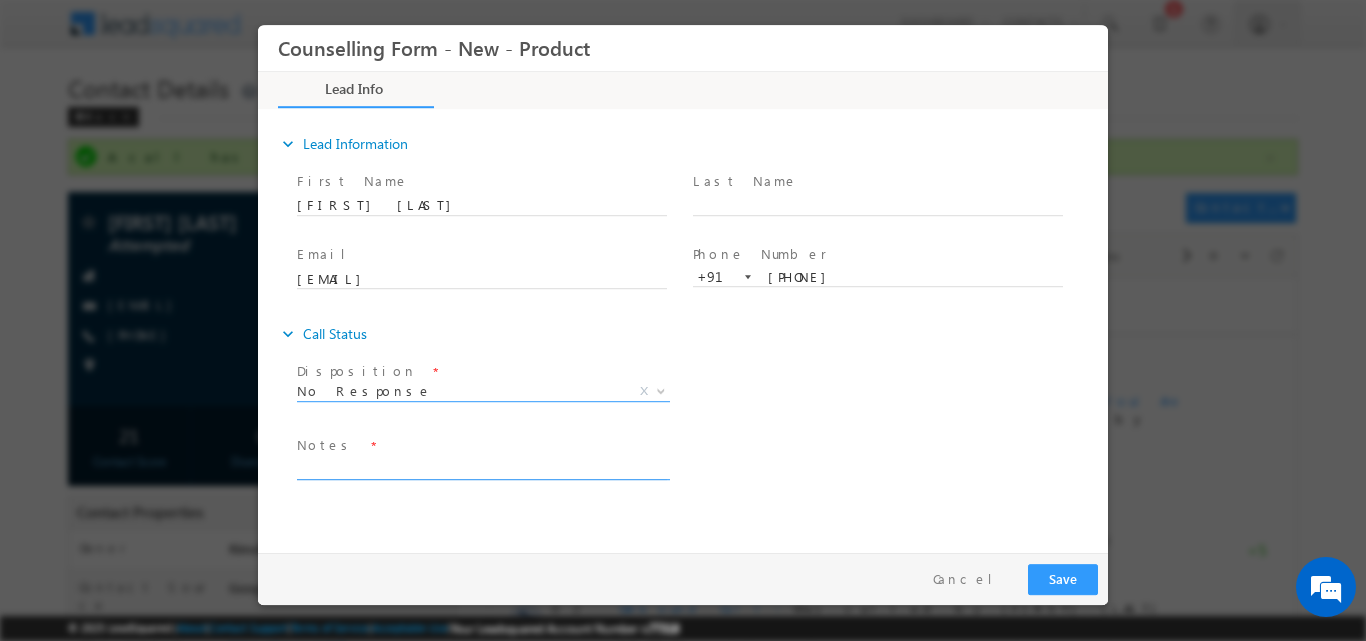 click at bounding box center (482, 467) 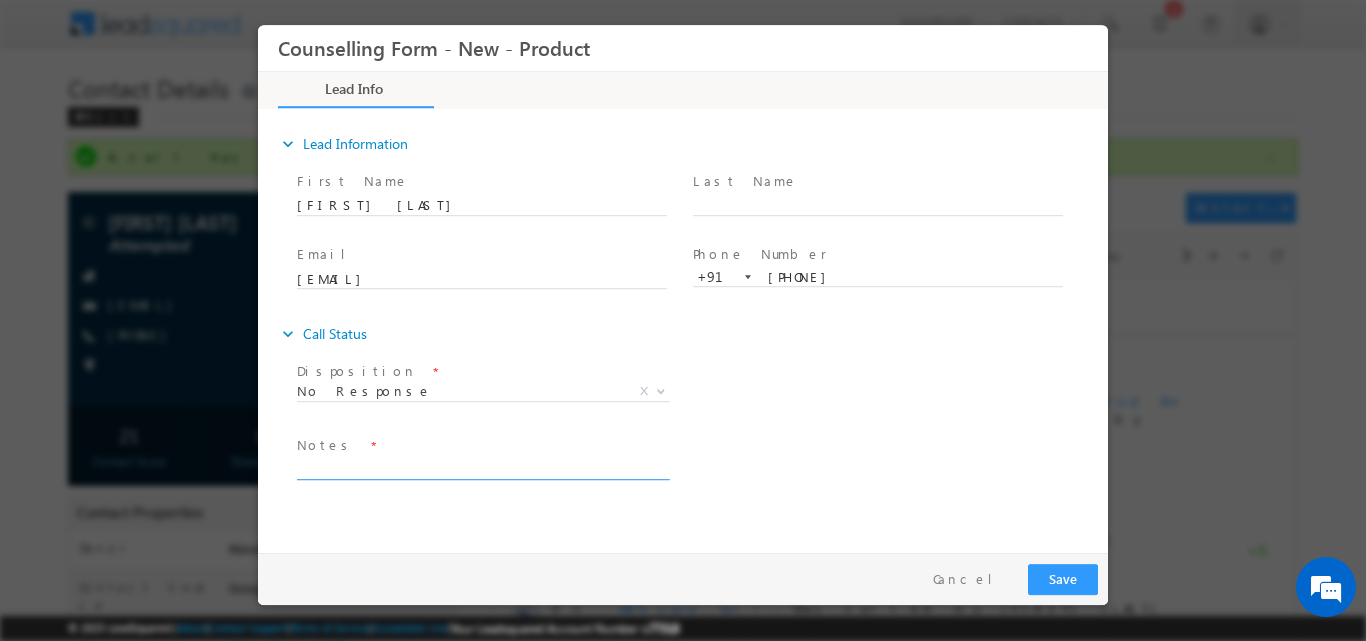 paste on "No response, dnp" 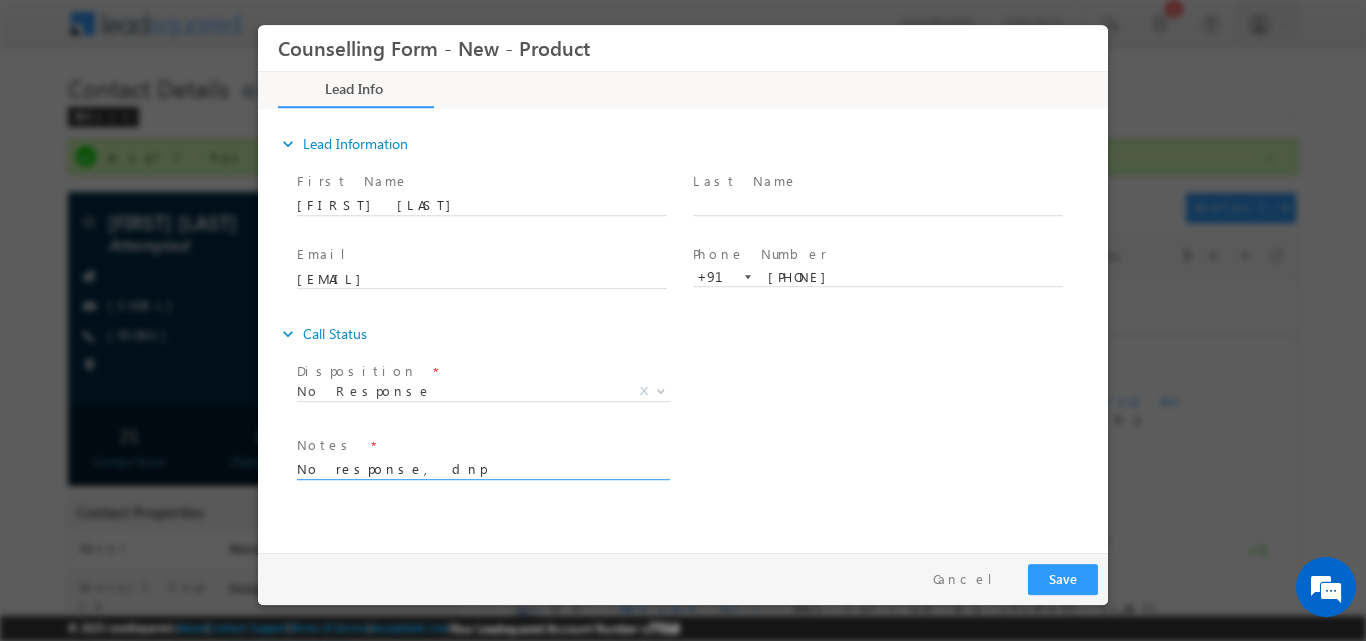 type on "No response, dnp" 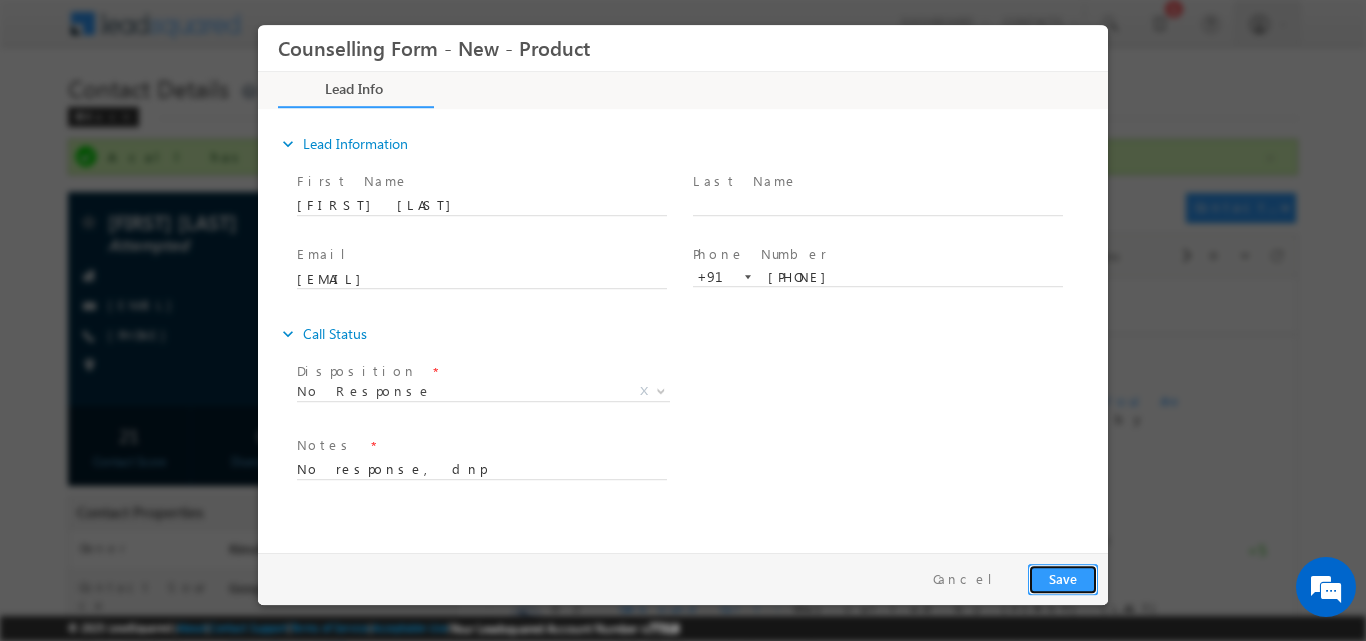 click on "Save" at bounding box center [1063, 578] 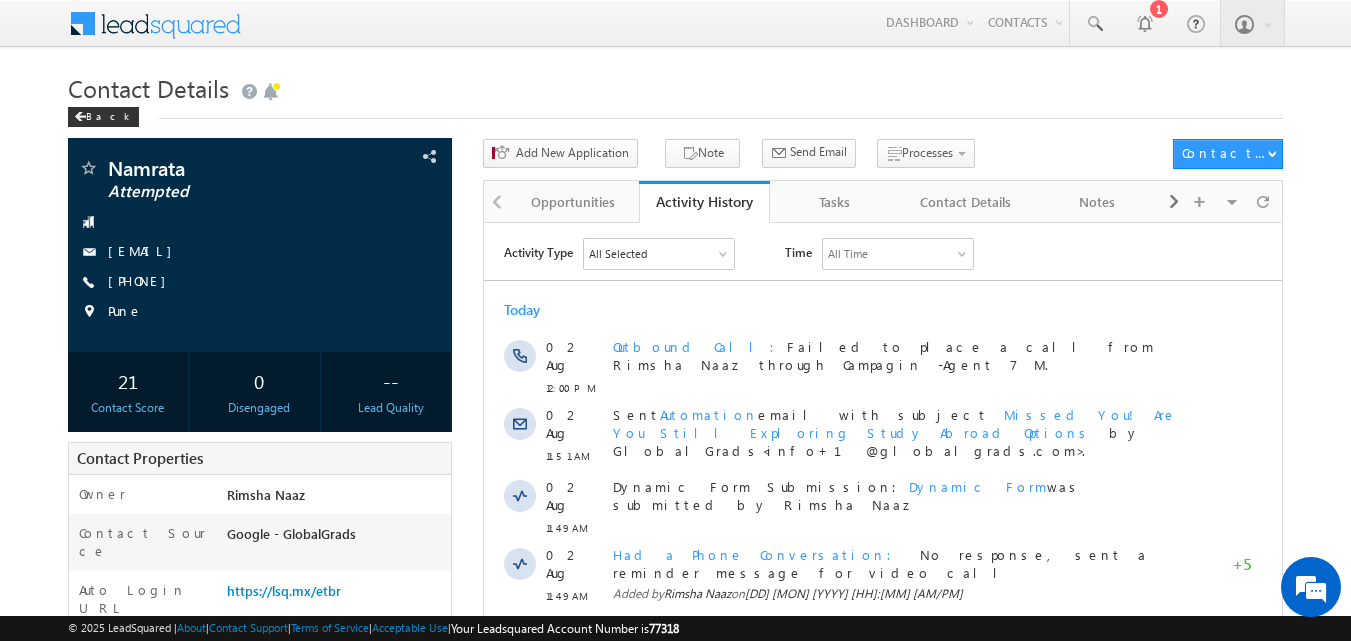 scroll, scrollTop: 0, scrollLeft: 0, axis: both 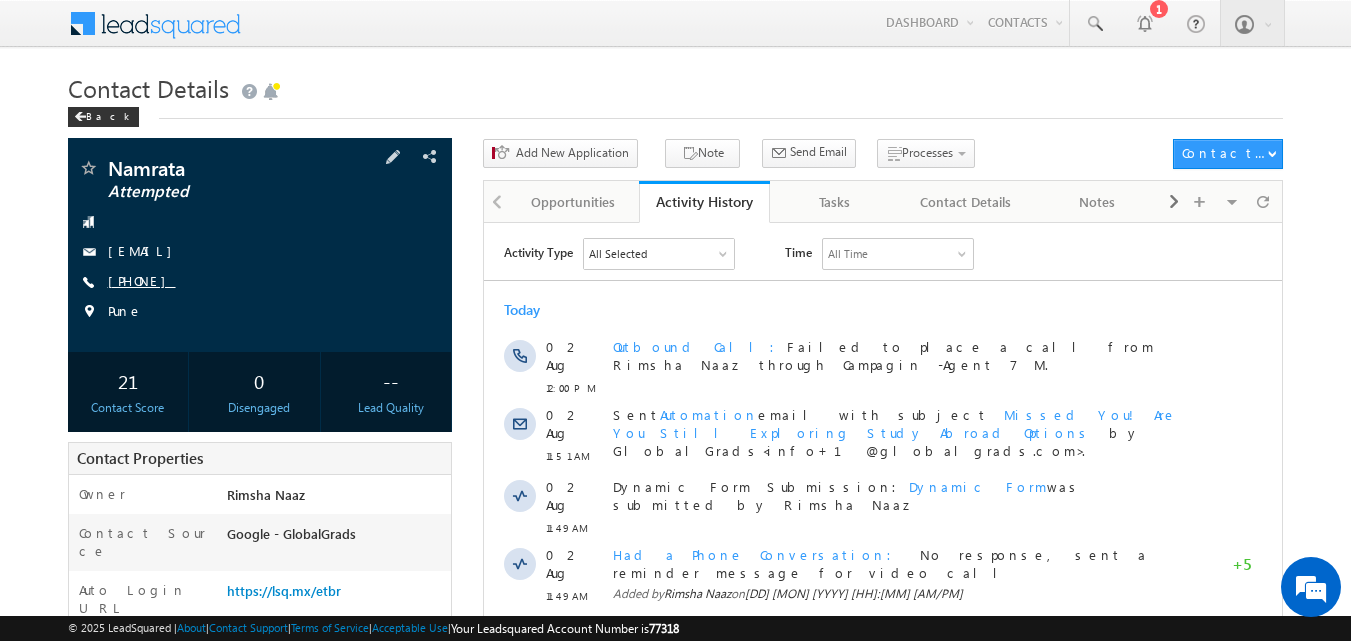 click on "[PHONE]" at bounding box center (142, 280) 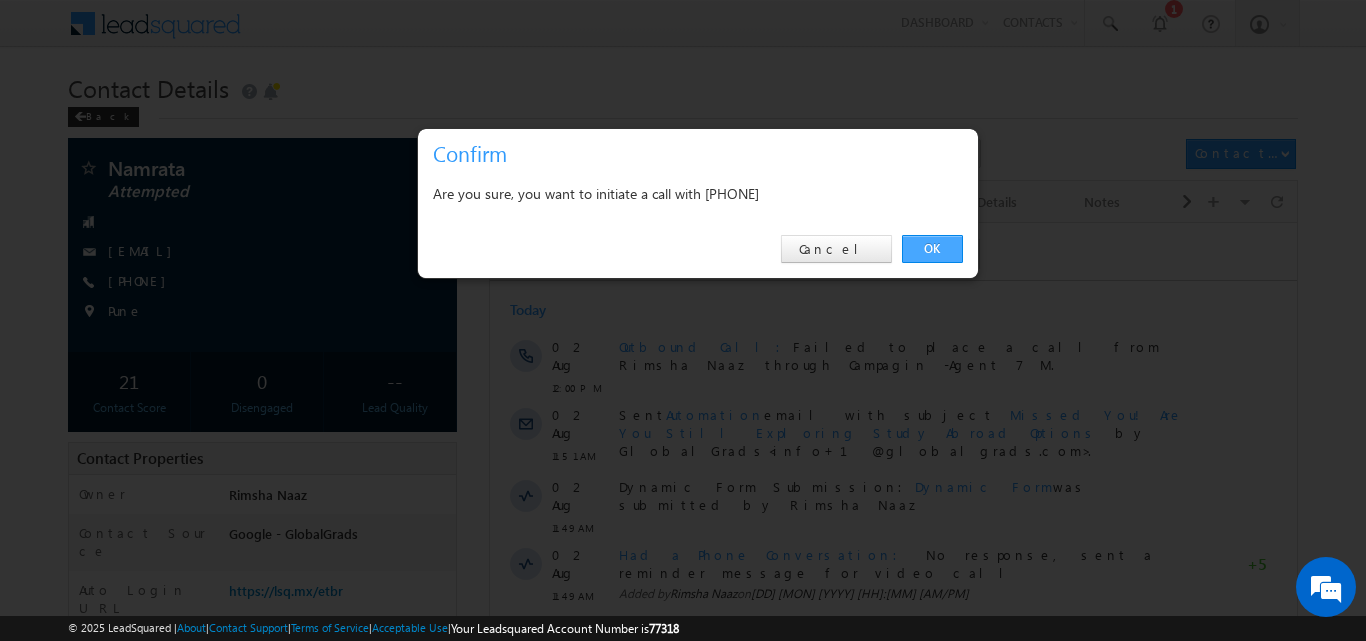 click on "OK" at bounding box center (932, 249) 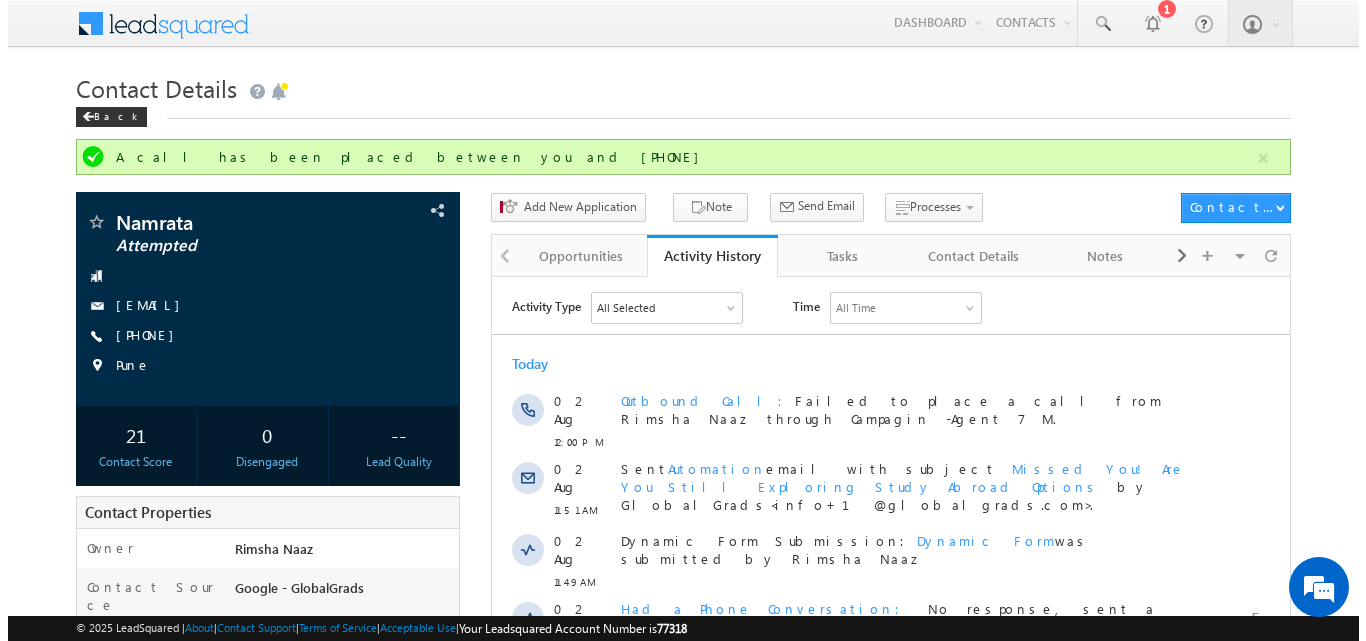 scroll, scrollTop: 0, scrollLeft: 0, axis: both 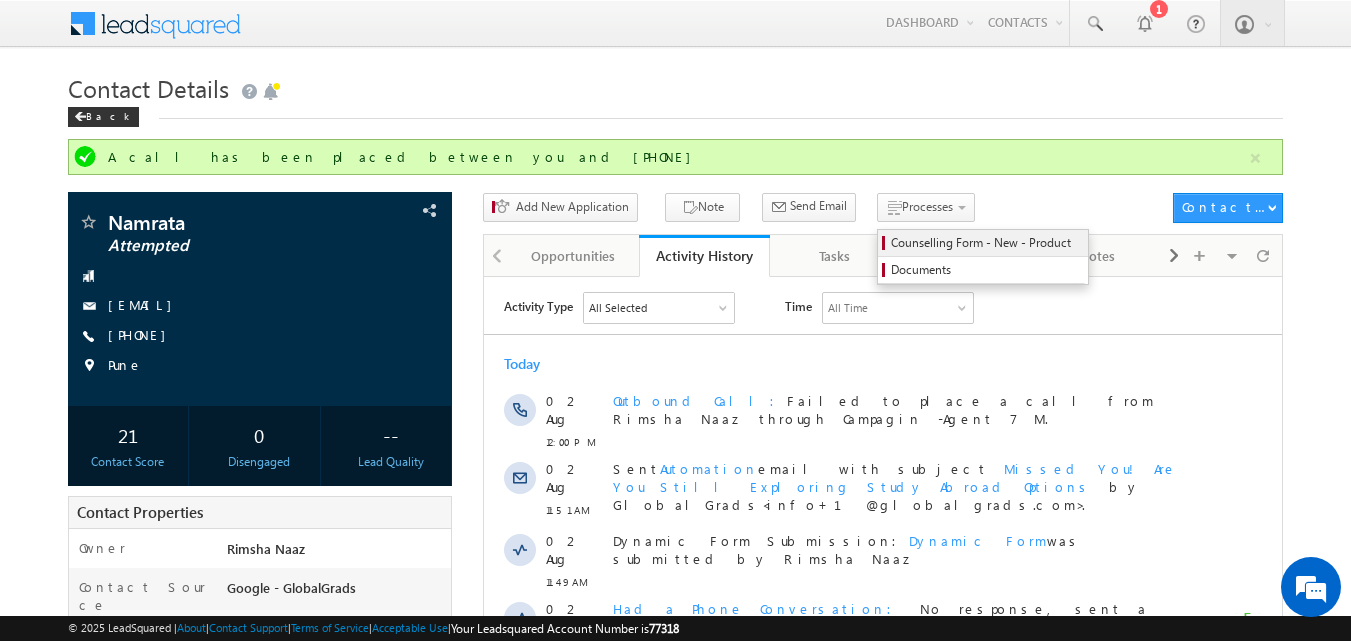 click on "Counselling Form - New - Product" at bounding box center (986, 243) 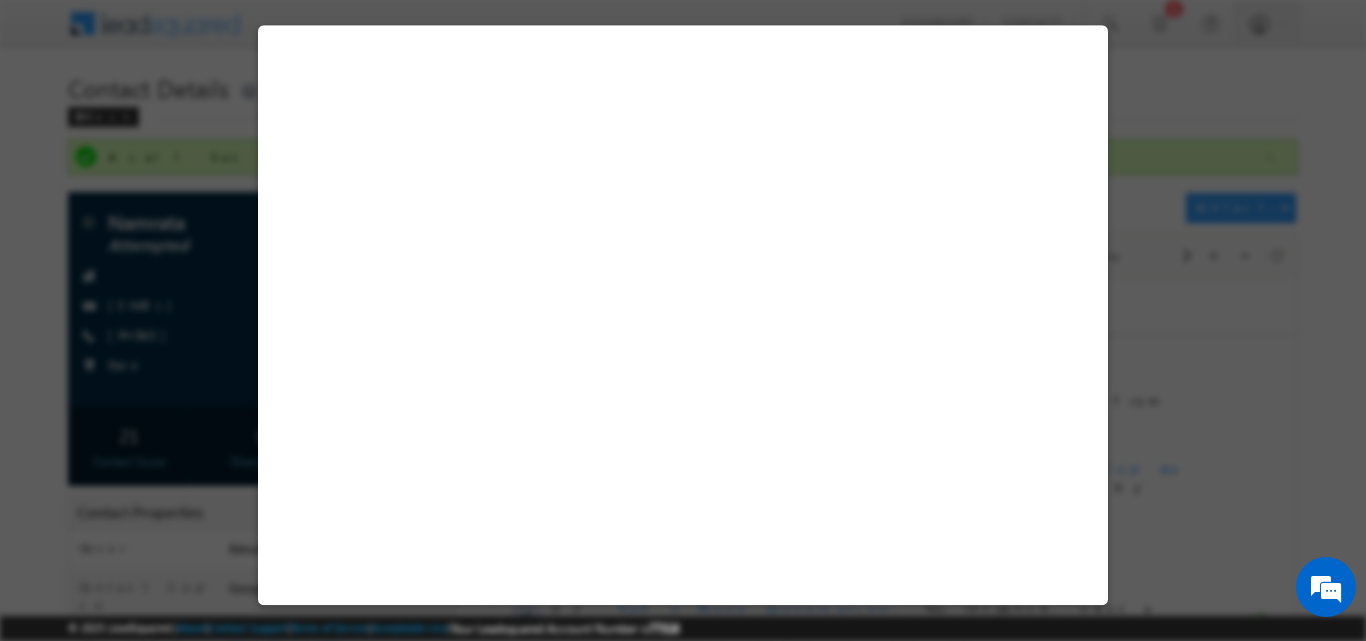 select on "Attempted" 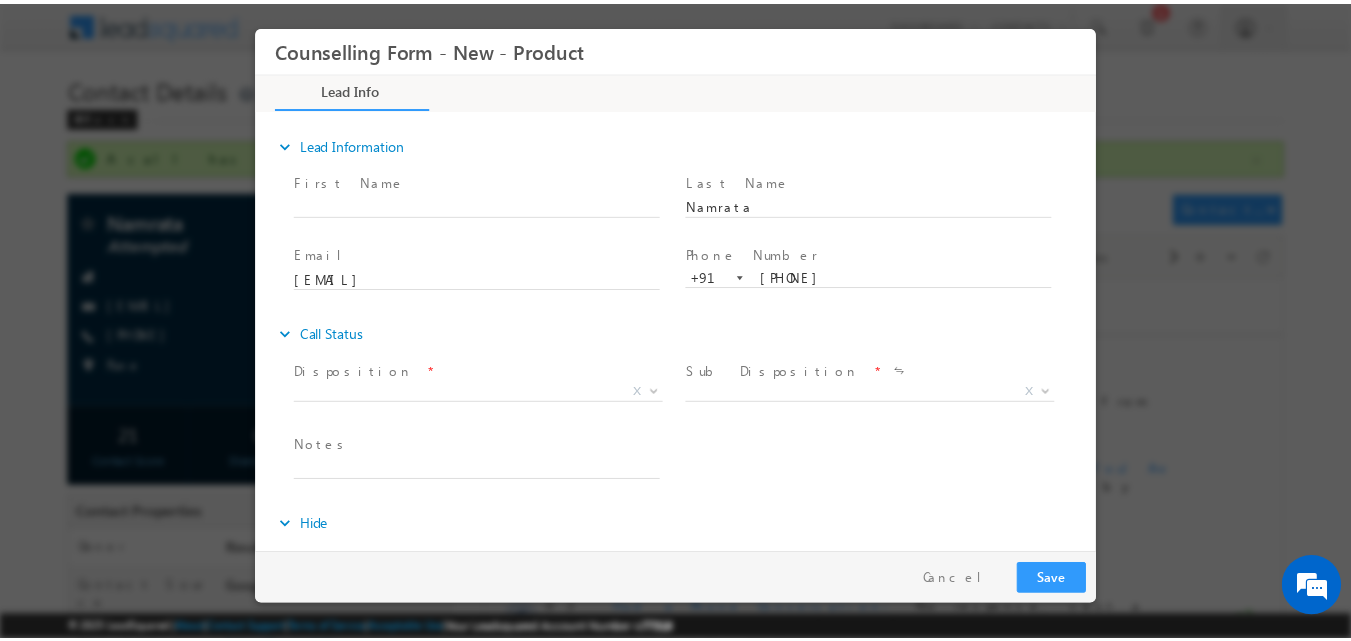 scroll, scrollTop: 0, scrollLeft: 0, axis: both 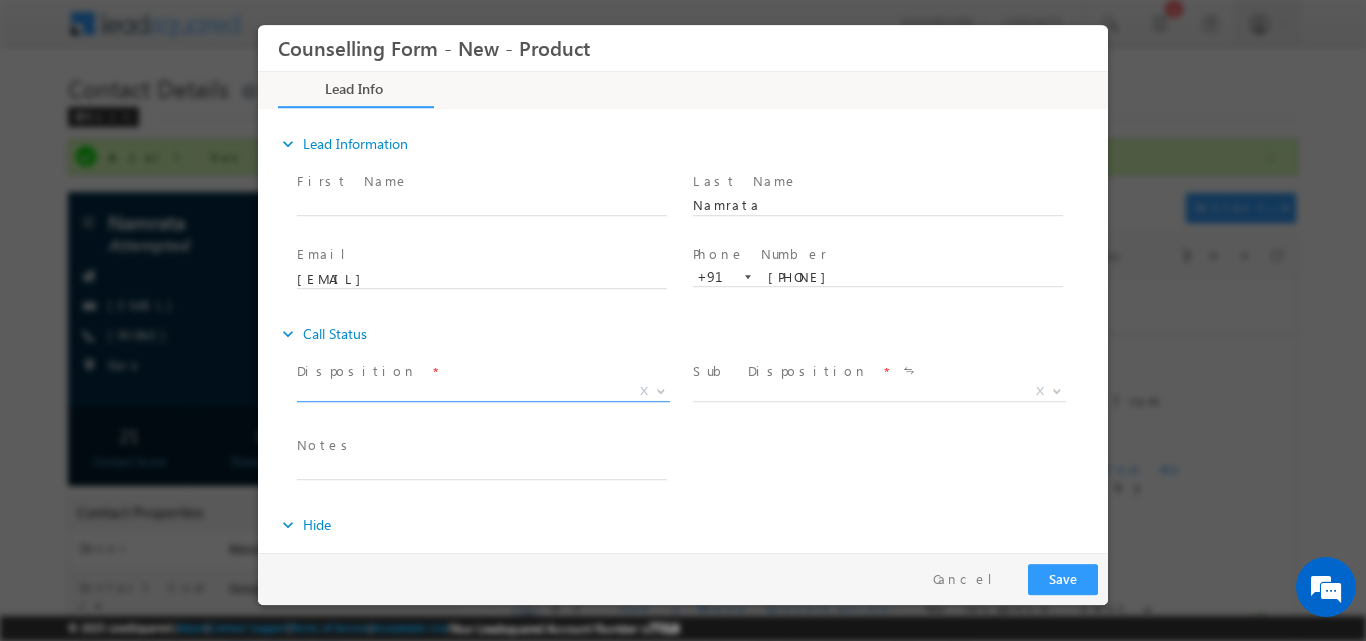 click at bounding box center (661, 389) 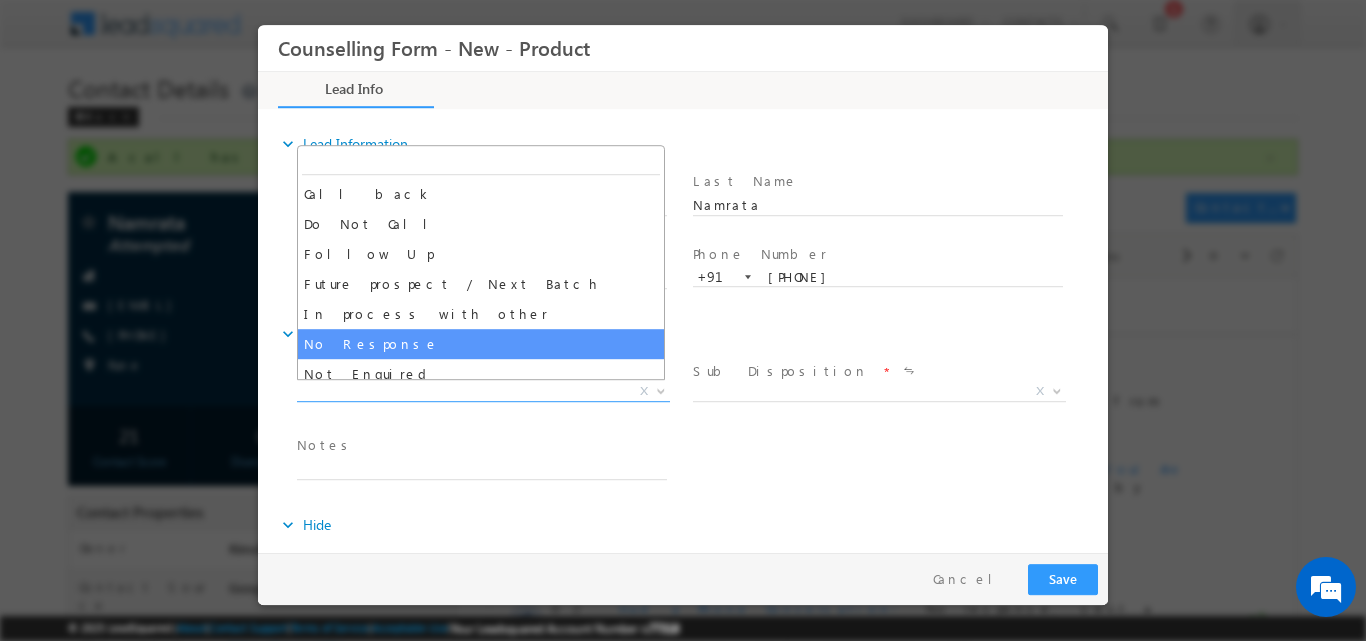 select on "No Response" 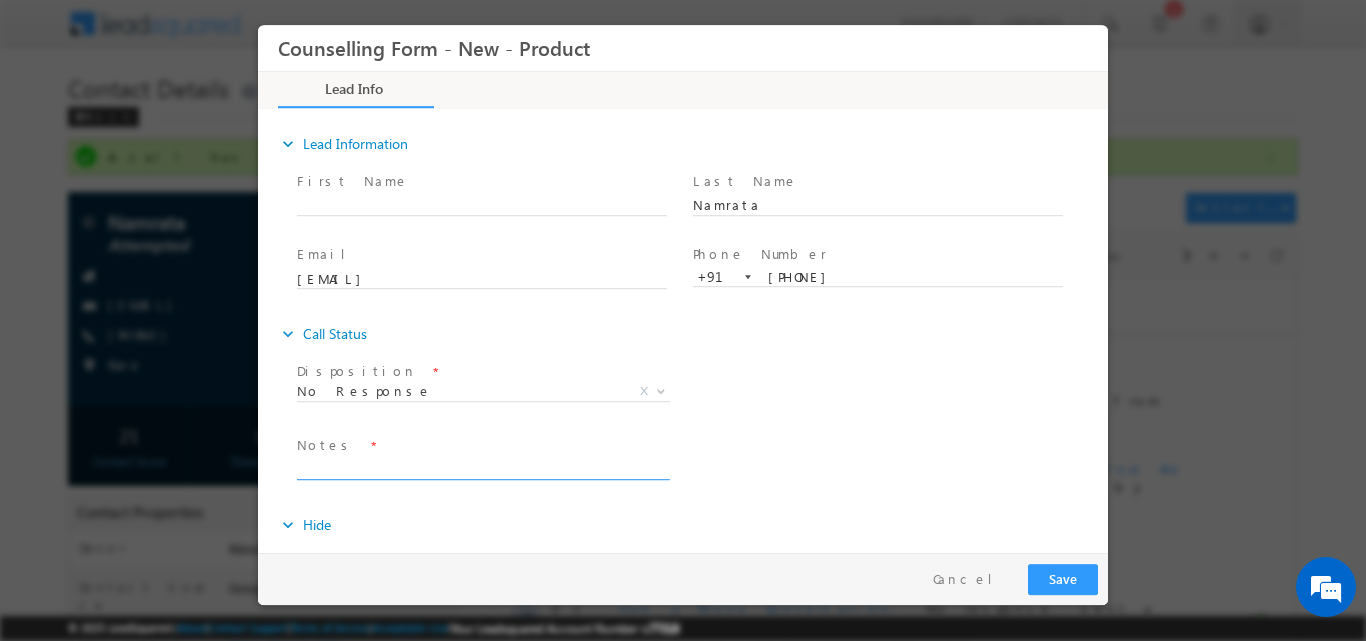 click at bounding box center (482, 467) 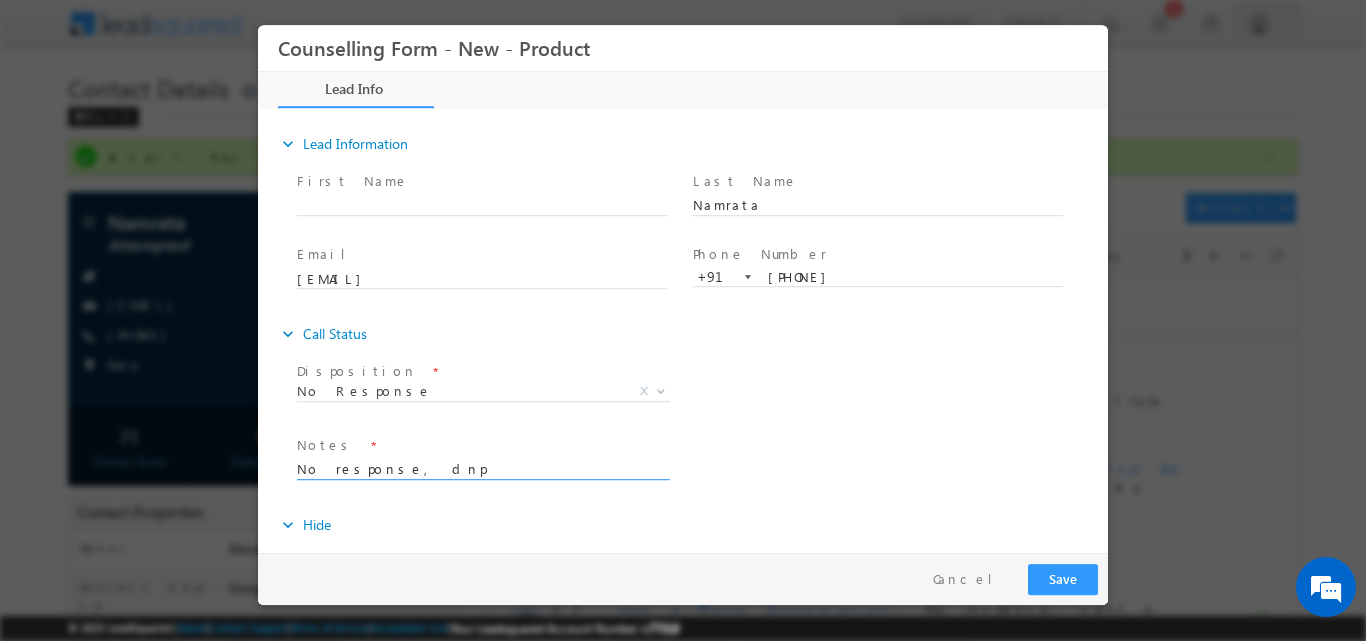 type on "No response, dnp" 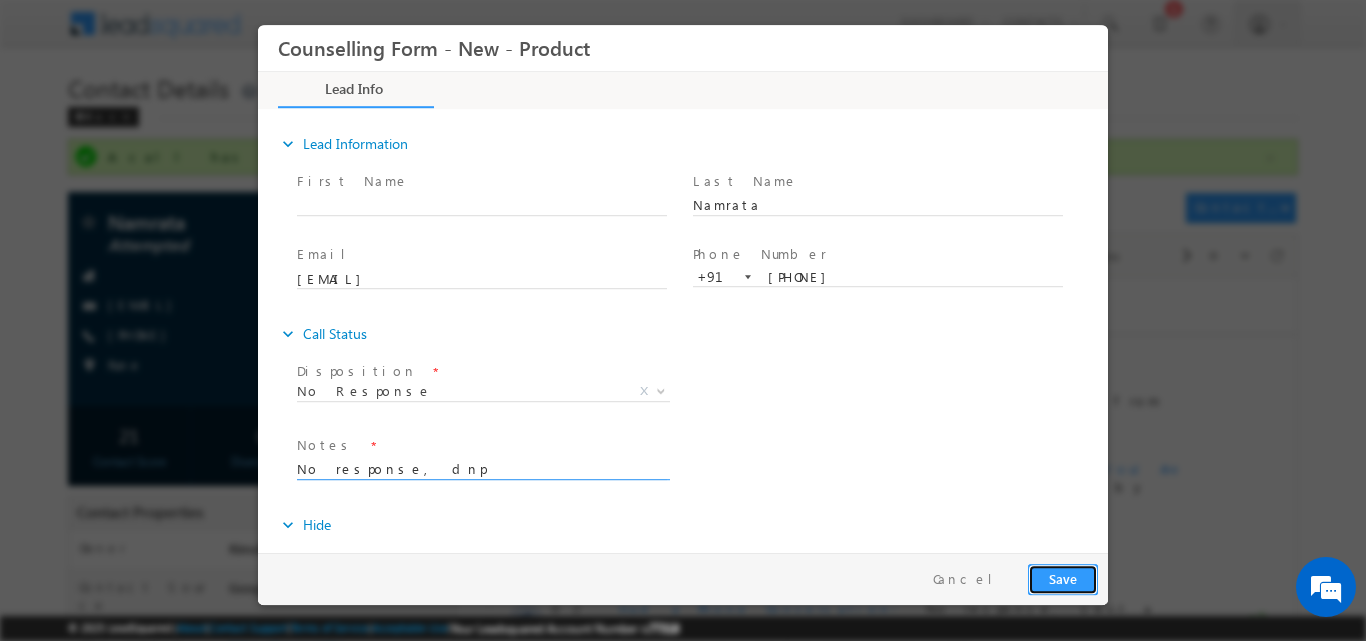 click on "Save" at bounding box center (1063, 578) 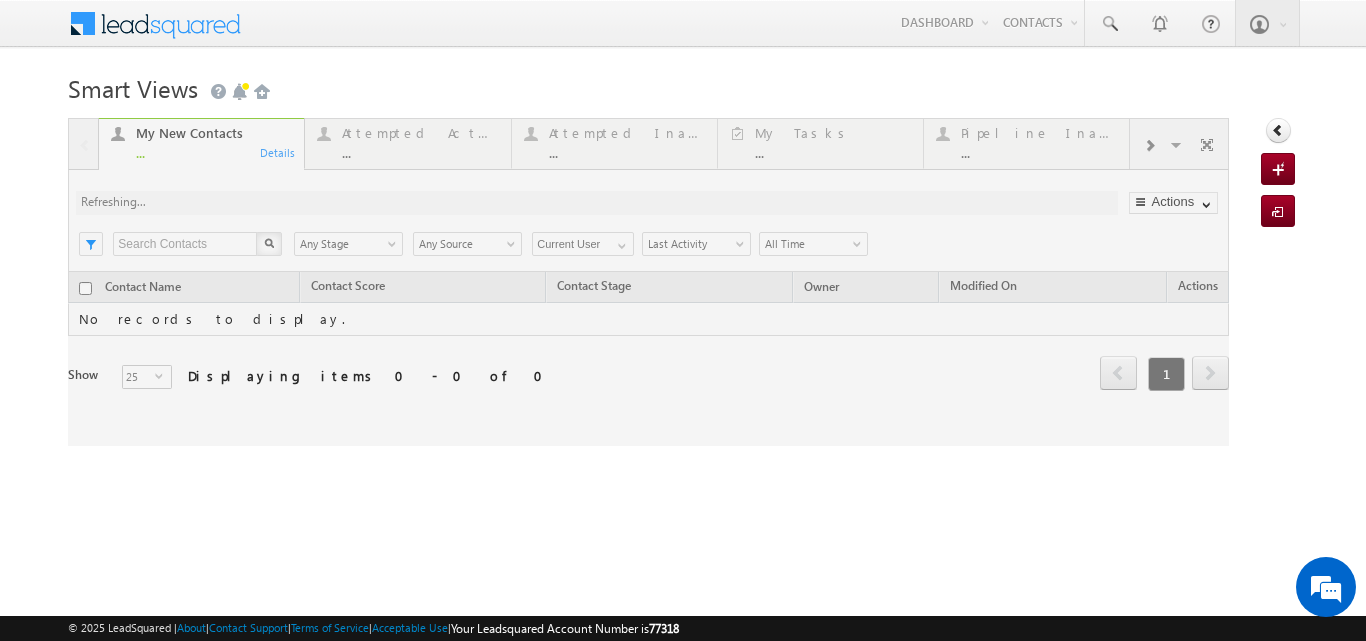 scroll, scrollTop: 0, scrollLeft: 0, axis: both 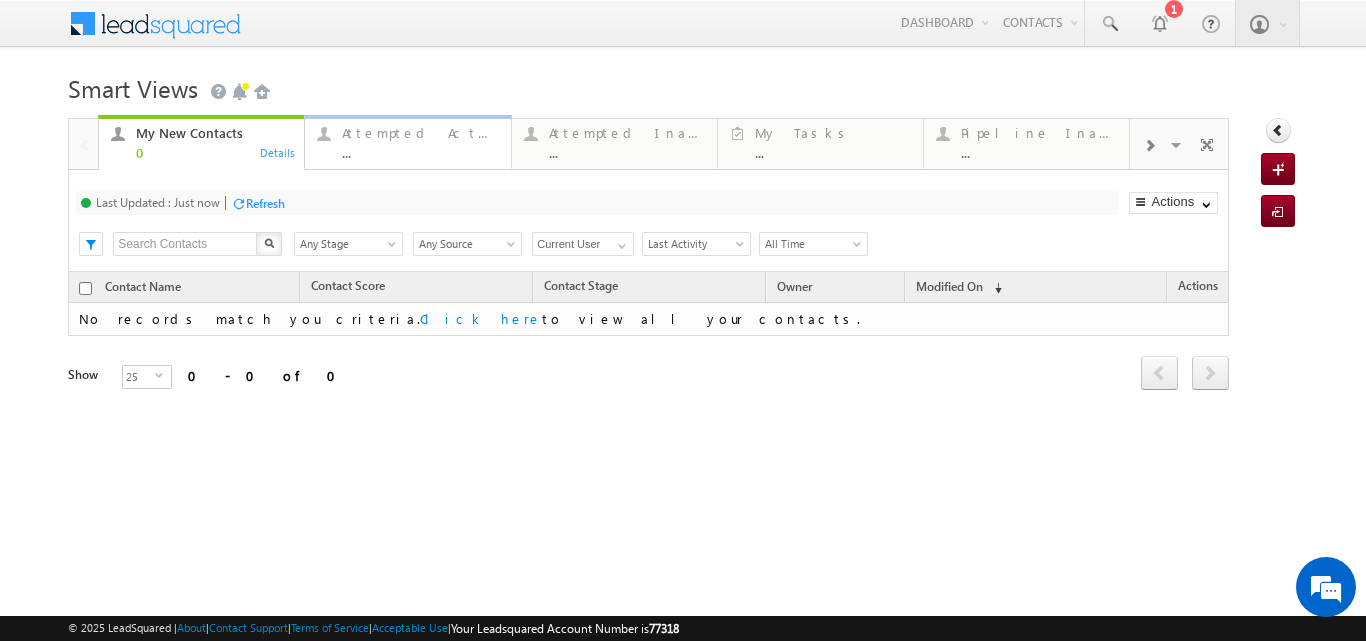 click on "Attempted Active" at bounding box center [420, 133] 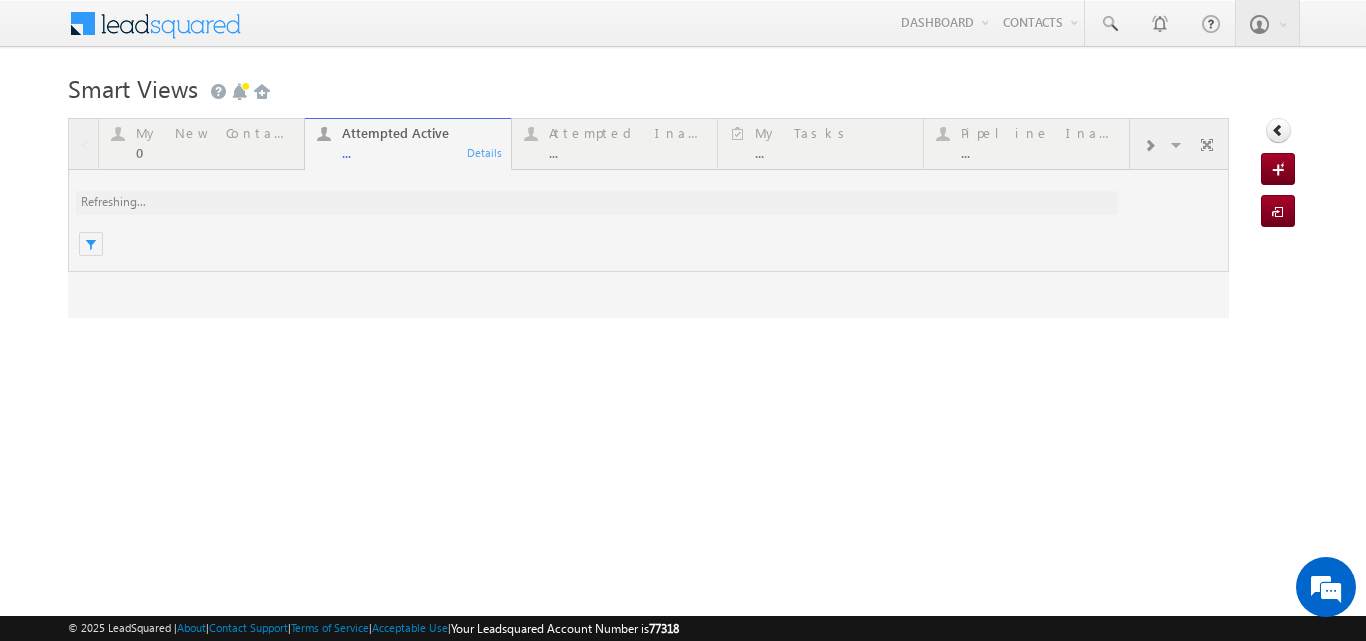 scroll, scrollTop: 0, scrollLeft: 0, axis: both 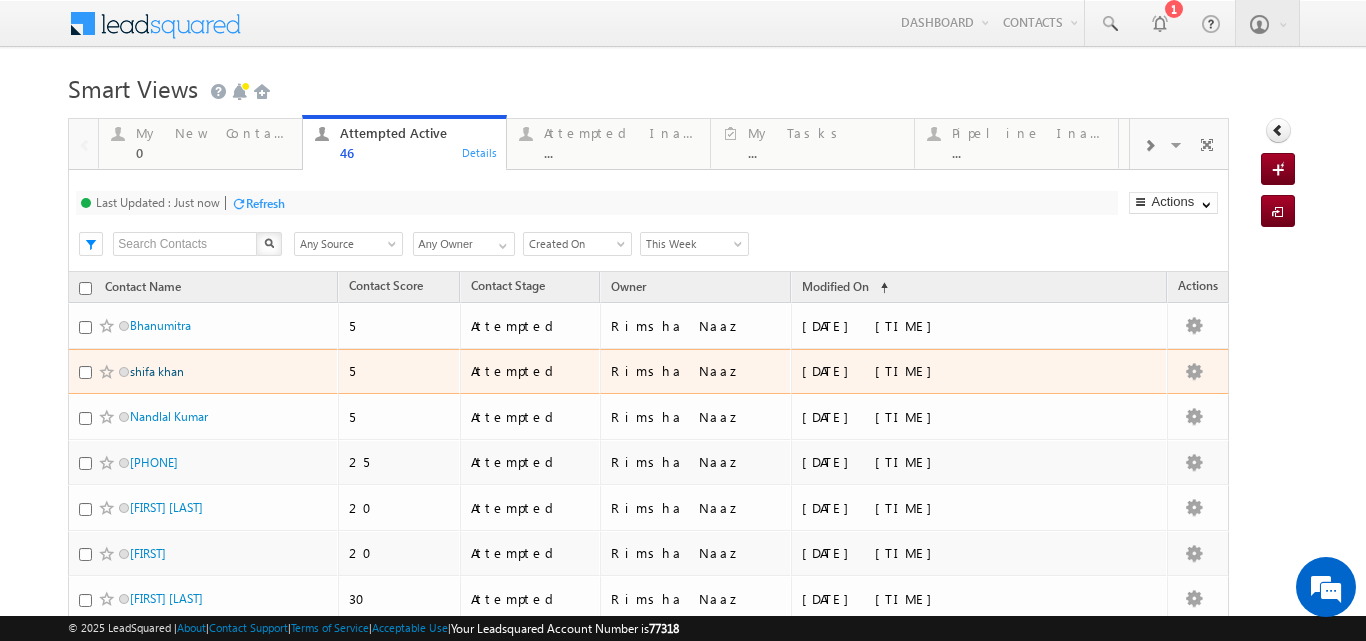 click on "shifa khan" at bounding box center (157, 371) 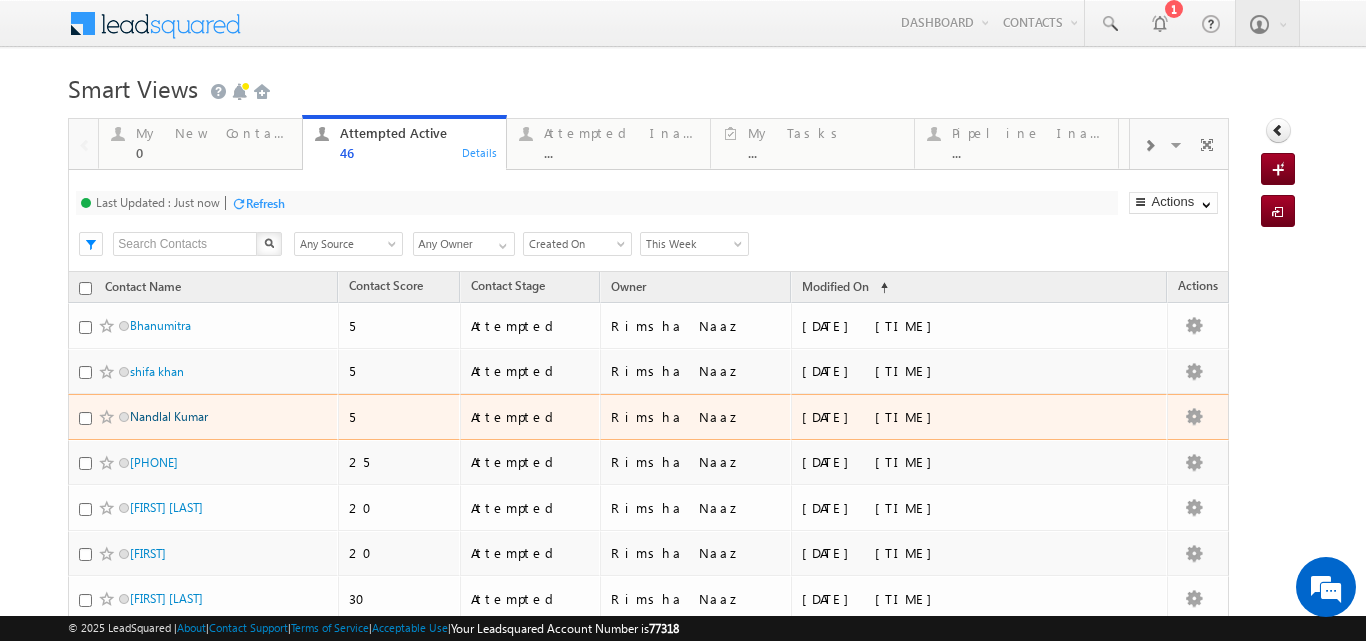 click on "Nandlal Kumar" at bounding box center [169, 416] 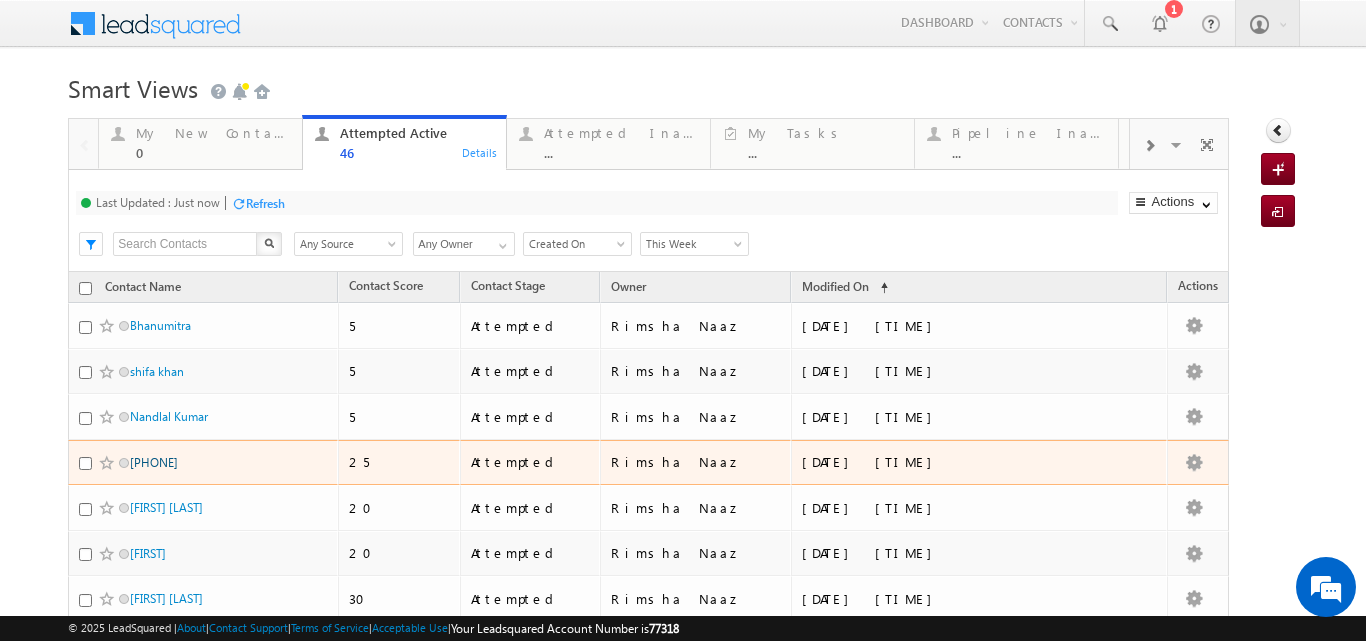 click on "[PHONE]" at bounding box center [154, 462] 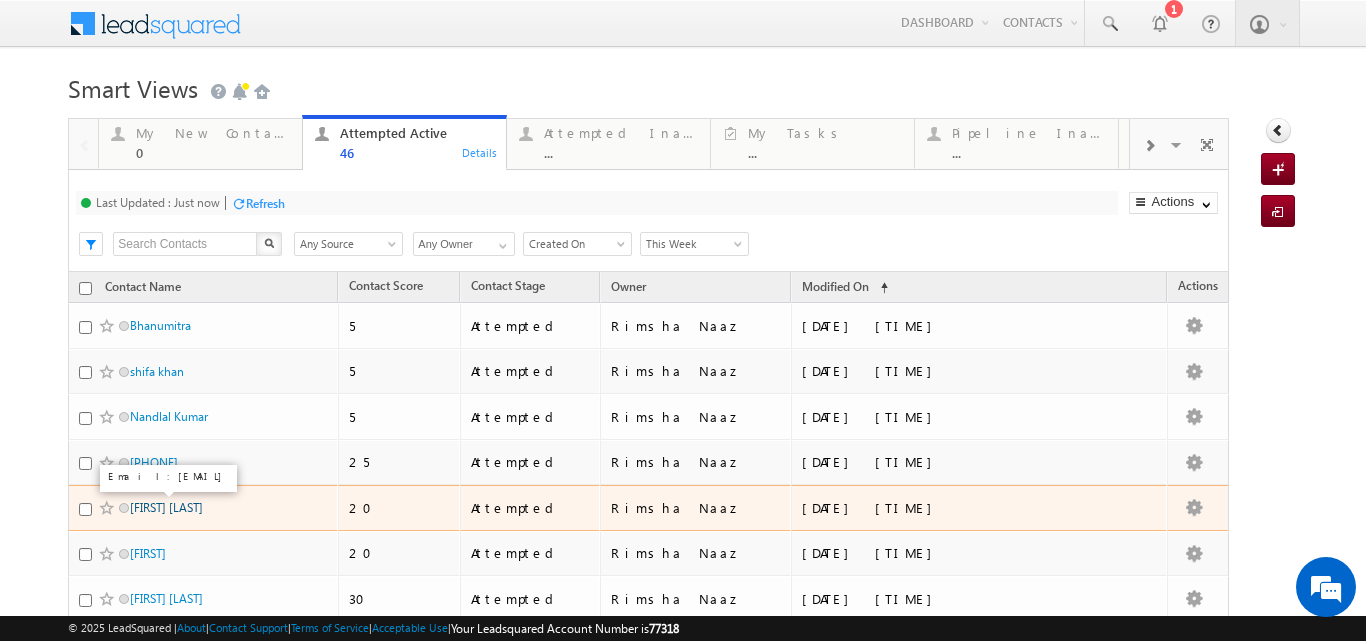 click on "[FIRST] [LAST]" at bounding box center (166, 507) 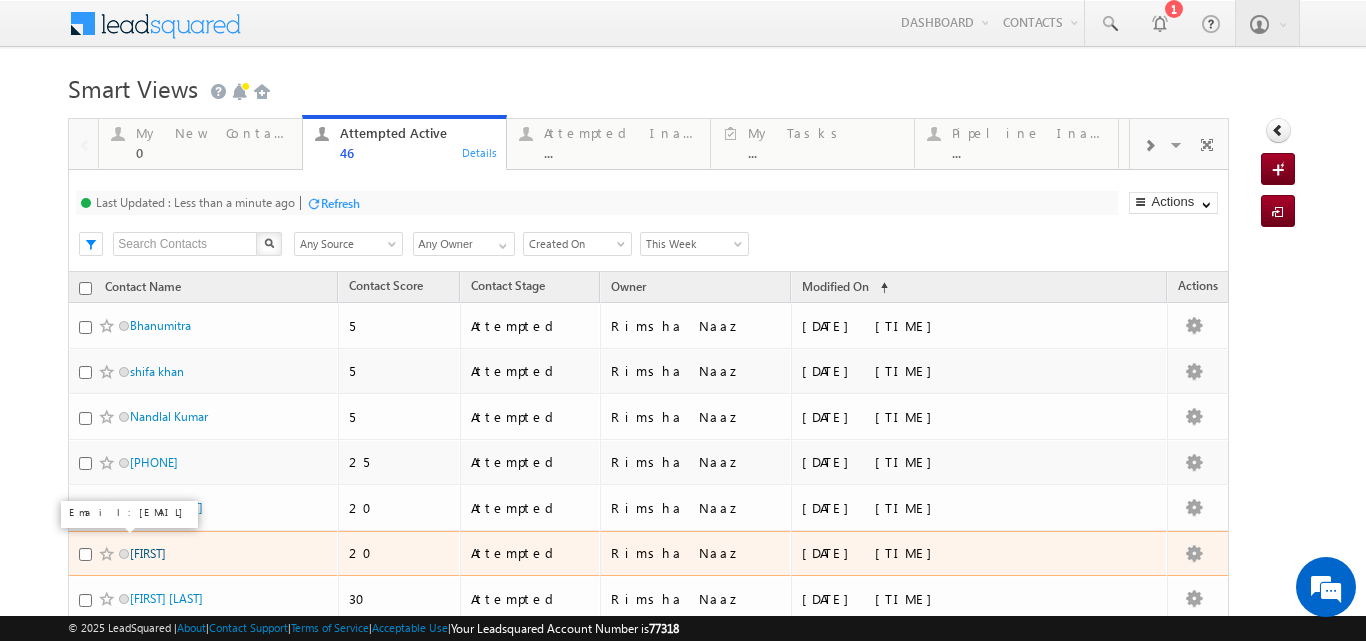 click on "[FIRST]" at bounding box center [148, 553] 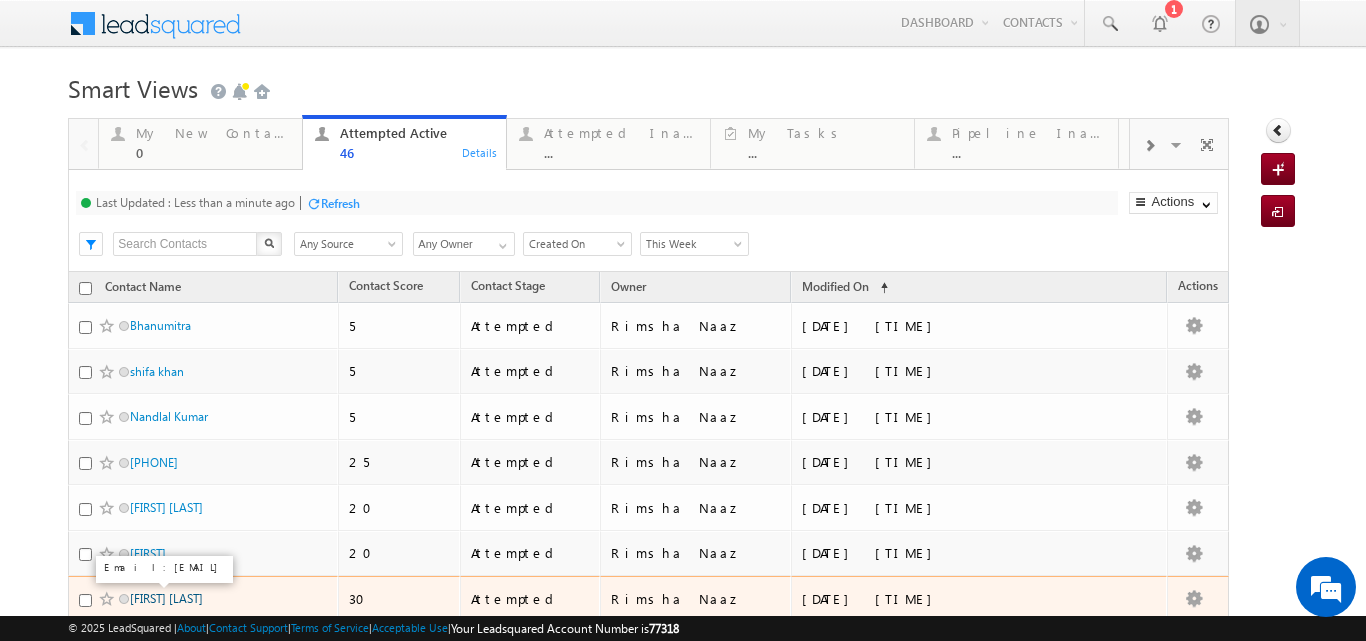 click on "[FIRST] [LAST]" at bounding box center [166, 598] 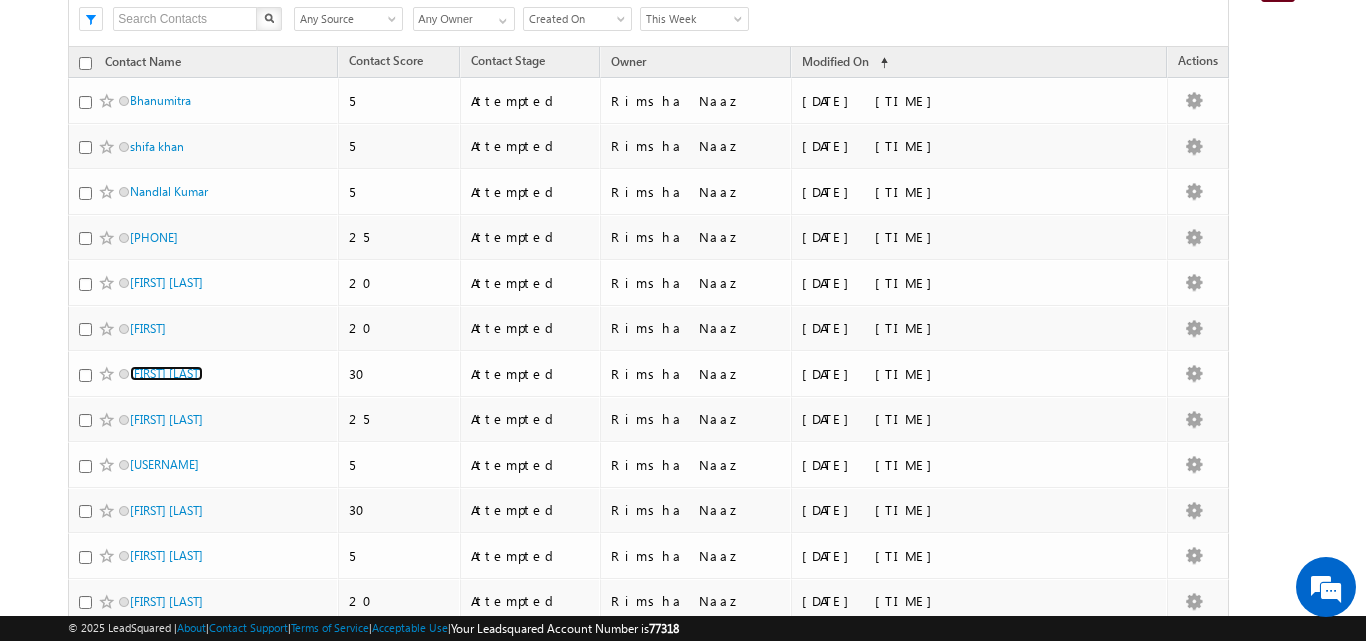 scroll, scrollTop: 227, scrollLeft: 0, axis: vertical 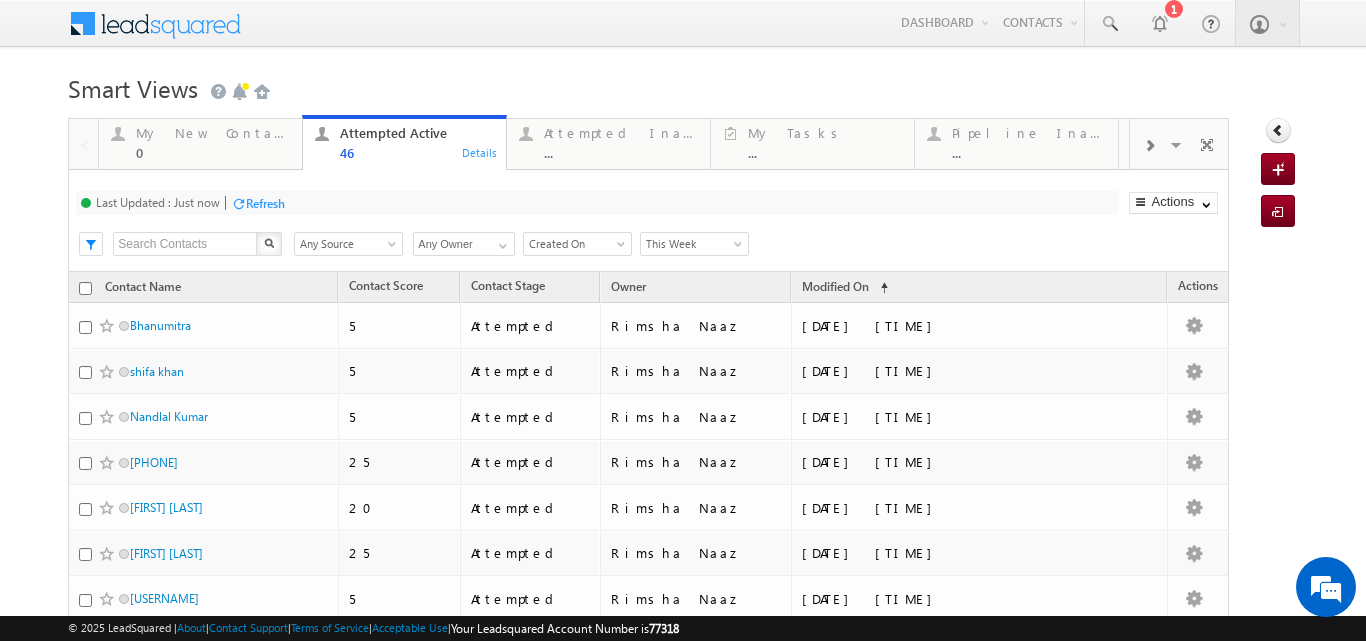 drag, startPoint x: 1347, startPoint y: 154, endPoint x: 1358, endPoint y: 184, distance: 31.95309 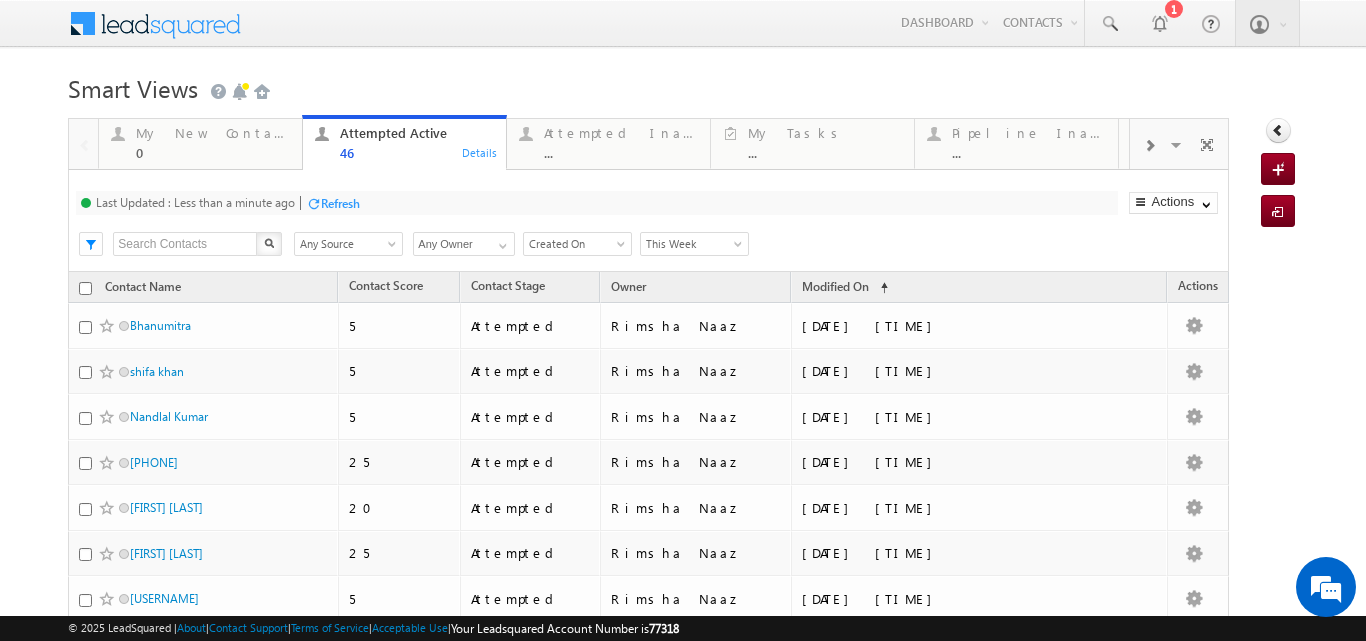 click on "Refresh" at bounding box center (340, 203) 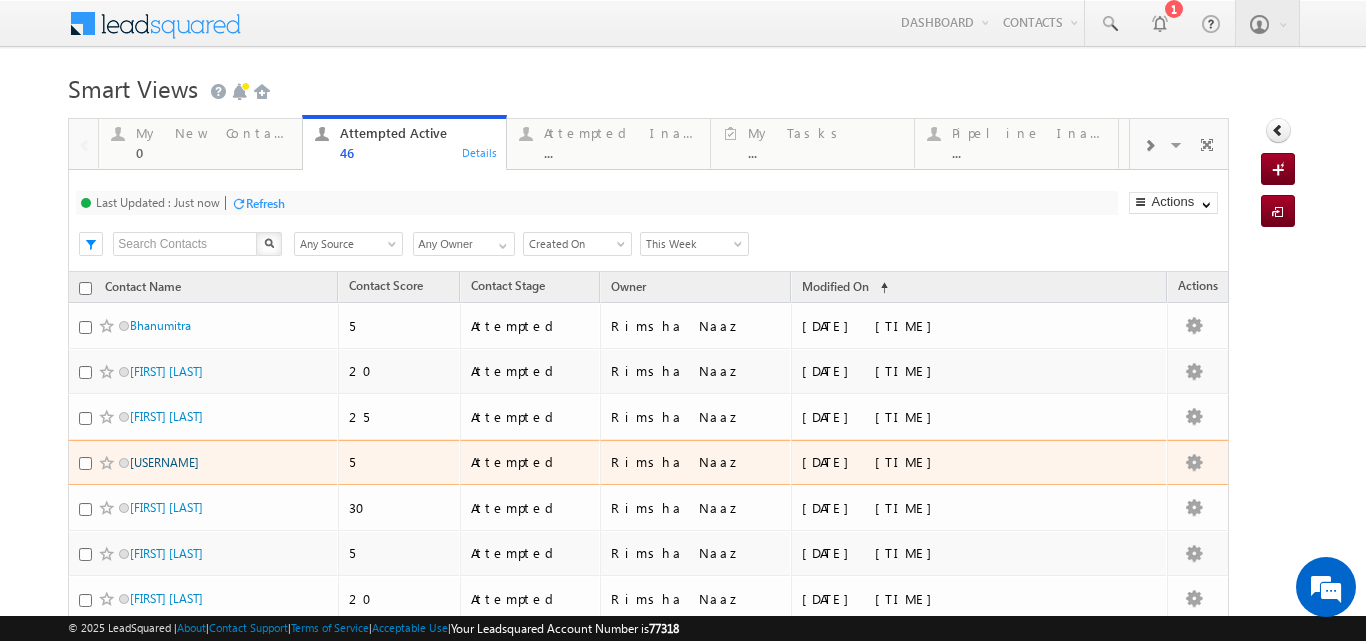 click on "[USERNAME]" at bounding box center [164, 462] 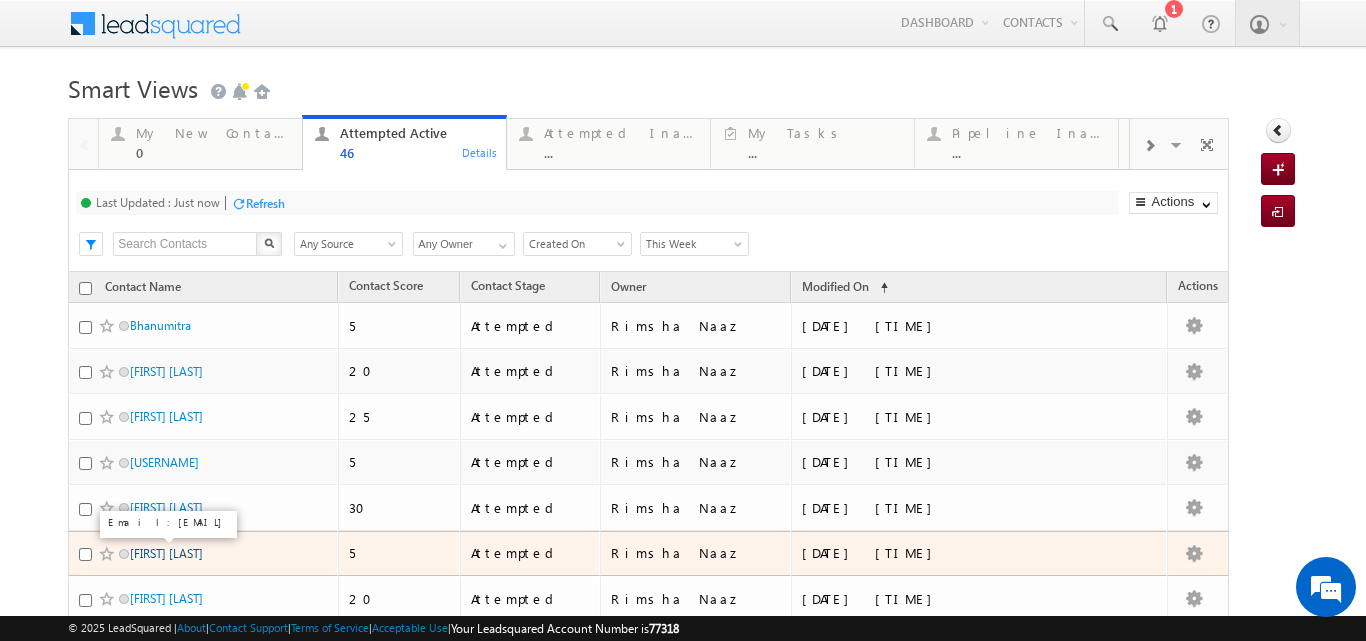 click on "[FIRST] [LAST]" at bounding box center [166, 553] 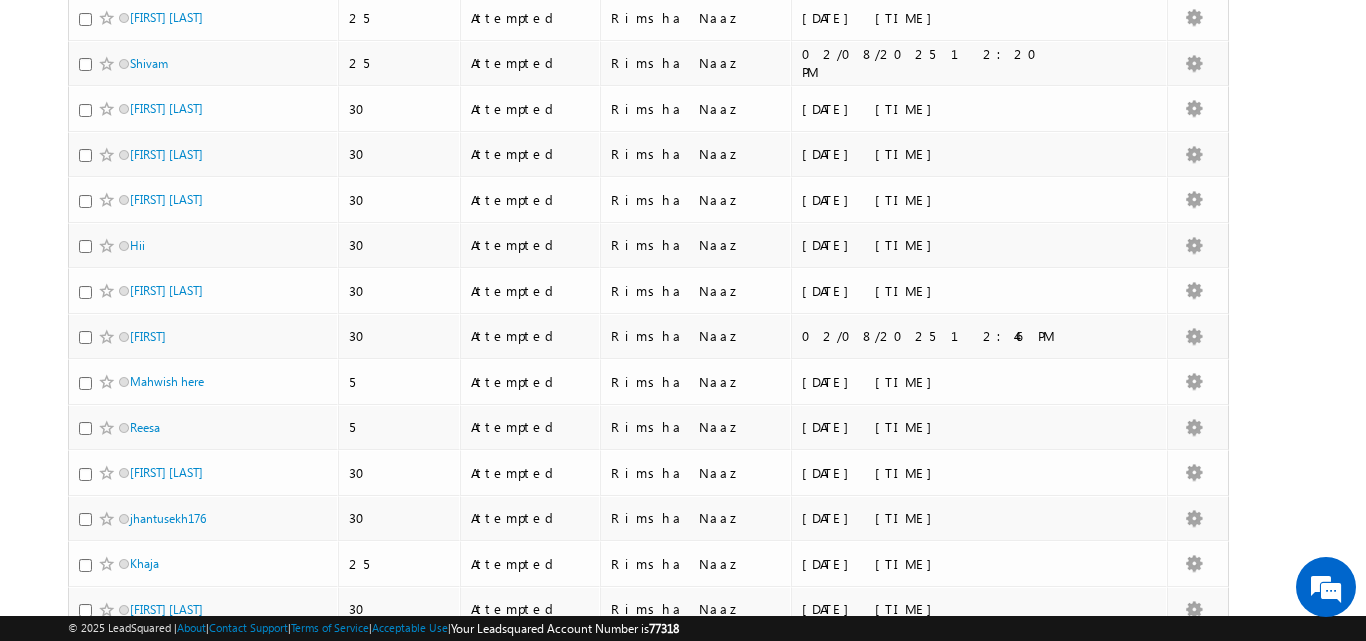 scroll, scrollTop: 767, scrollLeft: 0, axis: vertical 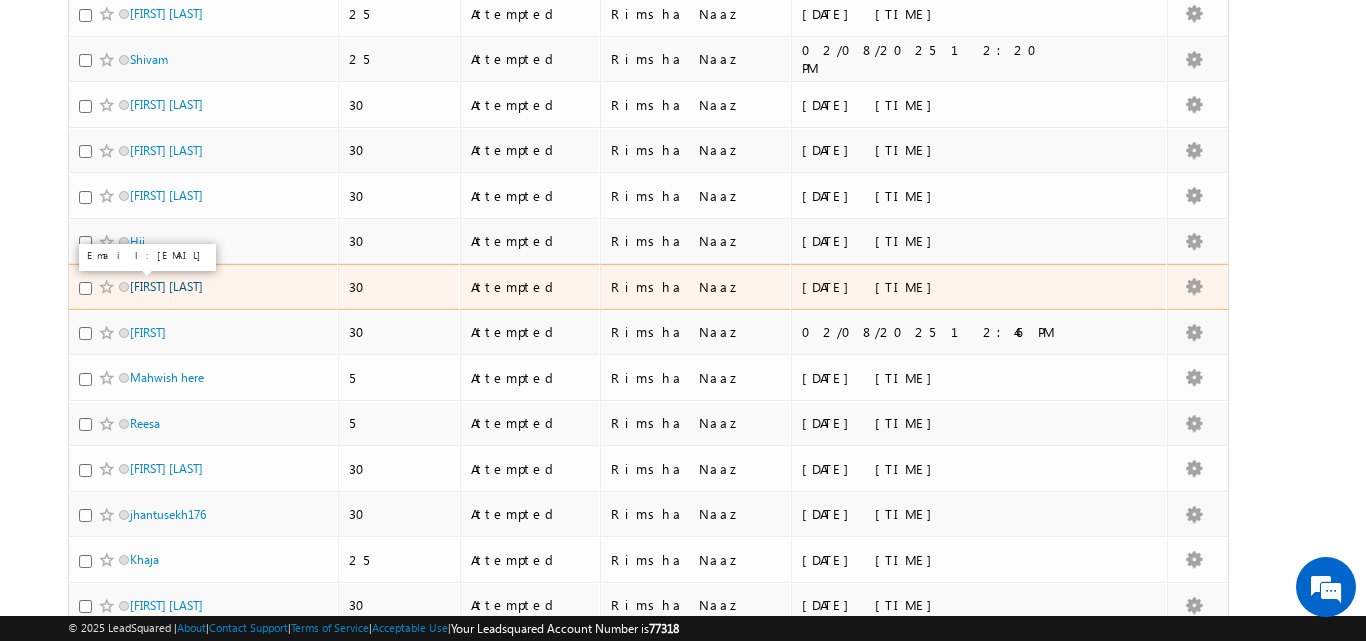 click on "Shreya Nangare" at bounding box center [166, 286] 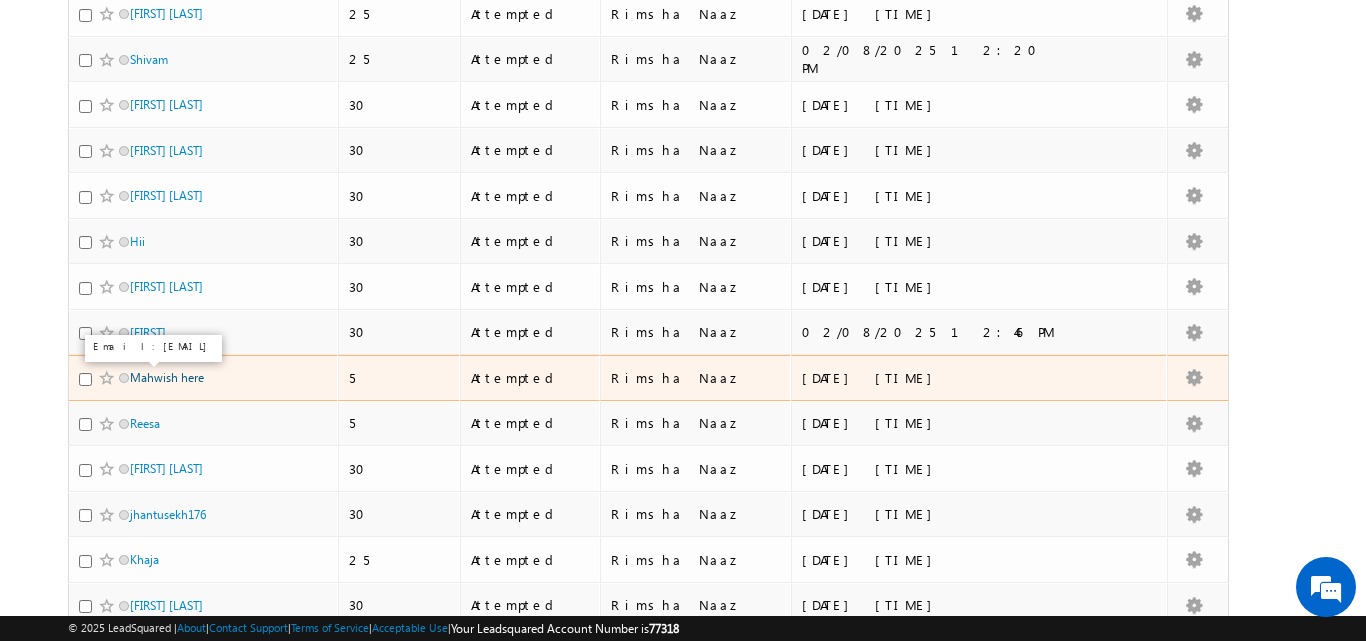 click on "Mahwish here" at bounding box center (167, 377) 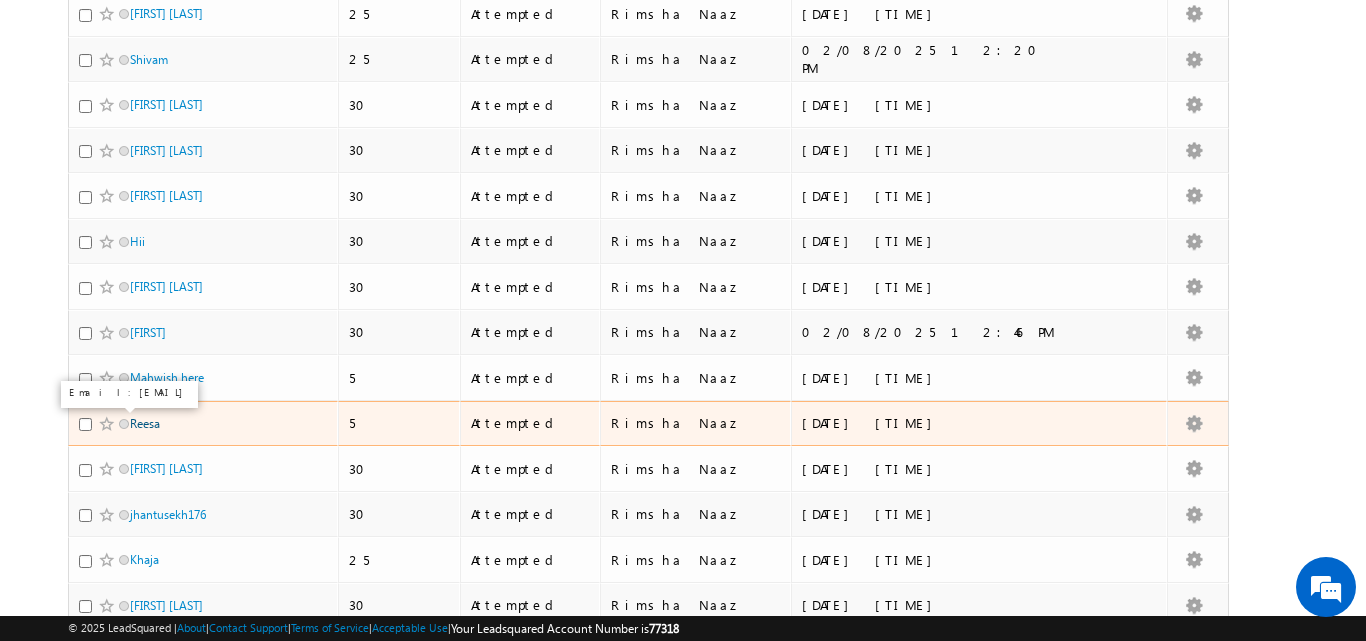 click on "Reesa" at bounding box center [145, 423] 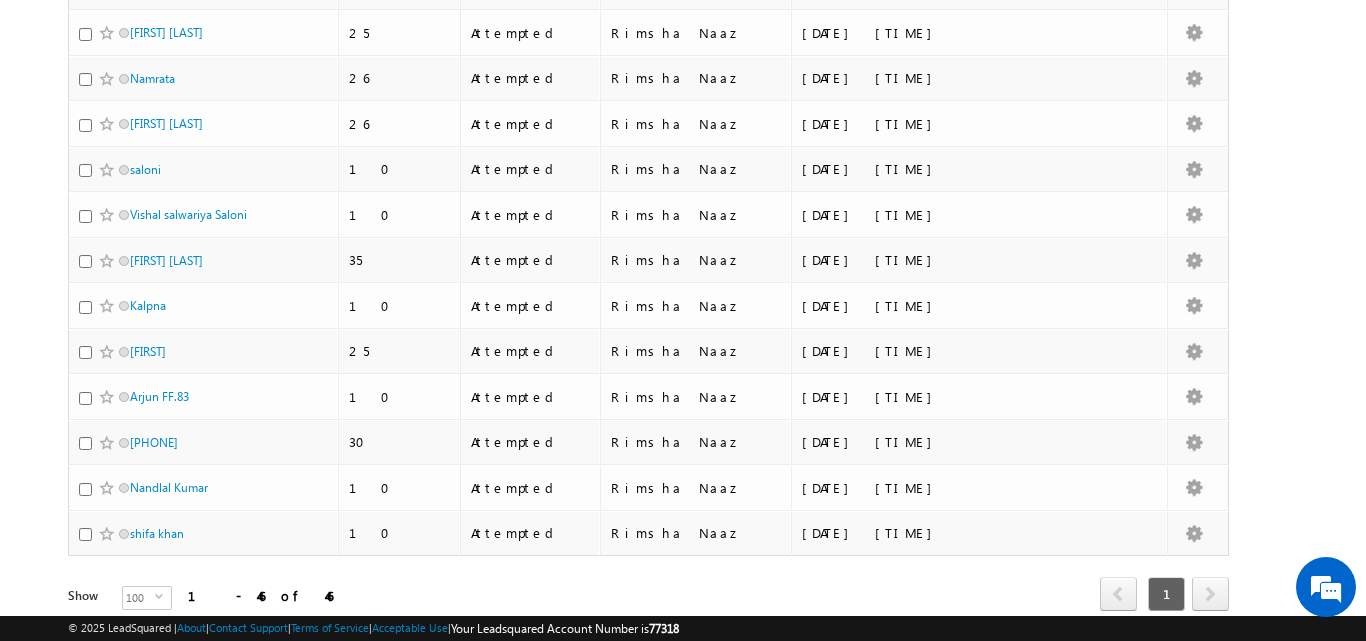 scroll, scrollTop: 1852, scrollLeft: 0, axis: vertical 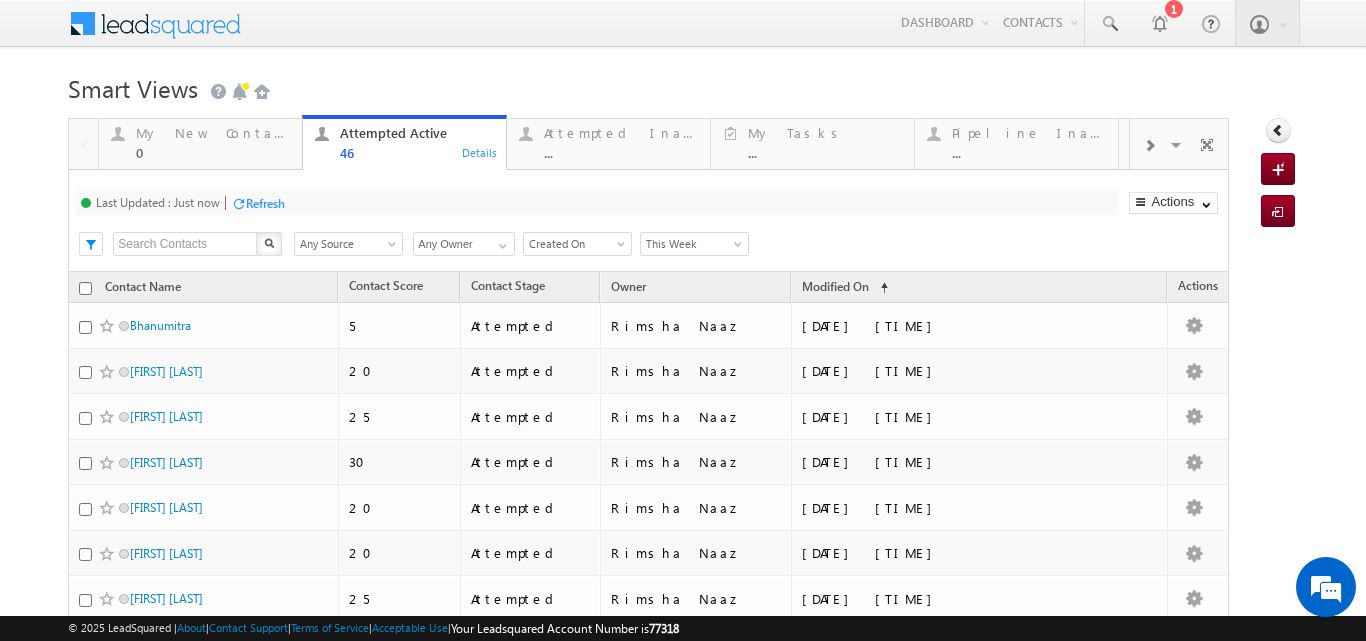 click on "Refresh" at bounding box center (265, 203) 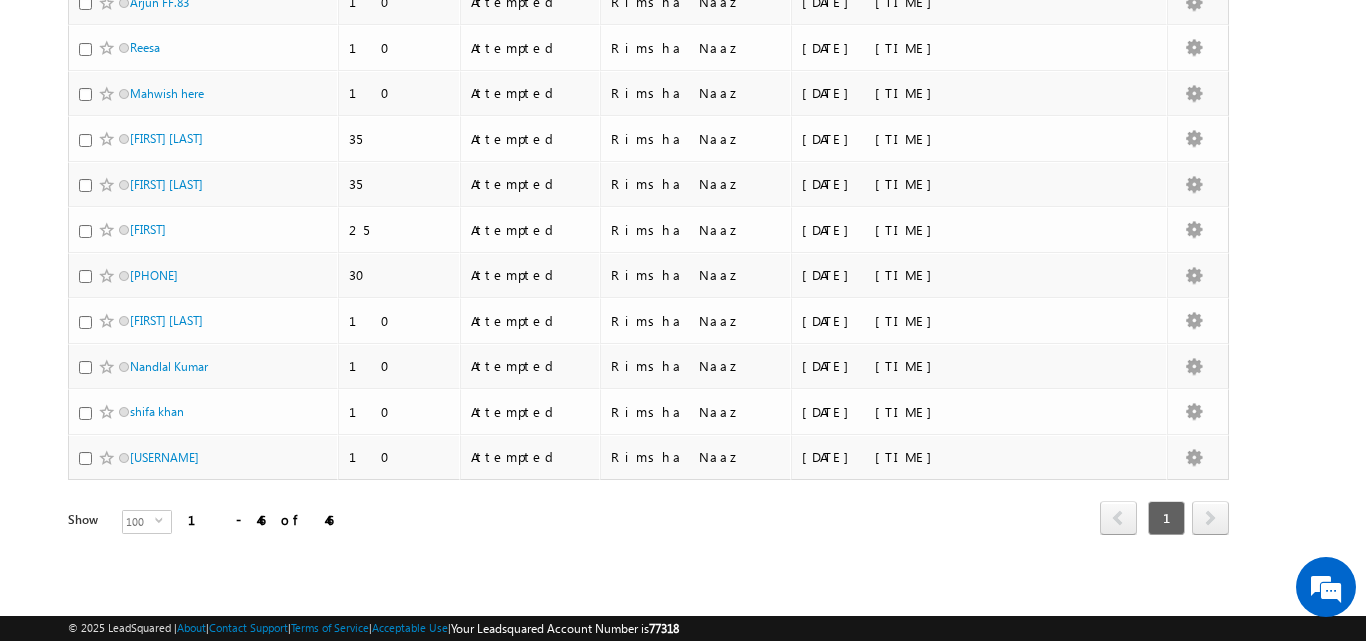 scroll, scrollTop: 98, scrollLeft: 0, axis: vertical 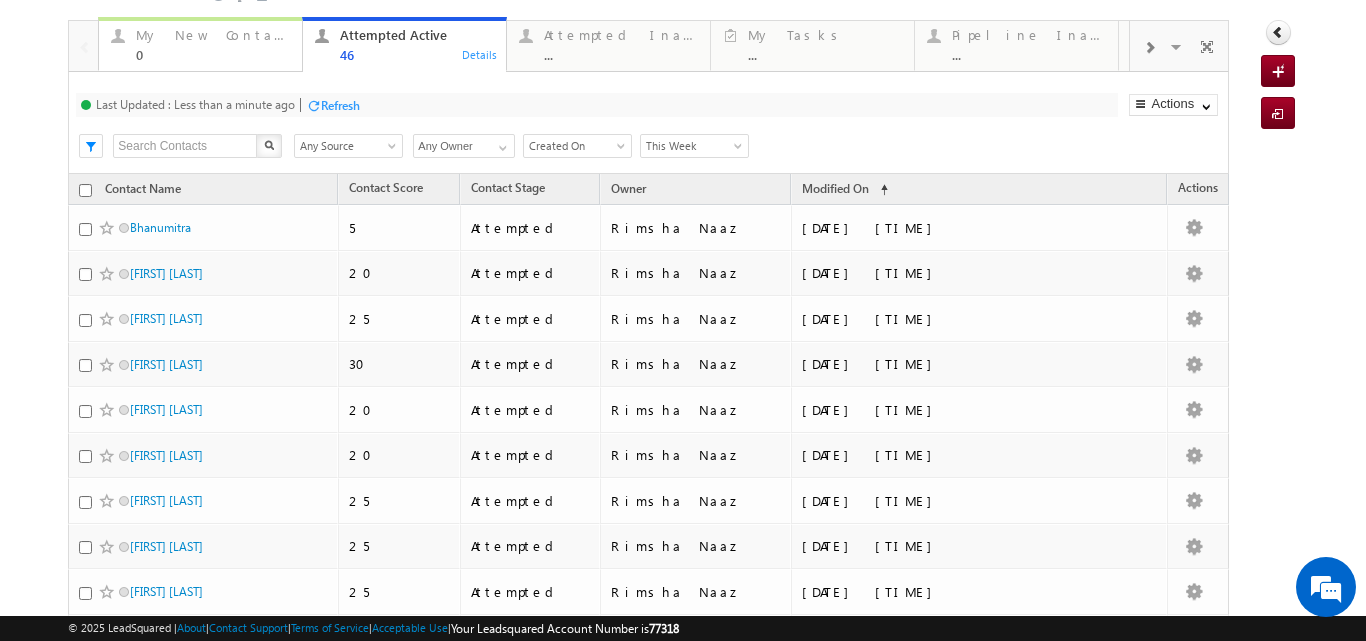 click on "0" at bounding box center (213, 54) 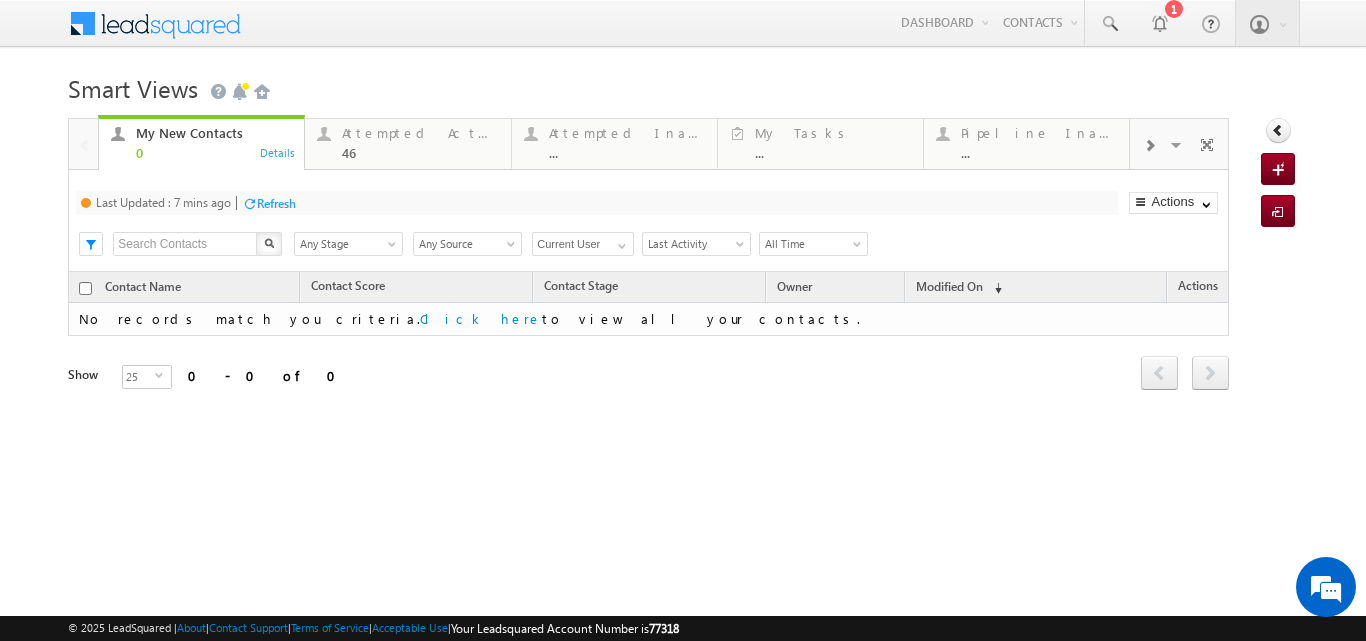 click on "Refresh" at bounding box center [276, 203] 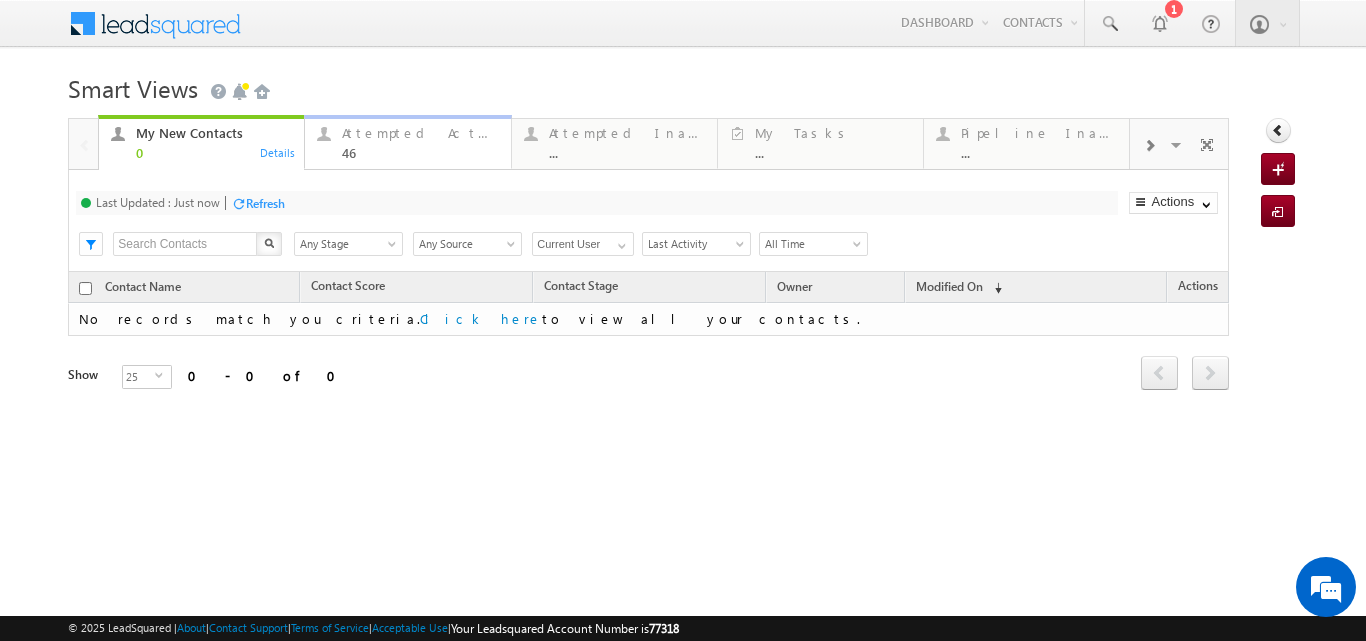 click on "Attempted Active" at bounding box center [420, 133] 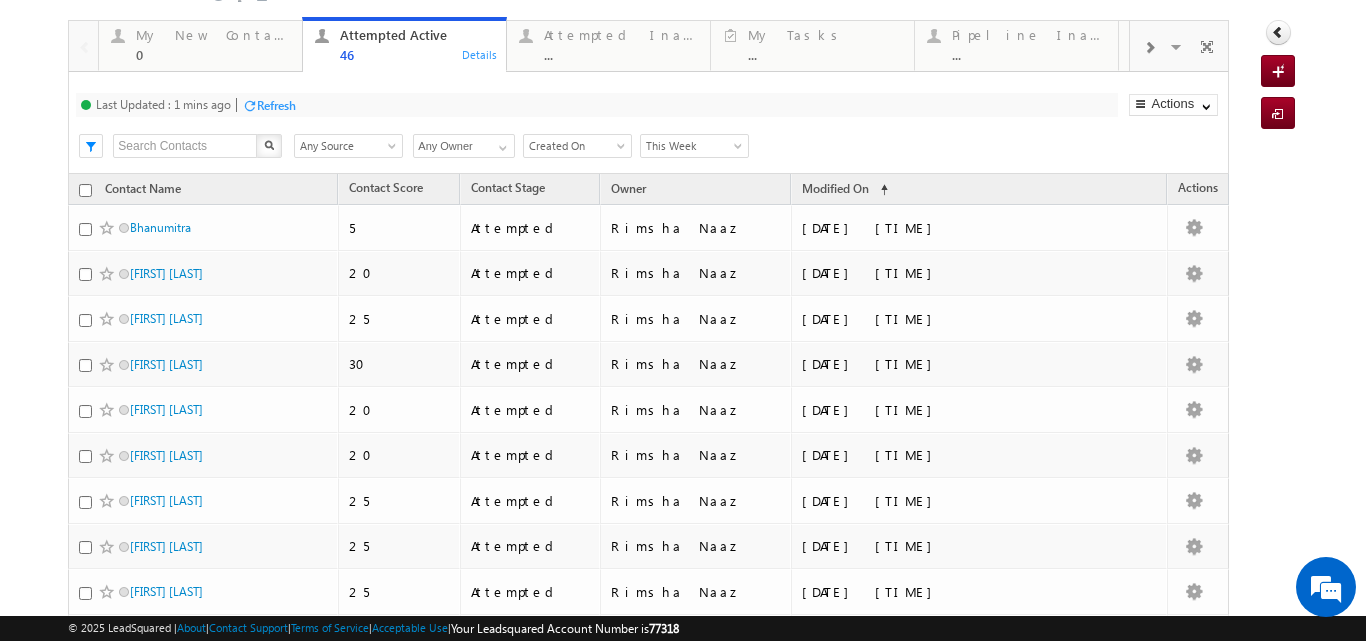 click on "Created On" at bounding box center (574, 146) 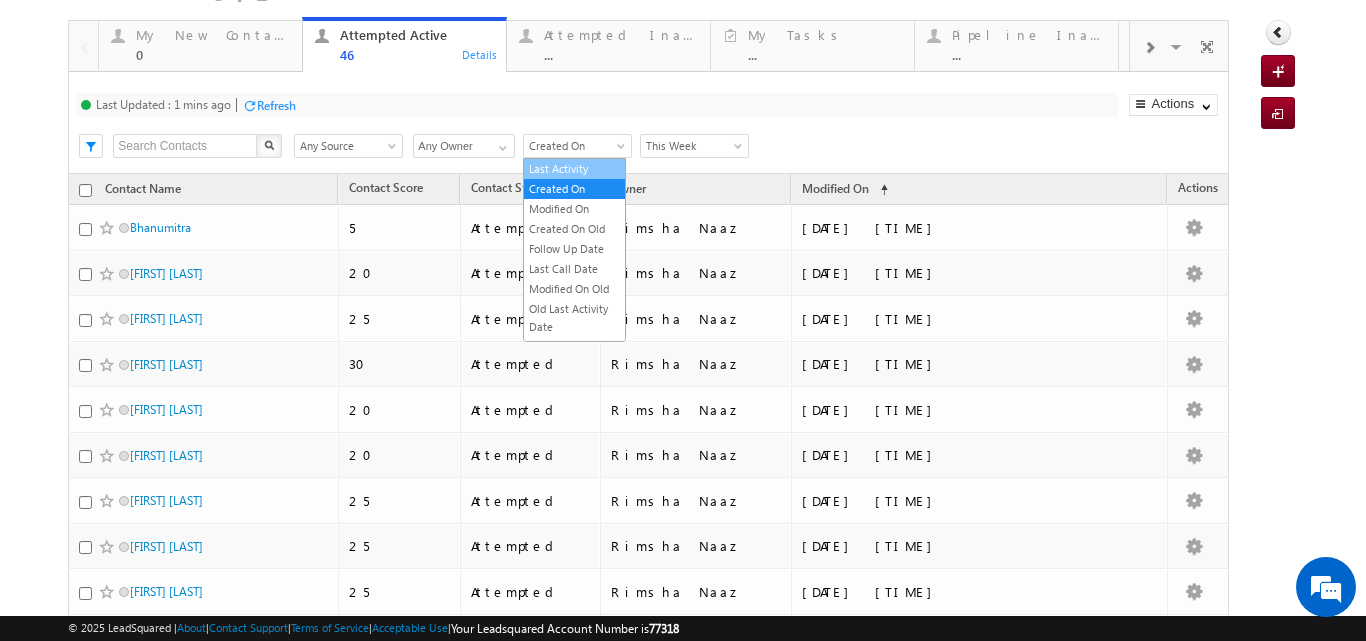 click on "Last Activity" at bounding box center (574, 169) 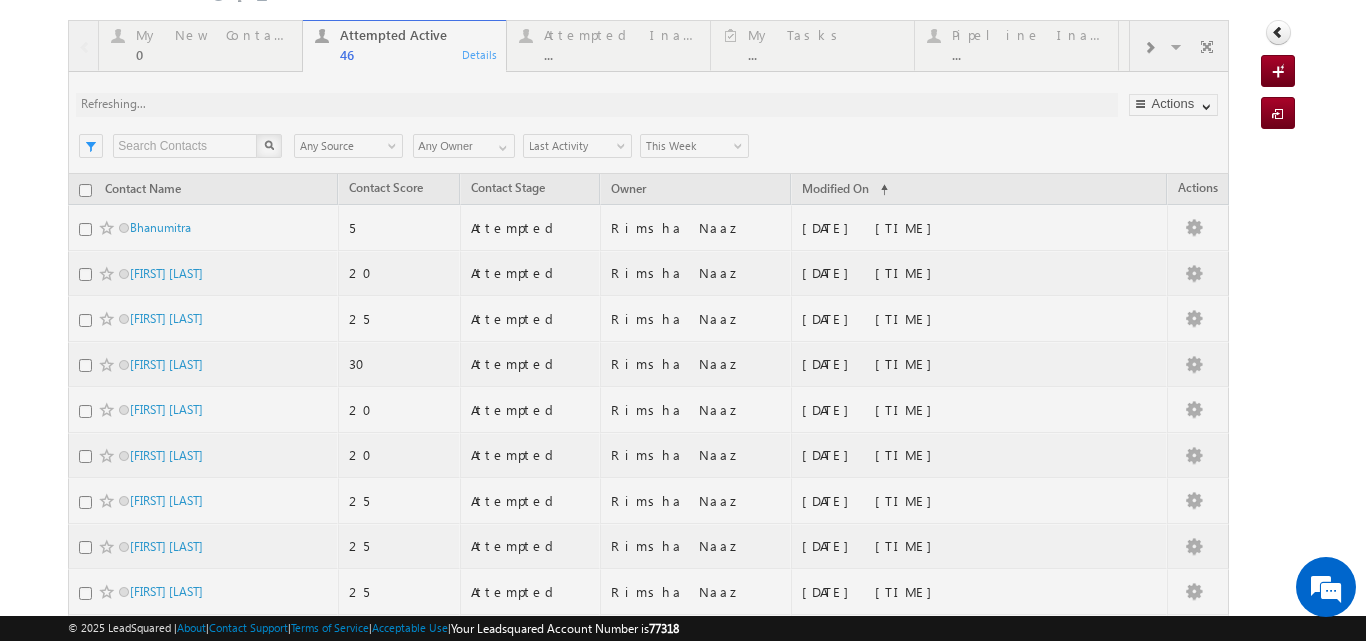 click at bounding box center (648, 1214) 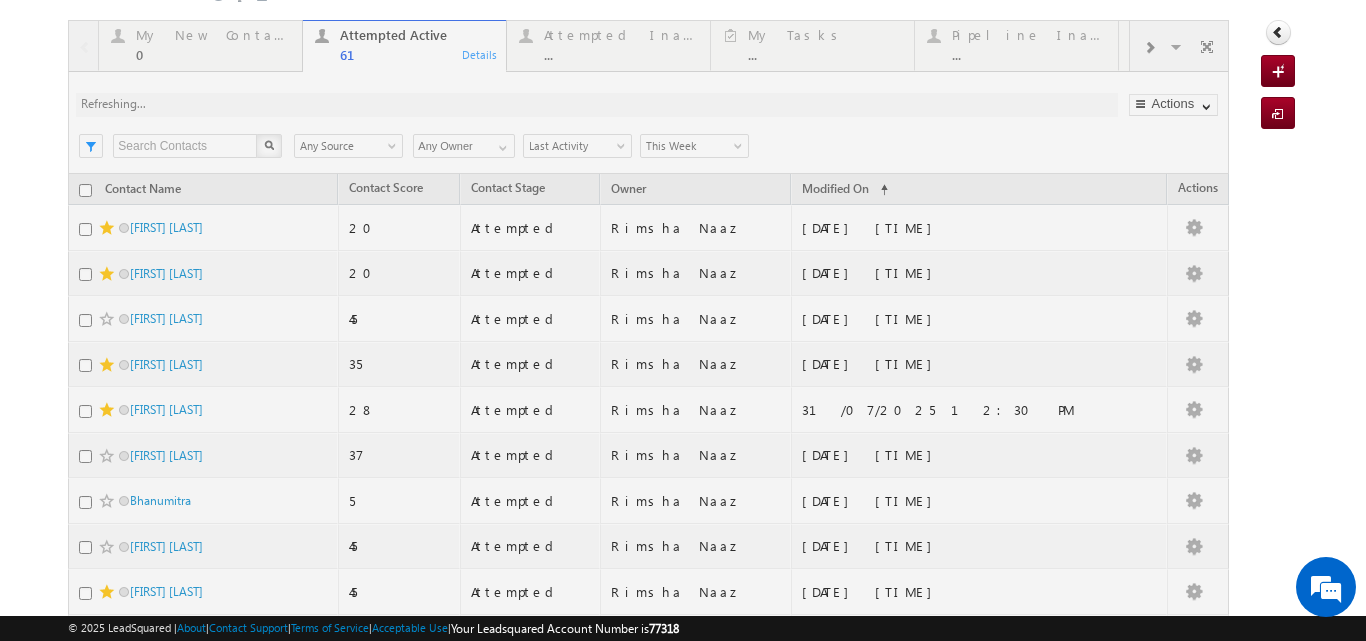 click at bounding box center [648, 1555] 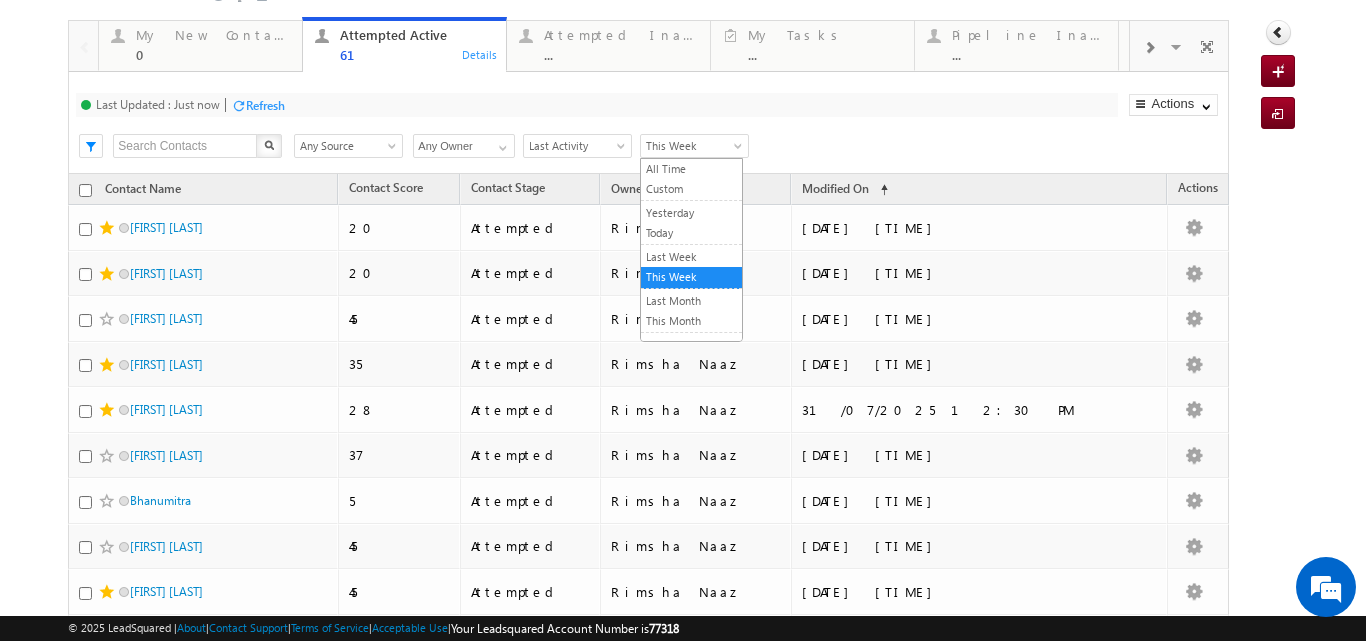 click at bounding box center [740, 150] 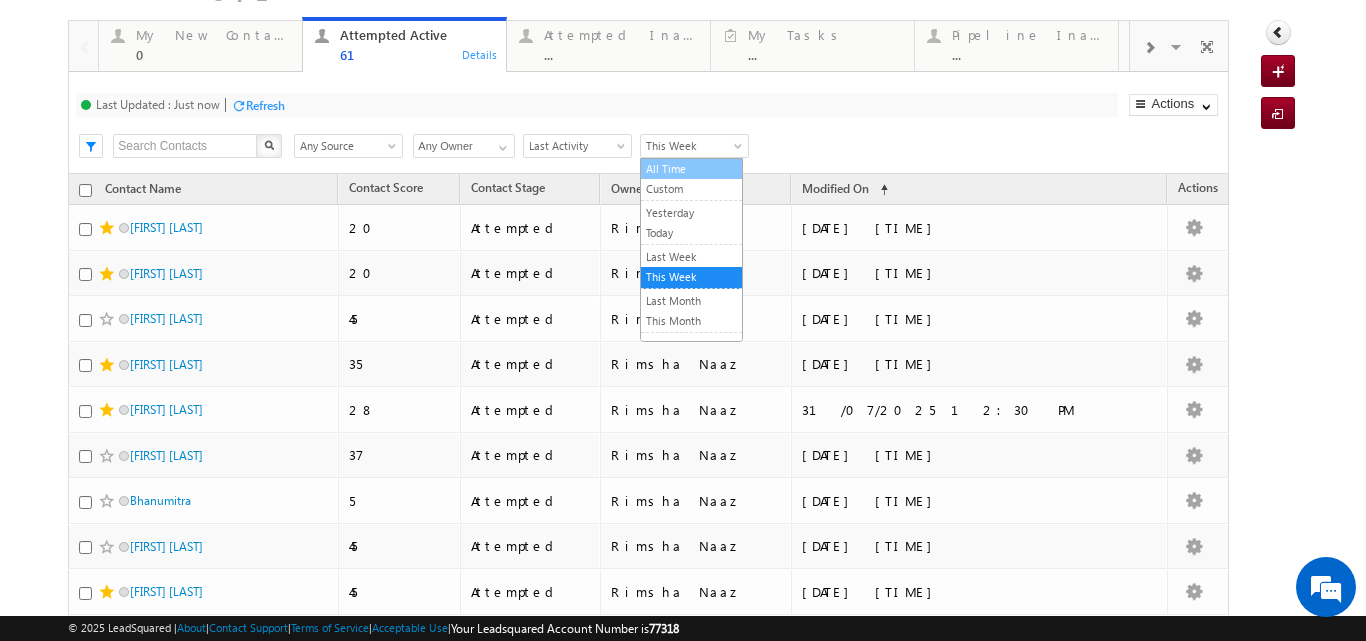 click on "All Time" at bounding box center (691, 169) 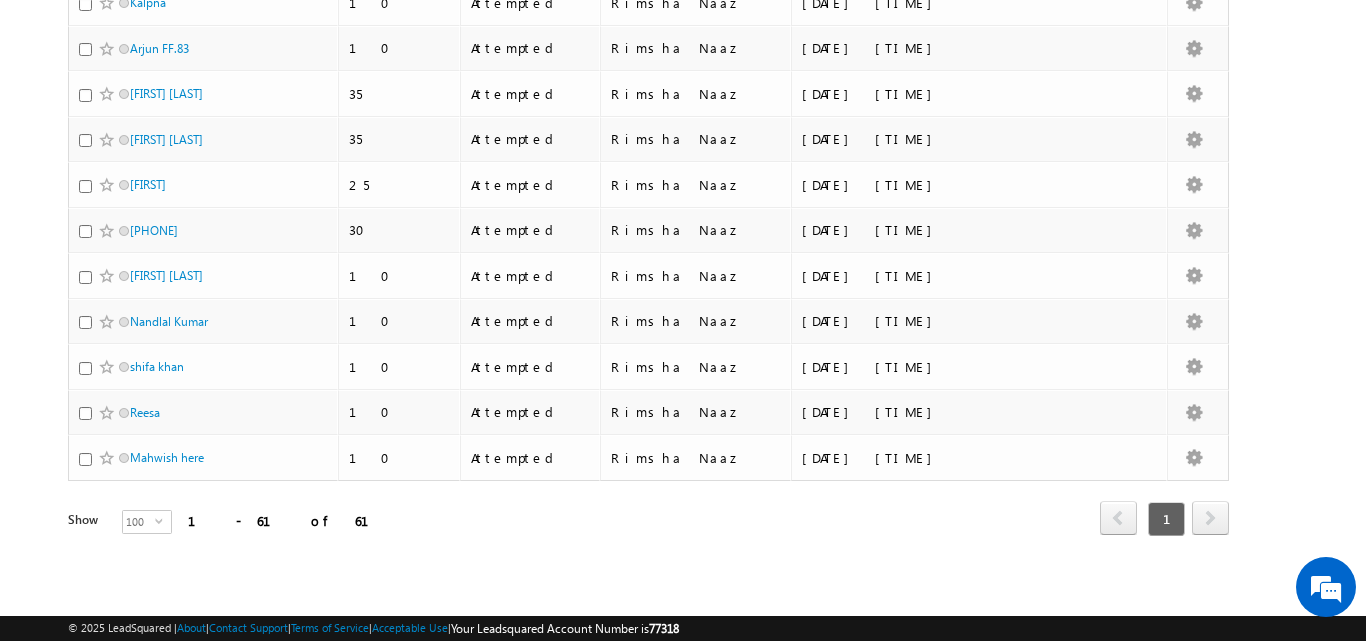 scroll, scrollTop: 0, scrollLeft: 0, axis: both 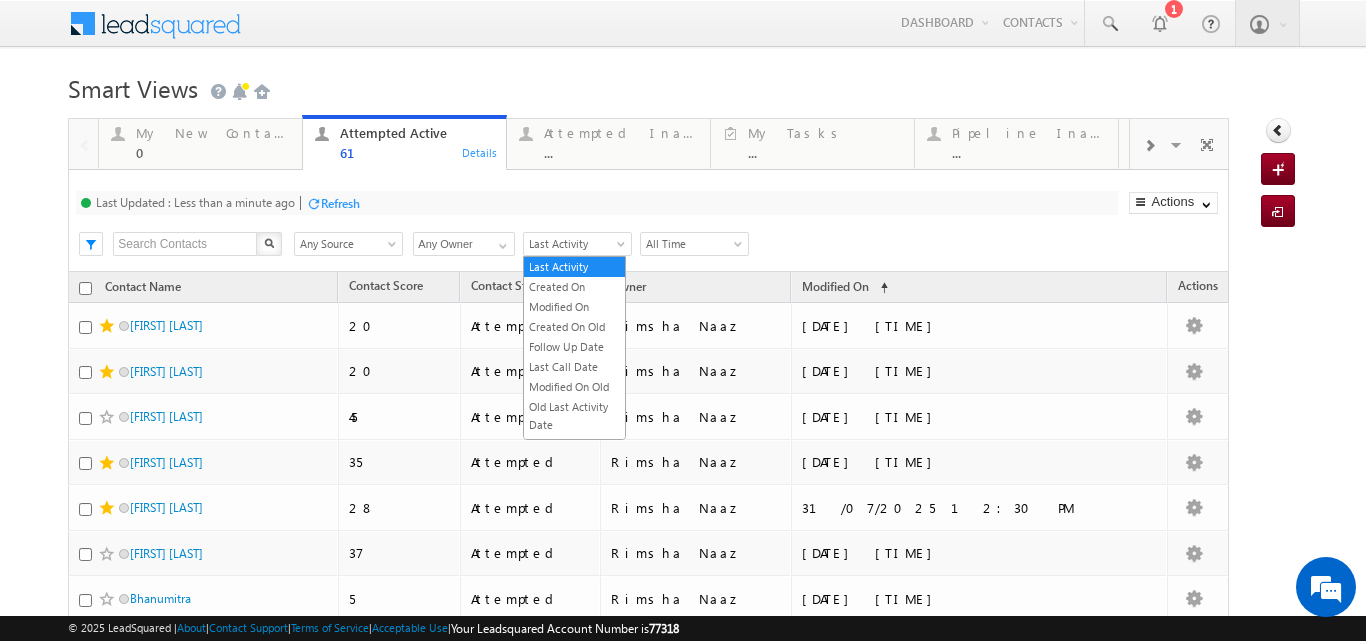 click on "Last Activity" at bounding box center (574, 244) 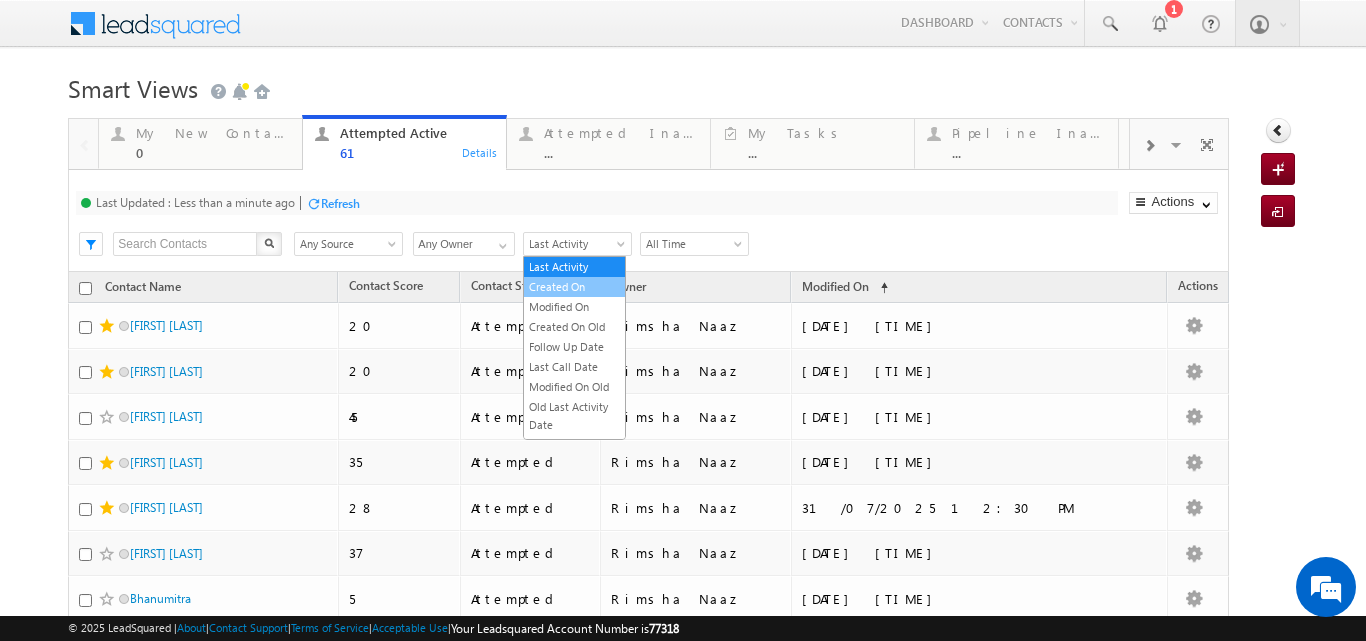 click on "Created On" at bounding box center [574, 287] 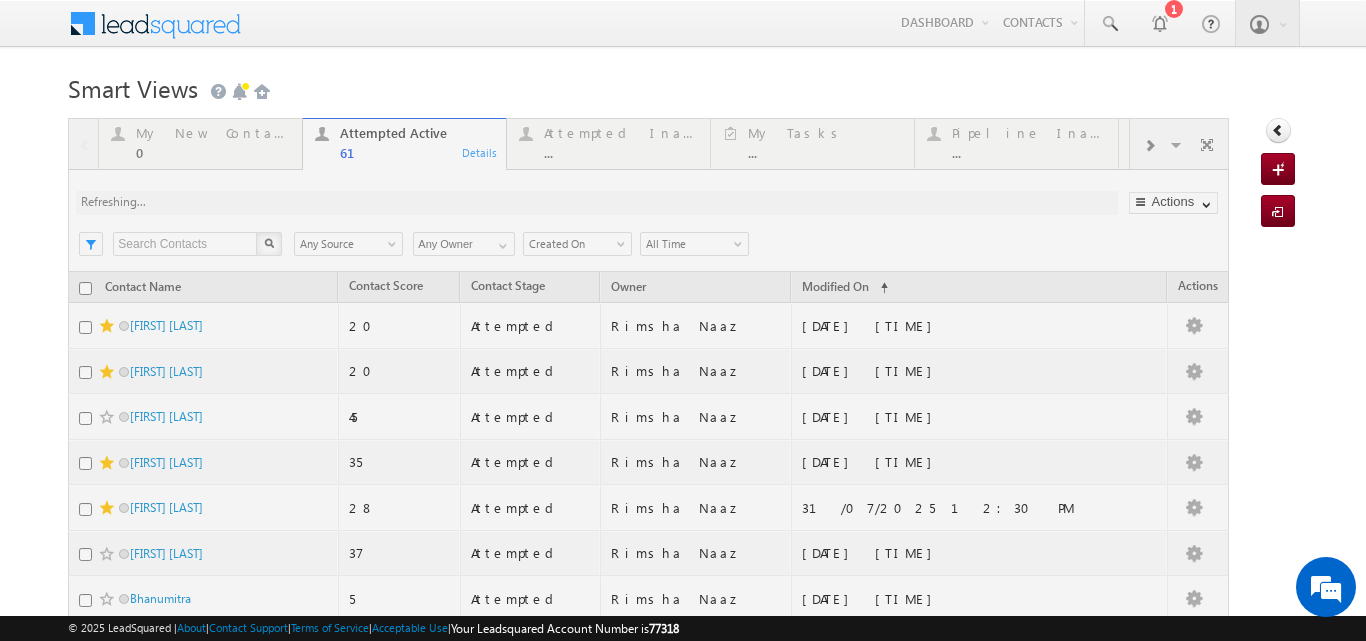 click at bounding box center [648, 1653] 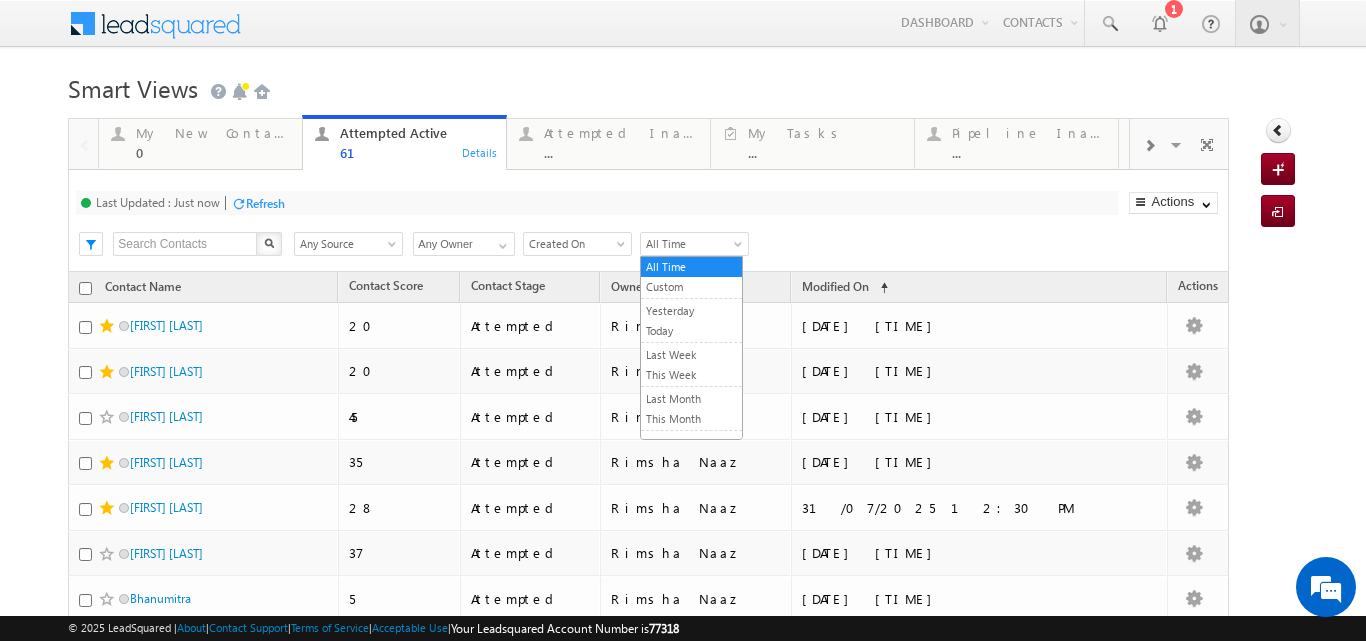 click on "All Time" at bounding box center [691, 244] 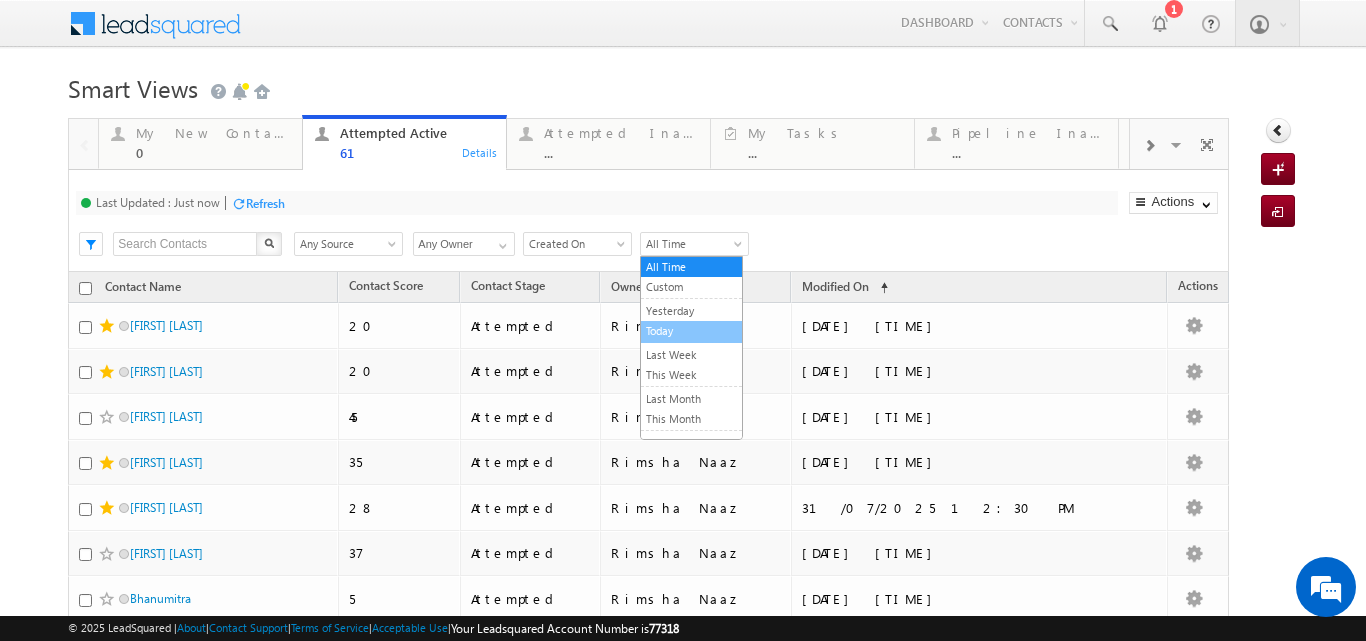 click on "Today" at bounding box center (691, 331) 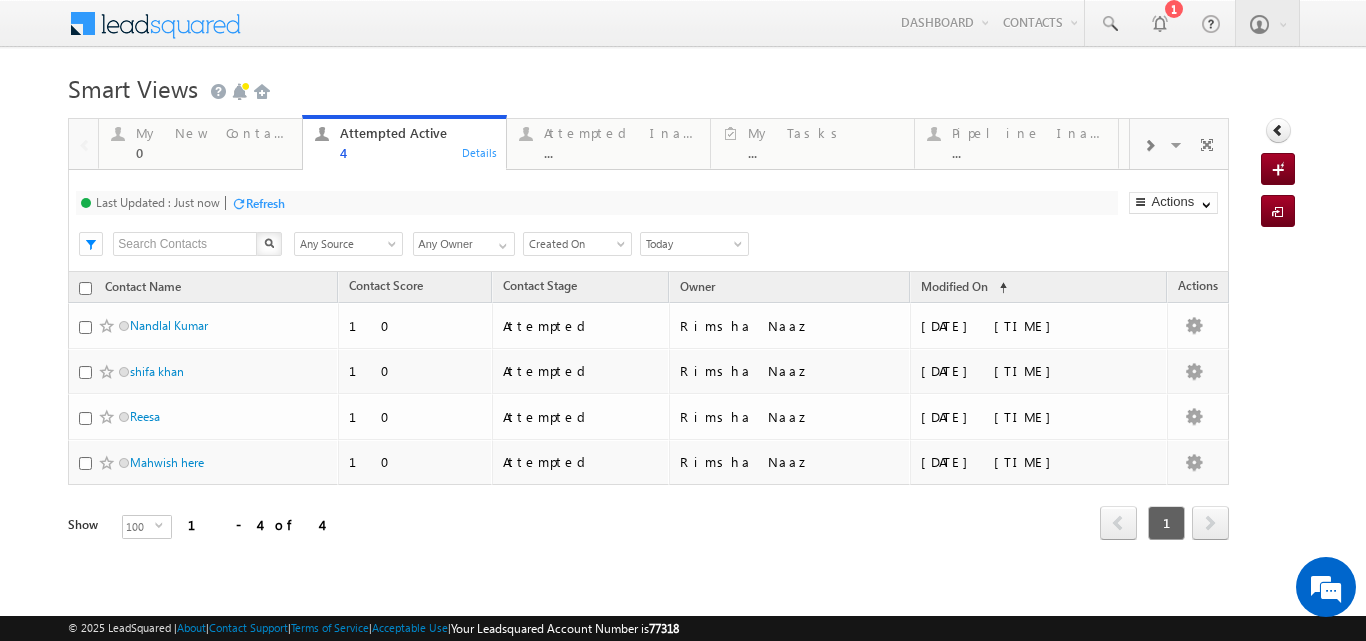 click on "Created On" at bounding box center [574, 244] 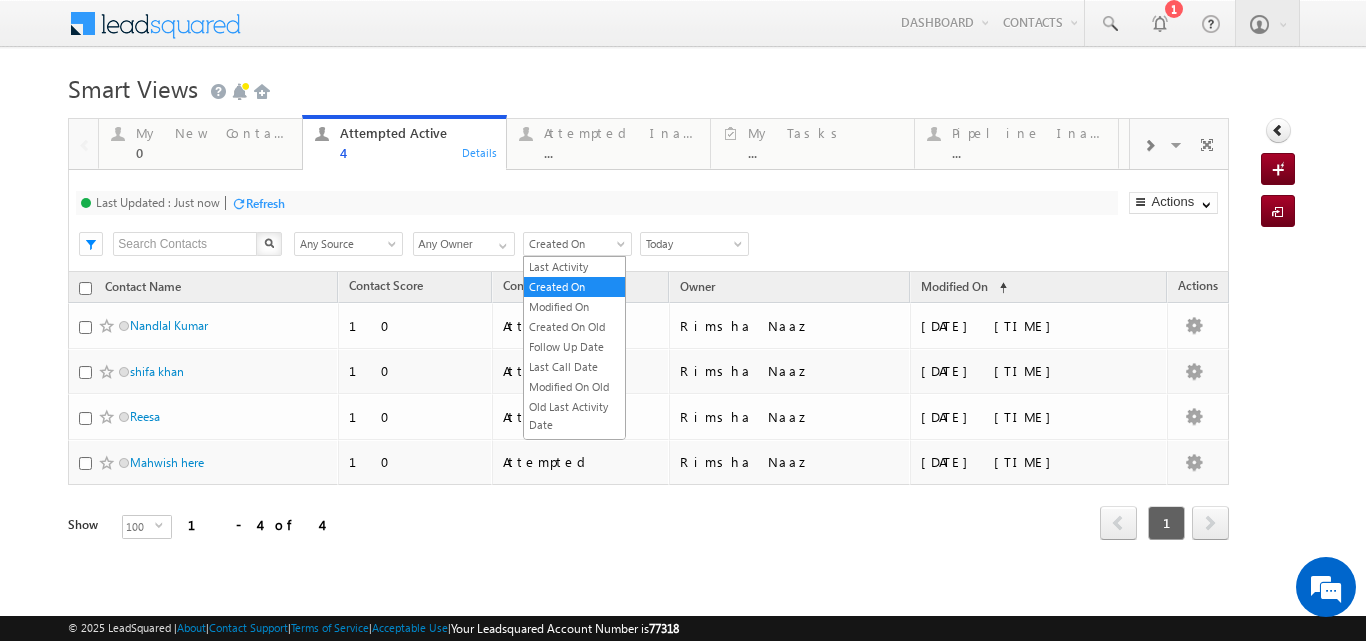 click on "Today" at bounding box center [691, 244] 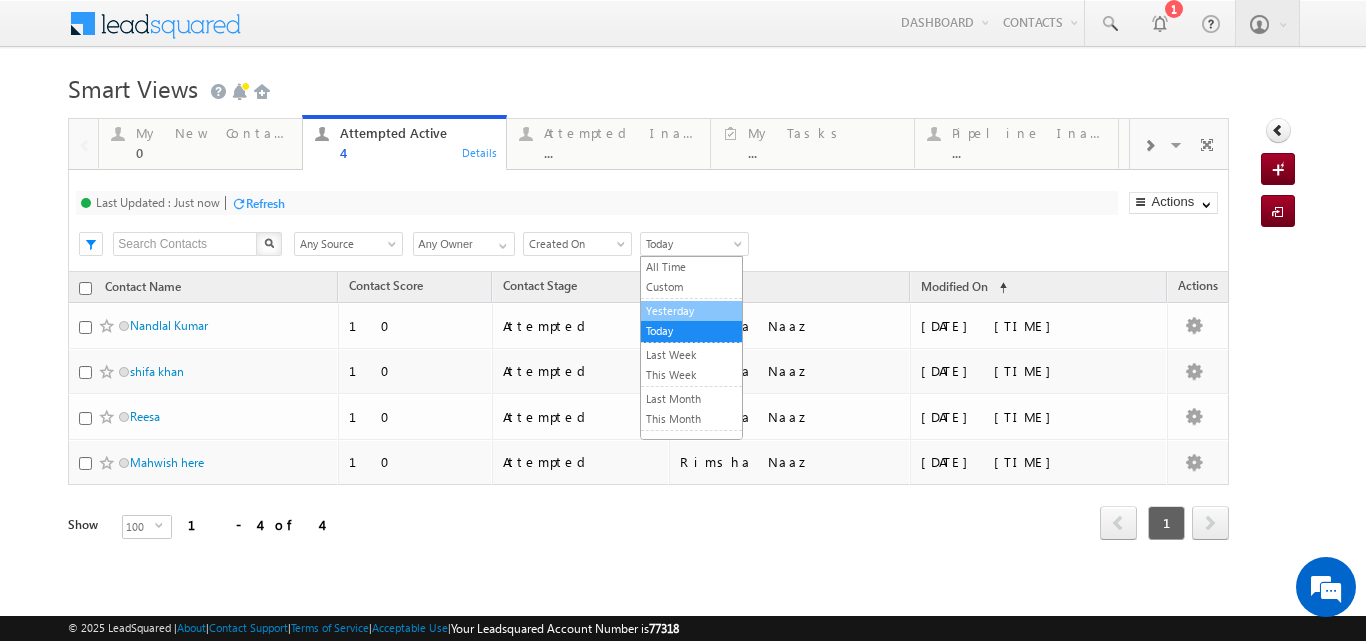 click on "Yesterday" at bounding box center (691, 311) 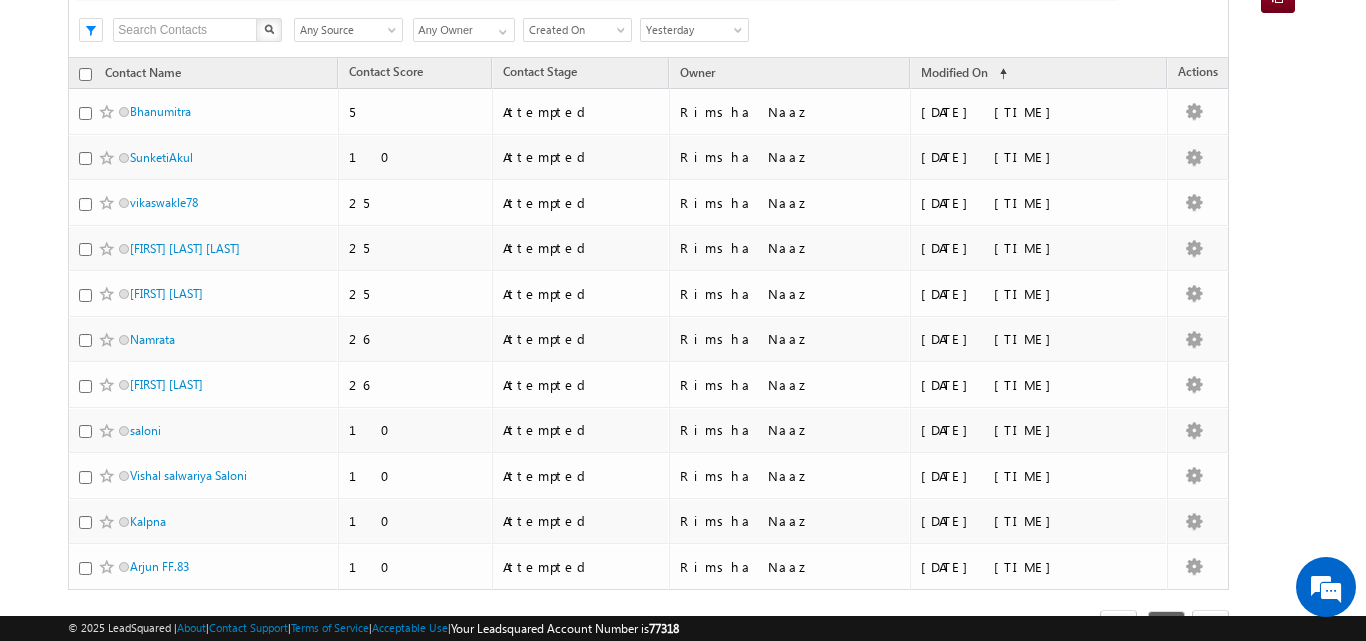 scroll, scrollTop: 202, scrollLeft: 0, axis: vertical 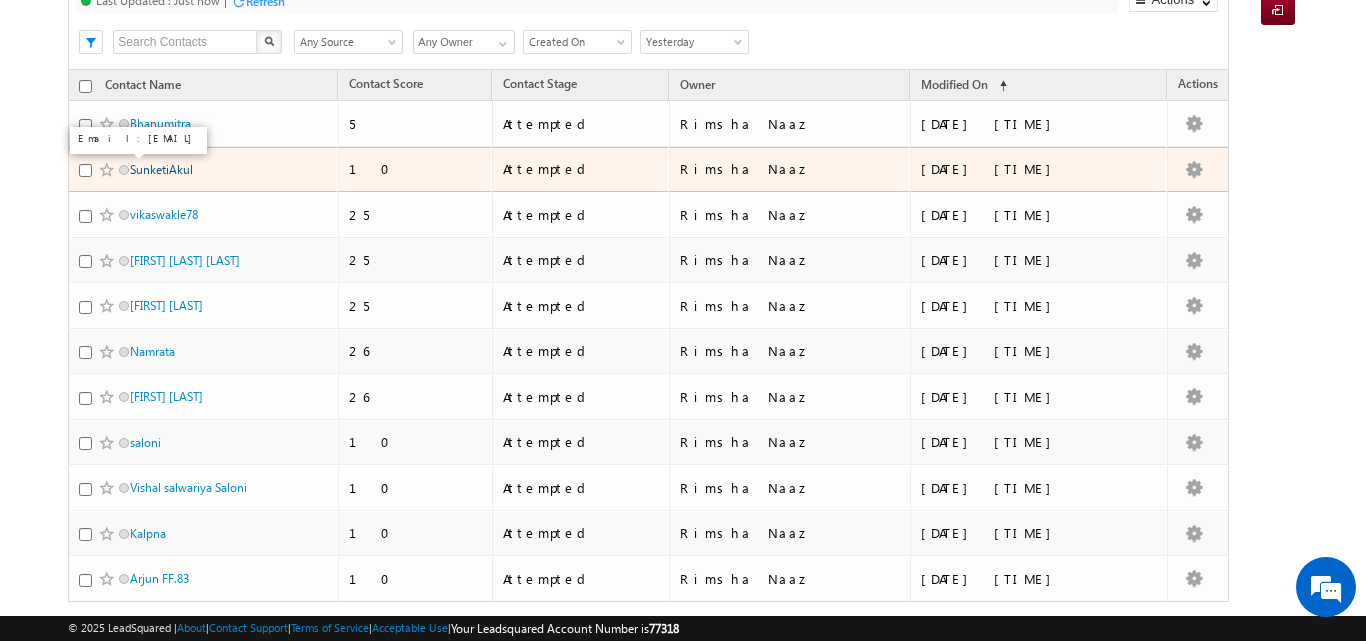 click on "SunketiAkul" at bounding box center (161, 169) 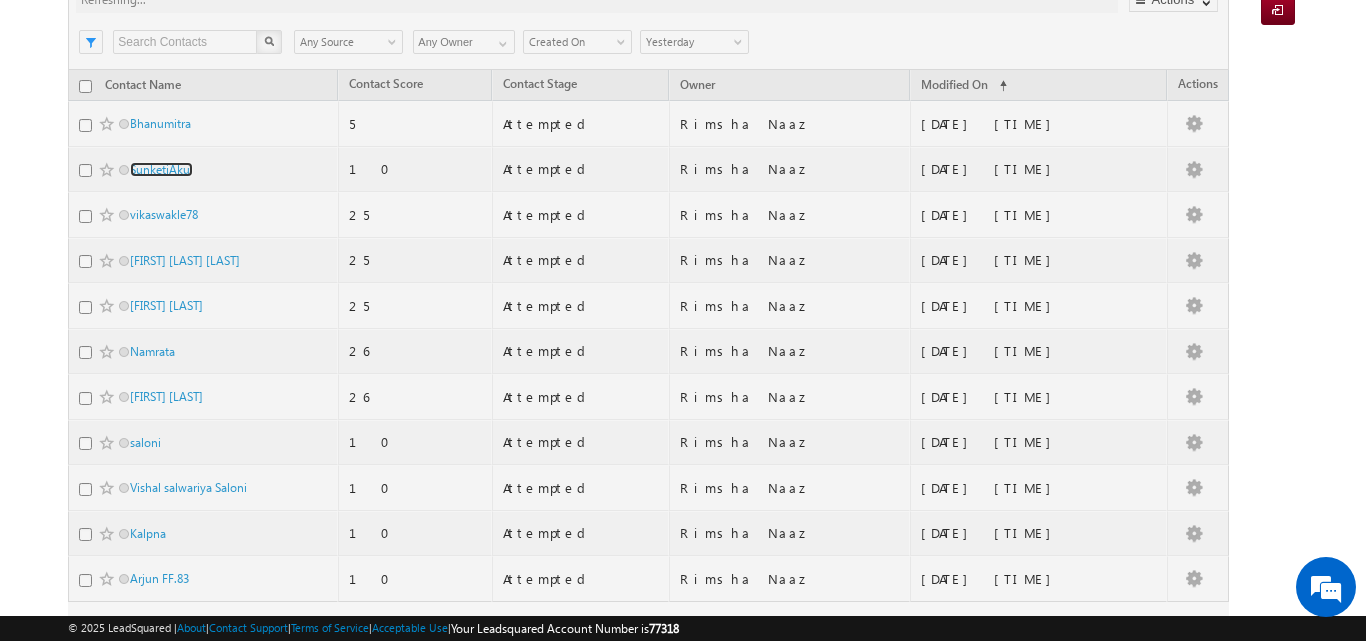 scroll, scrollTop: 0, scrollLeft: 0, axis: both 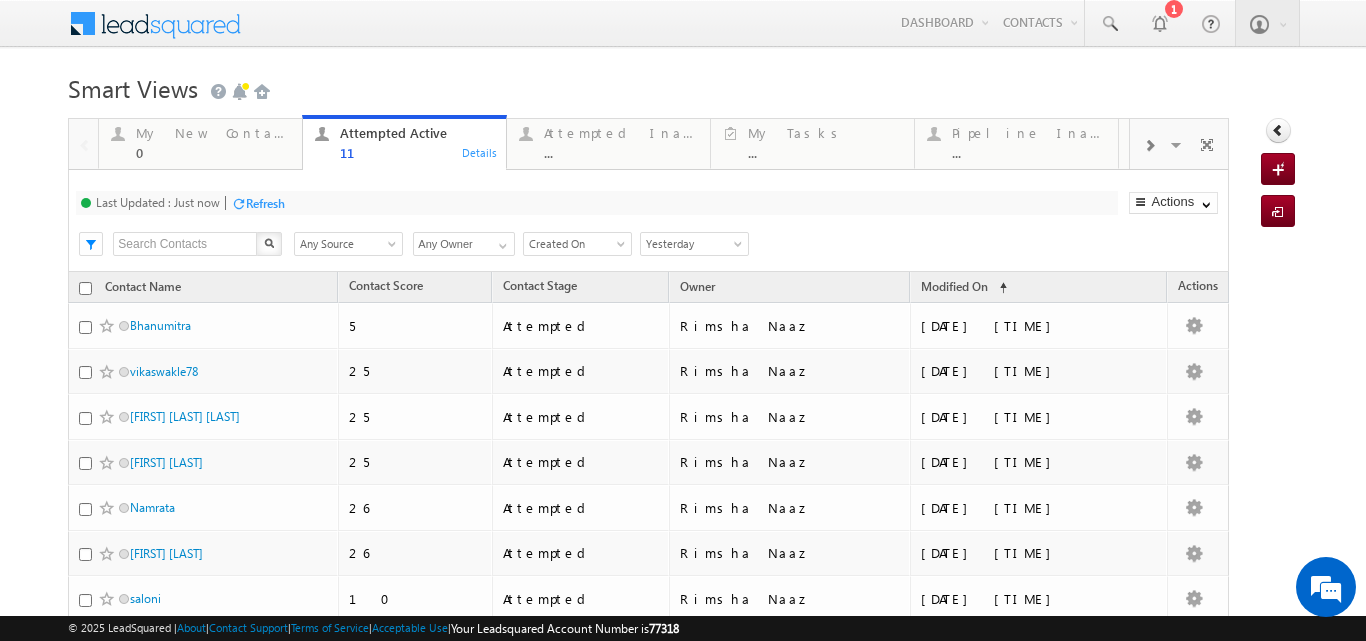 click on "Created On" at bounding box center [577, 244] 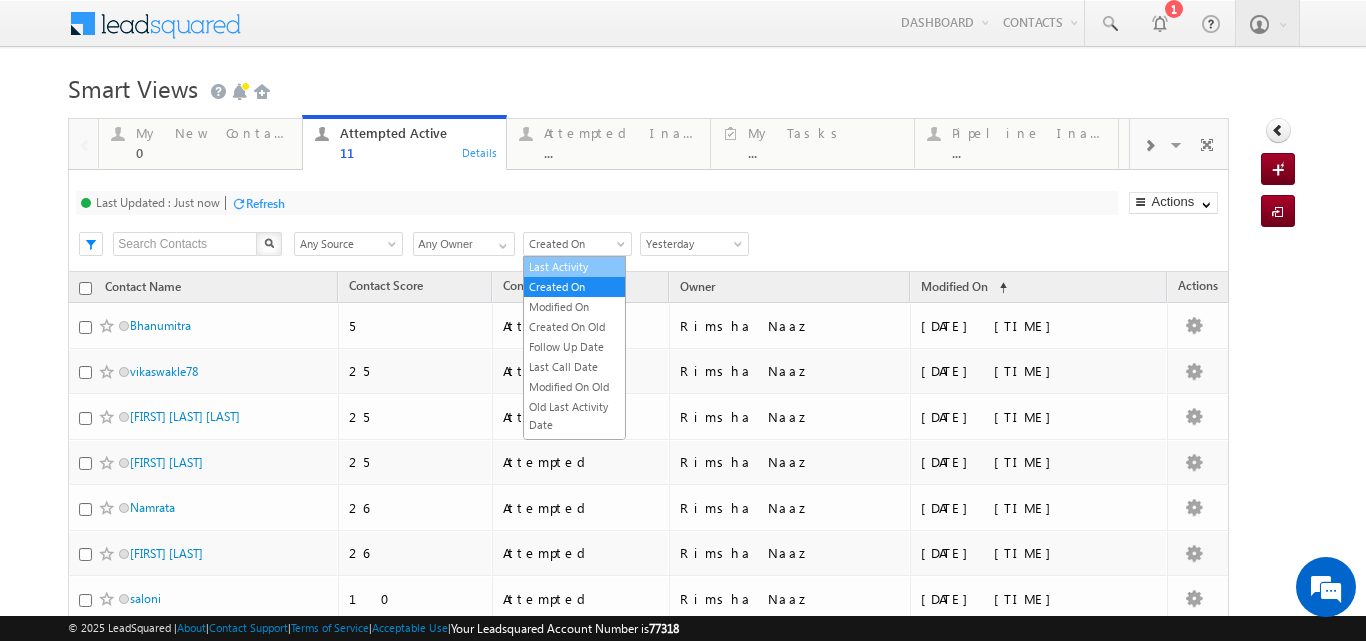 click on "Last Activity" at bounding box center (574, 267) 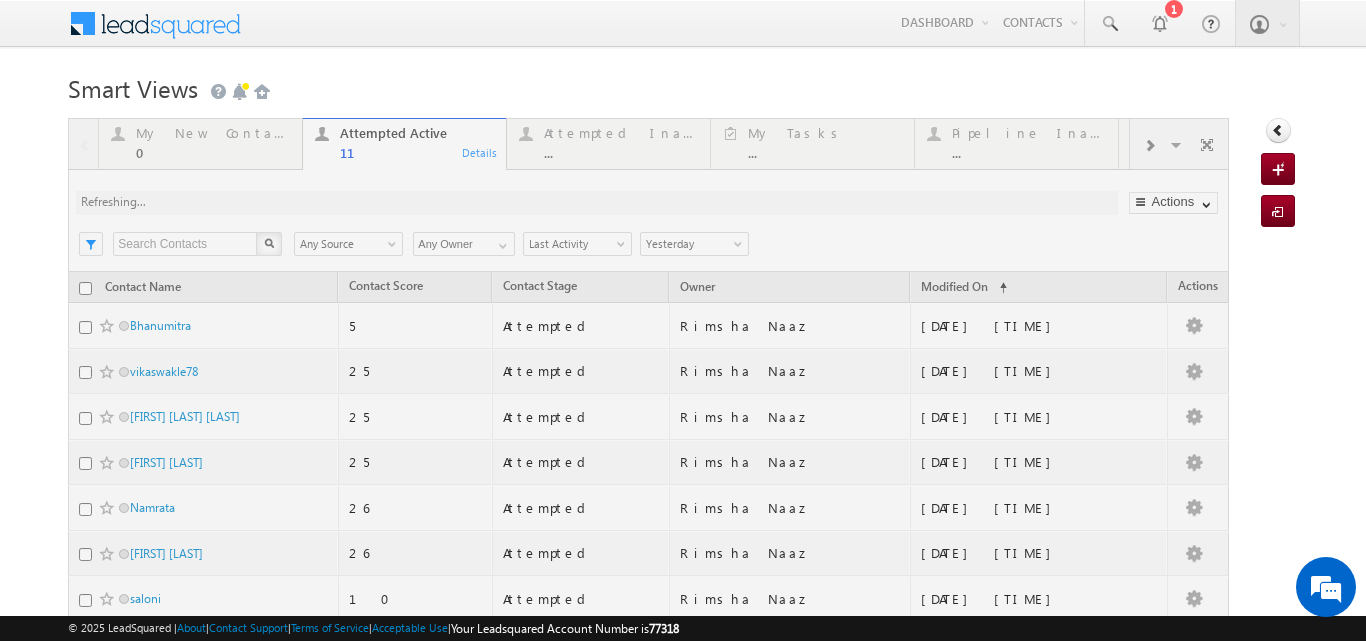 click at bounding box center (648, 516) 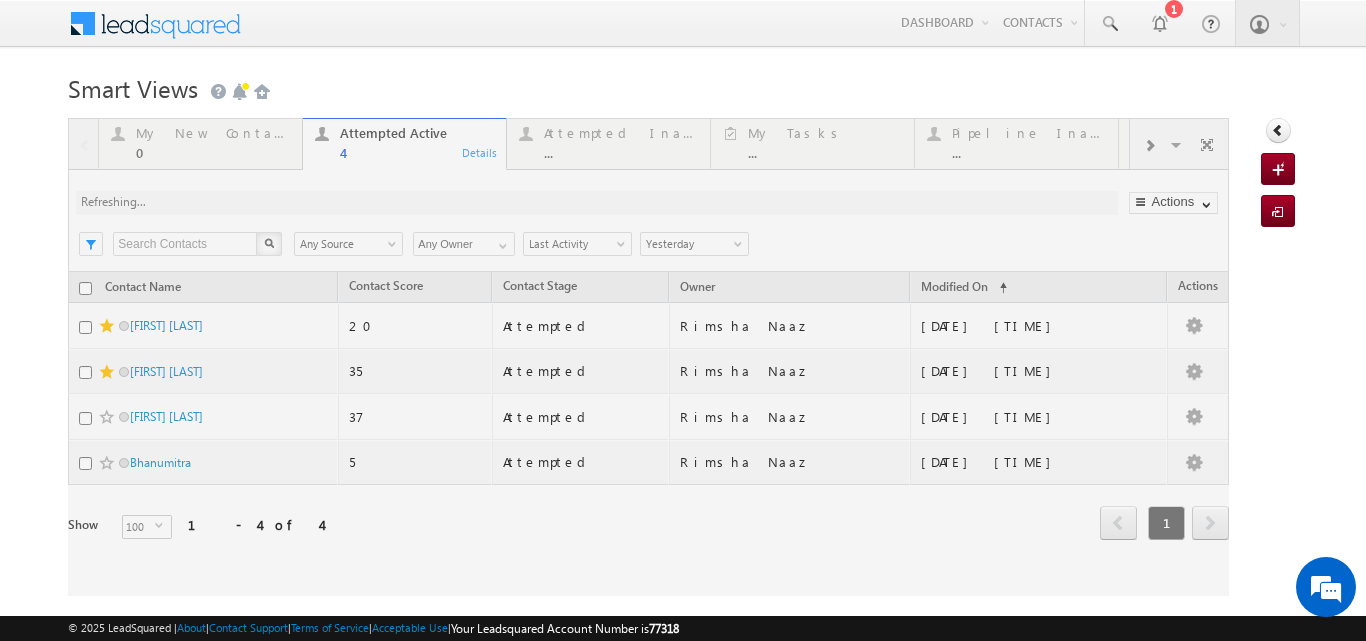 click at bounding box center (648, 357) 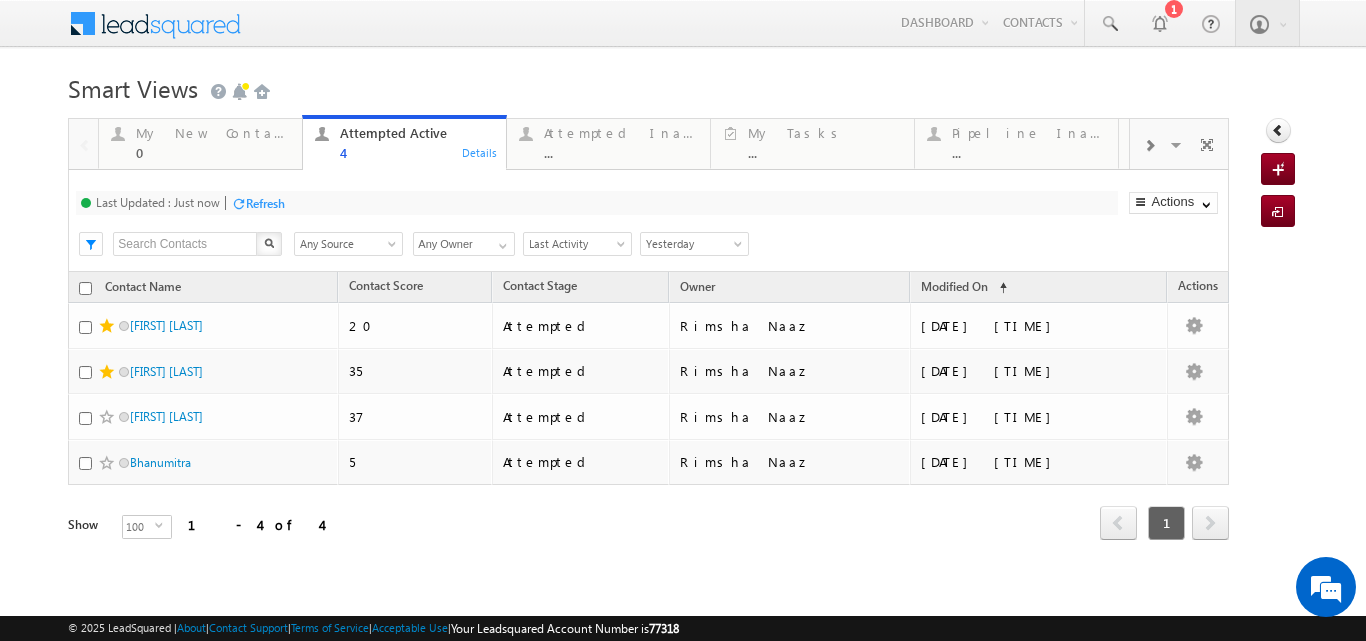 click at bounding box center [740, 248] 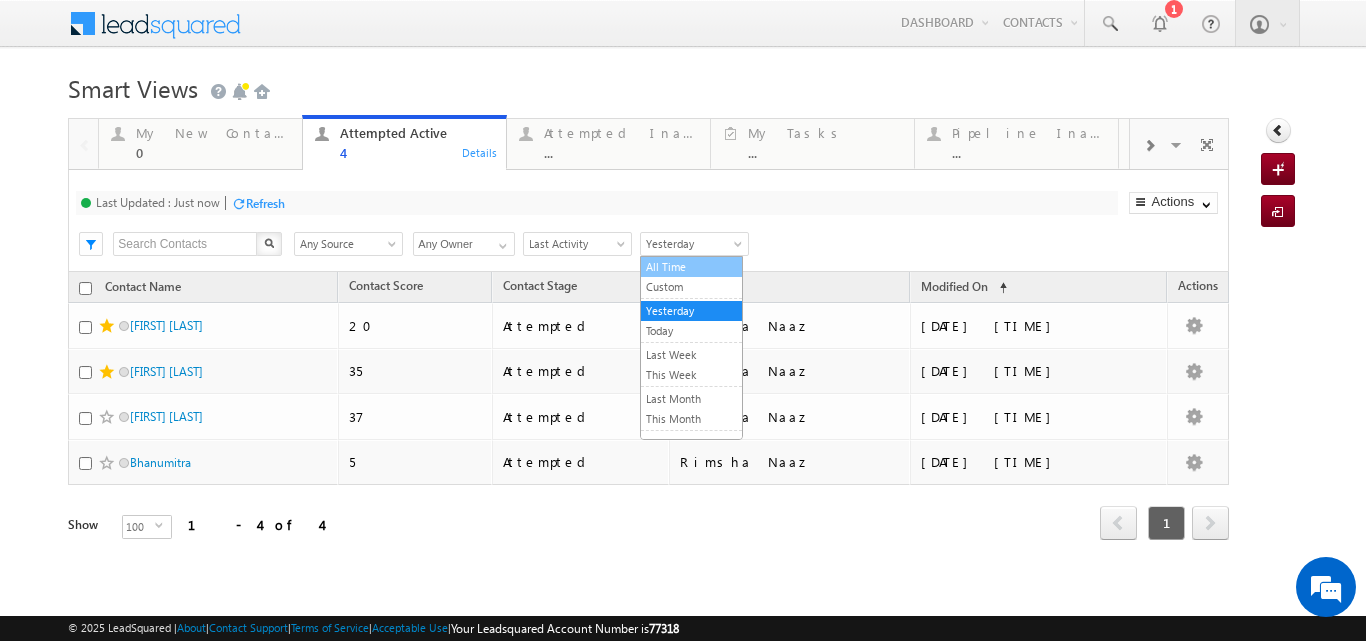 click on "All Time" at bounding box center [691, 267] 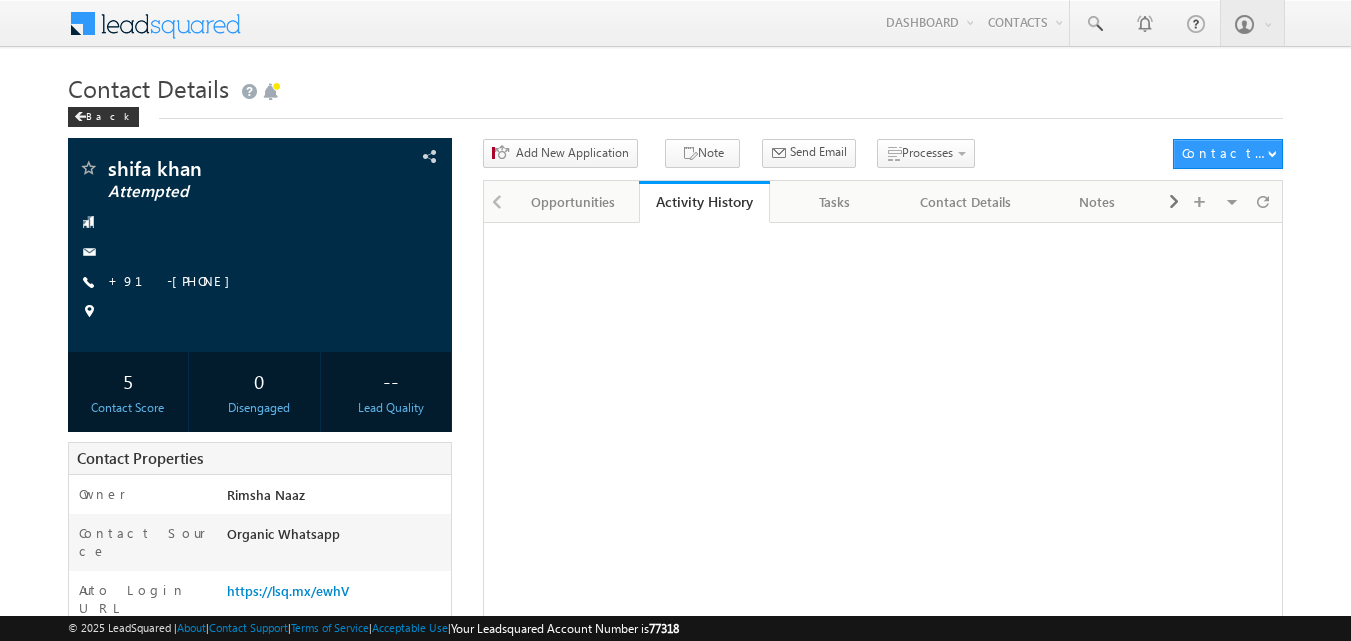 scroll, scrollTop: 0, scrollLeft: 0, axis: both 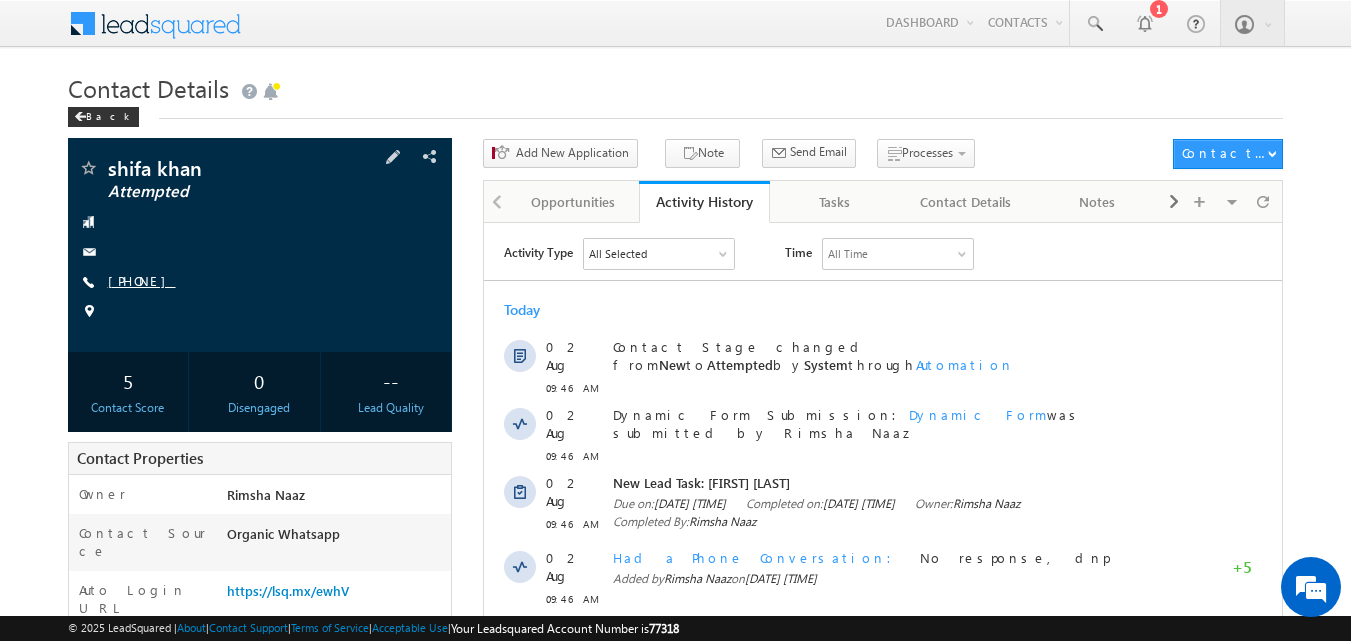 click on "[PHONE]" at bounding box center (142, 280) 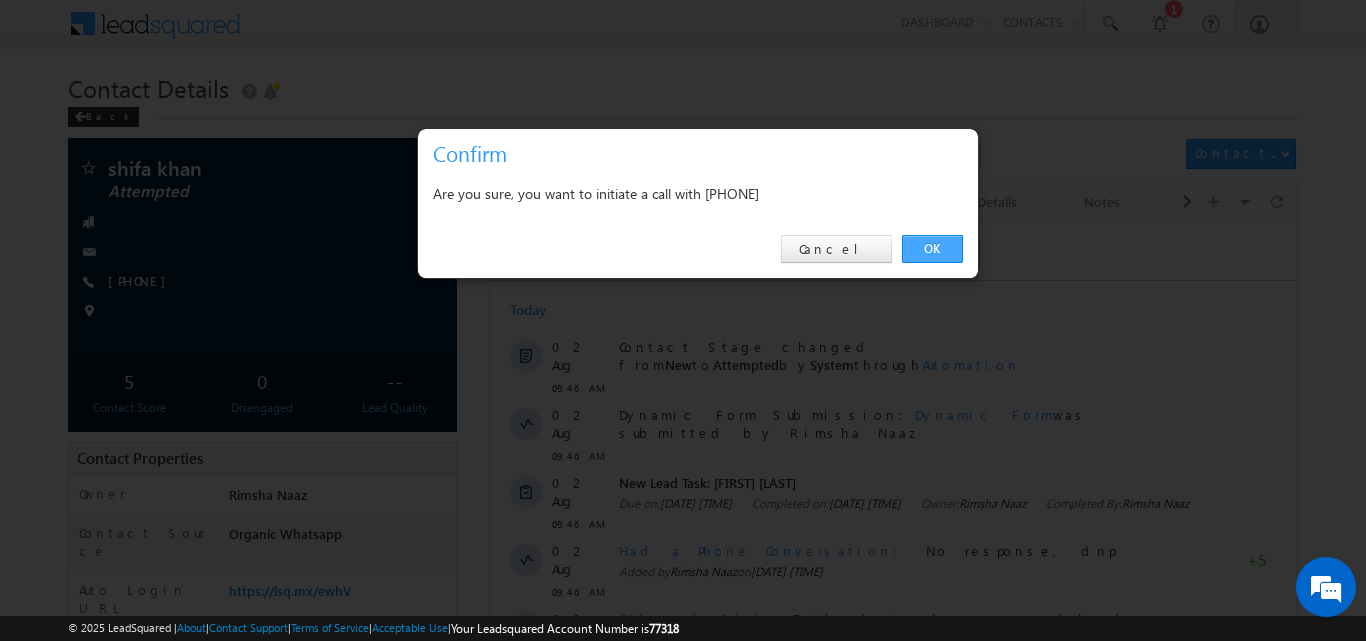 click on "OK" at bounding box center (932, 249) 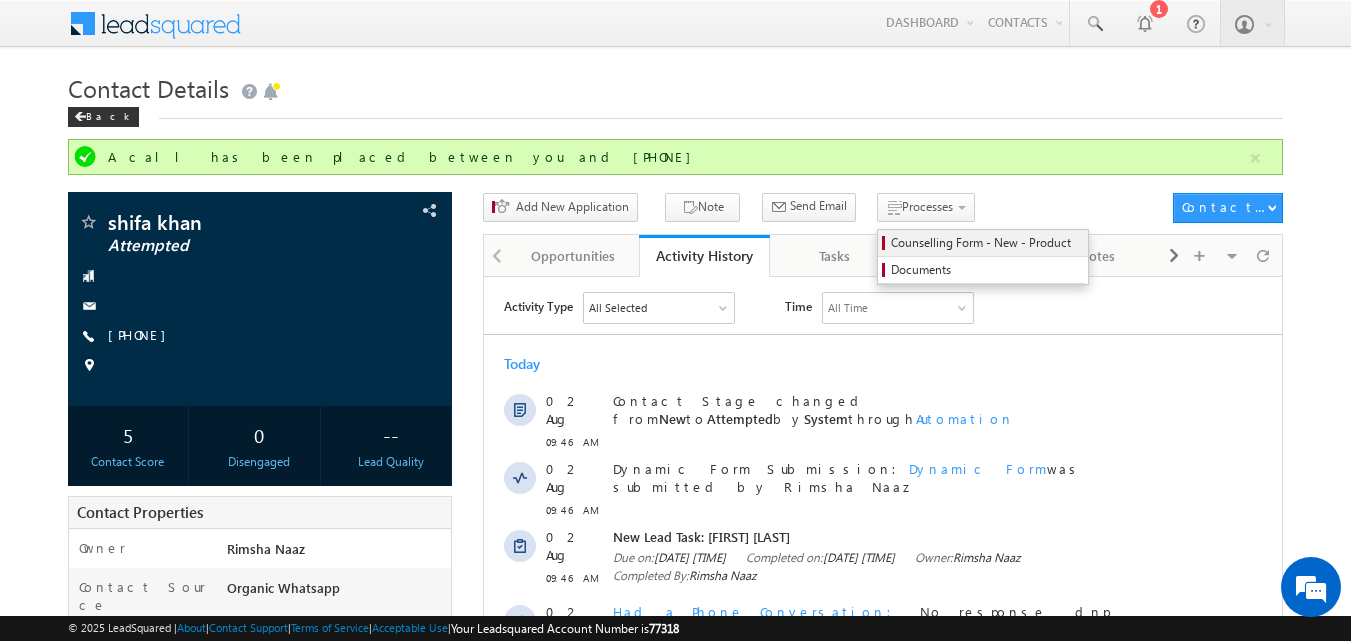 click on "Counselling Form - New - Product" at bounding box center (986, 243) 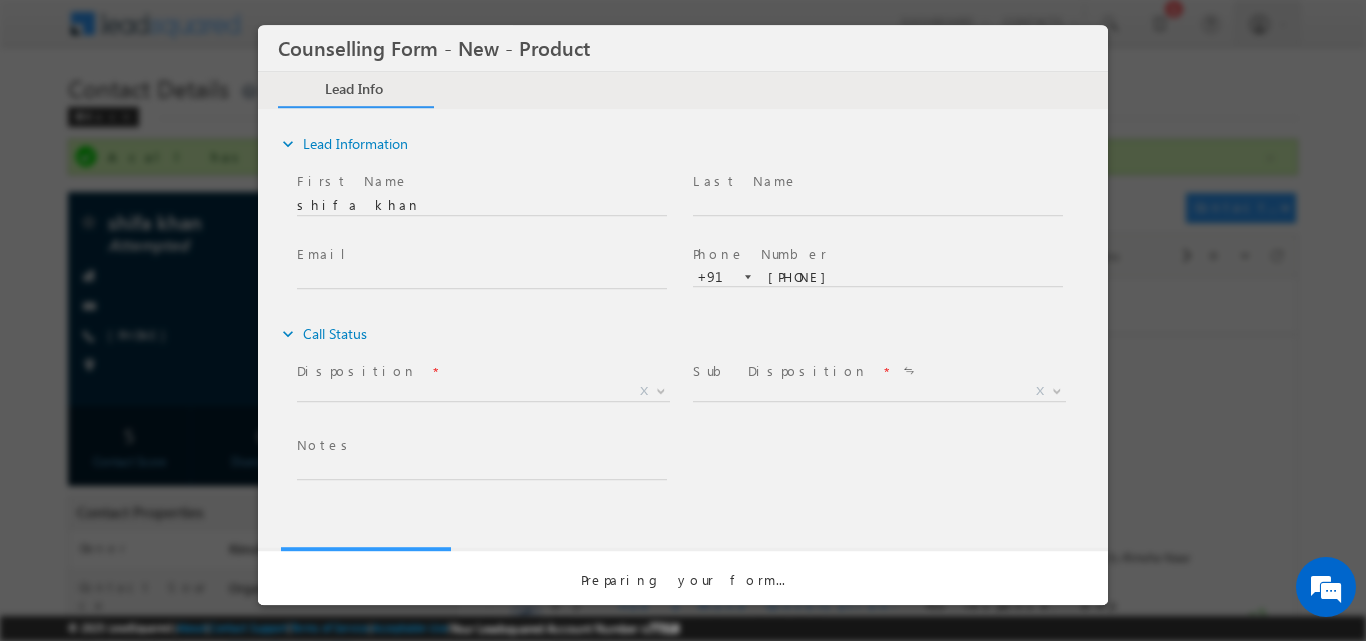 scroll, scrollTop: 0, scrollLeft: 0, axis: both 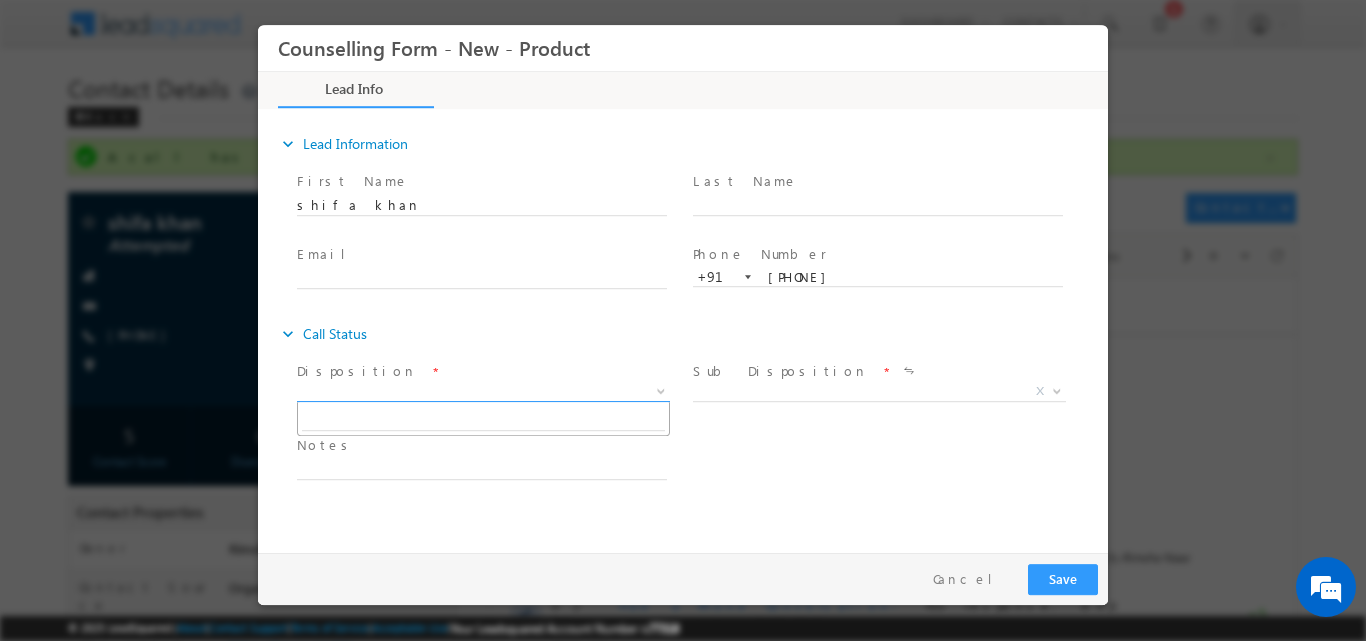 click at bounding box center [659, 390] 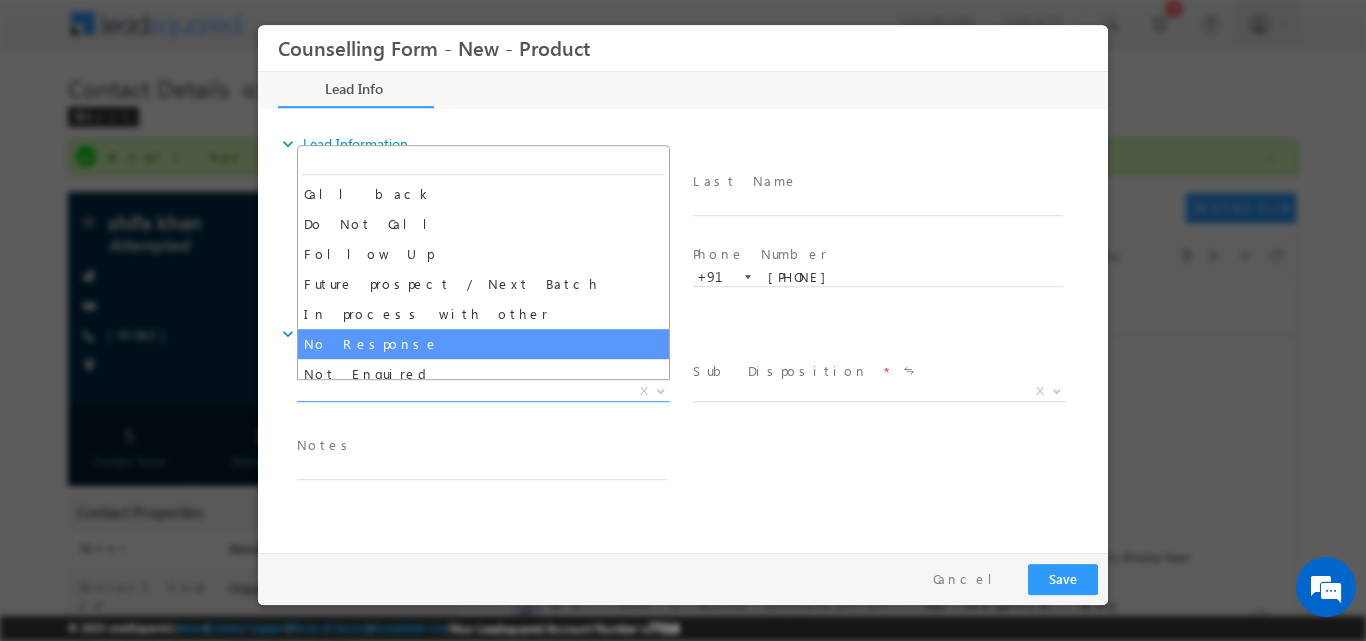 select on "No Response" 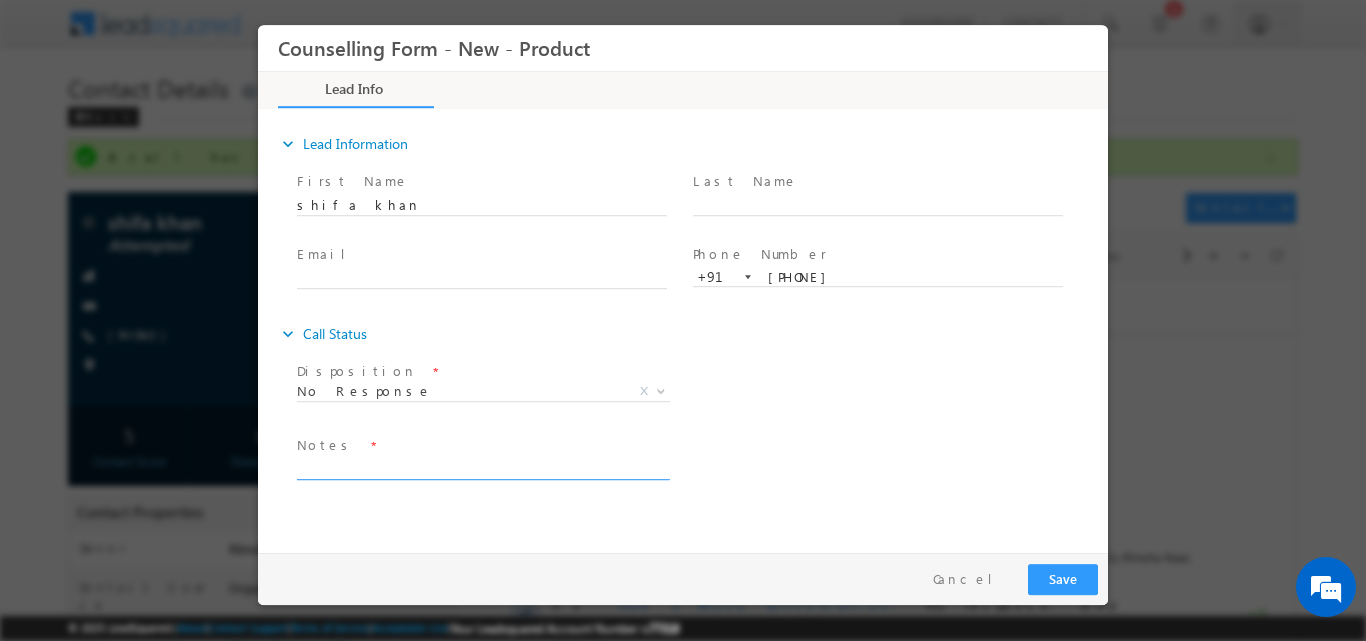 click at bounding box center (482, 467) 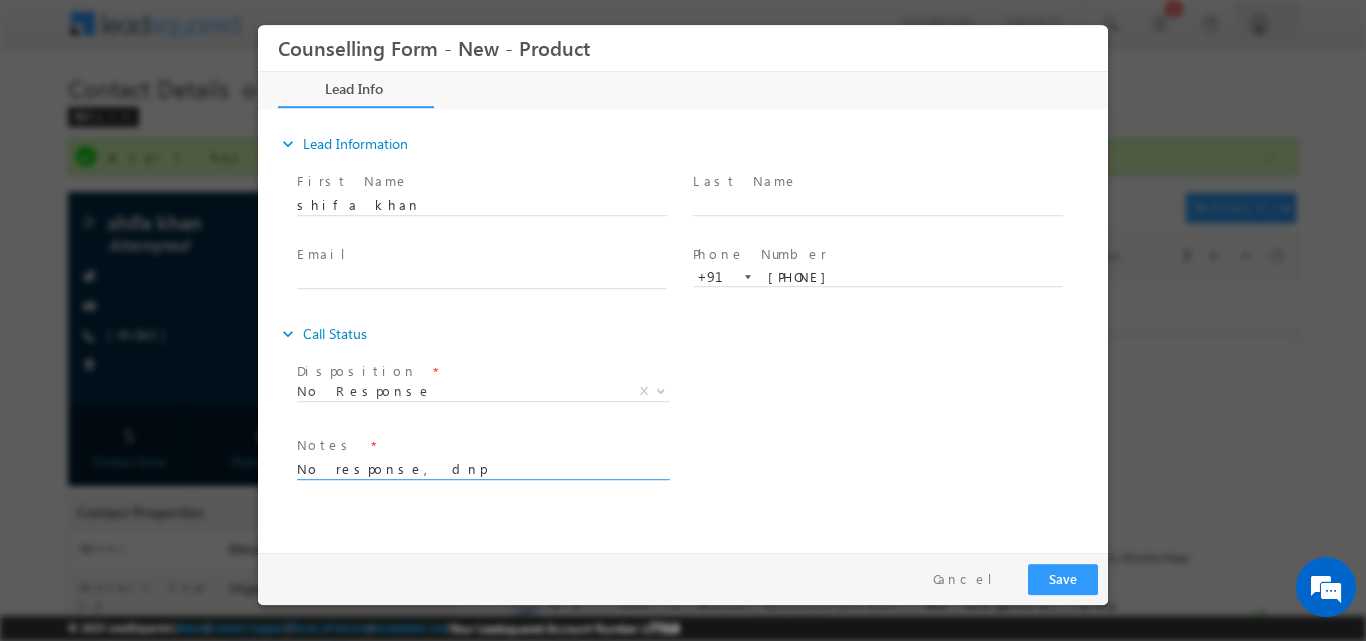 type on "No response, dnp" 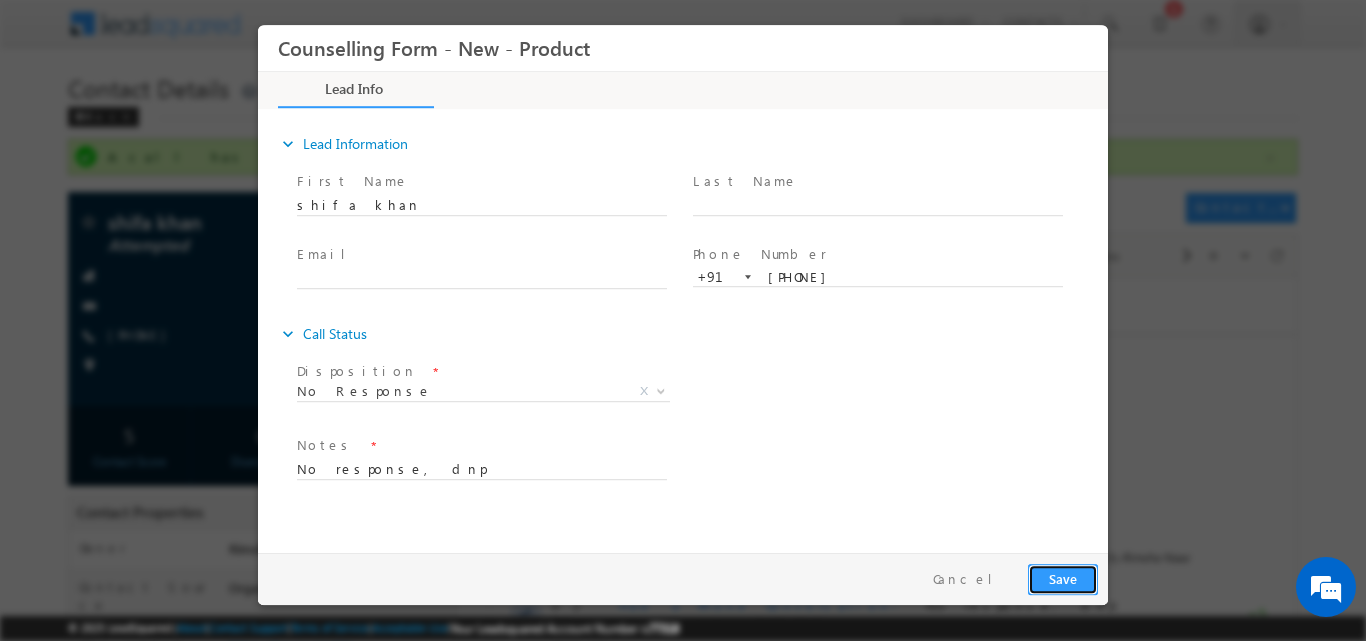 click on "Save" at bounding box center [1063, 578] 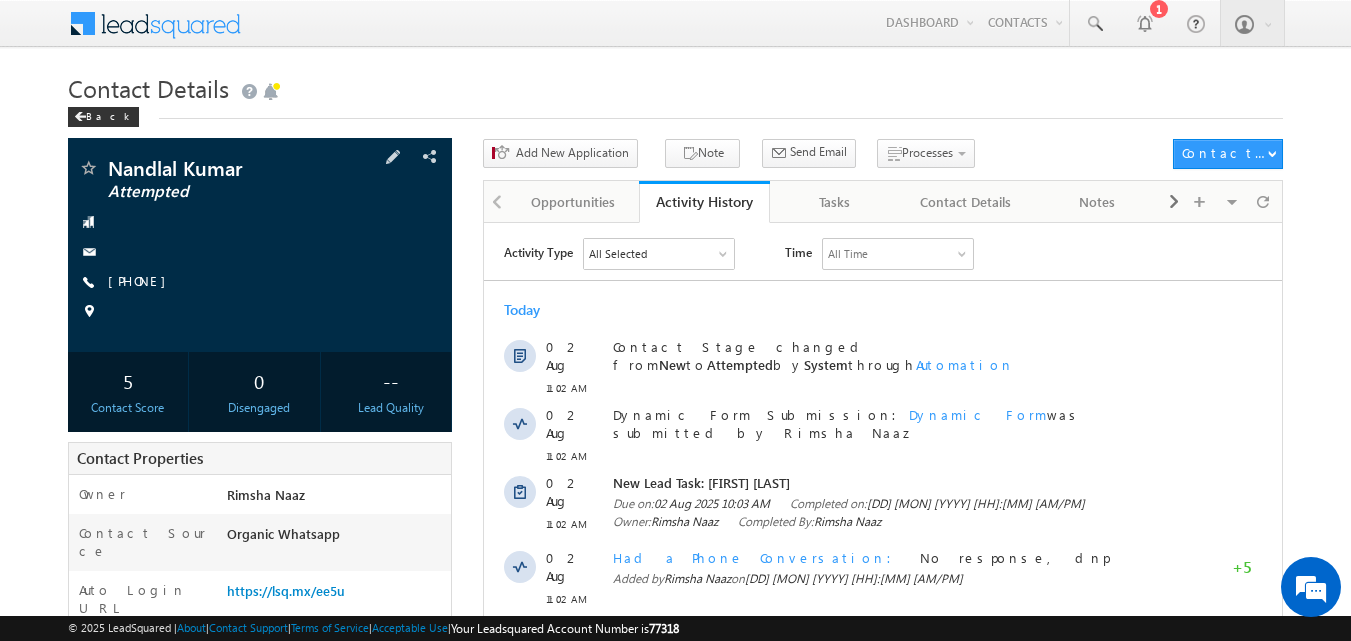scroll, scrollTop: 0, scrollLeft: 0, axis: both 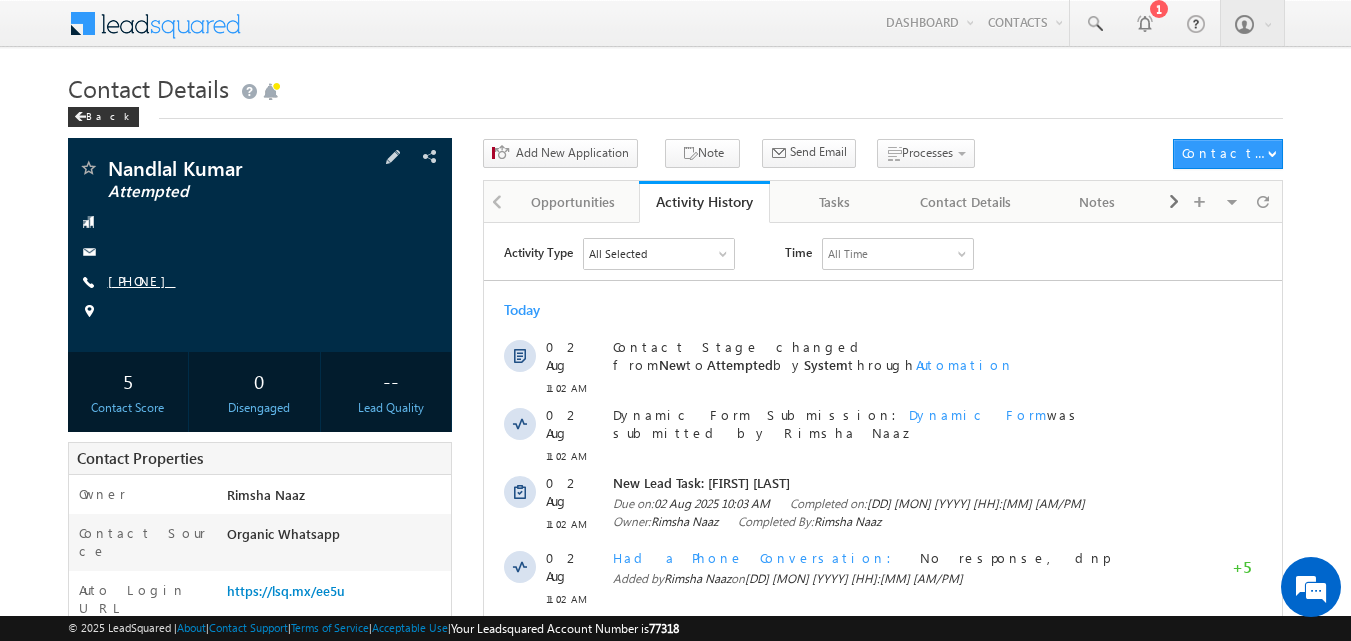 click on "[PHONE]" at bounding box center (142, 280) 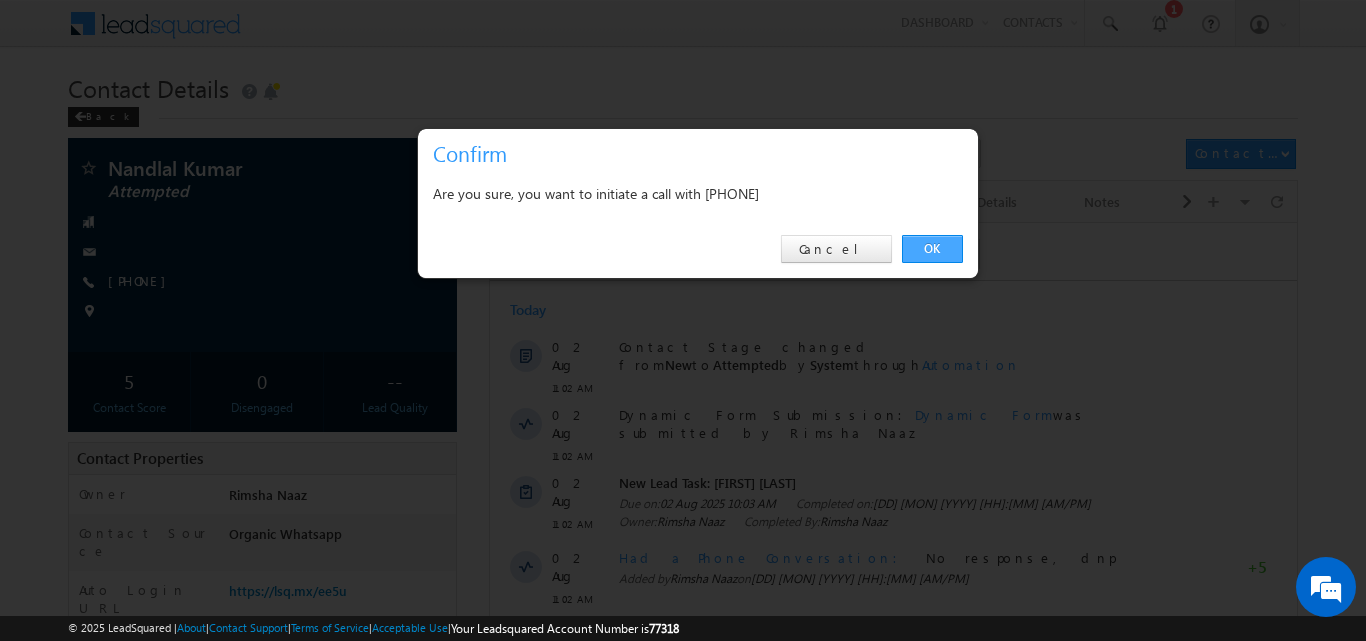 click on "OK" at bounding box center [932, 249] 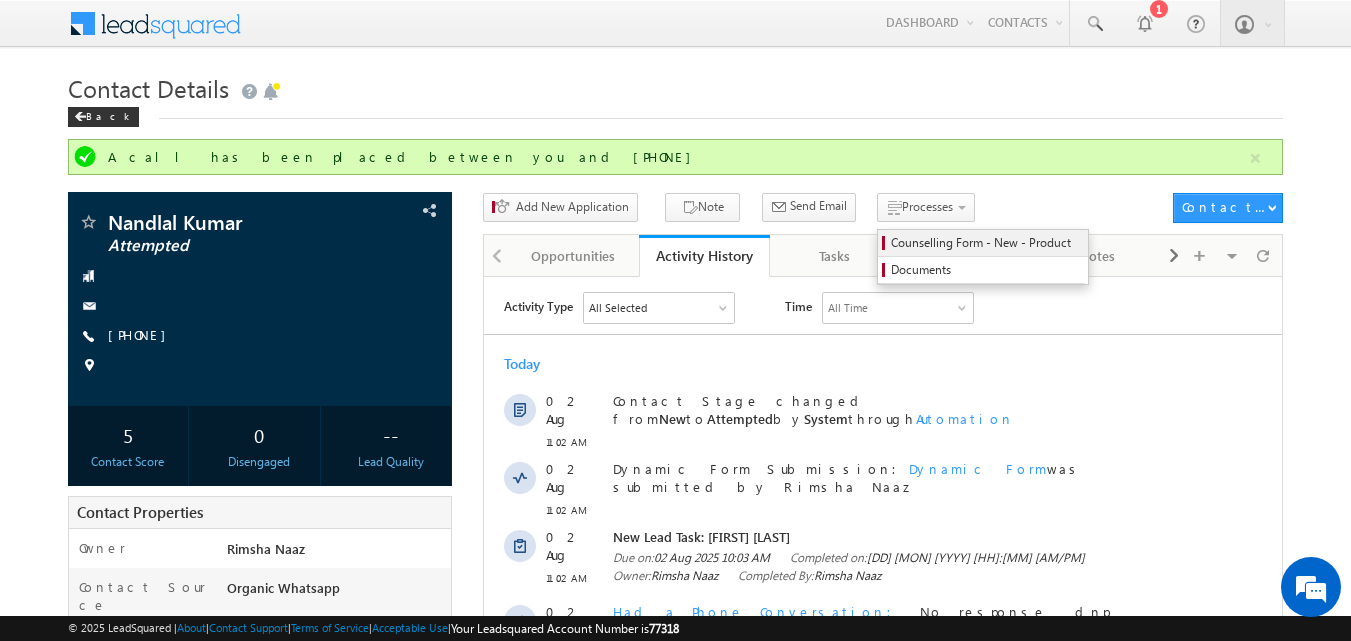 click on "Counselling Form - New - Product" at bounding box center (986, 243) 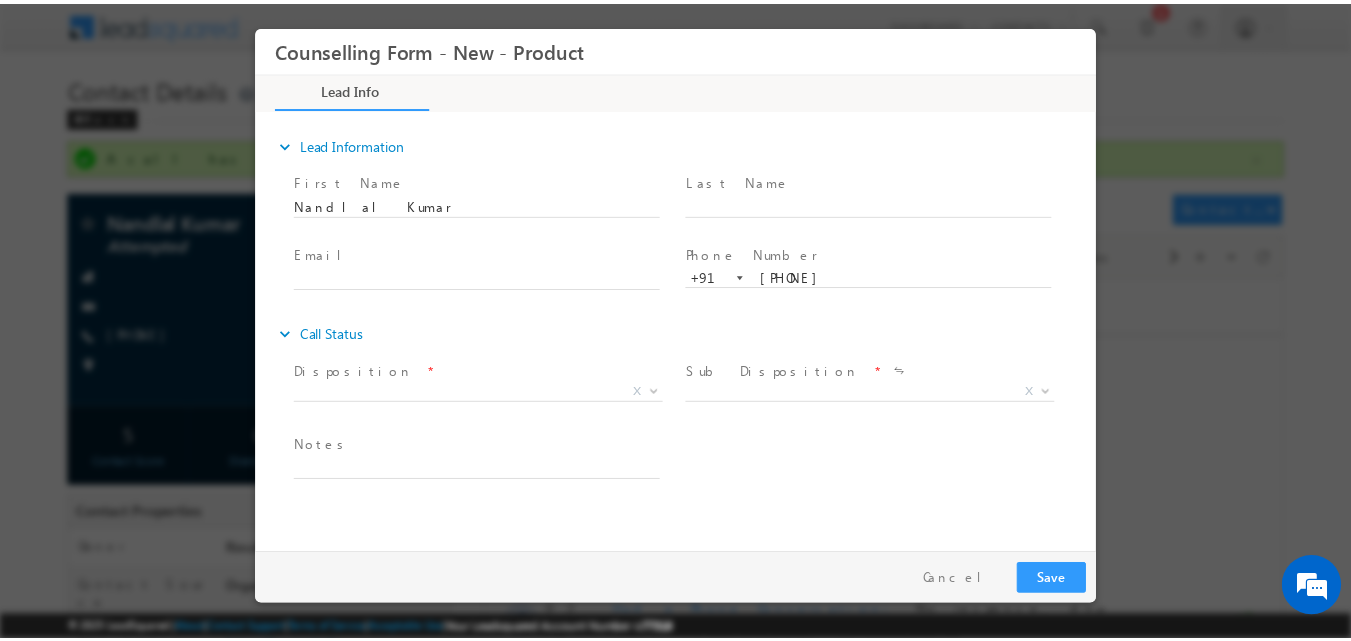 scroll, scrollTop: 0, scrollLeft: 0, axis: both 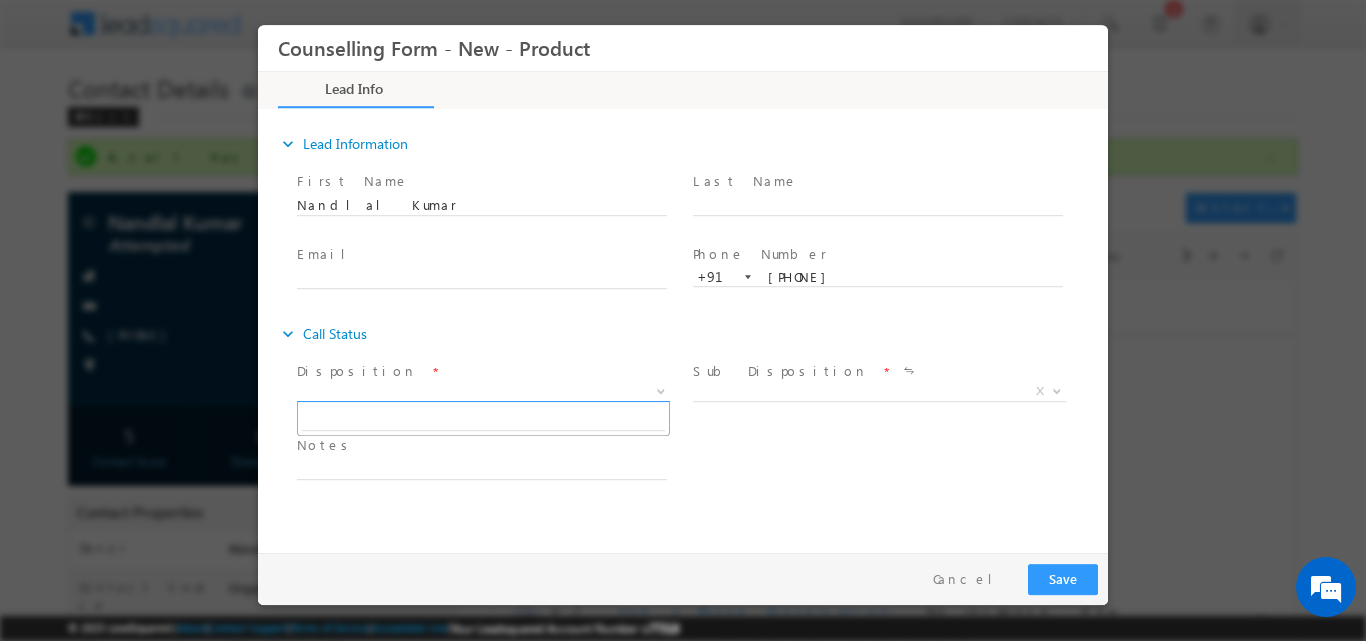 click at bounding box center [659, 390] 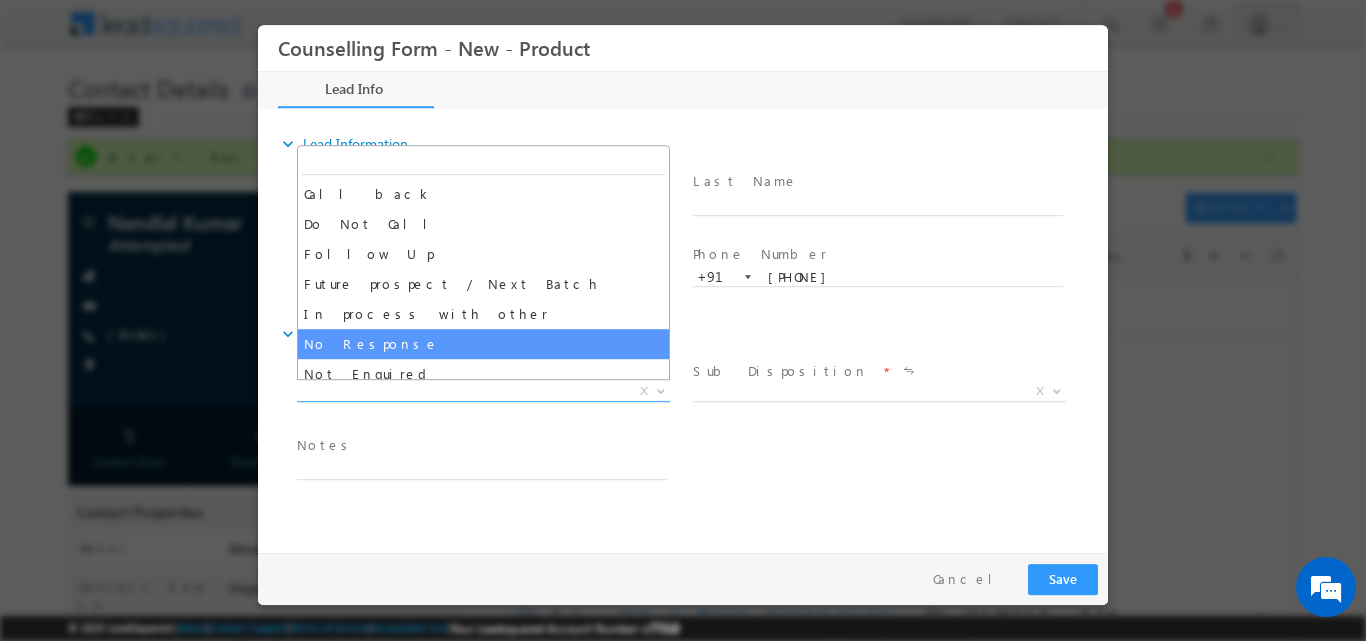 select on "No Response" 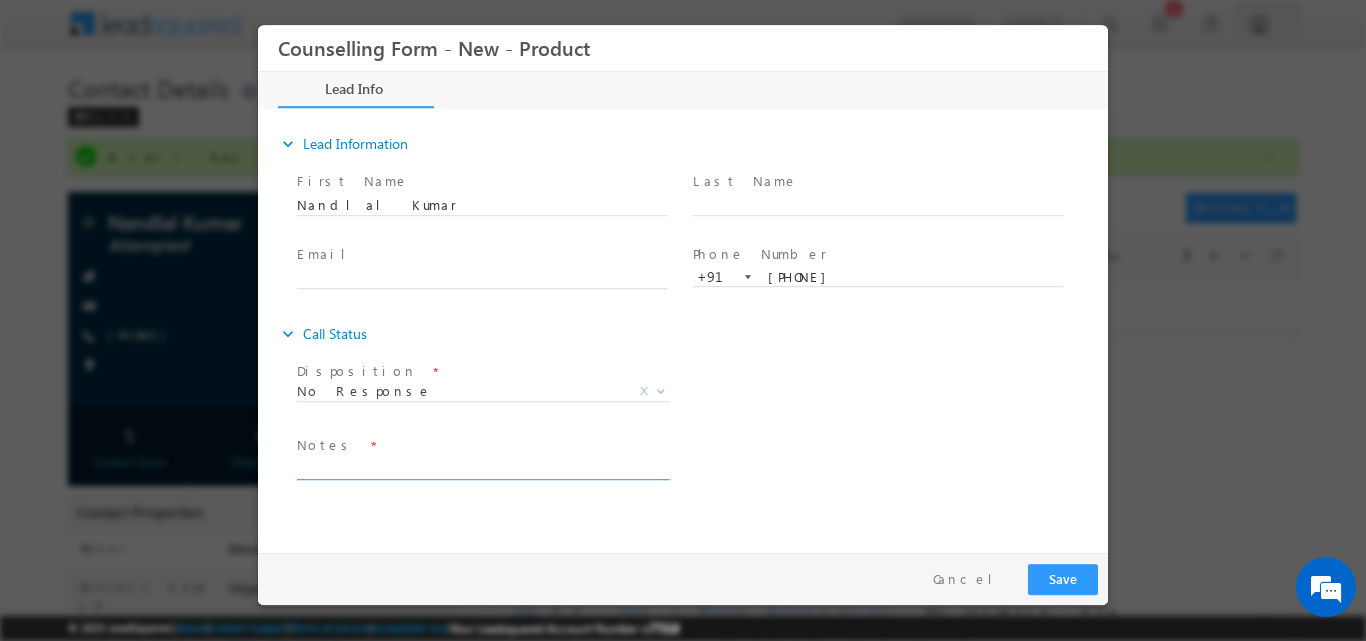 click at bounding box center (482, 467) 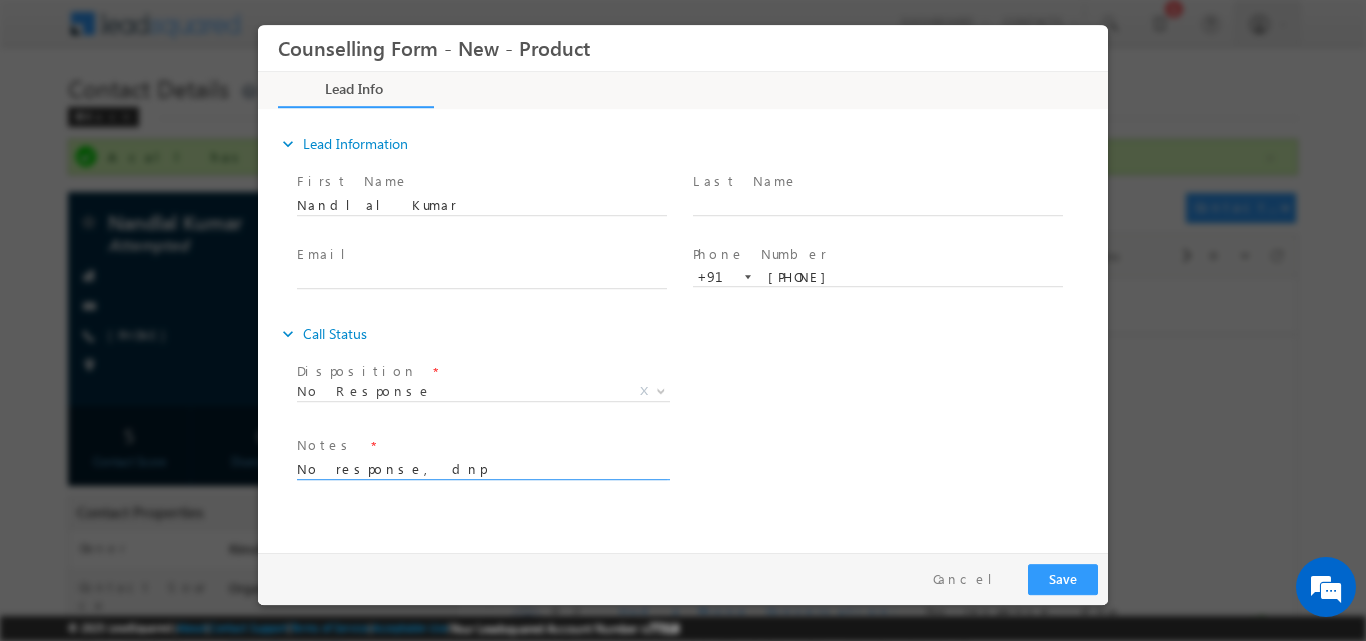 type on "No response, dnp" 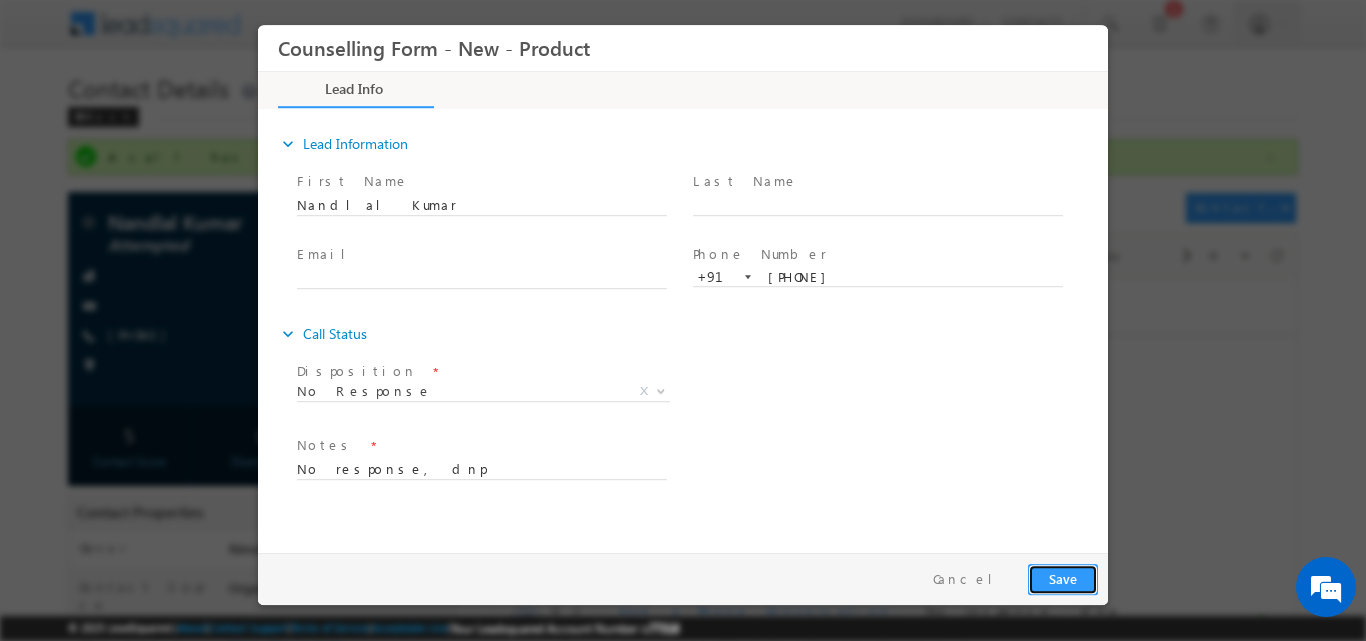 click on "Save" at bounding box center (1063, 578) 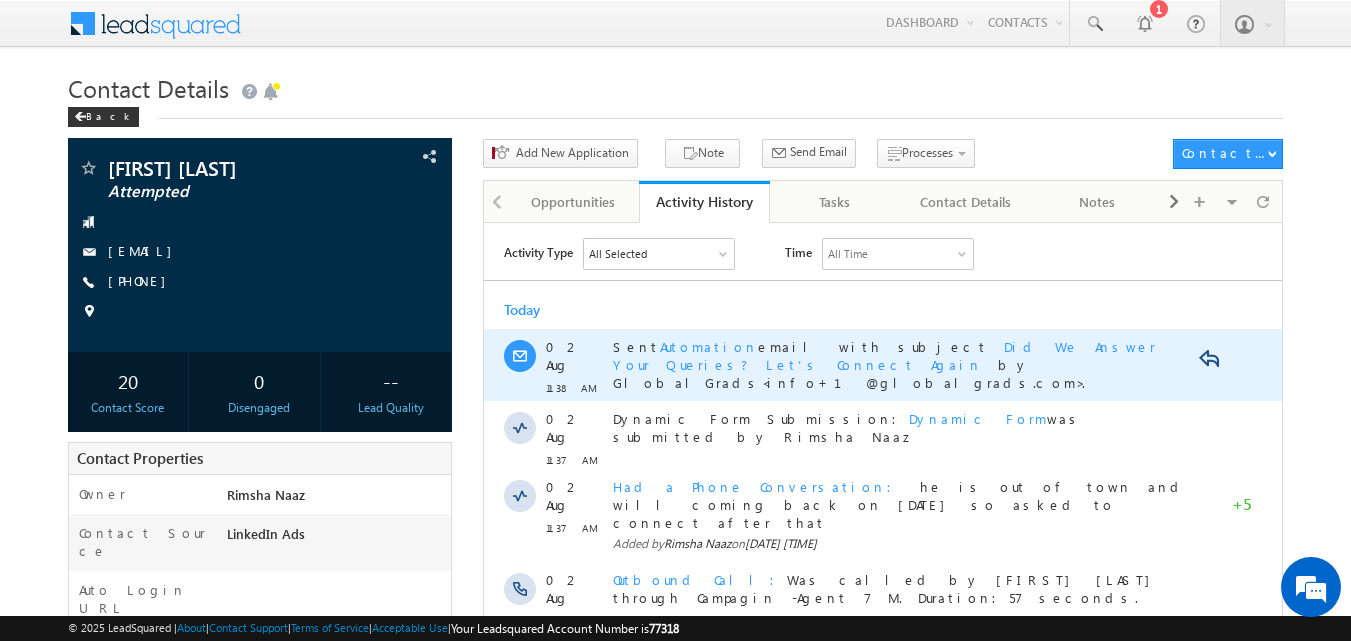 scroll, scrollTop: 0, scrollLeft: 0, axis: both 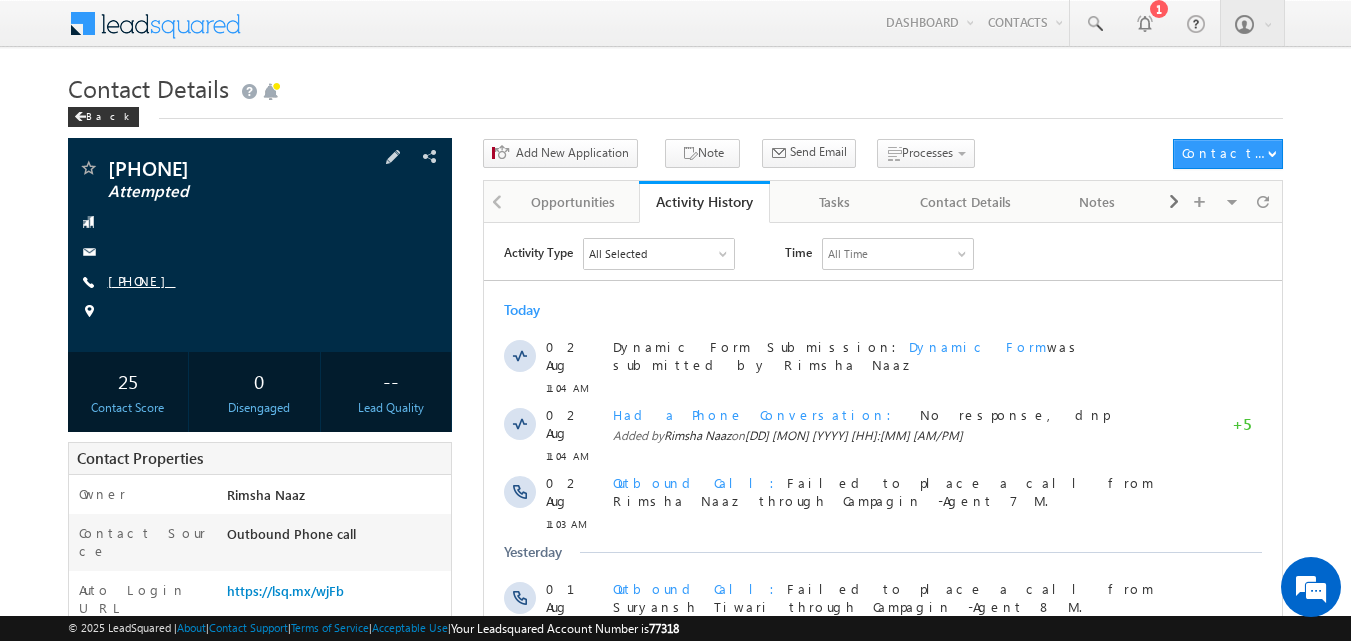 click on "[PHONE]" at bounding box center [142, 280] 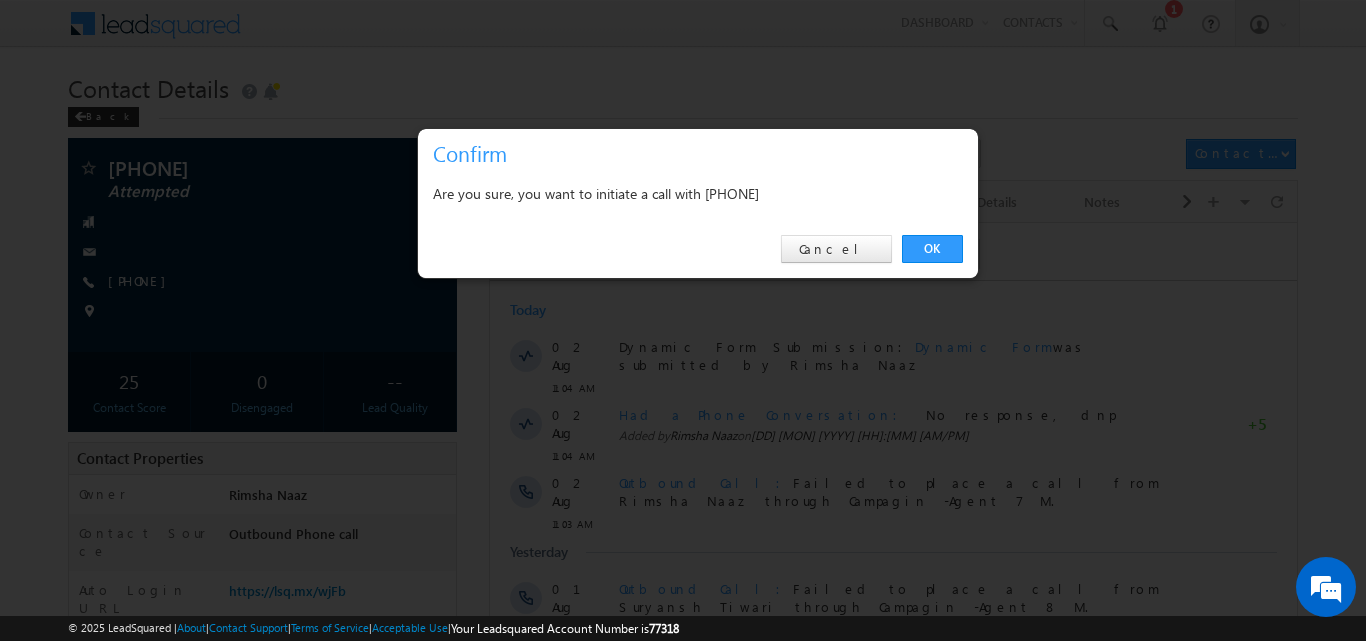 click on "OK Cancel" at bounding box center [698, 249] 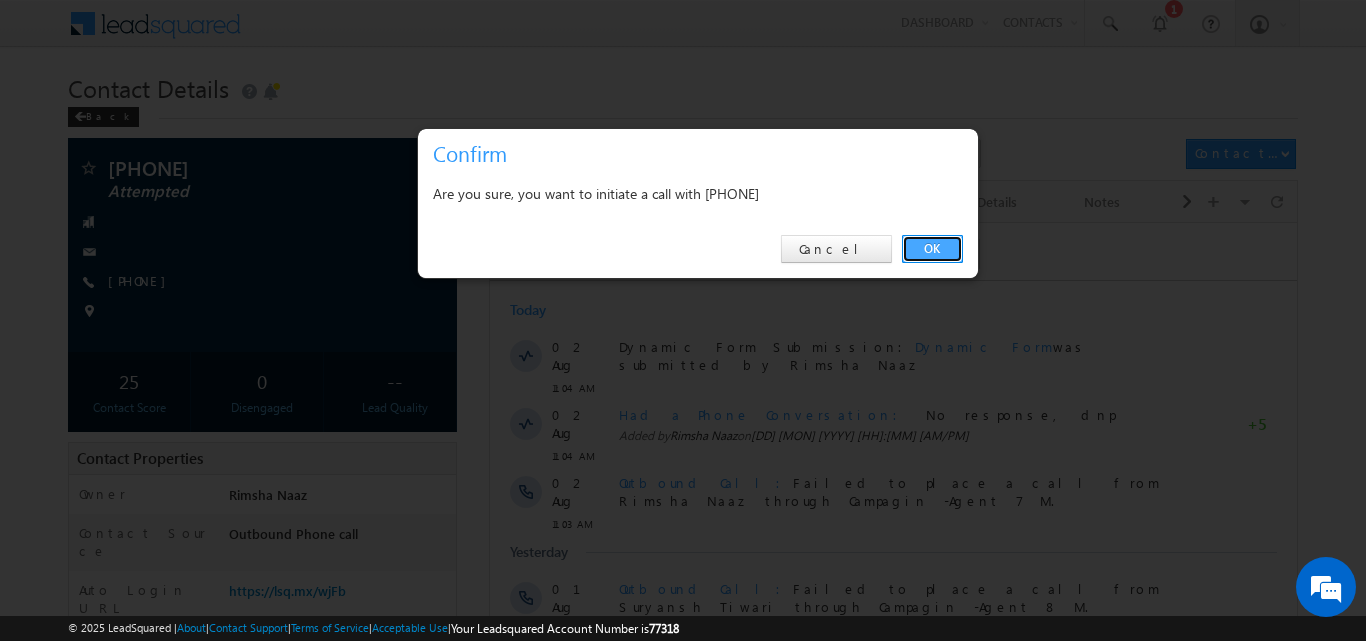 click on "OK" at bounding box center (932, 249) 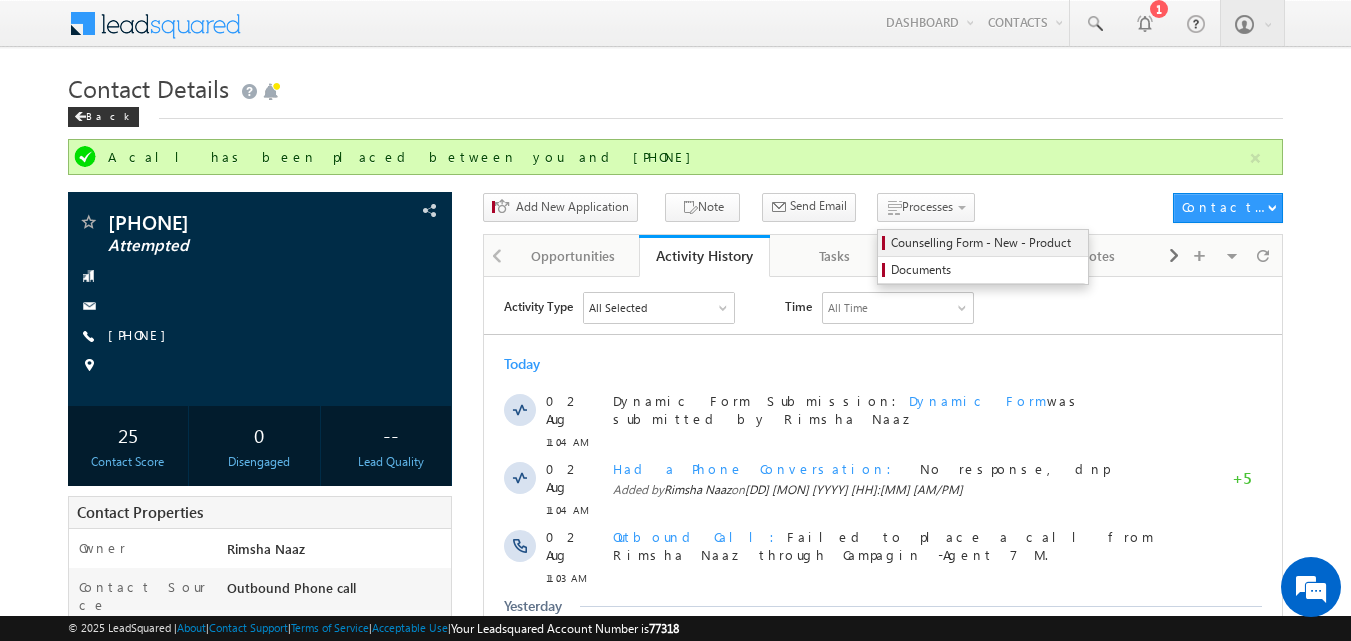click on "Counselling Form - New - Product" at bounding box center (986, 243) 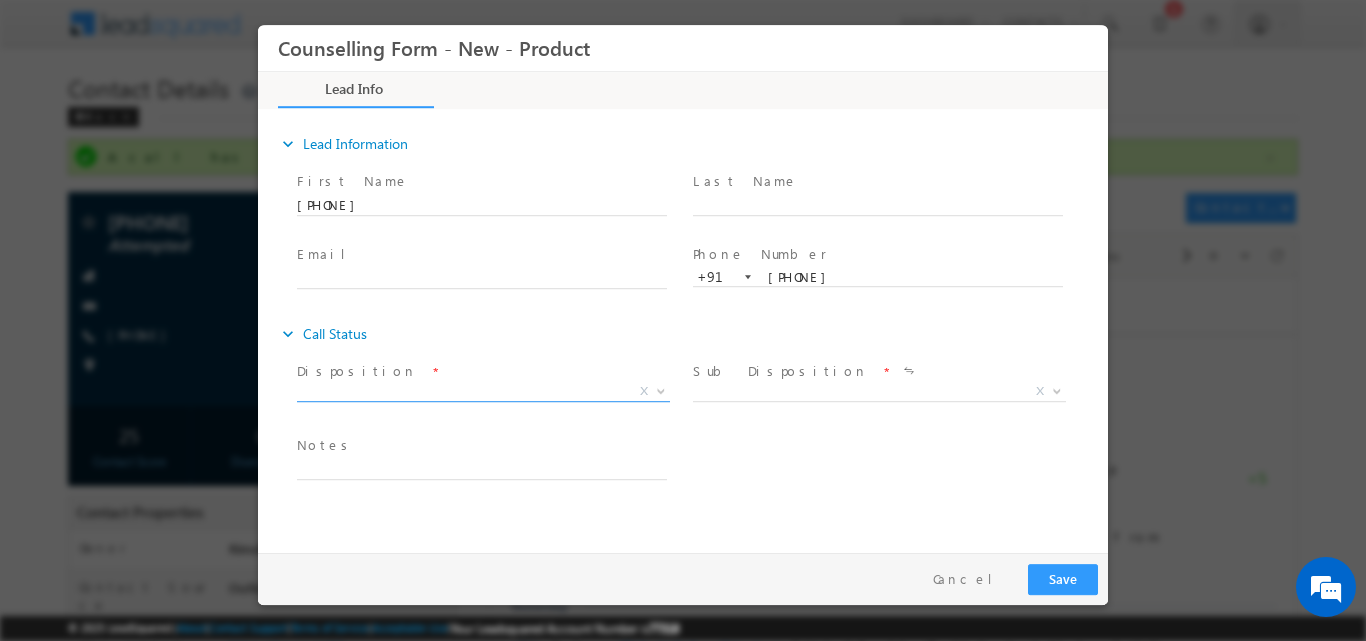 scroll, scrollTop: 0, scrollLeft: 0, axis: both 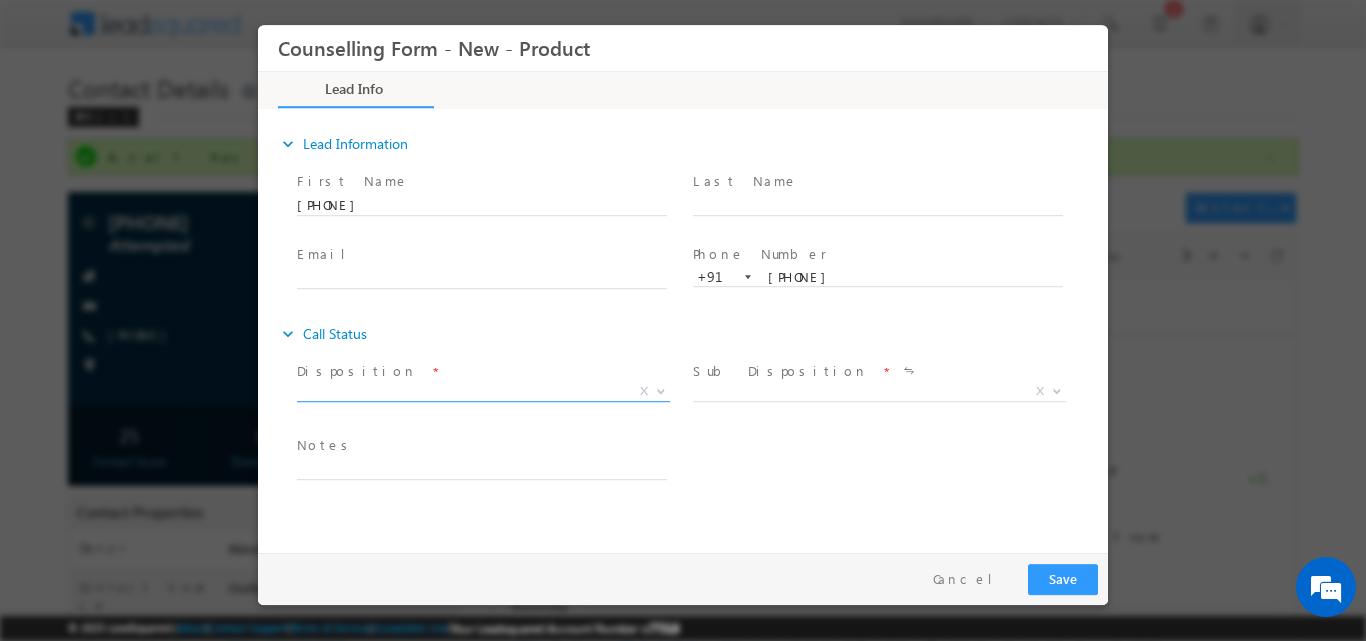 click at bounding box center (659, 390) 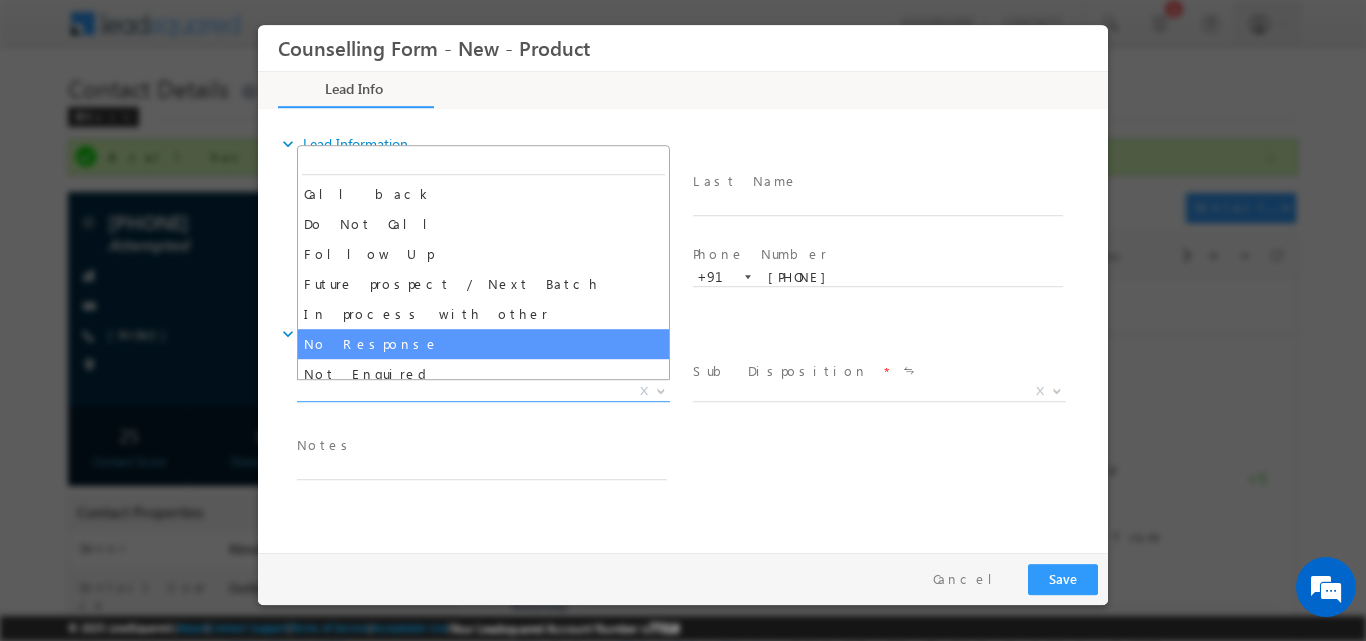 select on "No Response" 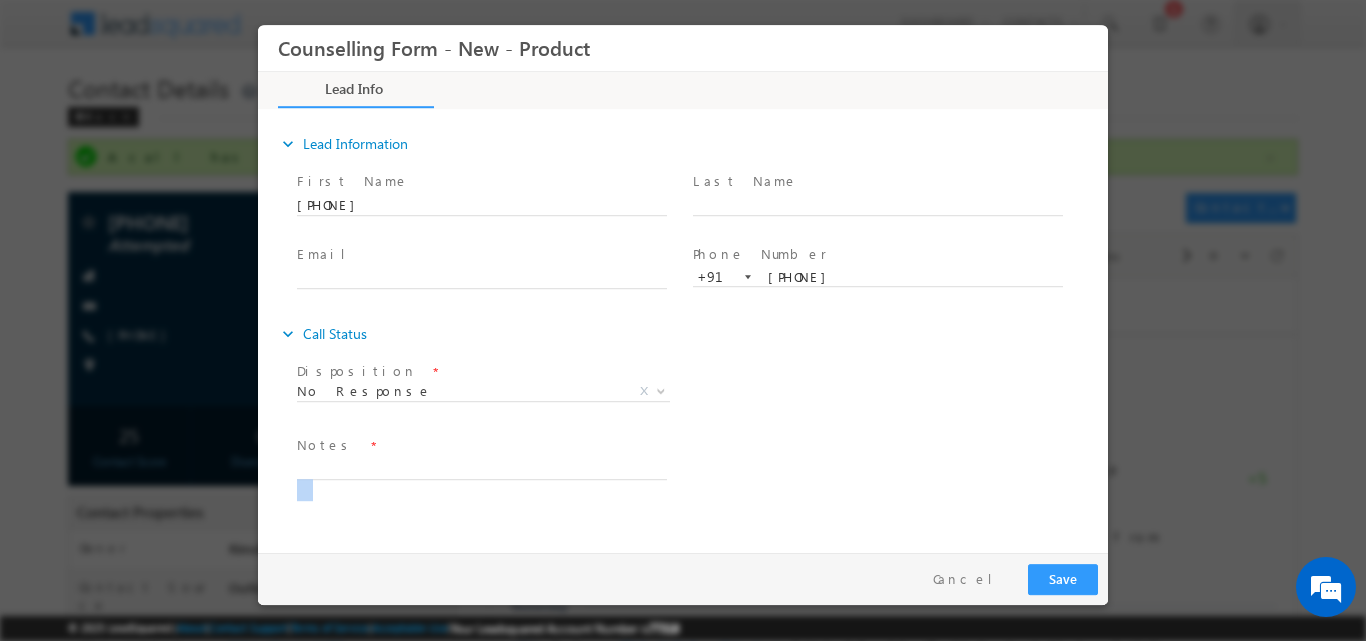 drag, startPoint x: 563, startPoint y: 477, endPoint x: 560, endPoint y: 466, distance: 11.401754 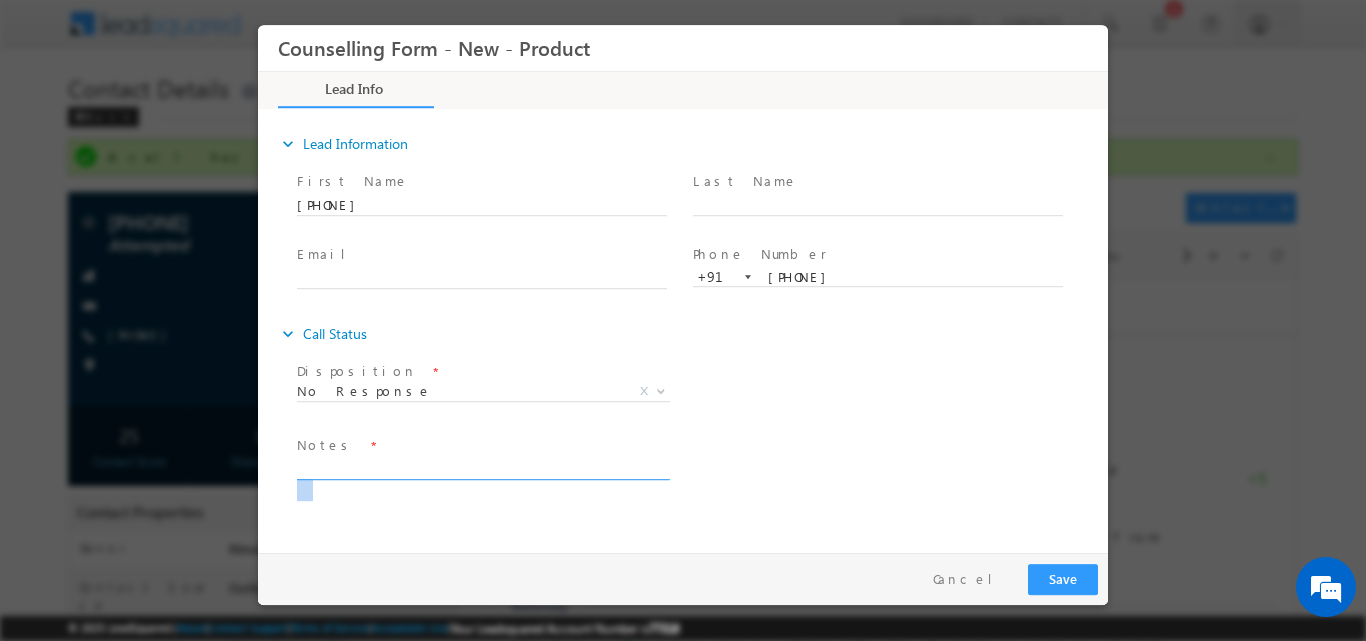 click at bounding box center (482, 467) 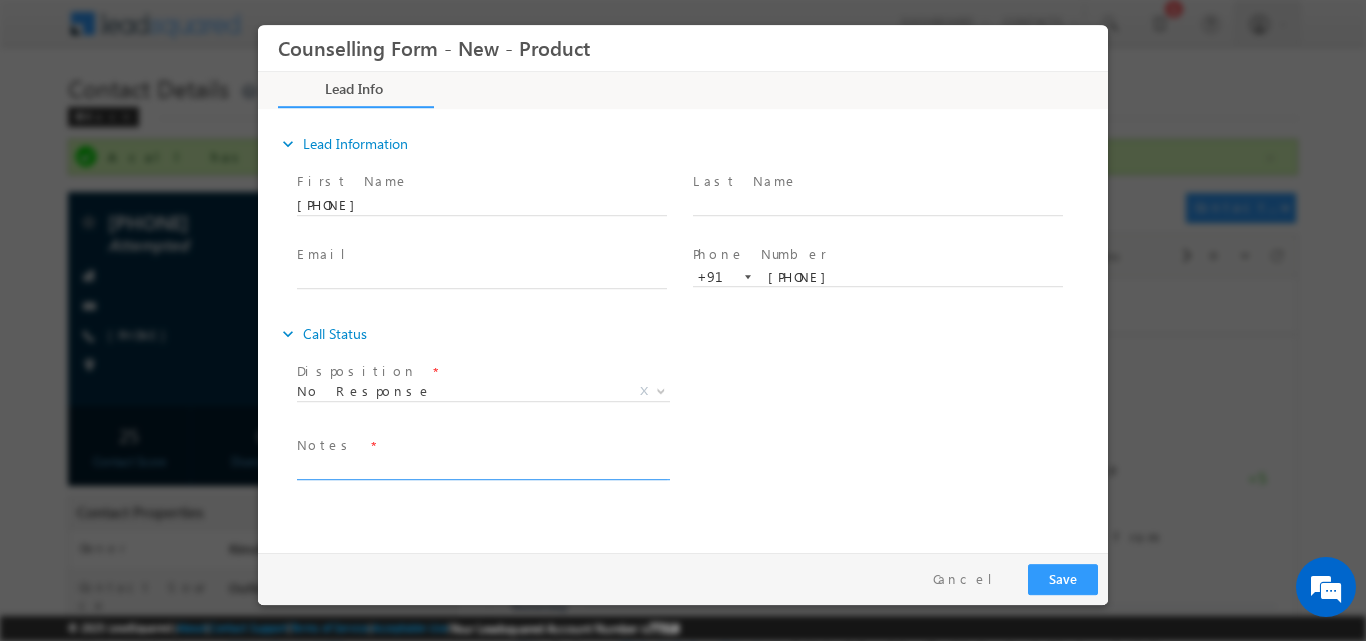 paste on "No response, dnp" 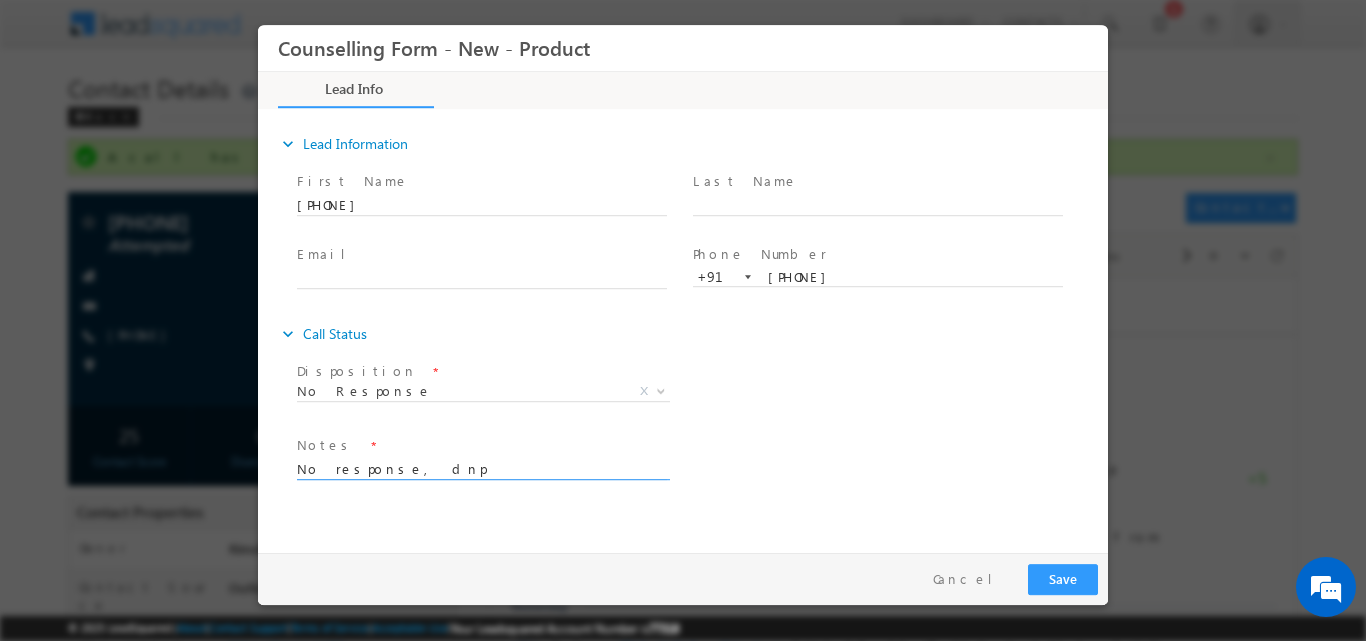 type on "No response, dnp" 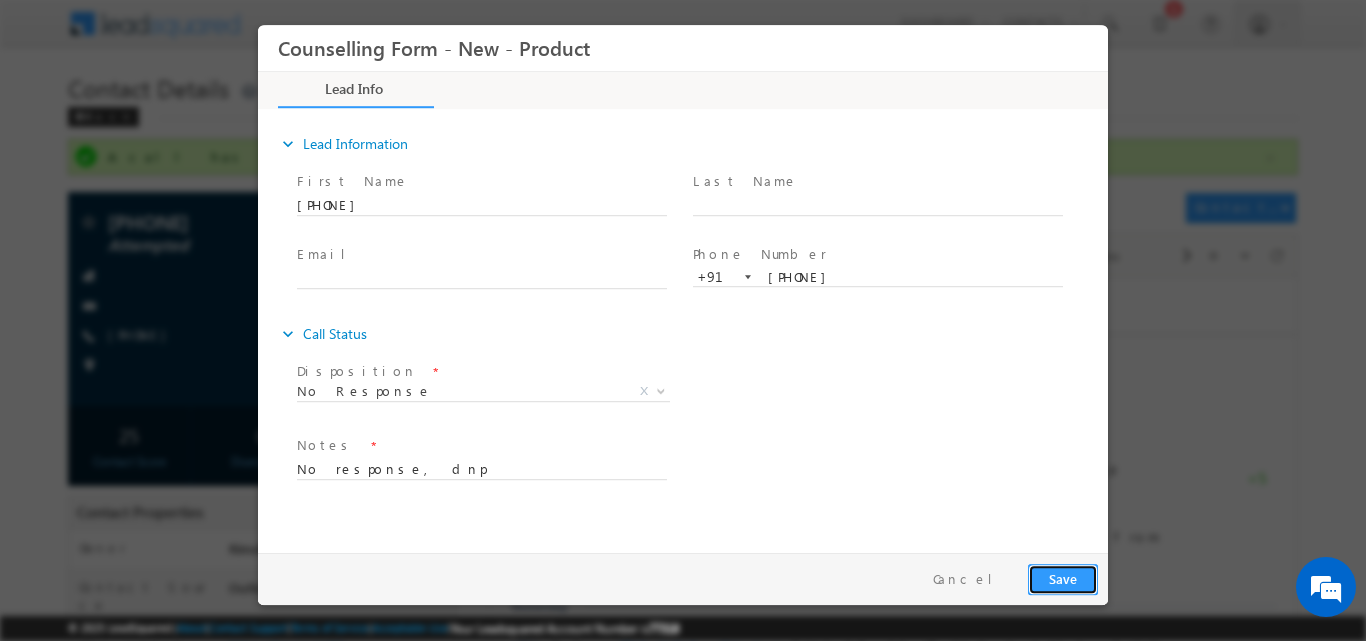 click on "Save" at bounding box center (1063, 578) 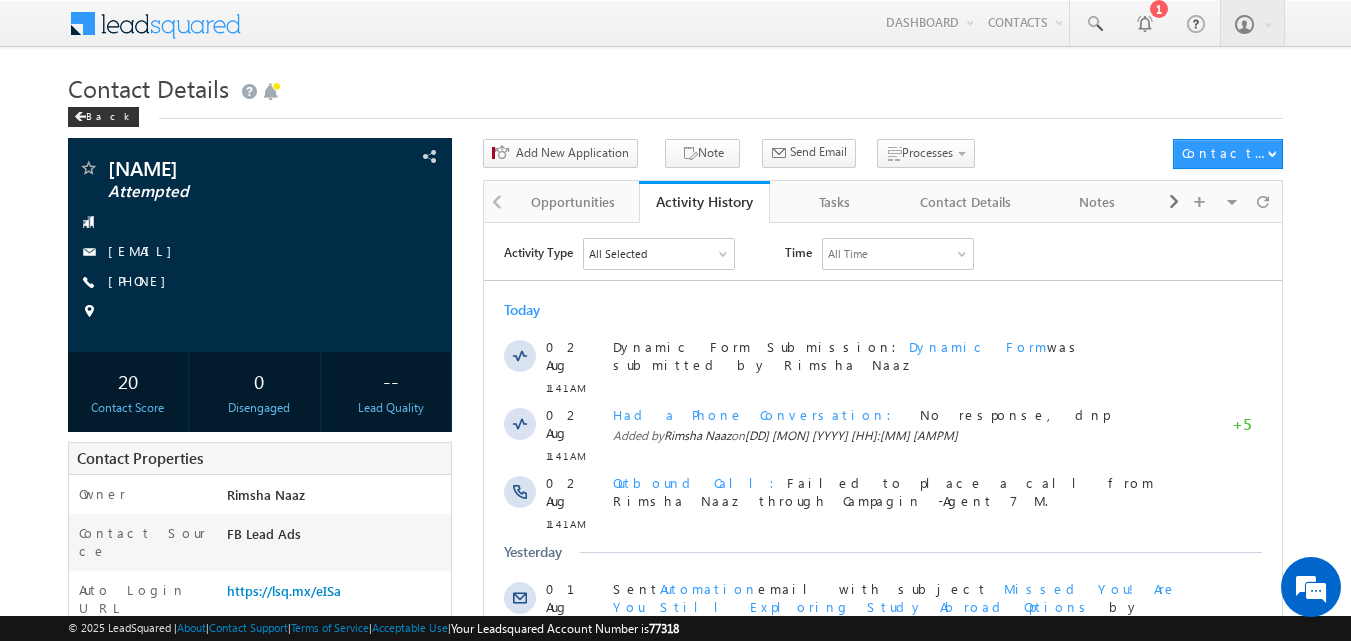 scroll, scrollTop: 0, scrollLeft: 0, axis: both 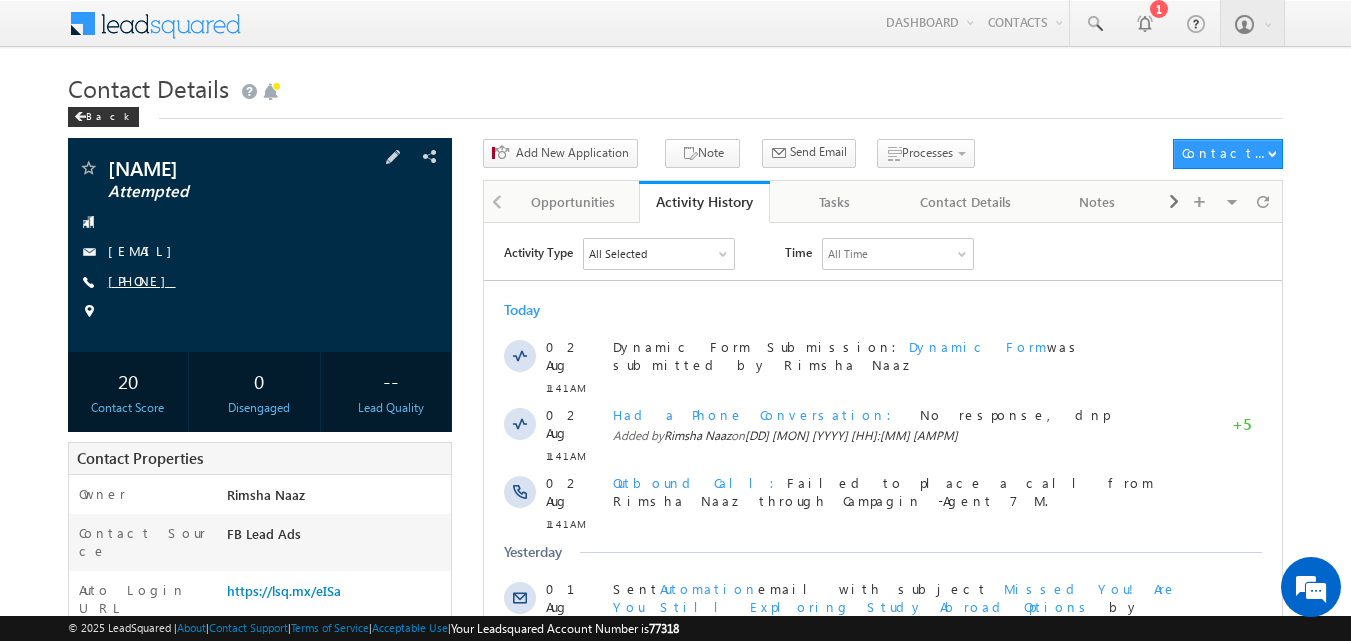 click on "+91-8962176941" at bounding box center (142, 280) 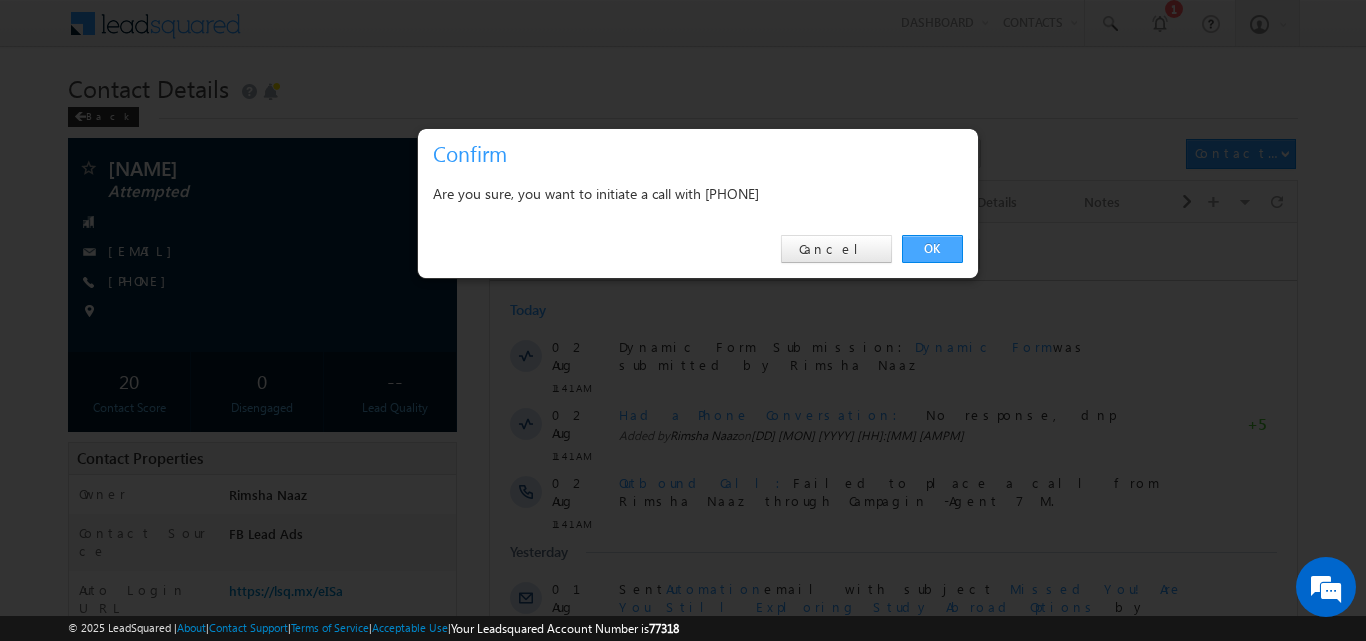 click on "OK" at bounding box center (932, 249) 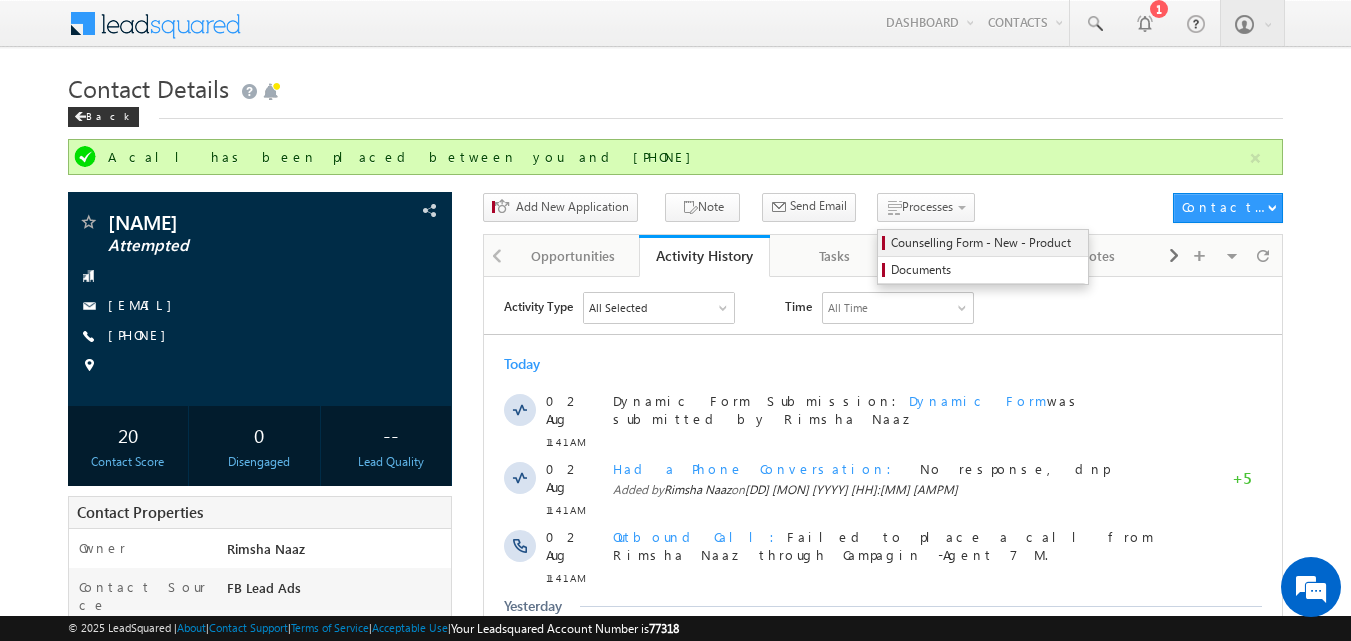 click on "Counselling Form - New - Product" at bounding box center (986, 243) 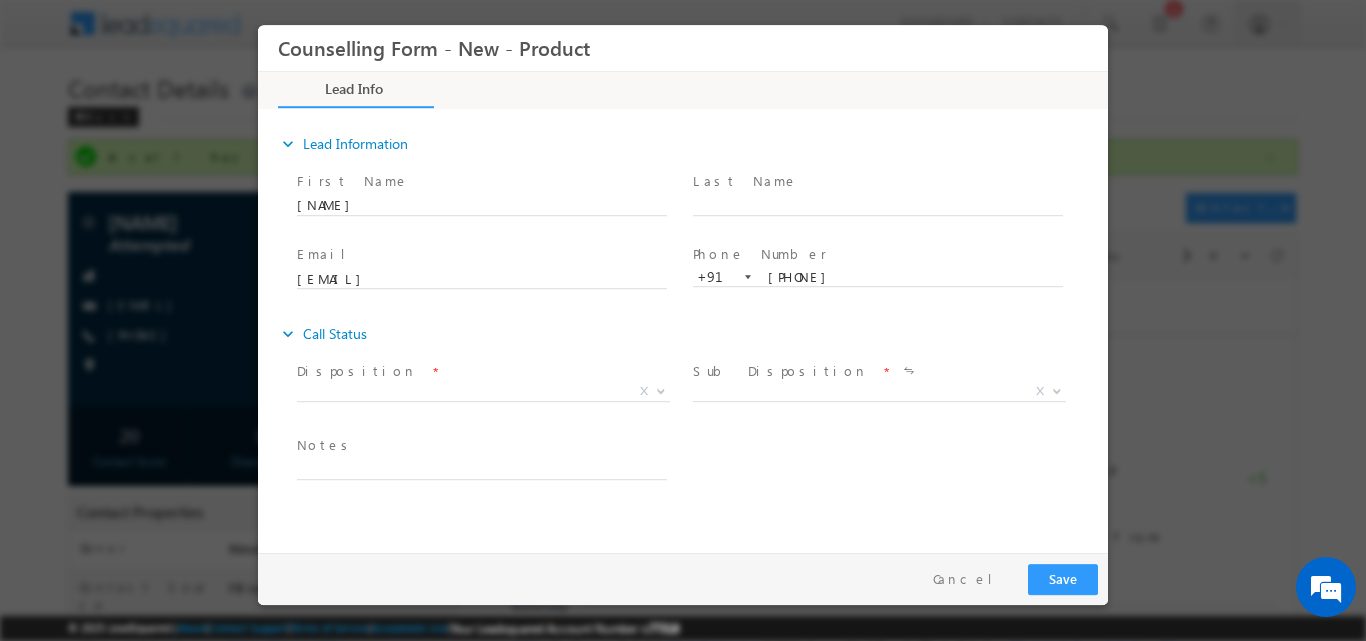 scroll, scrollTop: 0, scrollLeft: 0, axis: both 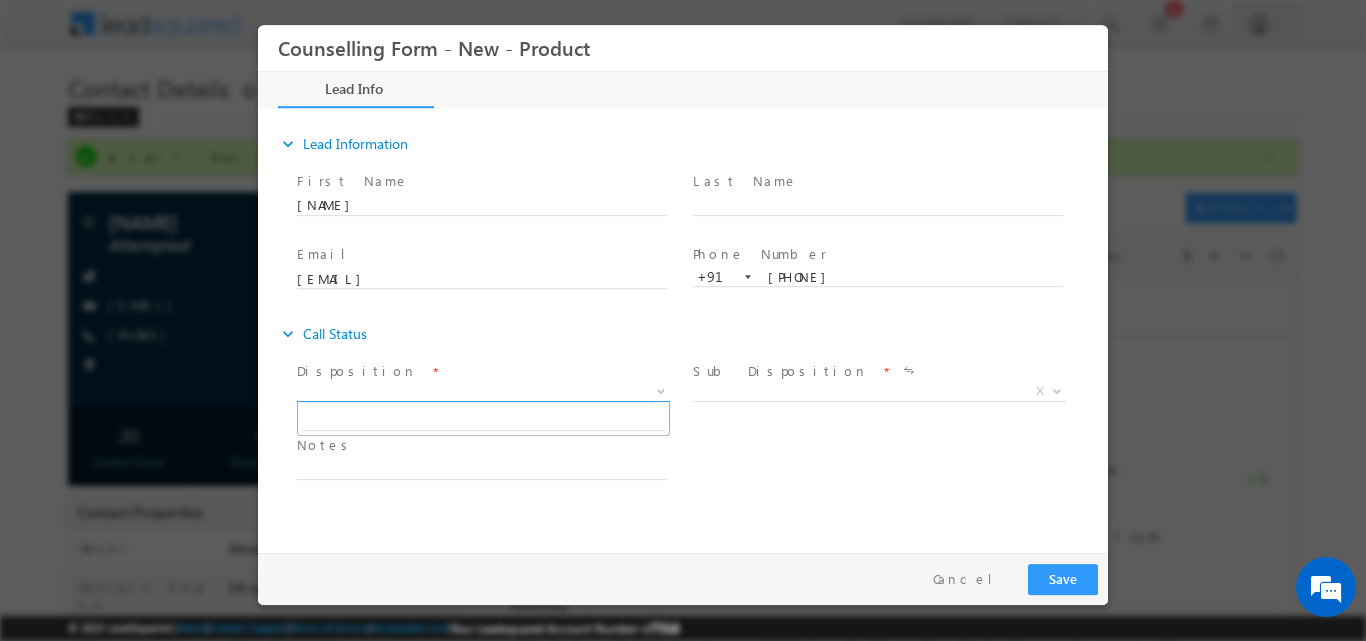 click at bounding box center (659, 390) 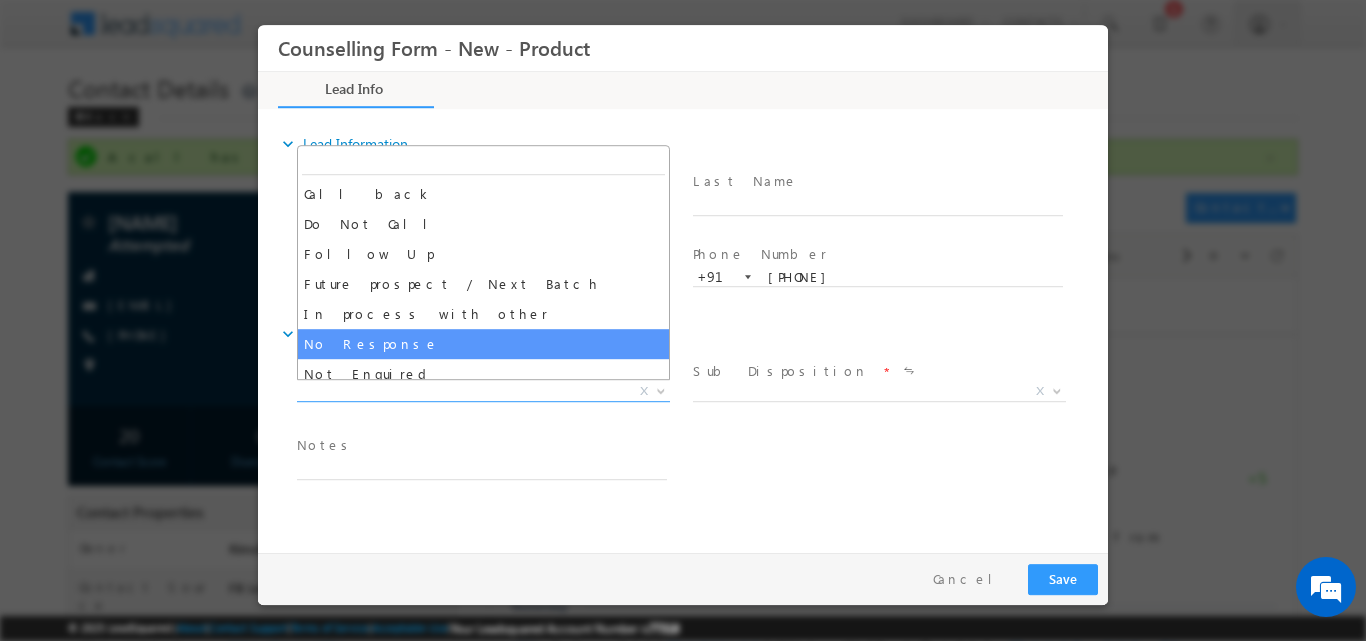 select on "No Response" 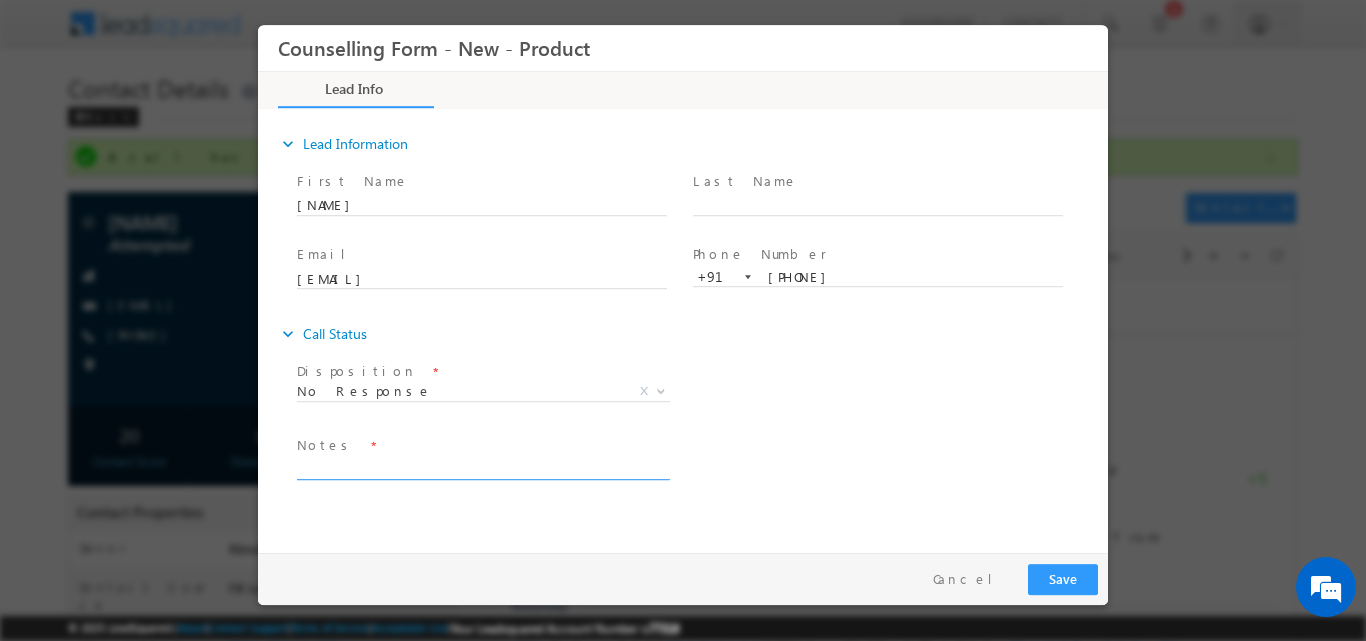 click at bounding box center (482, 467) 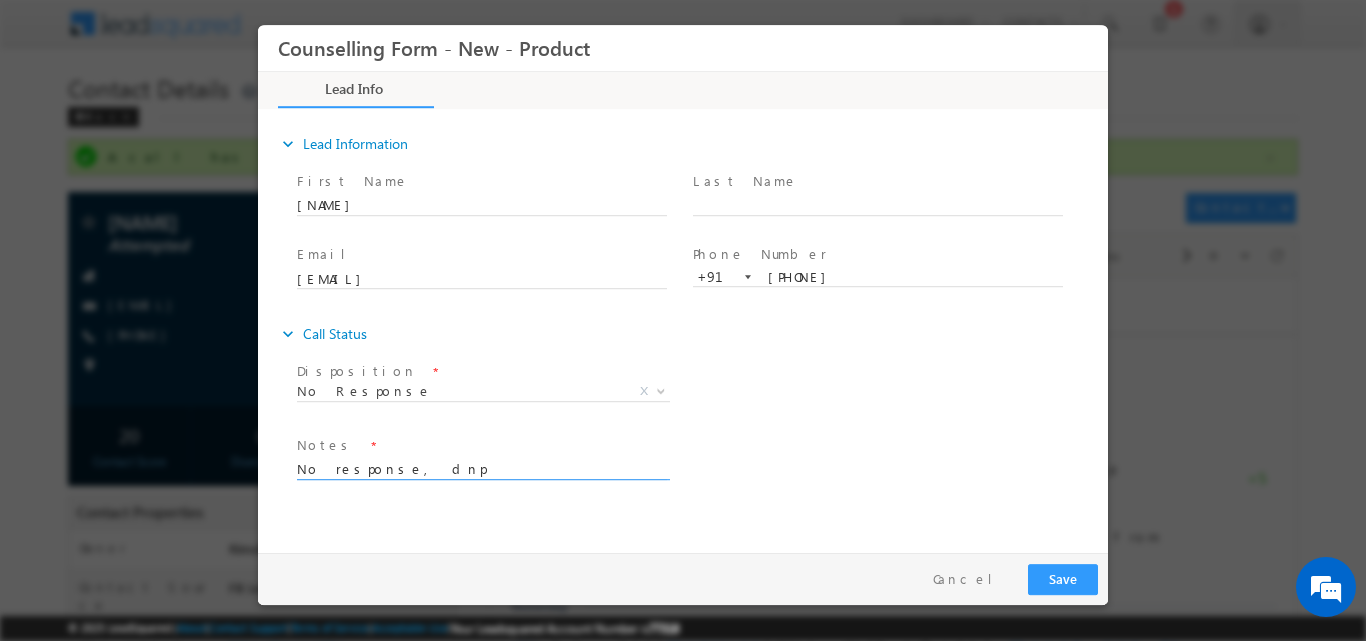 type on "No response, dnp" 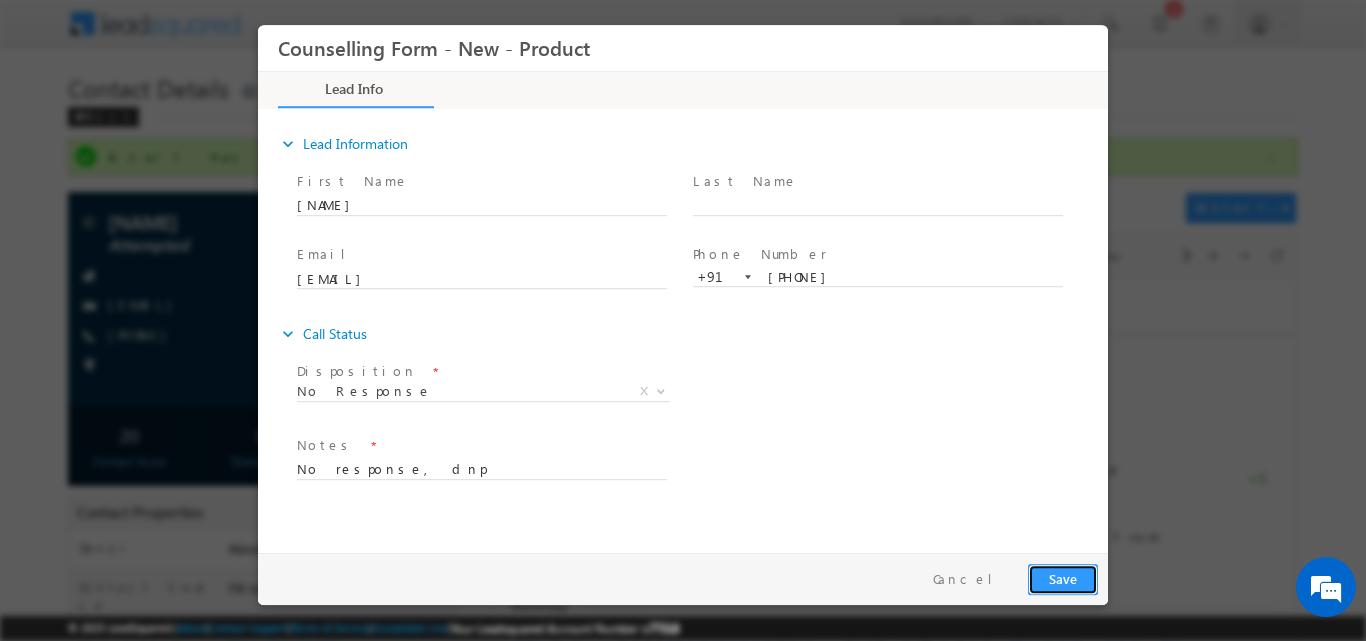 click on "Save" at bounding box center (1063, 578) 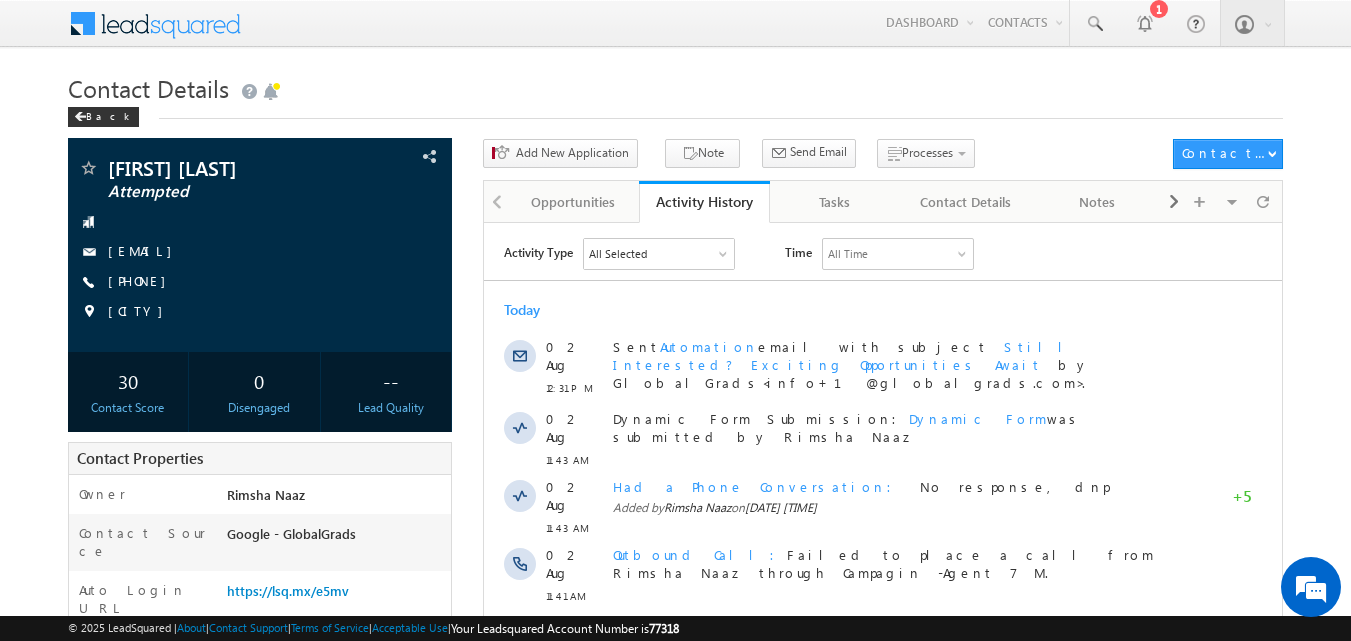 scroll, scrollTop: 0, scrollLeft: 0, axis: both 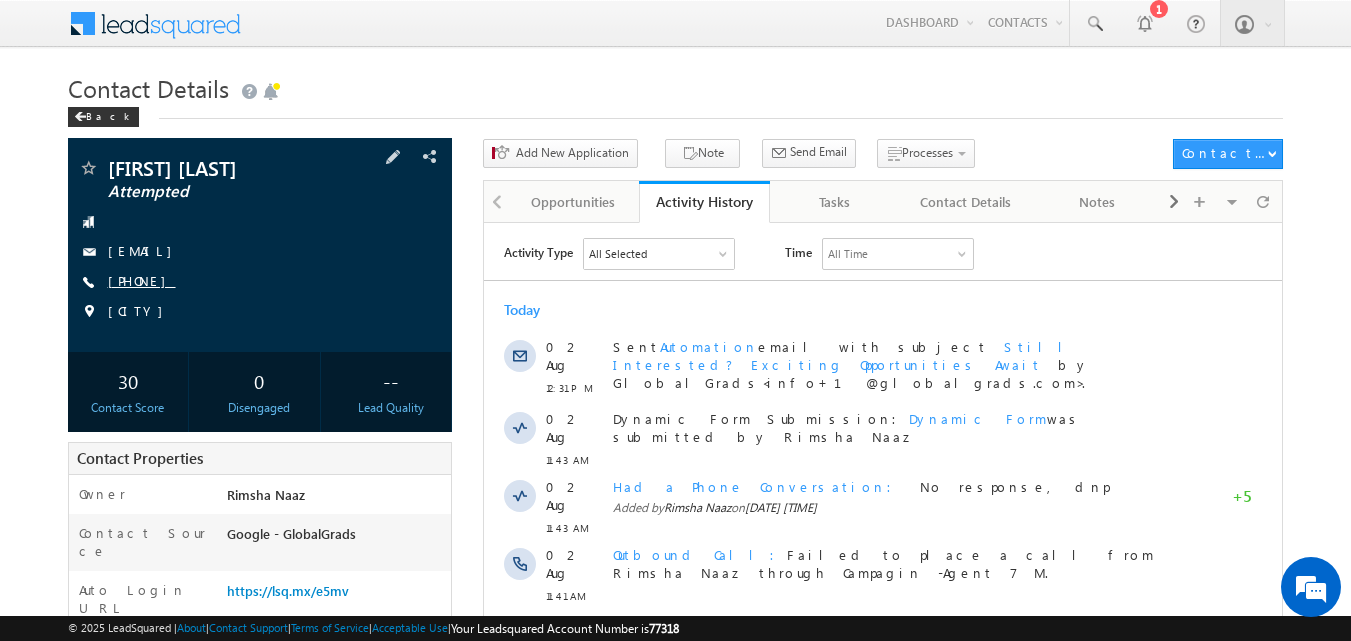 click on "[PHONE]" at bounding box center [142, 280] 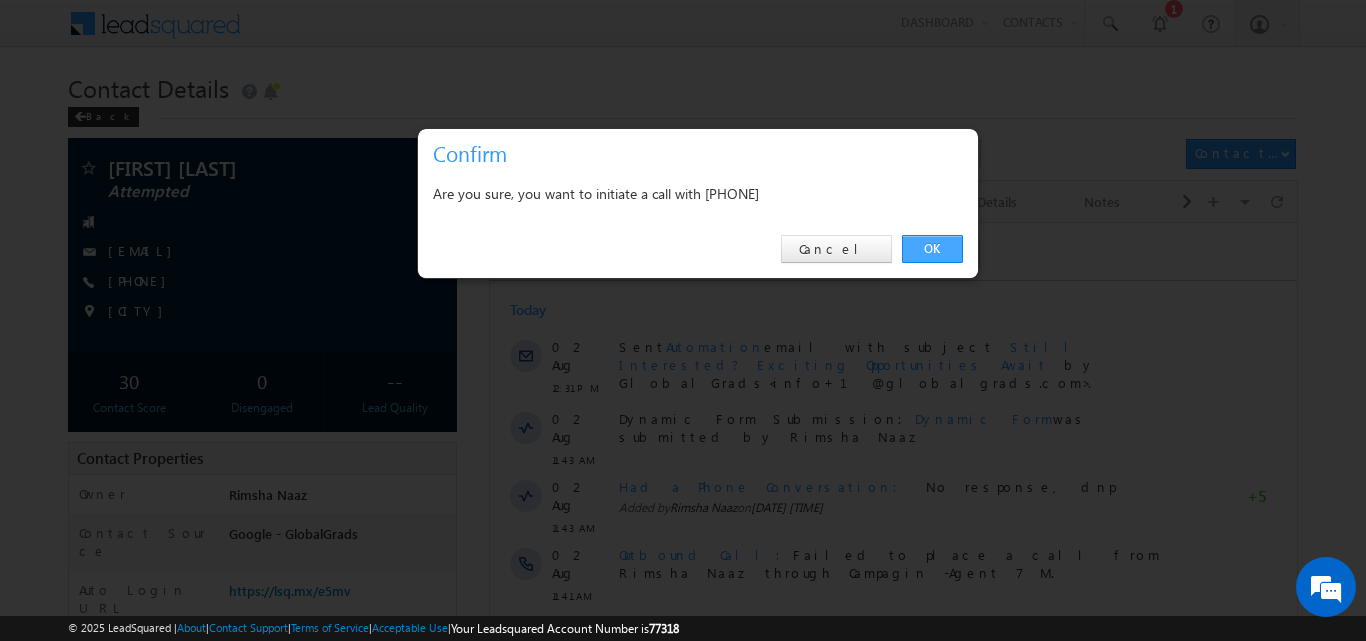 click on "OK" at bounding box center [932, 249] 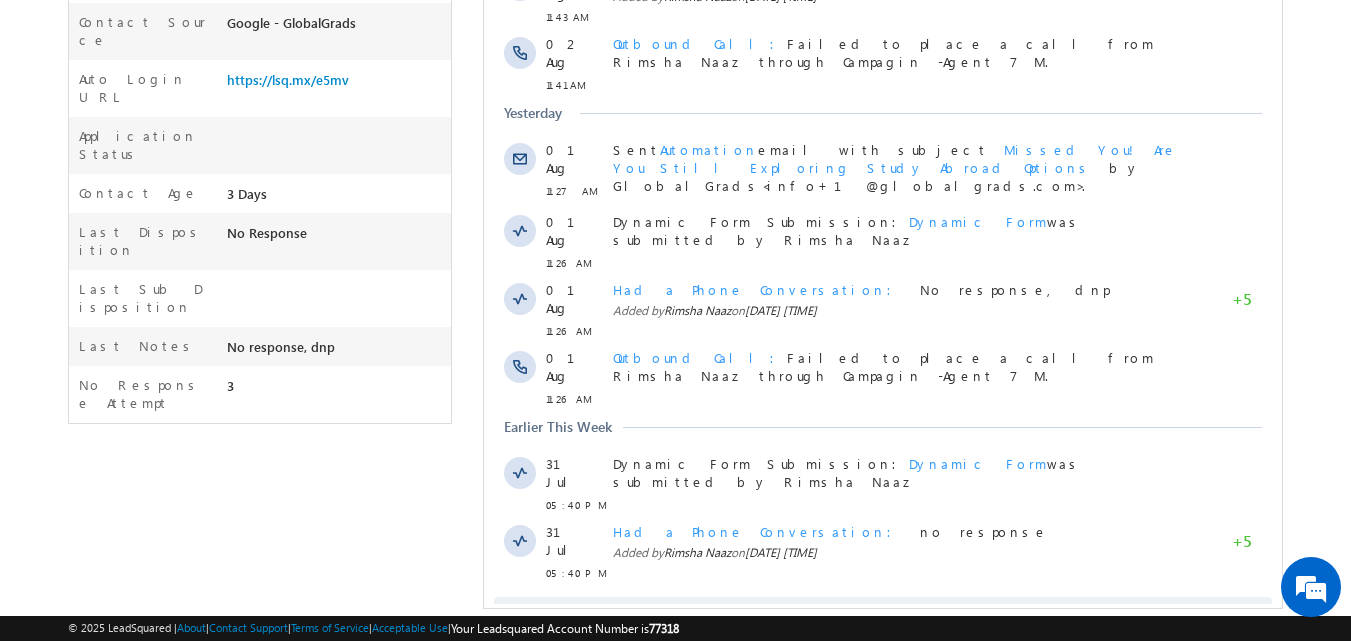 scroll, scrollTop: 584, scrollLeft: 0, axis: vertical 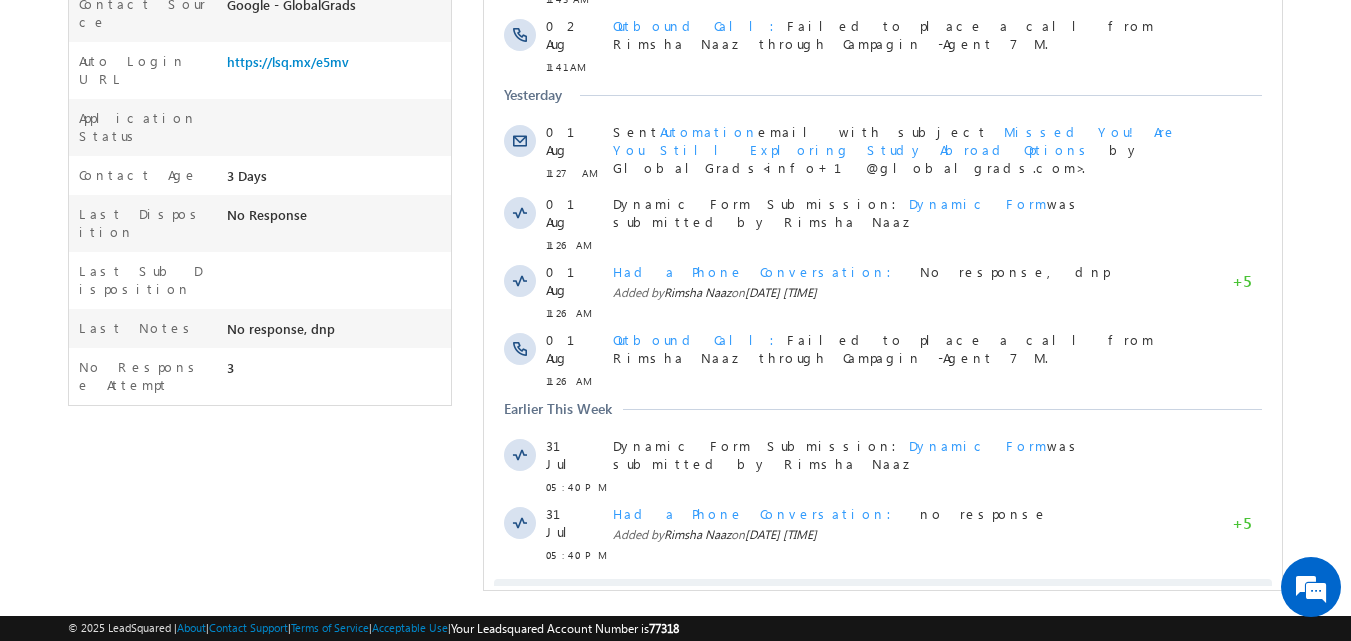 click on "Show More" at bounding box center (883, 599) 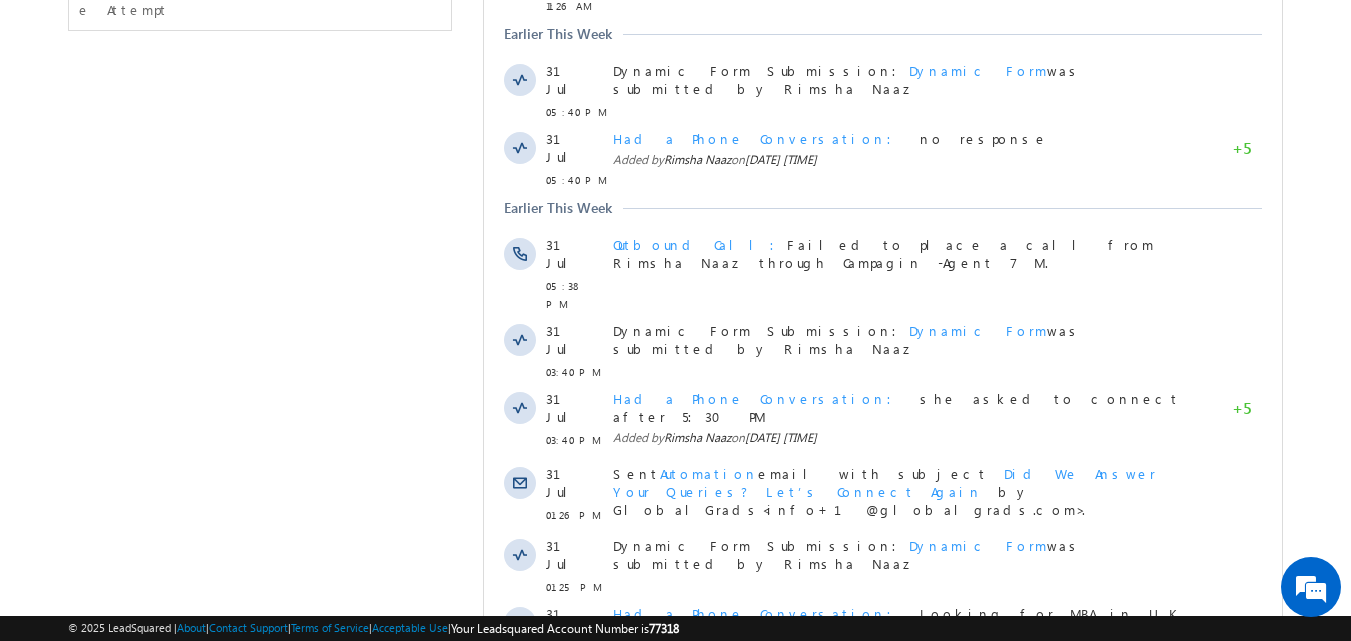 scroll, scrollTop: 1151, scrollLeft: 0, axis: vertical 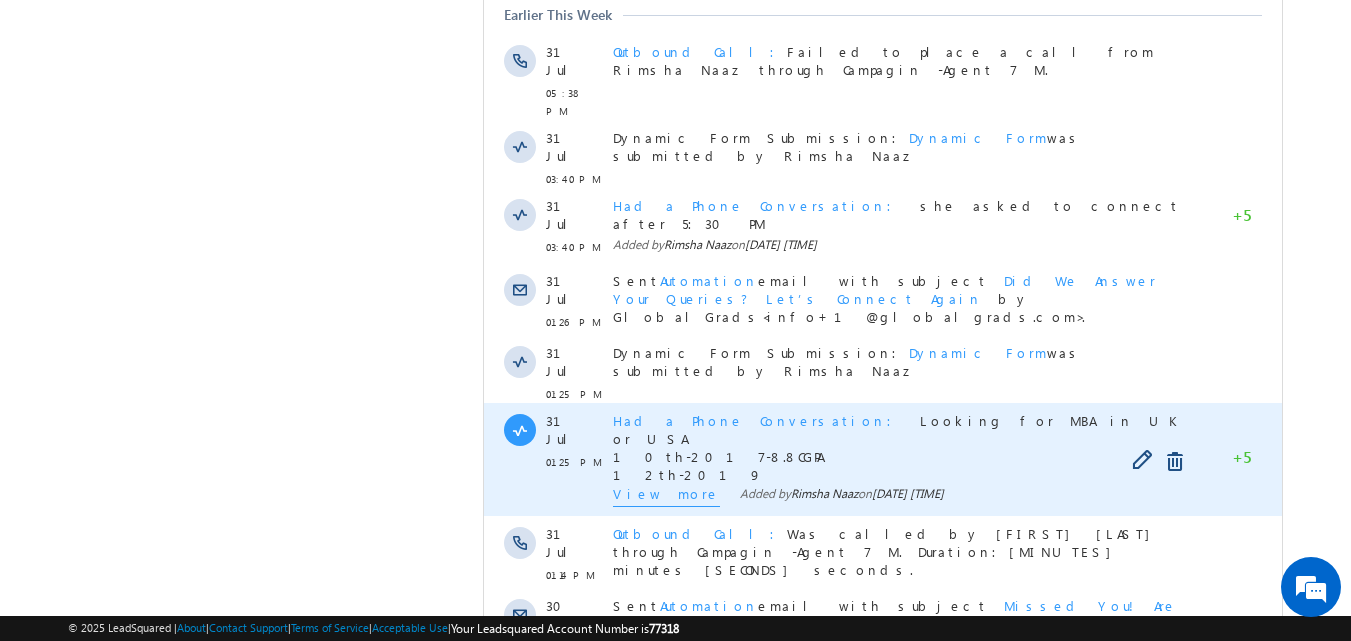 click on "View more" at bounding box center (666, 496) 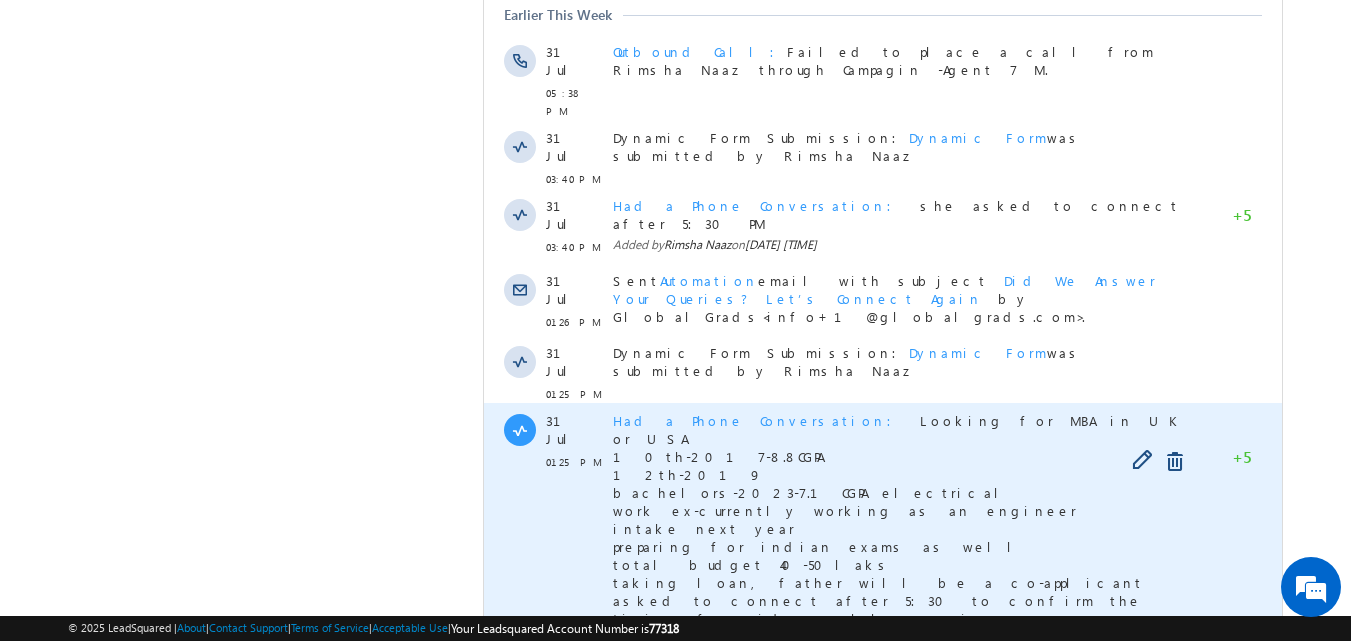 click on "Looking for MBA in [COUNTRY] or [COUNTRY] [YEAR]-[YEAR]-[CGPA] [YEAR] [CGPA] [YEAR] [CGPA] electrical work ex-currently working as an engineer intake next year preparing for indian exams as well total budget [AMOUNT]-[AMOUNT] taking loan, father will be a co-applicant asked to connect after [TIME] to confirm the timing for video call session" at bounding box center (896, 519) 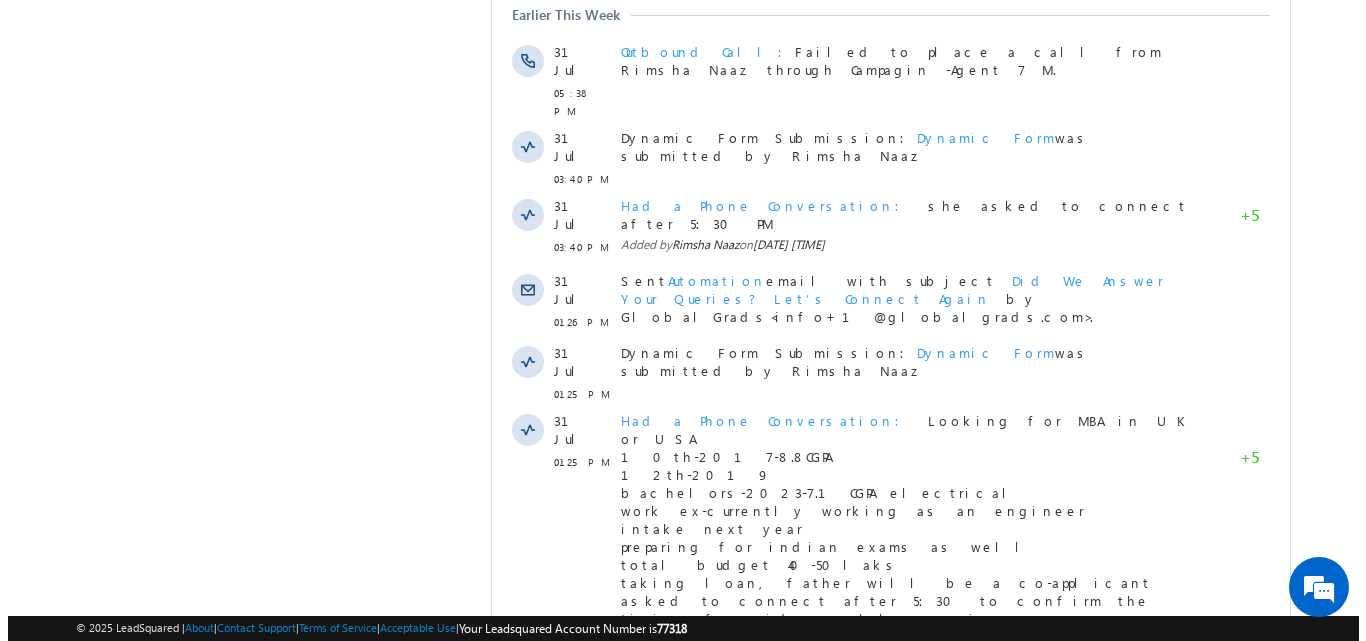 scroll, scrollTop: 0, scrollLeft: 0, axis: both 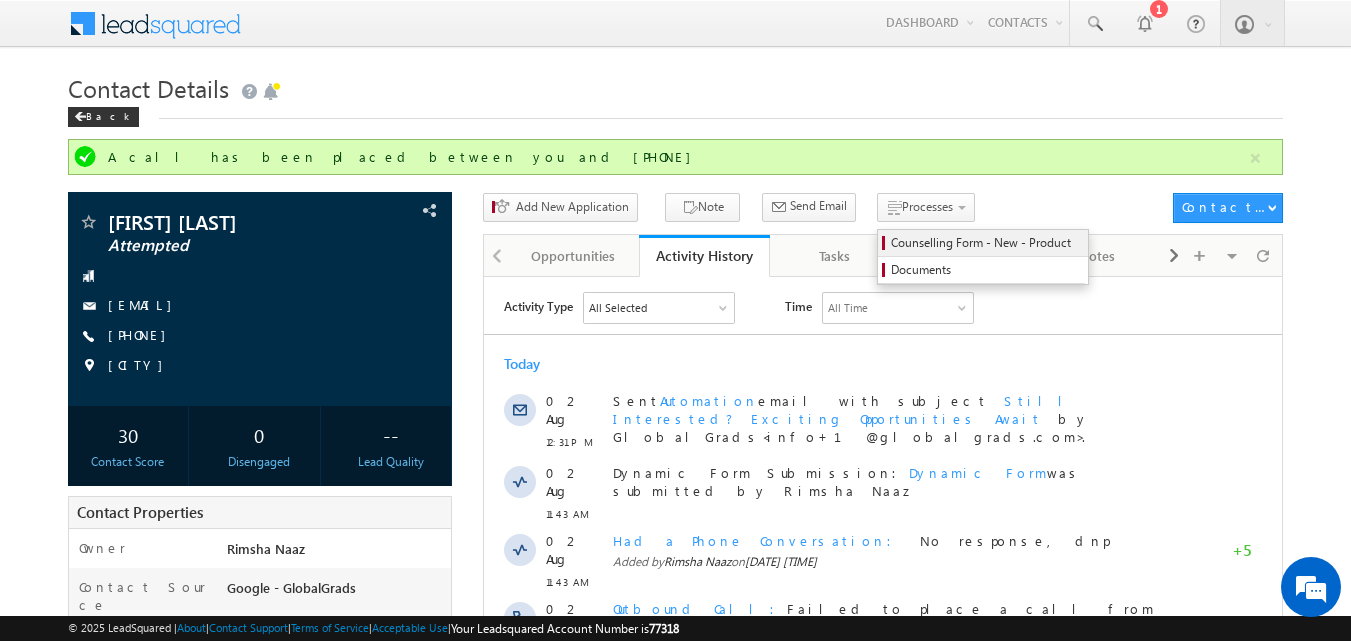 click on "Counselling Form - New - Product" at bounding box center (986, 243) 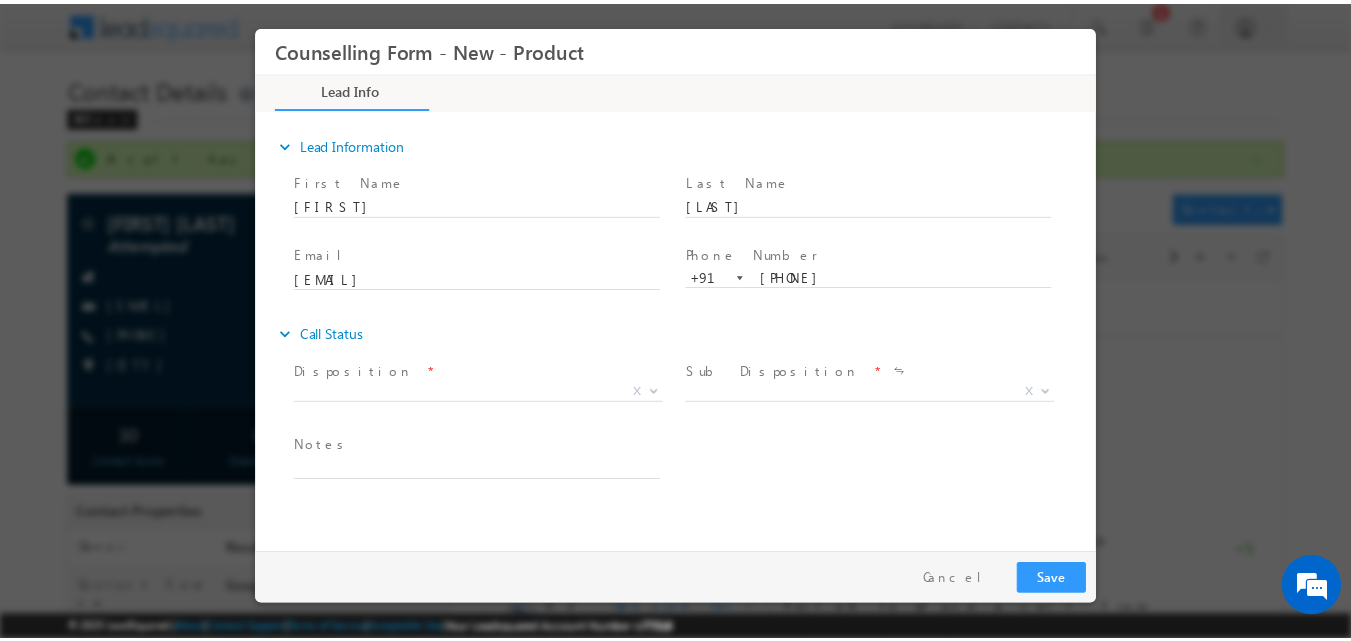 scroll, scrollTop: 0, scrollLeft: 0, axis: both 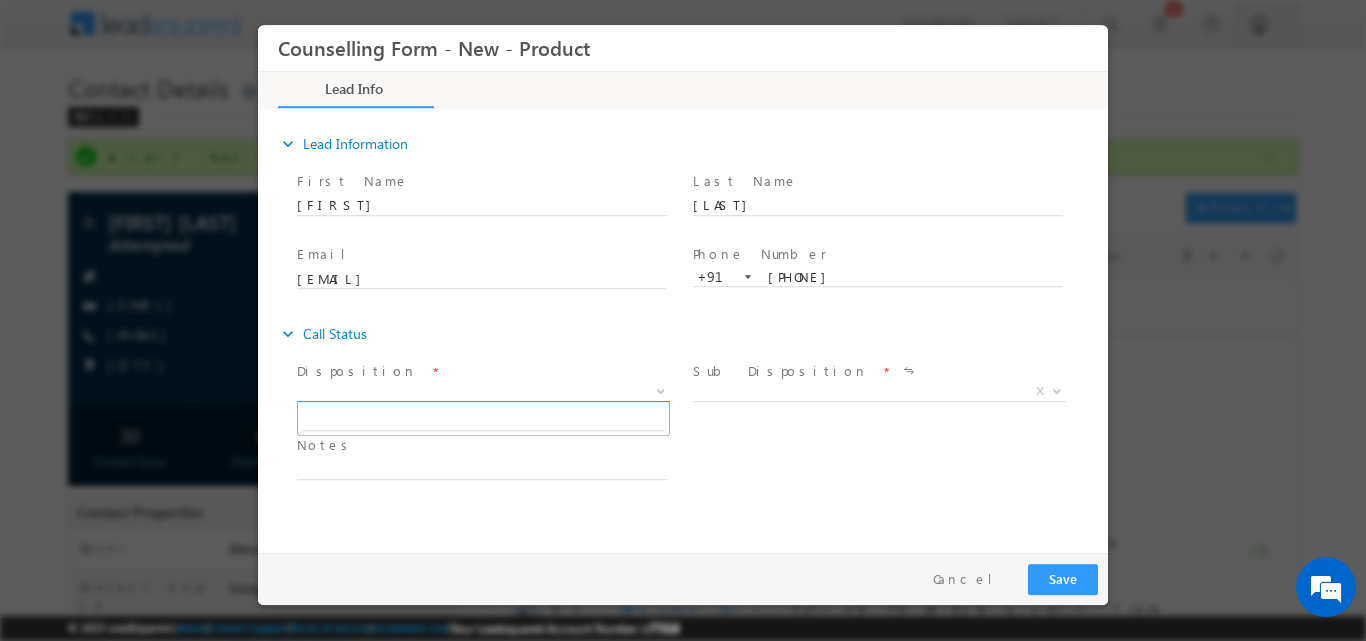 click at bounding box center [661, 389] 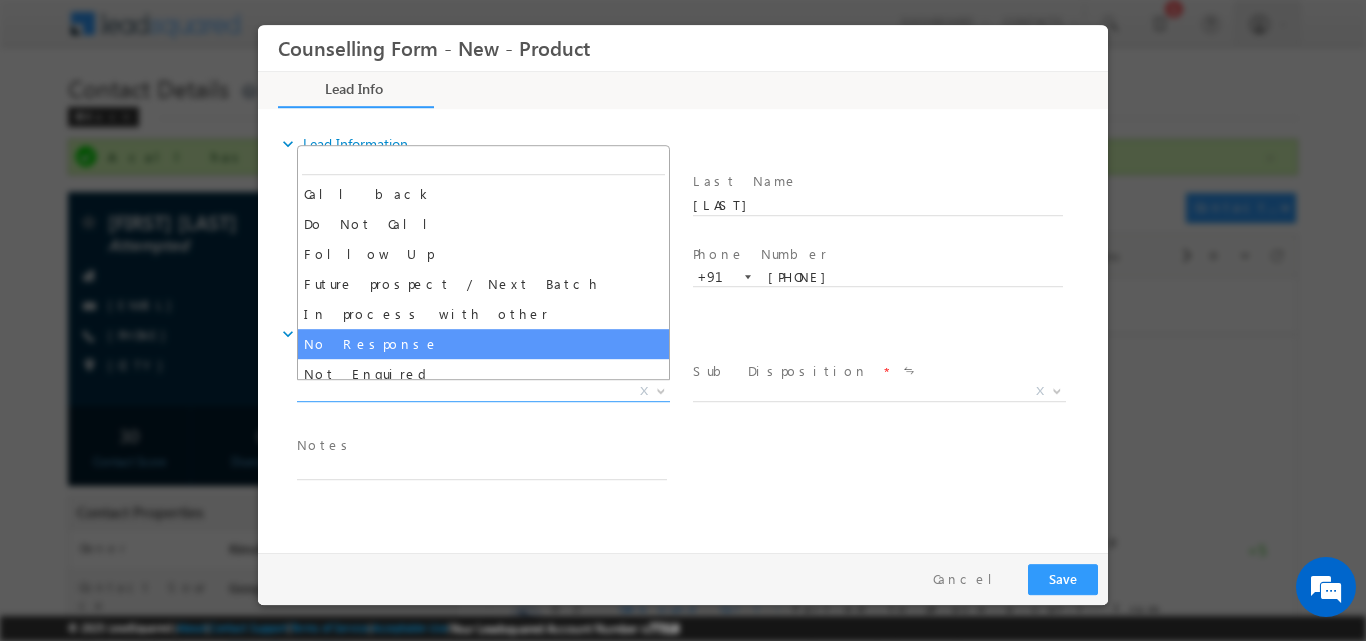 select on "No Response" 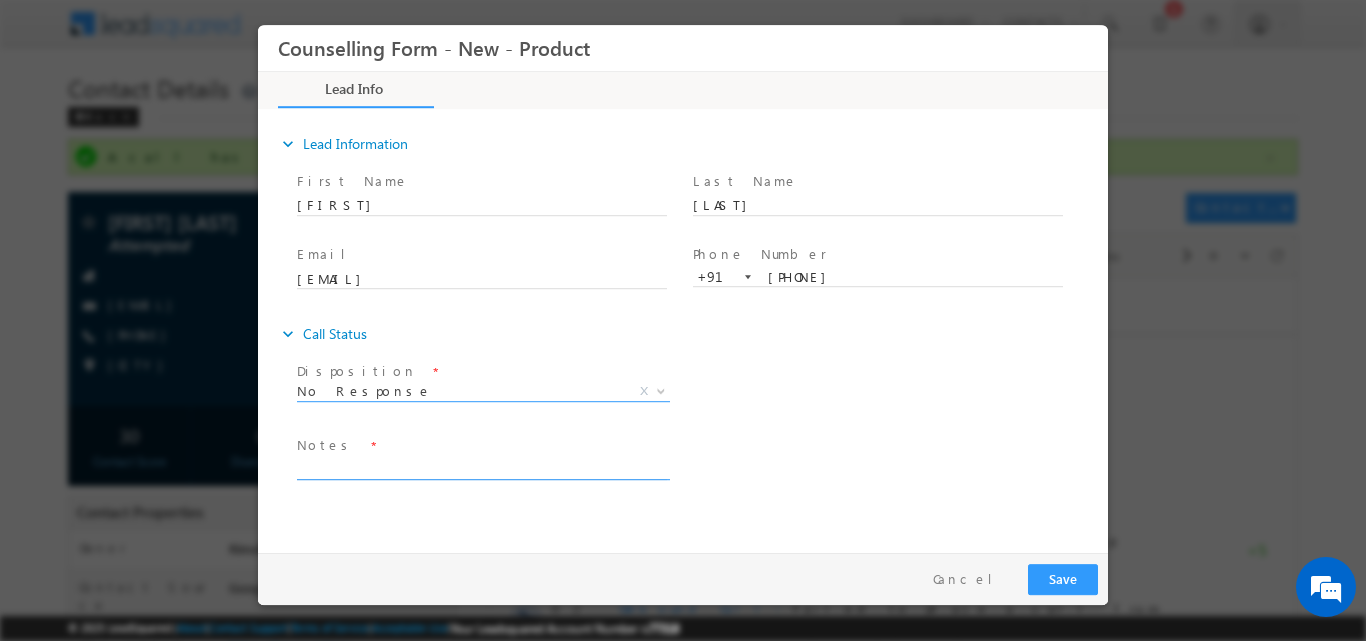 click at bounding box center [482, 467] 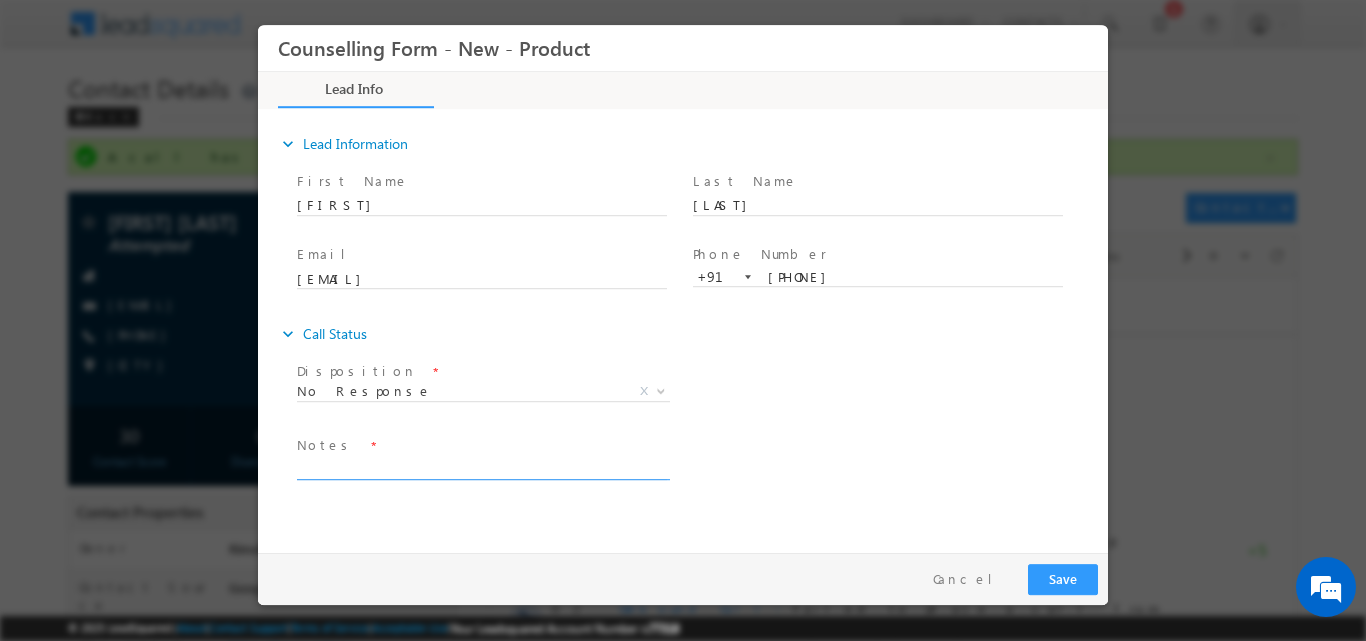 paste on "No response, dnp" 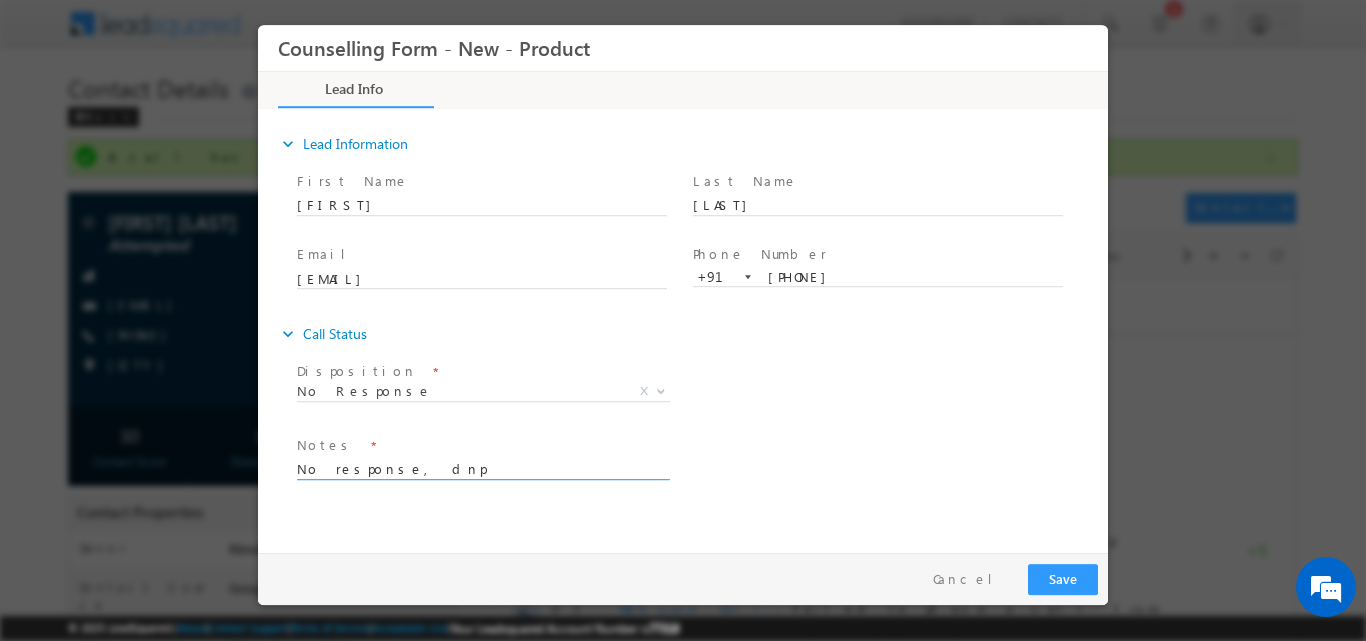 type on "No response, dnp" 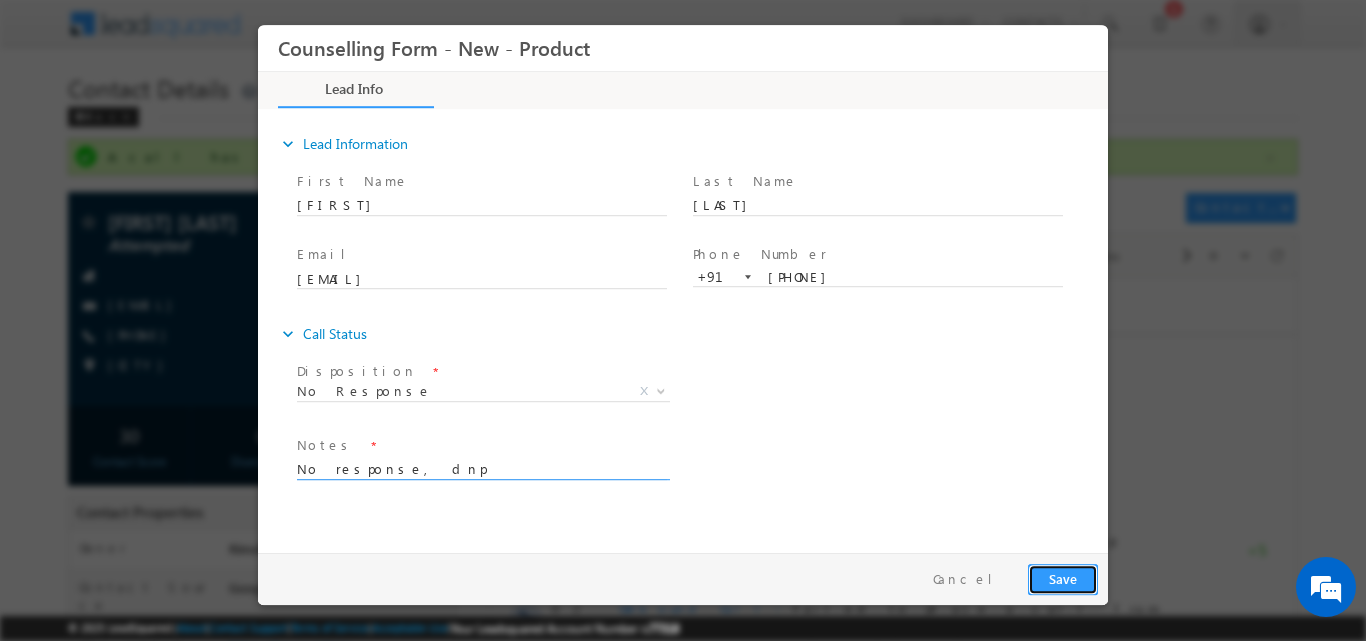 click on "Save" at bounding box center (1063, 578) 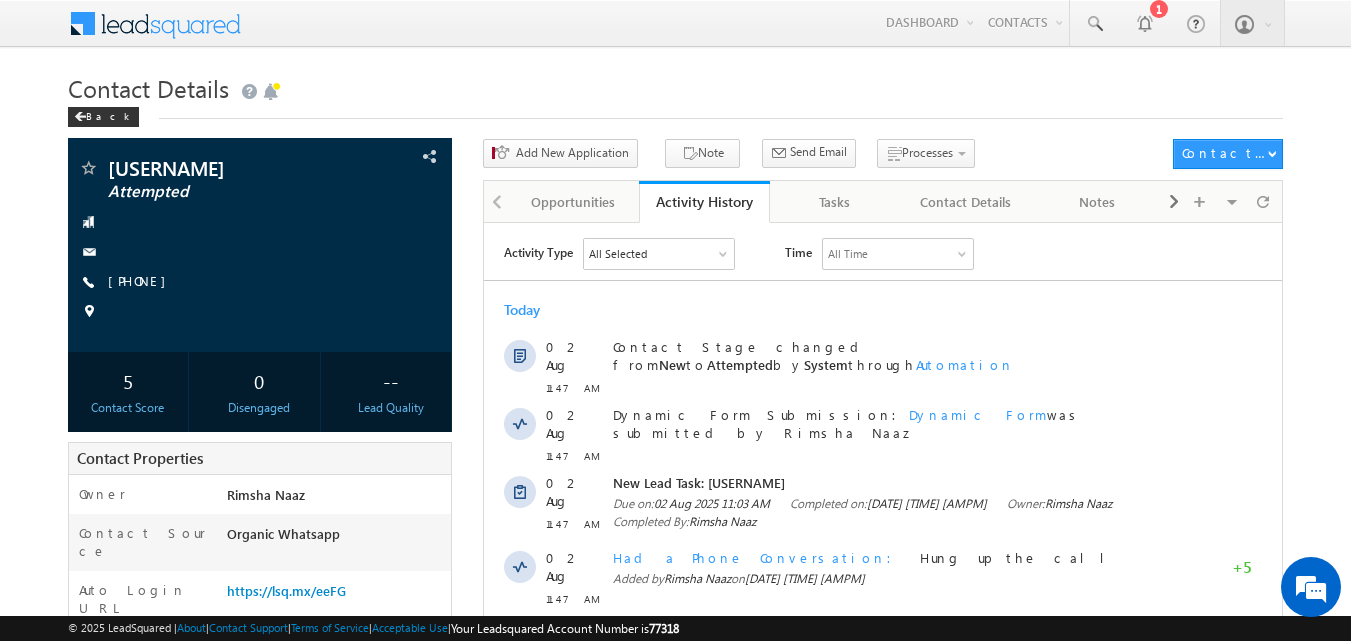 scroll, scrollTop: 0, scrollLeft: 0, axis: both 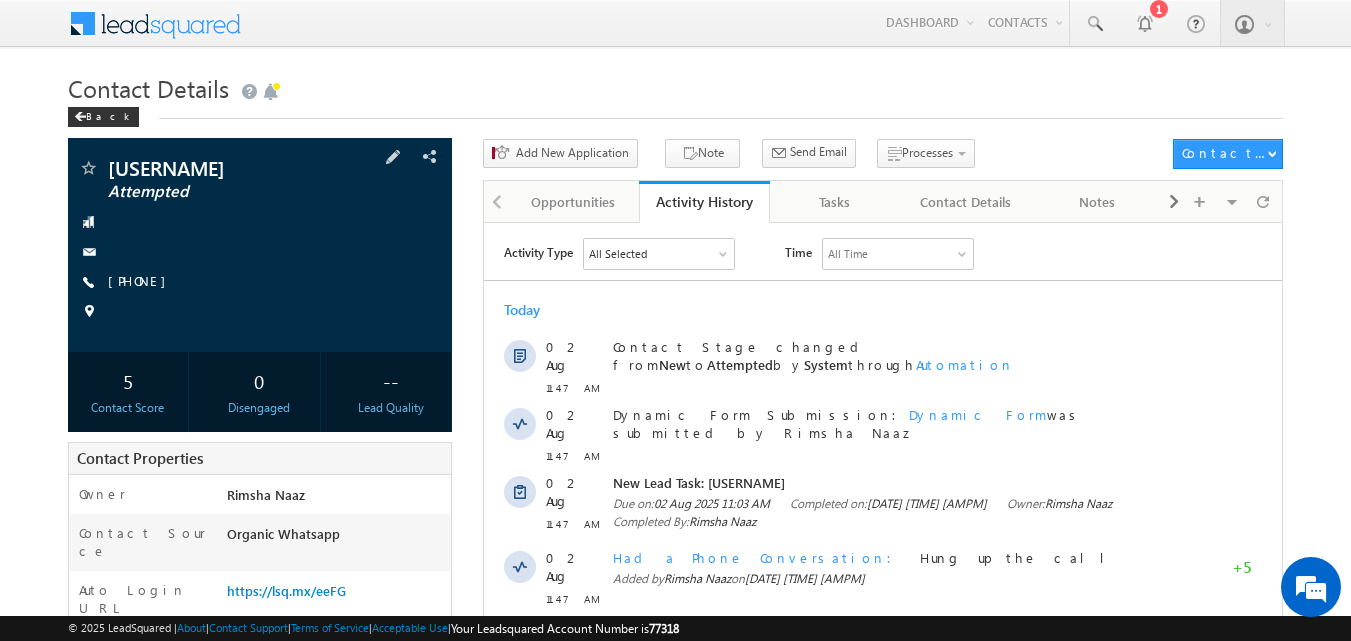 click on "[USERNAME]
Attempted
[PHONE]" at bounding box center [260, 245] 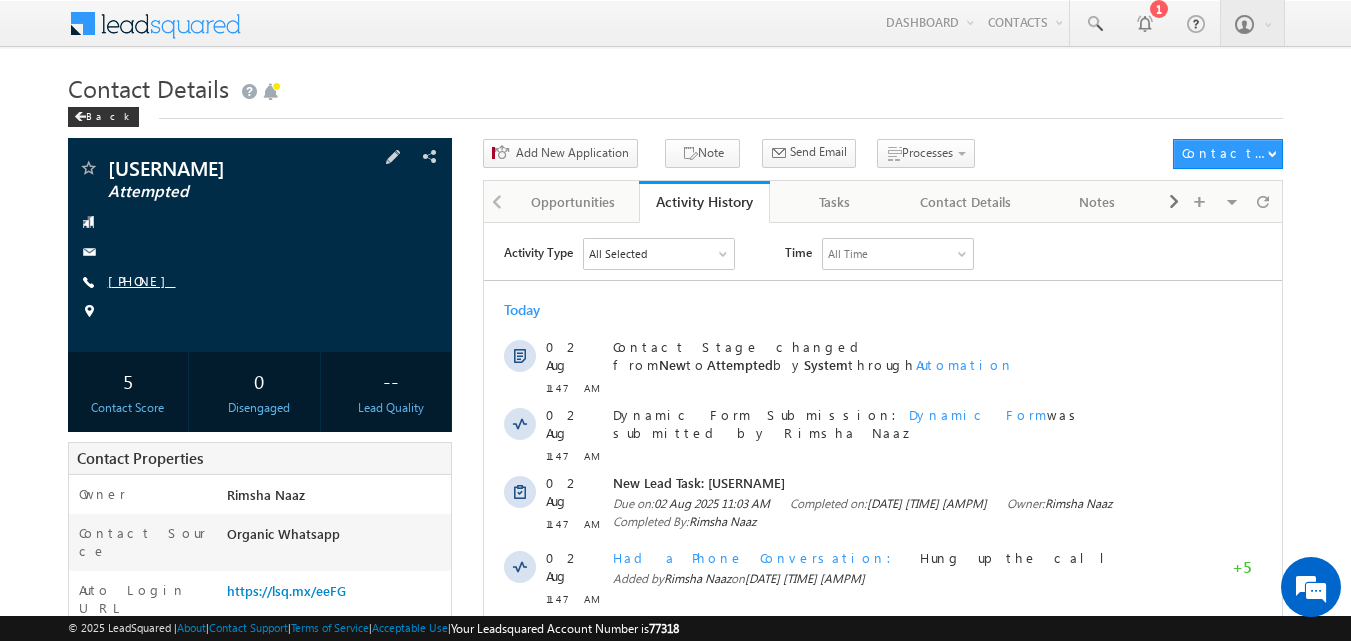 click on "[PHONE]" at bounding box center (142, 280) 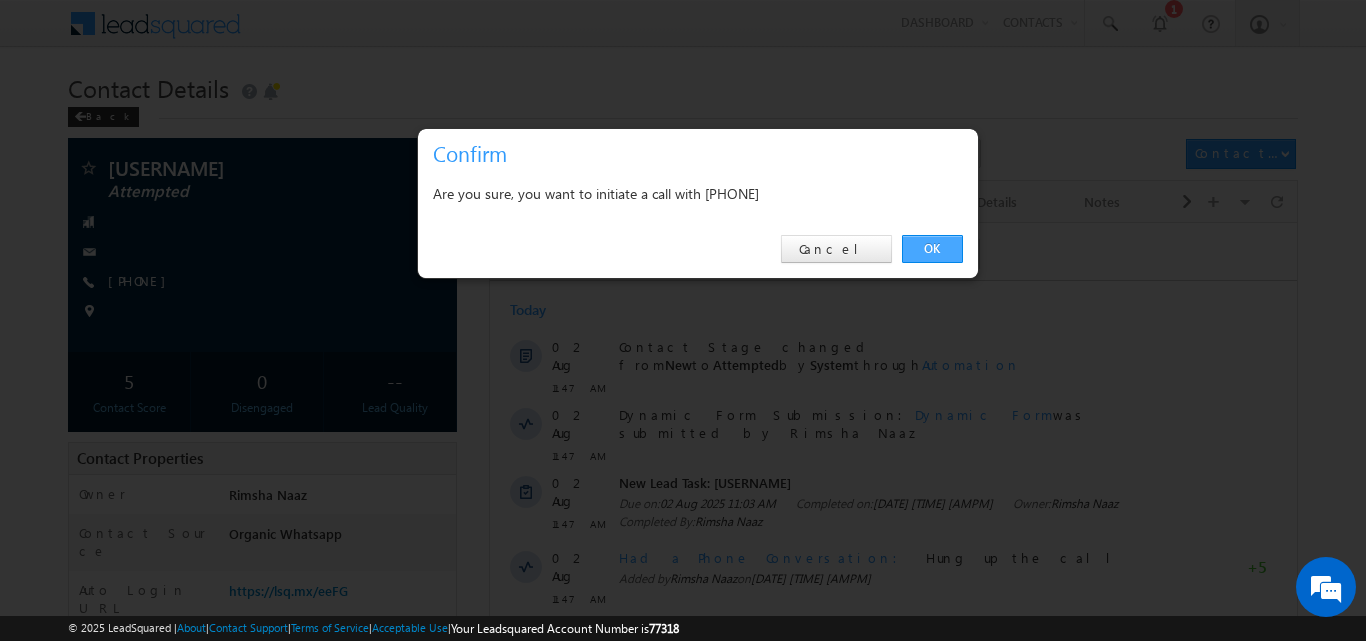 click on "OK" at bounding box center (932, 249) 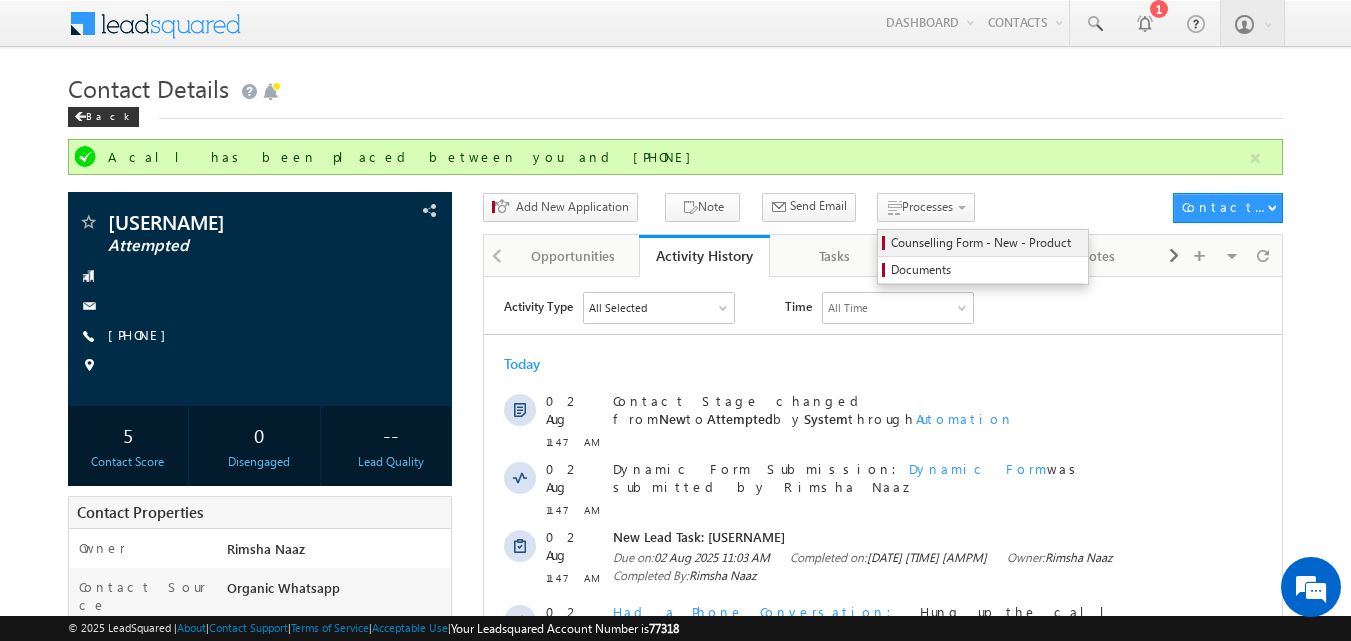 click on "Counselling Form - New - Product" at bounding box center (986, 243) 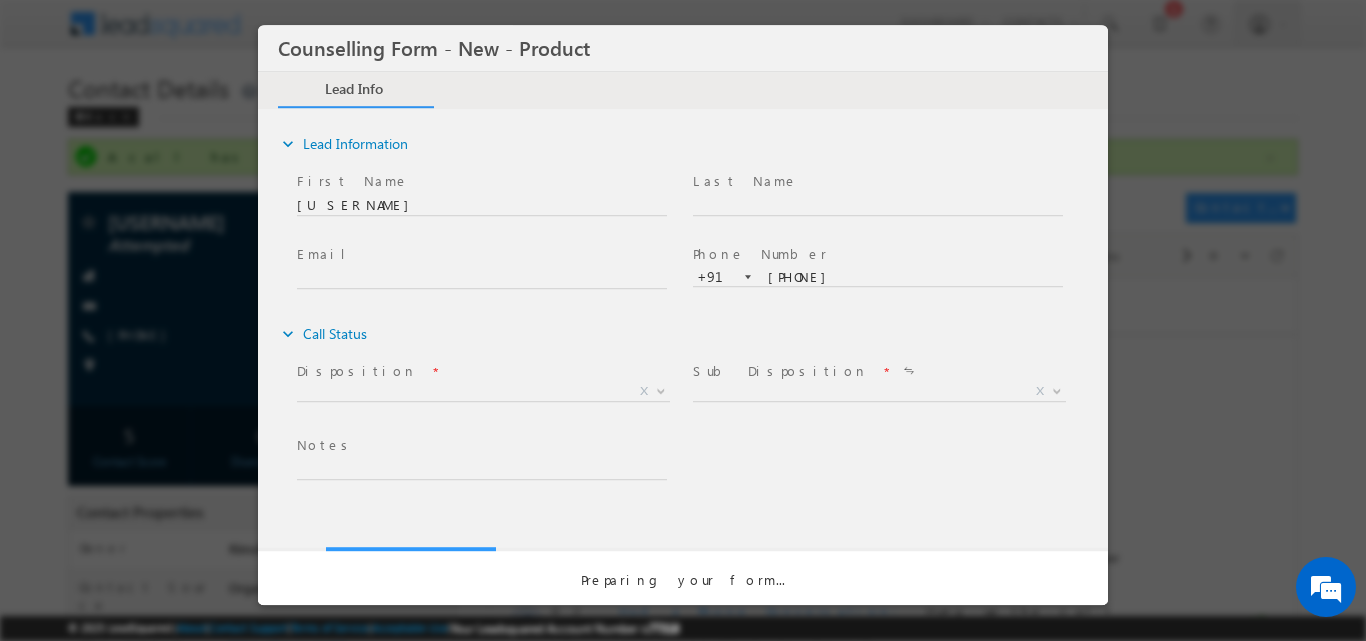 scroll, scrollTop: 0, scrollLeft: 0, axis: both 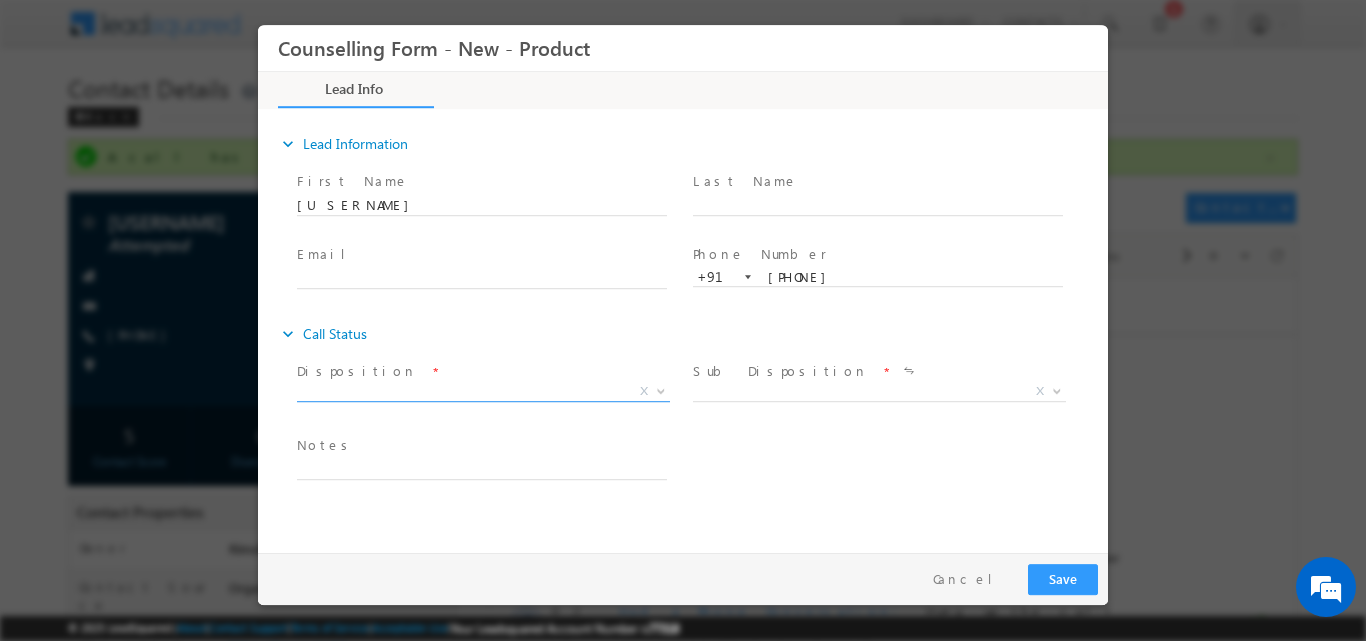 click at bounding box center [661, 389] 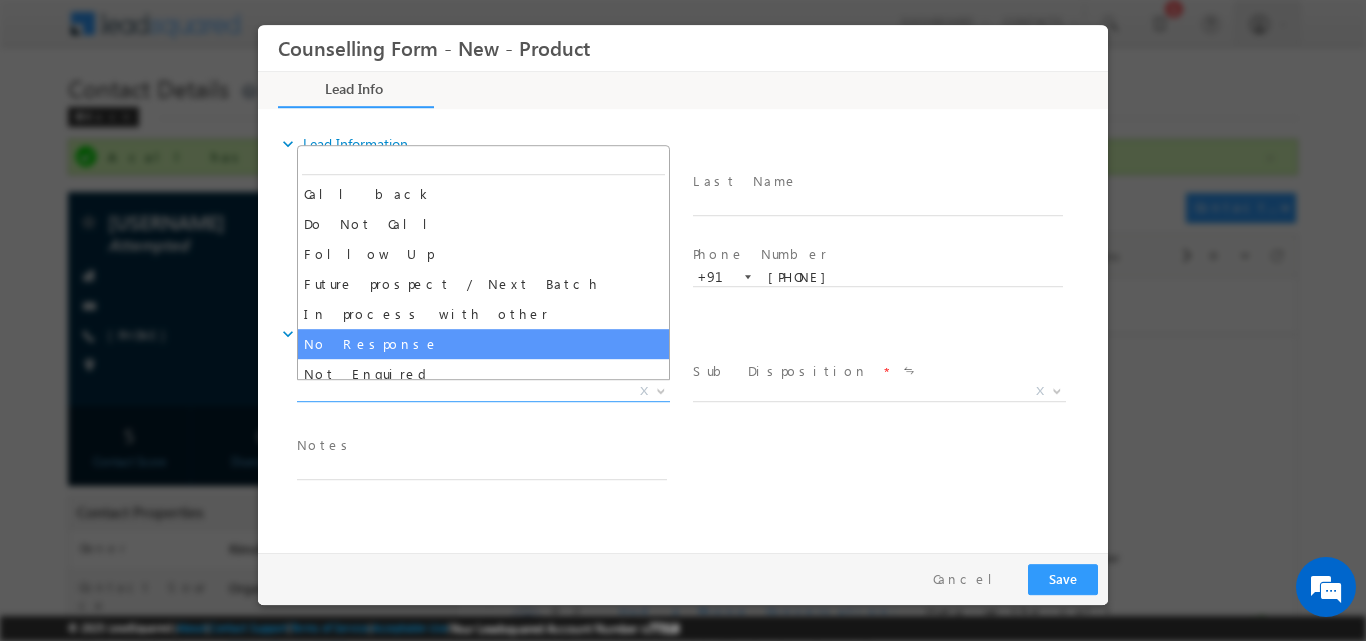 select on "No Response" 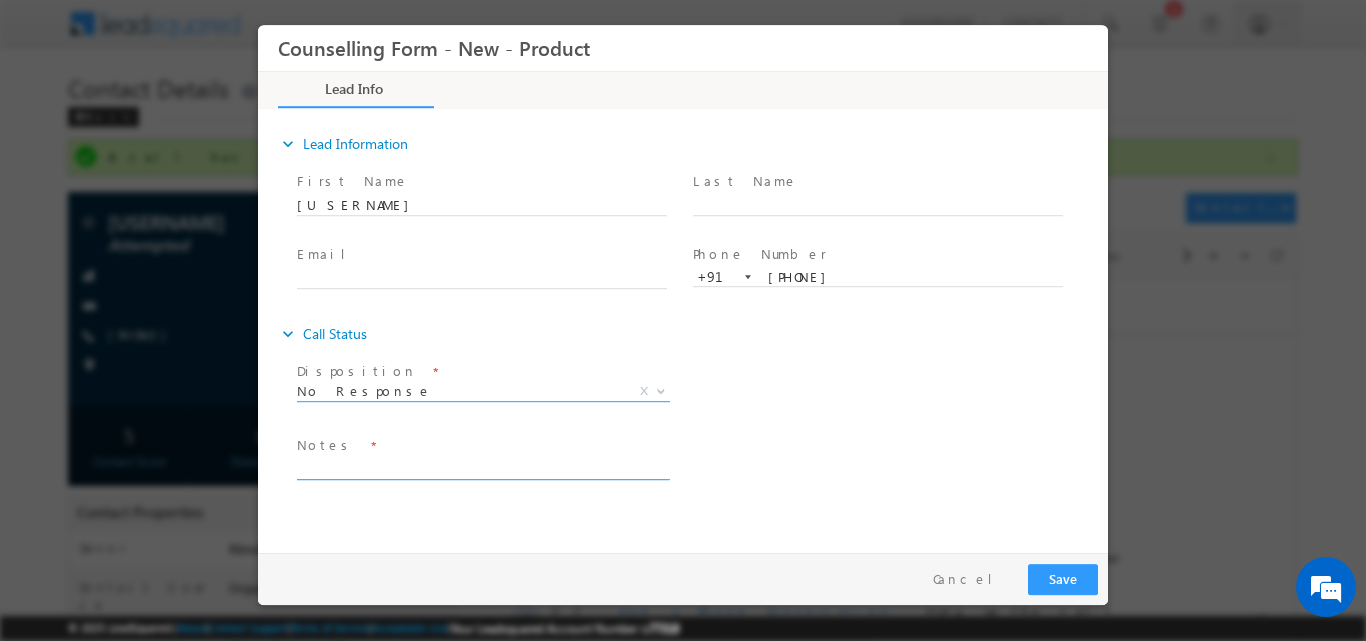 click at bounding box center [482, 467] 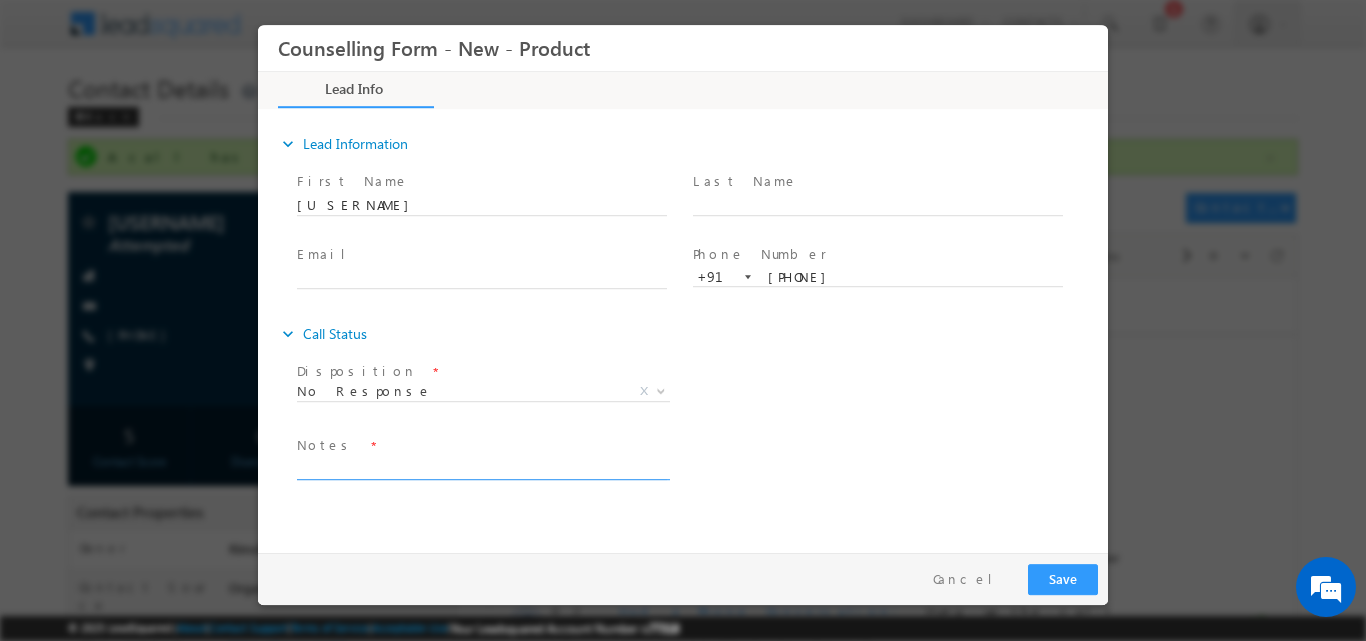 paste on "No response, dnp" 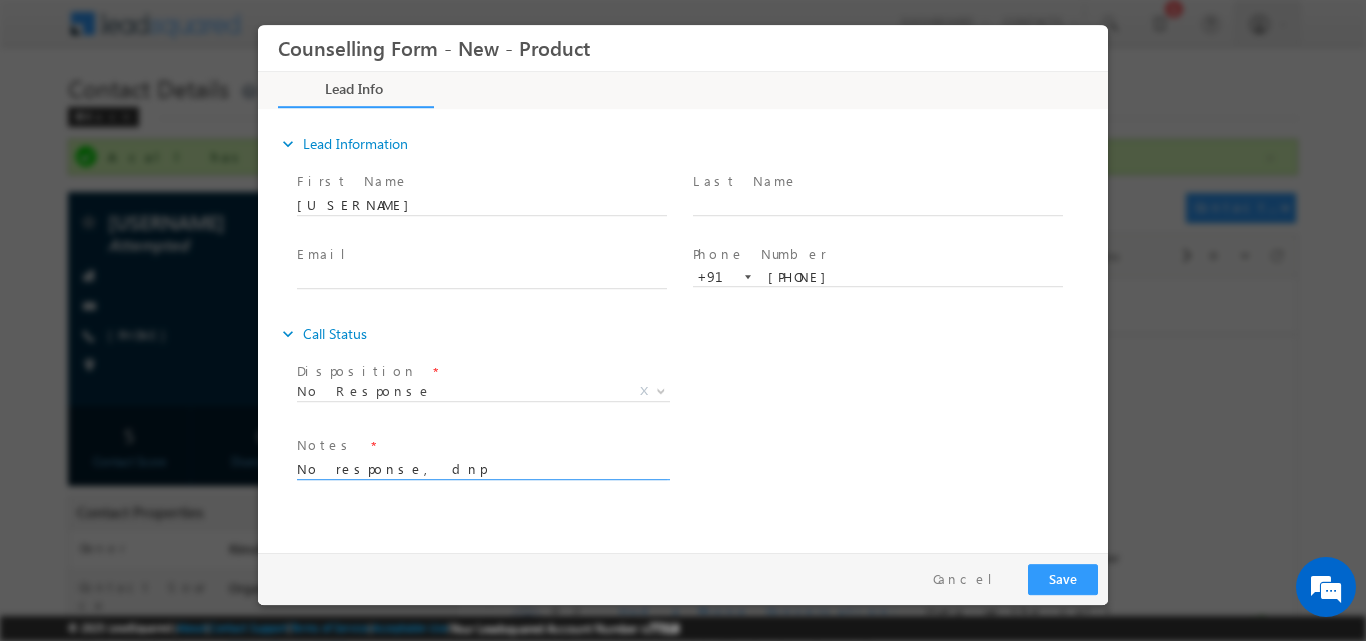 type on "No response, dnp" 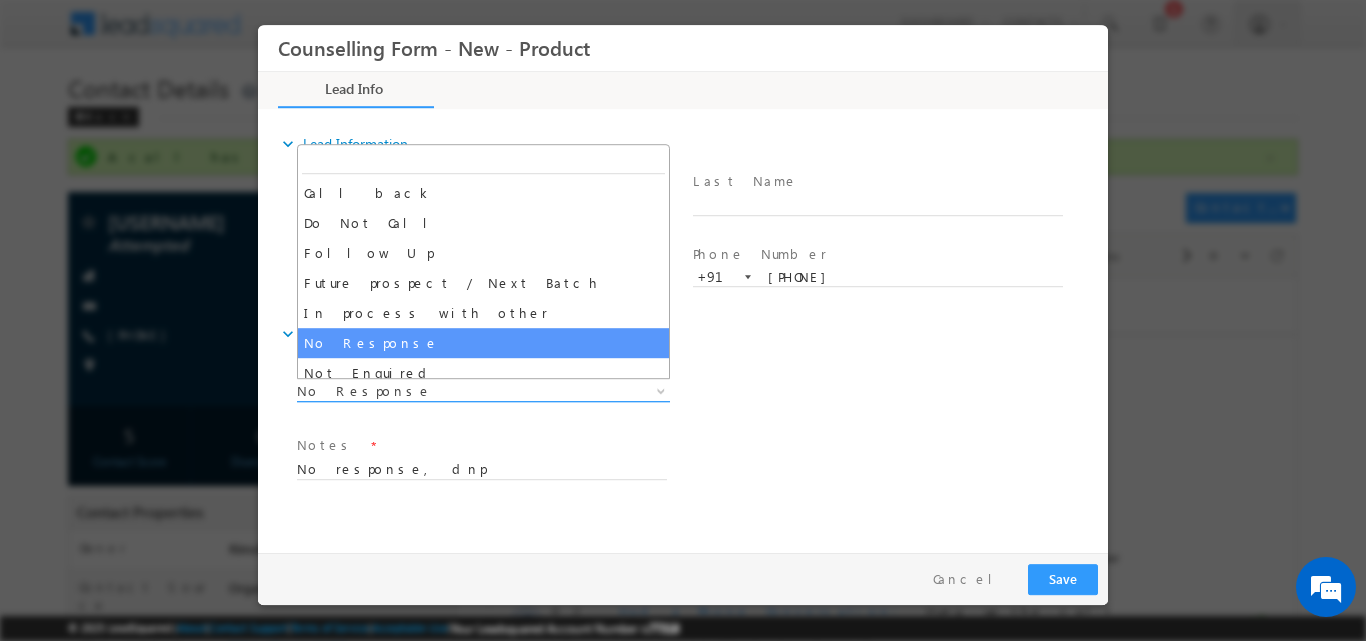 click at bounding box center (661, 389) 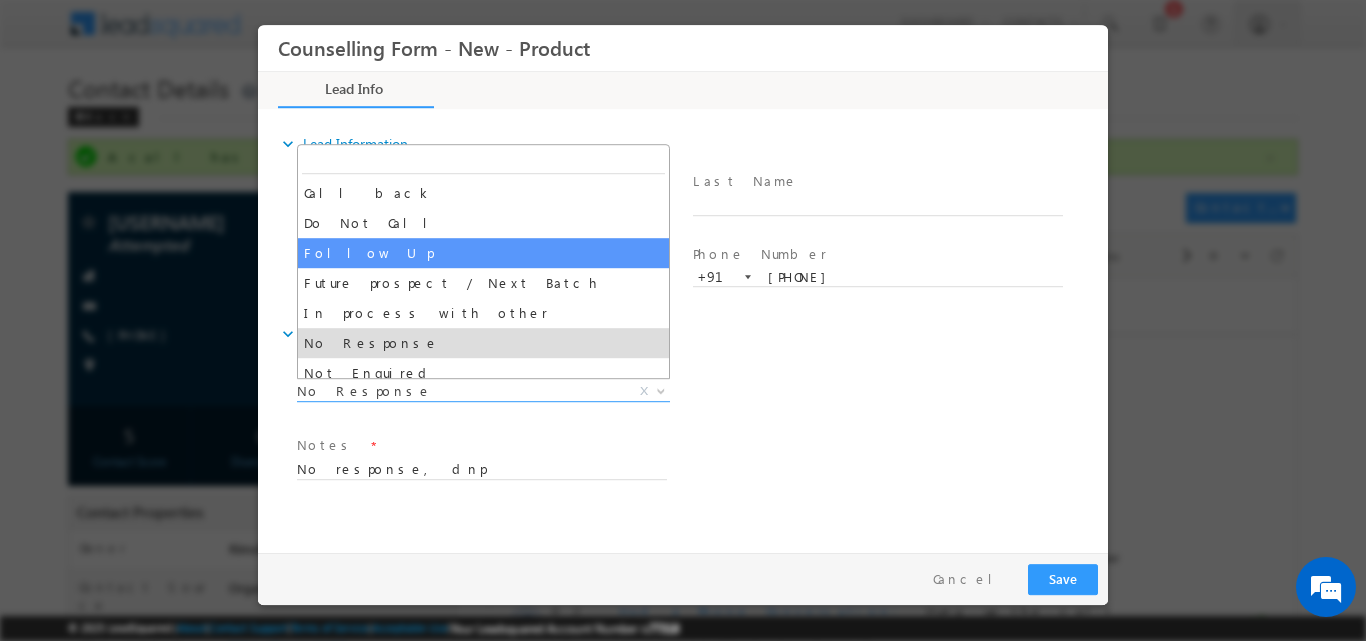 scroll, scrollTop: 130, scrollLeft: 0, axis: vertical 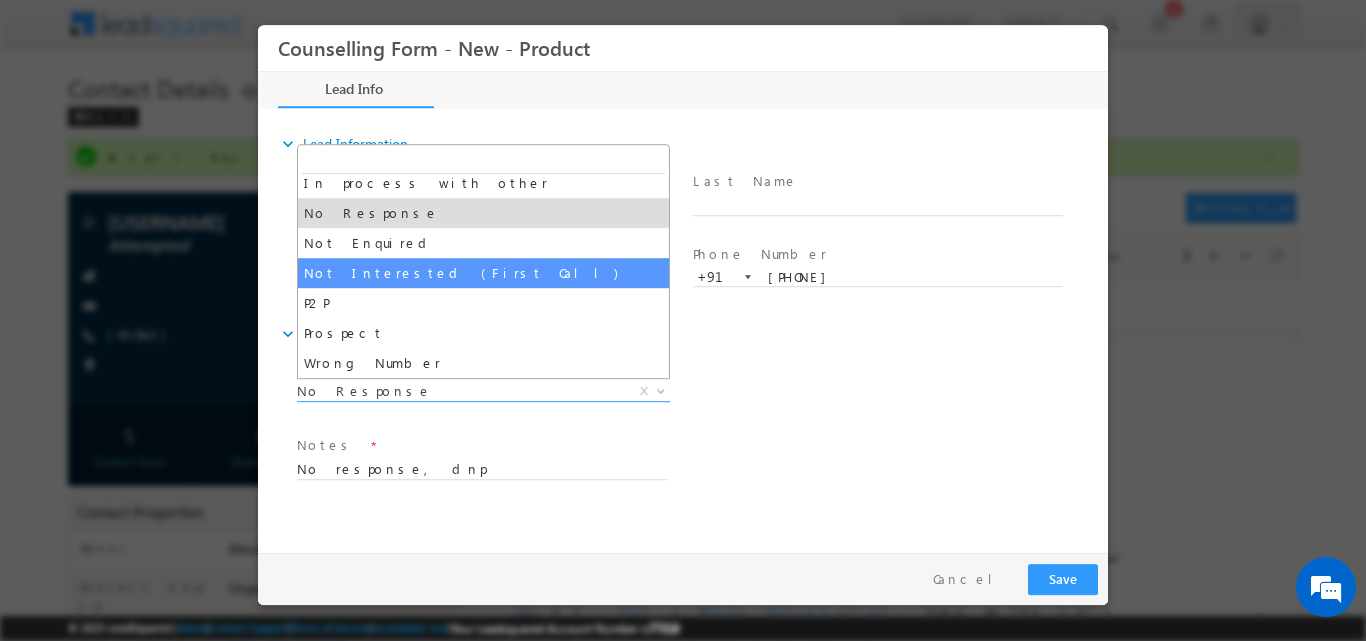 select on "Not Interested (First Call)" 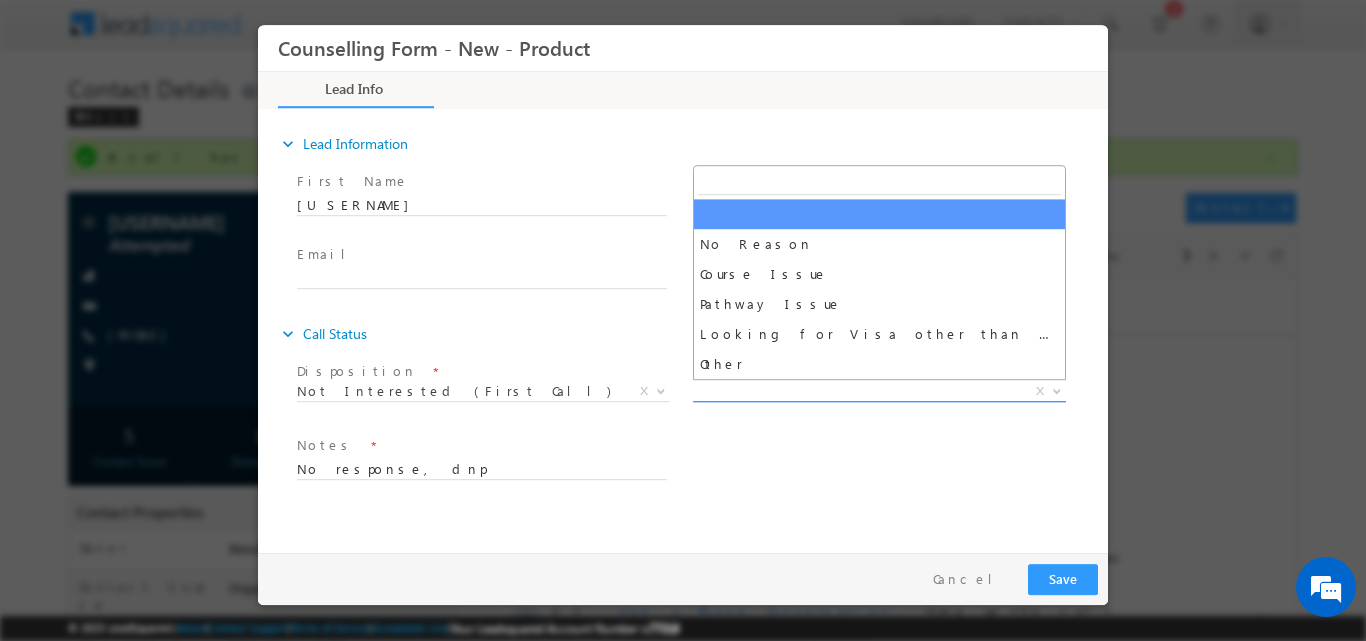 click at bounding box center [1057, 389] 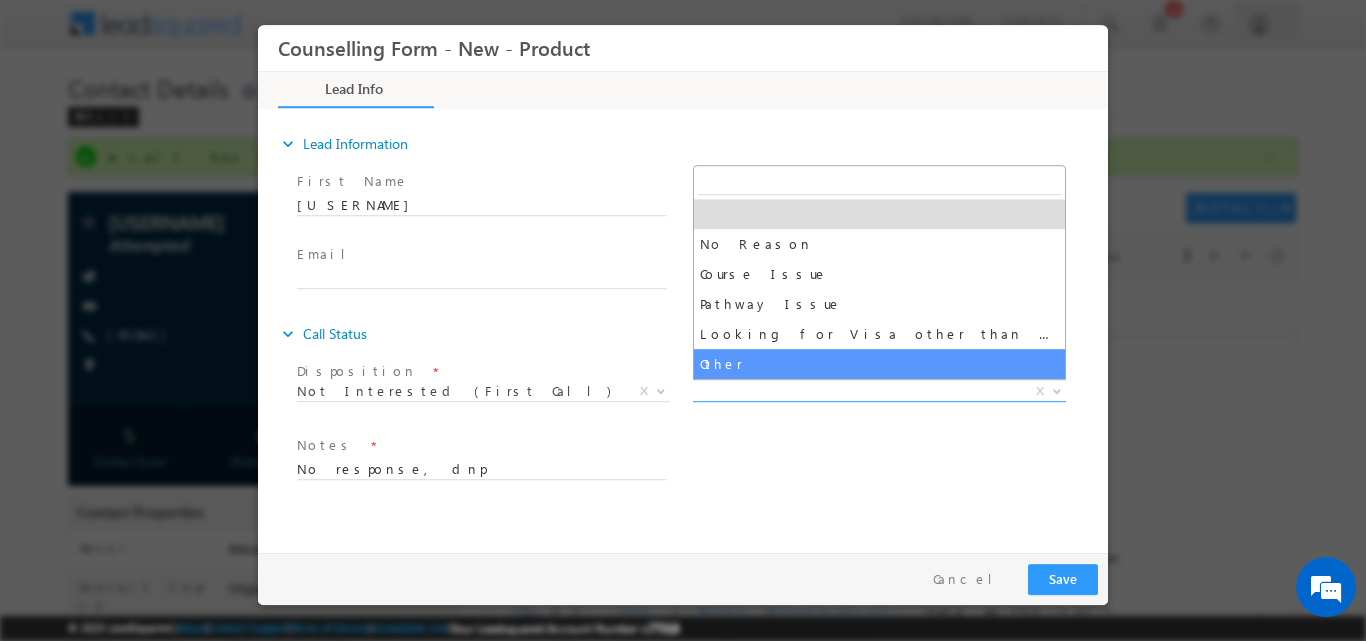 select on "Other" 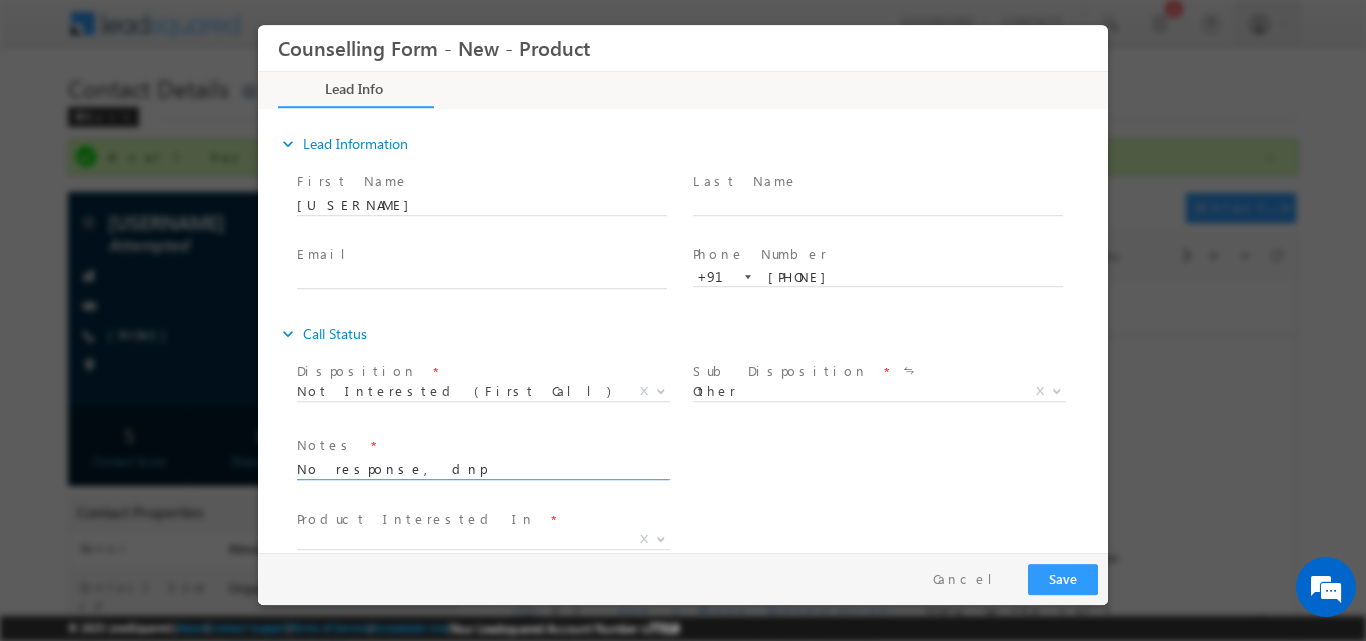 drag, startPoint x: 445, startPoint y: 465, endPoint x: 197, endPoint y: 474, distance: 248.16325 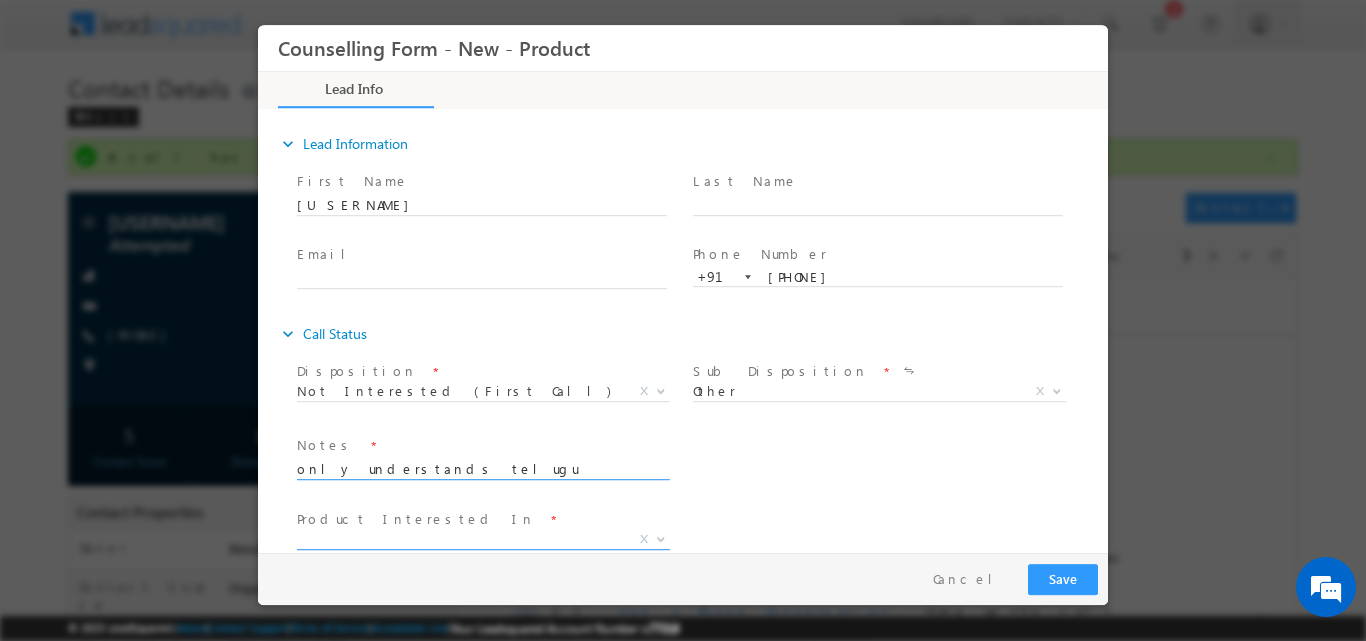 type on "only understands telugu" 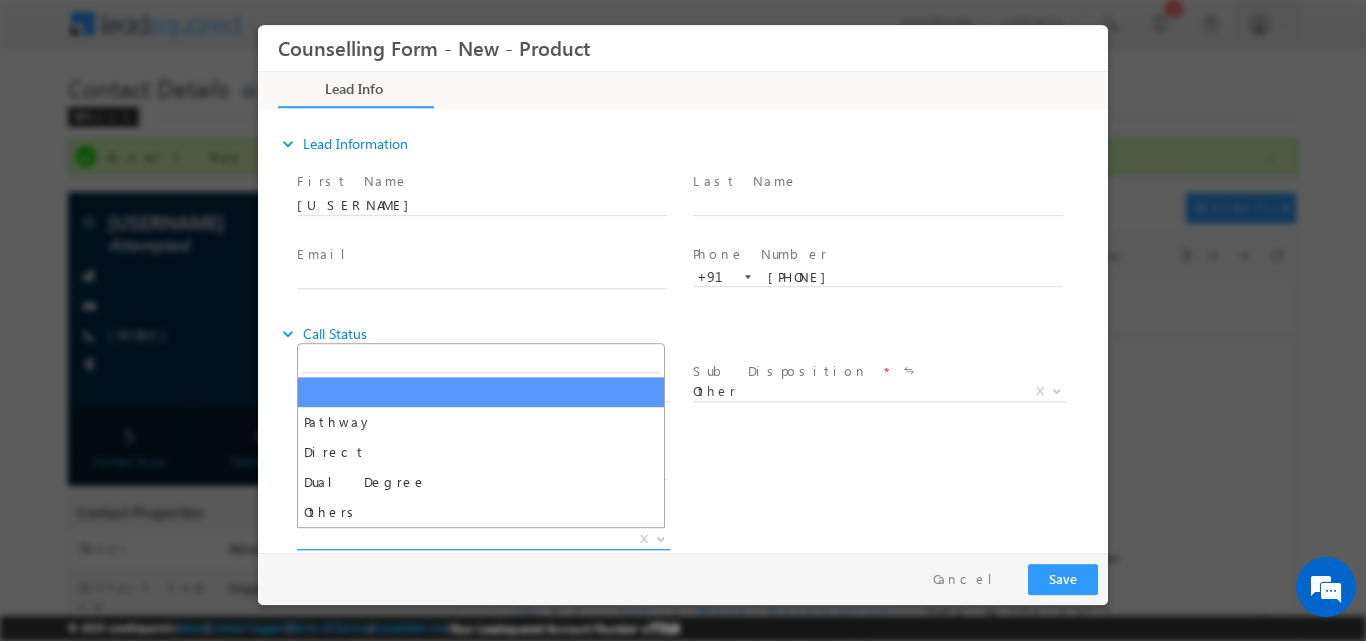 click at bounding box center (661, 537) 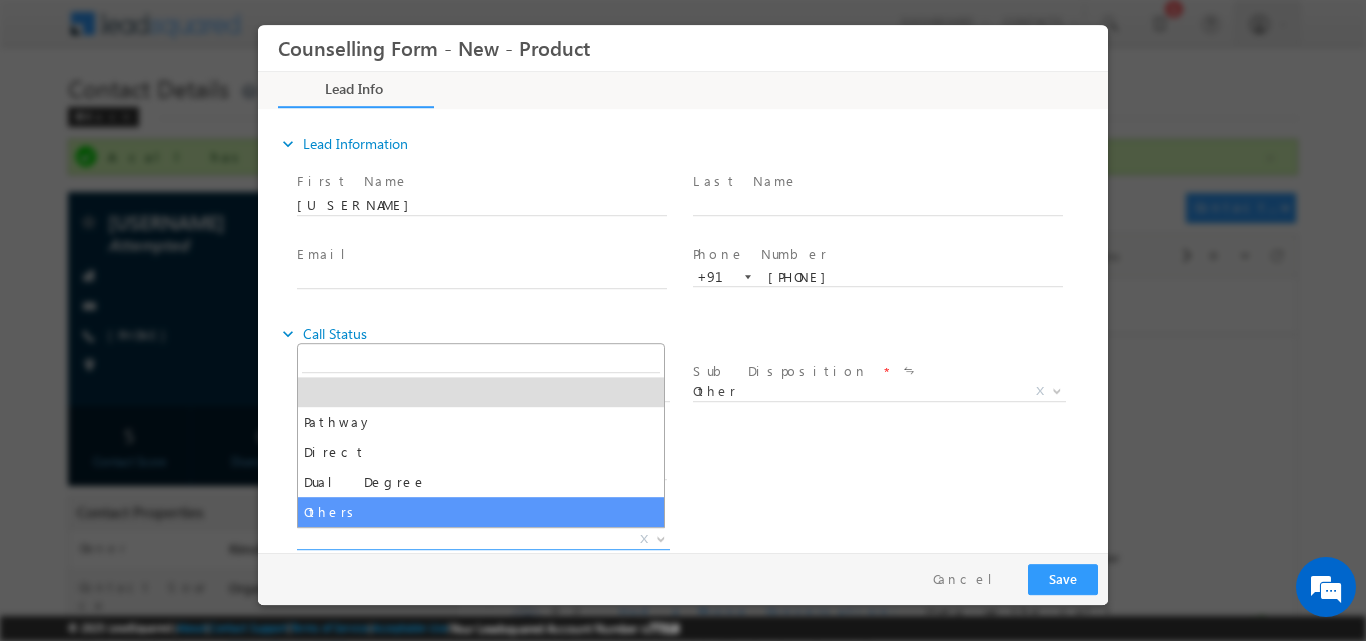 select on "Others" 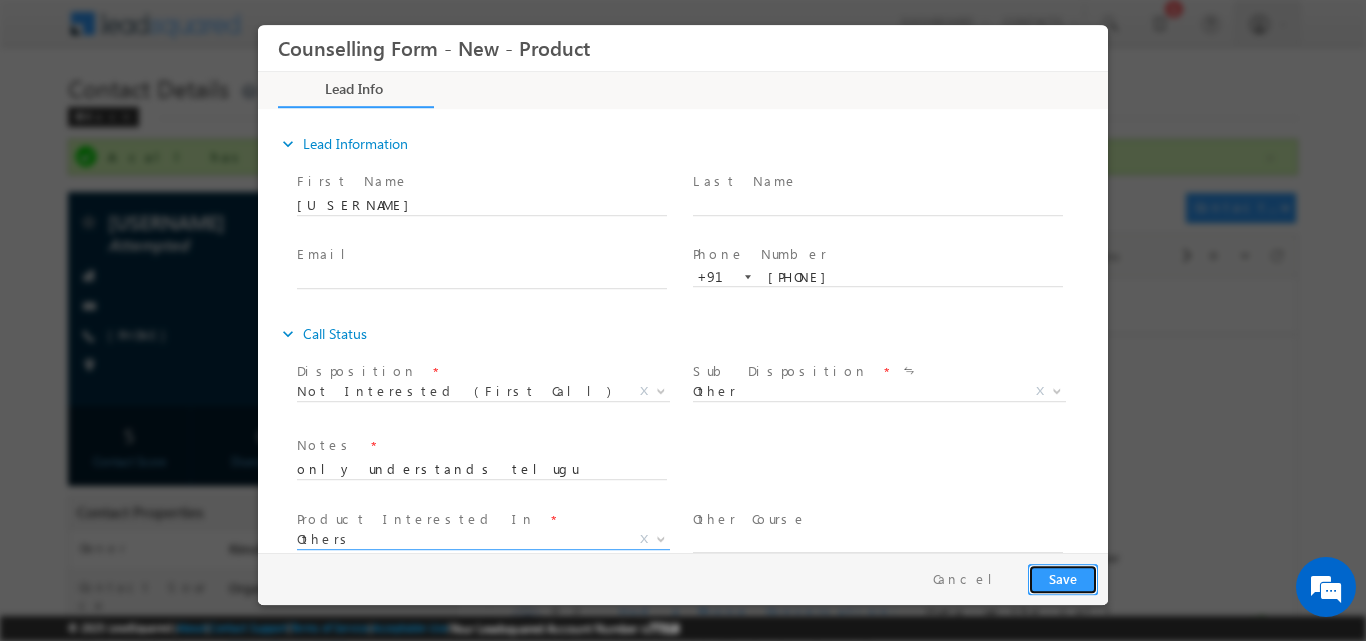 click on "Save" at bounding box center (1063, 578) 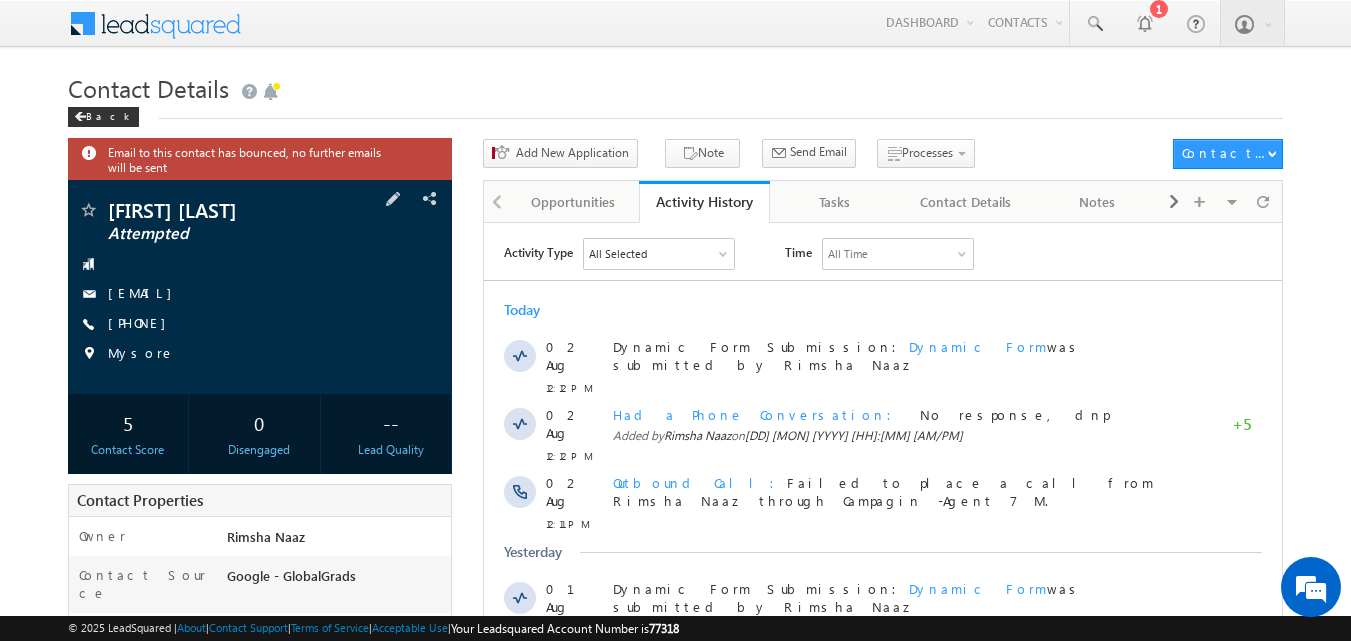 scroll, scrollTop: 0, scrollLeft: 0, axis: both 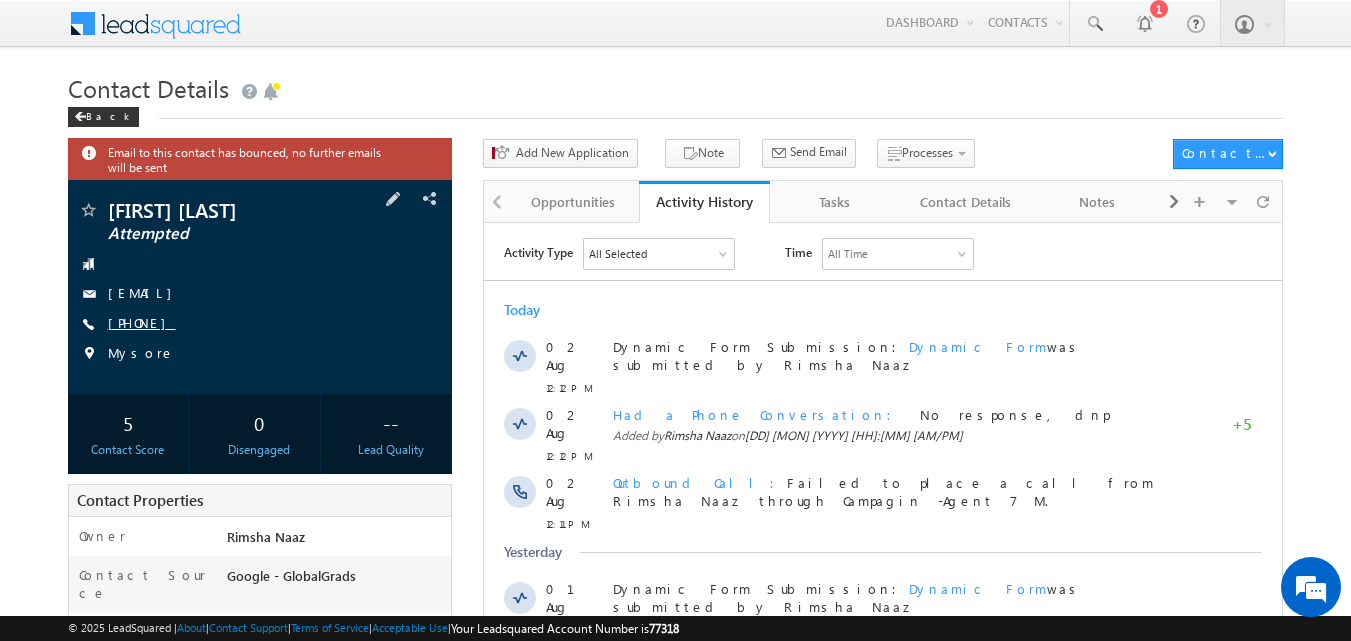 click on "[PHONE]" at bounding box center [142, 322] 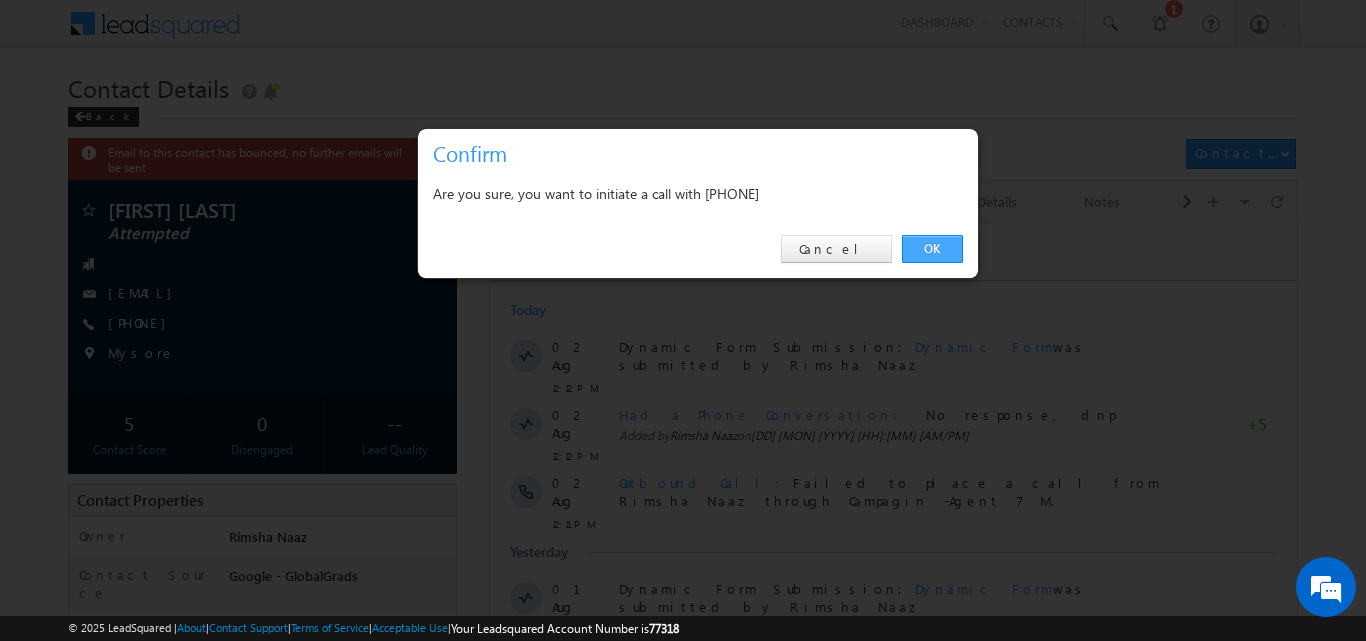 click on "OK" at bounding box center (932, 249) 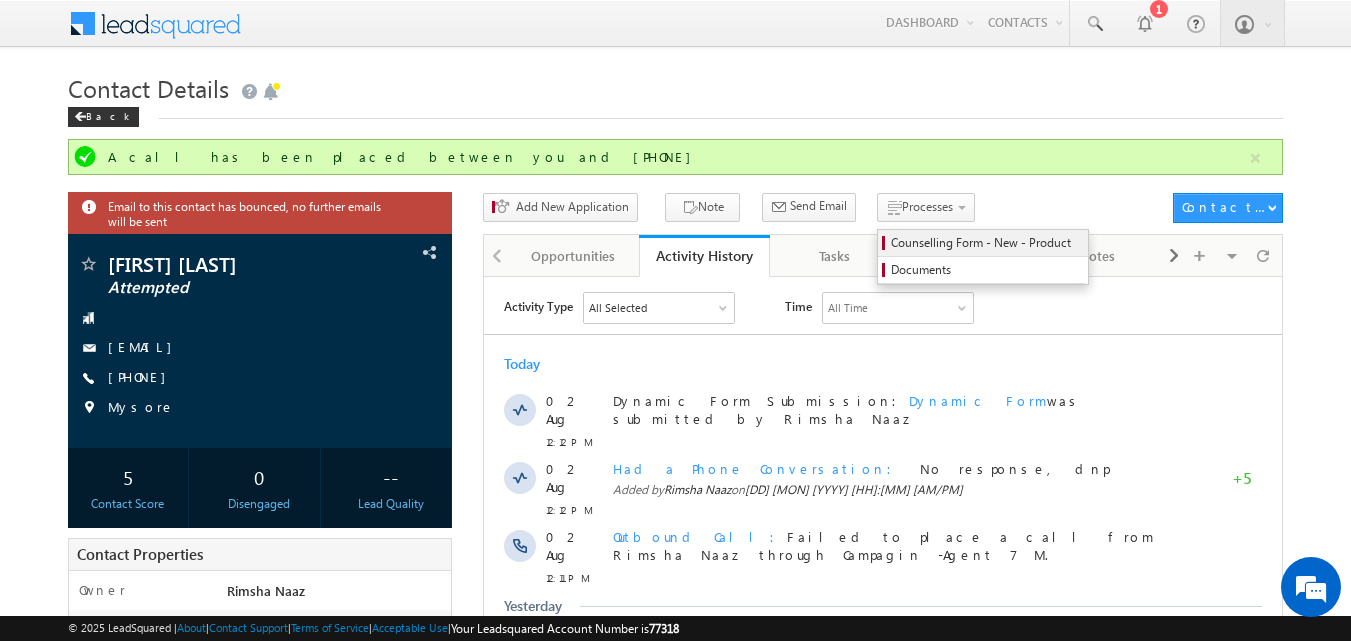 click on "Counselling Form - New - Product" at bounding box center [986, 243] 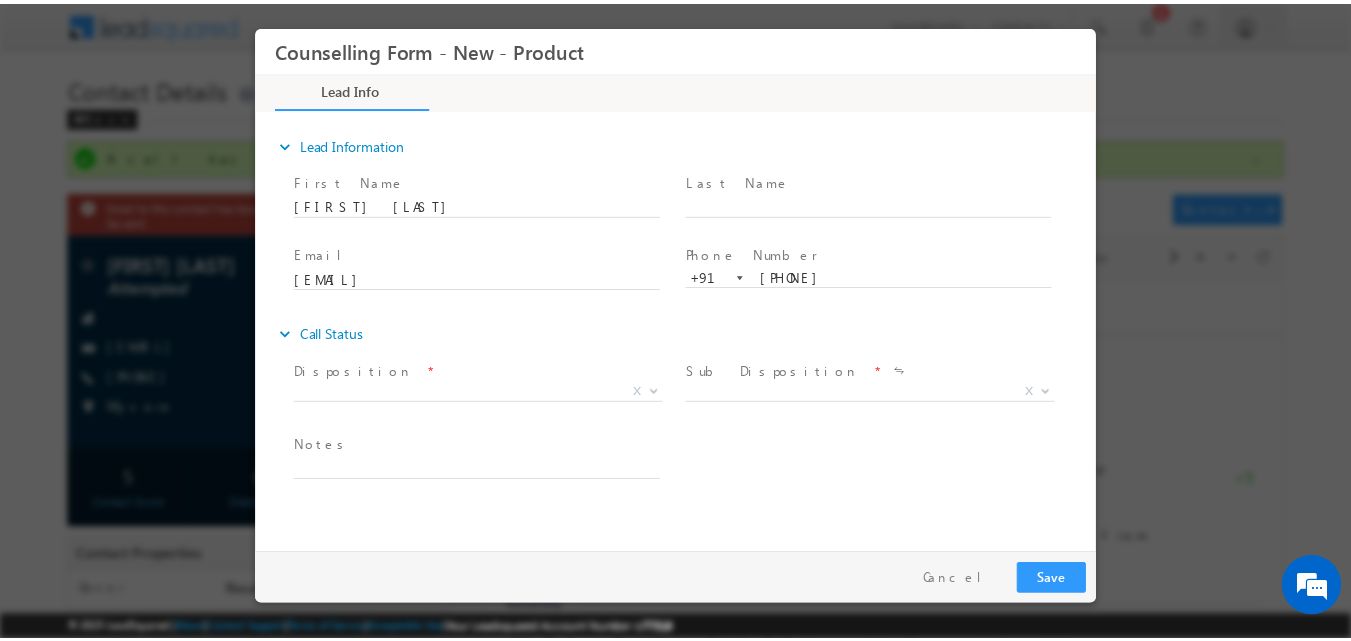 scroll, scrollTop: 0, scrollLeft: 0, axis: both 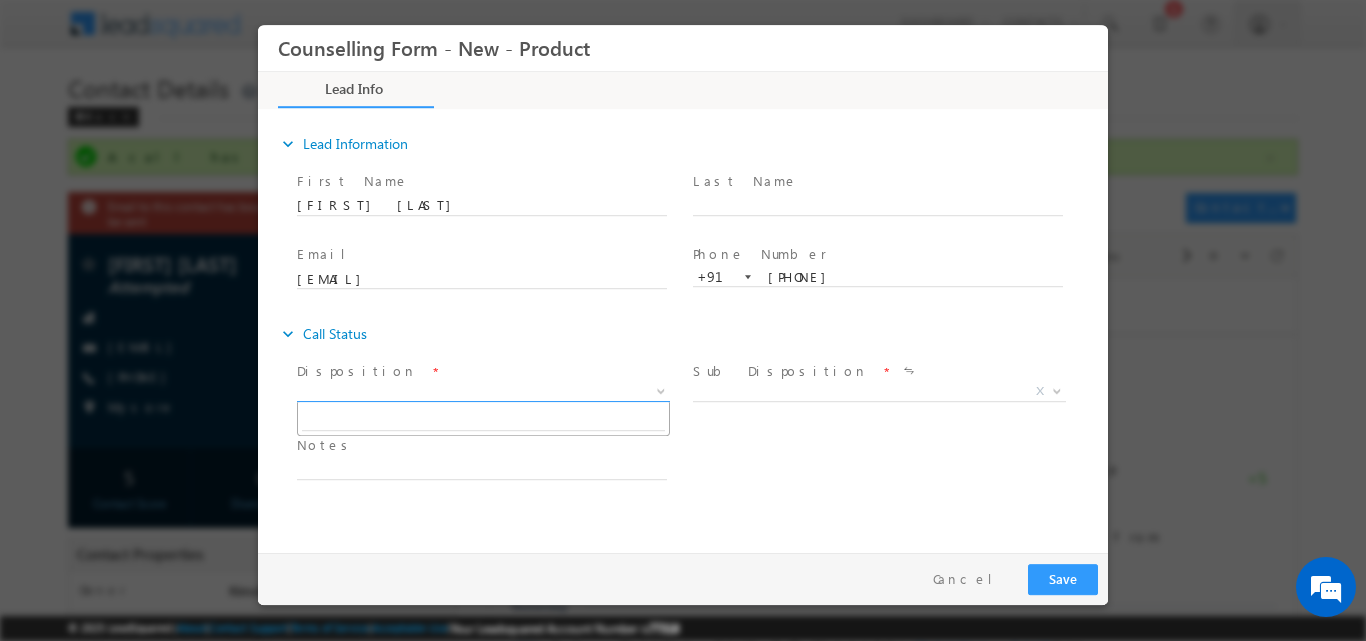 click at bounding box center [661, 389] 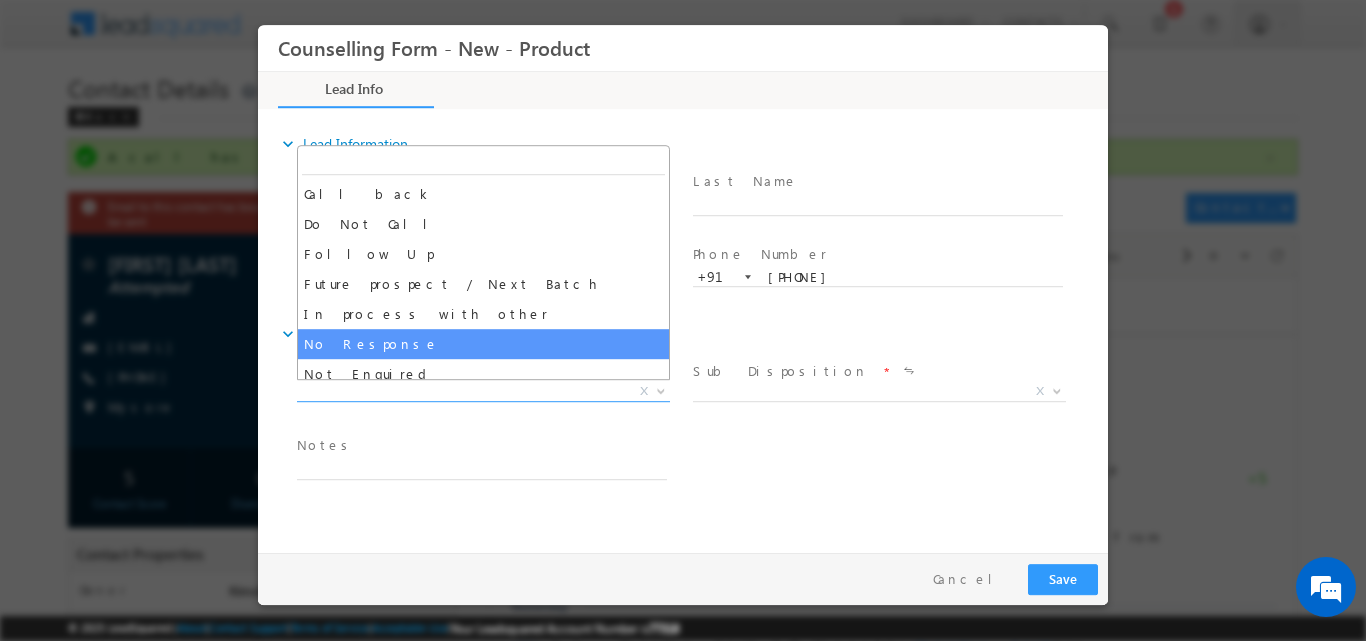 select on "No Response" 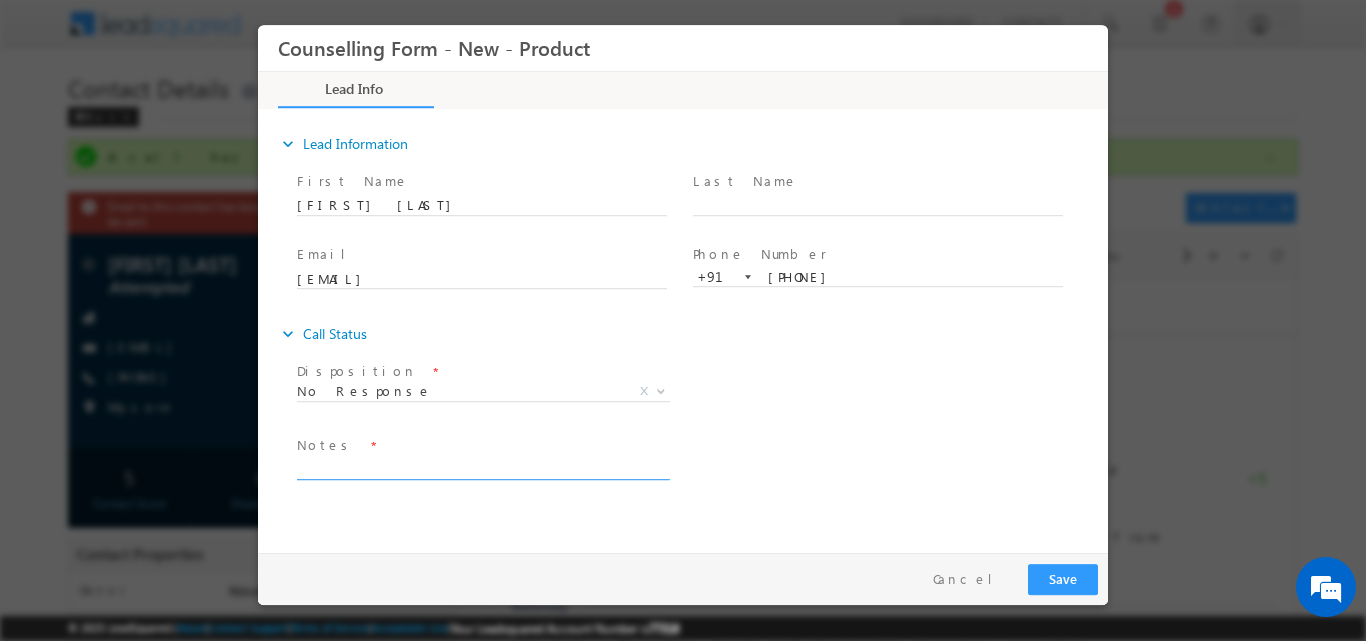 click at bounding box center [482, 467] 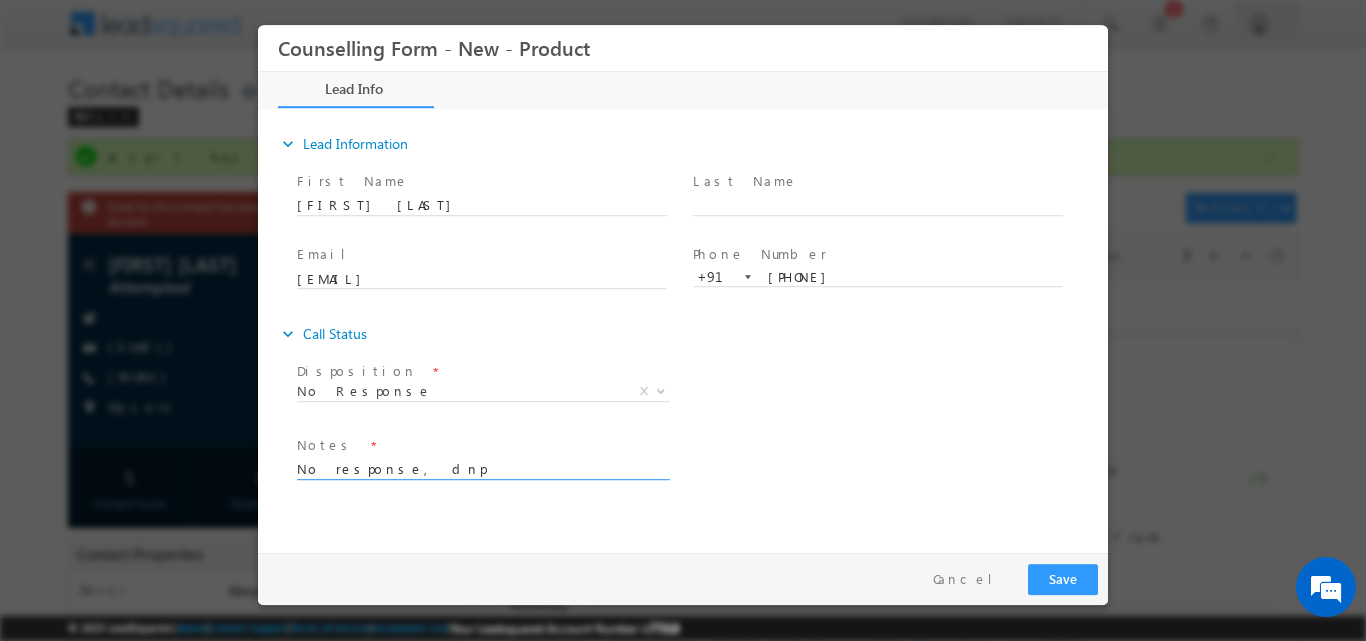 type on "No response, dnp" 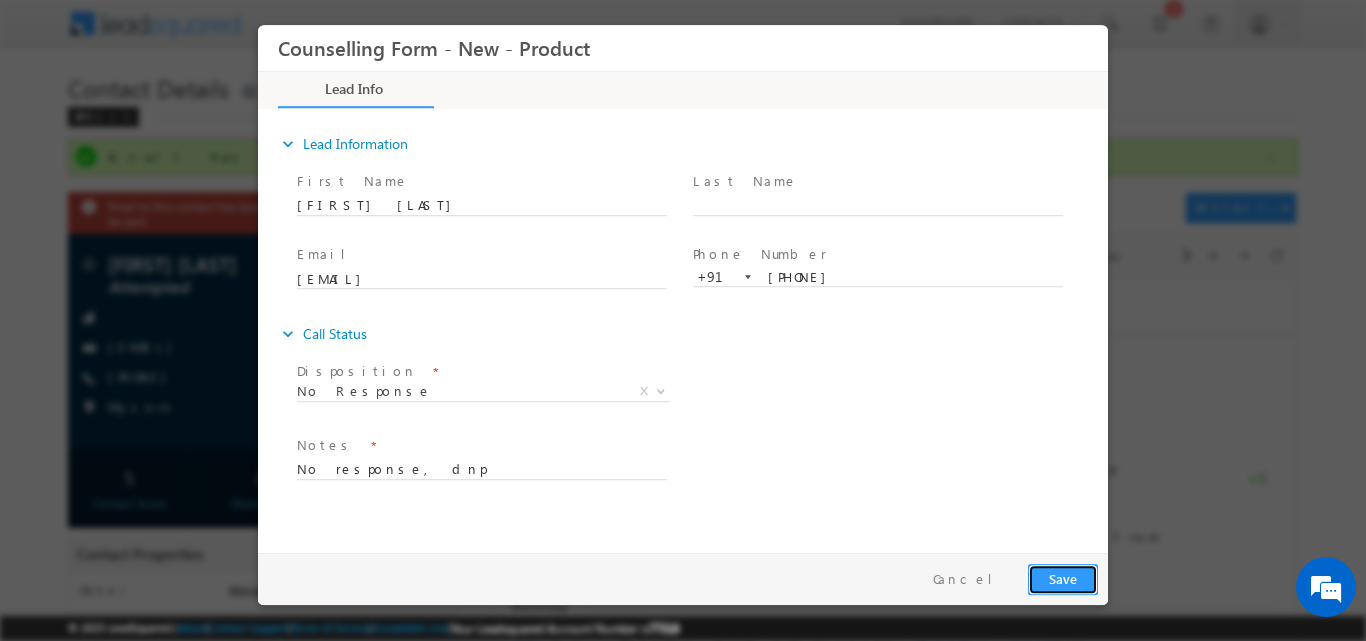click on "Save" at bounding box center (1063, 578) 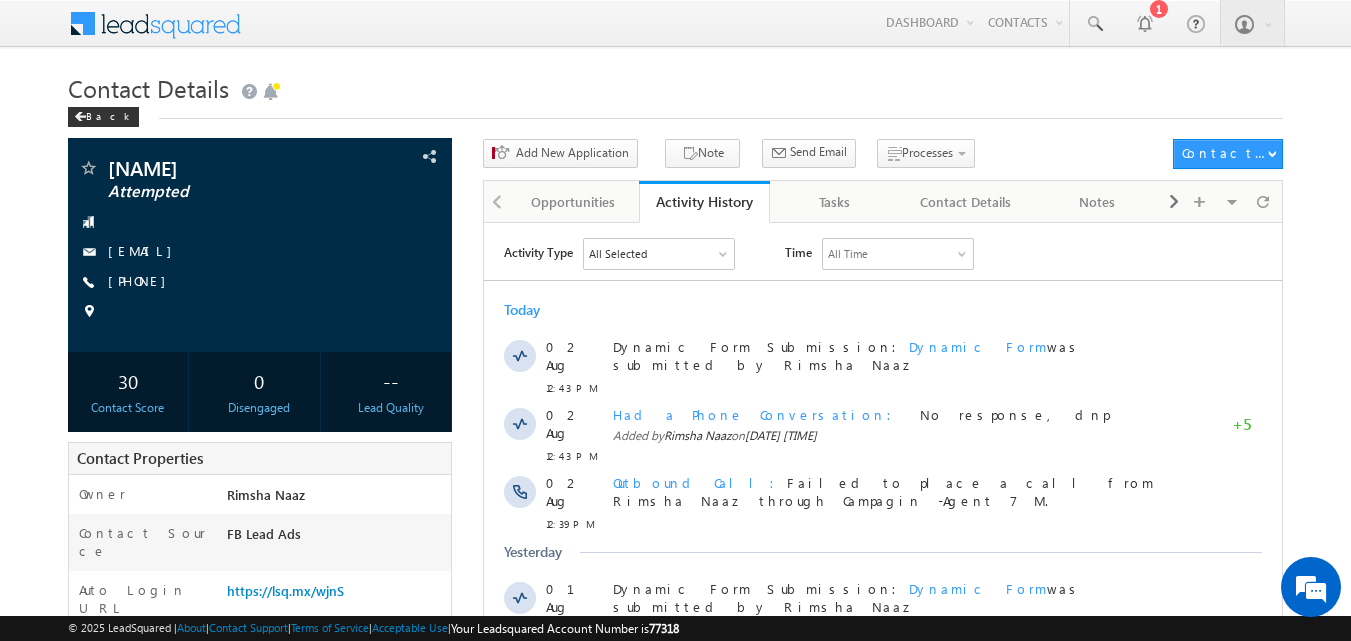 scroll, scrollTop: 0, scrollLeft: 0, axis: both 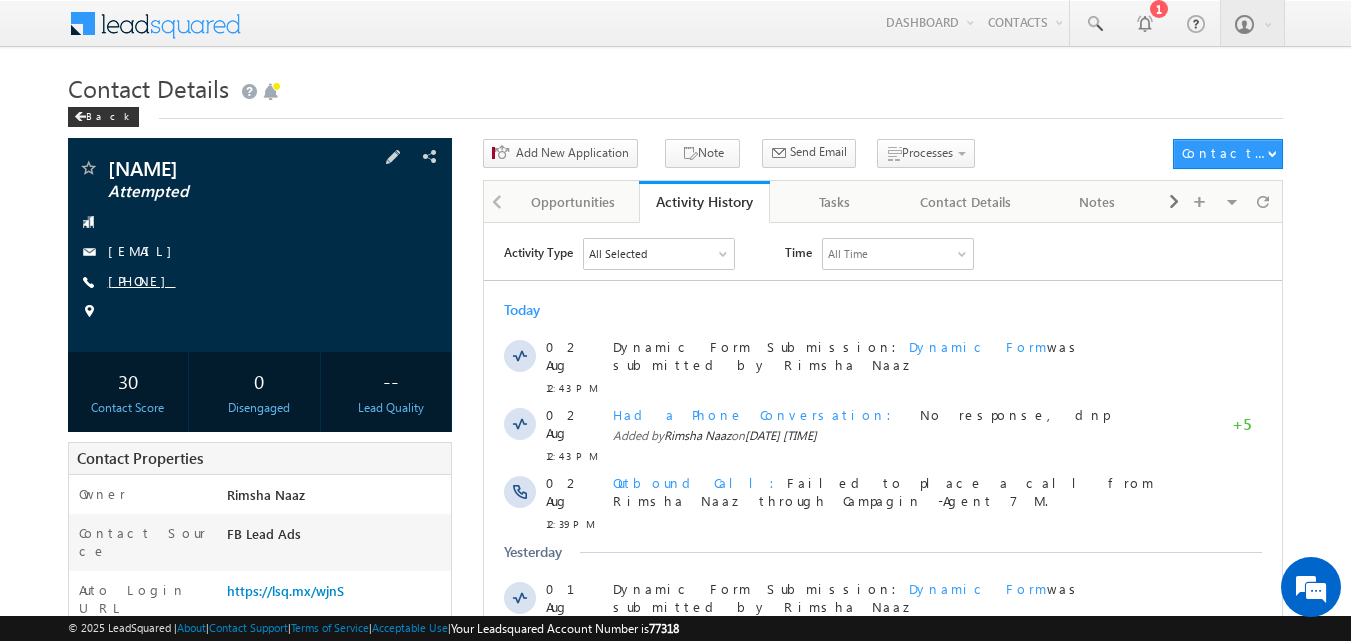 click on "+91-7248992103" at bounding box center [142, 280] 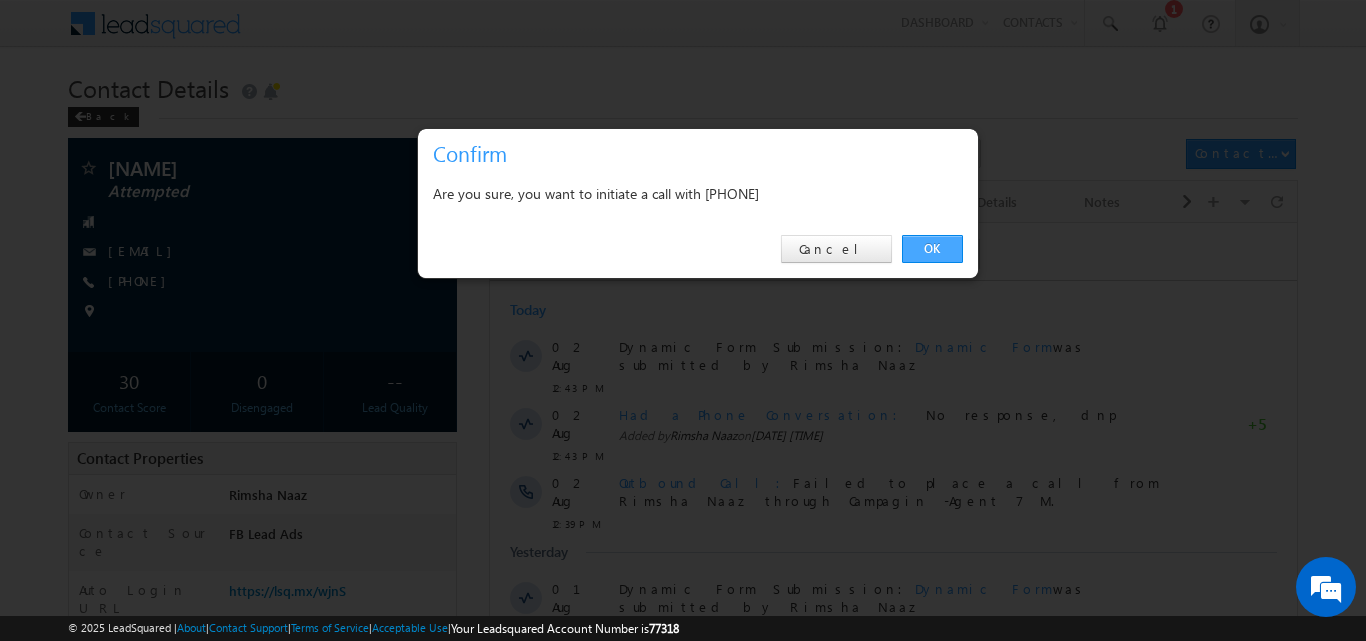 drag, startPoint x: 934, startPoint y: 251, endPoint x: 460, endPoint y: 11, distance: 531.2965 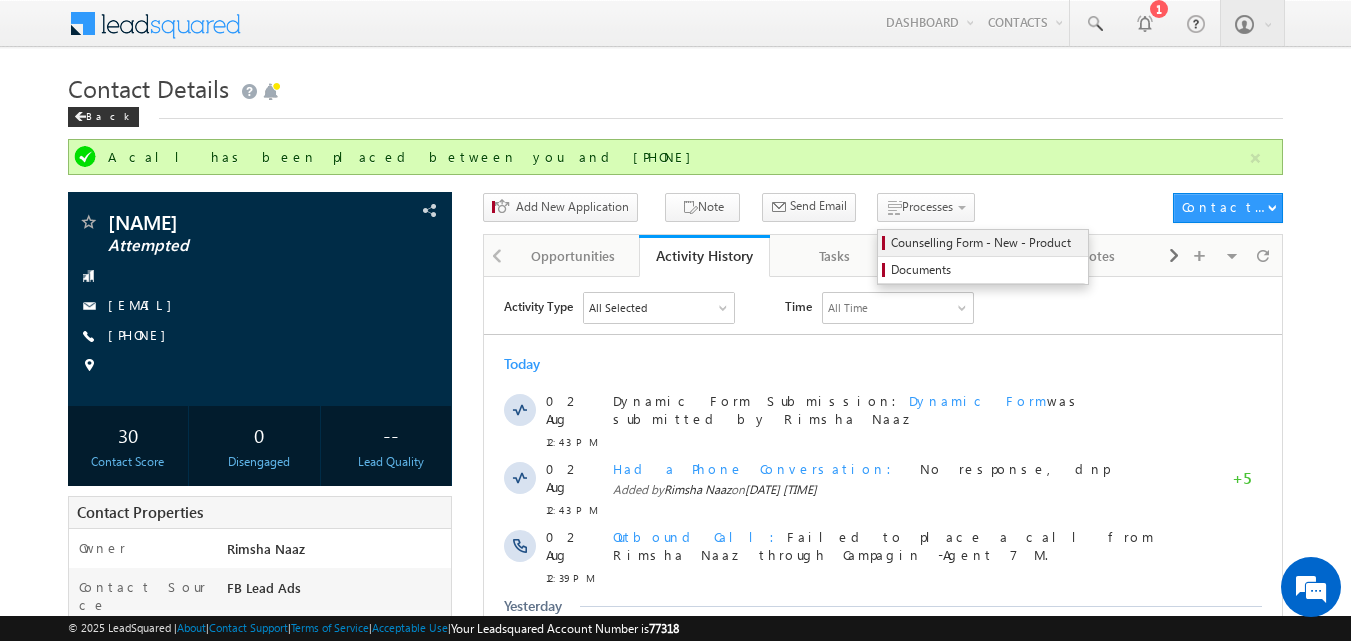 click on "Counselling Form - New - Product" at bounding box center [983, 243] 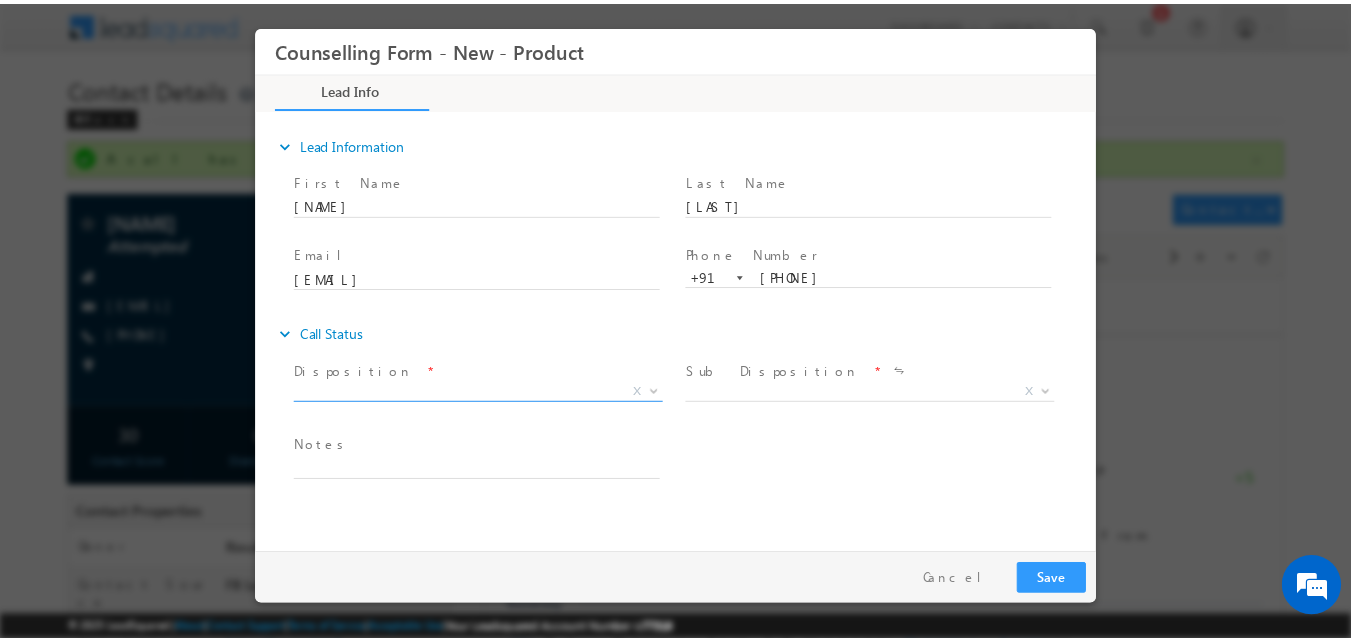 scroll, scrollTop: 0, scrollLeft: 0, axis: both 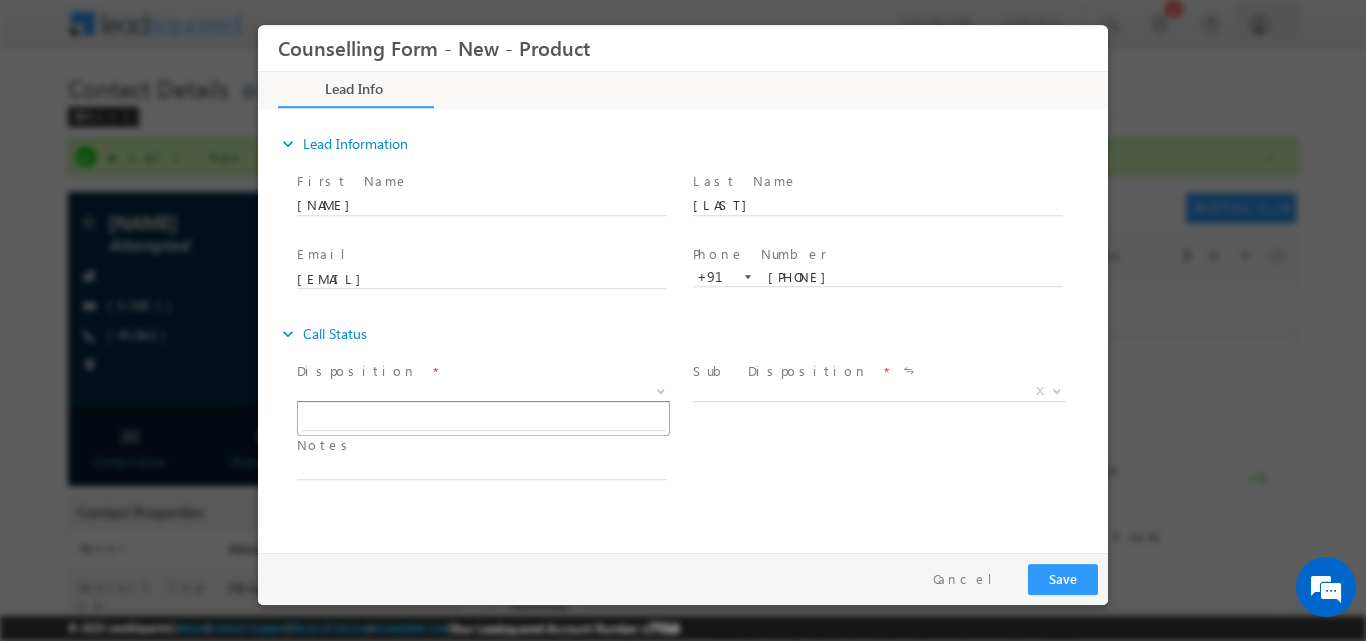 click at bounding box center (659, 390) 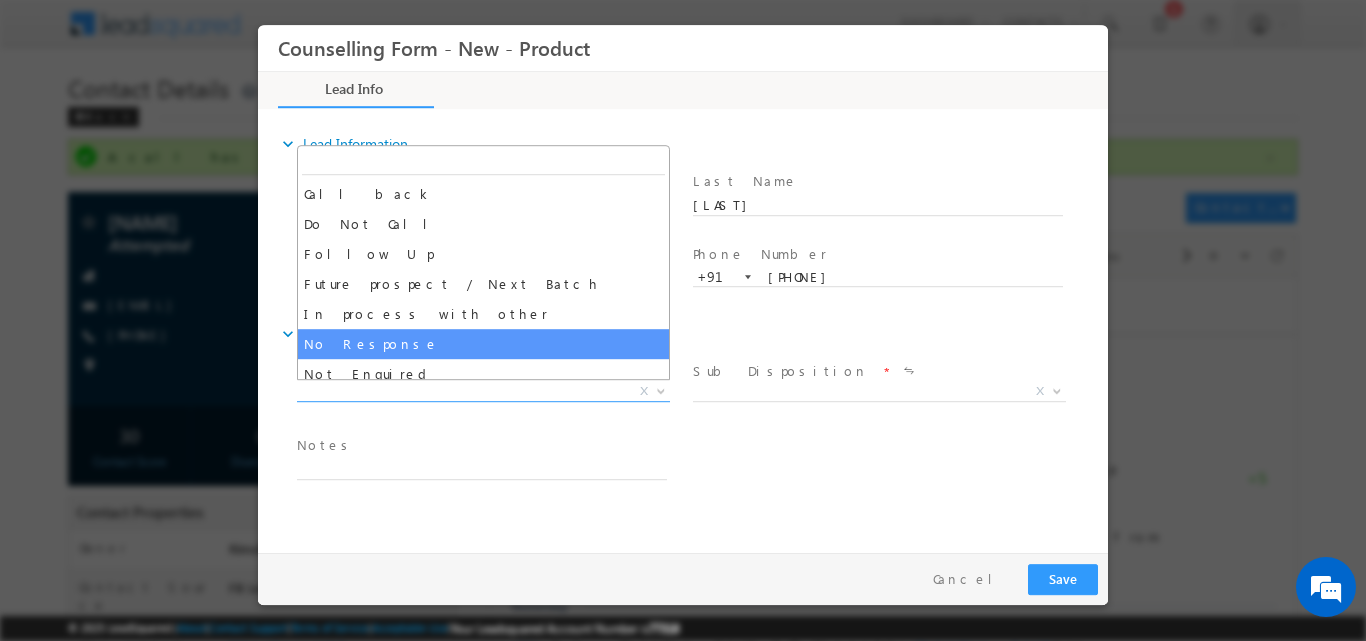 select on "No Response" 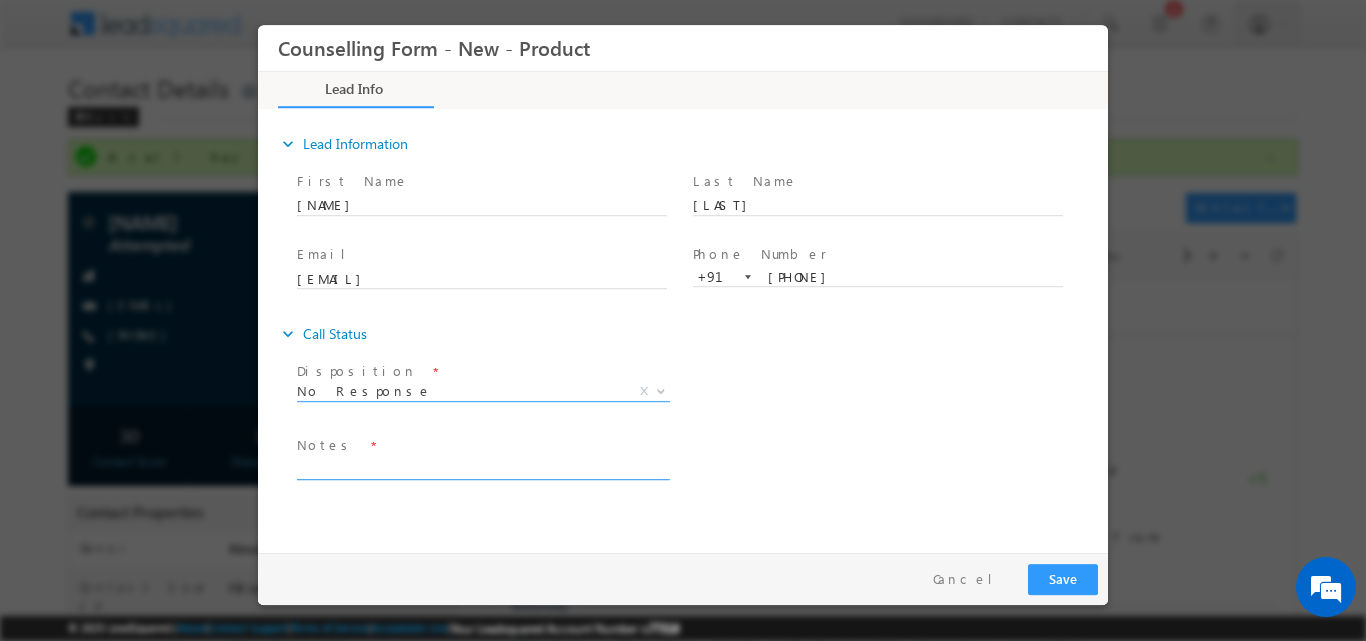click at bounding box center [482, 467] 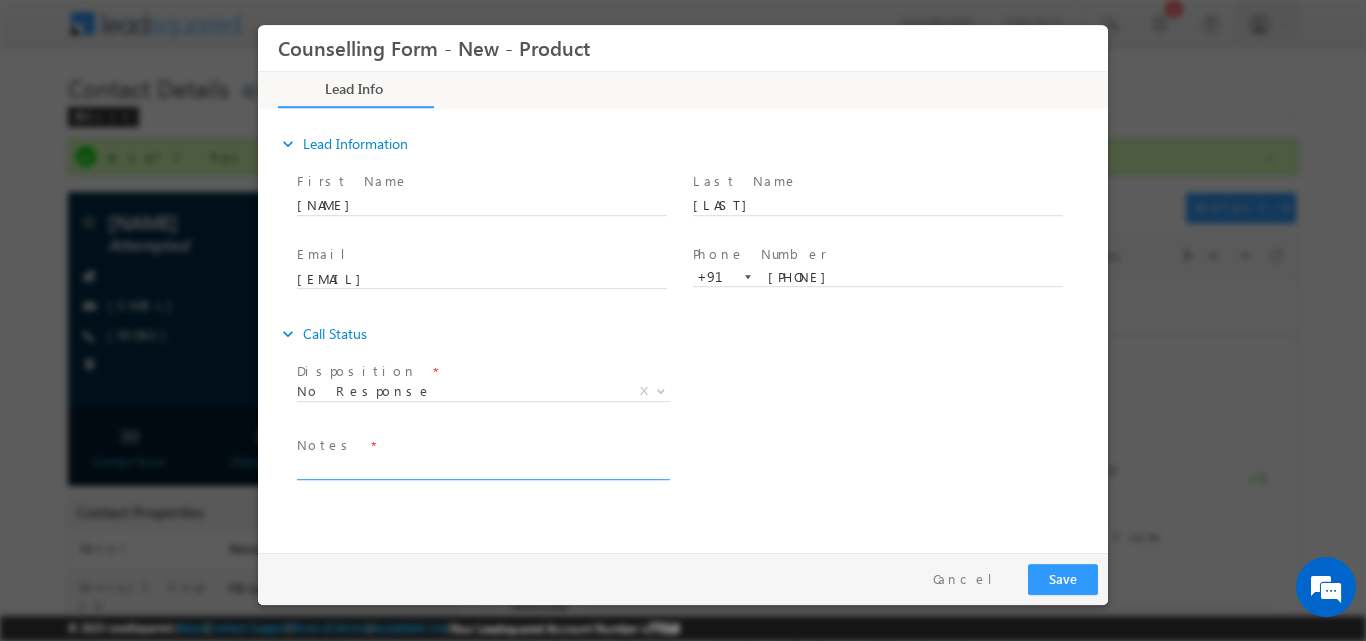 paste on "No response, dnp" 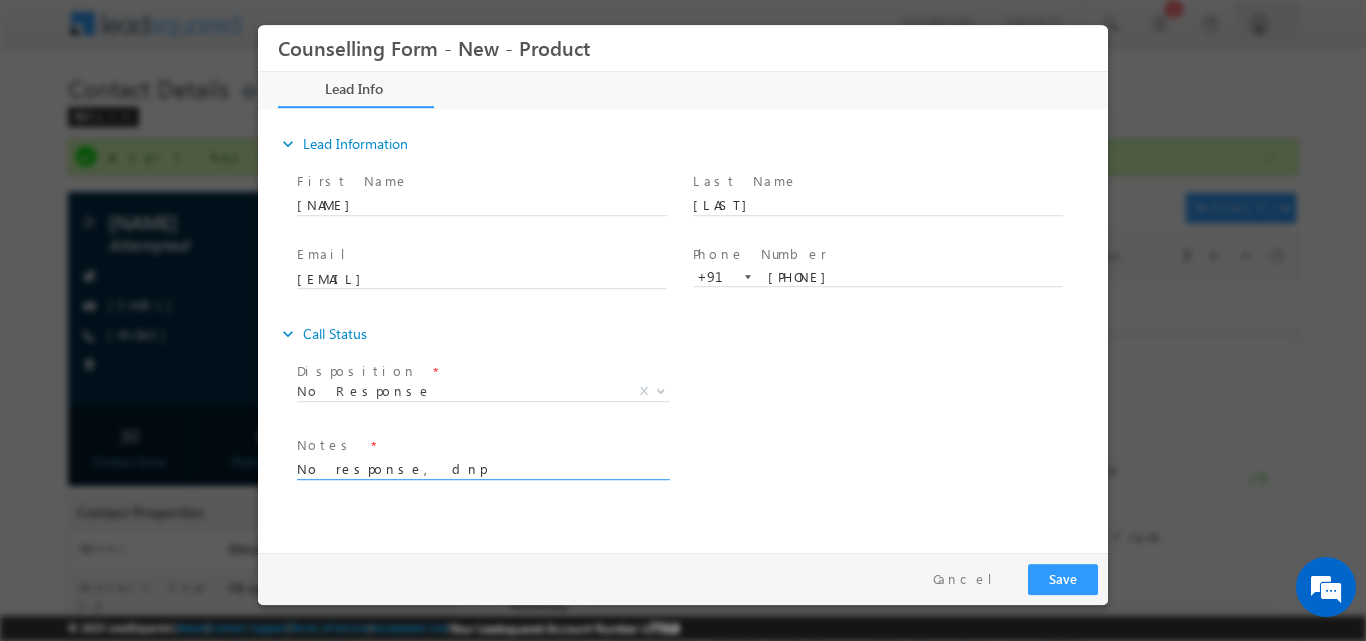 type on "No response, dnp" 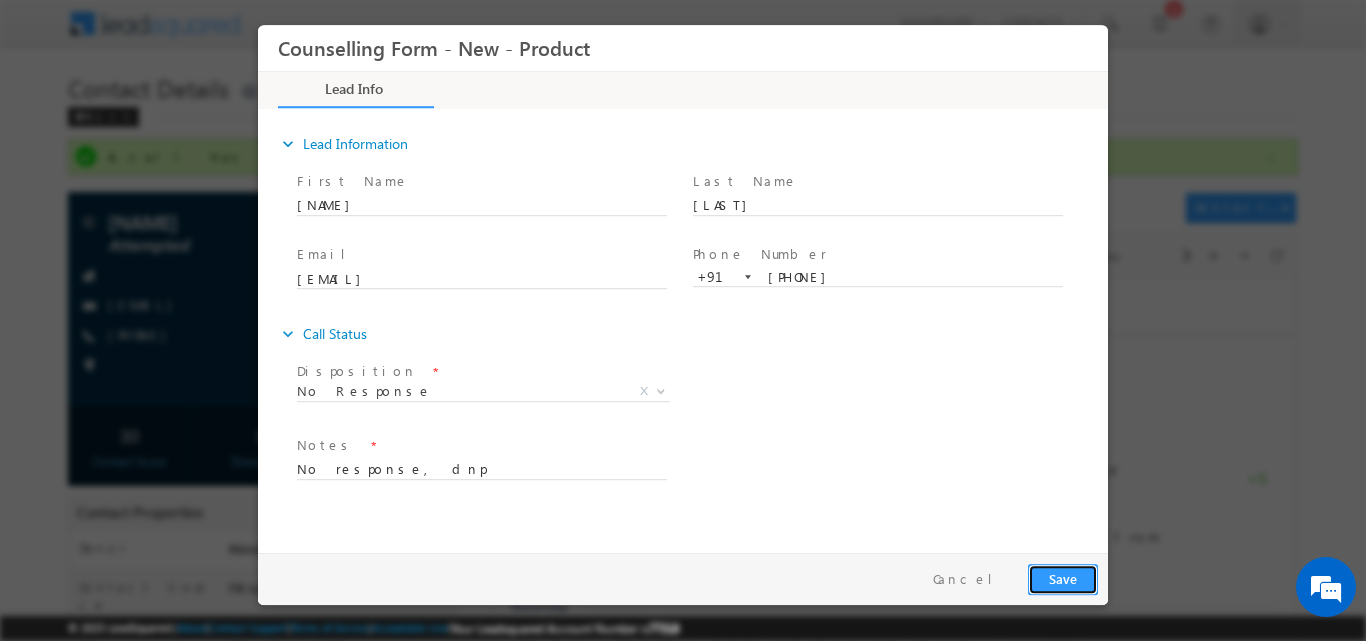 click on "Save" at bounding box center (1063, 578) 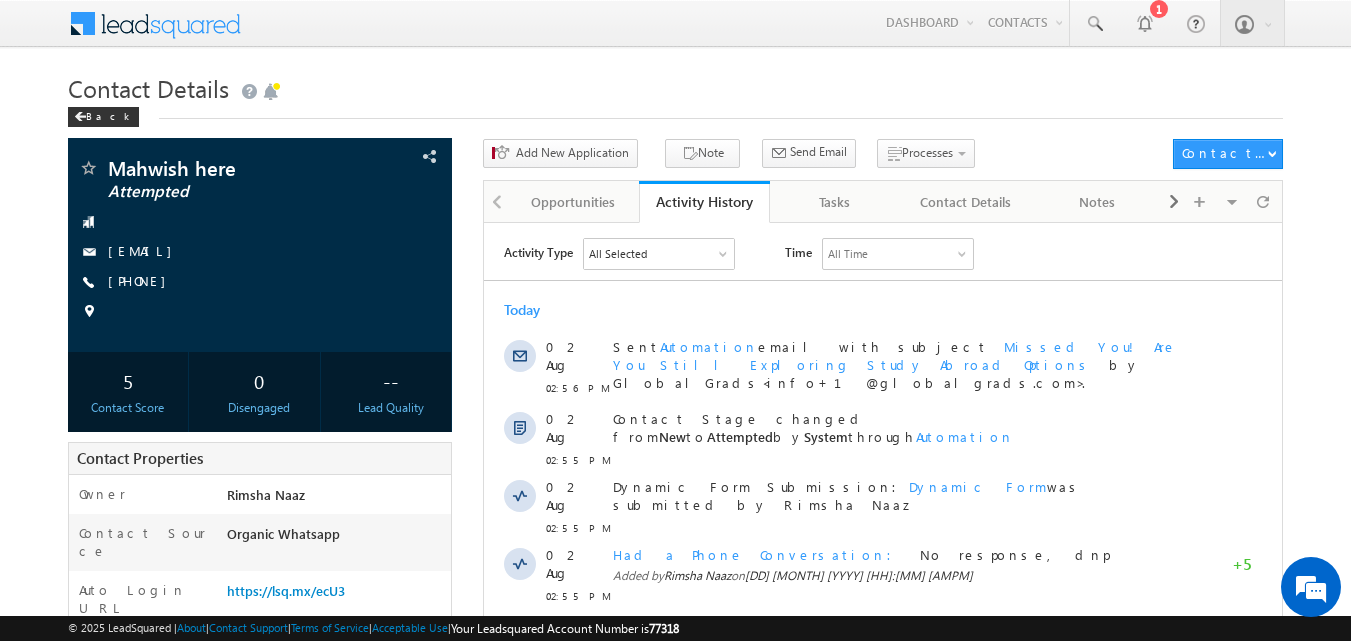 scroll, scrollTop: 0, scrollLeft: 0, axis: both 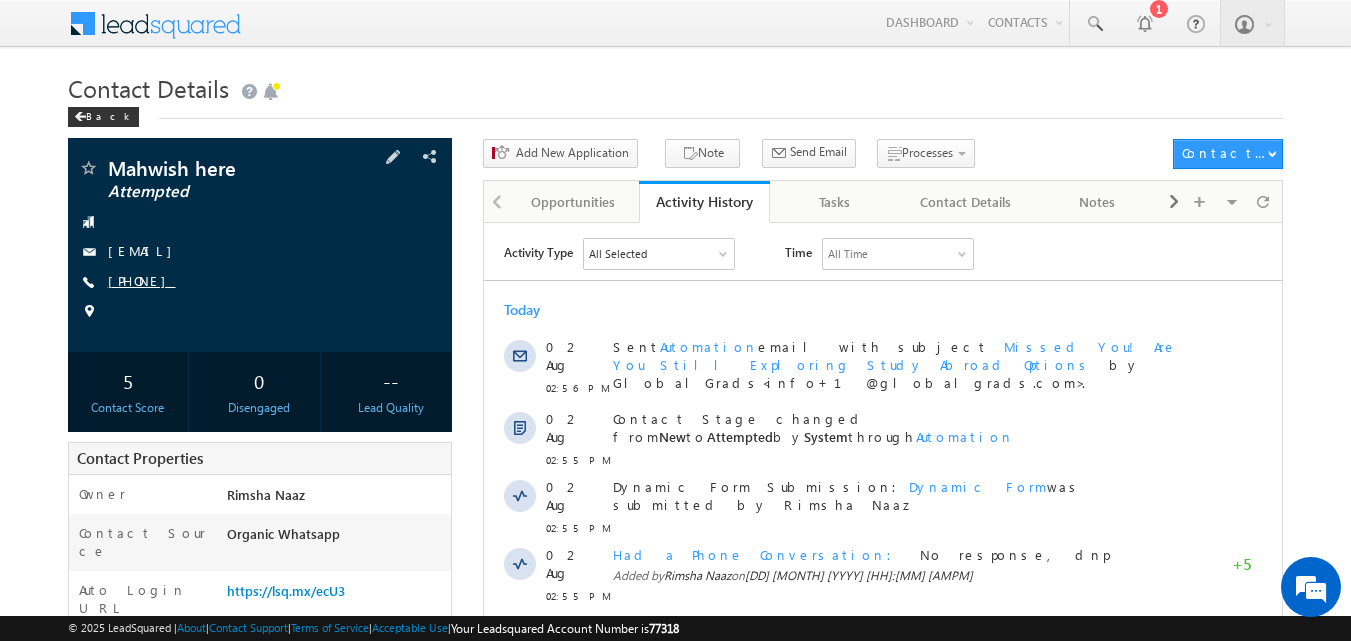 click on "[PHONE]" at bounding box center (142, 280) 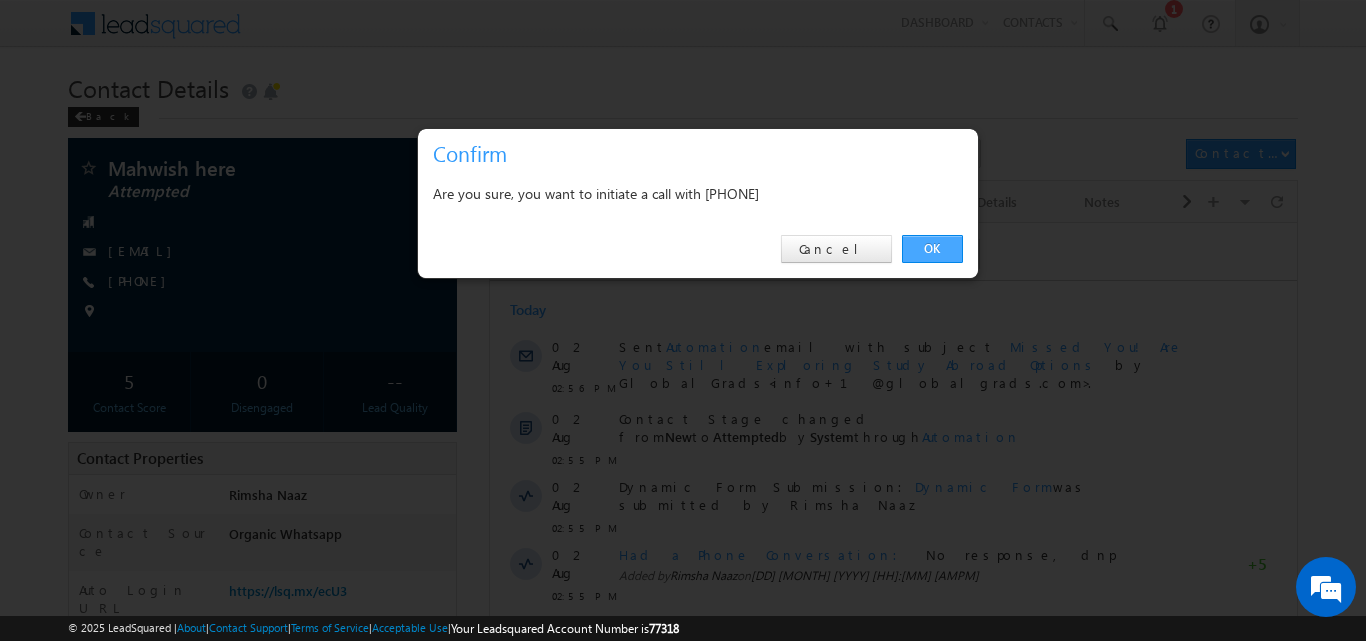 click on "OK" at bounding box center [932, 249] 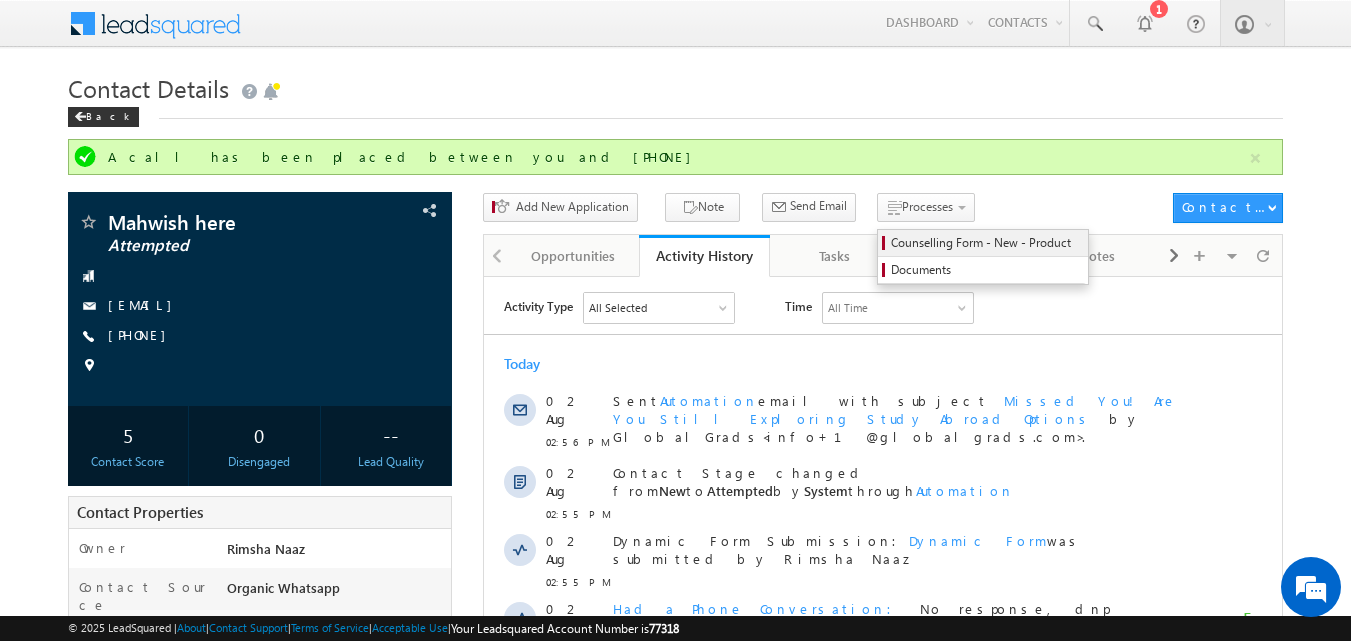 click on "Counselling Form - New - Product" at bounding box center (986, 243) 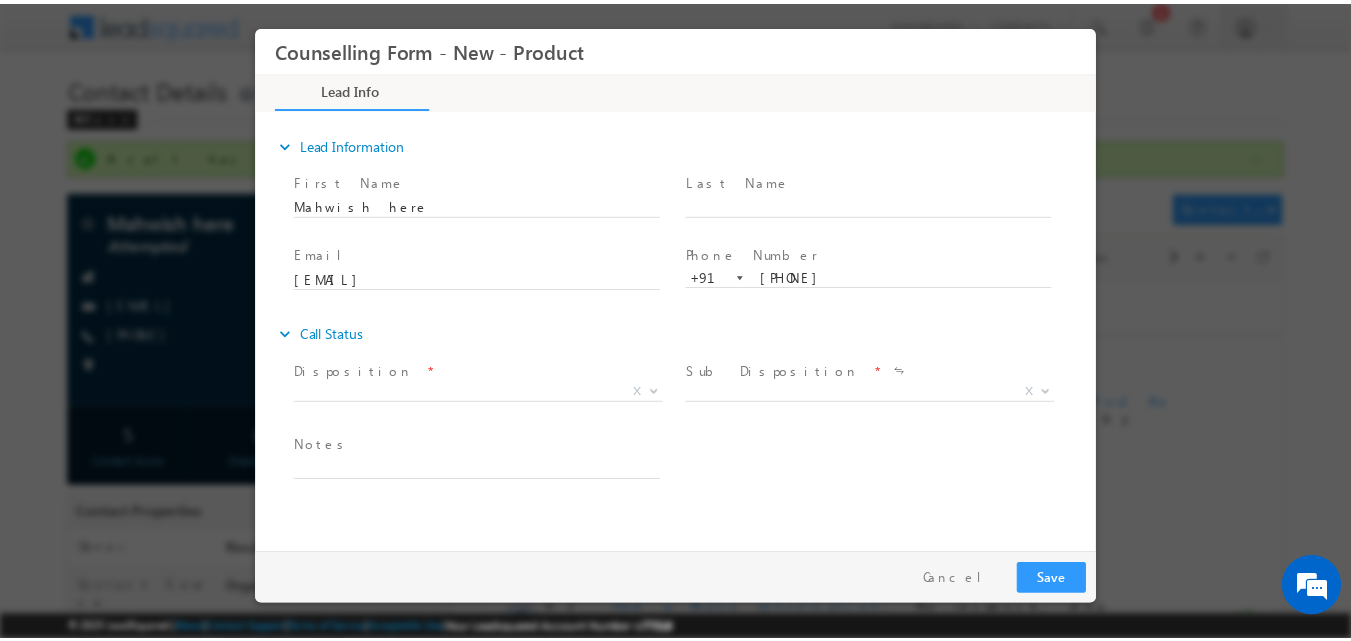 scroll, scrollTop: 0, scrollLeft: 0, axis: both 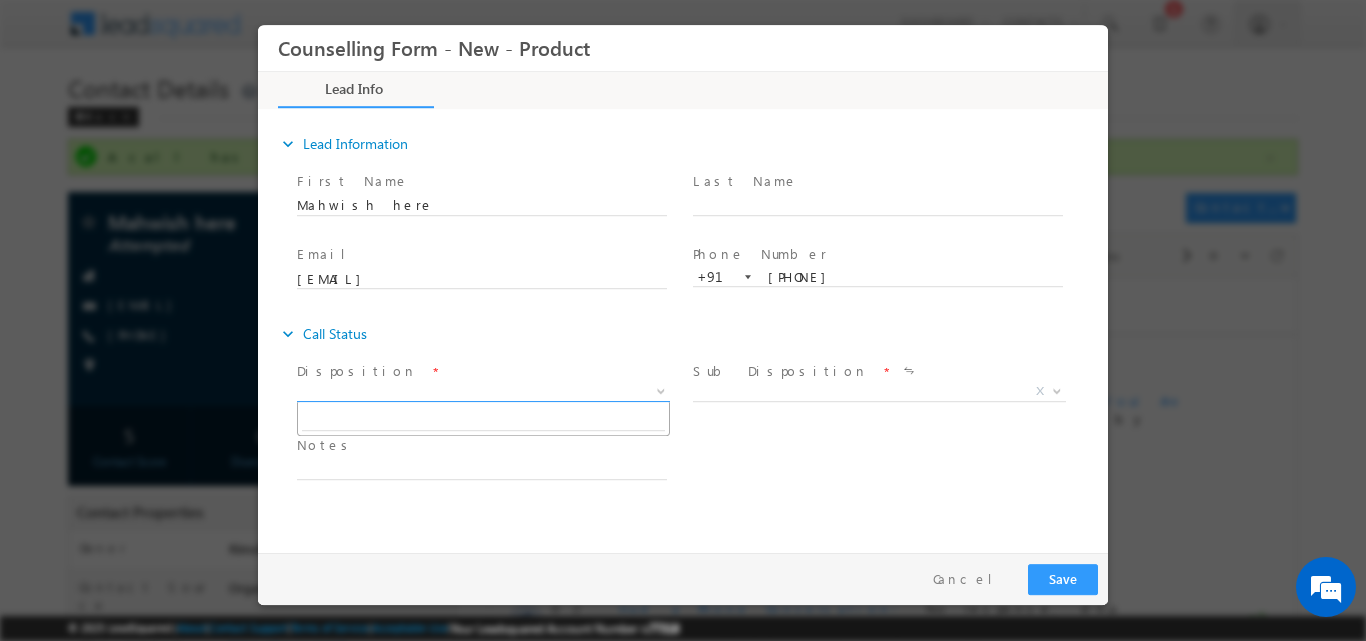 click at bounding box center [659, 390] 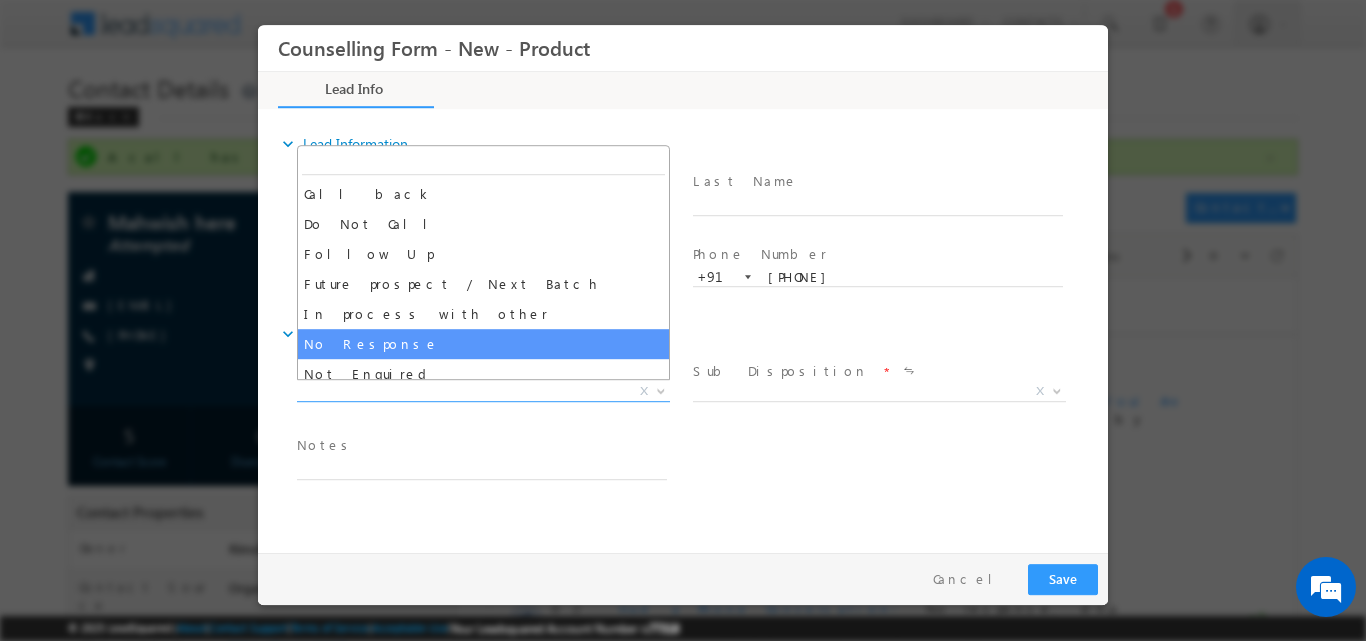 select on "No Response" 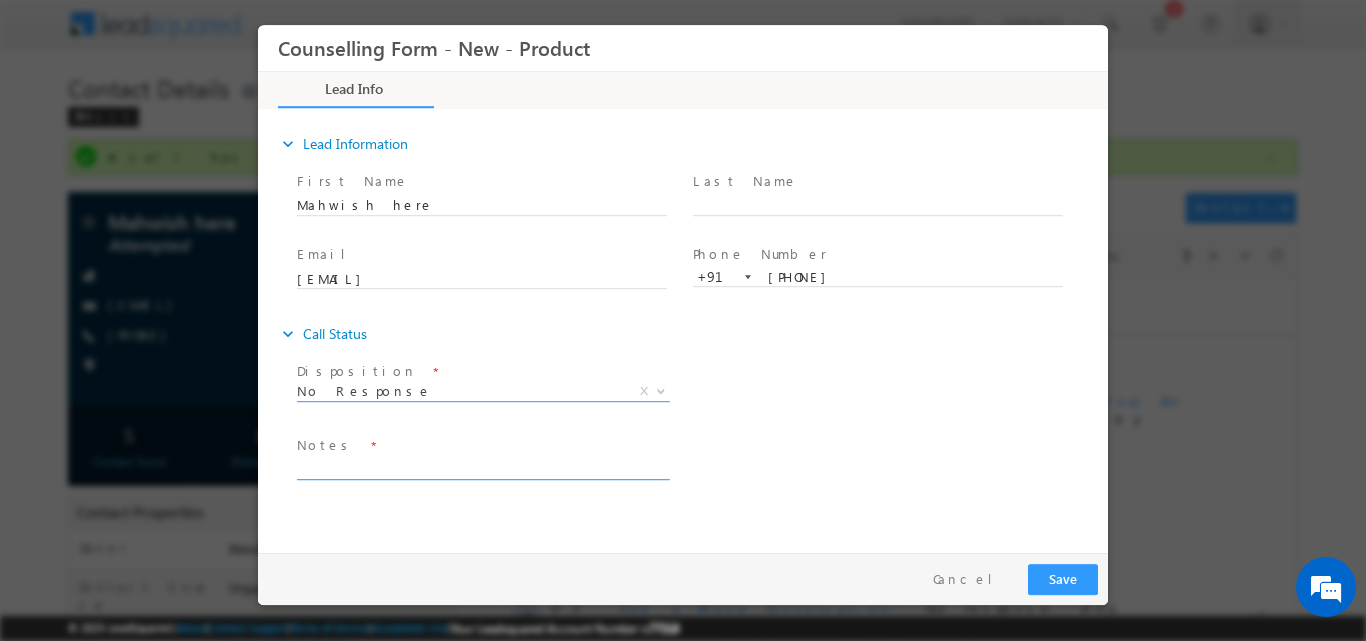 click at bounding box center [482, 467] 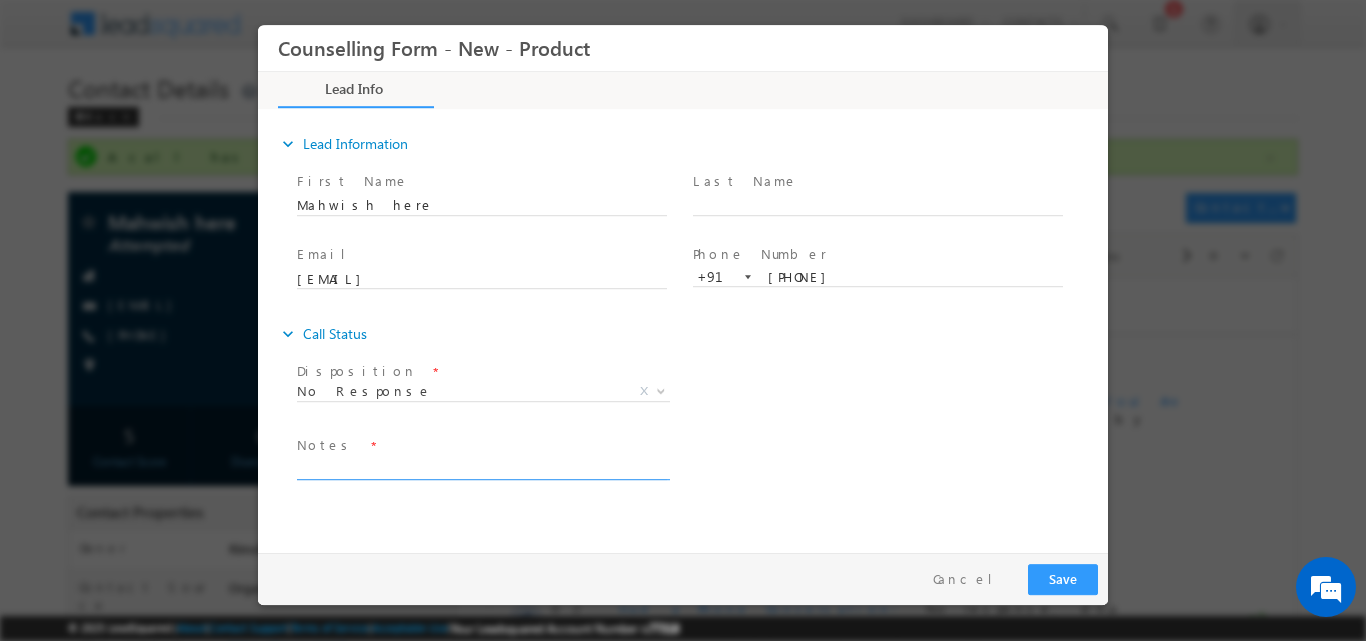 paste on "No response, dnp" 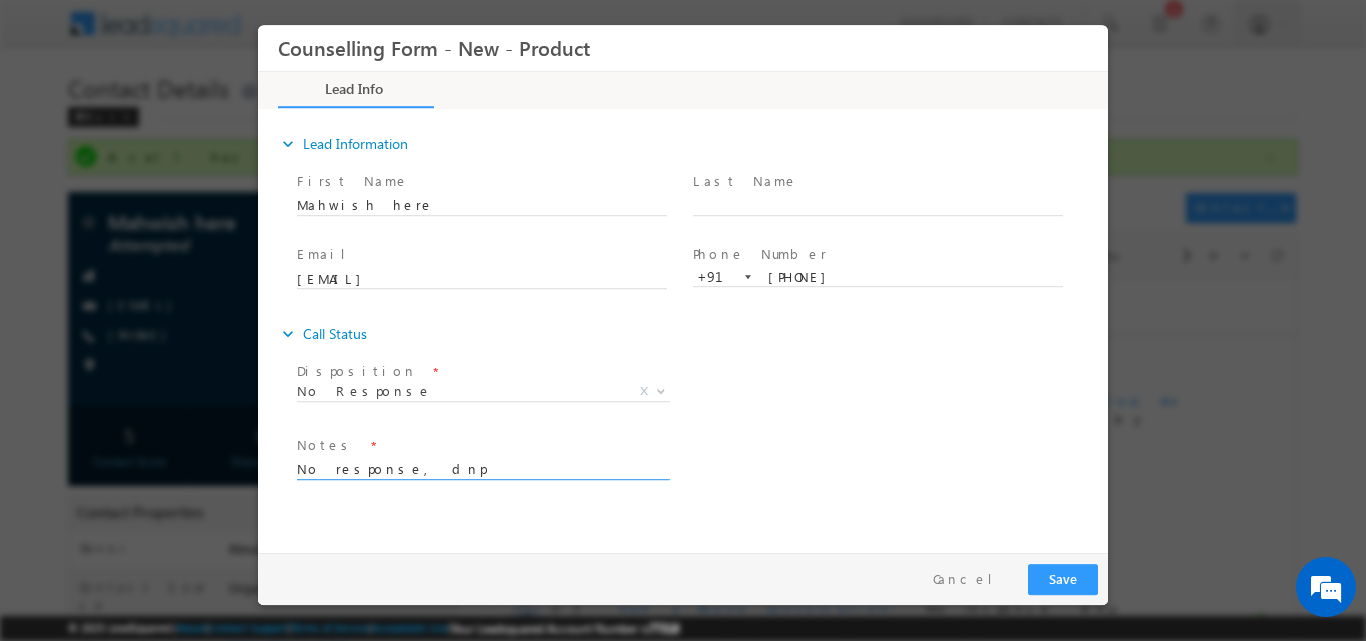 type on "No response, dnp" 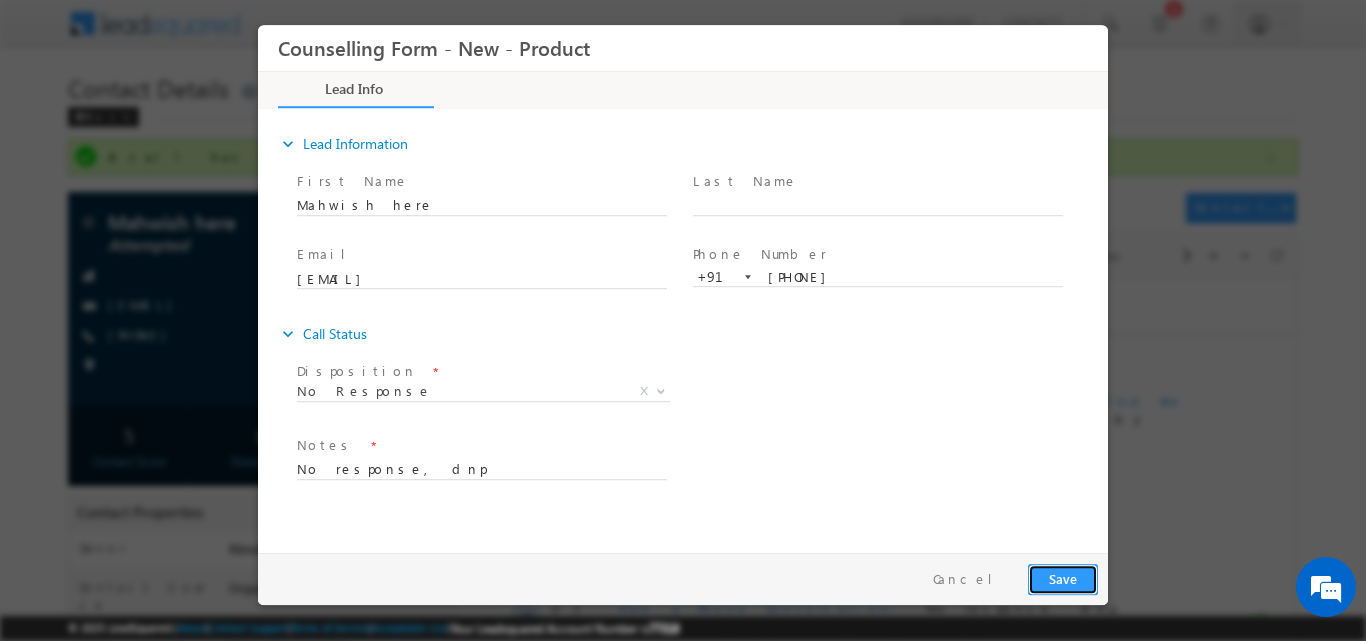 click on "Save" at bounding box center [1063, 578] 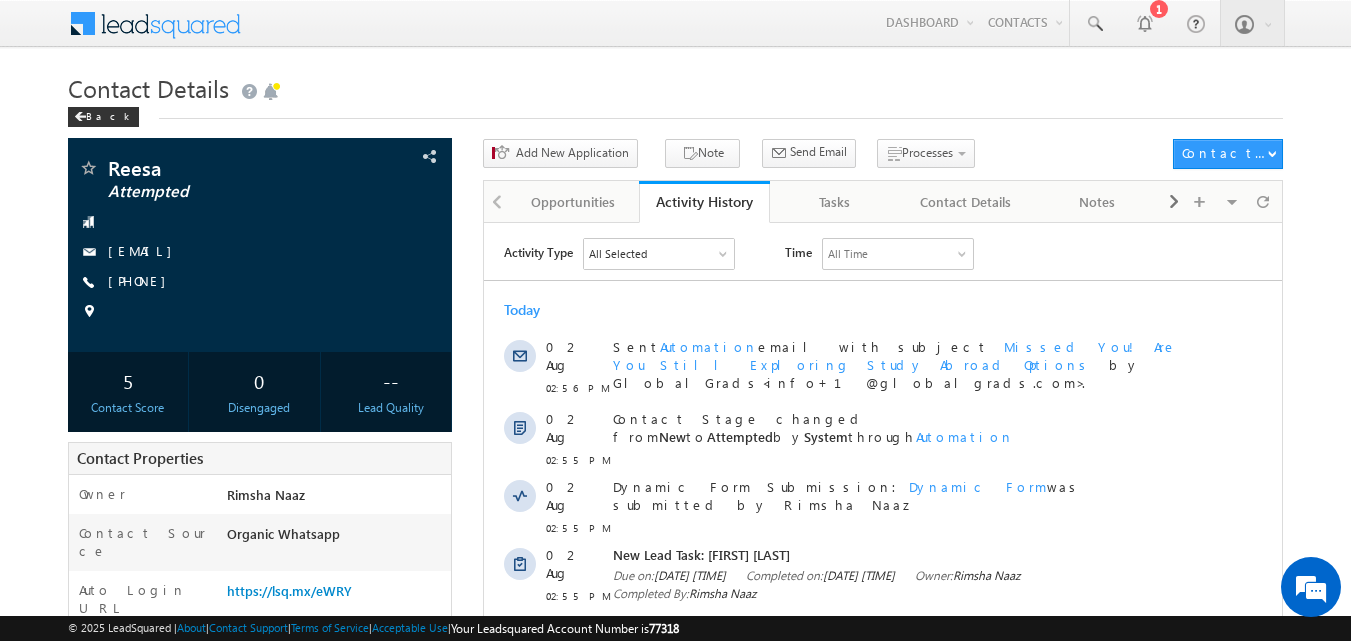 scroll, scrollTop: 0, scrollLeft: 0, axis: both 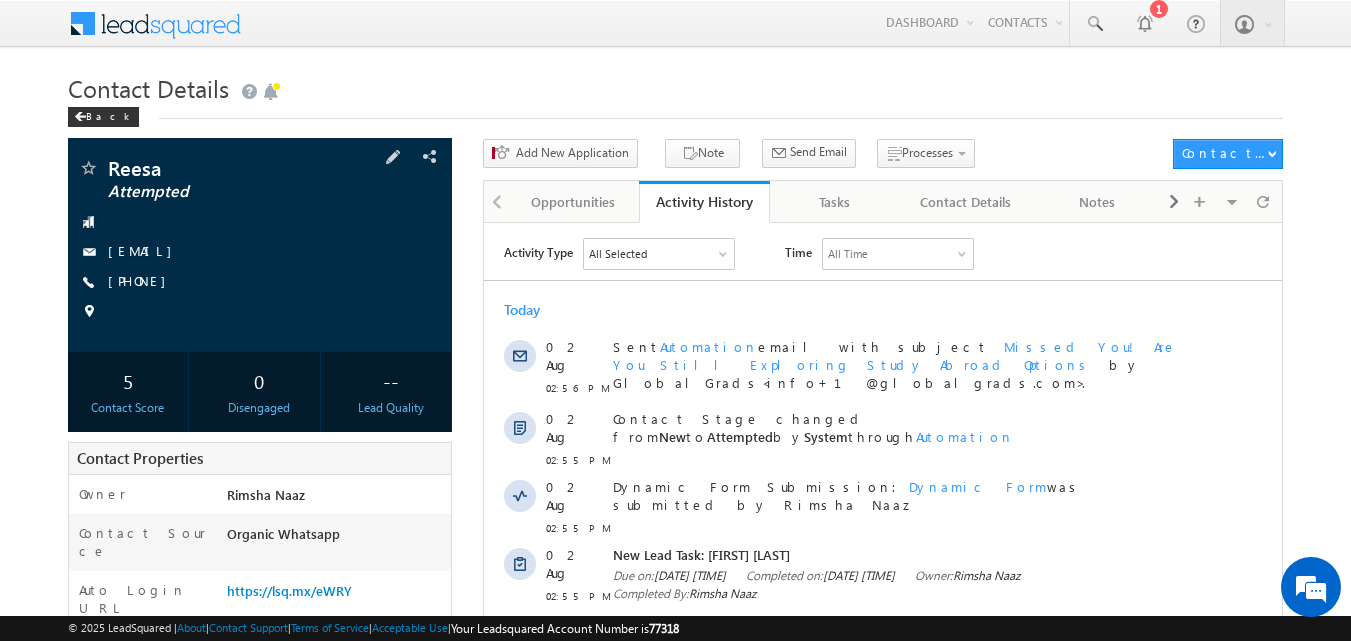 click on "[PHONE]" at bounding box center [142, 282] 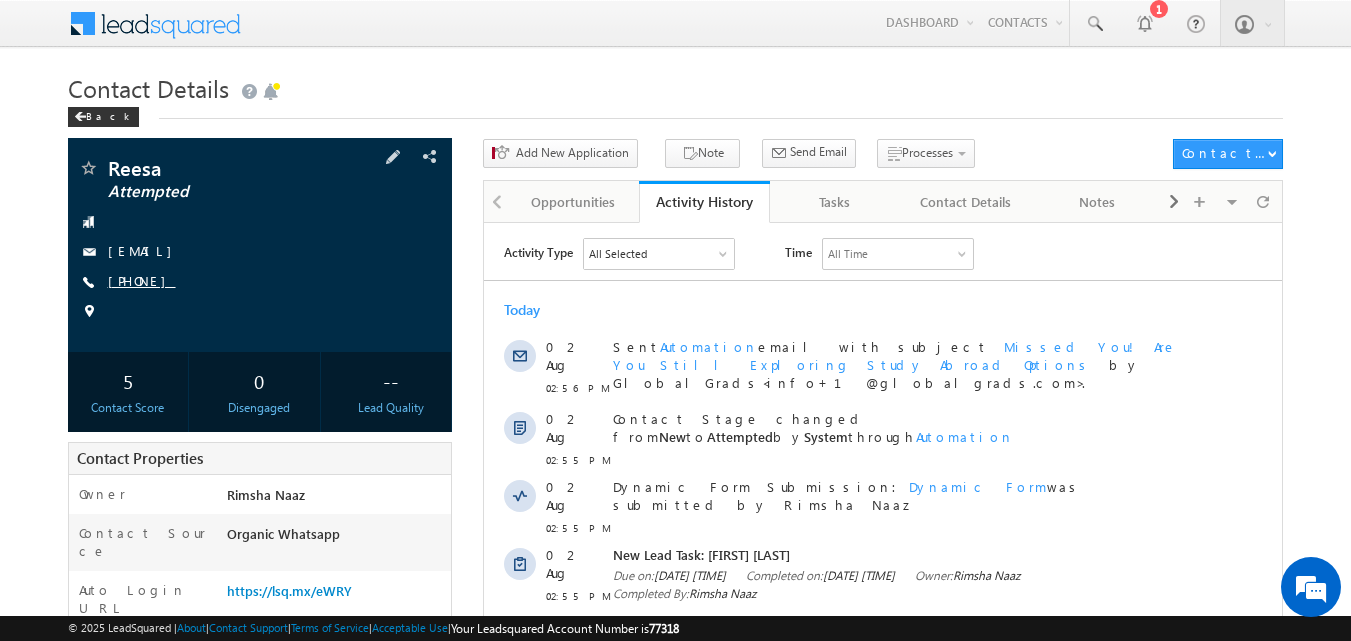 click on "[PHONE]" at bounding box center [142, 280] 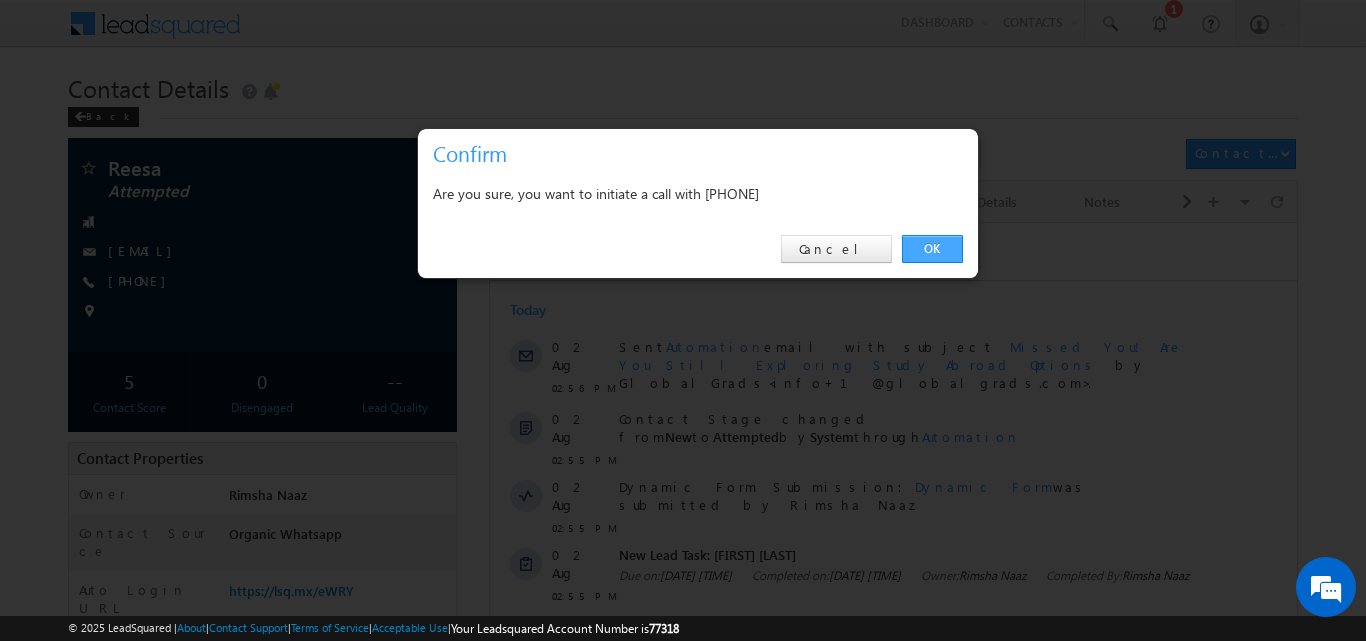 click on "OK" at bounding box center [932, 249] 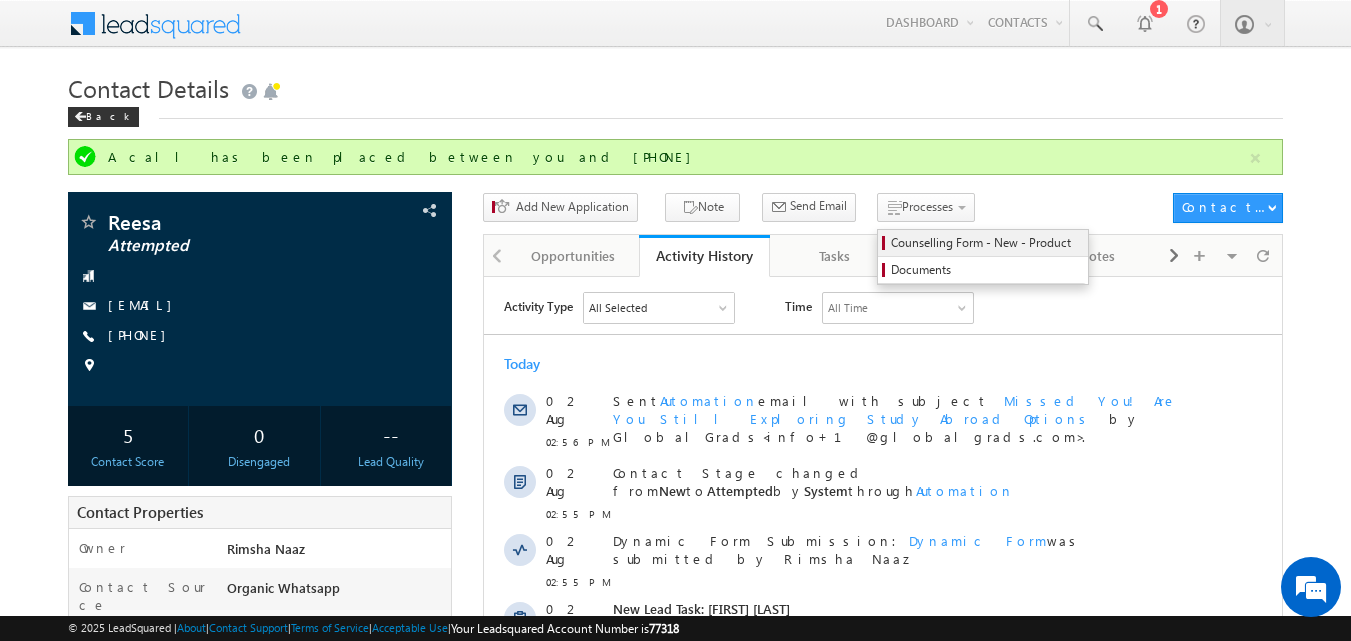 click on "Counselling Form - New - Product" at bounding box center [986, 243] 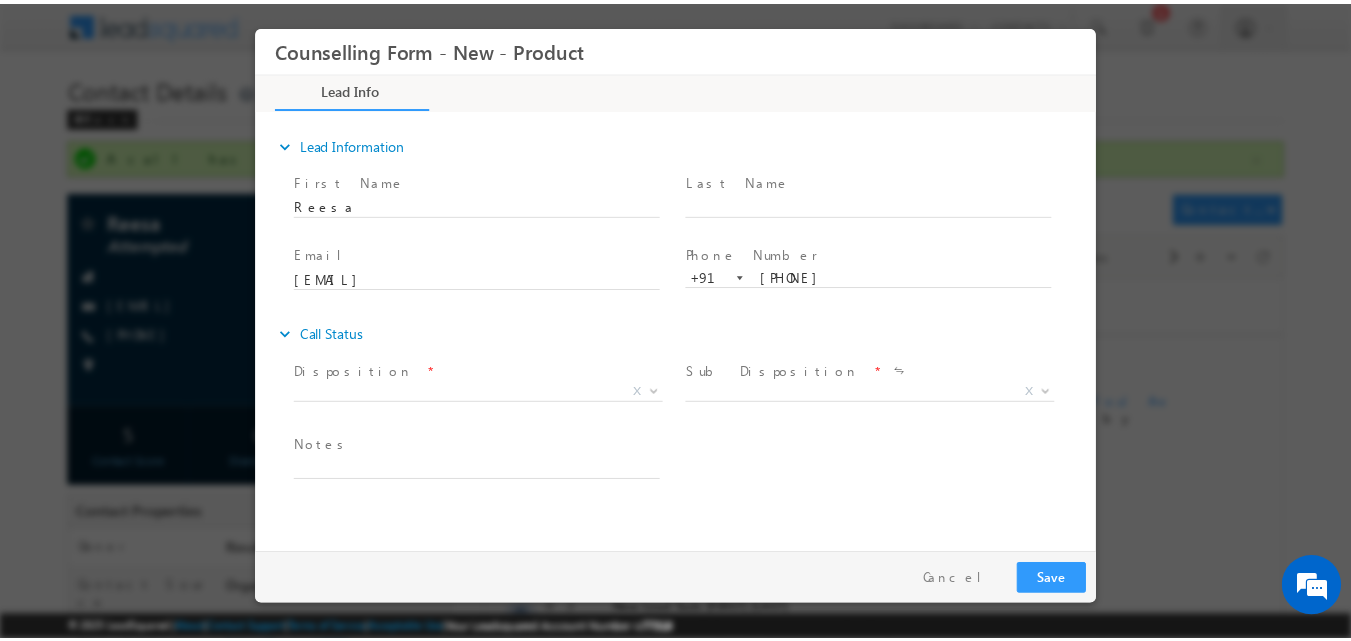 scroll, scrollTop: 0, scrollLeft: 0, axis: both 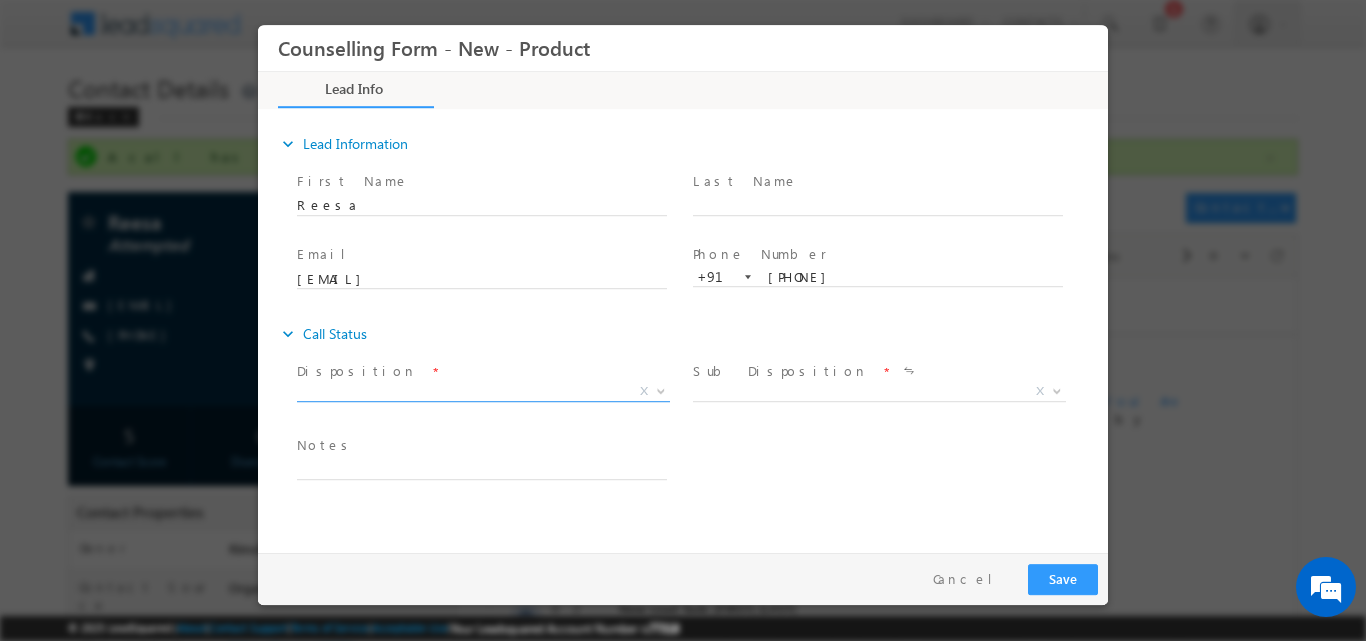 click at bounding box center (661, 389) 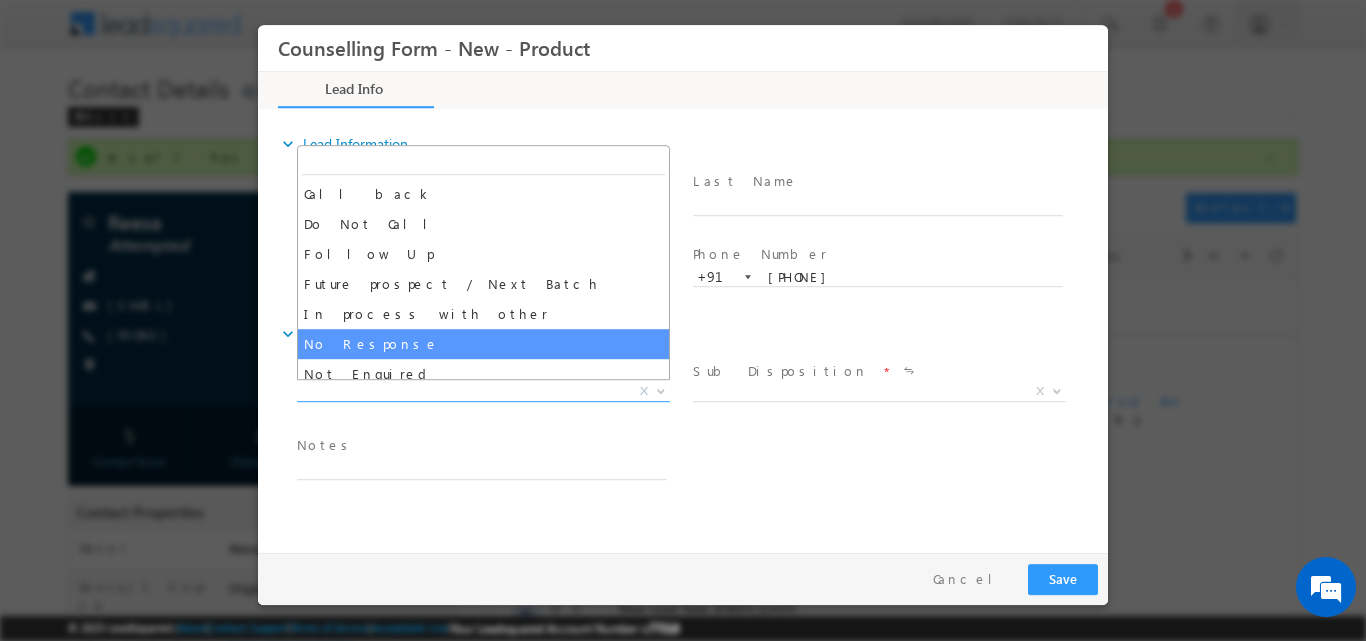 select on "No Response" 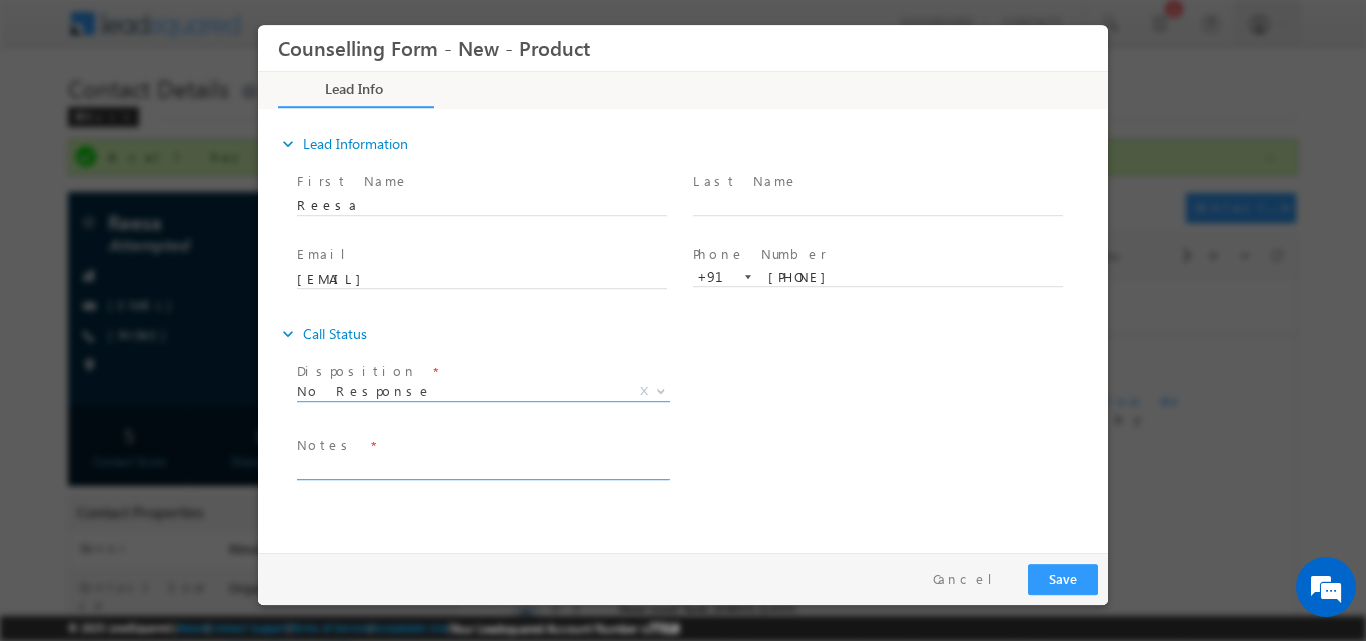 click at bounding box center [482, 467] 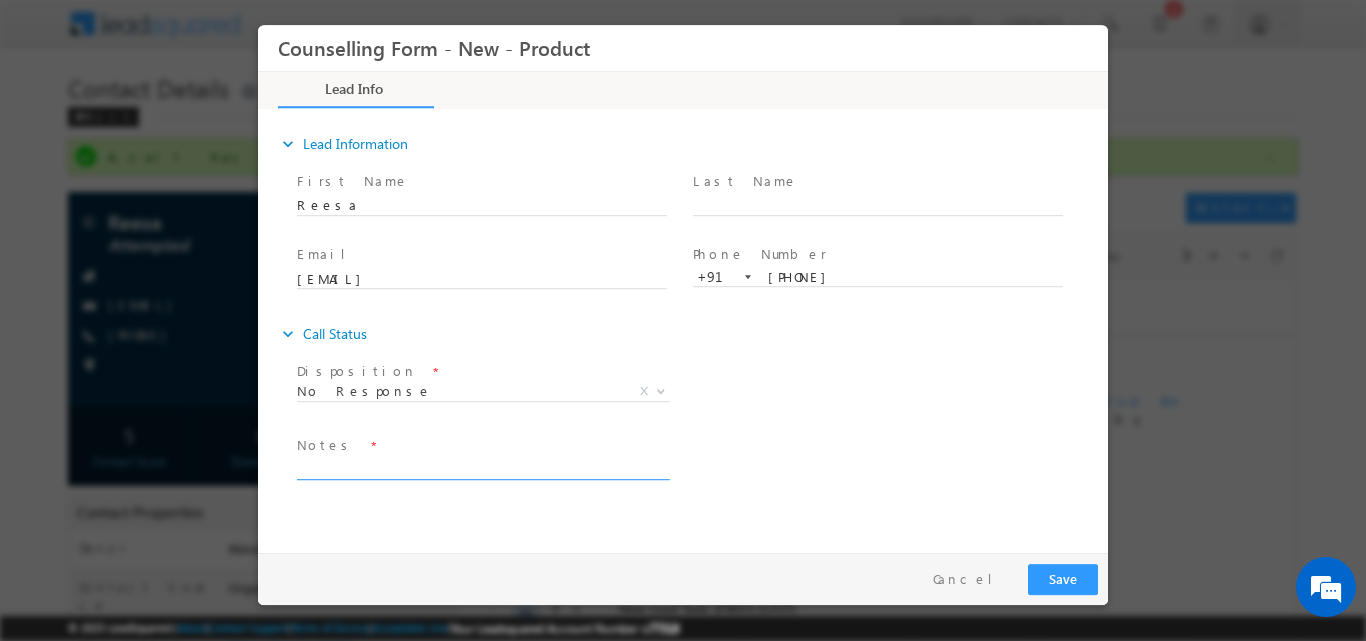 paste on "No response, dnp" 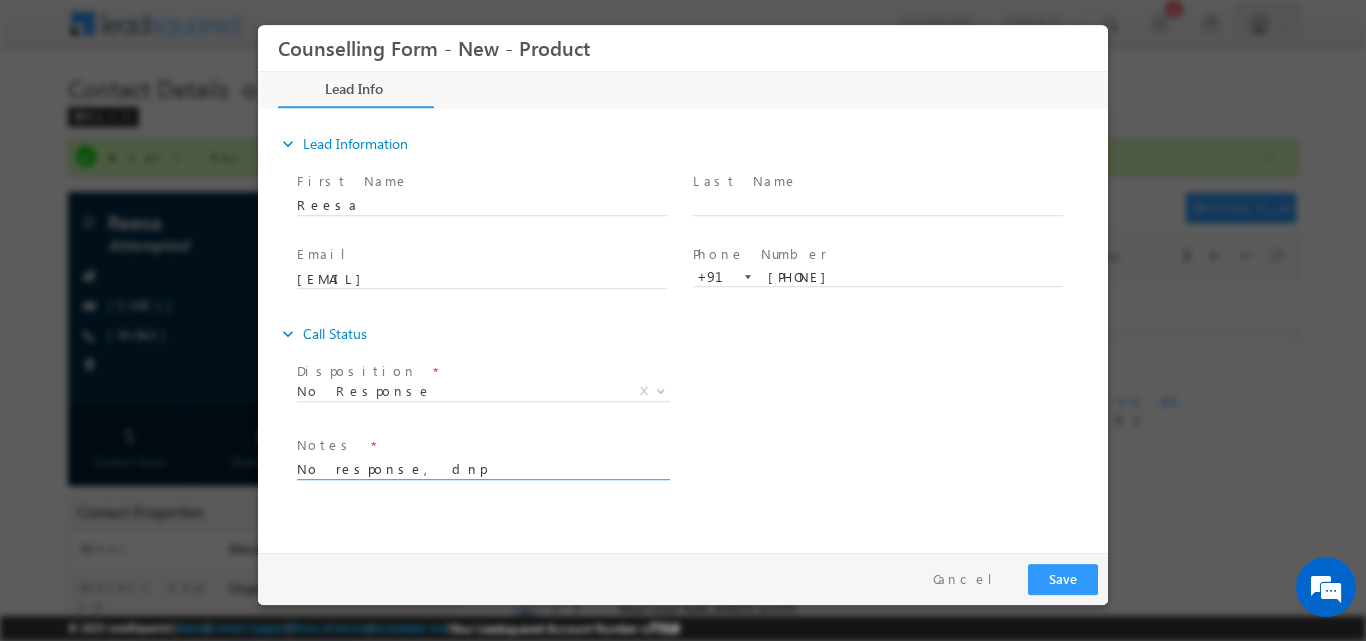 type on "No response, dnp" 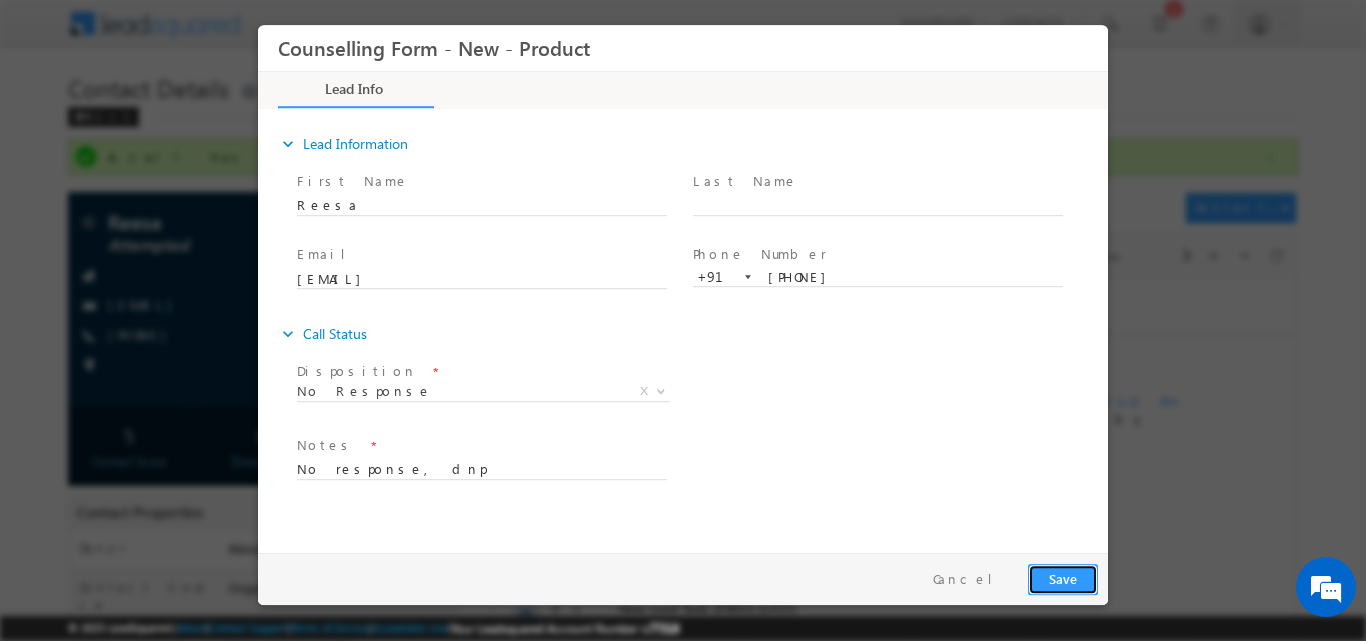 click on "Save" at bounding box center [1063, 578] 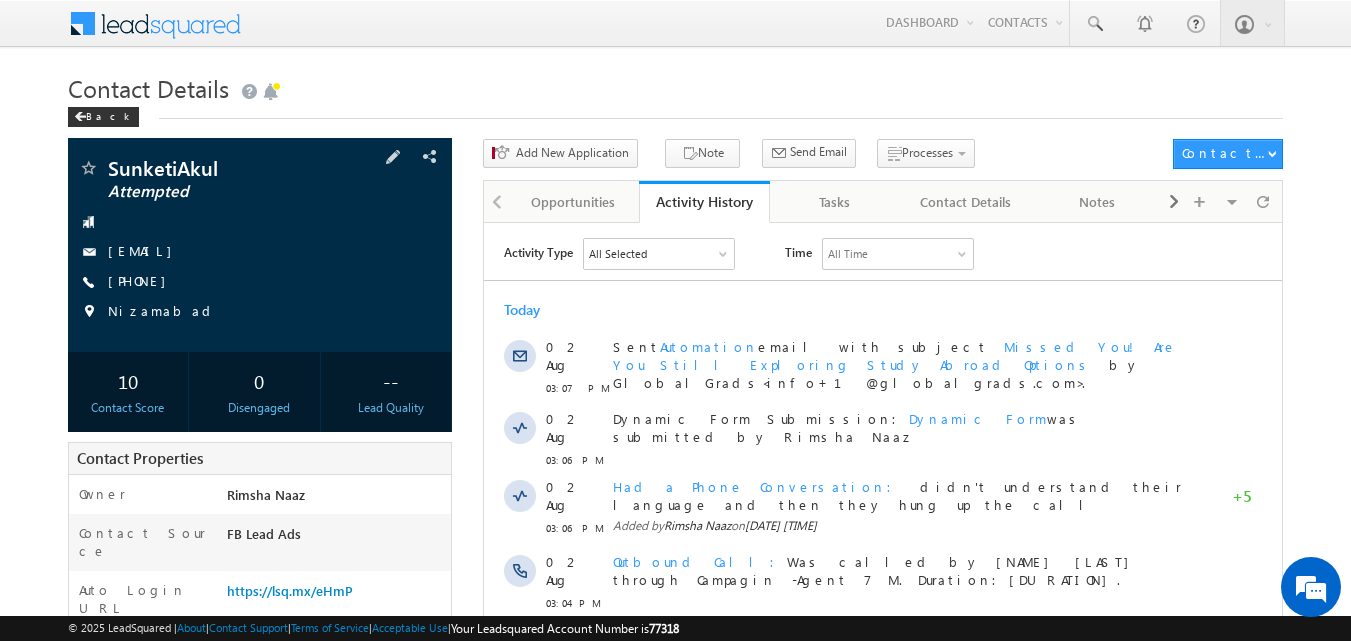 scroll, scrollTop: 0, scrollLeft: 0, axis: both 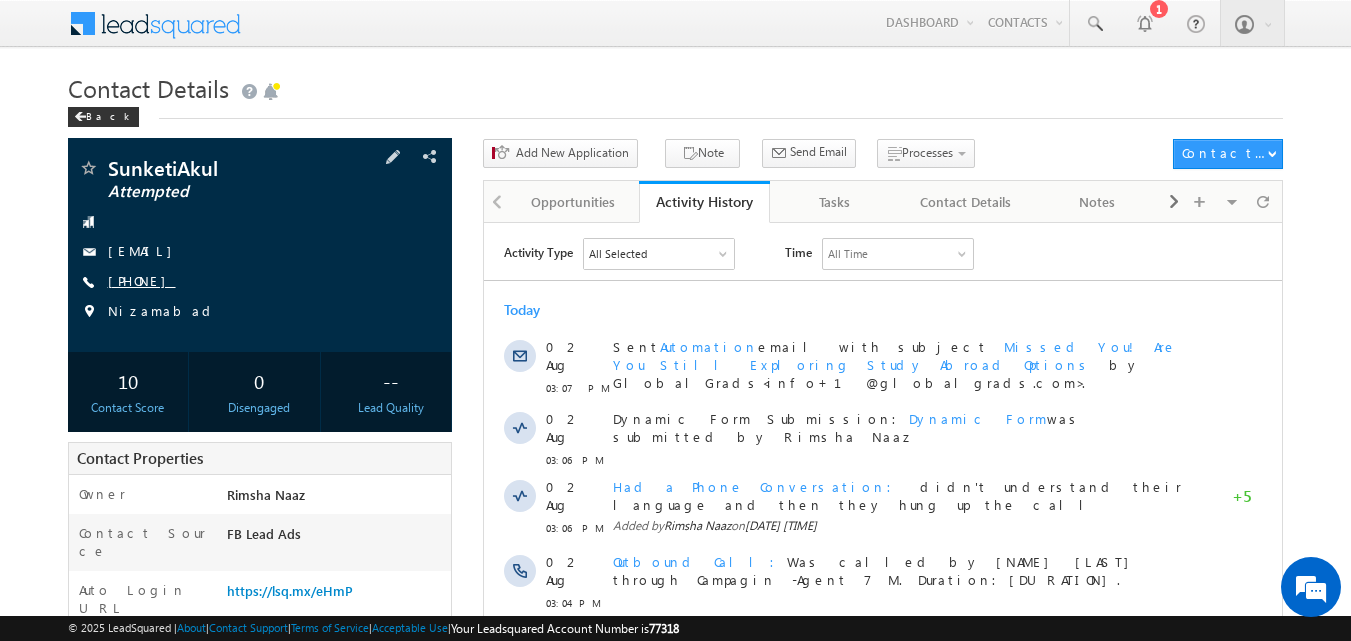 click on "[PHONE]" at bounding box center [142, 280] 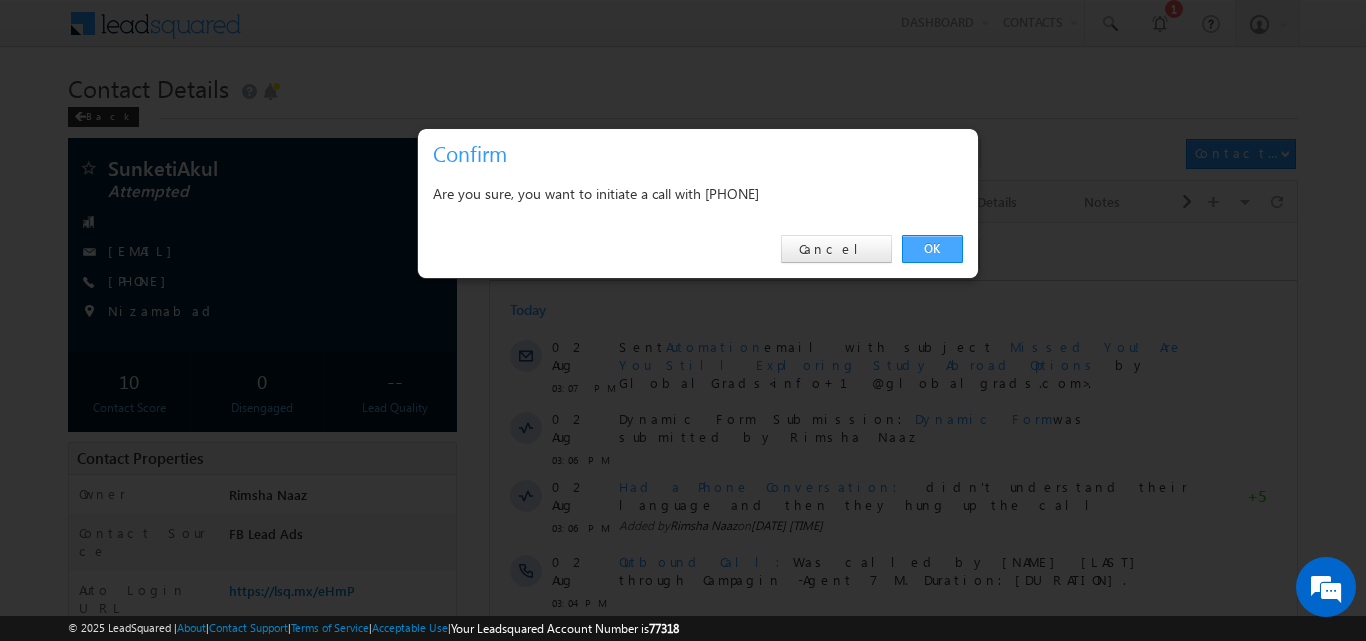 click on "OK" at bounding box center [932, 249] 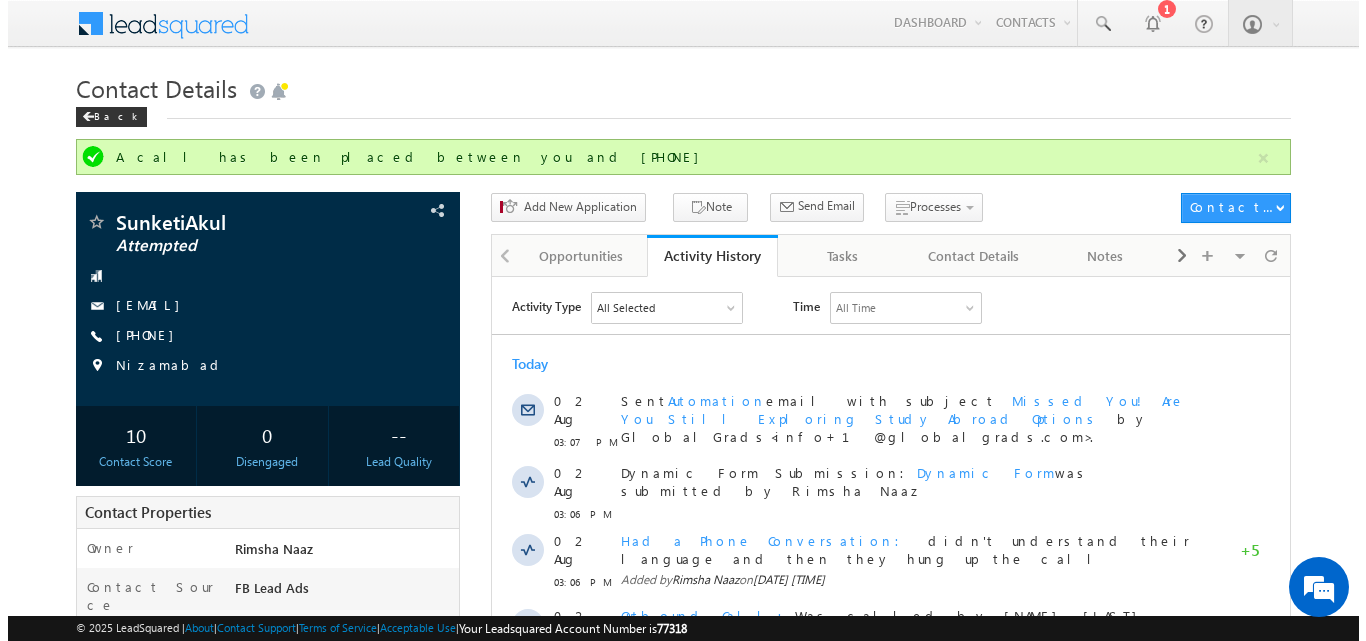 scroll, scrollTop: 0, scrollLeft: 0, axis: both 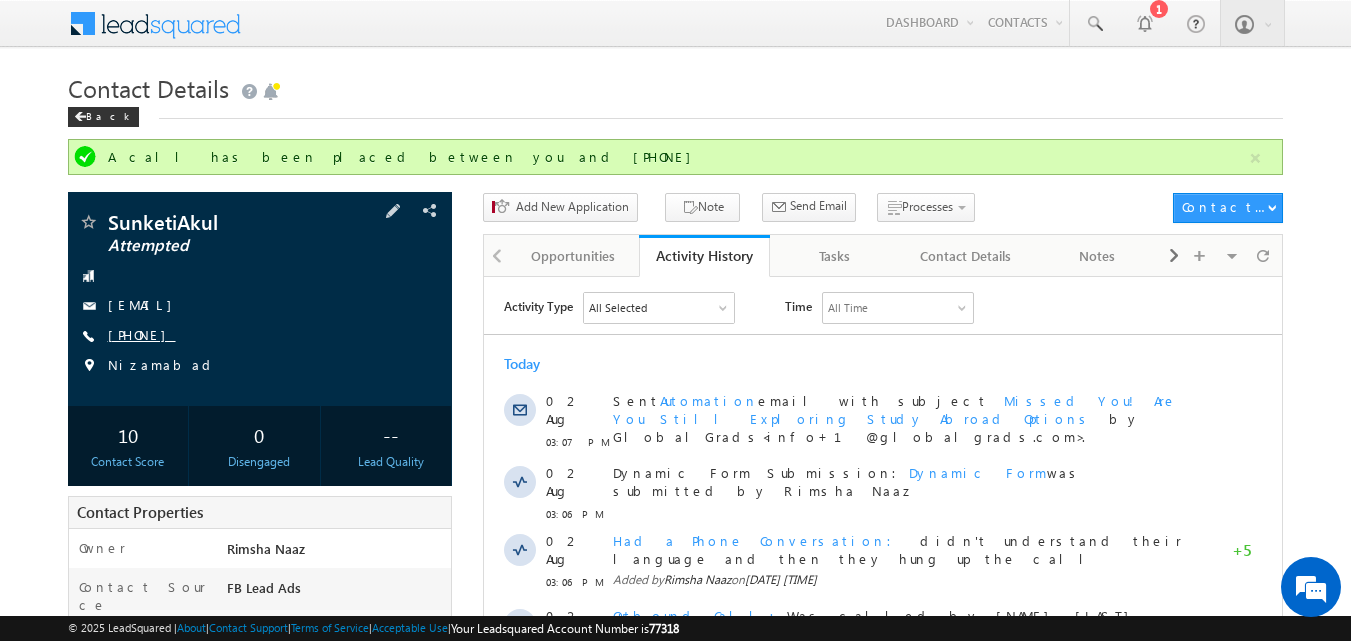 click on "[PHONE]" at bounding box center [142, 334] 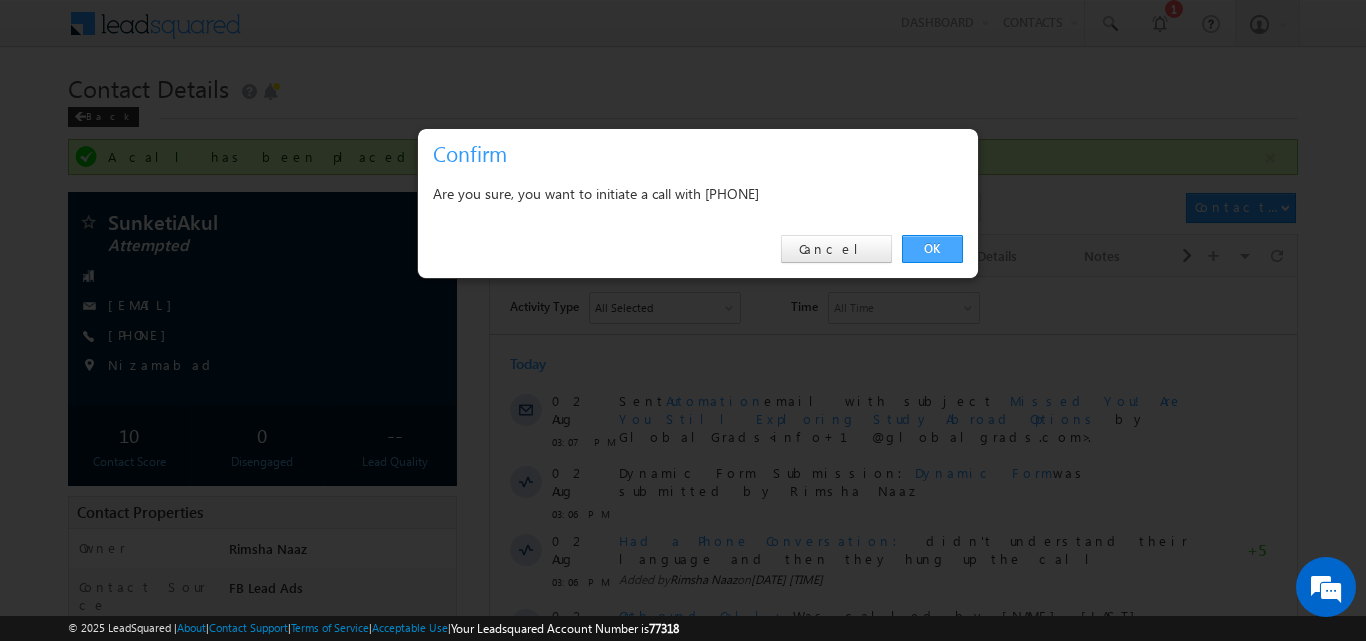 click on "OK" at bounding box center (932, 249) 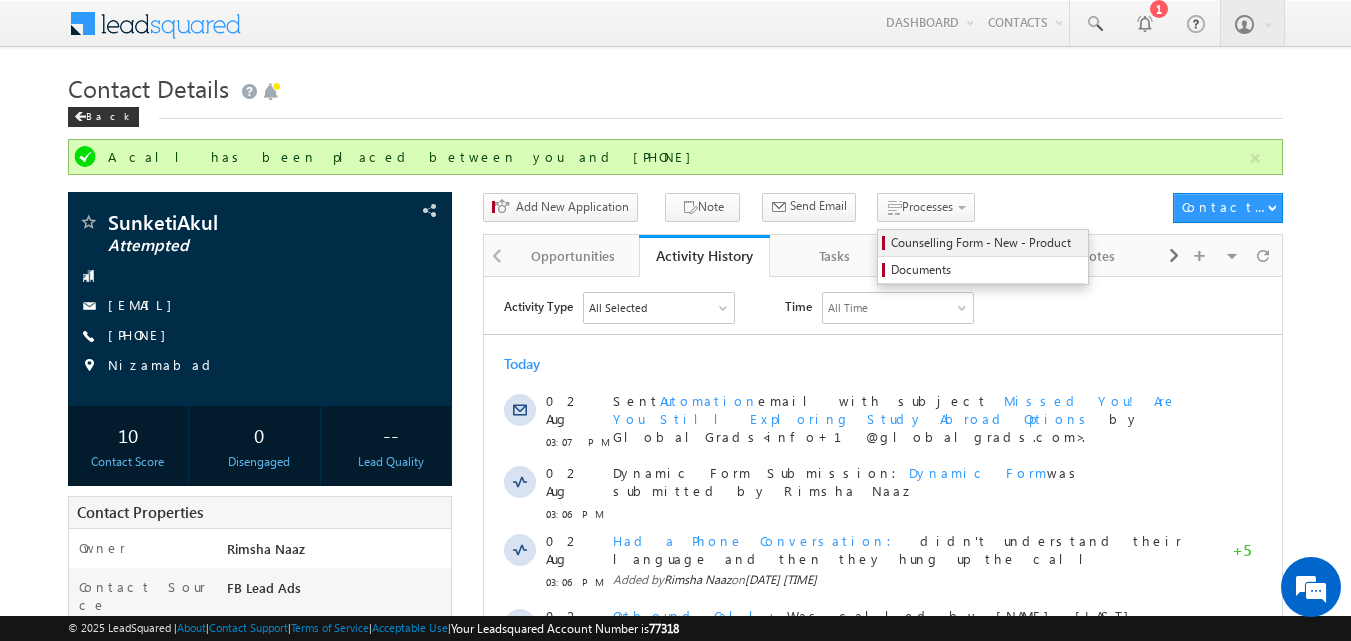 click on "Counselling Form - New - Product" at bounding box center [986, 243] 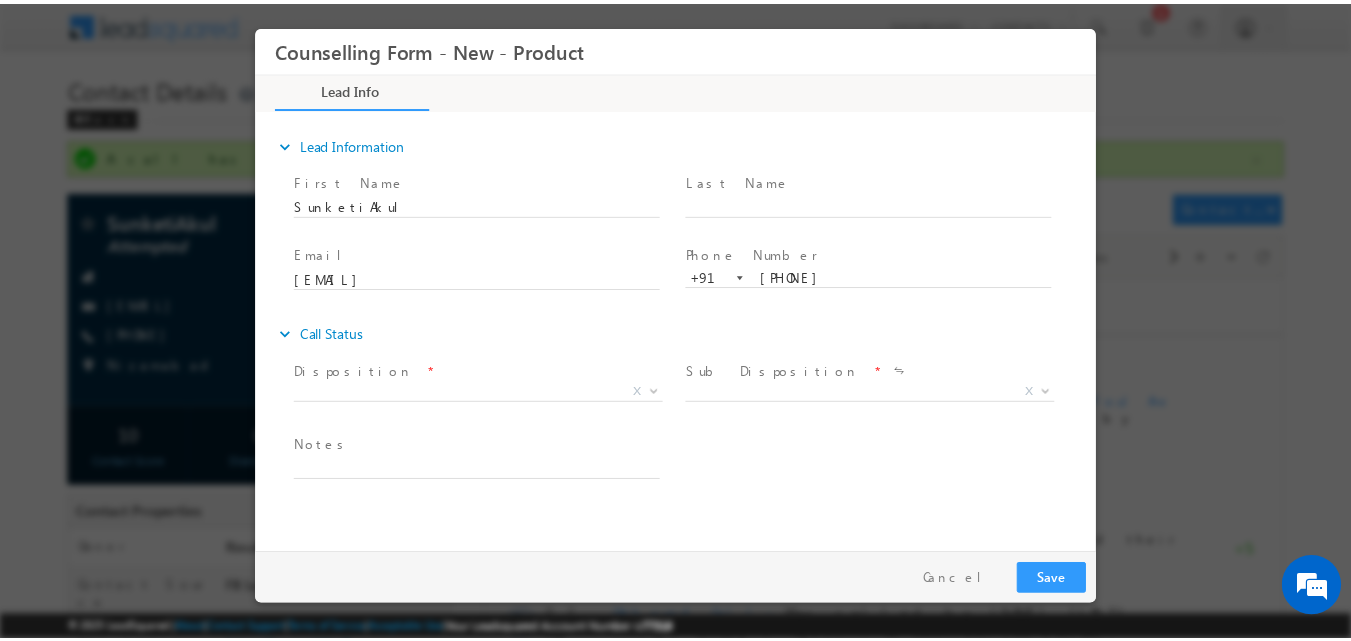 scroll, scrollTop: 0, scrollLeft: 0, axis: both 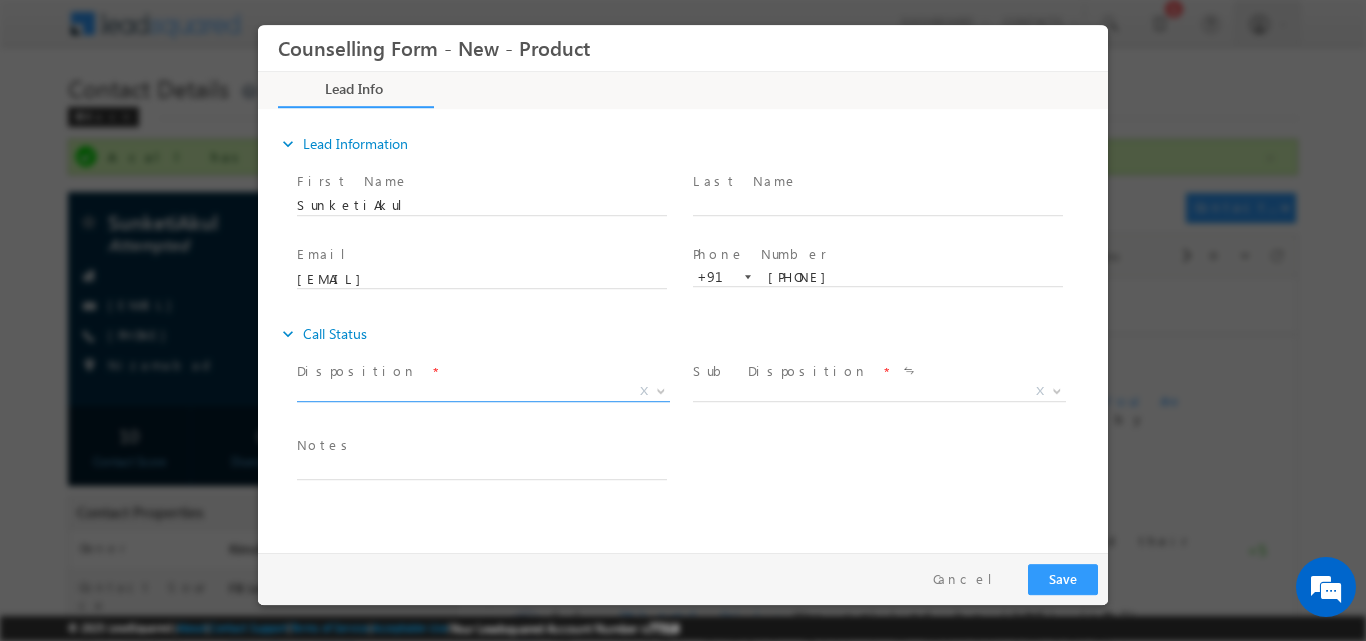 click at bounding box center (659, 390) 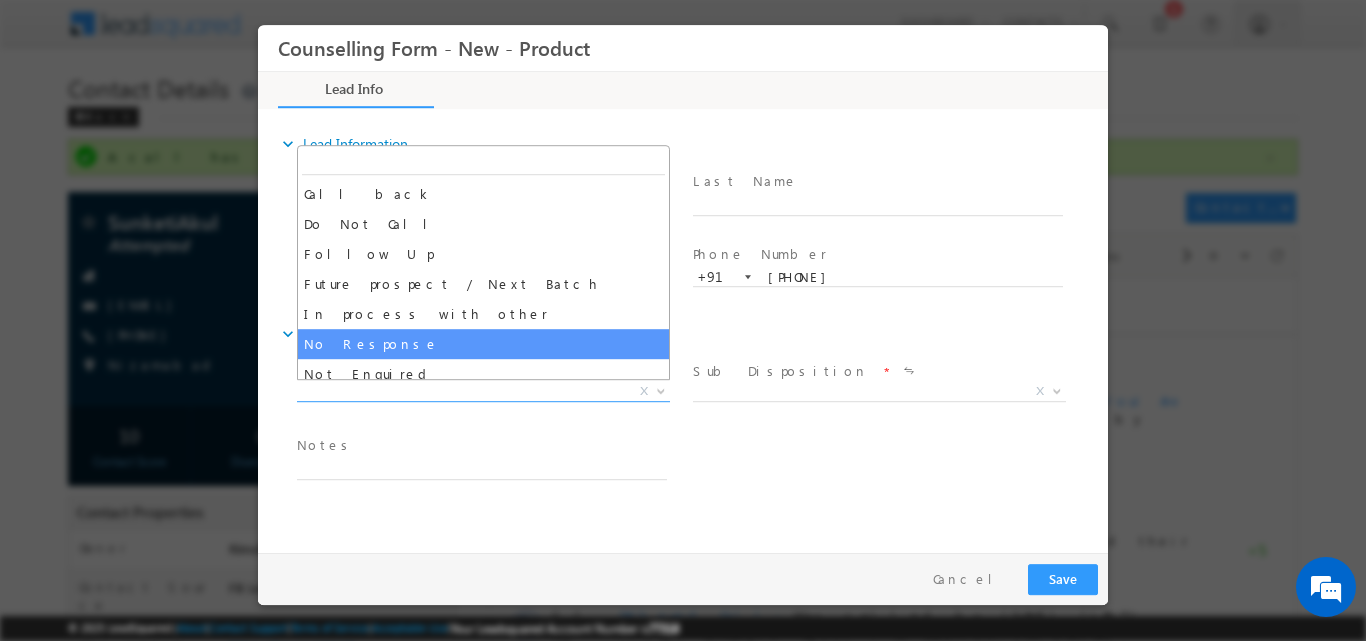 select on "No Response" 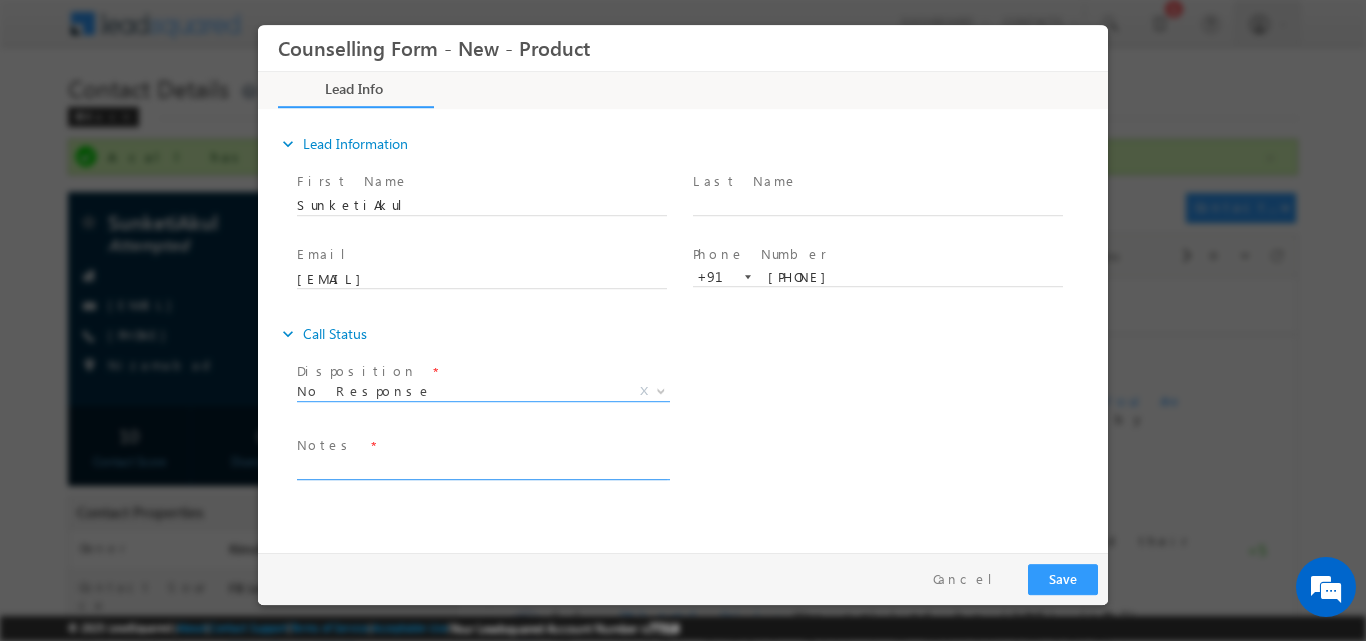 click at bounding box center (482, 467) 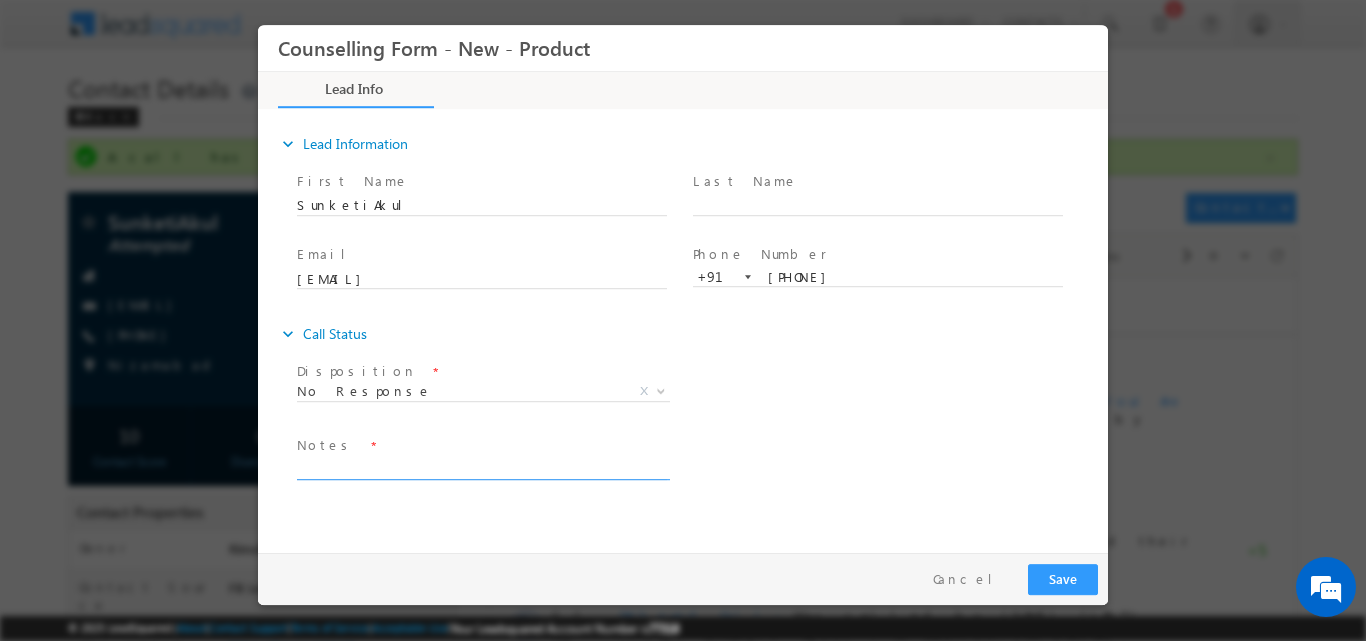 paste on "No response, dnp" 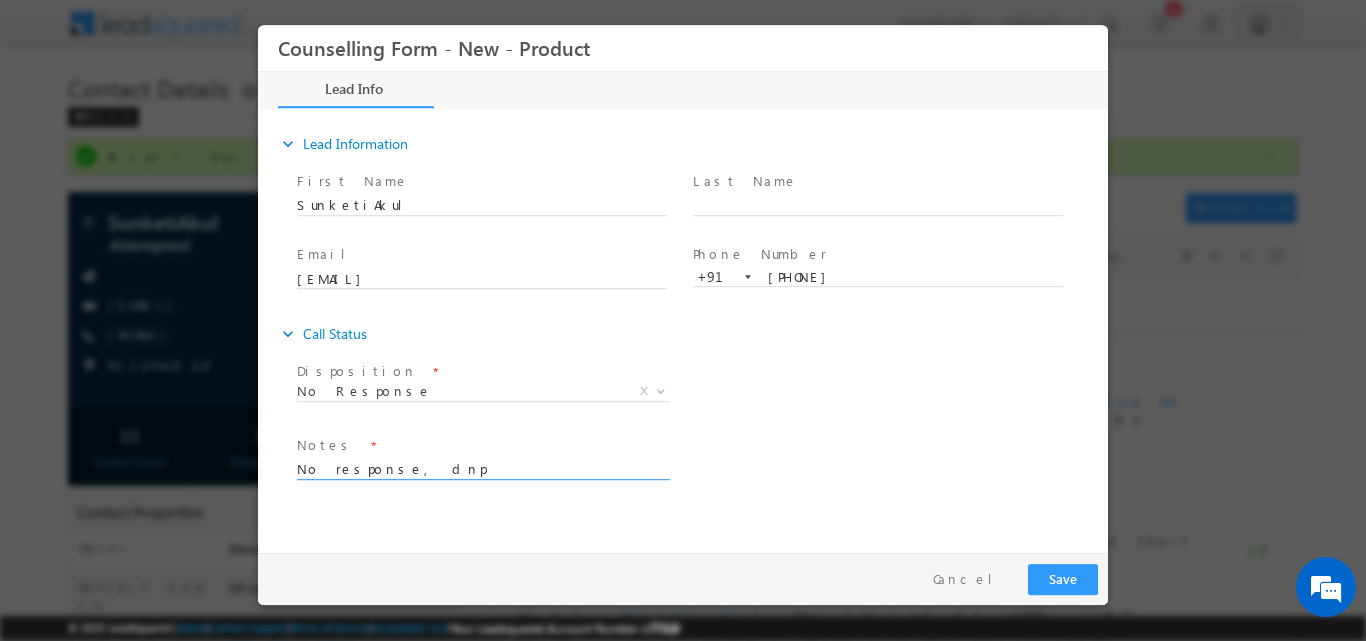 type on "No response, dnp" 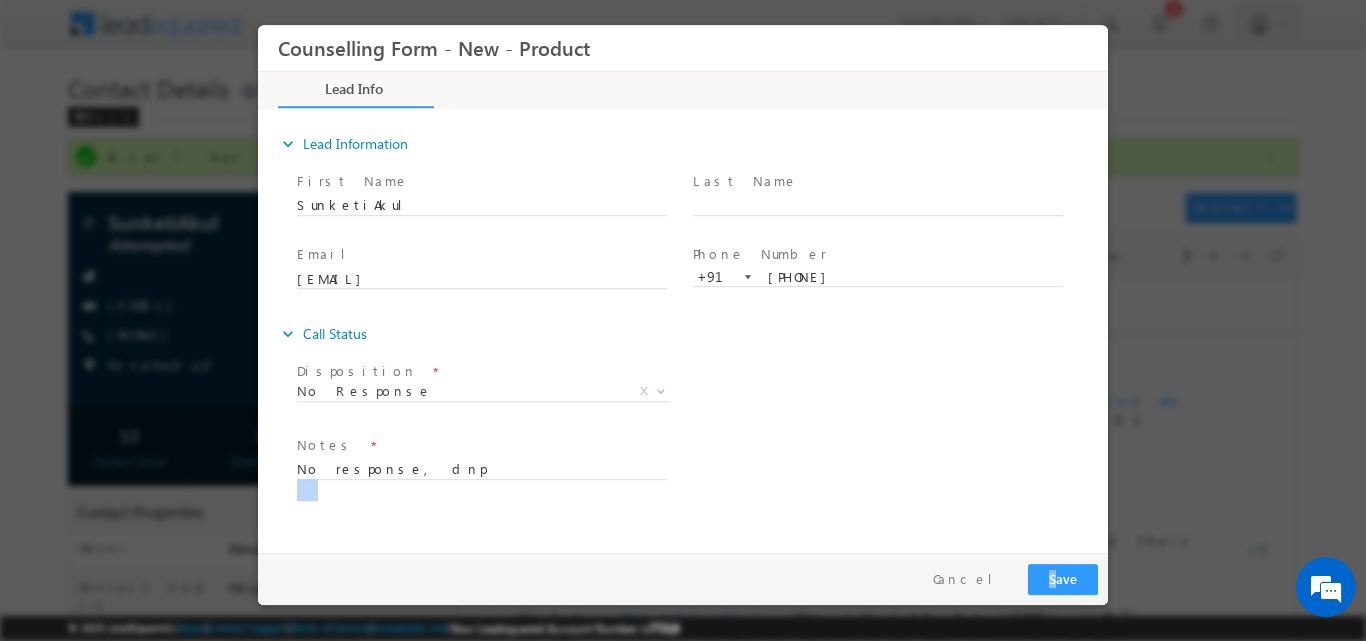 drag, startPoint x: 1046, startPoint y: 548, endPoint x: 1061, endPoint y: 584, distance: 39 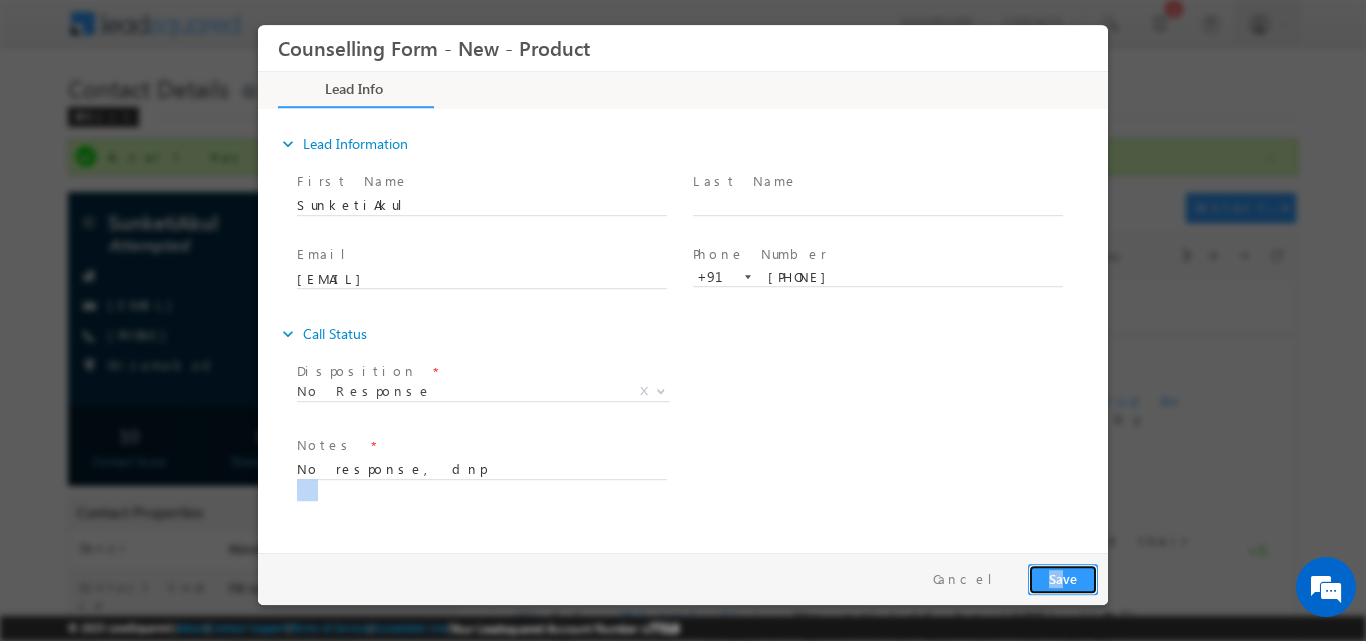 click on "Save" at bounding box center (1063, 578) 